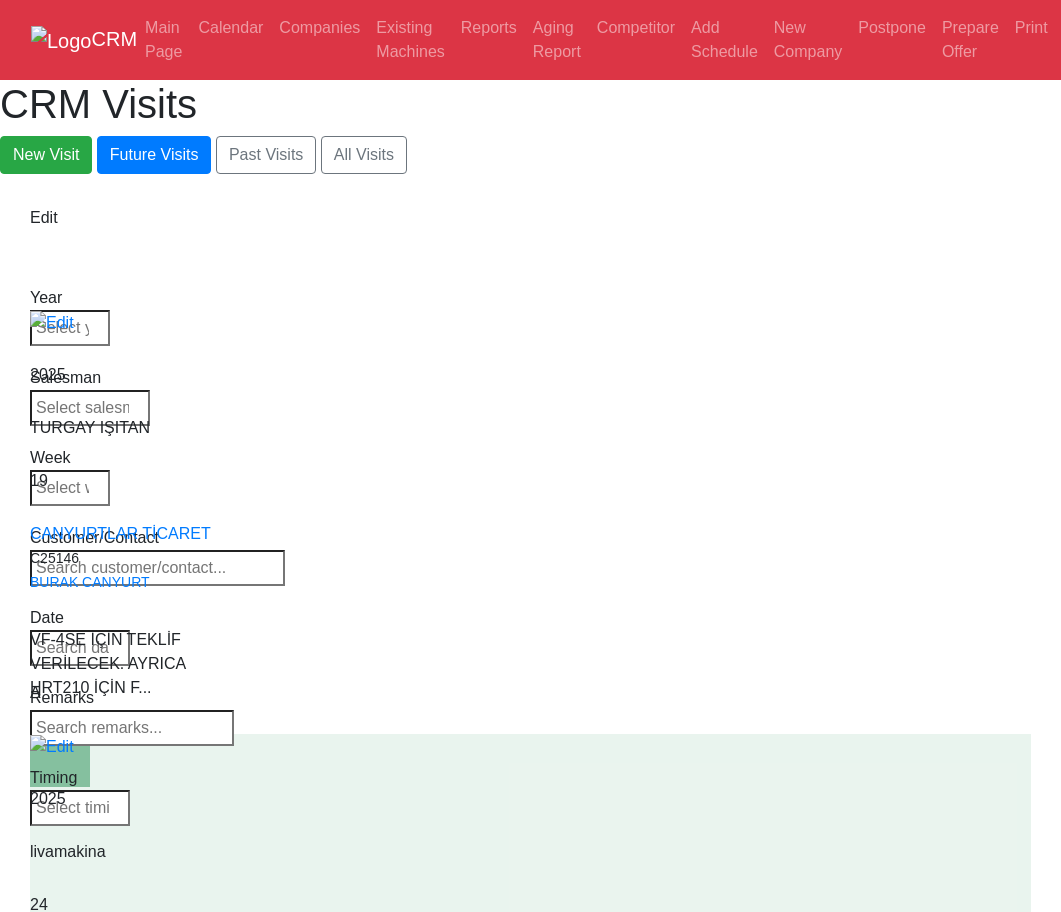 select on "50" 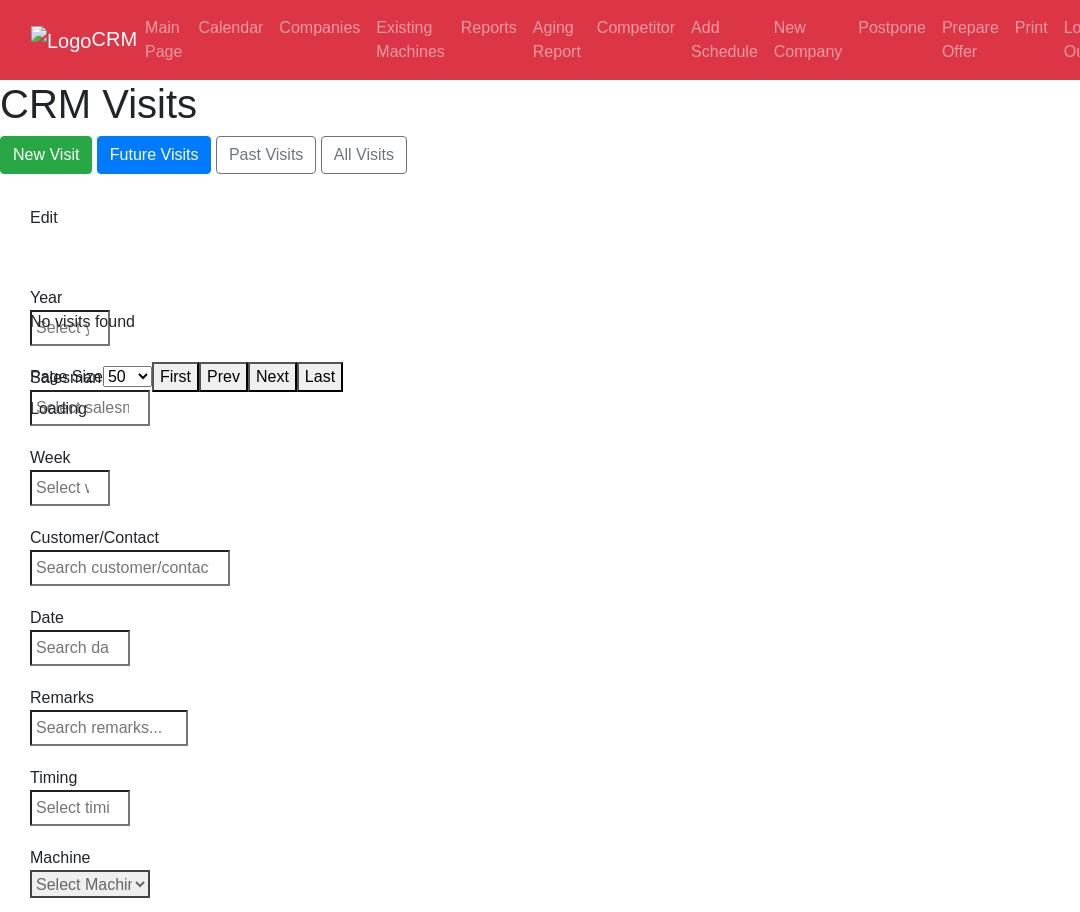 select on "50" 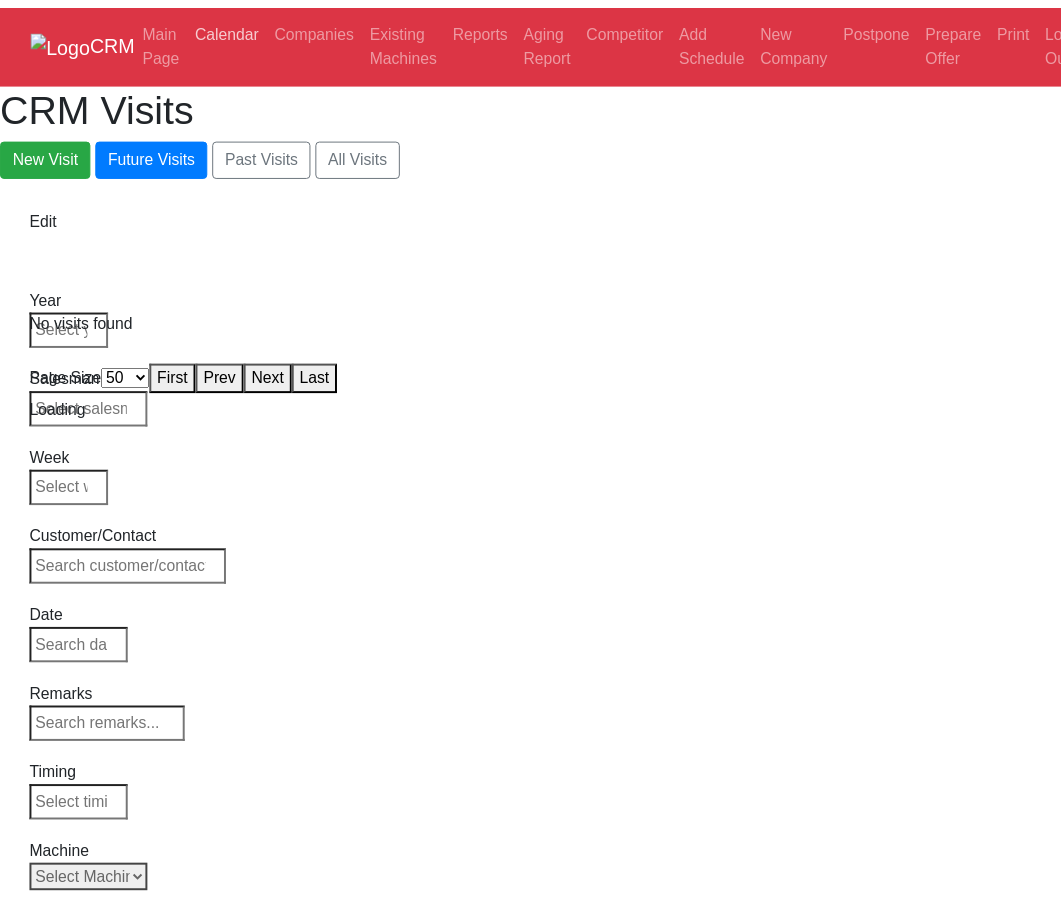 scroll, scrollTop: 0, scrollLeft: 0, axis: both 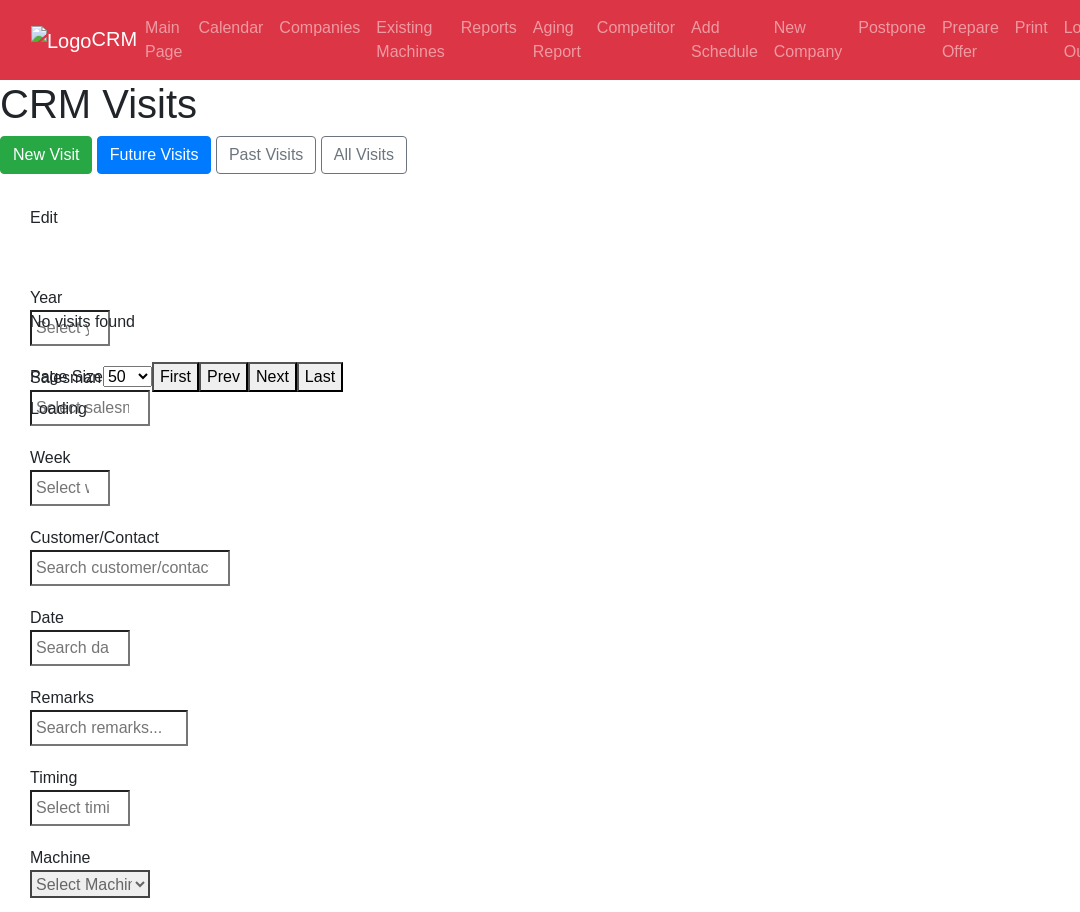 select on "50" 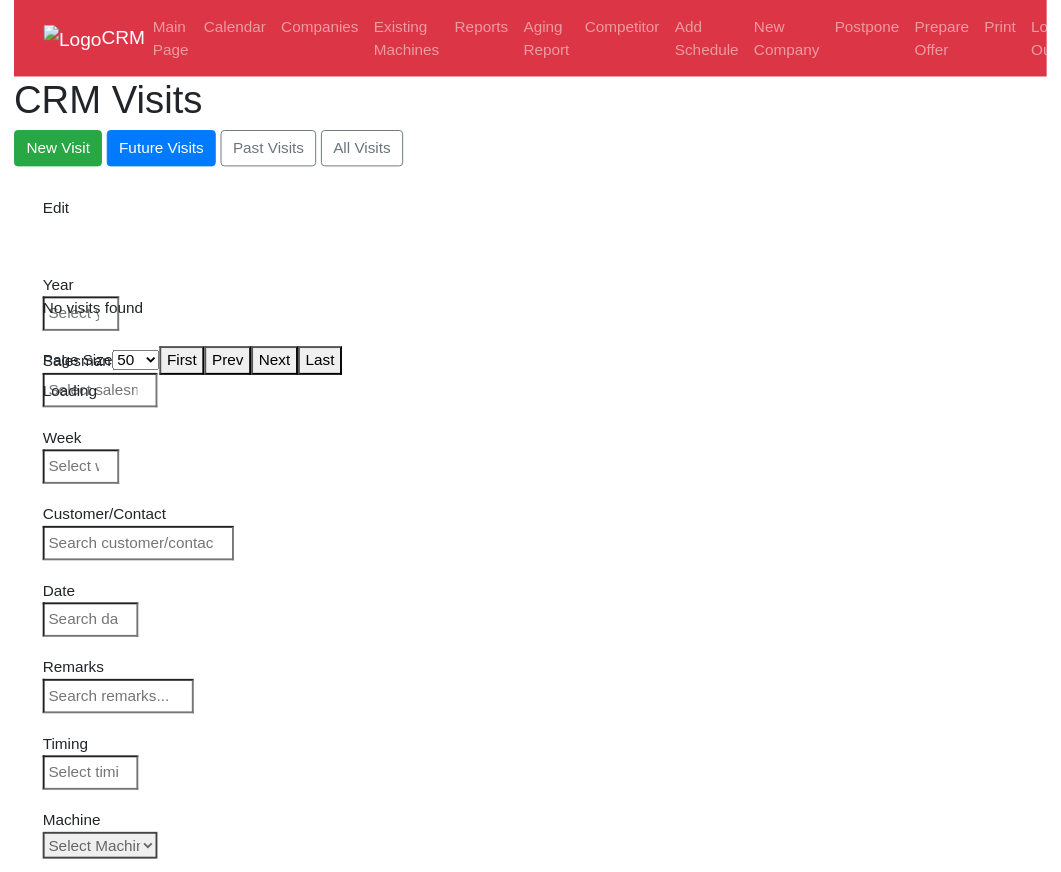scroll, scrollTop: 0, scrollLeft: 0, axis: both 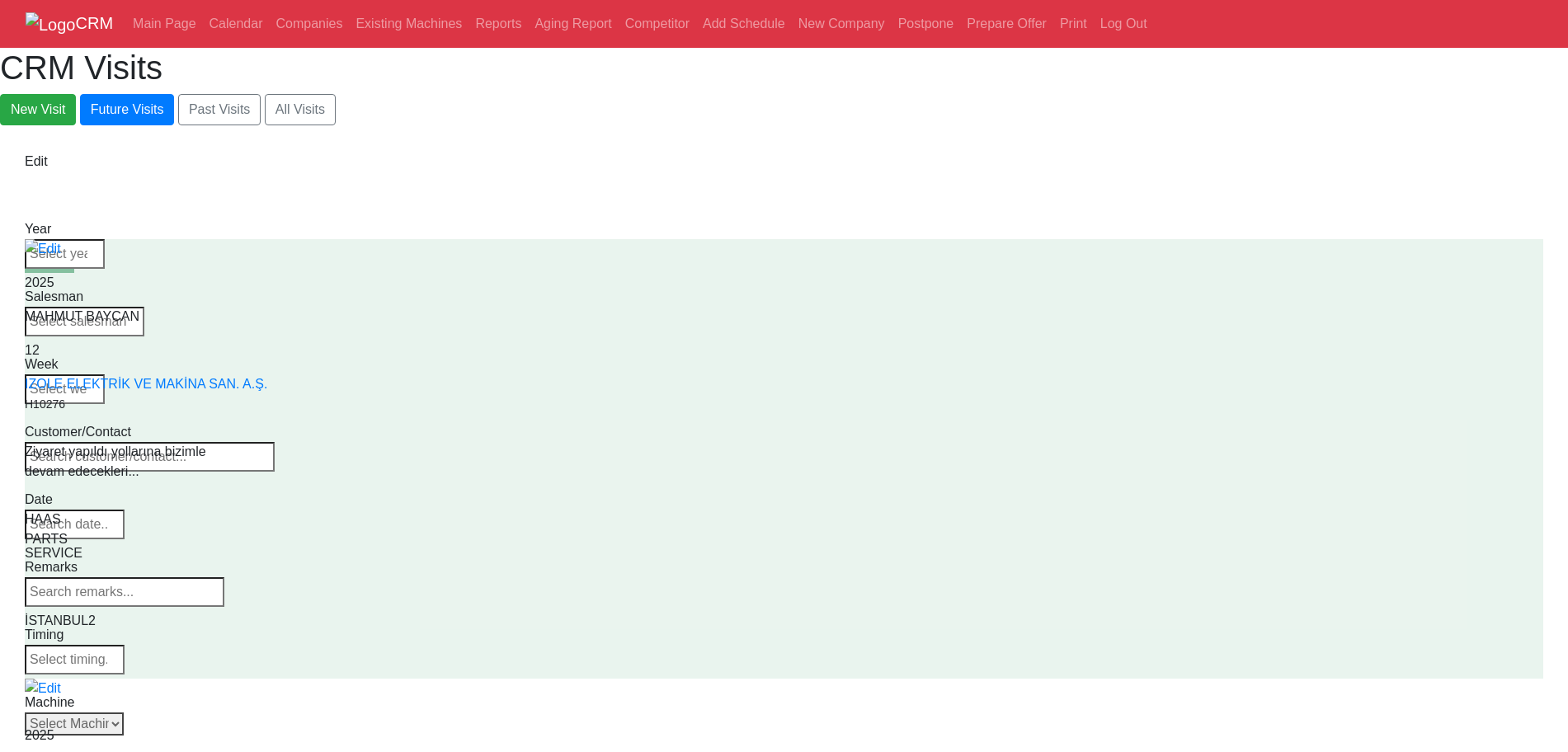 click on "Select Machine HAAS CANACA" at bounding box center [74, 724] 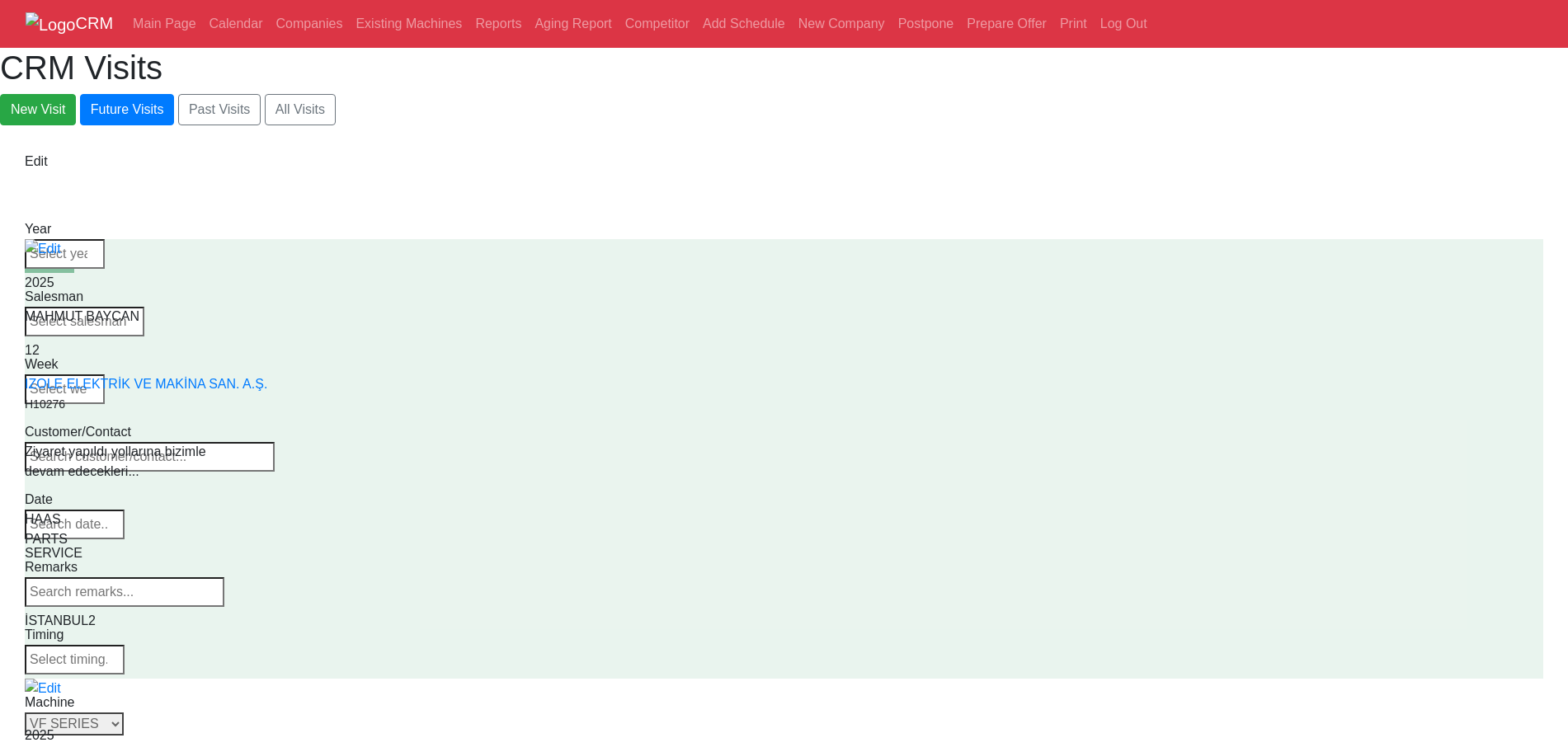 click on "Select Series All VF SERIES ST SERIES UMC EC SERIES ADDITIONAL TM SERIES MINI SERIES VM SERIES VC SERIES GM SERIES VR SERIES GR SERIES VS SERIES DC SERIES TL SERIES DS SERIES CL SERIES PARTS DT SERIES" at bounding box center (74, 724) 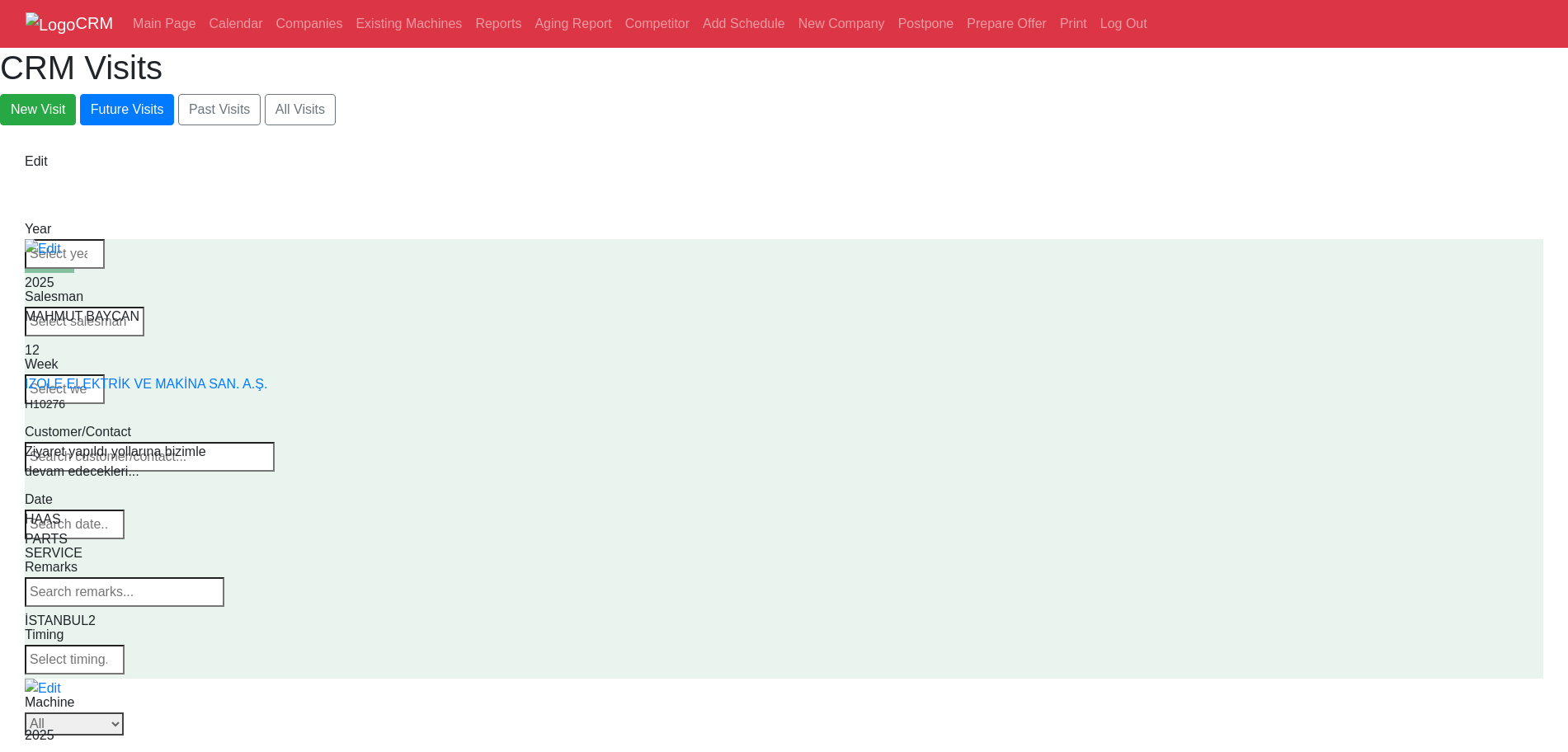 click on "Select Series All VF SERIES ST SERIES UMC EC SERIES ADDITIONAL TM SERIES MINI SERIES VM SERIES VC SERIES GM SERIES VR SERIES GR SERIES VS SERIES DC SERIES TL SERIES DS SERIES CL SERIES PARTS DT SERIES" at bounding box center [74, 724] 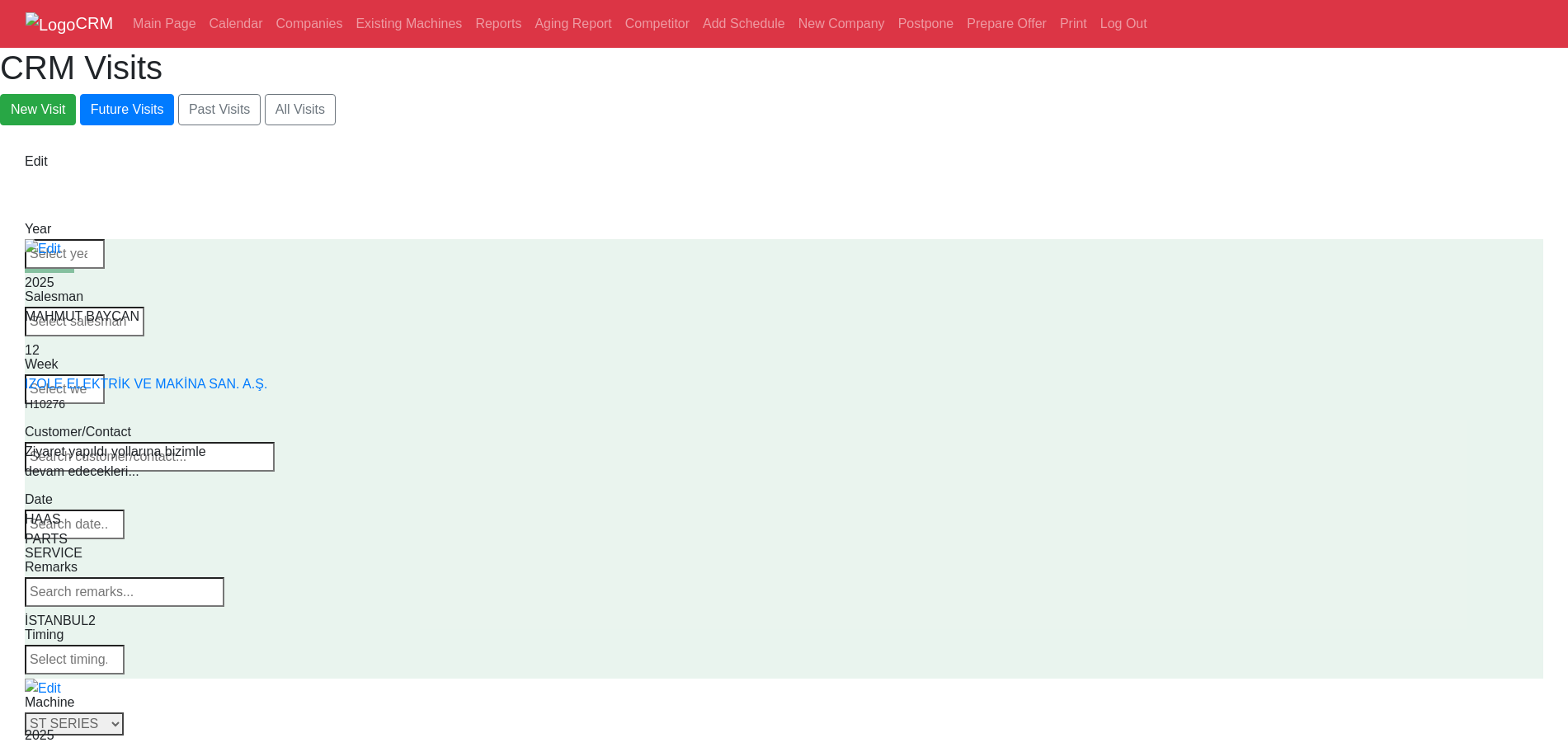 click on "Select Series All VF SERIES ST SERIES UMC EC SERIES ADDITIONAL TM SERIES MINI SERIES VM SERIES VC SERIES GM SERIES VR SERIES GR SERIES VS SERIES DC SERIES TL SERIES DS SERIES CL SERIES PARTS DT SERIES" at bounding box center (74, 724) 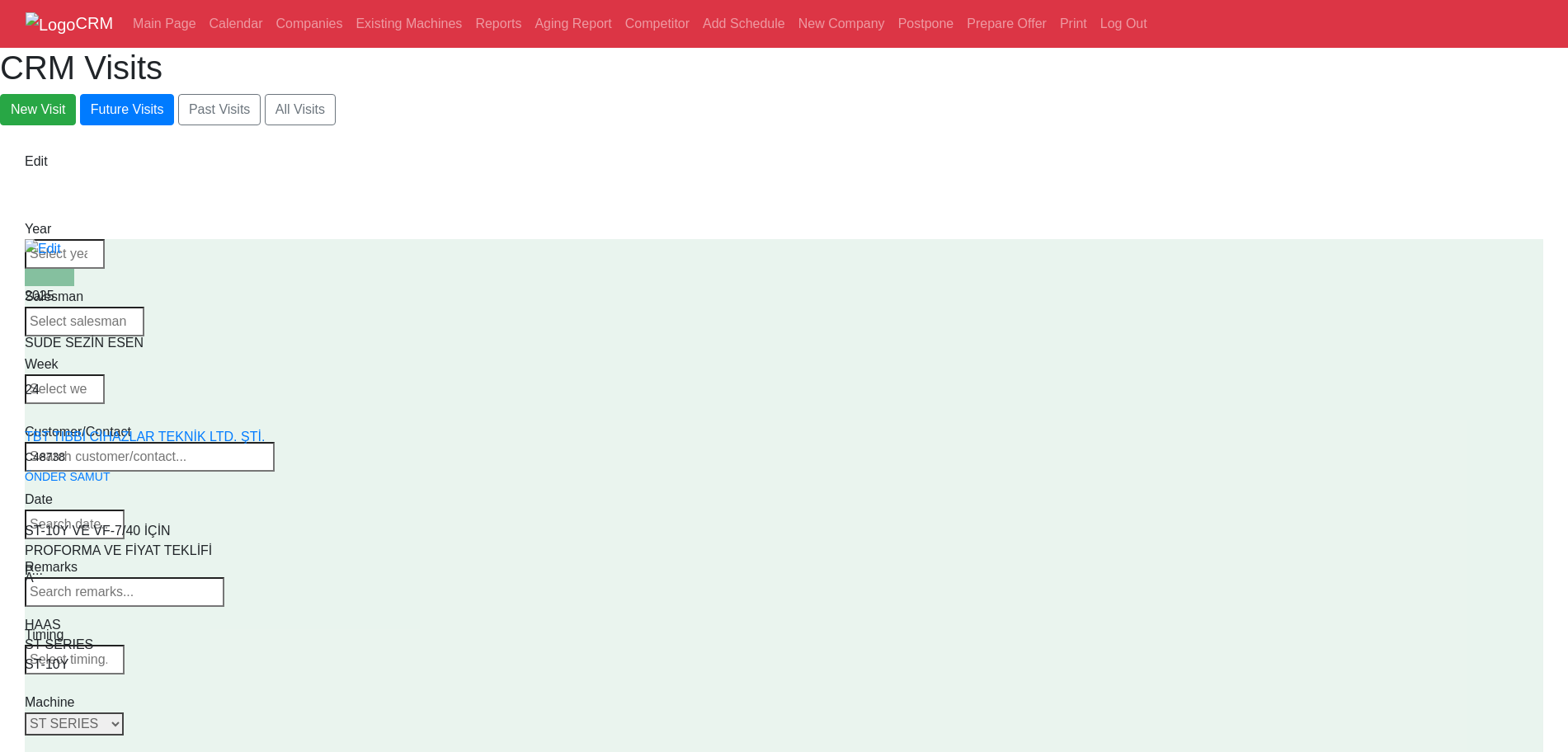 click on "Select Series All VF SERIES ST SERIES UMC EC SERIES ADDITIONAL TM SERIES MINI SERIES VM SERIES VC SERIES GM SERIES VR SERIES GR SERIES VS SERIES DC SERIES TL SERIES DS SERIES CL SERIES PARTS DT SERIES" at bounding box center (74, 724) 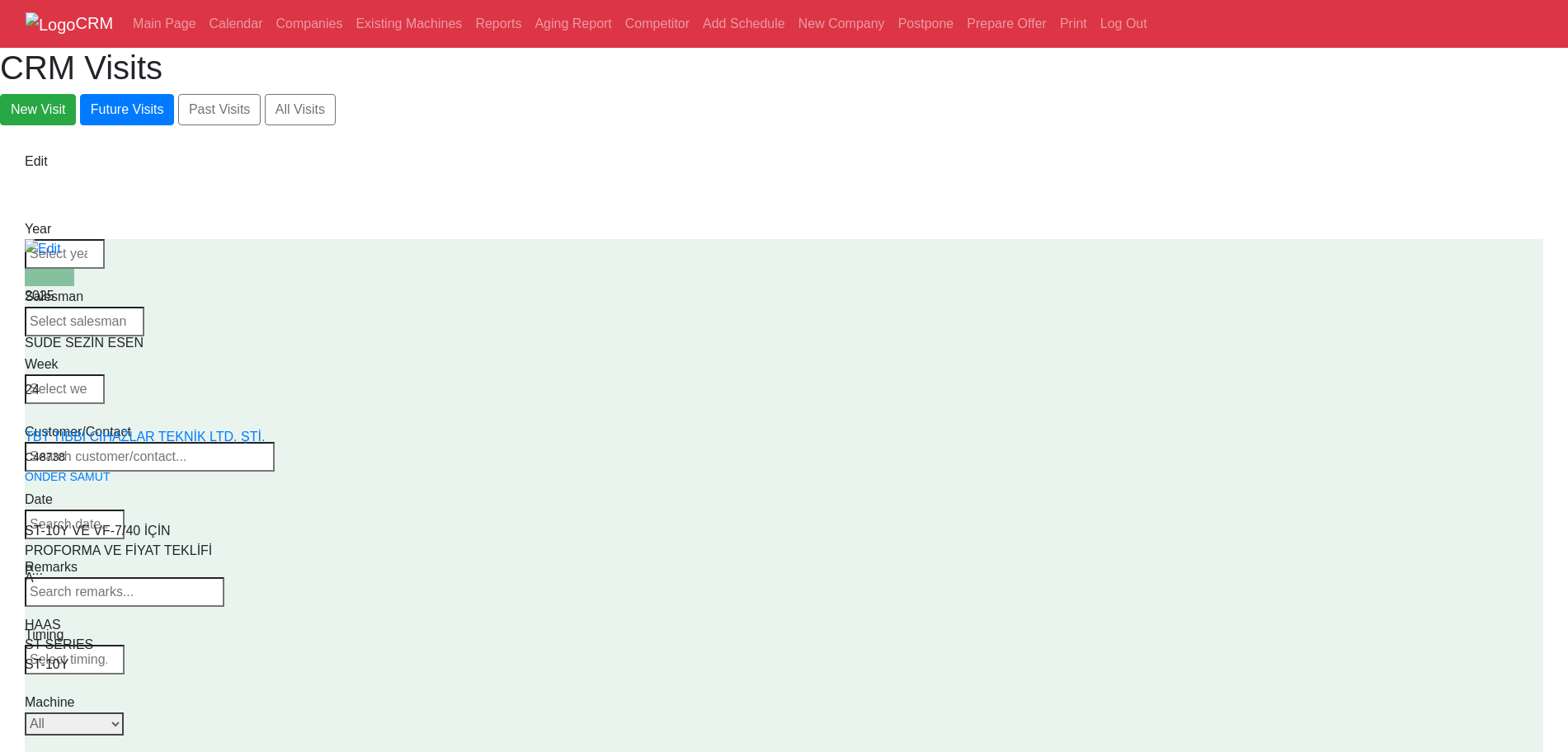 click on "Select Series All VF SERIES ST SERIES UMC EC SERIES ADDITIONAL TM SERIES MINI SERIES VM SERIES VC SERIES GM SERIES VR SERIES GR SERIES VS SERIES DC SERIES TL SERIES DS SERIES CL SERIES PARTS DT SERIES" at bounding box center (74, 724) 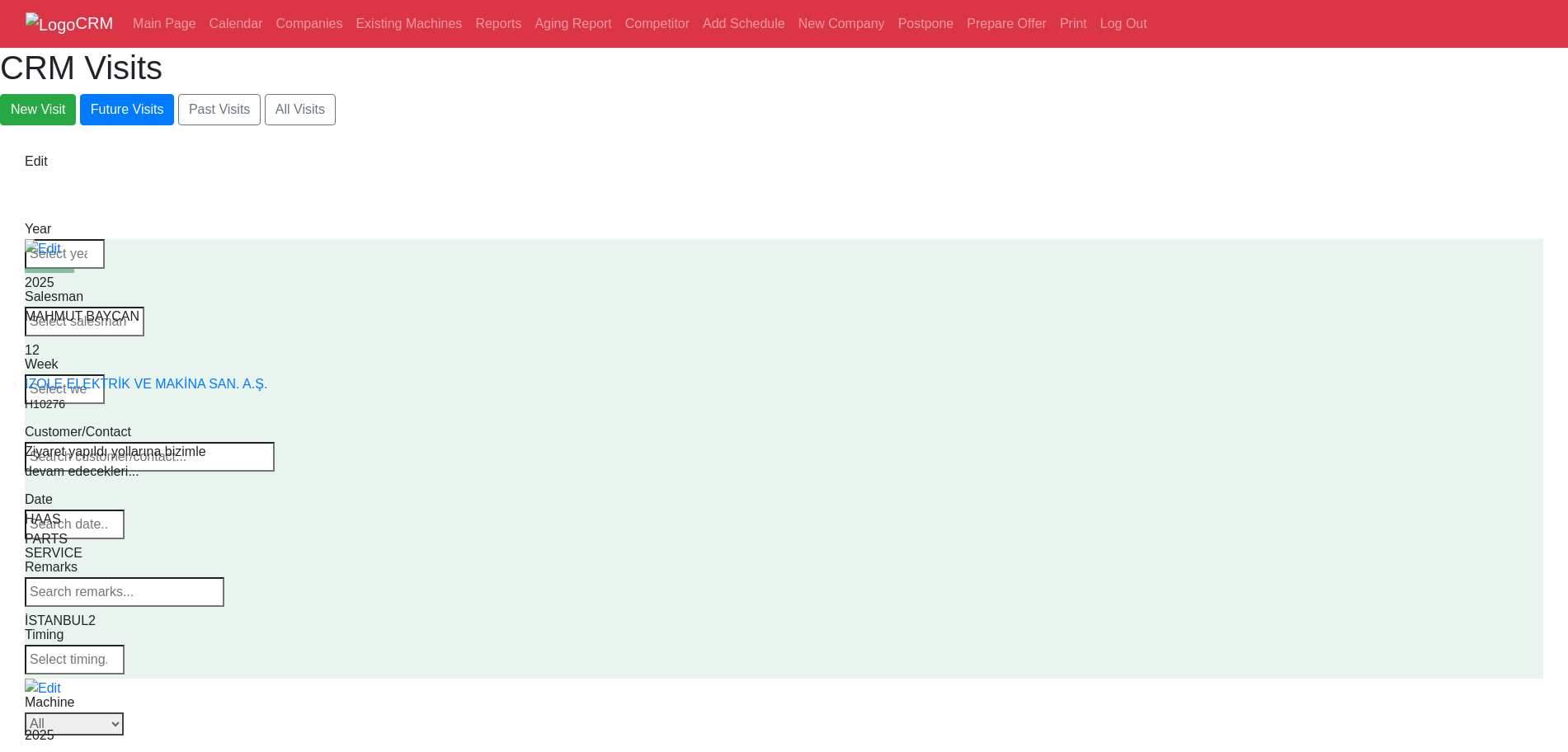click on "Select Series All VF SERIES ST SERIES UMC EC SERIES ADDITIONAL TM SERIES MINI SERIES VM SERIES VC SERIES GM SERIES VR SERIES GR SERIES VS SERIES DC SERIES TL SERIES DS SERIES CL SERIES PARTS DT SERIES" at bounding box center [74, 724] 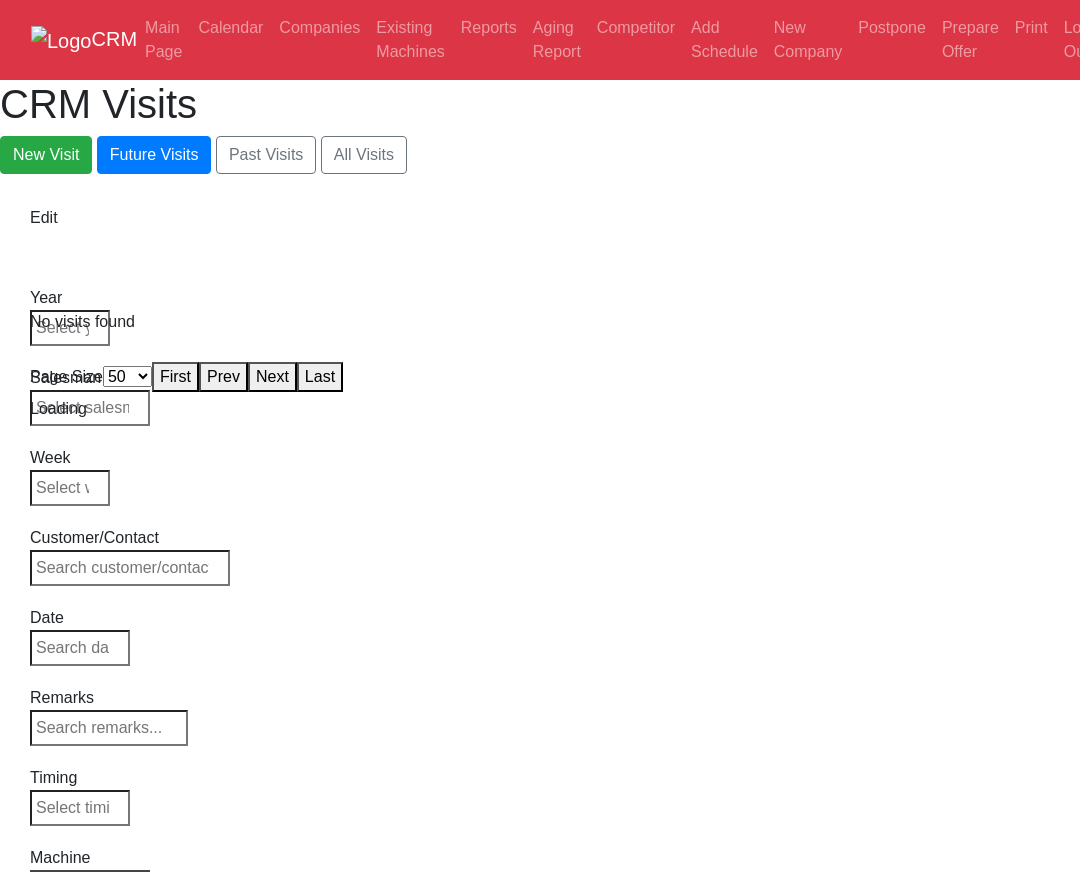 select on "50" 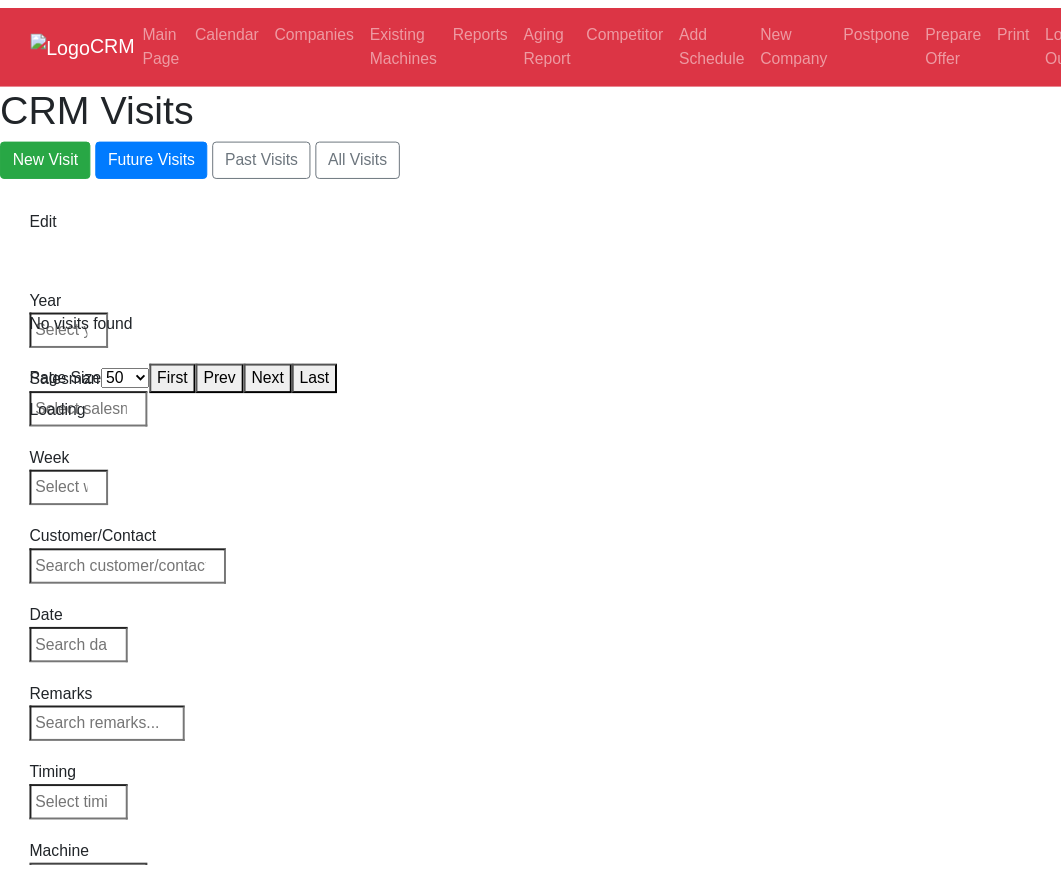 scroll, scrollTop: 0, scrollLeft: 0, axis: both 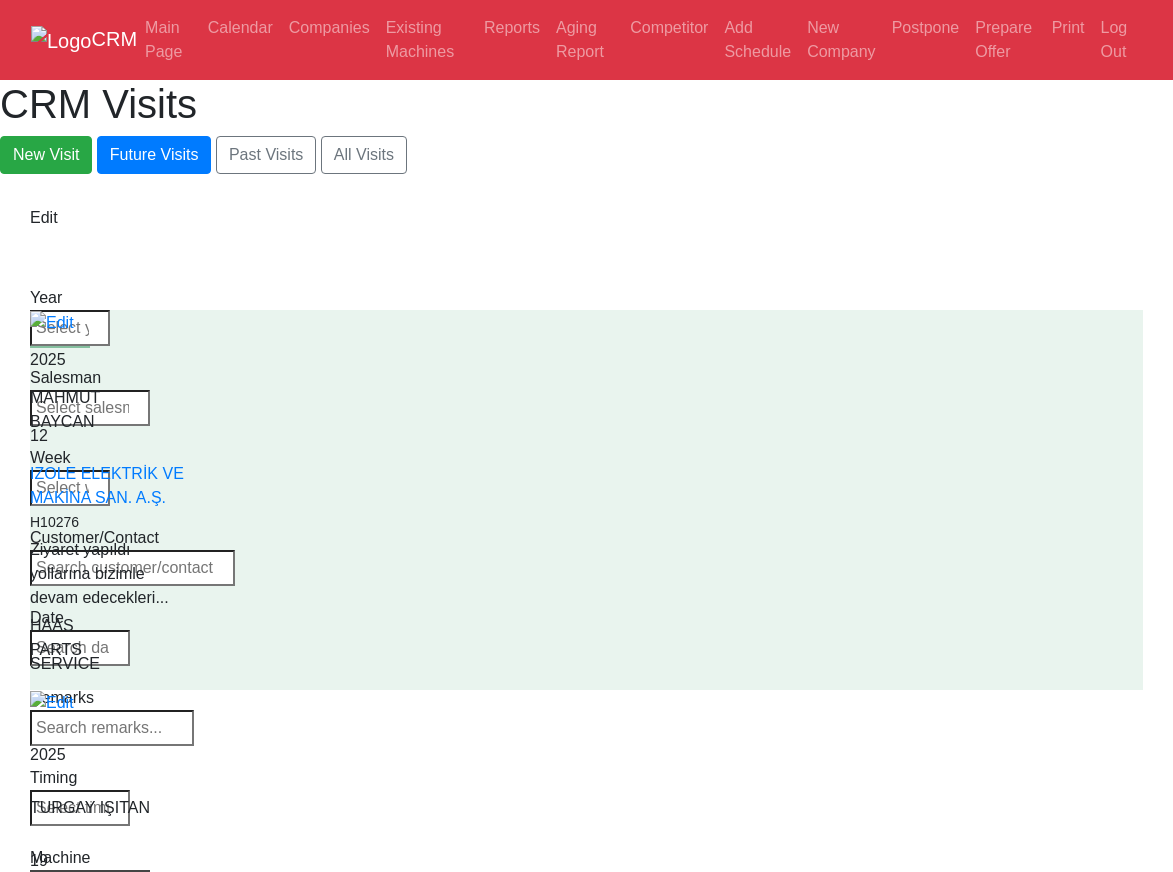 click on "Select Machine HAAS CANACA" at bounding box center [90, 884] 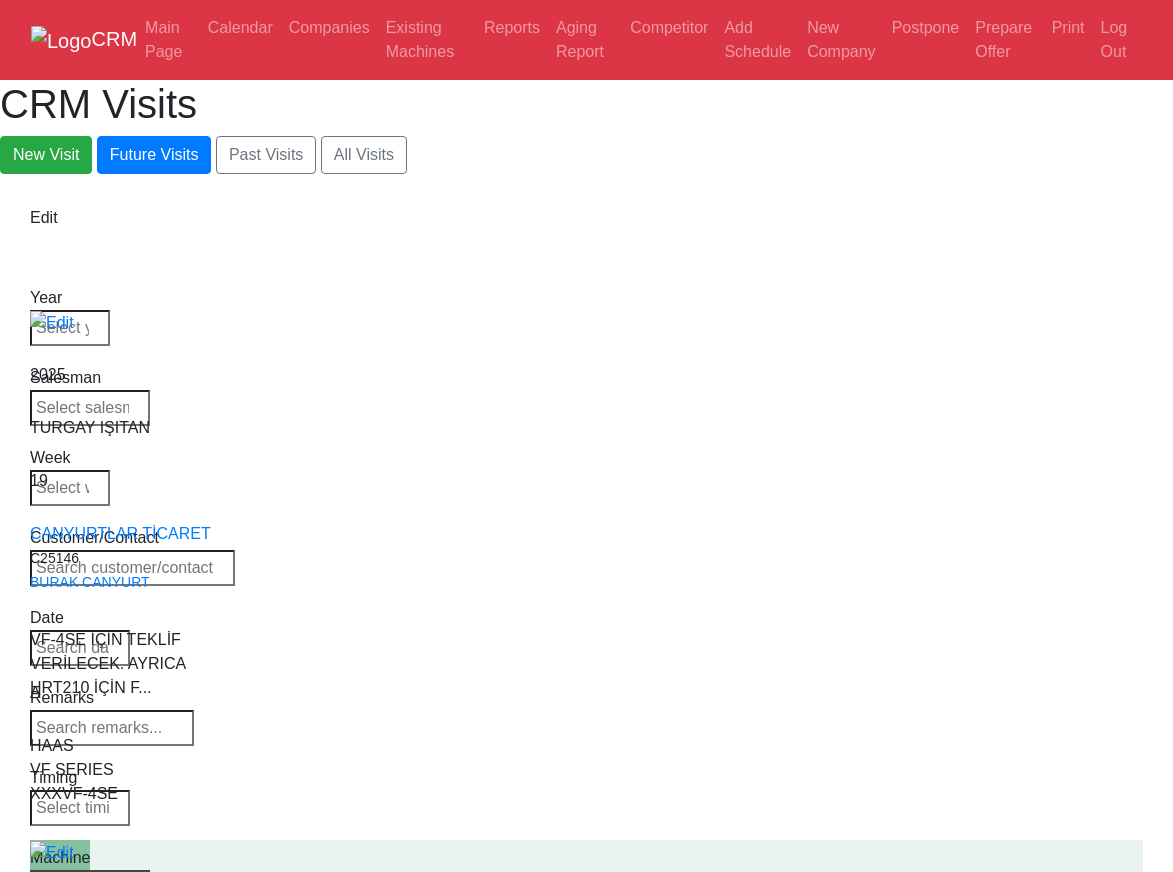 click on "Select Series All VF SERIES ST SERIES UMC EC SERIES ADDITIONAL TM SERIES MINI SERIES VM SERIES VC SERIES GM SERIES VR SERIES GR SERIES VS SERIES DC SERIES TL SERIES DS SERIES CL SERIES PARTS DT SERIES" at bounding box center (90, 884) 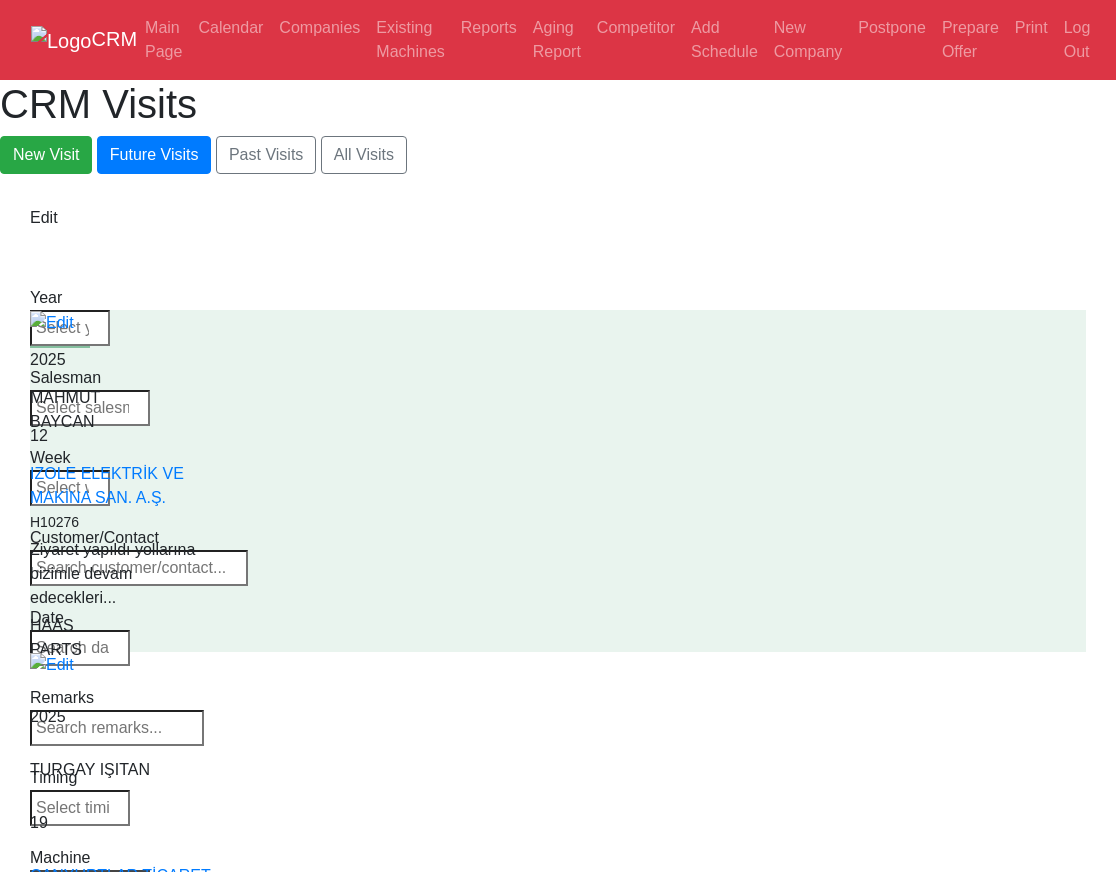 click on "Select Series All VF SERIES ST SERIES UMC EC SERIES ADDITIONAL TM SERIES MINI SERIES VM SERIES VC SERIES GM SERIES VR SERIES GR SERIES VS SERIES DC SERIES TL SERIES DS SERIES CL SERIES PARTS DT SERIES" at bounding box center [90, 884] 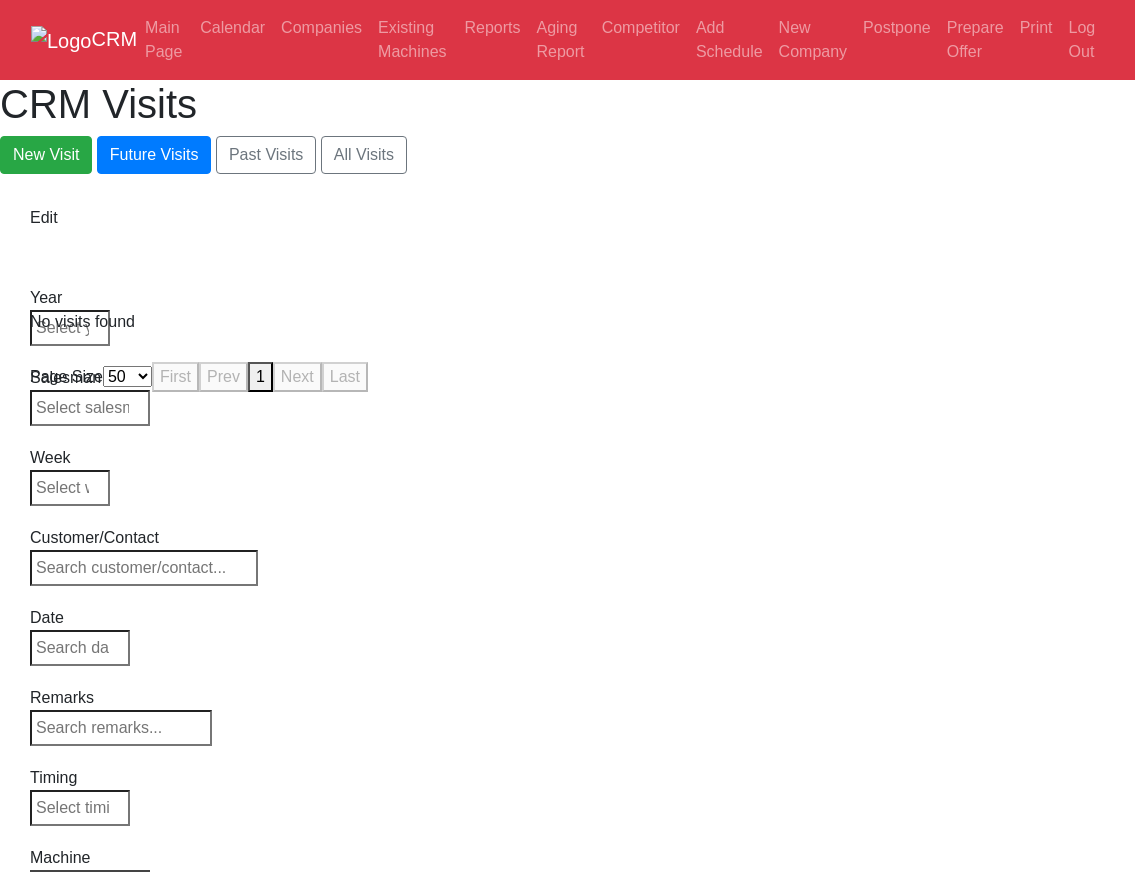click on "Select Model All EC-400 EC-500 EC-500/50 EC-1600 EC-1600ZT EC-1600ZT-5AX EC-630" at bounding box center [90, 884] 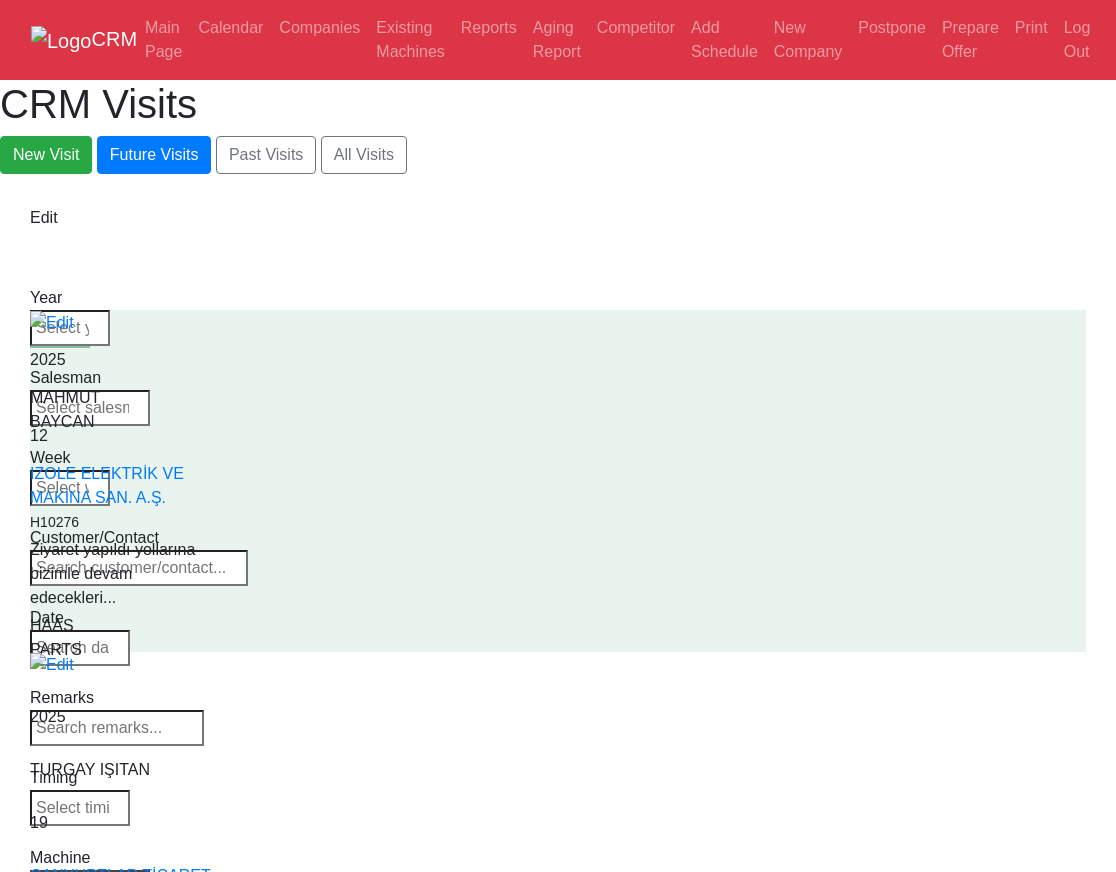 click on "Select Model All EC-400 EC-500 EC-500/50 EC-1600 EC-1600ZT EC-1600ZT-5AX EC-630" at bounding box center [90, 884] 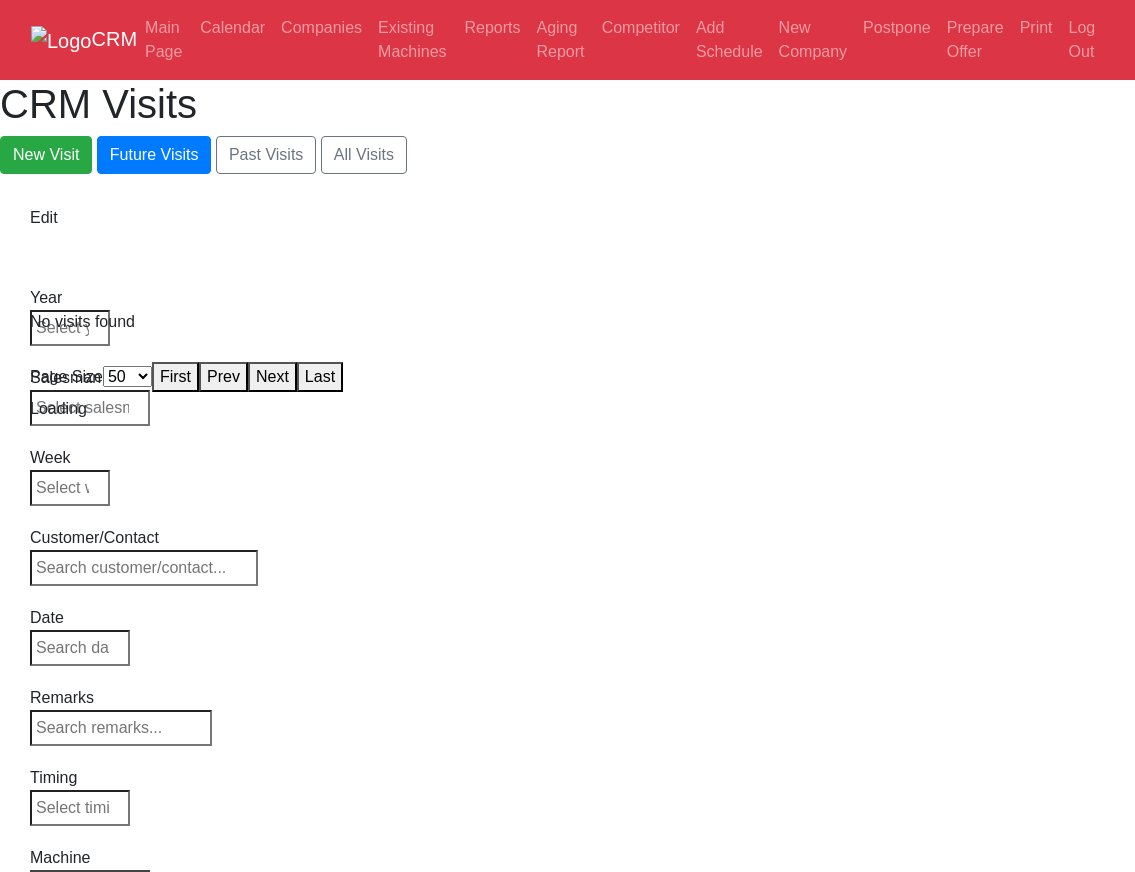 select on "50" 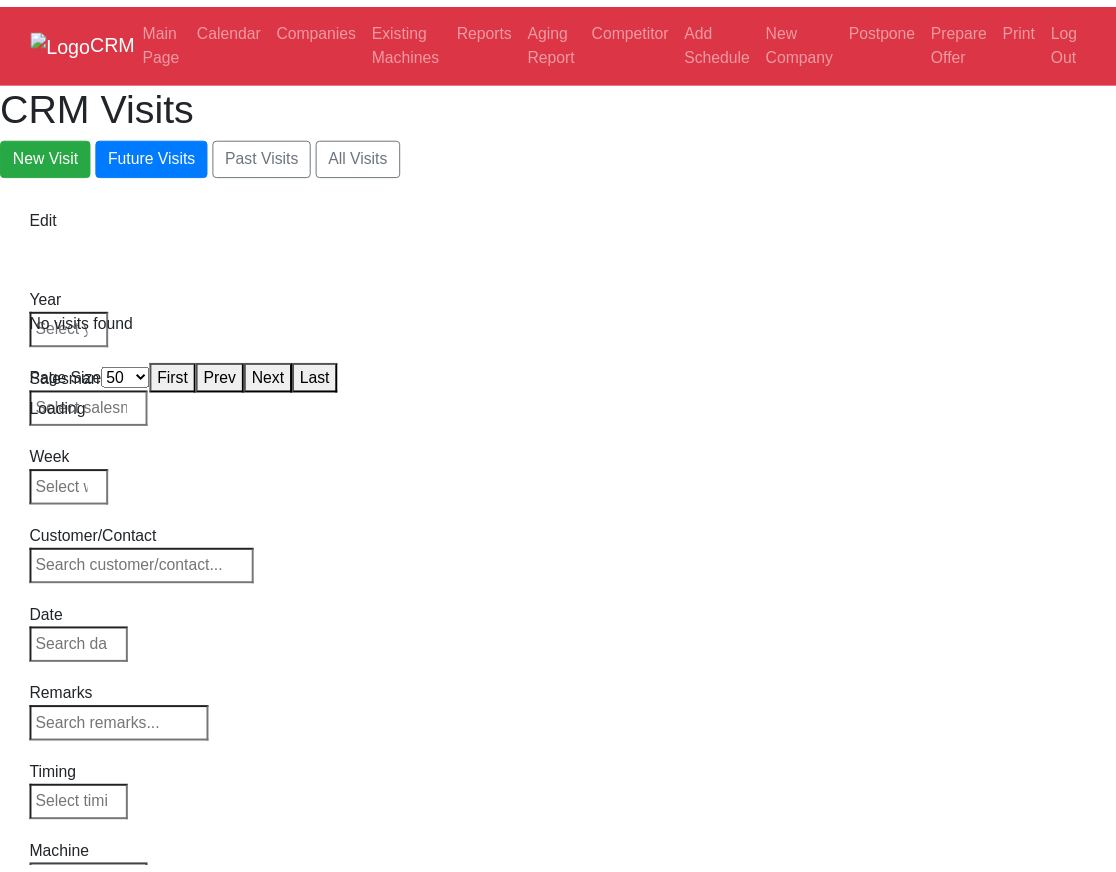 scroll, scrollTop: 0, scrollLeft: 0, axis: both 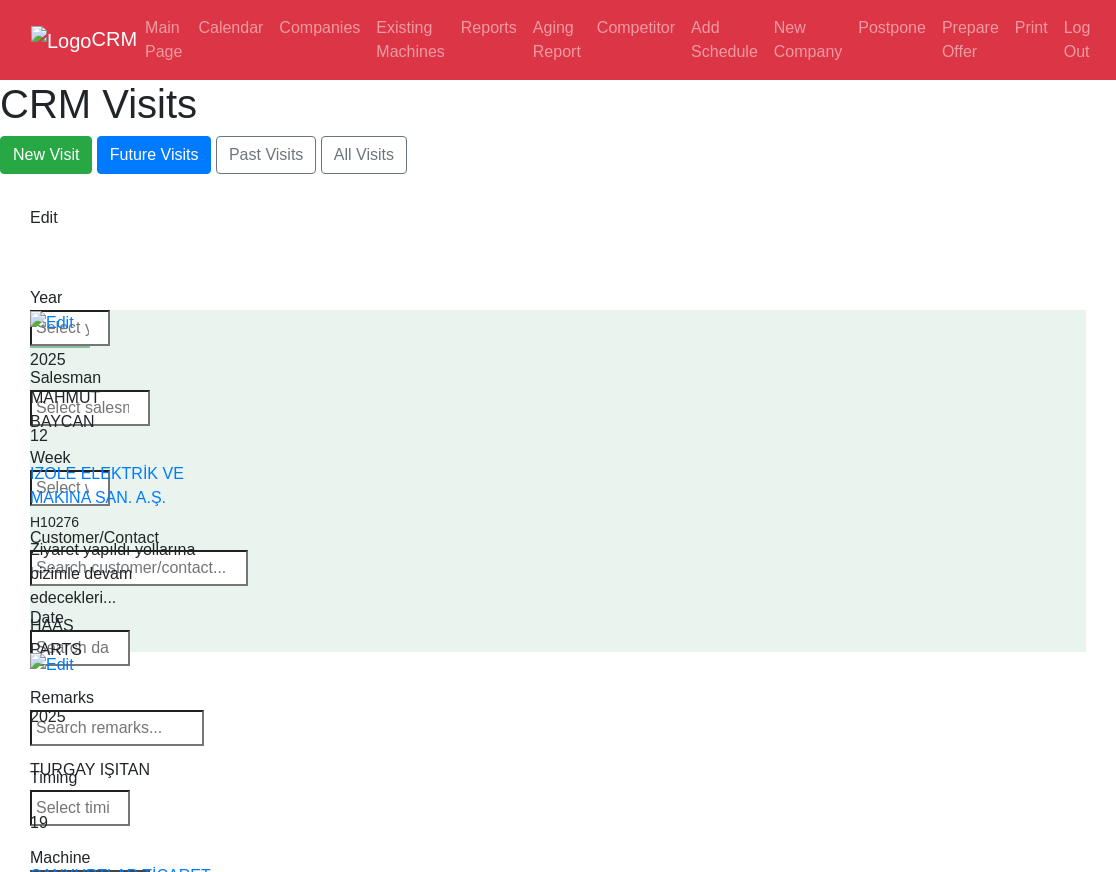 click on "Select Machine HAAS CANACA" at bounding box center [90, 884] 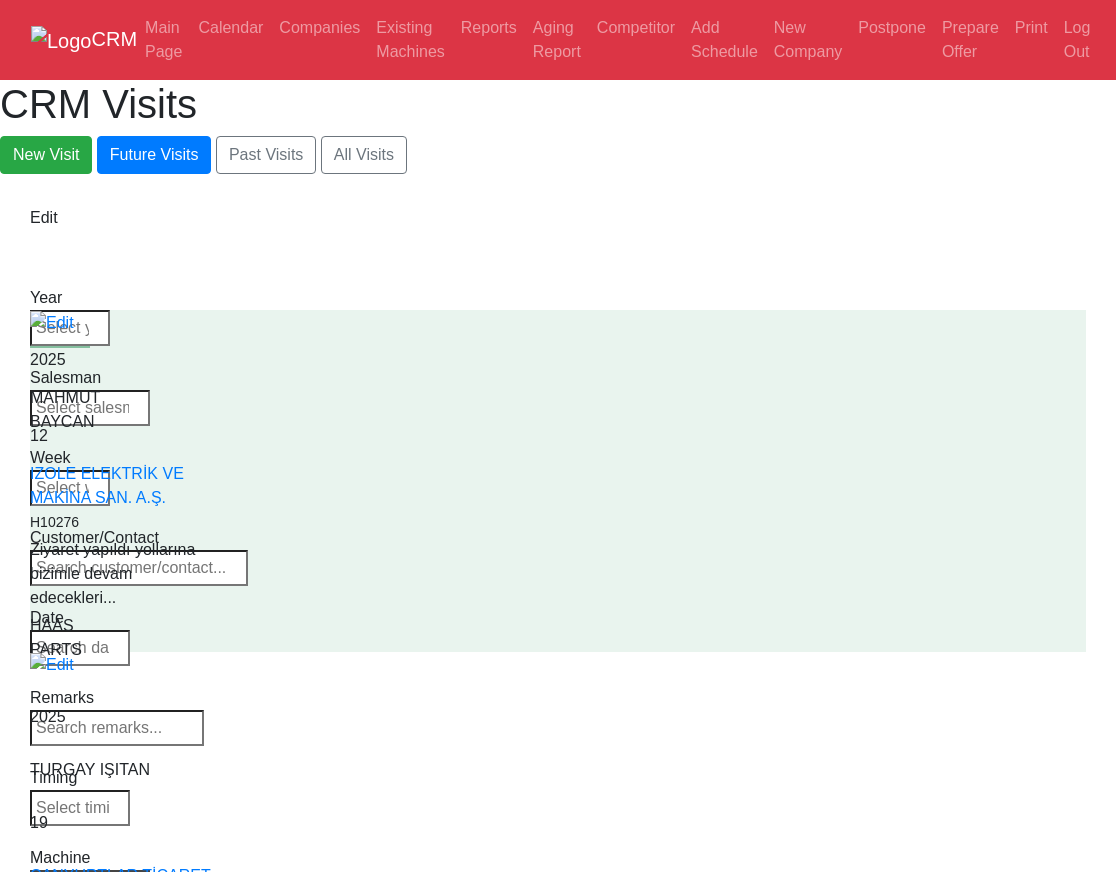 select on "all" 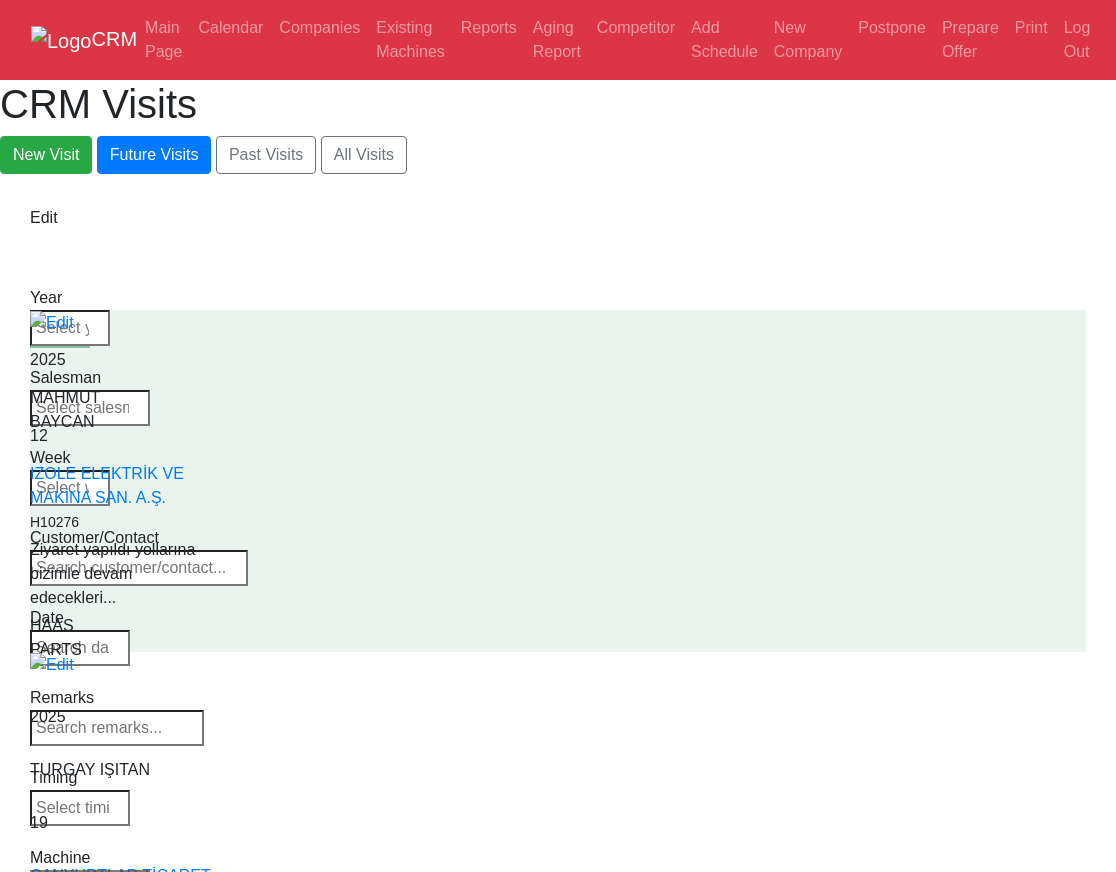 click at bounding box center (91, 1579) 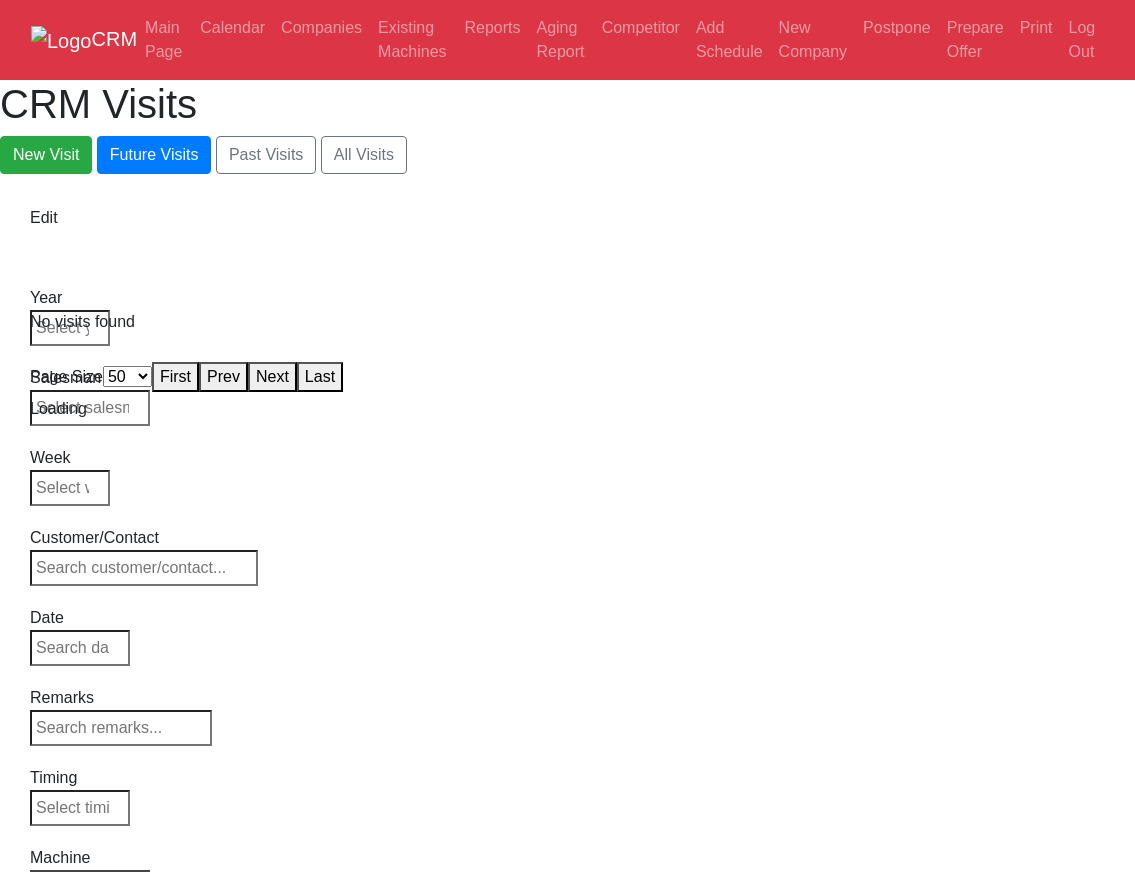 select on "50" 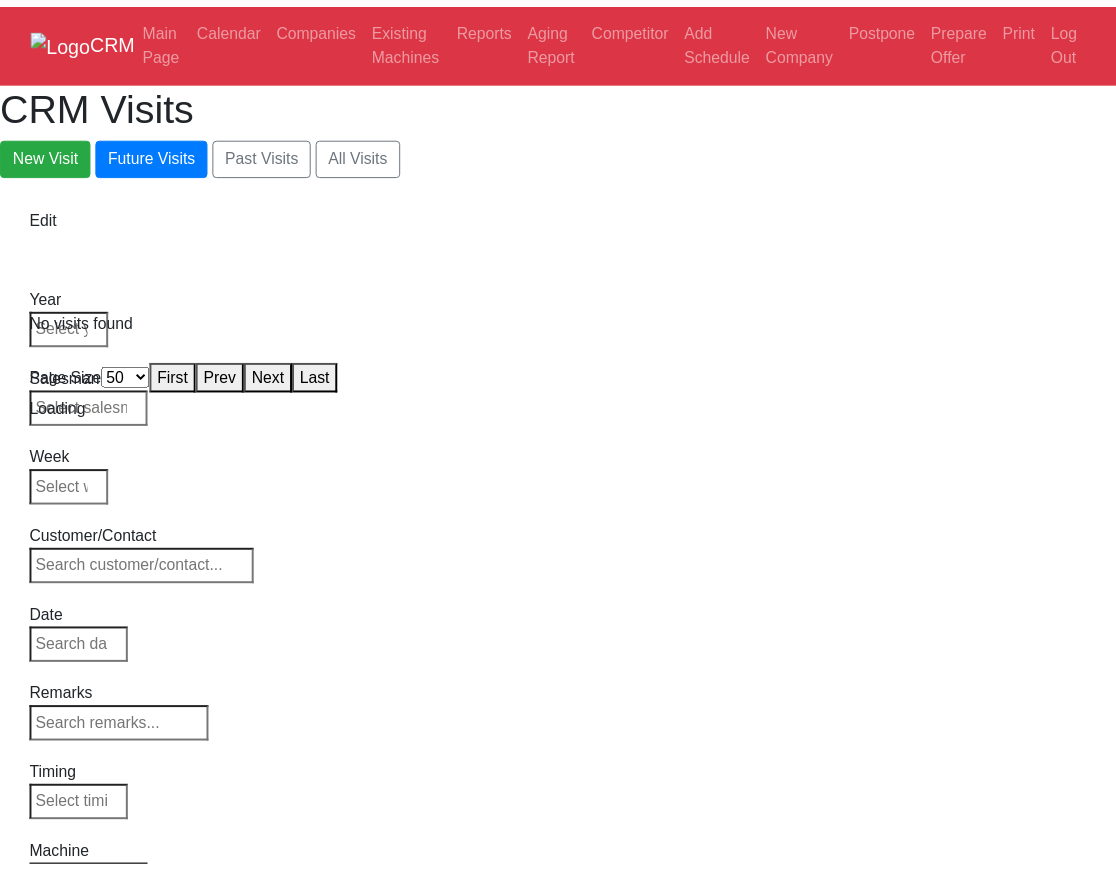 scroll, scrollTop: 0, scrollLeft: 0, axis: both 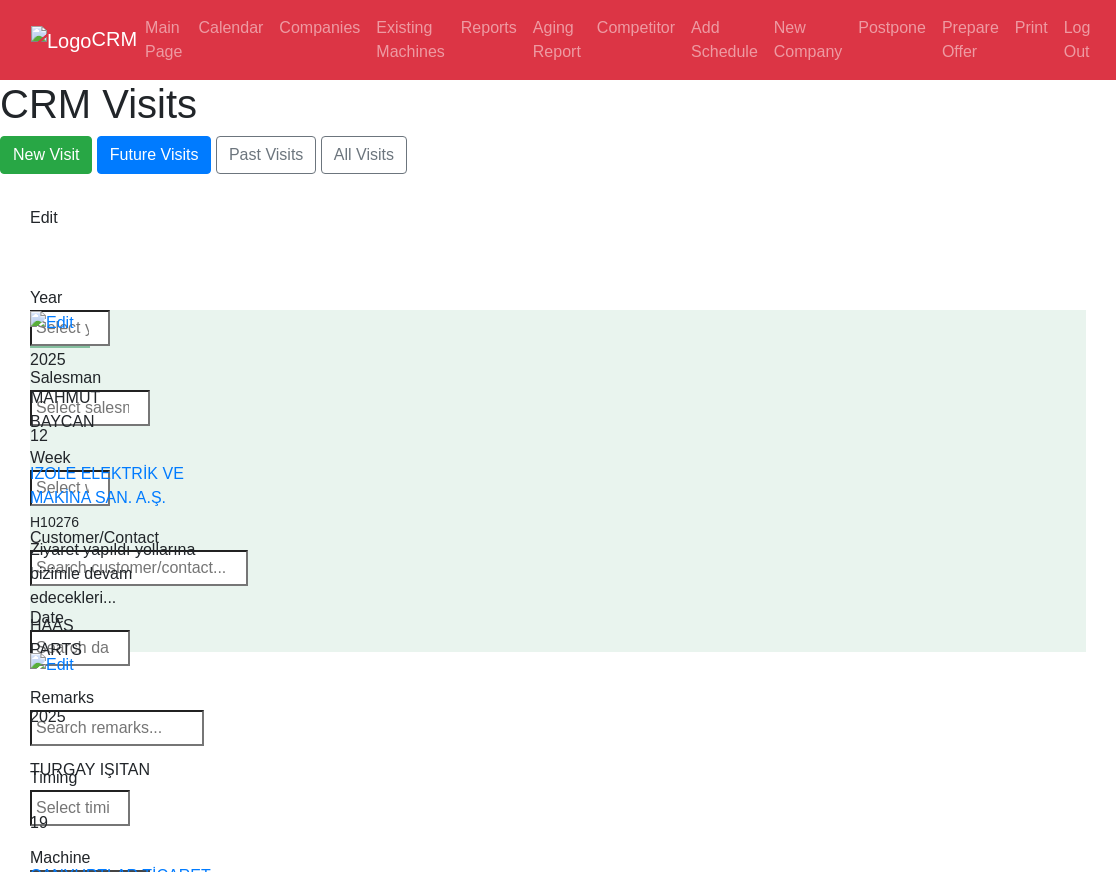 click on "Select Machine HAAS CANACA" at bounding box center [90, 884] 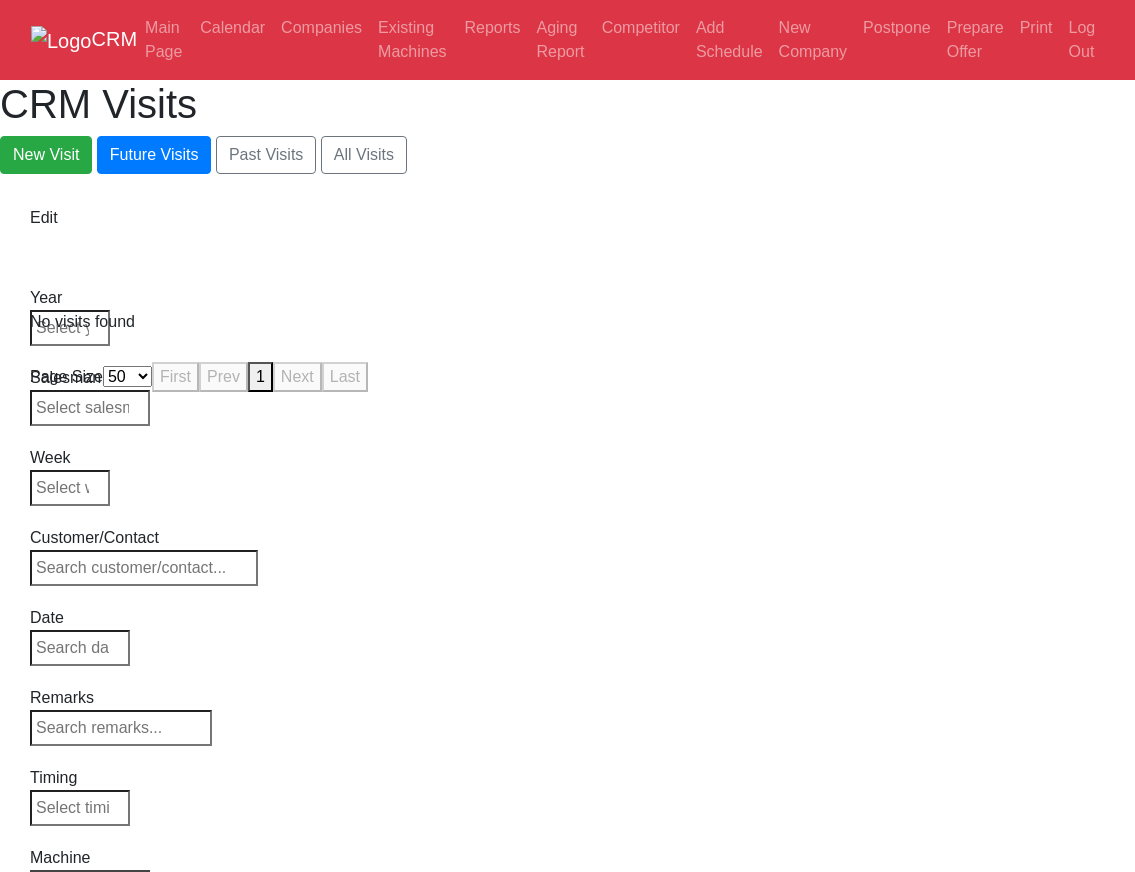 click on "Select Model All ST-10 ST-10L ST-10LY ST-10Y ST-15 ST-15L ST-15LY ST-15Y ST-20 ST-20L ST-20LY ST-20Y ST-25 ST-25L ST-25LY ST-25Y ST-28 ST-28L ST-28LY ST-28Y ST-30 ST-30L ST-30LY ST-30Y ST-35 ST-35L ST-35LY ST-35Y ST-40 ST-40L ST-45 ST-45L ST-55 ST-40S ST-45S ST-45SY" at bounding box center [90, 884] 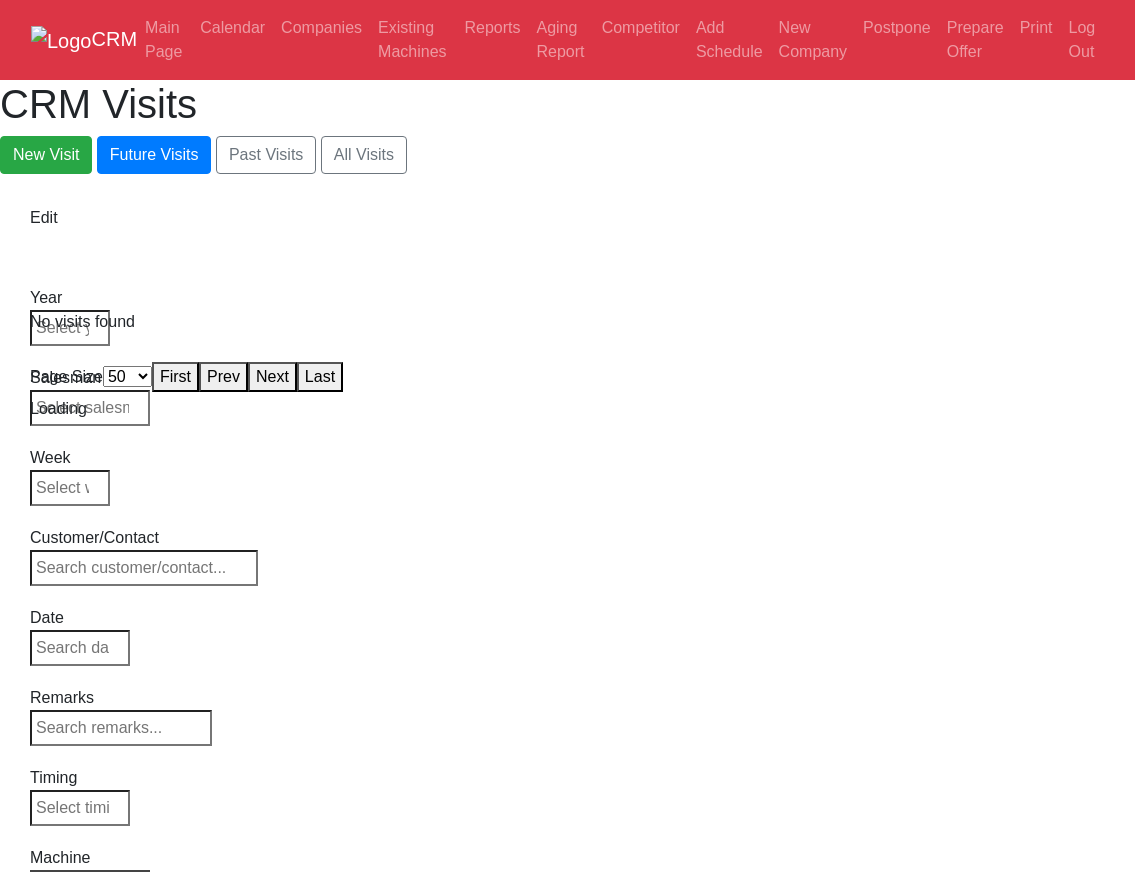 select on "50" 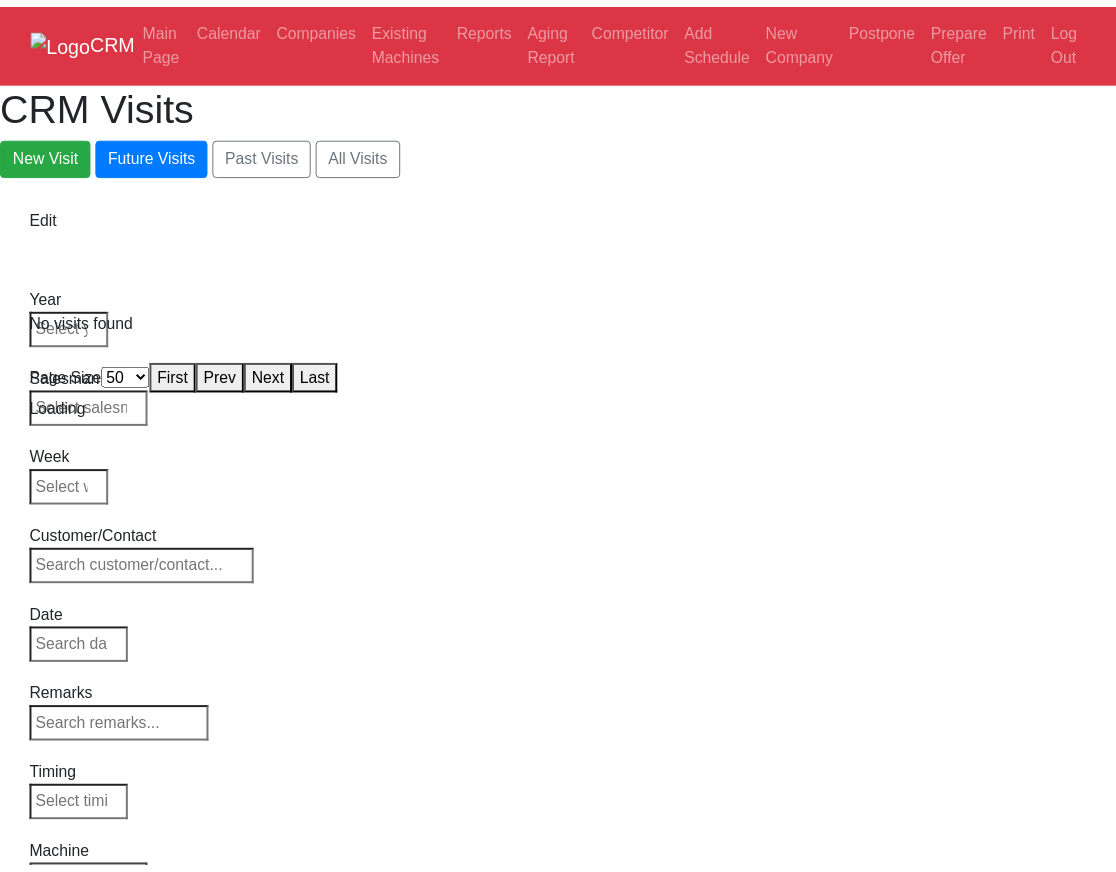 scroll, scrollTop: 0, scrollLeft: 0, axis: both 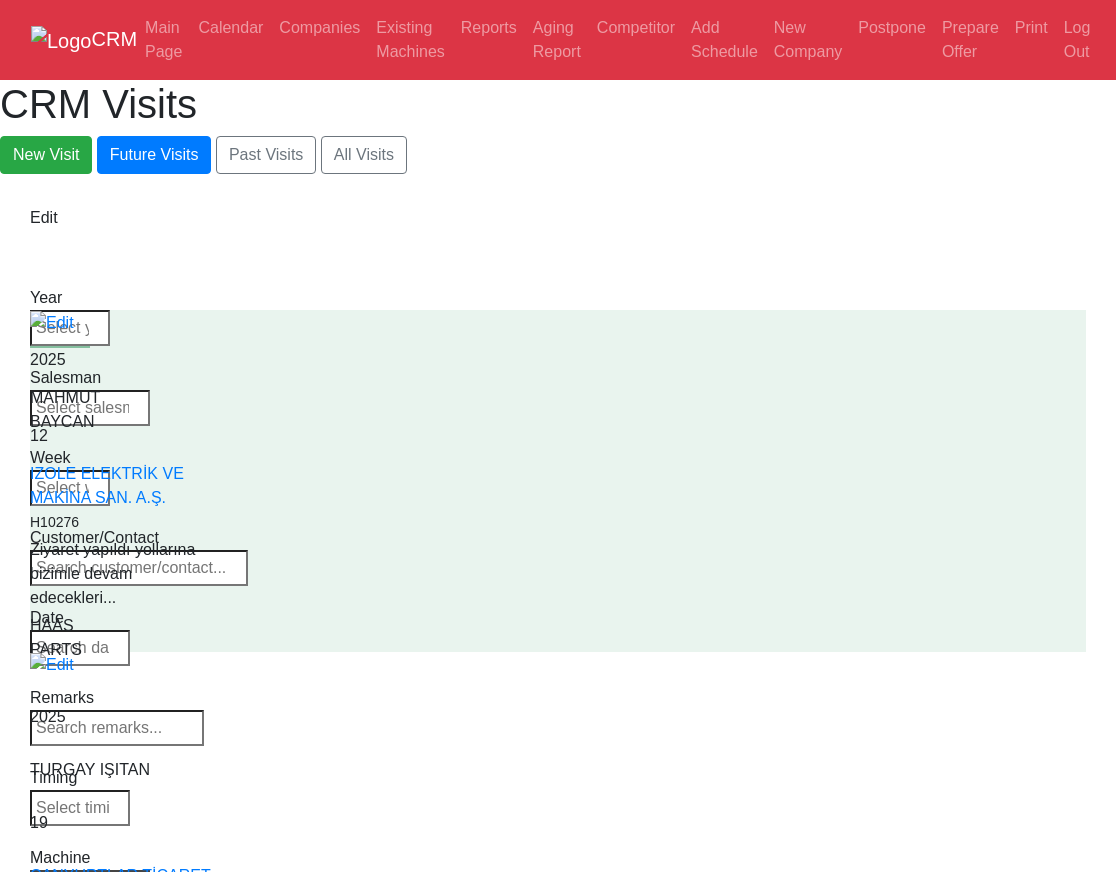 click on "Select Machine HAAS CANACA" at bounding box center (90, 884) 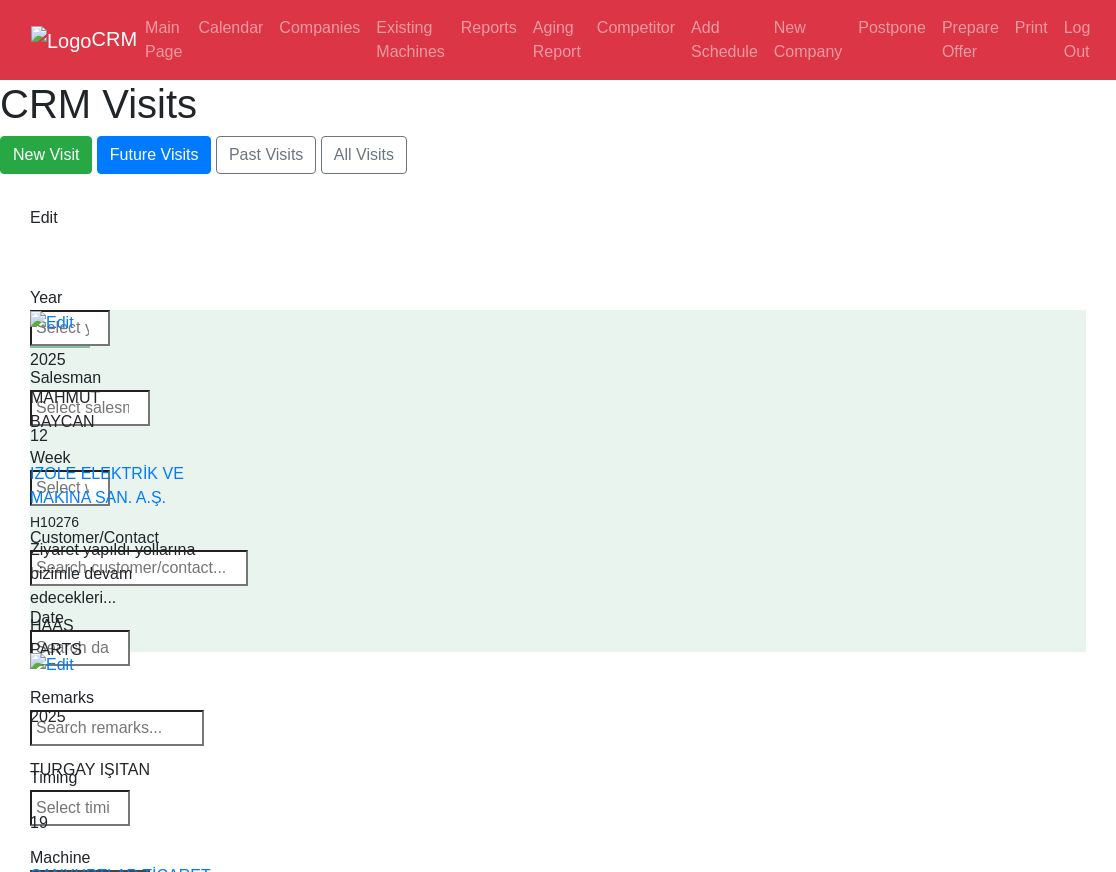 select 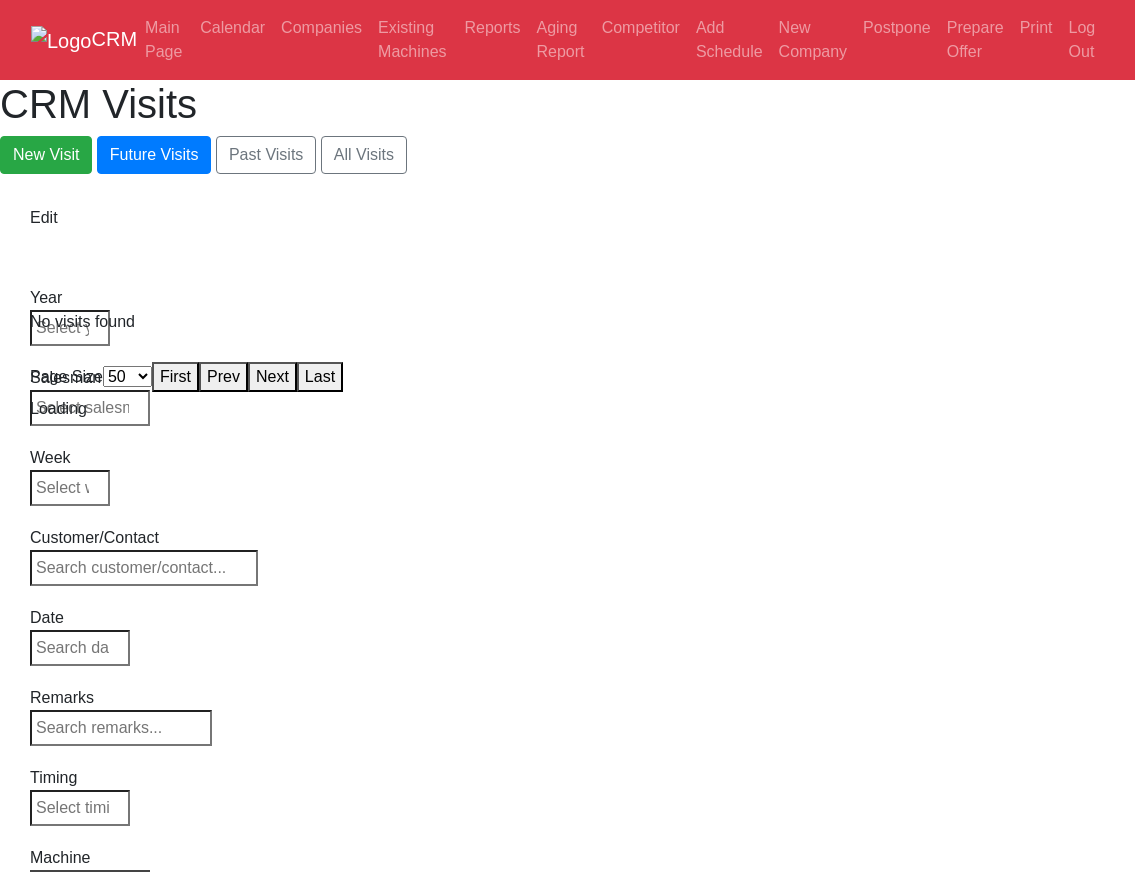 select on "50" 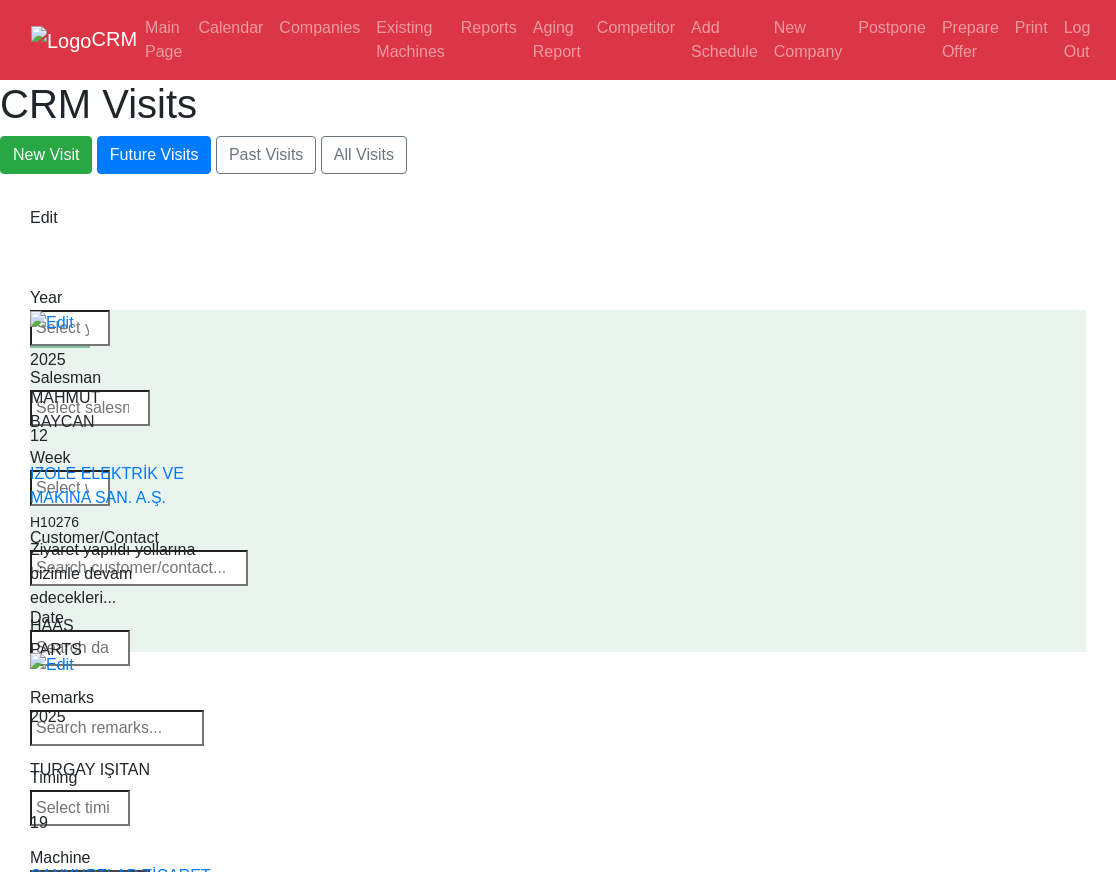 click on "Select Machine HAAS CANACA" at bounding box center (90, 884) 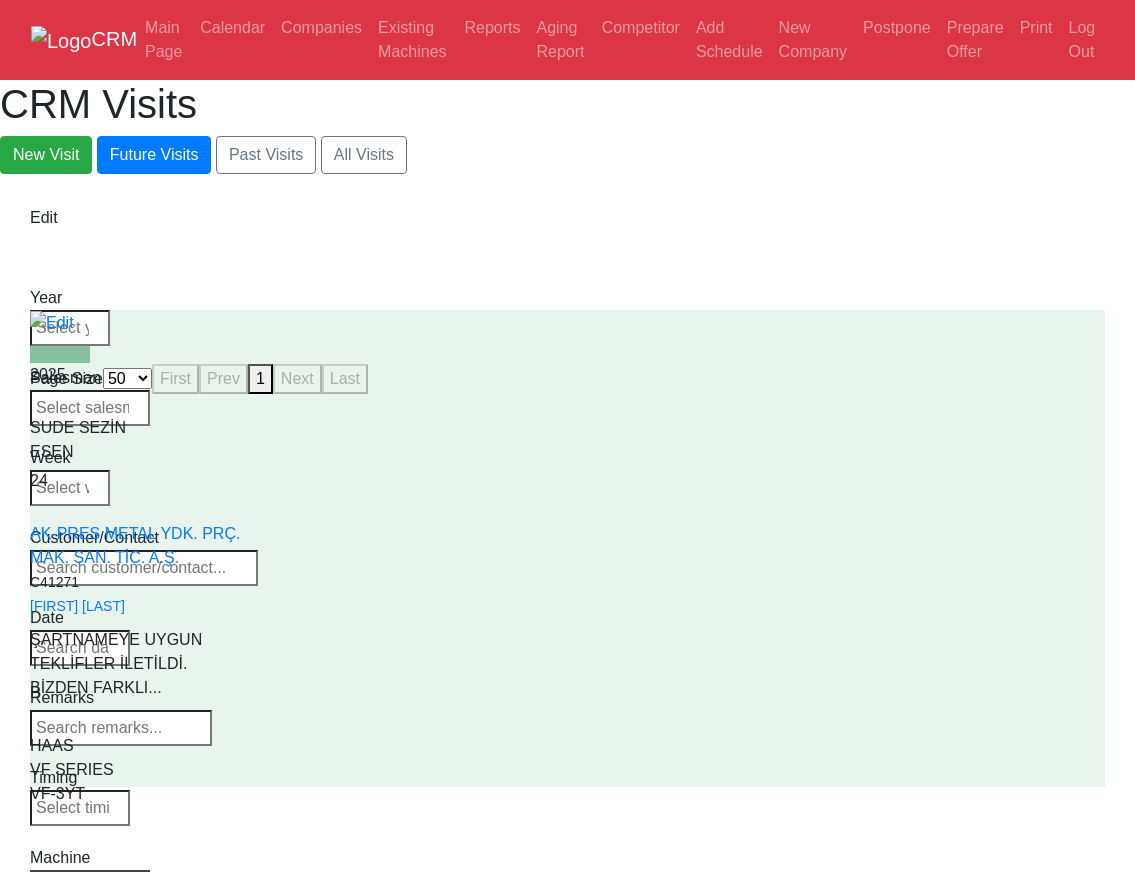 click on "Select Model VF-1 VF-2 VF-2SS VF-2SSYT VF-2TR VF-2YT VF-3 VF-3SS VF-3SSYT VF-3YT VF-3YT/50 VF-4 VF-4SS VF-5/40 VF-5/40TR VF-5/40XT VF-5/50 VF-5/50TR VF-5/50XT VF-5SS VF-10/40 VF-10/50 VF-11/40 VF-11/50 VF-12/40 VF-12/50 VF-14/40 VF-14/50 VF-6/40 VF-6/40TR VF-6/50 VF-6/50TR VF-6SS VF-7/40 VF-7/50 VF-8/40 VF-8/50 VF-9/40 VF-9/50" at bounding box center [90, 884] 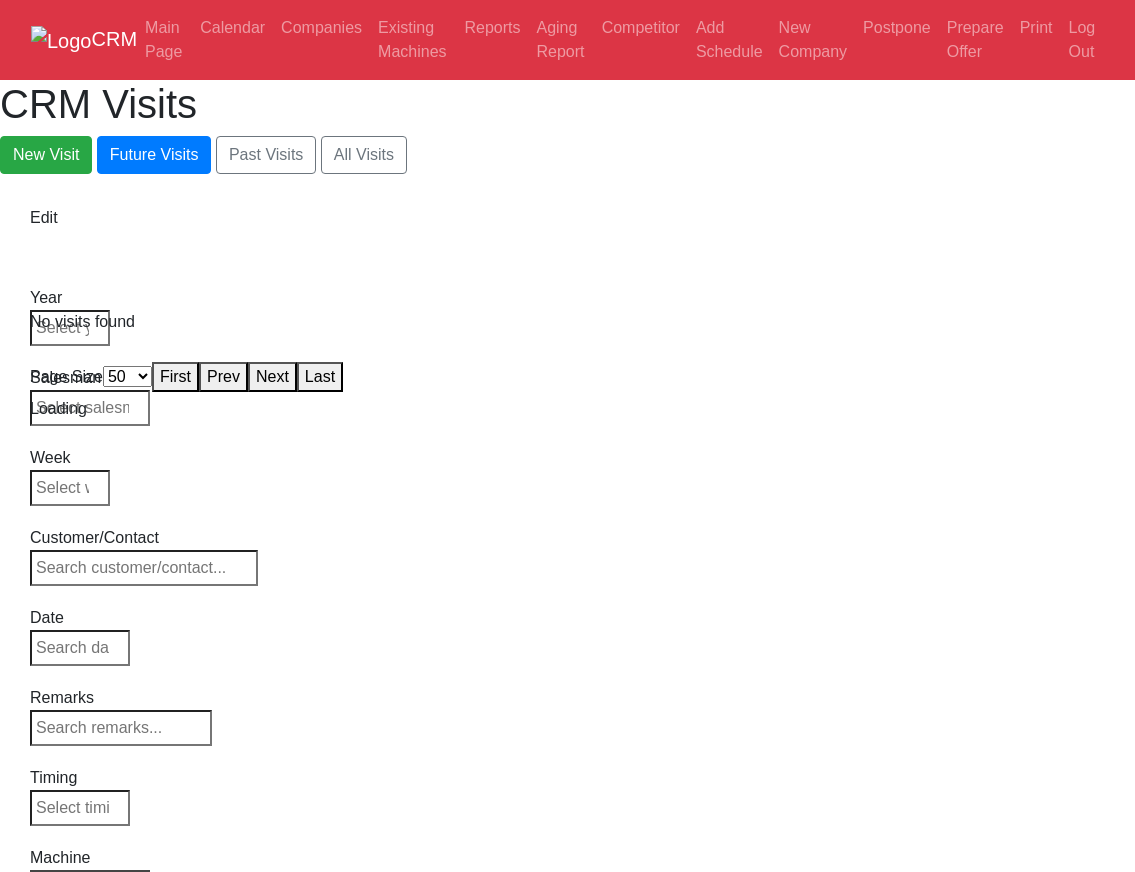 select on "50" 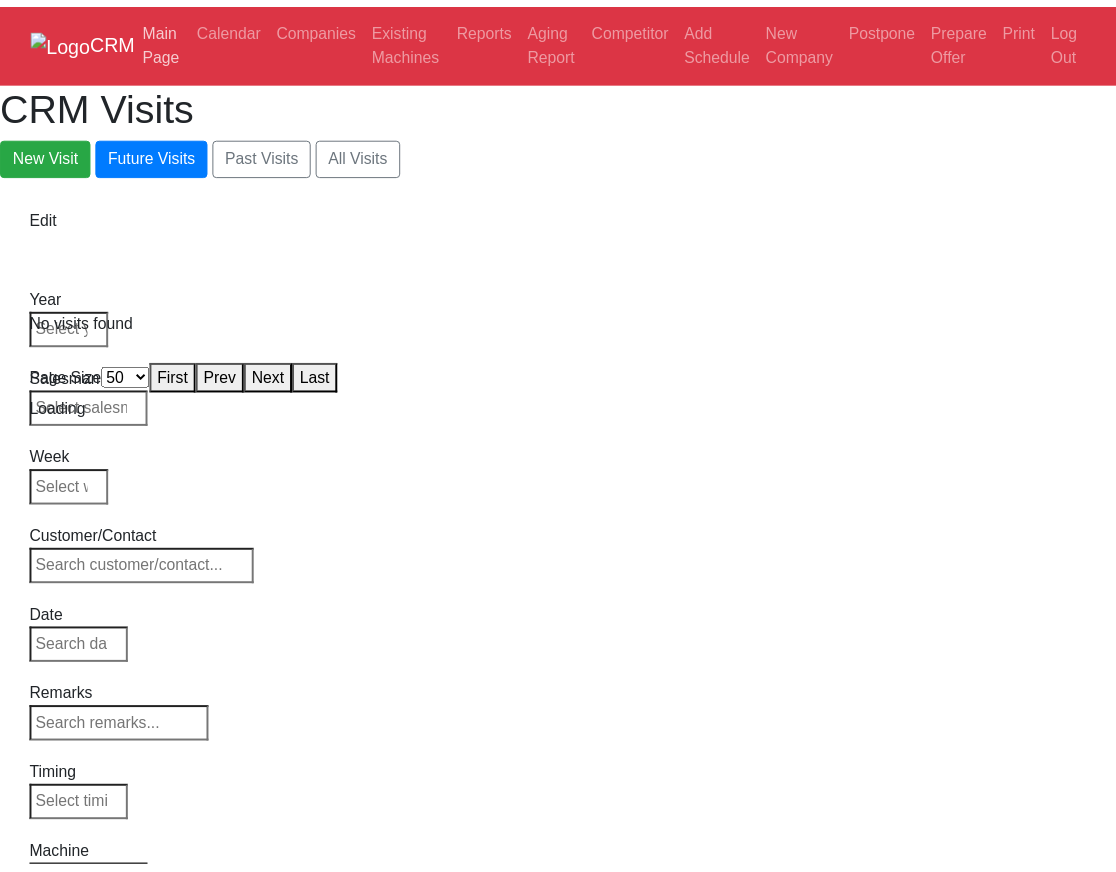 scroll, scrollTop: 0, scrollLeft: 0, axis: both 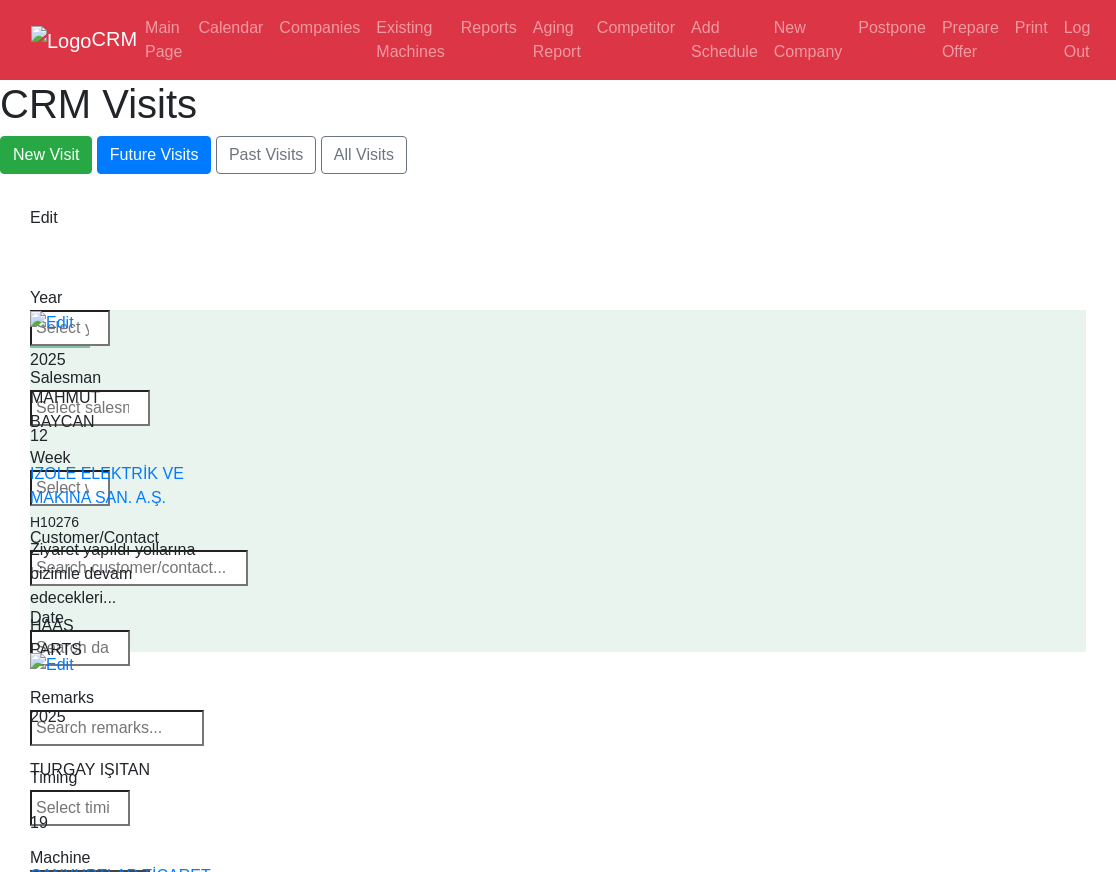 click on "Machine" at bounding box center [91, 858] 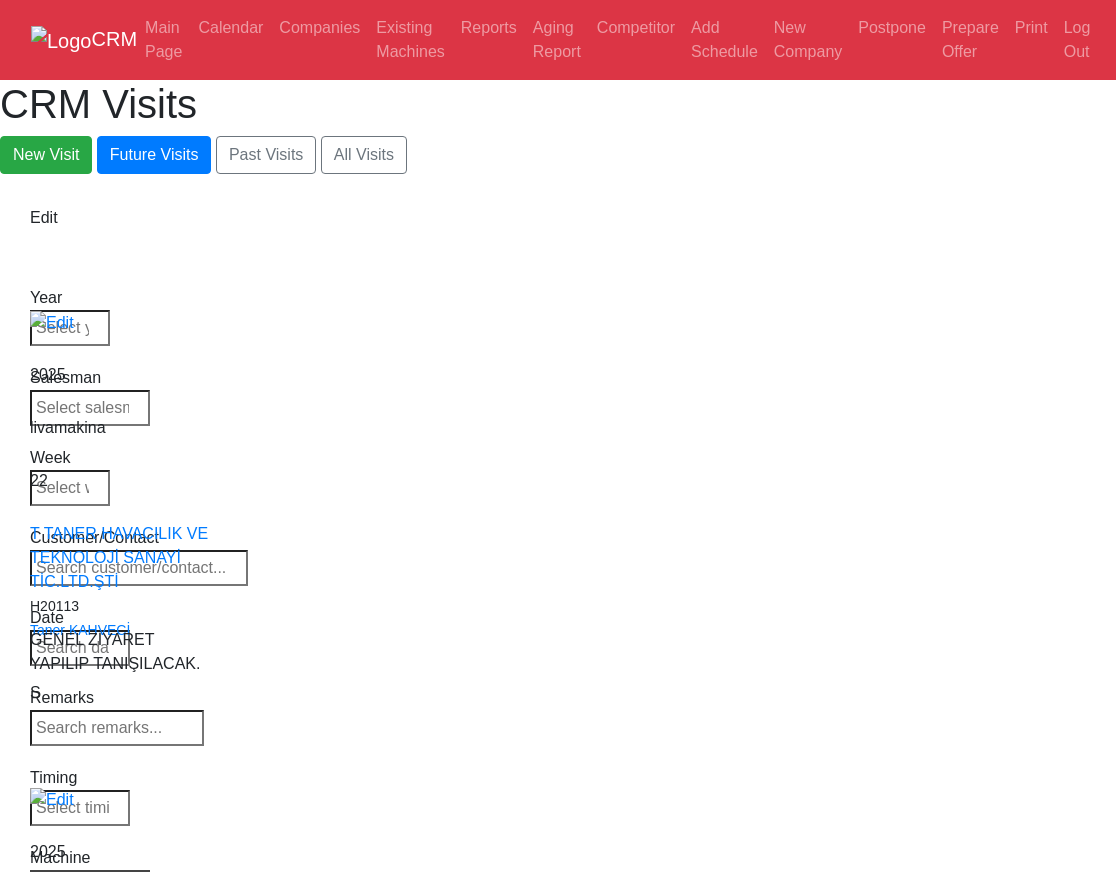 click on "Select Machine HAAS CANACA" at bounding box center (90, 884) 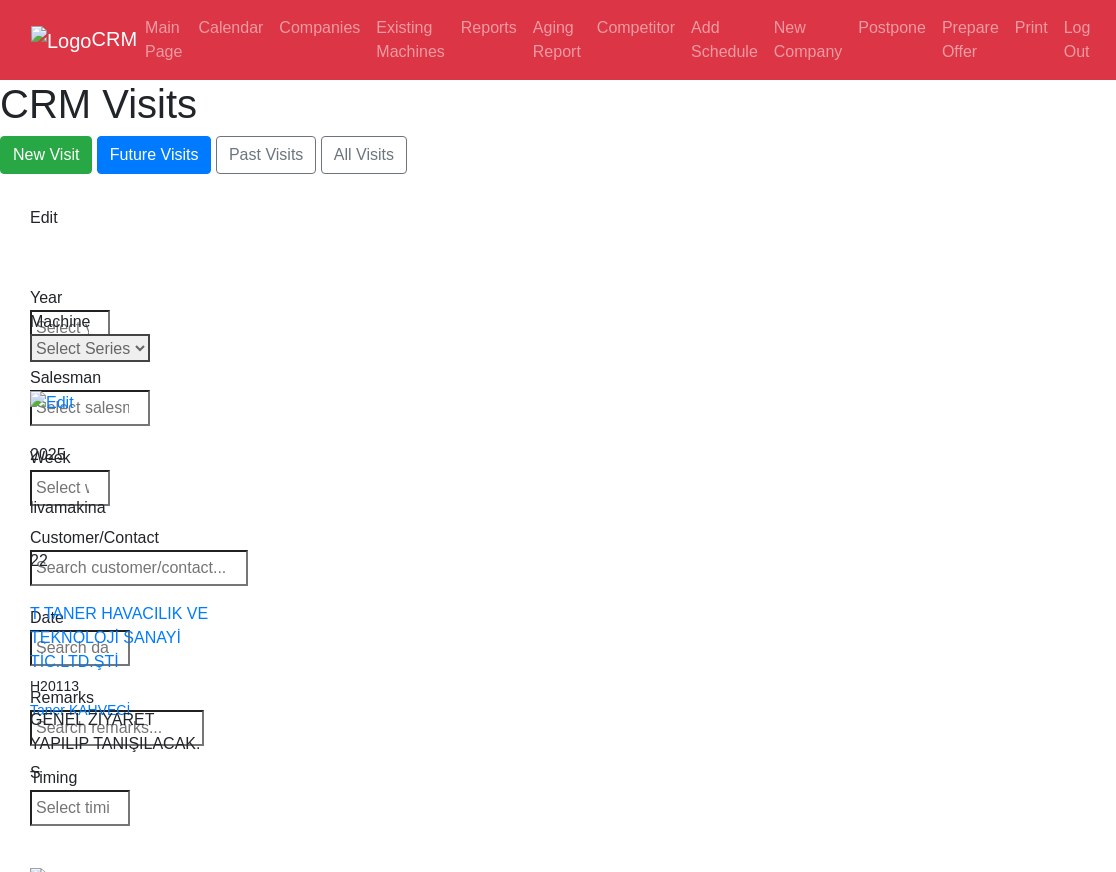 drag, startPoint x: 1025, startPoint y: 320, endPoint x: 1010, endPoint y: 307, distance: 19.849434 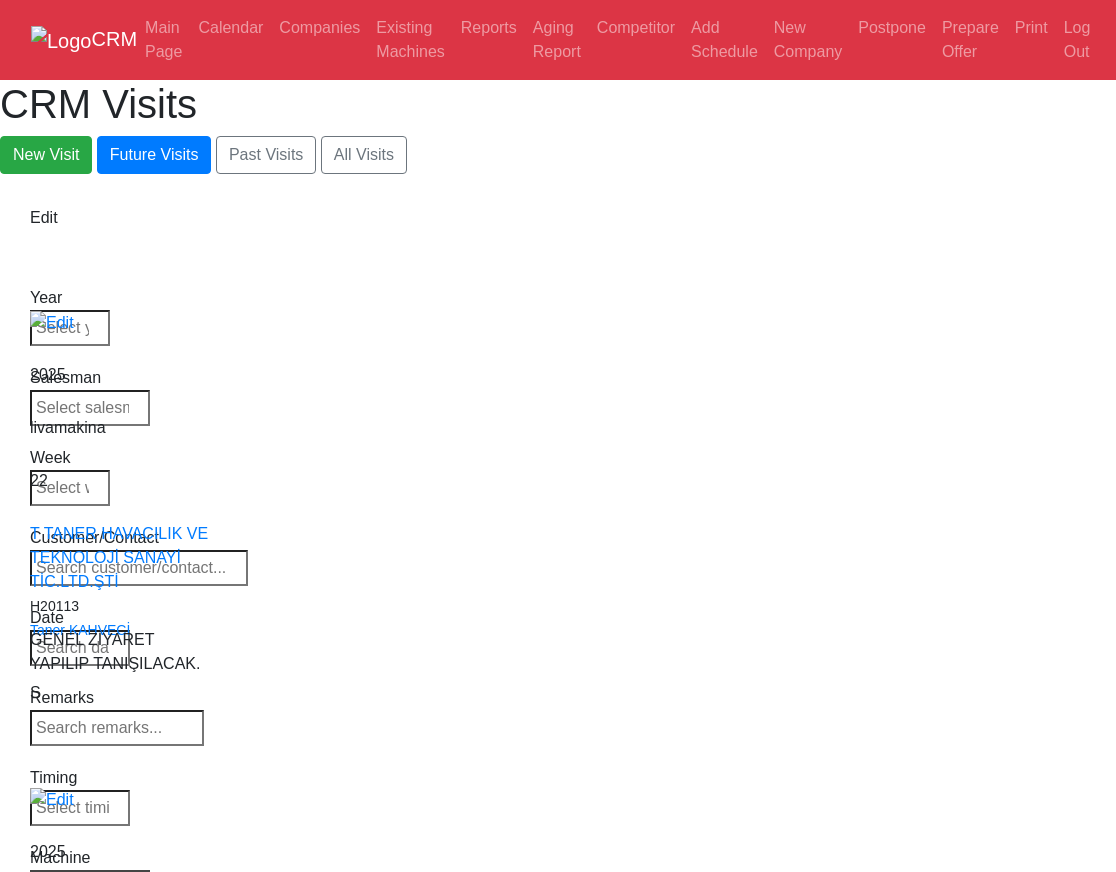 click on "Select Series All VF SERIES ST SERIES UMC EC SERIES ADDITIONAL TM SERIES MINI SERIES VM SERIES VC SERIES GM SERIES VR SERIES GR SERIES VS SERIES DC SERIES TL SERIES DS SERIES CL SERIES PARTS DT SERIES" at bounding box center (90, 884) 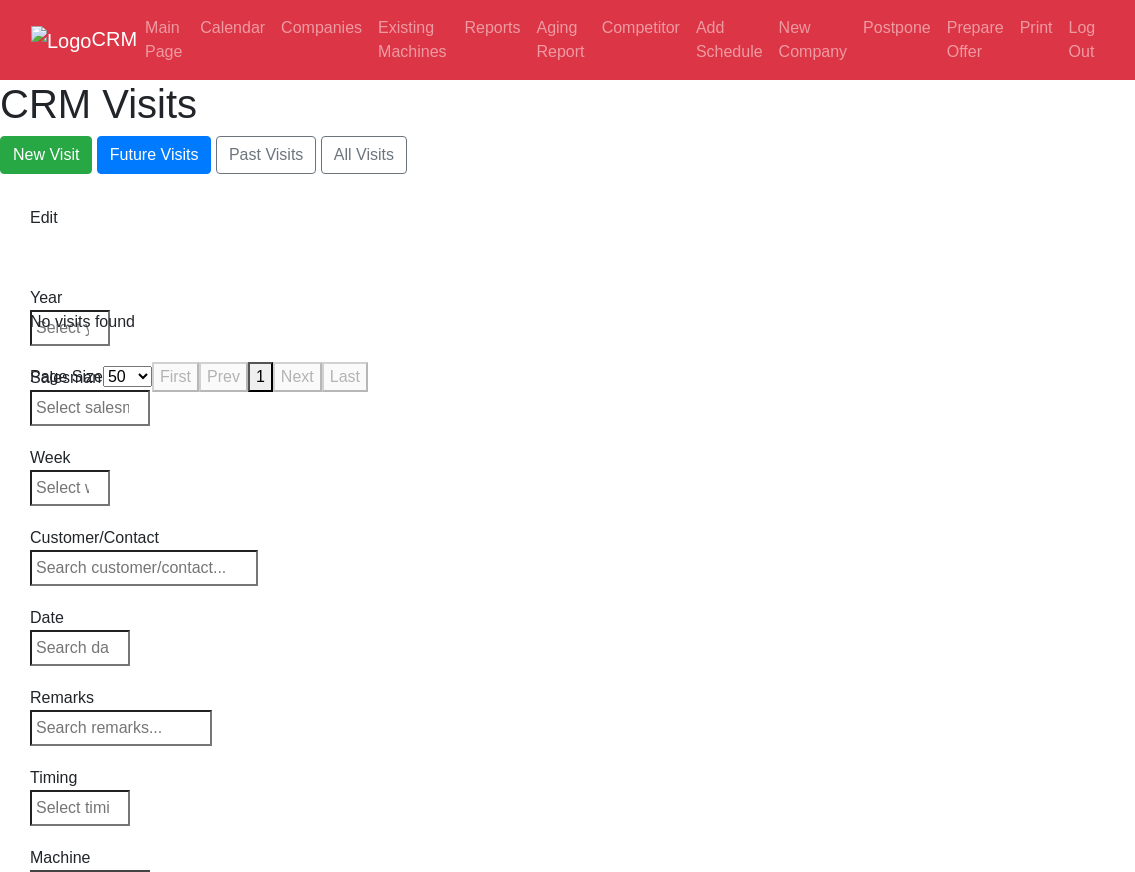 click on "Select Model VF-1 VF-2 VF-2SS VF-2SSYT VF-2TR VF-2YT VF-3 VF-3SS VF-3SSYT VF-3YT VF-3YT/50 VF-4 VF-4SS VF-5/40 VF-5/40TR VF-5/40XT VF-5/50 VF-5/50TR VF-5/50XT VF-5SS VF-10/40 VF-10/50 VF-11/40 VF-11/50 VF-12/40 VF-12/50 VF-14/40 VF-14/50 VF-6/40 VF-6/40TR VF-6/50 VF-6/50TR VF-6SS VF-7/40 VF-7/50 VF-8/40 VF-8/50 VF-9/40 VF-9/50" at bounding box center (90, 884) 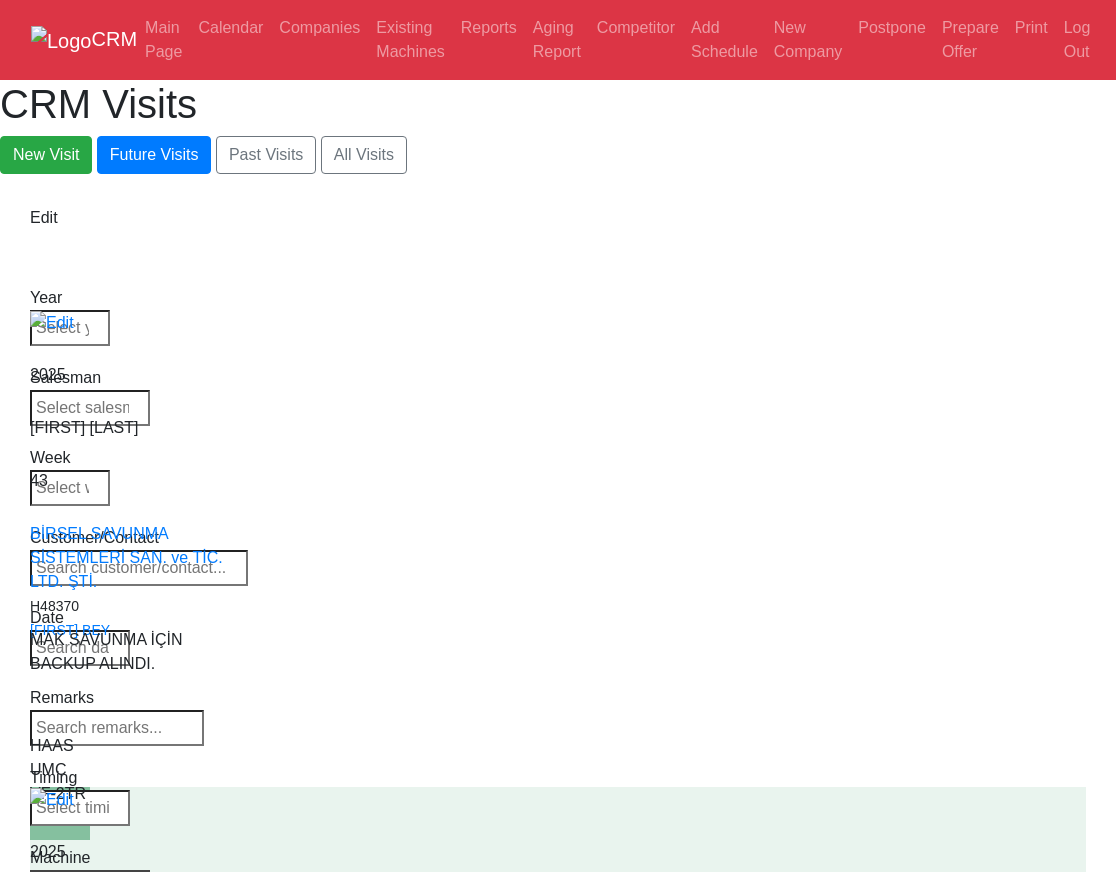 click on "Select Model VF-1 VF-2 VF-2SS VF-2SSYT VF-2TR VF-2YT VF-3 VF-3SS VF-3SSYT VF-3YT VF-3YT/50 VF-4 VF-4SS VF-5/40 VF-5/40TR VF-5/40XT VF-5/50 VF-5/50TR VF-5/50XT VF-5SS VF-10/40 VF-10/50 VF-11/40 VF-11/50 VF-12/40 VF-12/50 VF-14/40 VF-14/50 VF-6/40 VF-6/40TR VF-6/50 VF-6/50TR VF-6SS VF-7/40 VF-7/50 VF-8/40 VF-8/50 VF-9/40 VF-9/50" at bounding box center (90, 884) 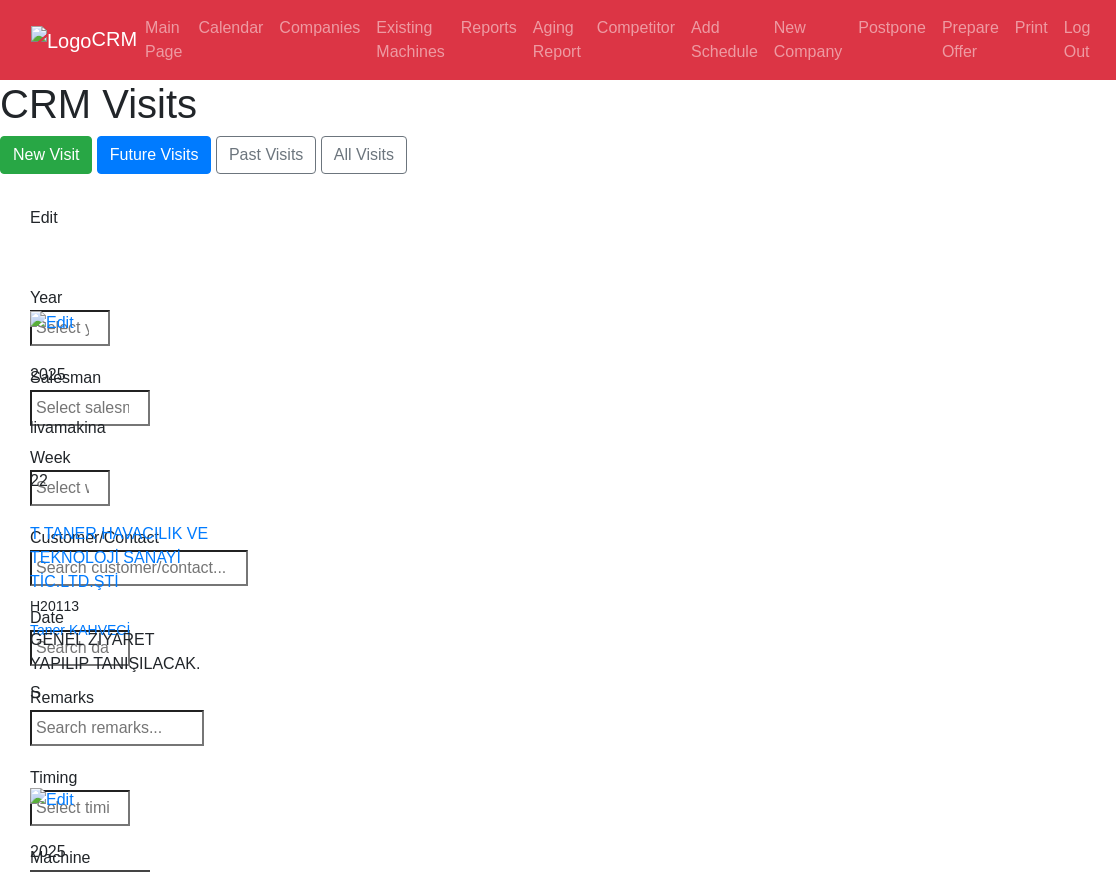 click on "Select Series All VF SERIES ST SERIES UMC EC SERIES ADDITIONAL TM SERIES MINI SERIES VM SERIES VC SERIES GM SERIES VR SERIES GR SERIES VS SERIES DC SERIES TL SERIES DS SERIES CL SERIES PARTS DT SERIES" at bounding box center [90, 884] 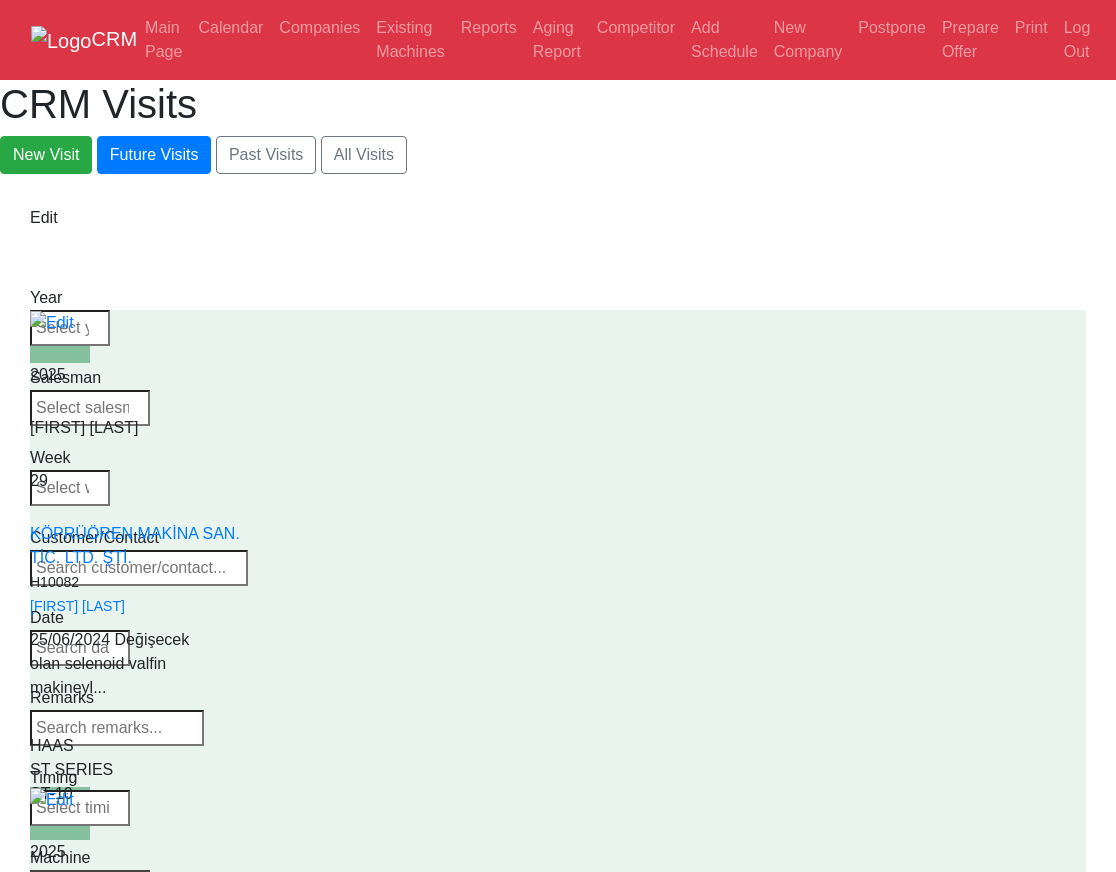 click on "Machine Select Series All VF SERIES ST SERIES UMC EC SERIES ADDITIONAL TM SERIES MINI SERIES VM SERIES VC SERIES GM SERIES VR SERIES GR SERIES VS SERIES DC SERIES TL SERIES DS SERIES CL SERIES PARTS DT SERIES" at bounding box center [91, 872] 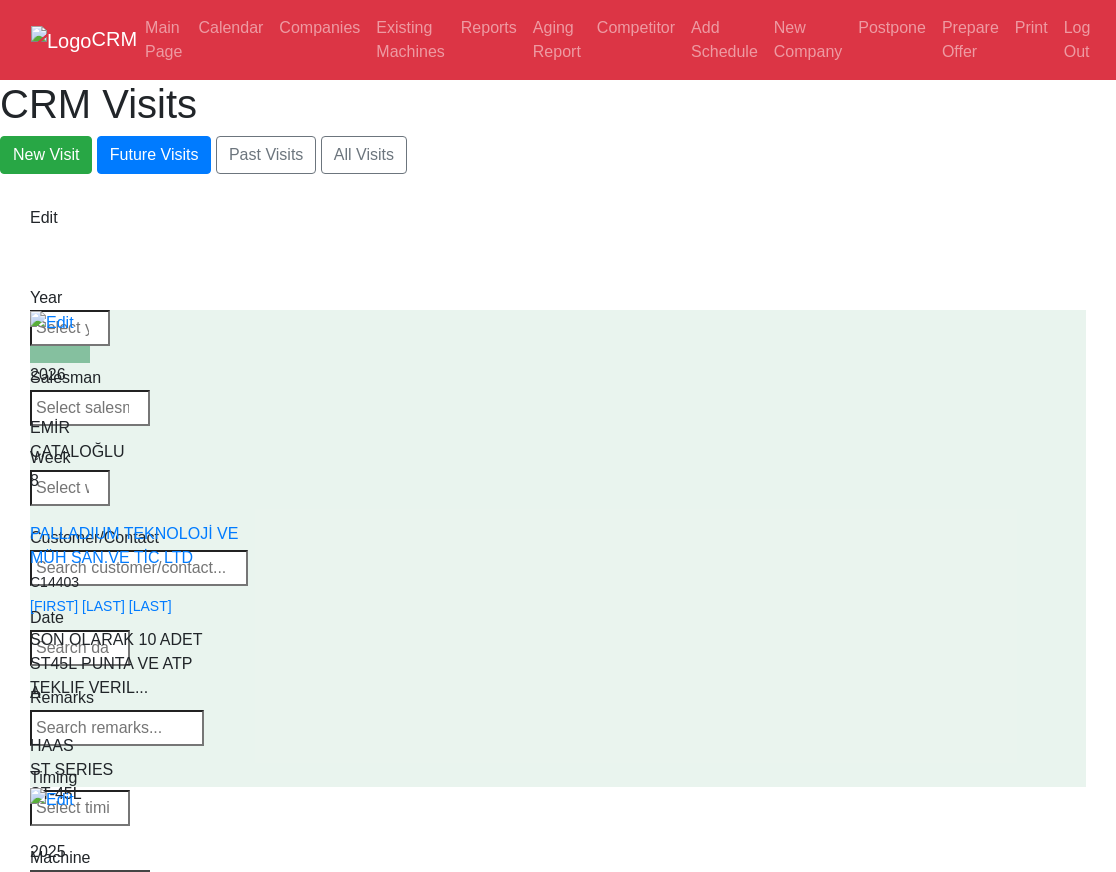 click on "Select Series All VF SERIES ST SERIES UMC EC SERIES ADDITIONAL TM SERIES MINI SERIES VM SERIES VC SERIES GM SERIES VR SERIES GR SERIES VS SERIES DC SERIES TL SERIES DS SERIES CL SERIES PARTS DT SERIES" at bounding box center (90, 884) 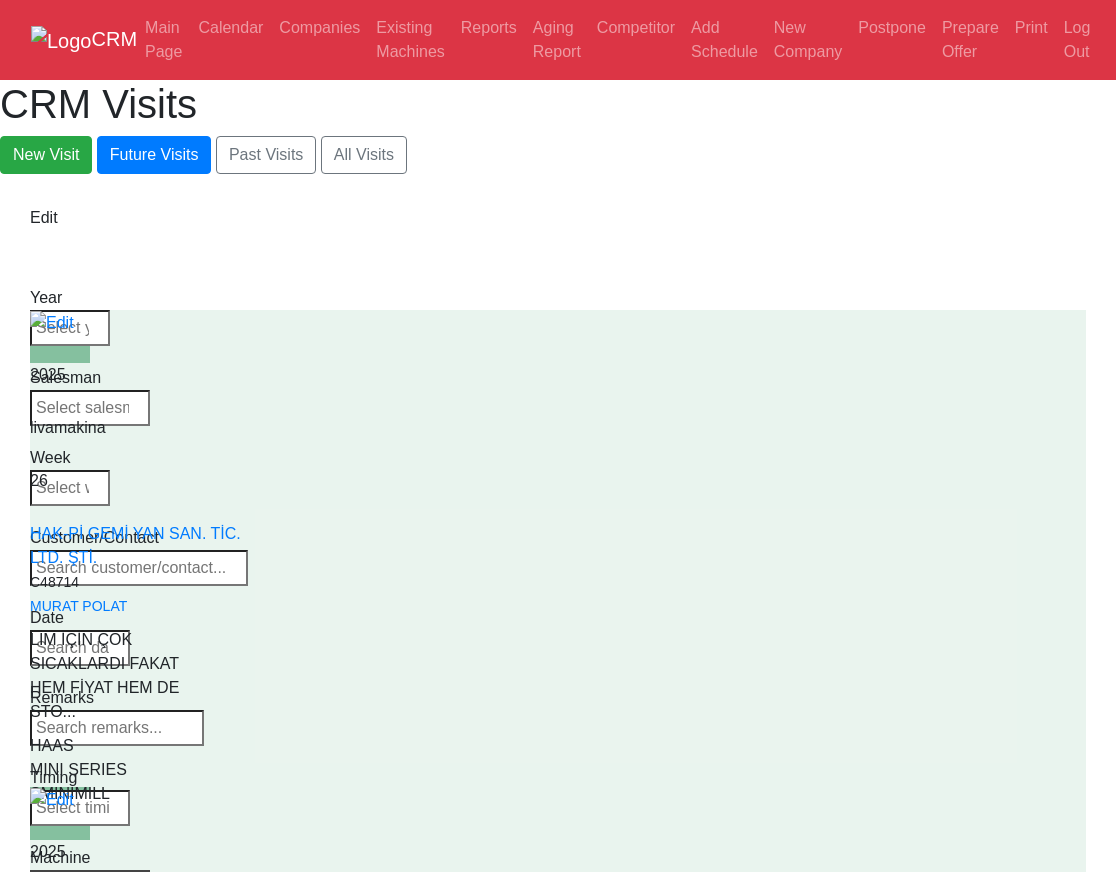 click on "Select Series All VF SERIES ST SERIES UMC EC SERIES ADDITIONAL TM SERIES MINI SERIES VM SERIES VC SERIES GM SERIES VR SERIES GR SERIES VS SERIES DC SERIES TL SERIES DS SERIES CL SERIES PARTS DT SERIES" at bounding box center (90, 884) 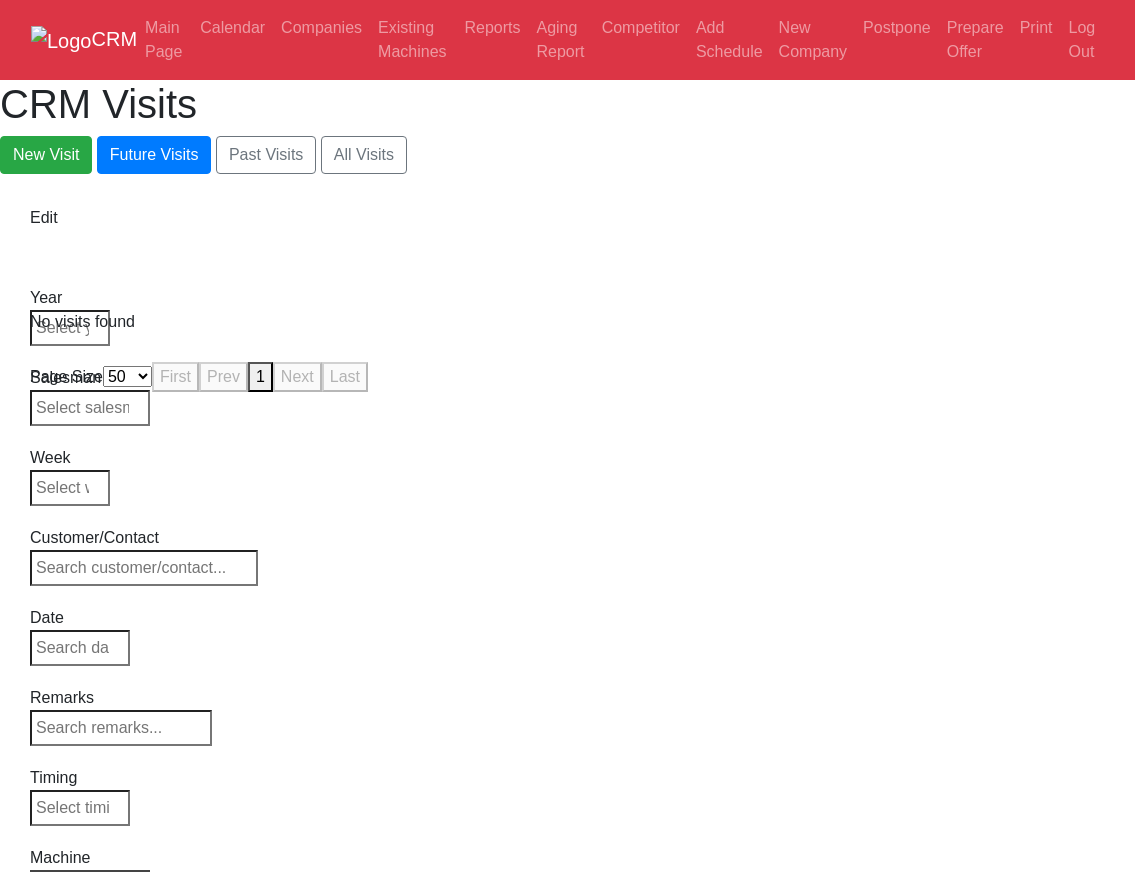 click on "Select Series All VF SERIES ST SERIES UMC EC SERIES ADDITIONAL TM SERIES MINI SERIES VM SERIES VC SERIES GM SERIES VR SERIES GR SERIES VS SERIES DC SERIES TL SERIES DS SERIES CL SERIES PARTS DT SERIES" at bounding box center [90, 884] 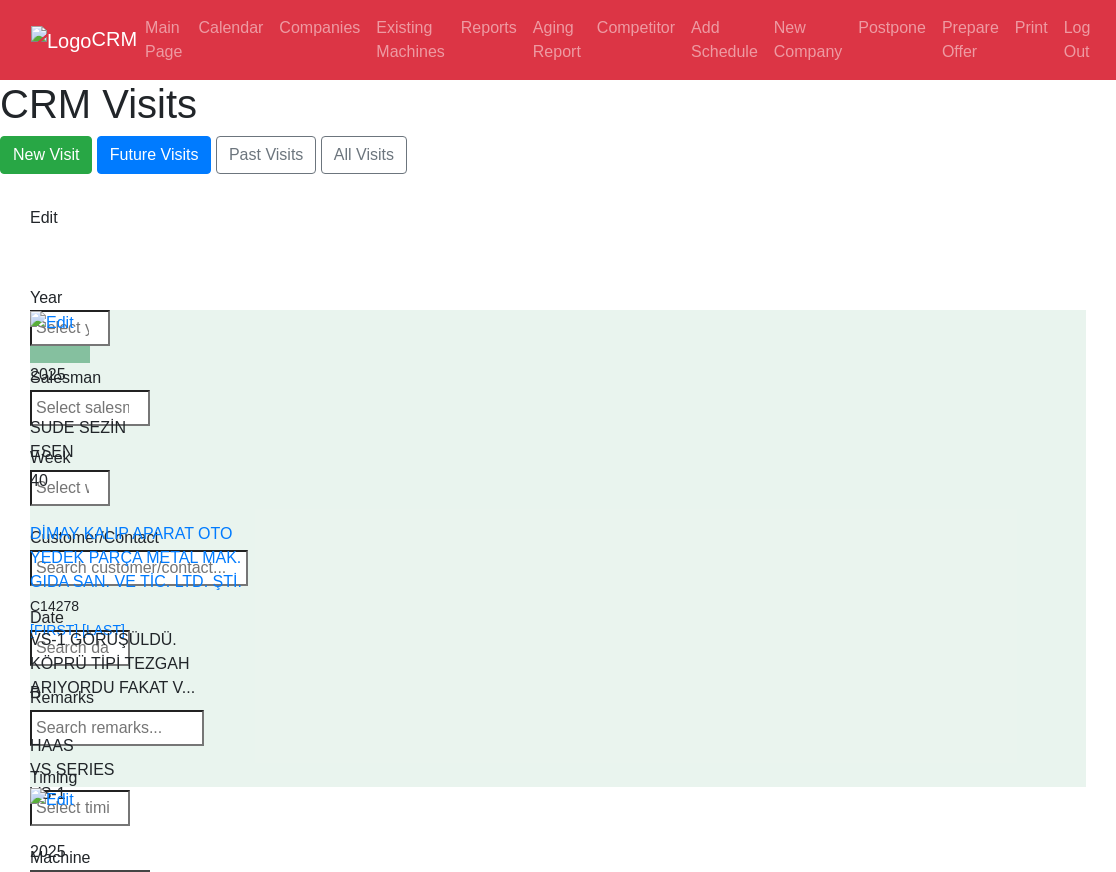 click on "Select Series All VF SERIES ST SERIES UMC EC SERIES ADDITIONAL TM SERIES MINI SERIES VM SERIES VC SERIES GM SERIES VR SERIES GR SERIES VS SERIES DC SERIES TL SERIES DS SERIES CL SERIES PARTS DT SERIES" at bounding box center [90, 884] 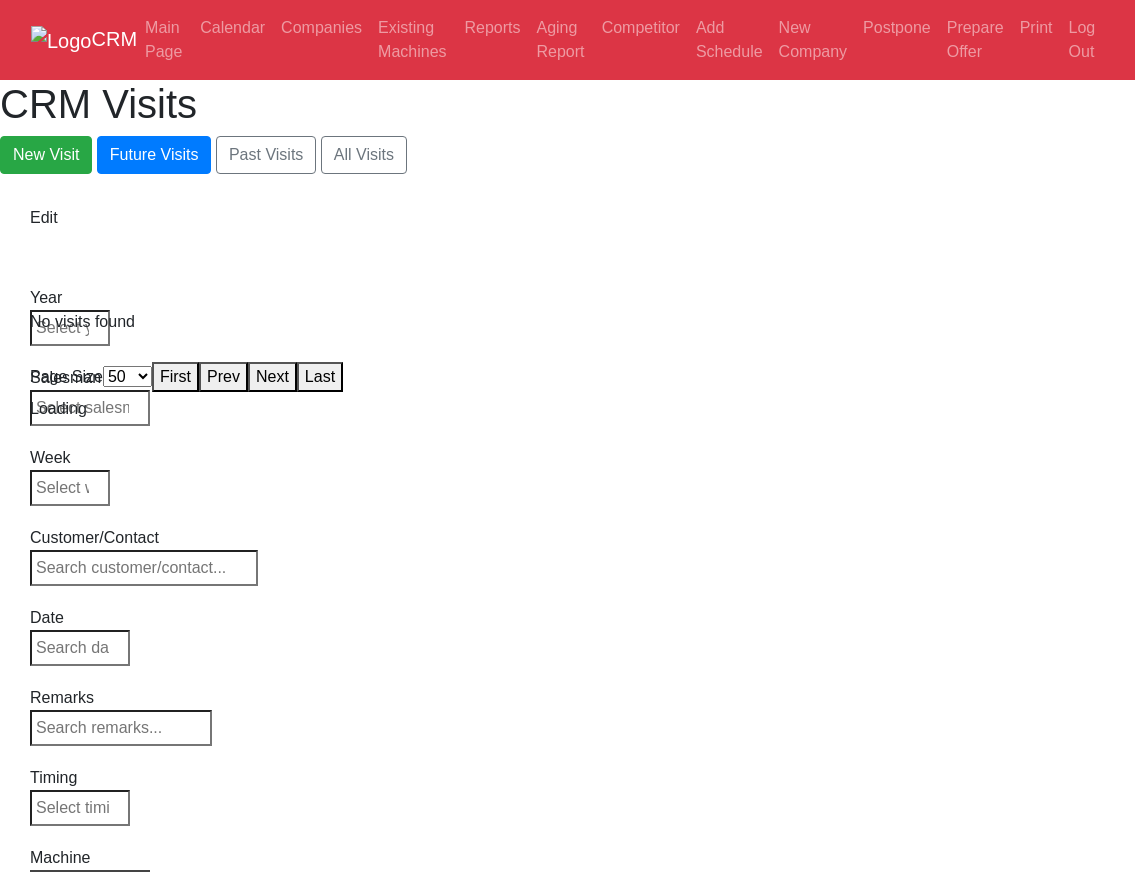 select on "50" 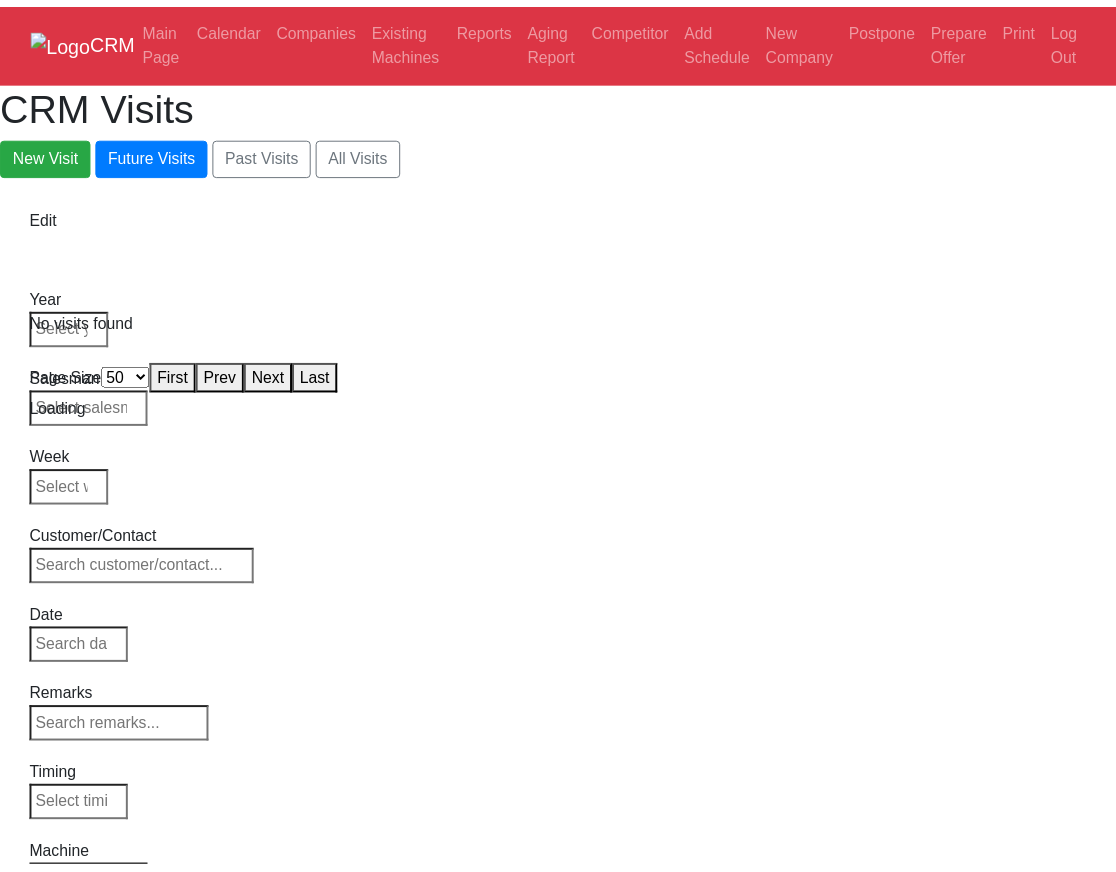 scroll, scrollTop: 0, scrollLeft: 0, axis: both 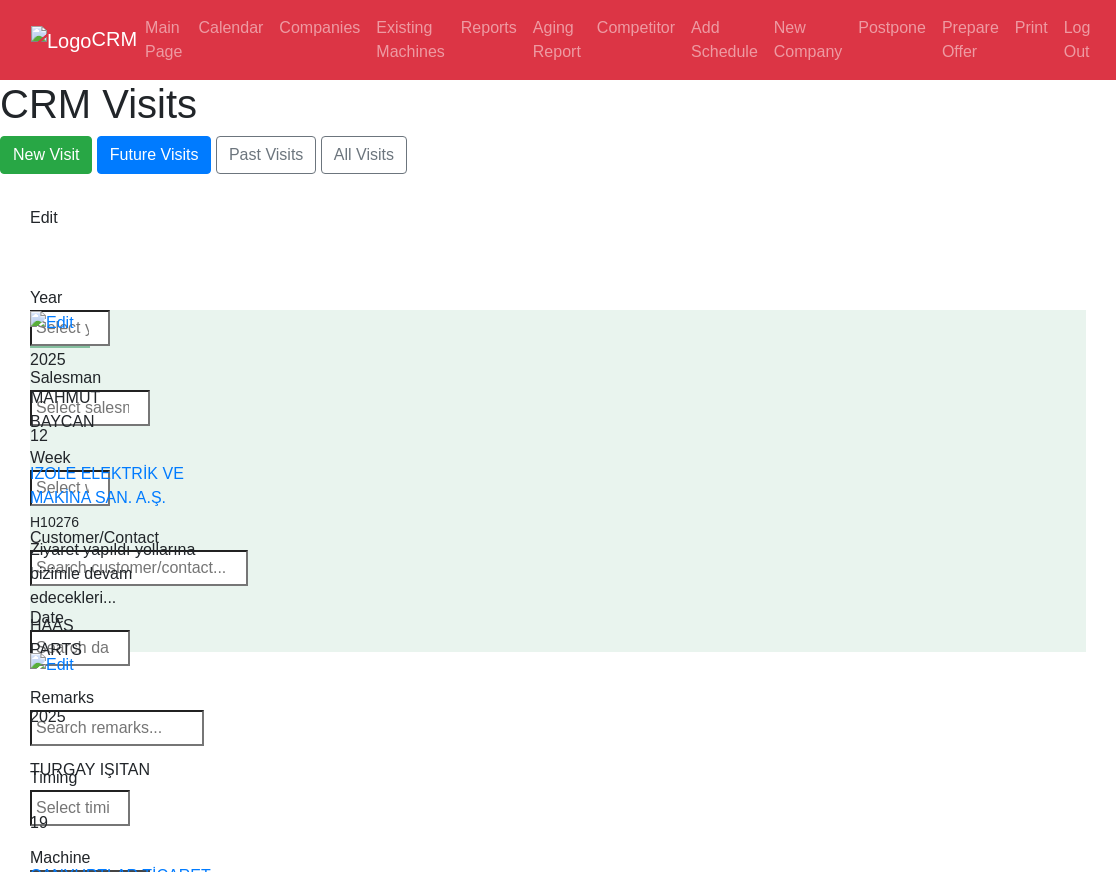 click on "CRM Visits
New Visit
Future Visits
Past Visits
All Visits" at bounding box center [558, 127] 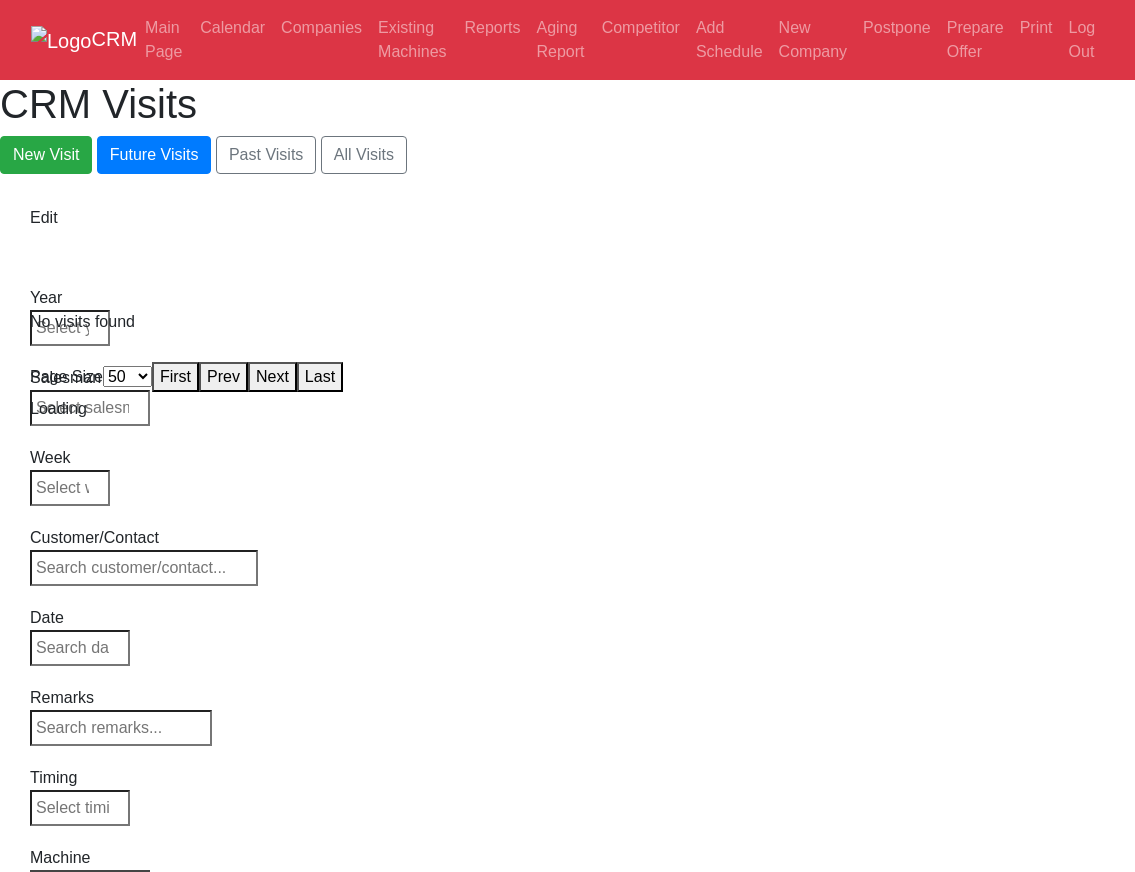 select on "50" 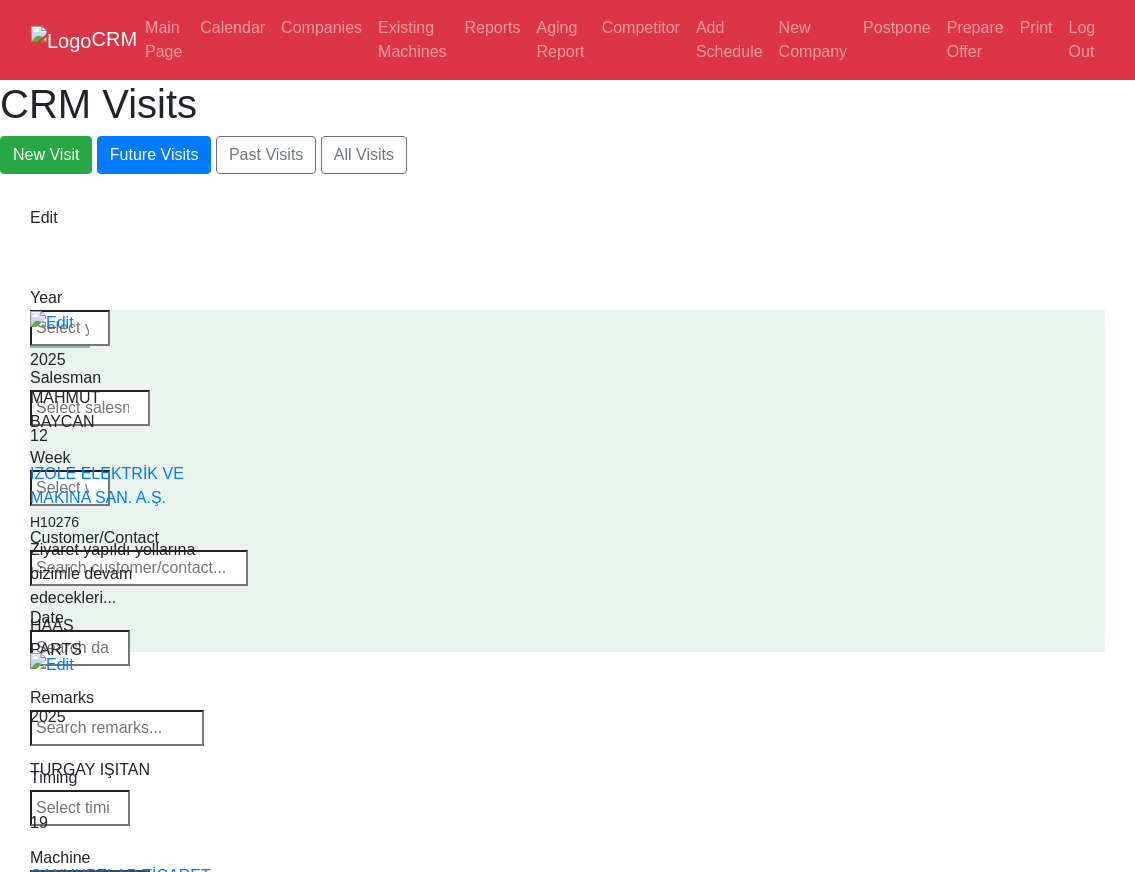 scroll, scrollTop: 0, scrollLeft: 0, axis: both 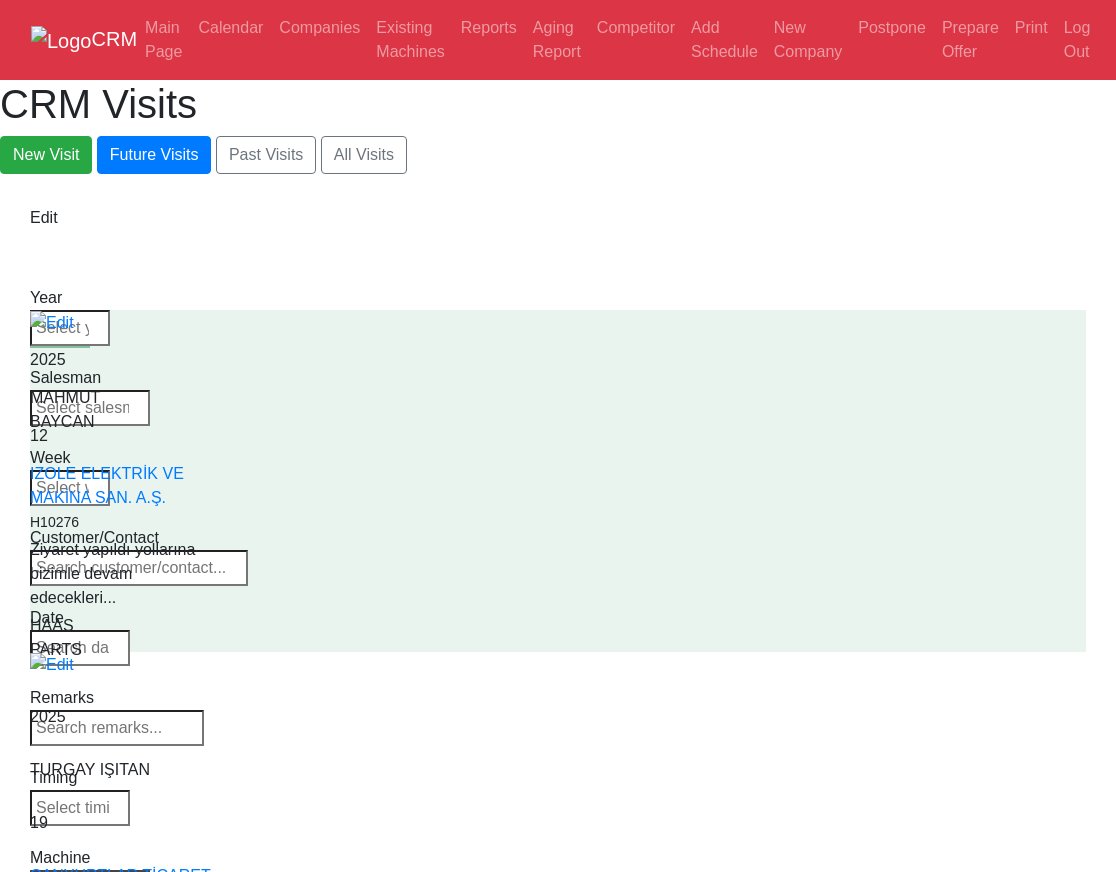 click on "Select Machine HAAS CANACA" at bounding box center [90, 884] 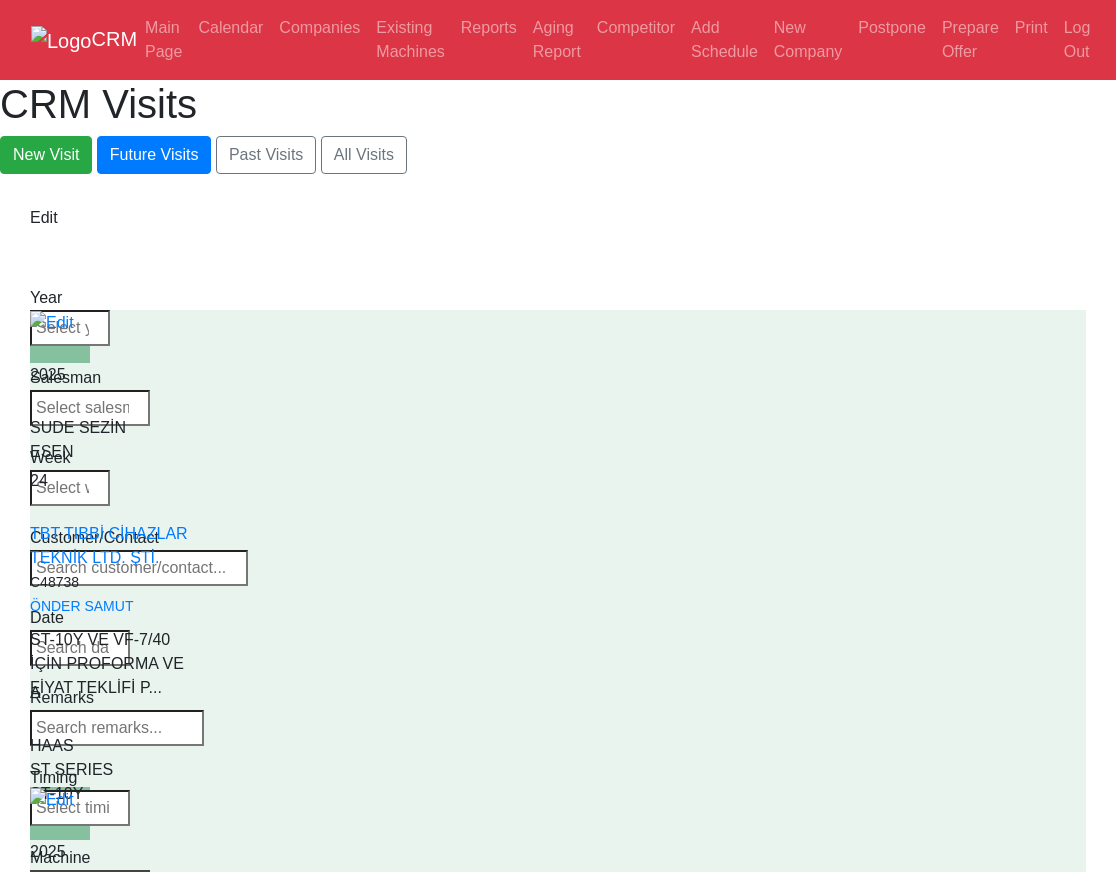 click on "Select Series All VF SERIES ST SERIES UMC EC SERIES ADDITIONAL TM SERIES MINI SERIES VM SERIES VC SERIES GM SERIES VR SERIES GR SERIES VS SERIES DC SERIES TL SERIES DS SERIES CL SERIES PARTS DT SERIES" at bounding box center [90, 884] 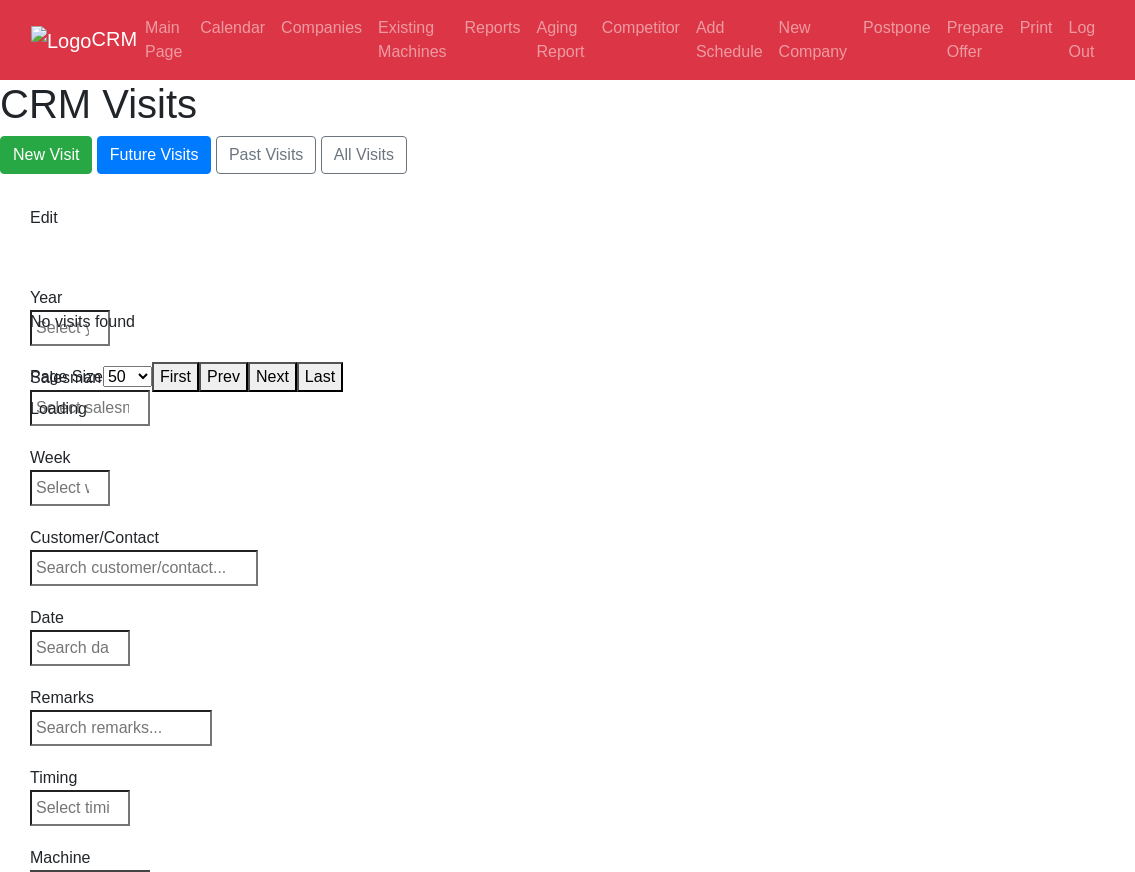 select on "50" 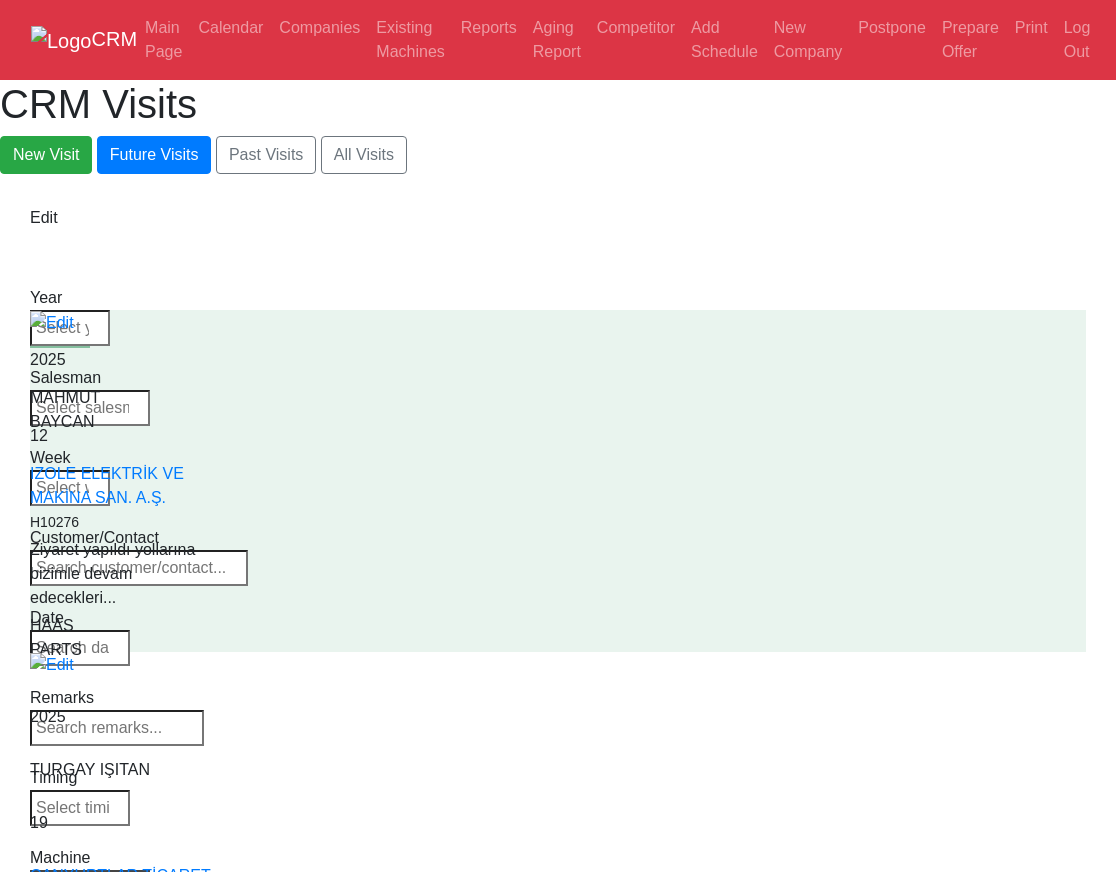 click on "Select Machine HAAS CANACA" at bounding box center [90, 884] 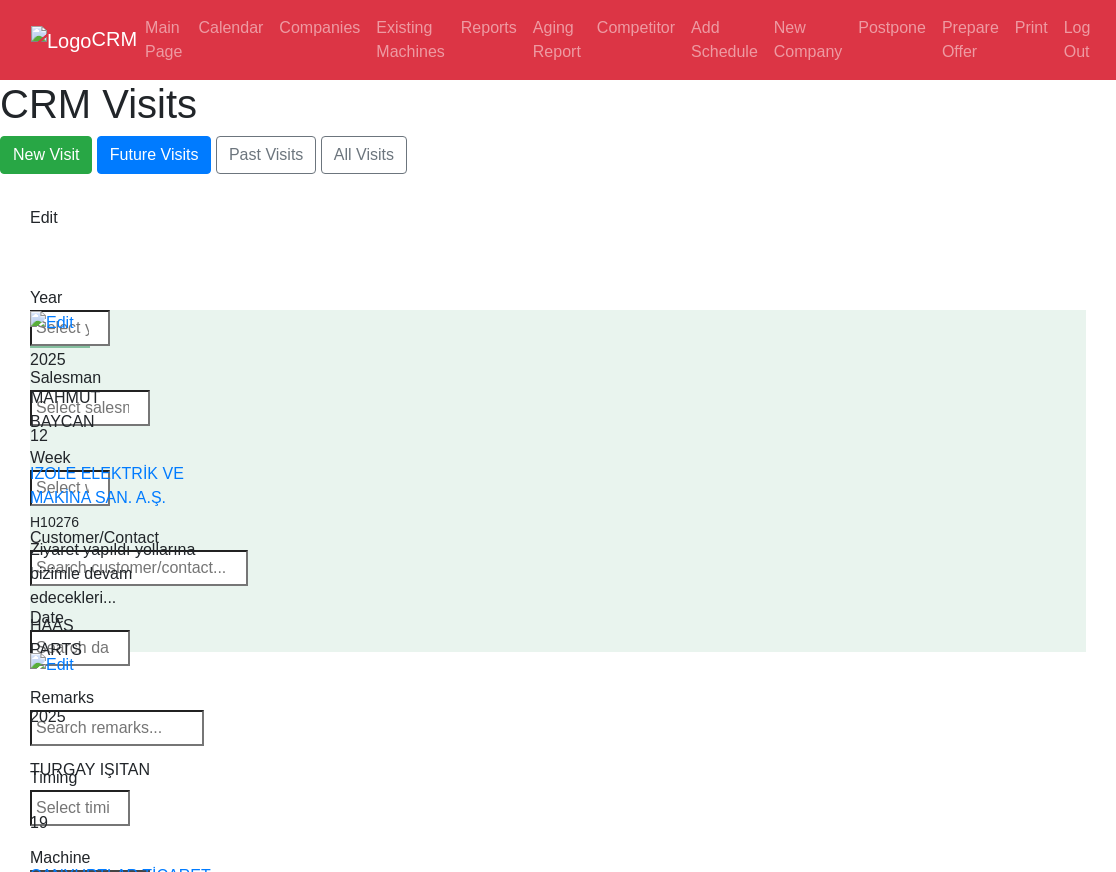 select on "all" 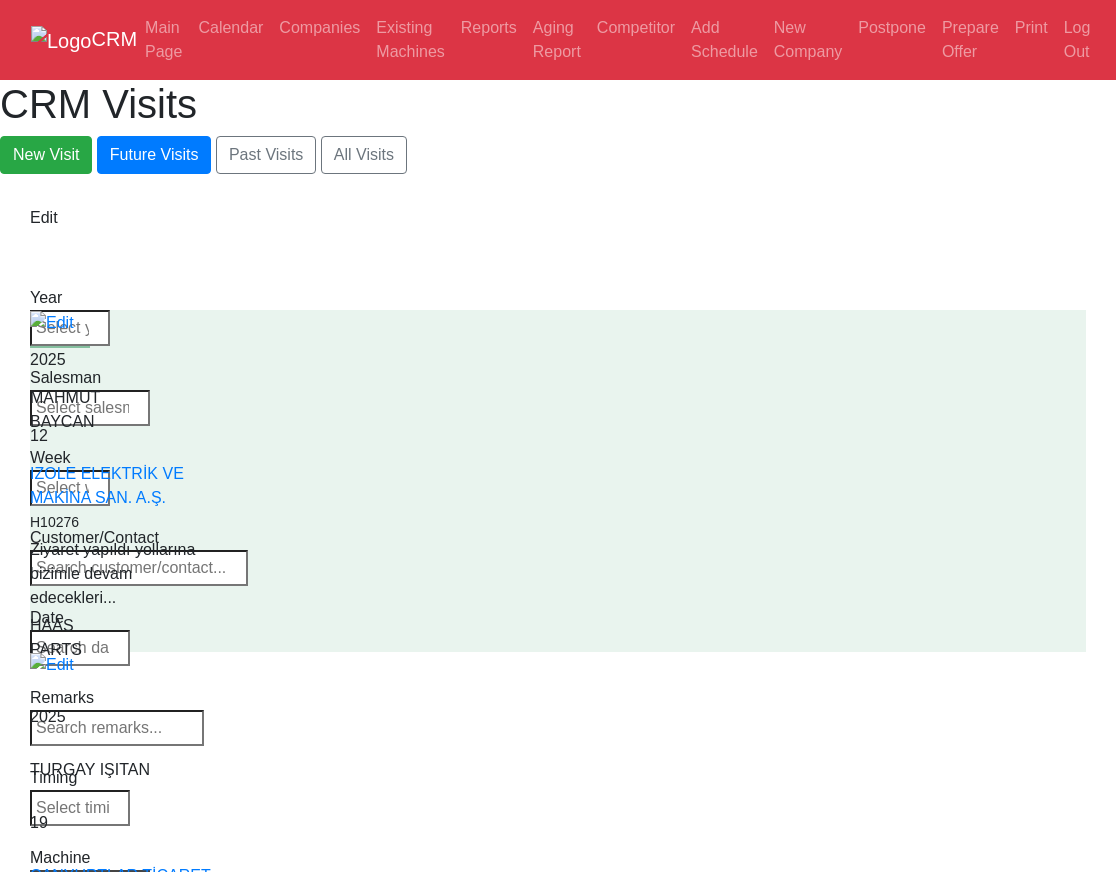 click on "Select Model All VF-1 VF-2 VF-2SS VF-2SSYT VF-2TR VF-2YT VF-3 VF-3SS VF-3SSYT VF-3YT VF-3YT/50 VF-4 VF-4SS VF-5/40 VF-5/40TR VF-5/40XT VF-5/50 VF-5/50TR VF-5/50XT VF-5SS VF-10/40 VF-10/50 VF-11/40 VF-11/50 VF-12/40 VF-12/50 VF-14/40 VF-14/50 VF-6/40 VF-6/40TR VF-6/50 VF-6/50TR VF-6SS VF-7/40 VF-7/50 VF-8/40 VF-8/50 VF-9/40 VF-9/50" at bounding box center (90, 884) 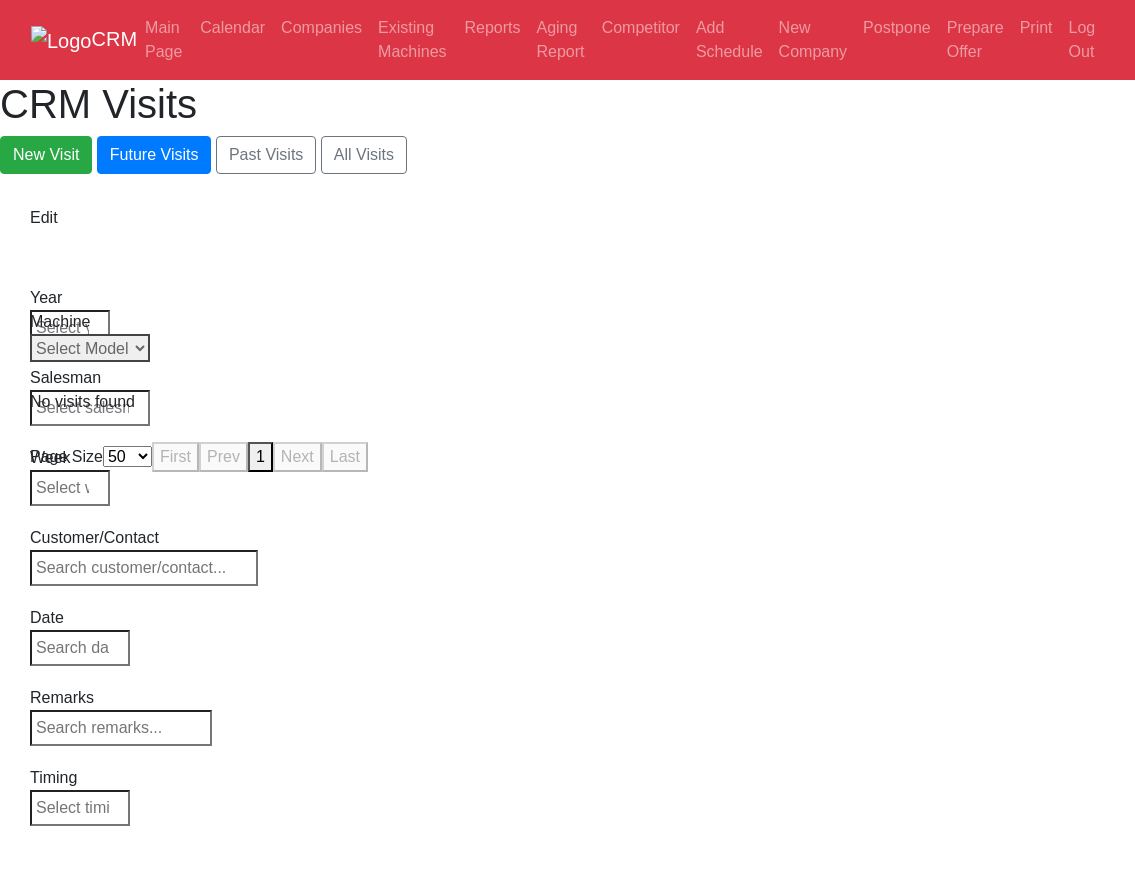 drag, startPoint x: 1027, startPoint y: 318, endPoint x: 1016, endPoint y: 538, distance: 220.27483 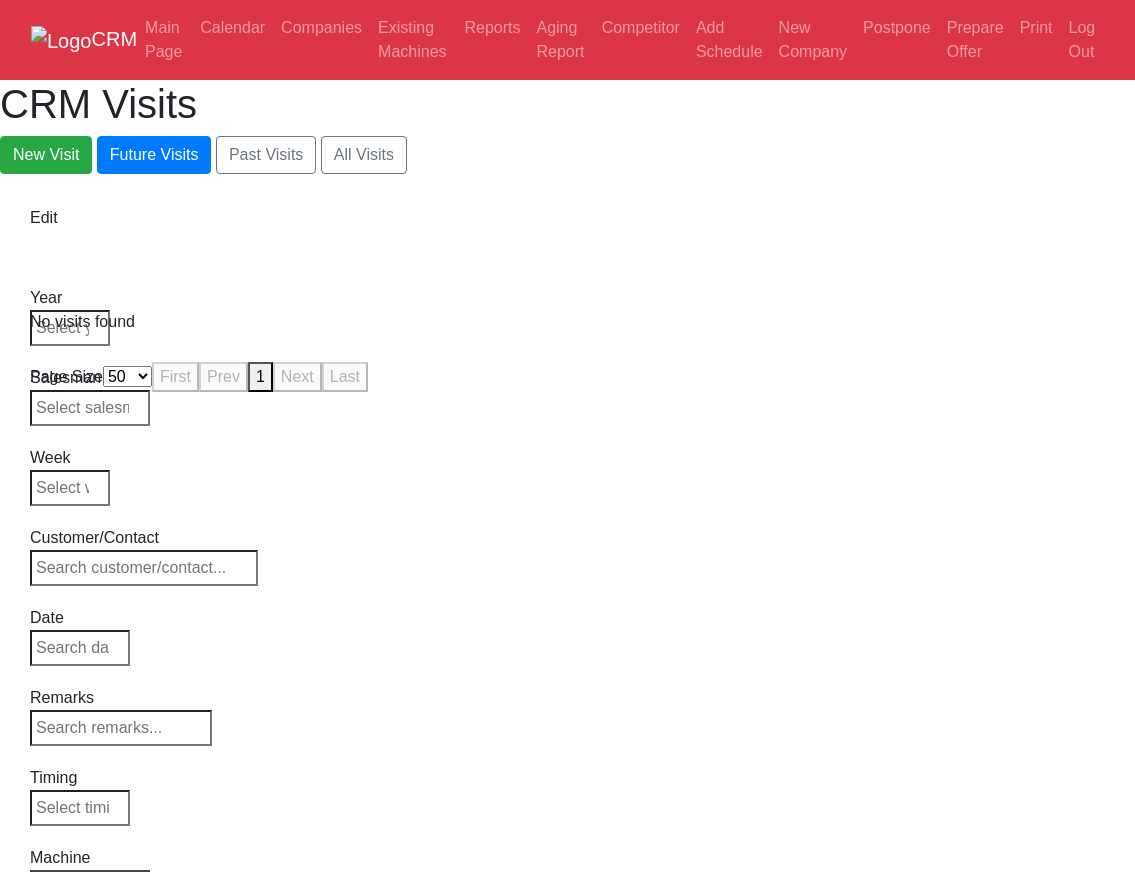 click on "CRM
Main Page
Calendar
Companies
Existing Machines
Reports
Aging Report
Competitor
Add Schedule
New Company
Postpone
Prepare Offer
Print
Log Out
CRM Visits
New Visit
Future Visits
Past Visits
All Visits
Edit Year Week" at bounding box center (567, 198) 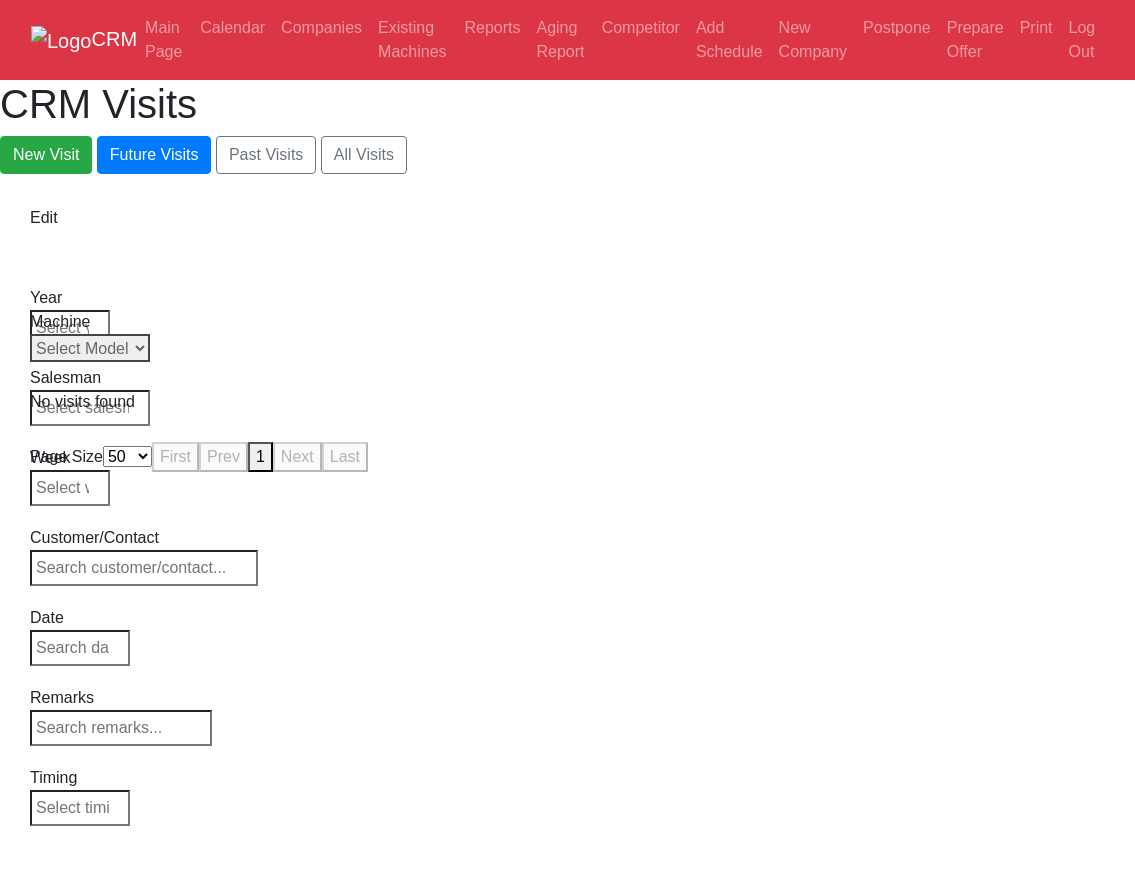 drag, startPoint x: 1050, startPoint y: 306, endPoint x: 1035, endPoint y: 381, distance: 76.48529 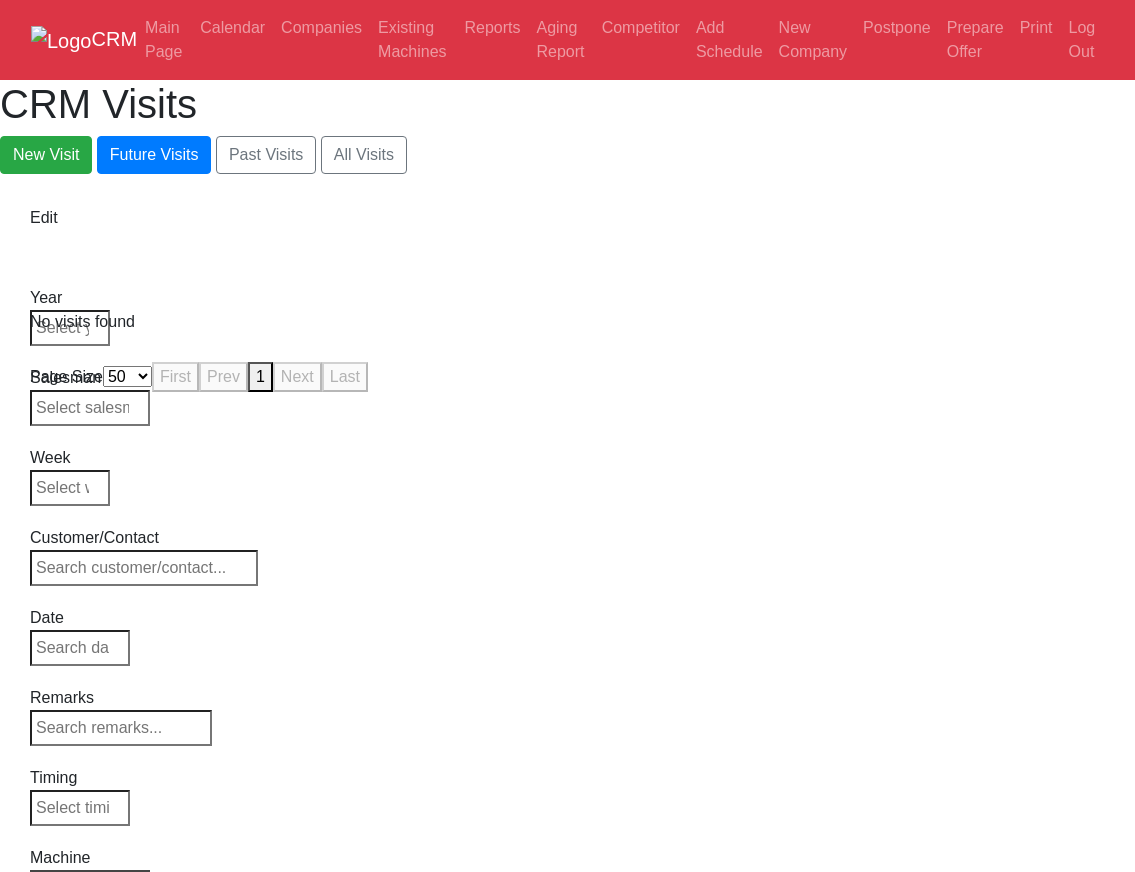 click on "Select Model All VF-1 VF-2 VF-2SS VF-2SSYT VF-2TR VF-2YT VF-3 VF-3SS VF-3SSYT VF-3YT VF-3YT/50 VF-4 VF-4SS VF-5/40 VF-5/40TR VF-5/40XT VF-5/50 VF-5/50TR VF-5/50XT VF-5SS VF-10/40 VF-10/50 VF-11/40 VF-11/50 VF-12/40 VF-12/50 VF-14/40 VF-14/50 VF-6/40 VF-6/40TR VF-6/50 VF-6/50TR VF-6SS VF-7/40 VF-7/50 VF-8/40 VF-8/50 VF-9/40 VF-9/50" at bounding box center [90, 884] 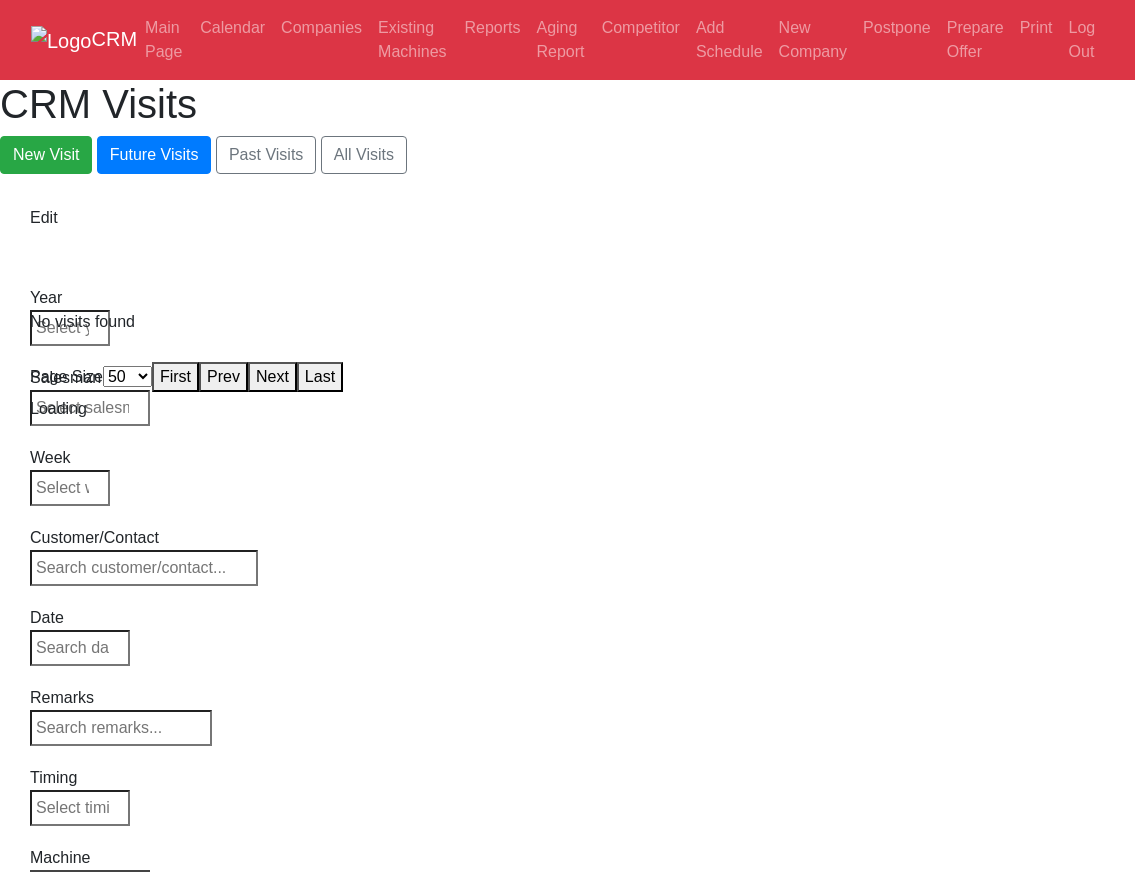 select on "50" 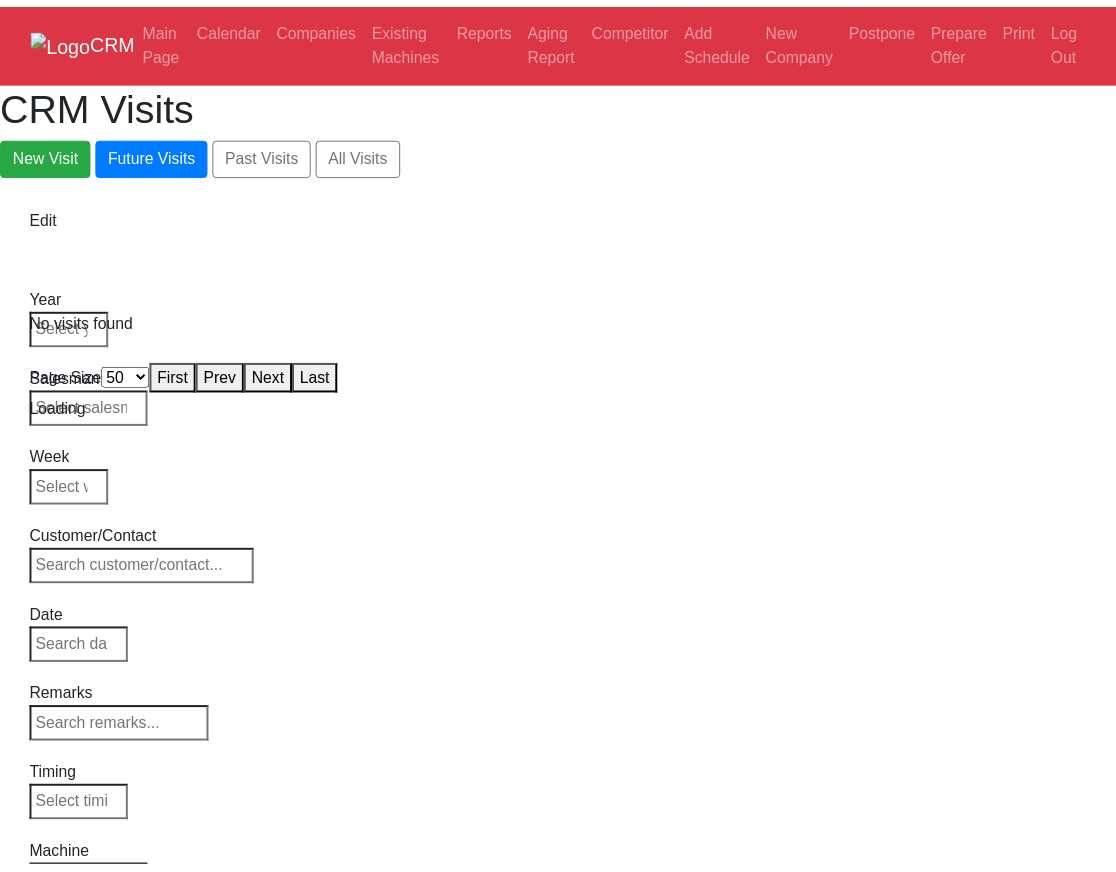 scroll, scrollTop: 0, scrollLeft: 0, axis: both 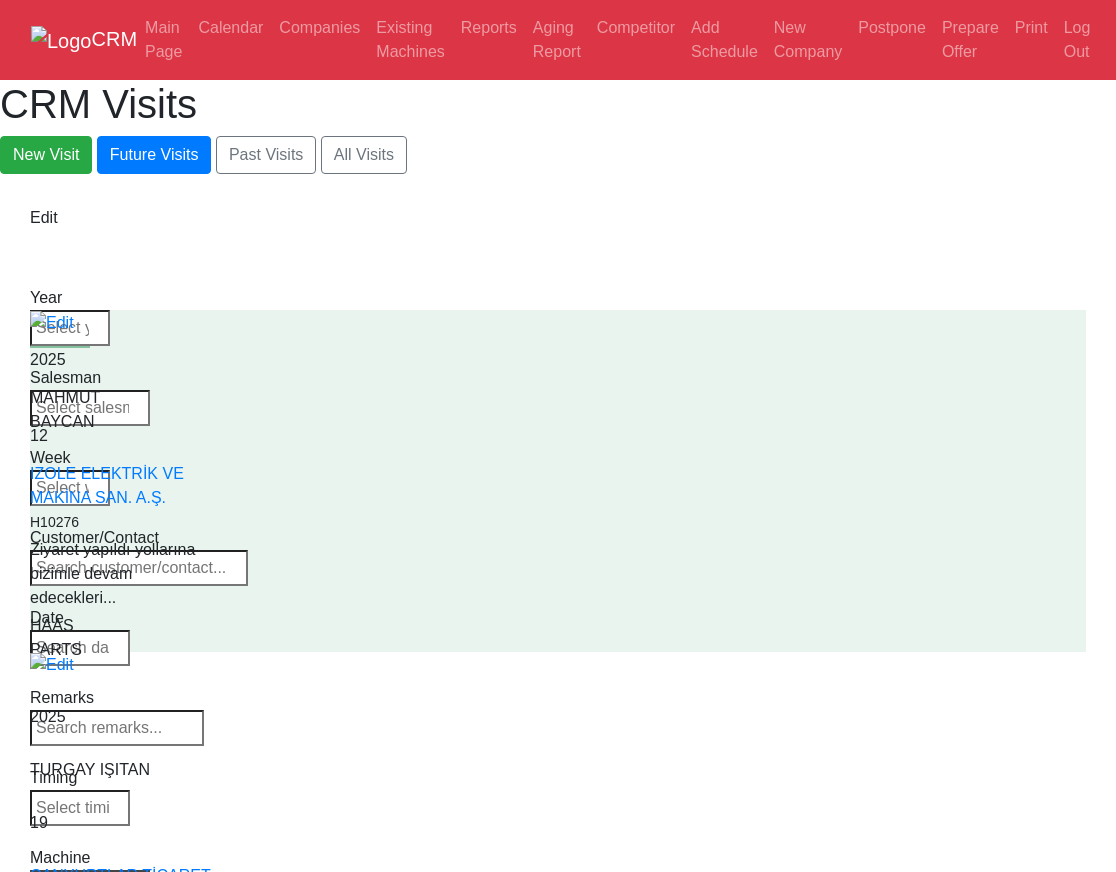 click on "Select Machine HAAS CANACA" at bounding box center (90, 884) 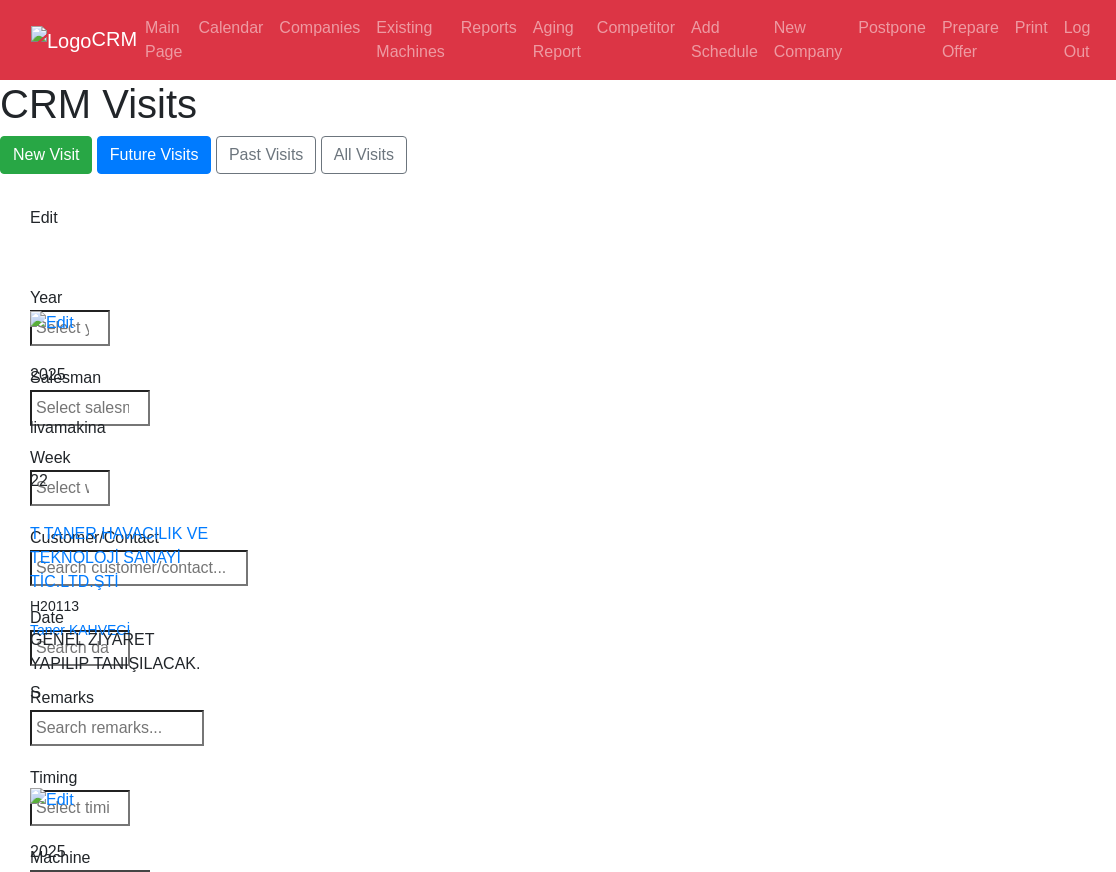 click on "Select Series All VF SERIES ST SERIES UMC EC SERIES ADDITIONAL TM SERIES MINI SERIES VM SERIES VC SERIES GM SERIES VR SERIES GR SERIES VS SERIES DC SERIES TL SERIES DS SERIES CL SERIES PARTS DT SERIES" at bounding box center [90, 884] 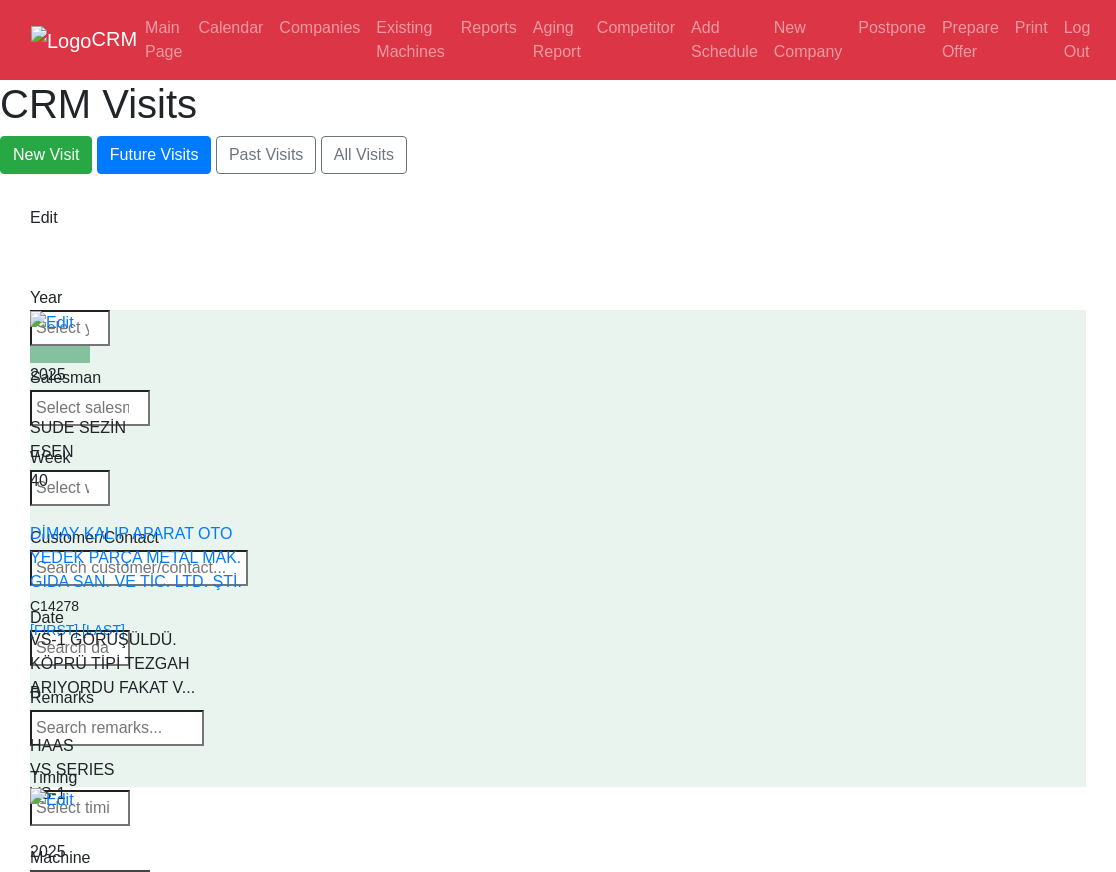 click on "Select Series All VF SERIES ST SERIES UMC EC SERIES ADDITIONAL TM SERIES MINI SERIES VM SERIES VC SERIES GM SERIES VR SERIES GR SERIES VS SERIES DC SERIES TL SERIES DS SERIES CL SERIES PARTS DT SERIES" at bounding box center (90, 884) 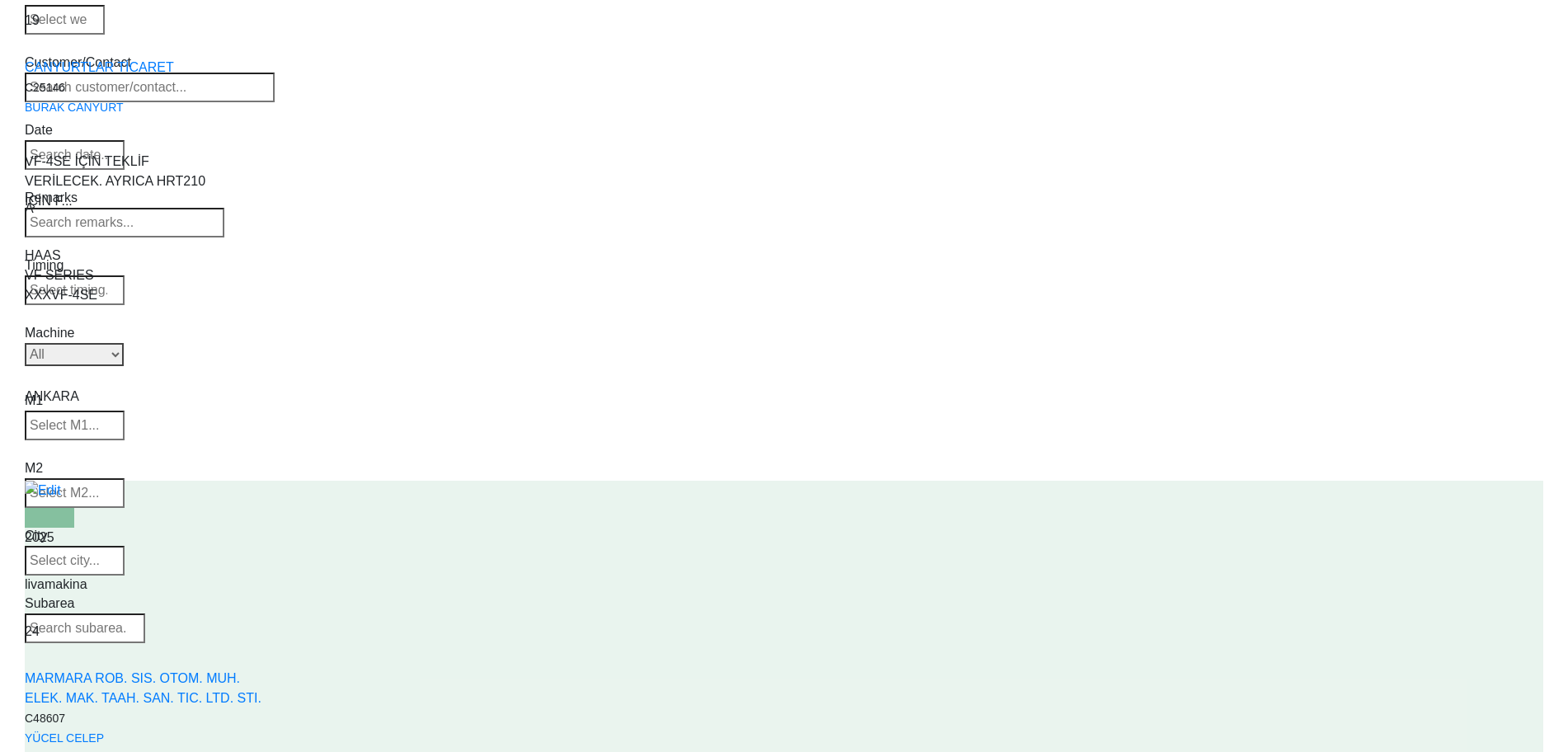 scroll, scrollTop: 0, scrollLeft: 0, axis: both 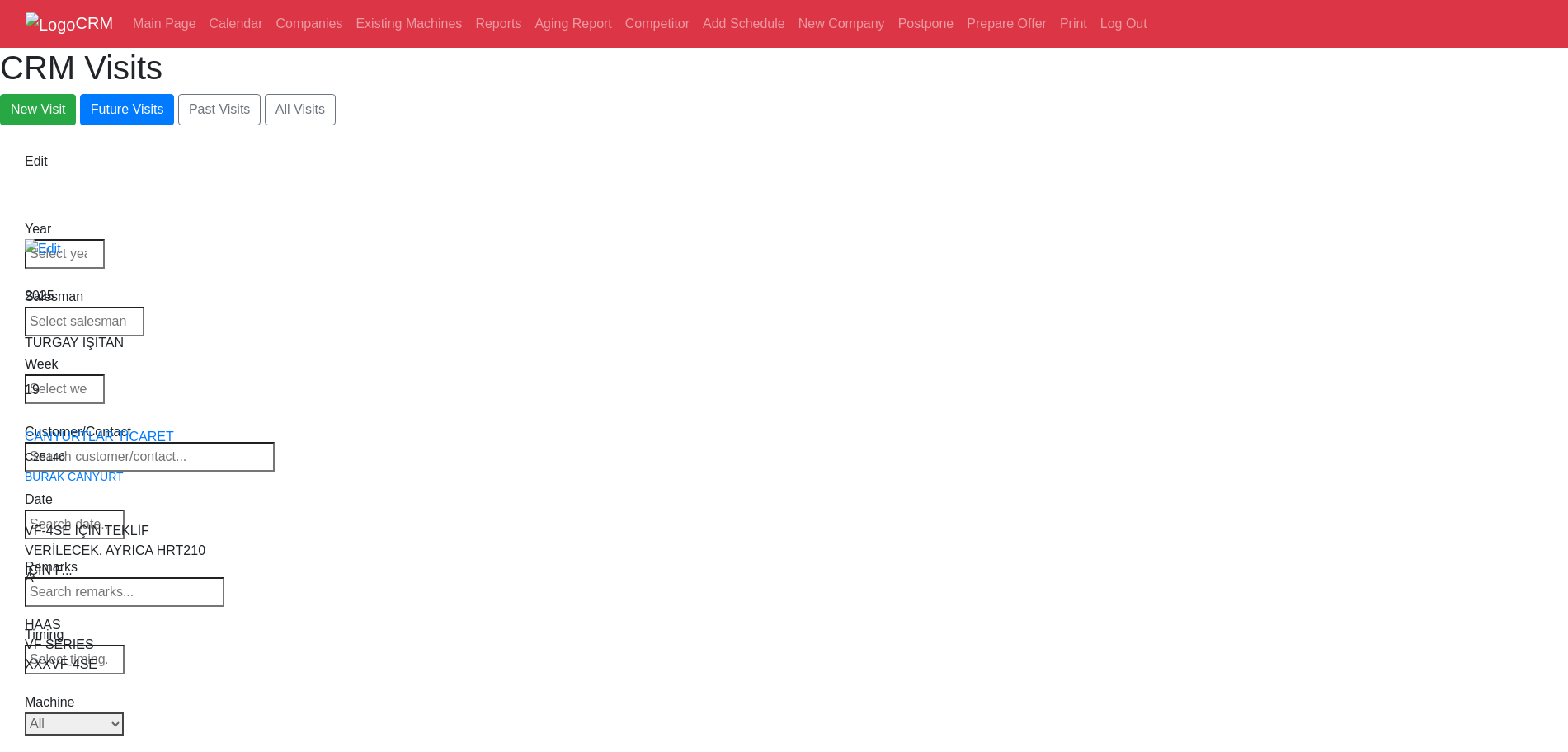 click on "Select Model All VF-1 VF-2 VF-2SS VF-2SSYT VF-2TR VF-2YT VF-3 VF-3SS VF-3SSYT VF-3YT VF-3YT/50 VF-4 VF-4SS VF-5/40 VF-5/40TR VF-5/40XT VF-5/50 VF-5/50TR VF-5/50XT VF-5SS VF-10/40 VF-10/50 VF-11/40 VF-11/50 VF-12/40 VF-12/50 VF-14/40 VF-14/50 VF-6/40 VF-6/40TR VF-6/50 VF-6/50TR VF-6SS VF-7/40 VF-7/50 VF-8/40 VF-8/50 VF-9/40 VF-9/50" at bounding box center [74, 724] 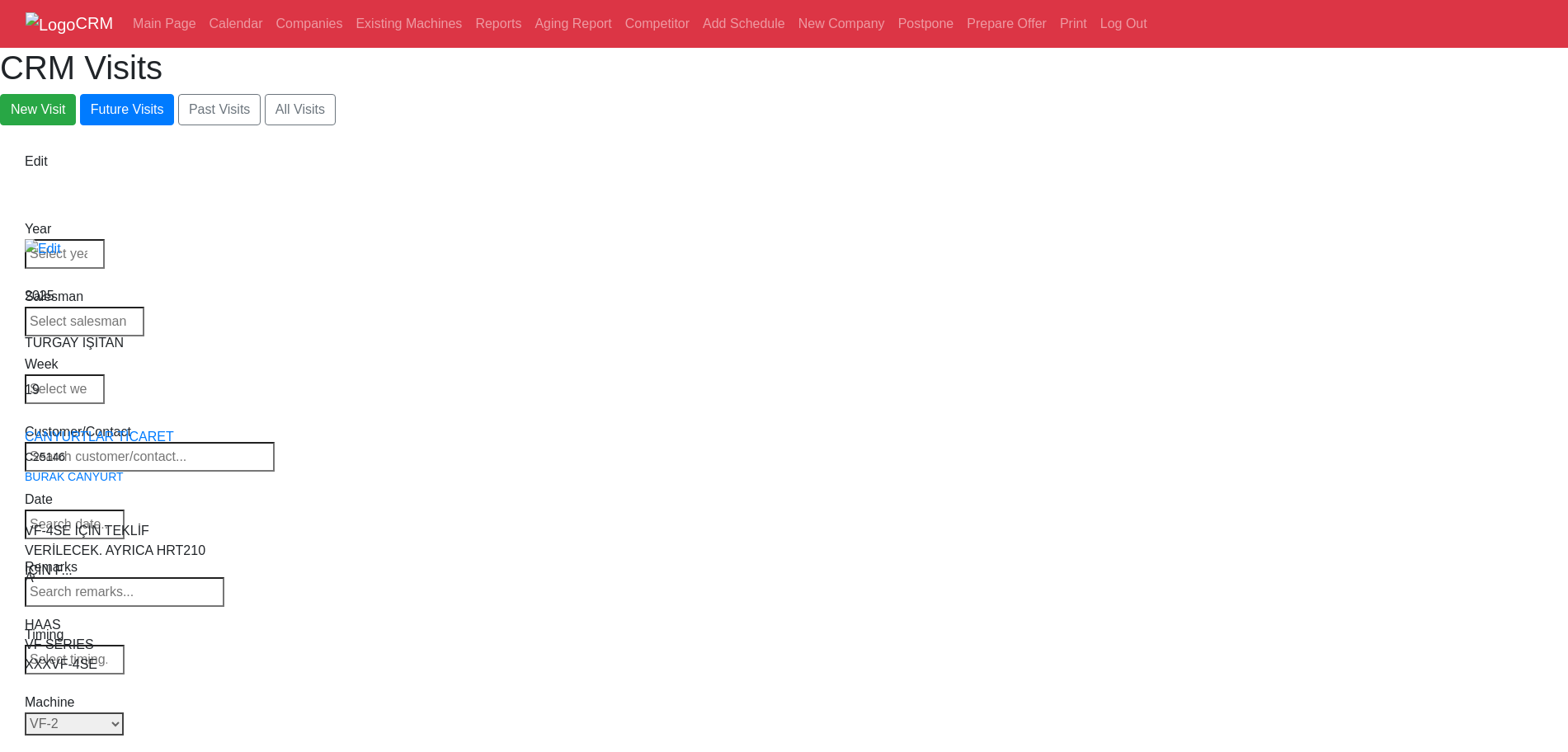 click on "Select Model All VF-1 VF-2 VF-2SS VF-2SSYT VF-2TR VF-2YT VF-3 VF-3SS VF-3SSYT VF-3YT VF-3YT/50 VF-4 VF-4SS VF-5/40 VF-5/40TR VF-5/40XT VF-5/50 VF-5/50TR VF-5/50XT VF-5SS VF-10/40 VF-10/50 VF-11/40 VF-11/50 VF-12/40 VF-12/50 VF-14/40 VF-14/50 VF-6/40 VF-6/40TR VF-6/50 VF-6/50TR VF-6SS VF-7/40 VF-7/50 VF-8/40 VF-8/50 VF-9/40 VF-9/50" at bounding box center [74, 724] 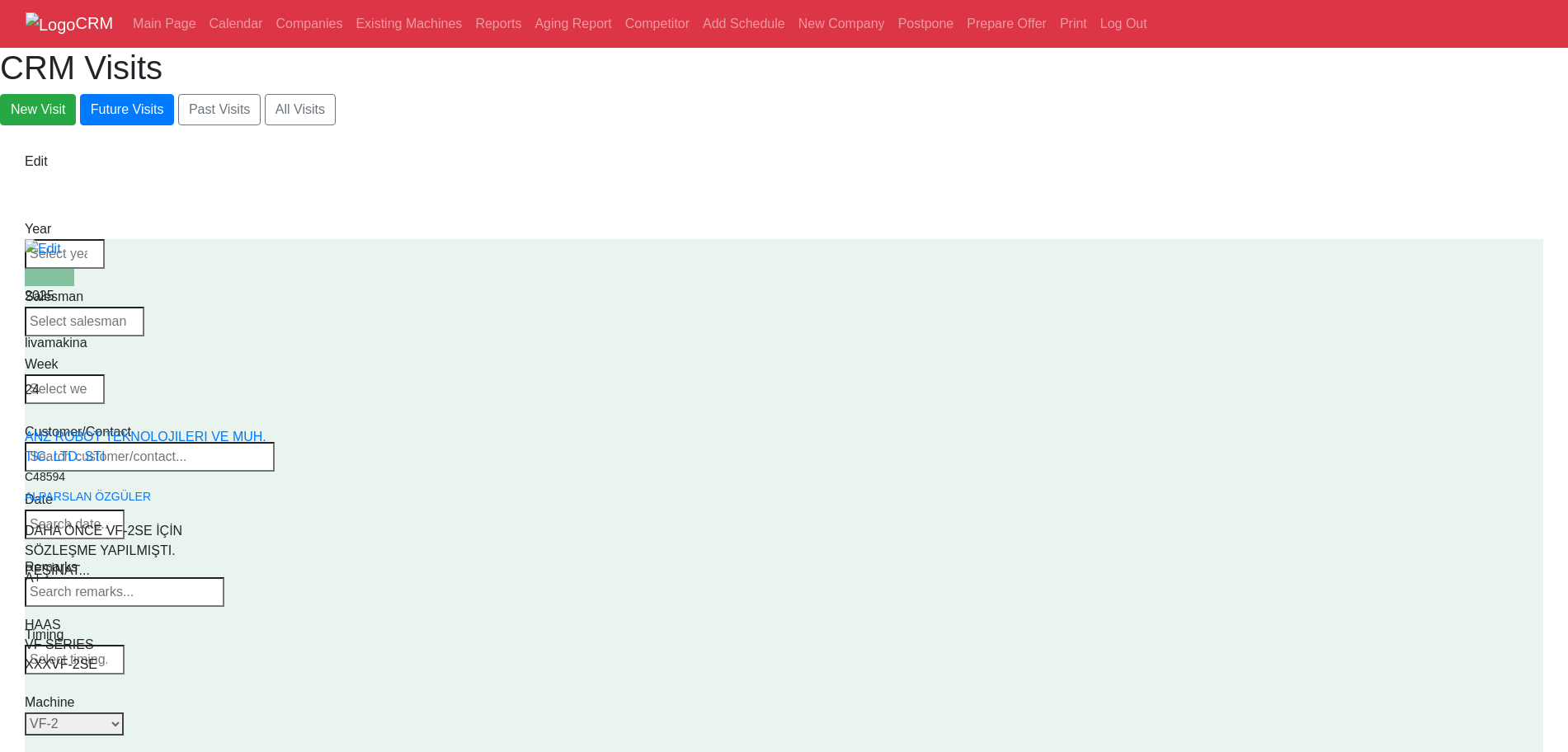 click on "Select Model All VF-1 VF-2 VF-2SS VF-2SSYT VF-2TR VF-2YT VF-3 VF-3SS VF-3SSYT VF-3YT VF-3YT/50 VF-4 VF-4SS VF-5/40 VF-5/40TR VF-5/40XT VF-5/50 VF-5/50TR VF-5/50XT VF-5SS VF-10/40 VF-10/50 VF-11/40 VF-11/50 VF-12/40 VF-12/50 VF-14/40 VF-14/50 VF-6/40 VF-6/40TR VF-6/50 VF-6/50TR VF-6SS VF-7/40 VF-7/50 VF-8/40 VF-8/50 VF-9/40 VF-9/50" at bounding box center [74, 724] 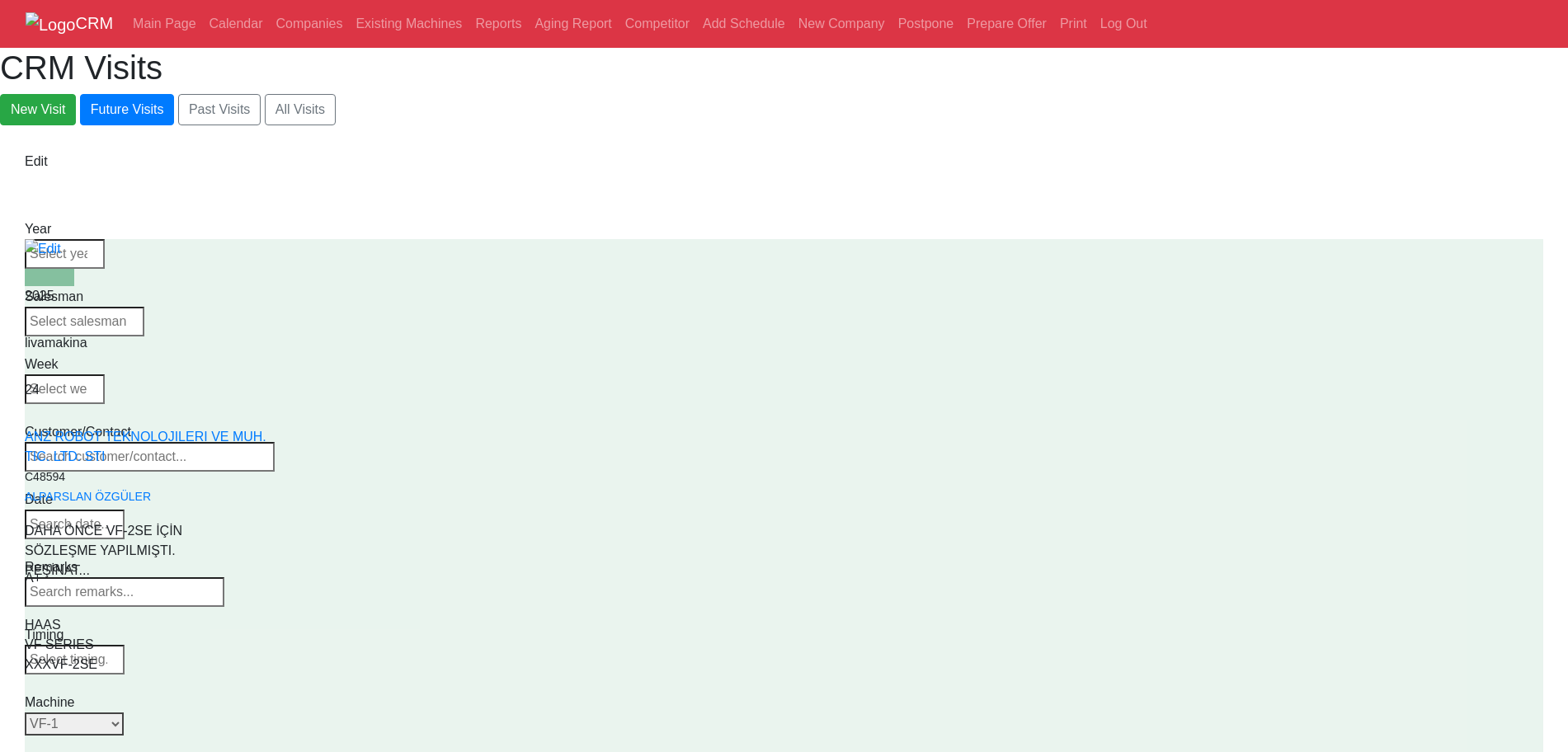 click on "Select Model All VF-1 VF-2 VF-2SS VF-2SSYT VF-2TR VF-2YT VF-3 VF-3SS VF-3SSYT VF-3YT VF-3YT/50 VF-4 VF-4SS VF-5/40 VF-5/40TR VF-5/40XT VF-5/50 VF-5/50TR VF-5/50XT VF-5SS VF-10/40 VF-10/50 VF-11/40 VF-11/50 VF-12/40 VF-12/50 VF-14/40 VF-14/50 VF-6/40 VF-6/40TR VF-6/50 VF-6/50TR VF-6SS VF-7/40 VF-7/50 VF-8/40 VF-8/50 VF-9/40 VF-9/50" at bounding box center (74, 724) 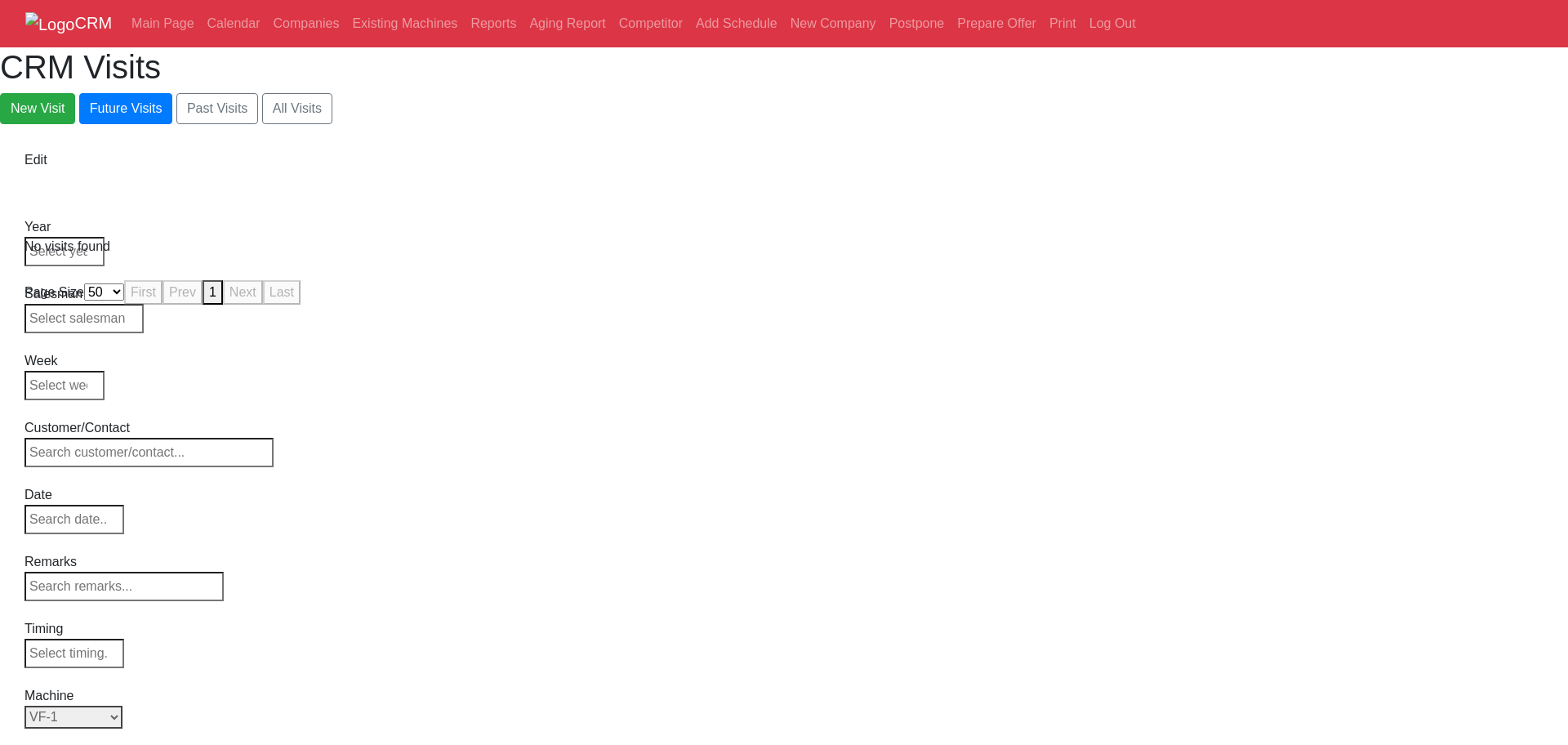 click on "Select Model All VF-1 VF-2 VF-2SS VF-2SSYT VF-2TR VF-2YT VF-3 VF-3SS VF-3SSYT VF-3YT VF-3YT/50 VF-4 VF-4SS VF-5/40 VF-5/40TR VF-5/40XT VF-5/50 VF-5/50TR VF-5/50XT VF-5SS VF-10/40 VF-10/50 VF-11/40 VF-11/50 VF-12/40 VF-12/50 VF-14/40 VF-14/50 VF-6/40 VF-6/40TR VF-6/50 VF-6/50TR VF-6SS VF-7/40 VF-7/50 VF-8/40 VF-8/50 VF-9/40 VF-9/50" at bounding box center [74, 717] 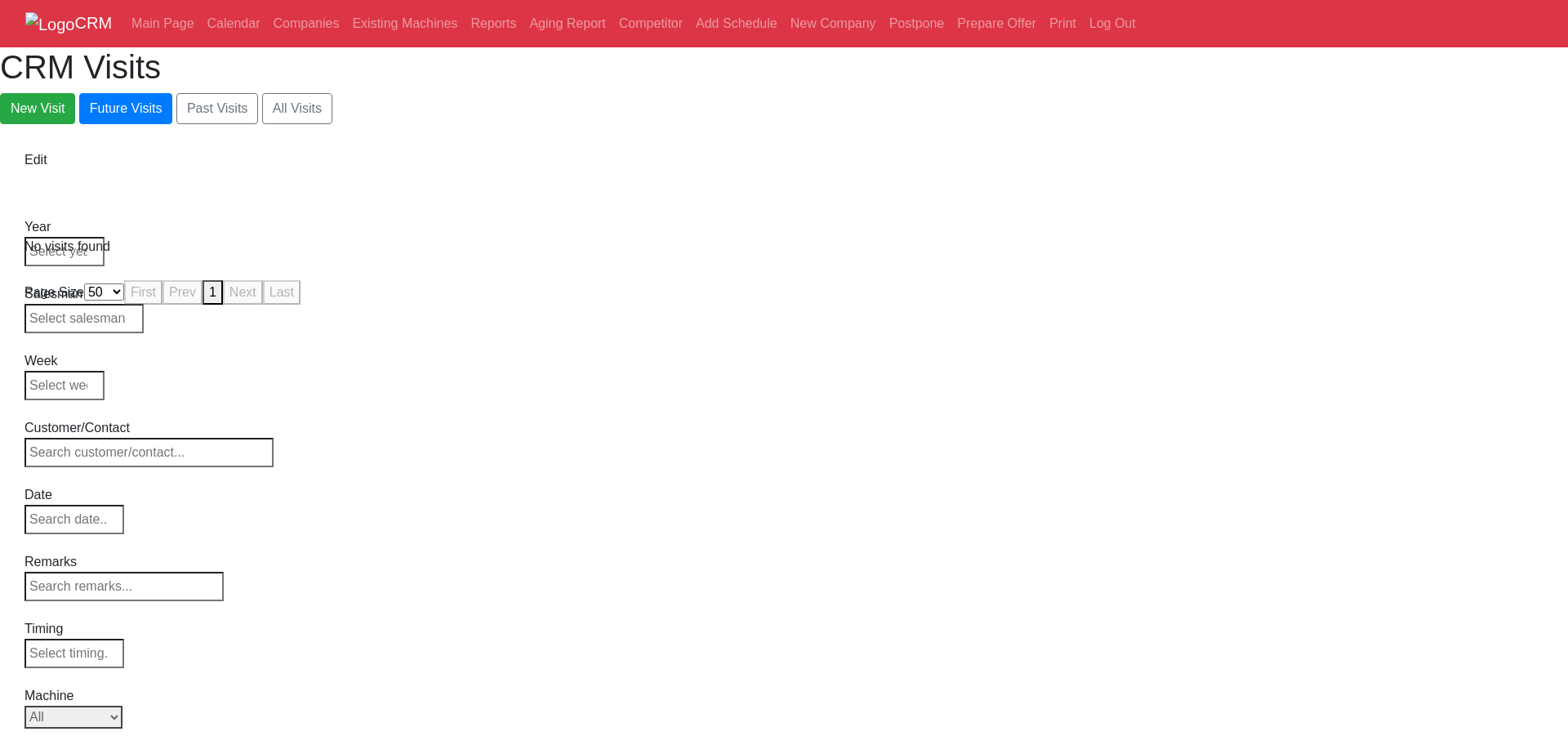 click on "Select Model All VF-1 VF-2 VF-2SS VF-2SSYT VF-2TR VF-2YT VF-3 VF-3SS VF-3SSYT VF-3YT VF-3YT/50 VF-4 VF-4SS VF-5/40 VF-5/40TR VF-5/40XT VF-5/50 VF-5/50TR VF-5/50XT VF-5SS VF-10/40 VF-10/50 VF-11/40 VF-11/50 VF-12/40 VF-12/50 VF-14/40 VF-14/50 VF-6/40 VF-6/40TR VF-6/50 VF-6/50TR VF-6SS VF-7/40 VF-7/50 VF-8/40 VF-8/50 VF-9/40 VF-9/50" at bounding box center [74, 717] 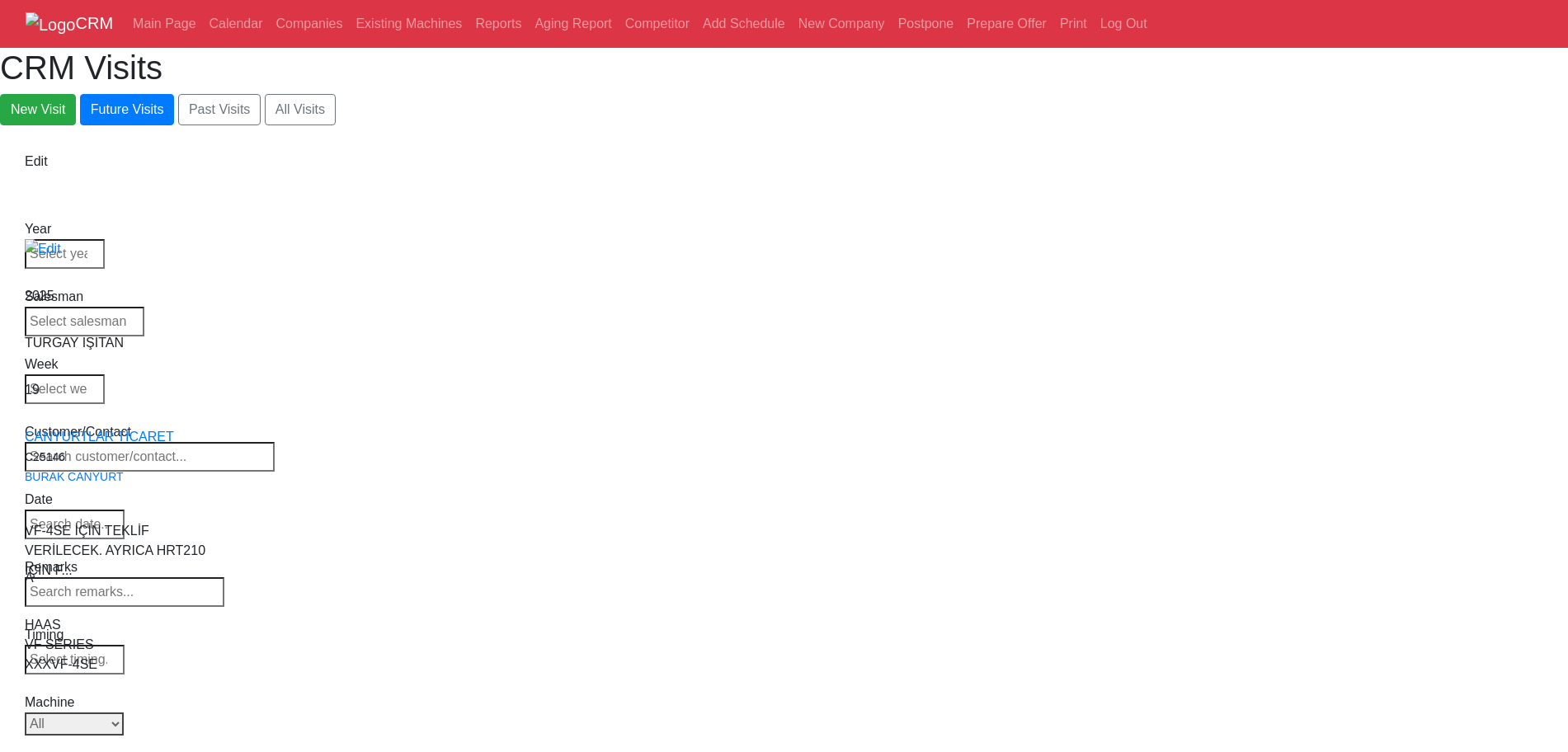 click on "Select Model All VF-1 VF-2 VF-2SS VF-2SSYT VF-2TR VF-2YT VF-3 VF-3SS VF-3SSYT VF-3YT VF-3YT/50 VF-4 VF-4SS VF-5/40 VF-5/40TR VF-5/40XT VF-5/50 VF-5/50TR VF-5/50XT VF-5SS VF-10/40 VF-10/50 VF-11/40 VF-11/50 VF-12/40 VF-12/50 VF-14/40 VF-14/50 VF-6/40 VF-6/40TR VF-6/50 VF-6/50TR VF-6SS VF-7/40 VF-7/50 VF-8/40 VF-8/50 VF-9/40 VF-9/50" at bounding box center [74, 724] 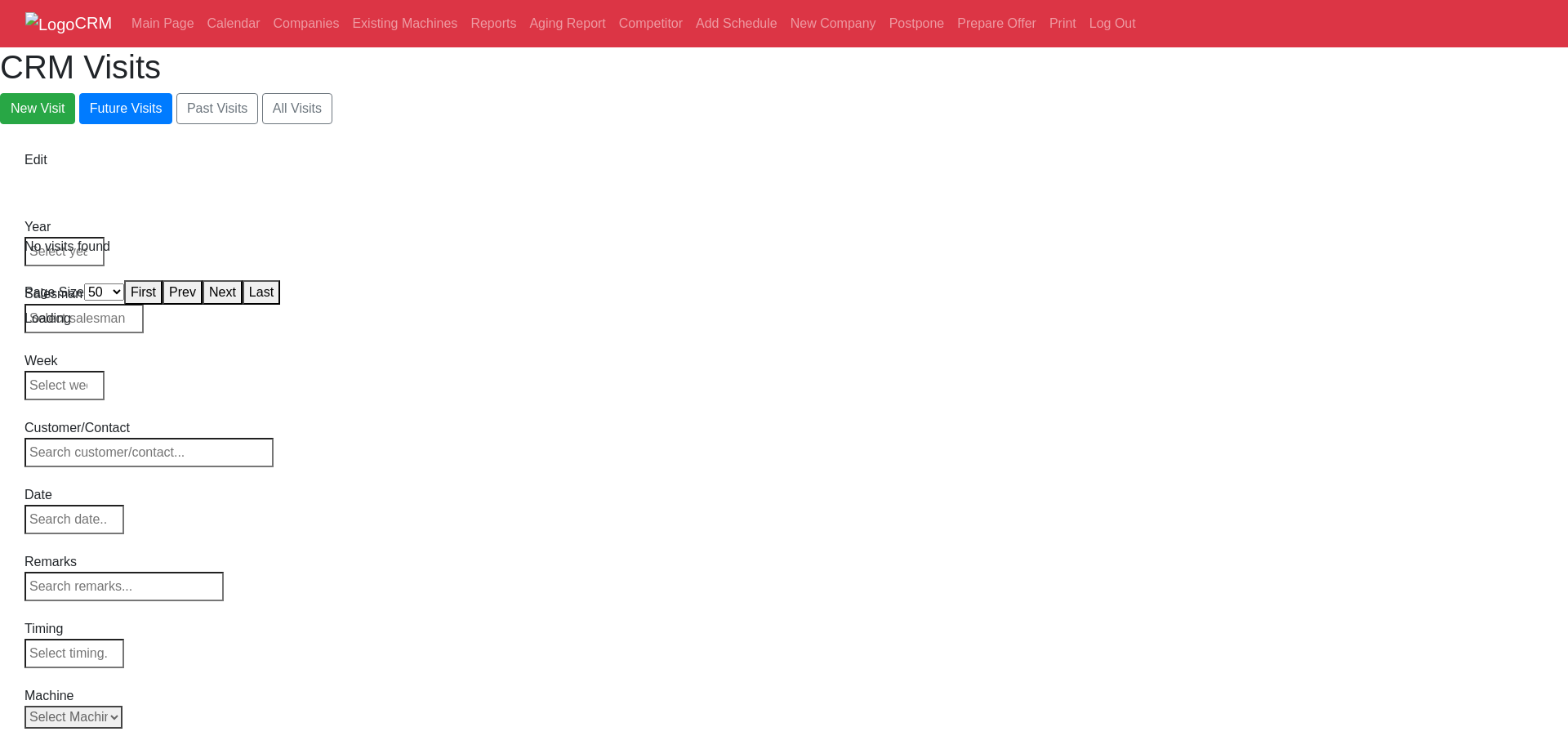 select on "50" 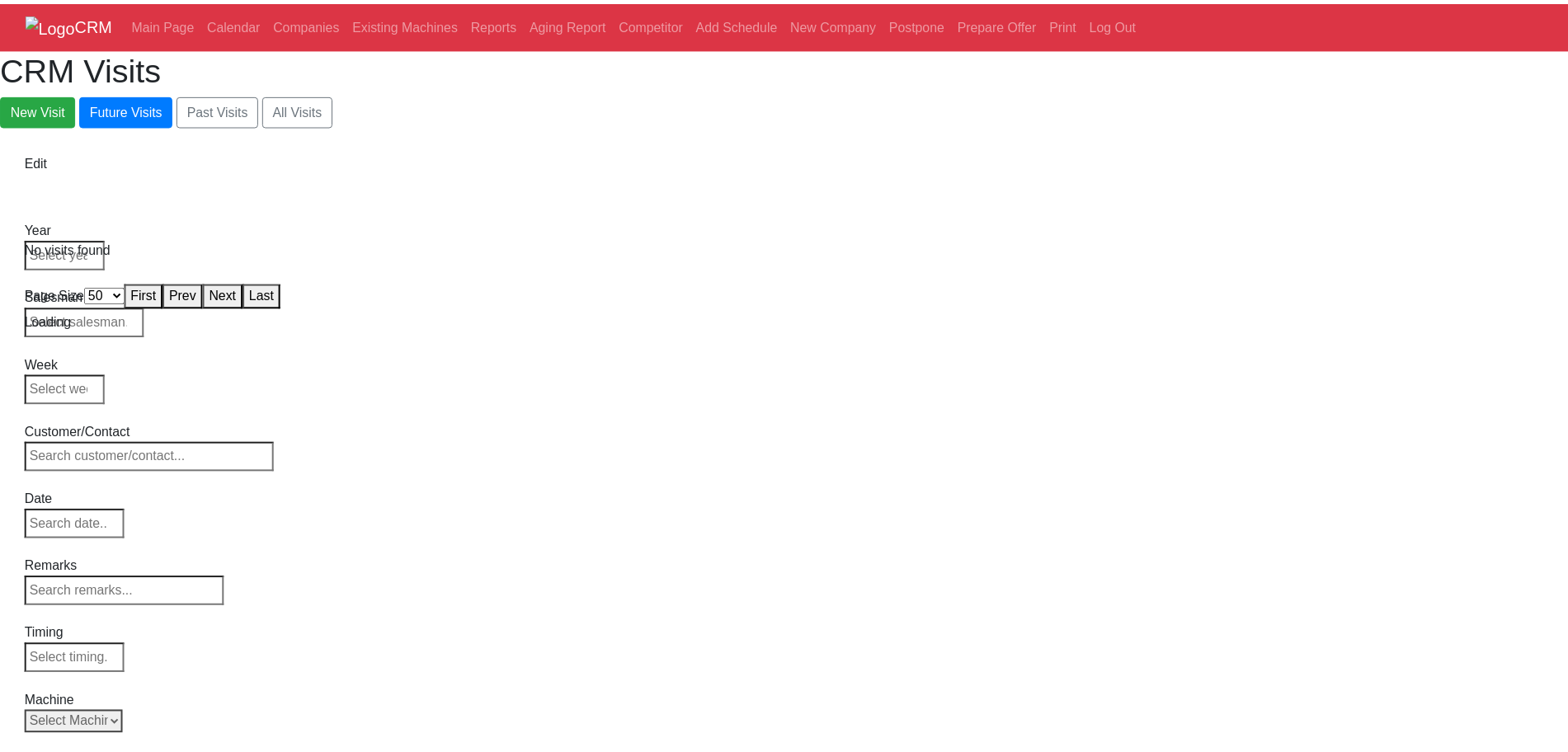 scroll, scrollTop: 0, scrollLeft: 0, axis: both 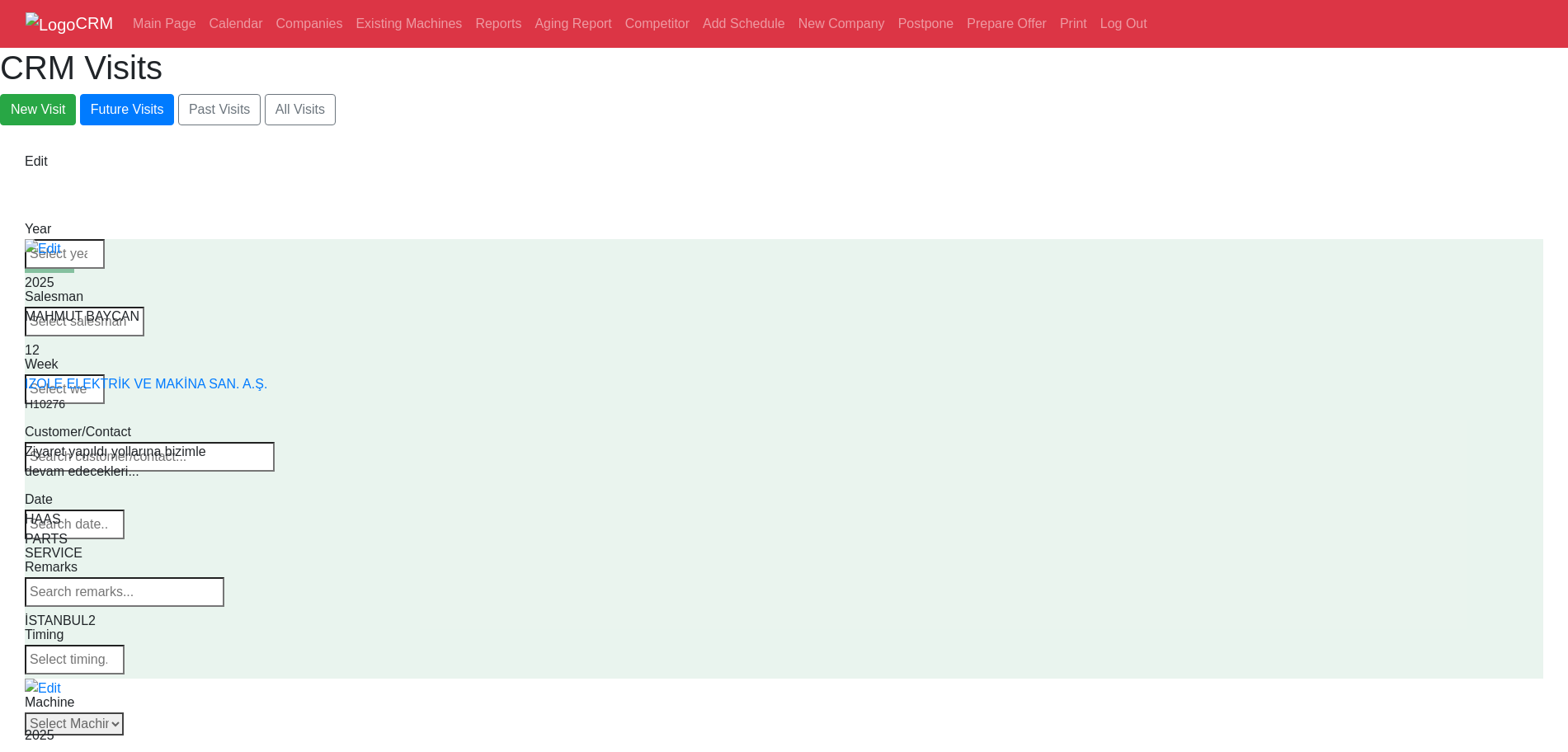 click on "Select Machine HAAS CANACA" at bounding box center (74, 724) 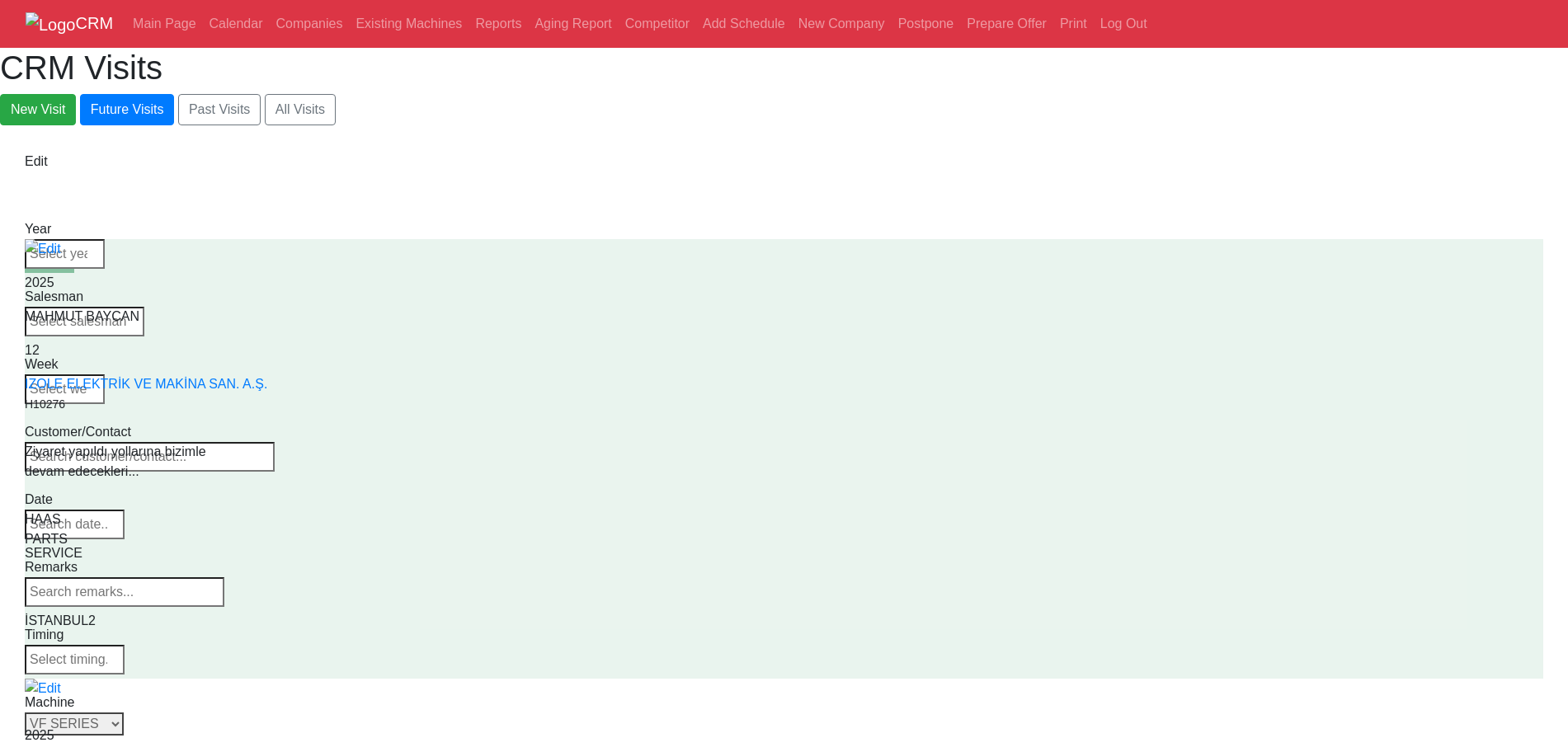 click on "Select Series All VF SERIES ST SERIES UMC EC SERIES ADDITIONAL TM SERIES MINI SERIES VM SERIES VC SERIES GM SERIES VR SERIES GR SERIES VS SERIES DC SERIES TL SERIES DS SERIES CL SERIES PARTS DT SERIES" at bounding box center (74, 724) 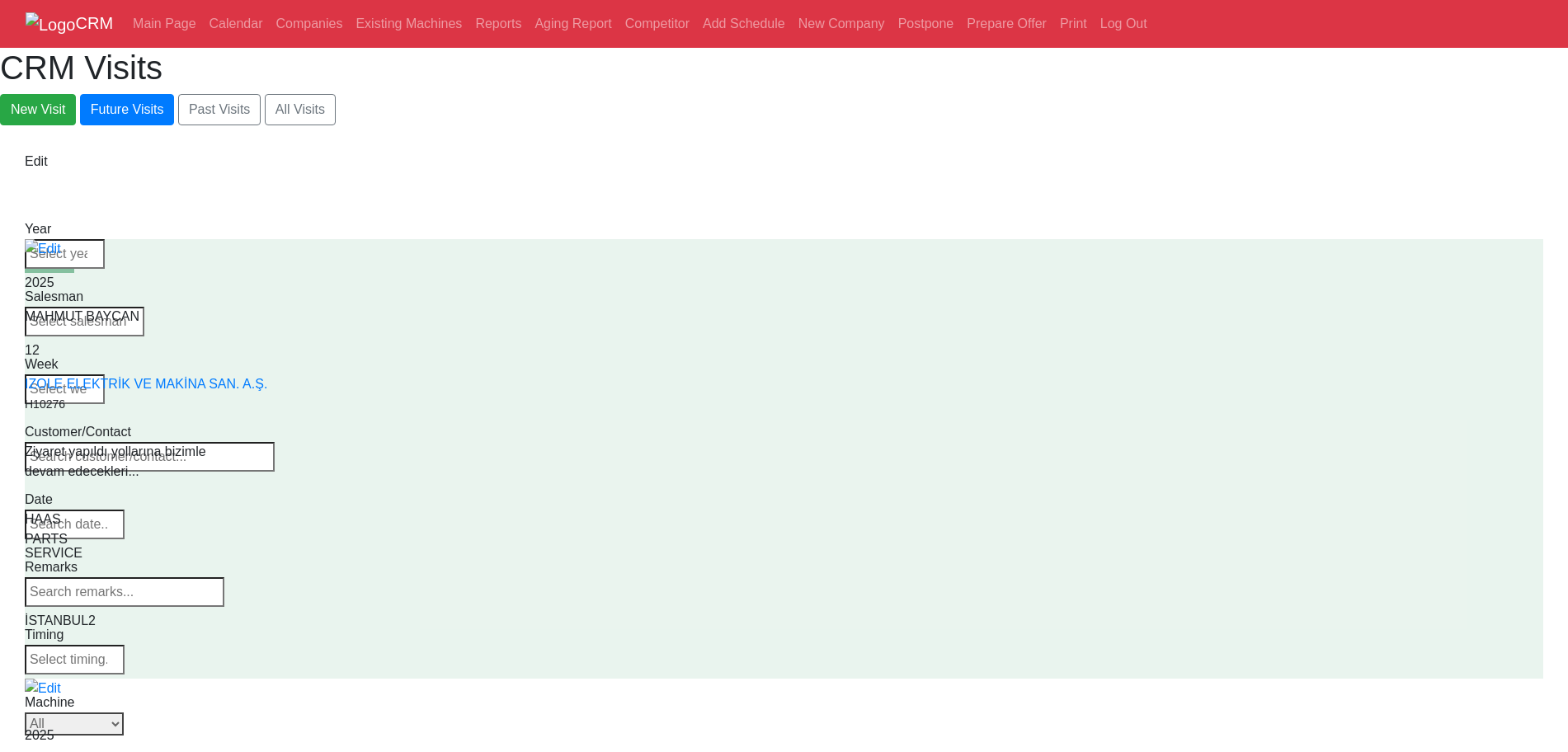 click on "Select Series All VF SERIES ST SERIES UMC EC SERIES ADDITIONAL TM SERIES MINI SERIES VM SERIES VC SERIES GM SERIES VR SERIES GR SERIES VS SERIES DC SERIES TL SERIES DS SERIES CL SERIES PARTS DT SERIES" at bounding box center (74, 724) 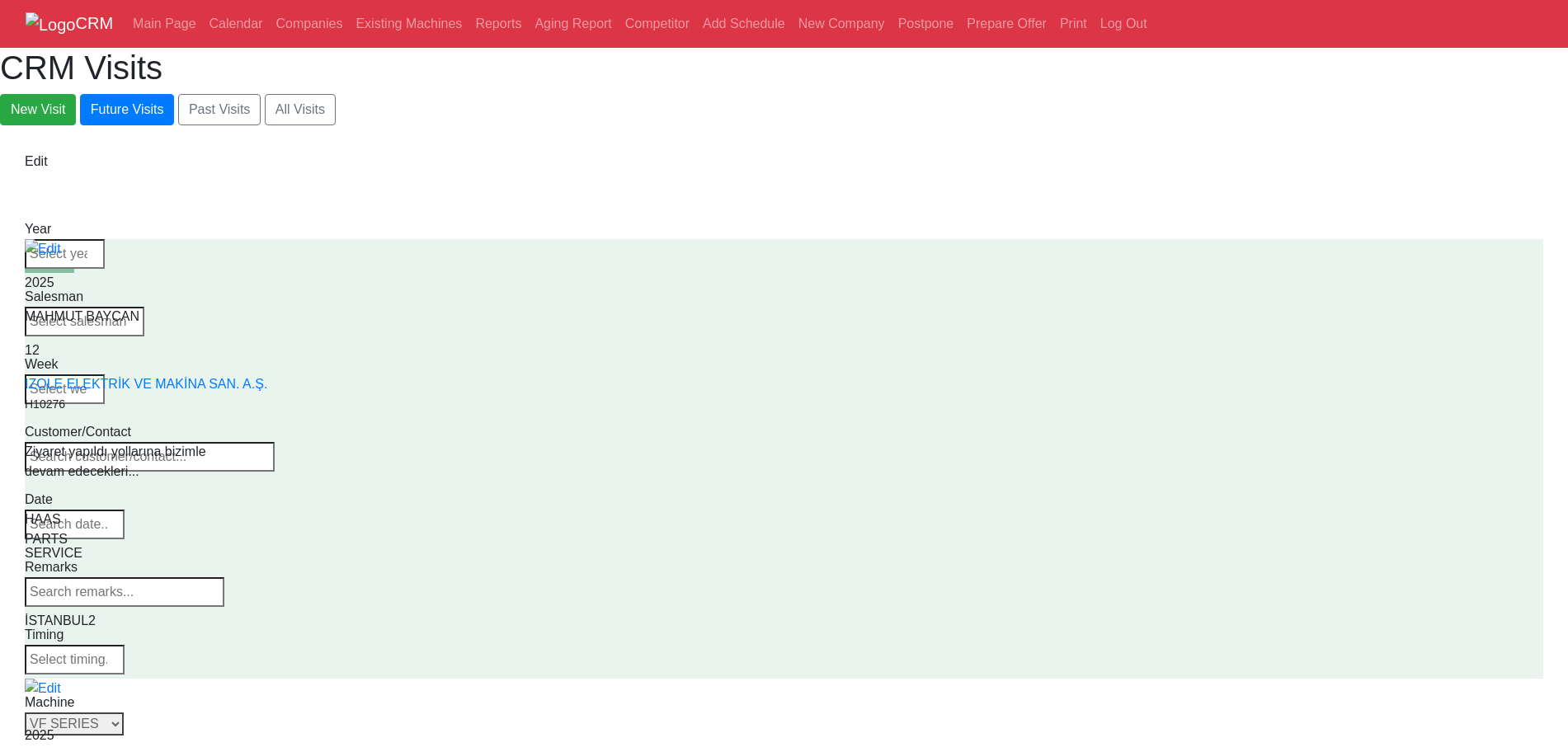 click on "Select Series All VF SERIES ST SERIES UMC EC SERIES ADDITIONAL TM SERIES MINI SERIES VM SERIES VC SERIES GM SERIES VR SERIES GR SERIES VS SERIES DC SERIES TL SERIES DS SERIES CL SERIES PARTS DT SERIES" at bounding box center [74, 724] 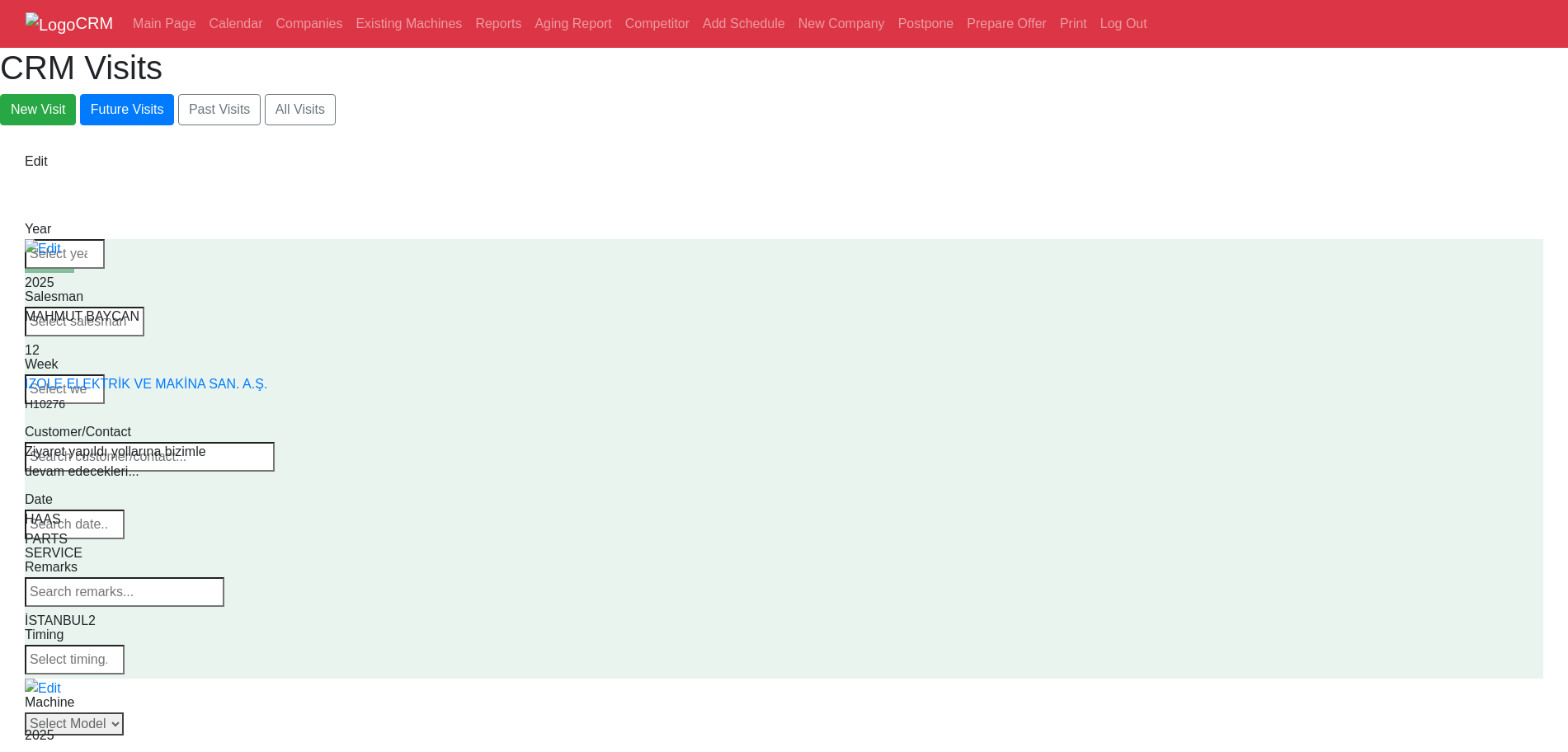 click on "Select Model All VF-1 VF-2 VF-2SS VF-2SSYT VF-2TR VF-2YT VF-3 VF-3SS VF-3SSYT VF-3YT VF-3YT/50 VF-4 VF-4SS VF-5/40 VF-5/40TR VF-5/40XT VF-5/50 VF-5/50TR VF-5/50XT VF-5SS VF-10/40 VF-10/50 VF-11/40 VF-11/50 VF-12/40 VF-12/50 VF-14/40 VF-14/50 VF-6/40 VF-6/40TR VF-6/50 VF-6/50TR VF-6SS VF-7/40 VF-7/50 VF-8/40 VF-8/50 VF-9/40 VF-9/50" at bounding box center (74, 724) 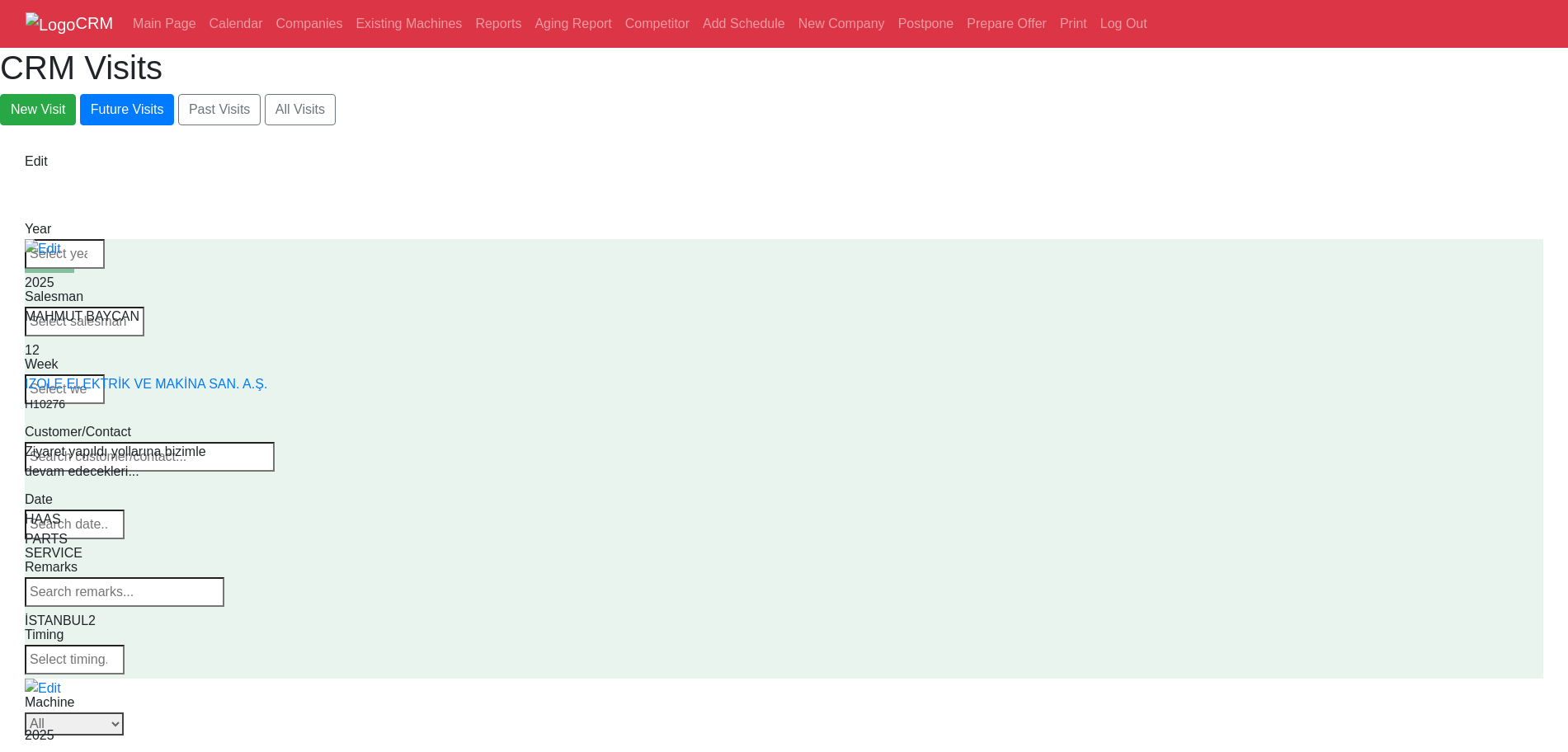 click on "Select Model All VF-1 VF-2 VF-2SS VF-2SSYT VF-2TR VF-2YT VF-3 VF-3SS VF-3SSYT VF-3YT VF-3YT/50 VF-4 VF-4SS VF-5/40 VF-5/40TR VF-5/40XT VF-5/50 VF-5/50TR VF-5/50XT VF-5SS VF-10/40 VF-10/50 VF-11/40 VF-11/50 VF-12/40 VF-12/50 VF-14/40 VF-14/50 VF-6/40 VF-6/40TR VF-6/50 VF-6/50TR VF-6SS VF-7/40 VF-7/50 VF-8/40 VF-8/50 VF-9/40 VF-9/50" at bounding box center [74, 724] 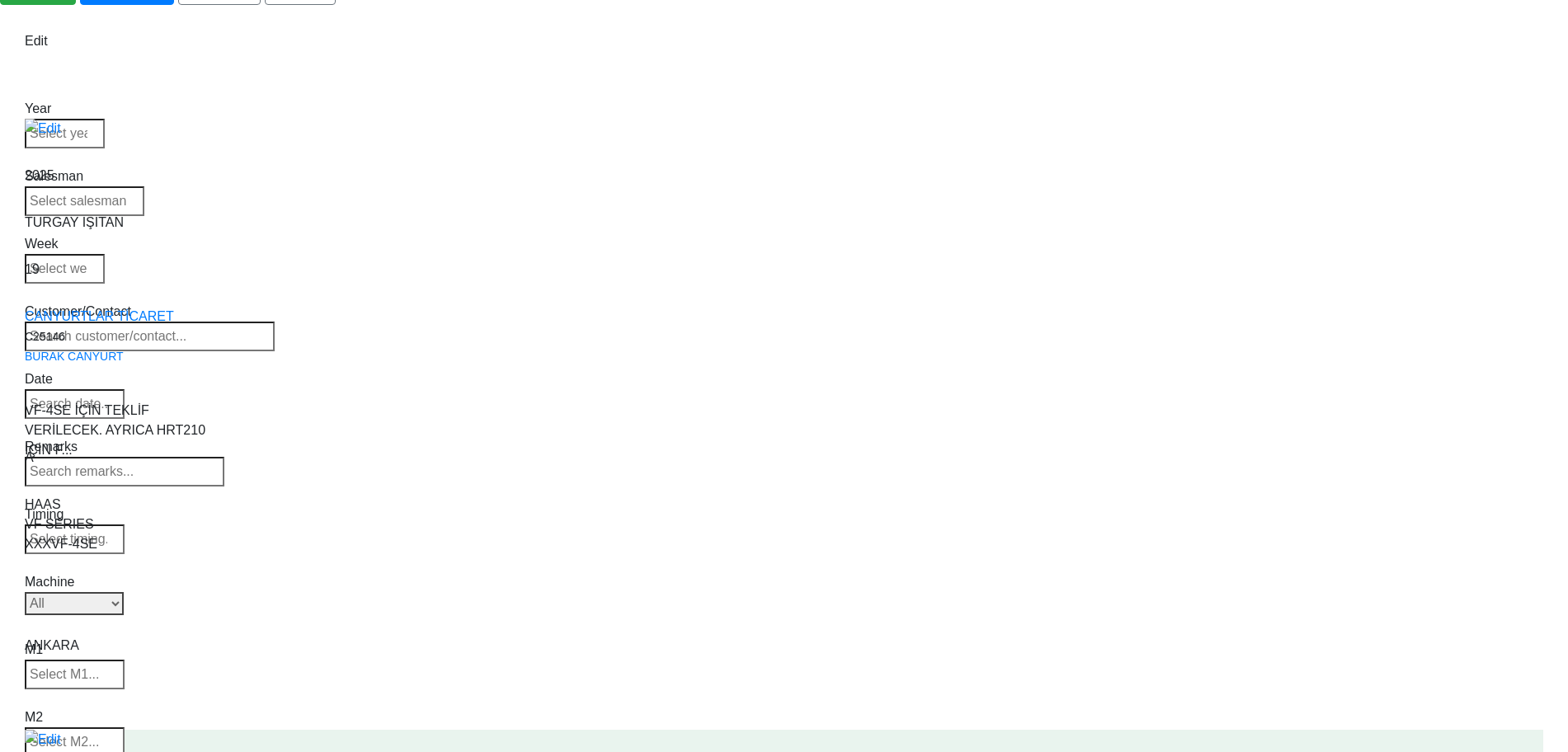 scroll, scrollTop: 0, scrollLeft: 0, axis: both 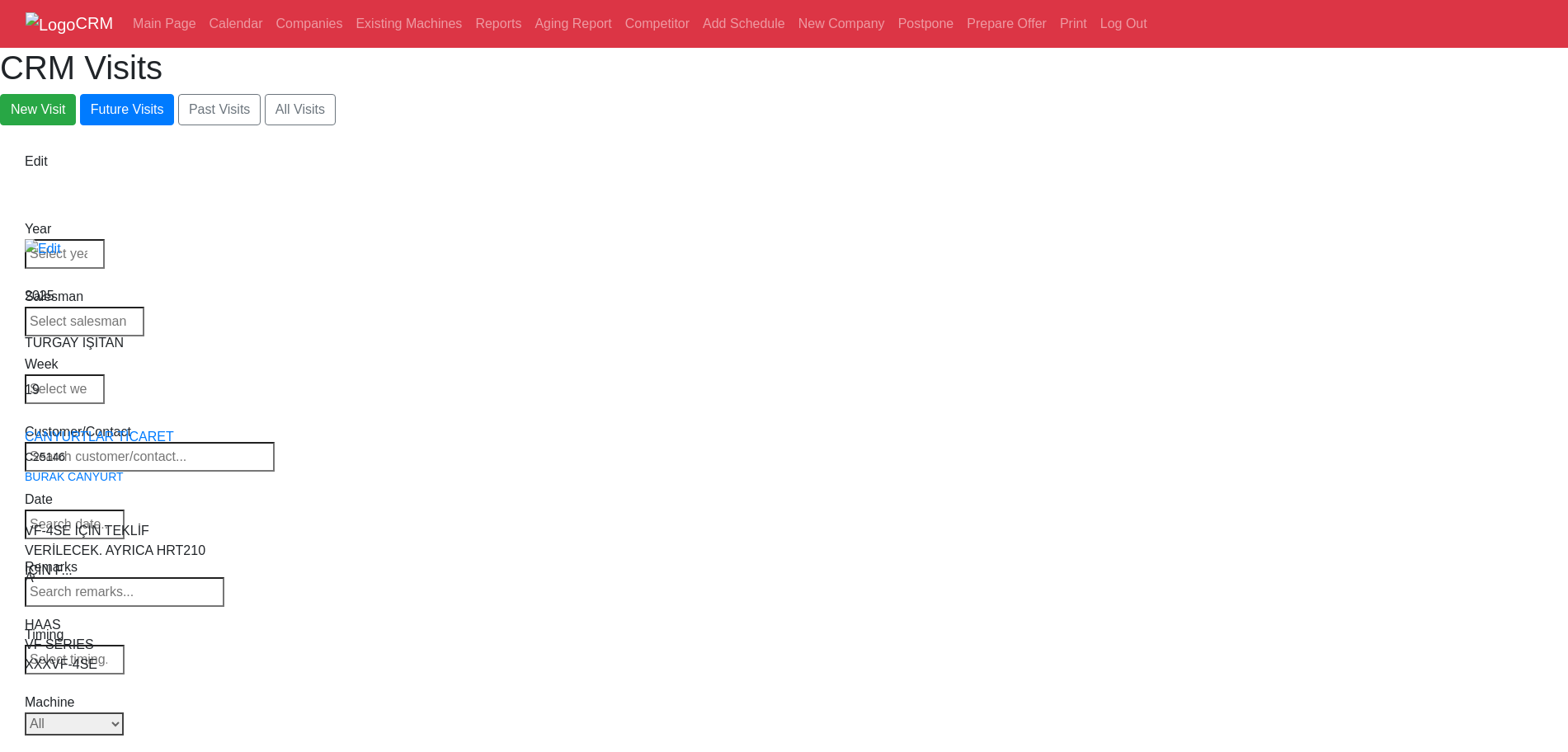 click on "Select Model All VF-1 VF-2 VF-2SS VF-2SSYT VF-2TR VF-2YT VF-3 VF-3SS VF-3SSYT VF-3YT VF-3YT/50 VF-4 VF-4SS VF-5/40 VF-5/40TR VF-5/40XT VF-5/50 VF-5/50TR VF-5/50XT VF-5SS VF-10/40 VF-10/50 VF-11/40 VF-11/50 VF-12/40 VF-12/50 VF-14/40 VF-14/50 VF-6/40 VF-6/40TR VF-6/50 VF-6/50TR VF-6SS VF-7/40 VF-7/50 VF-8/40 VF-8/50 VF-9/40 VF-9/50" at bounding box center [74, 724] 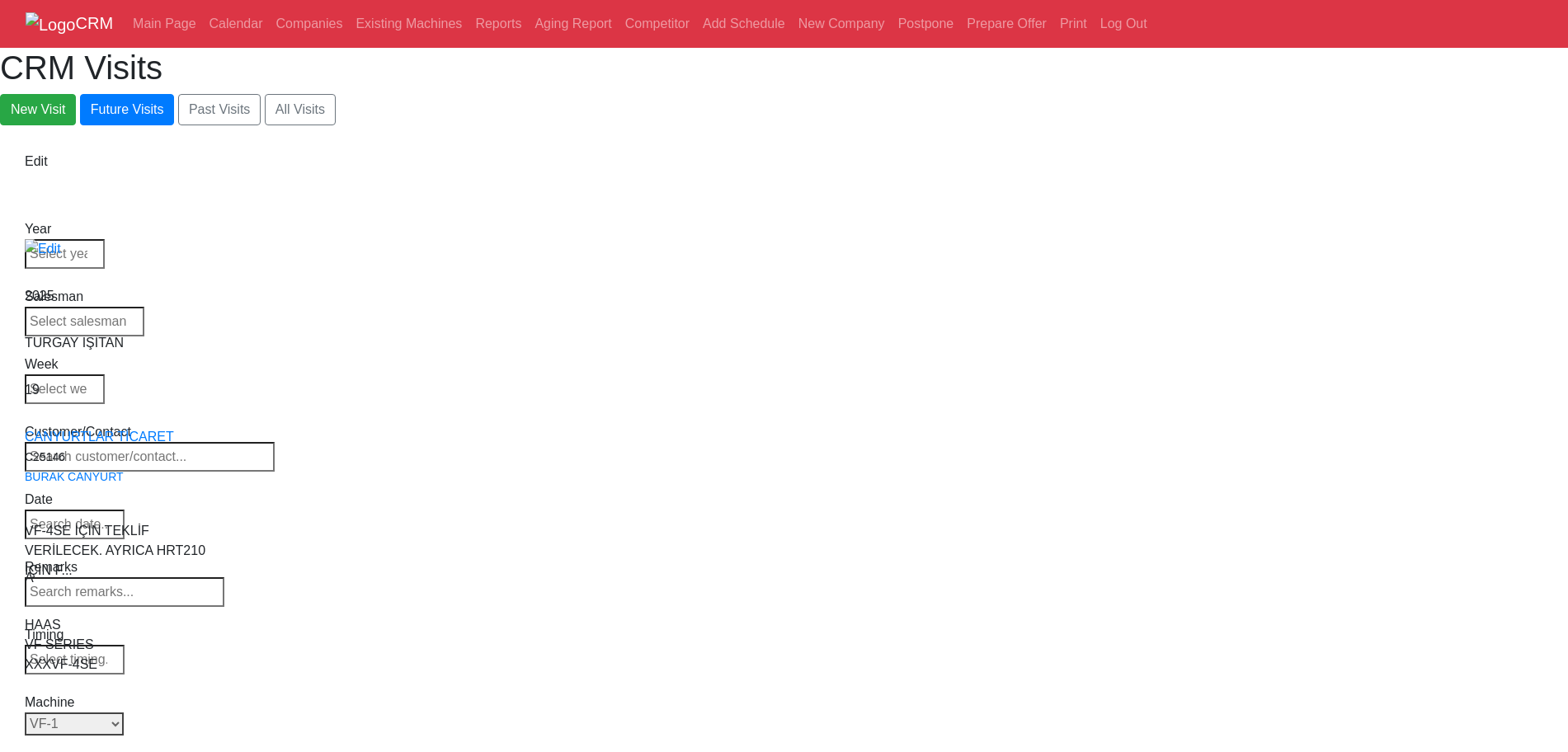 click on "Select Model All VF-1 VF-2 VF-2SS VF-2SSYT VF-2TR VF-2YT VF-3 VF-3SS VF-3SSYT VF-3YT VF-3YT/50 VF-4 VF-4SS VF-5/40 VF-5/40TR VF-5/40XT VF-5/50 VF-5/50TR VF-5/50XT VF-5SS VF-10/40 VF-10/50 VF-11/40 VF-11/50 VF-12/40 VF-12/50 VF-14/40 VF-14/50 VF-6/40 VF-6/40TR VF-6/50 VF-6/50TR VF-6SS VF-7/40 VF-7/50 VF-8/40 VF-8/50 VF-9/40 VF-9/50" at bounding box center [74, 724] 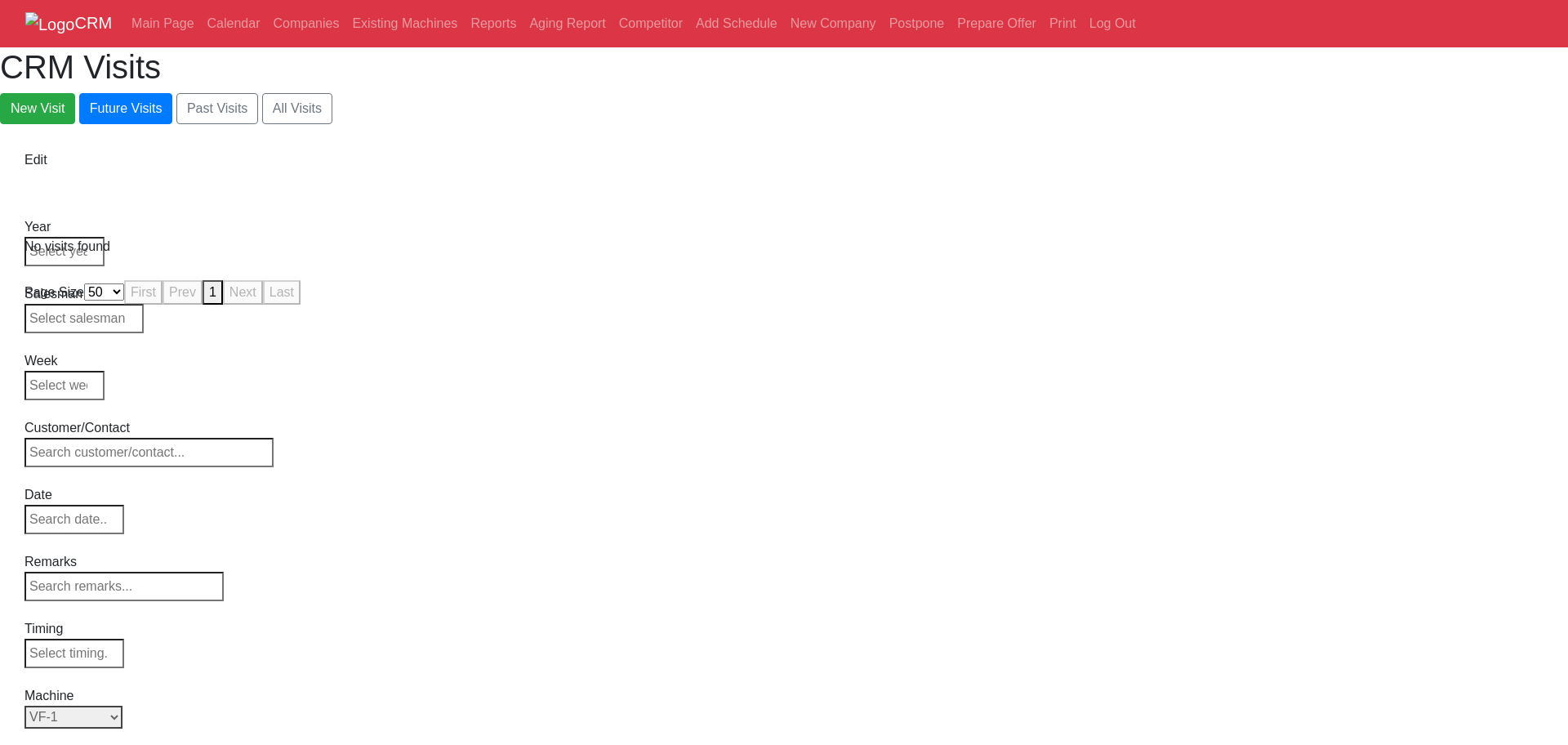 click on "Select Model All VF-1 VF-2 VF-2SS VF-2SSYT VF-2TR VF-2YT VF-3 VF-3SS VF-3SSYT VF-3YT VF-3YT/50 VF-4 VF-4SS VF-5/40 VF-5/40TR VF-5/40XT VF-5/50 VF-5/50TR VF-5/50XT VF-5SS VF-10/40 VF-10/50 VF-11/40 VF-11/50 VF-12/40 VF-12/50 VF-14/40 VF-14/50 VF-6/40 VF-6/40TR VF-6/50 VF-6/50TR VF-6SS VF-7/40 VF-7/50 VF-8/40 VF-8/50 VF-9/40 VF-9/50" at bounding box center (74, 717) 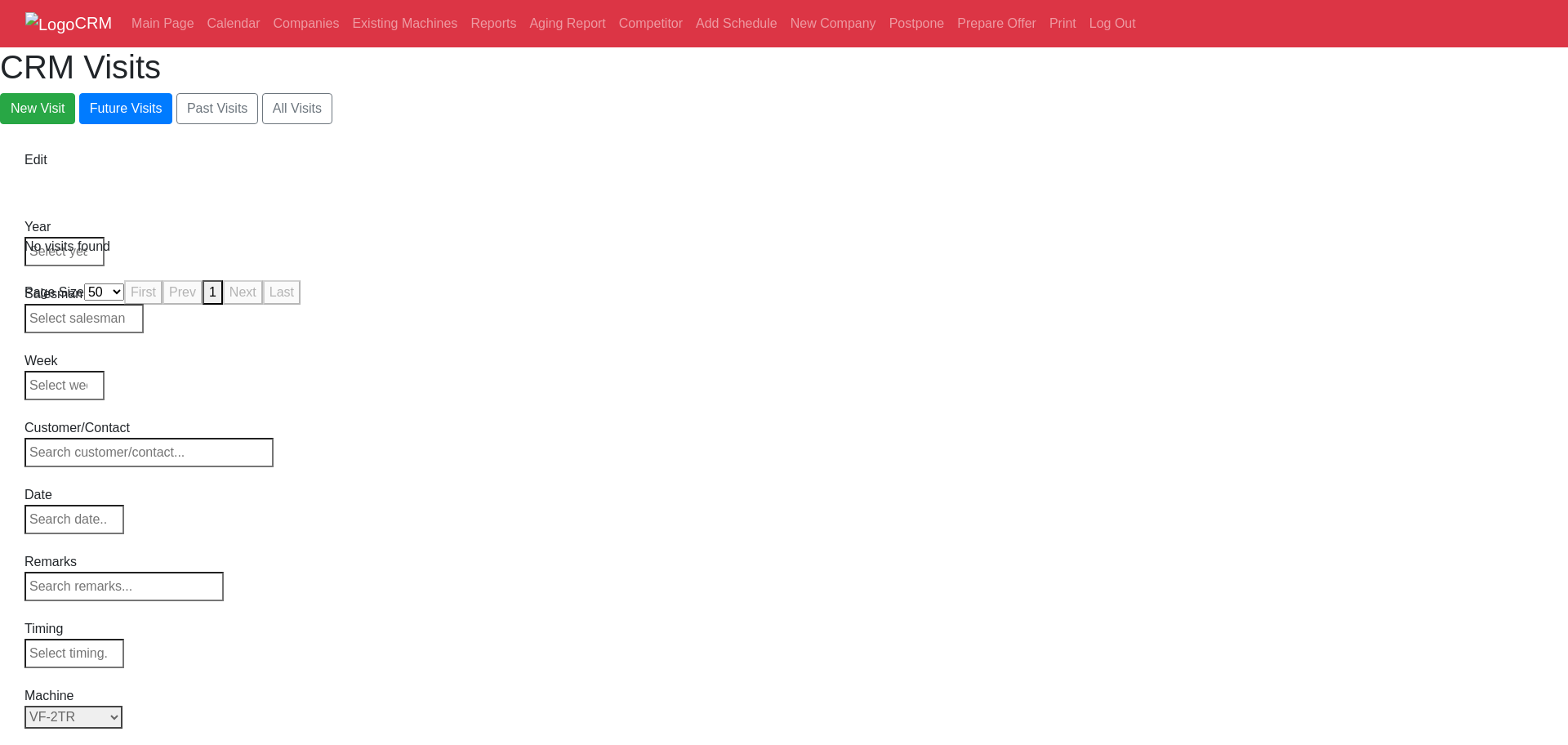 click on "Select Model All VF-1 VF-2 VF-2SS VF-2SSYT VF-2TR VF-2YT VF-3 VF-3SS VF-3SSYT VF-3YT VF-3YT/50 VF-4 VF-4SS VF-5/40 VF-5/40TR VF-5/40XT VF-5/50 VF-5/50TR VF-5/50XT VF-5SS VF-10/40 VF-10/50 VF-11/40 VF-11/50 VF-12/40 VF-12/50 VF-14/40 VF-14/50 VF-6/40 VF-6/40TR VF-6/50 VF-6/50TR VF-6SS VF-7/40 VF-7/50 VF-8/40 VF-8/50 VF-9/40 VF-9/50" at bounding box center [74, 717] 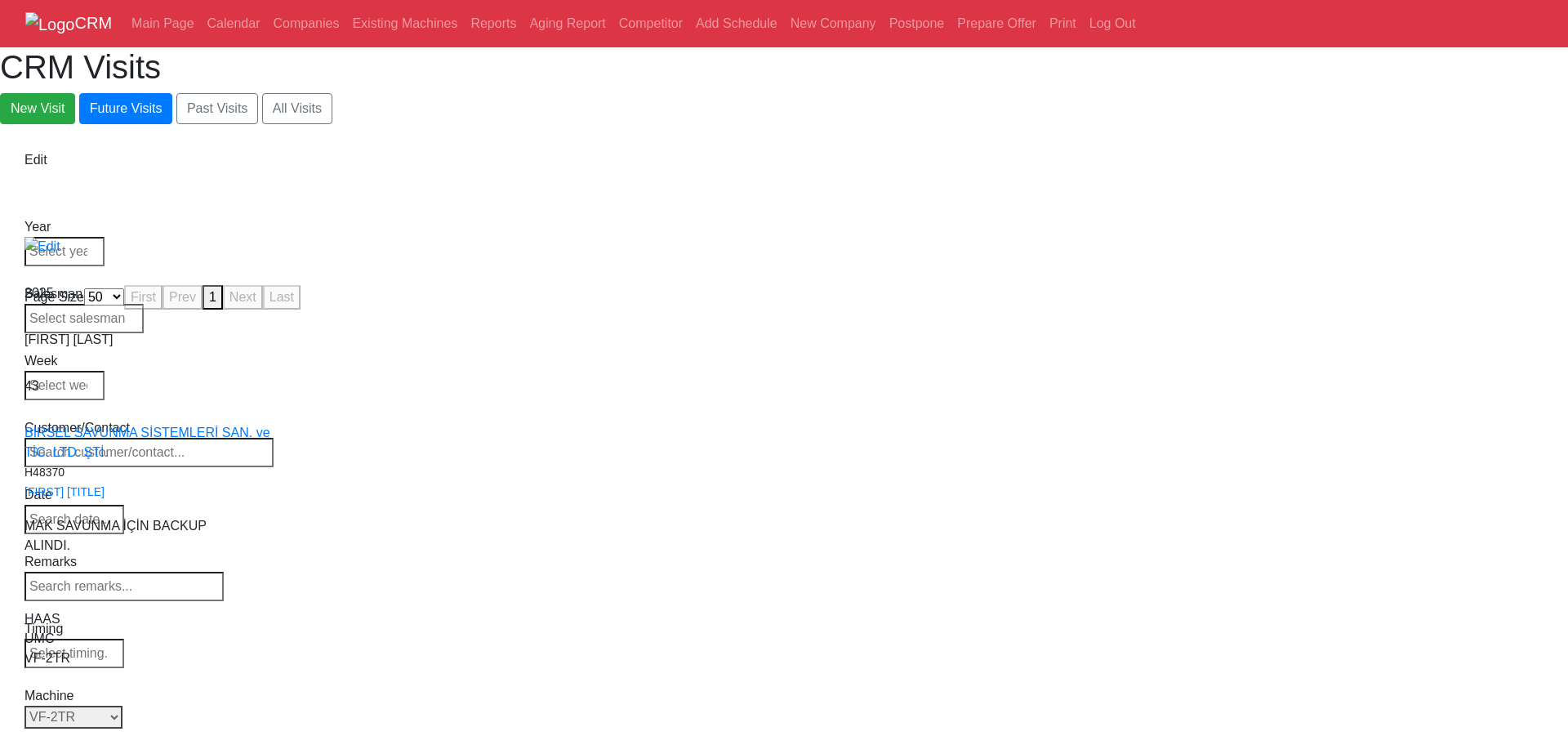 click on "Select Model All VF-1 VF-2 VF-2SS VF-2SSYT VF-2TR VF-2YT VF-3 VF-3SS VF-3SSYT VF-3YT VF-3YT/50 VF-4 VF-4SS VF-5/40 VF-5/40TR VF-5/40XT VF-5/50 VF-5/50TR VF-5/50XT VF-5SS VF-10/40 VF-10/50 VF-11/40 VF-11/50 VF-12/40 VF-12/50 VF-14/40 VF-14/50 VF-6/40 VF-6/40TR VF-6/50 VF-6/50TR VF-6SS VF-7/40 VF-7/50 VF-8/40 VF-8/50 VF-9/40 VF-9/50" at bounding box center (74, 717) 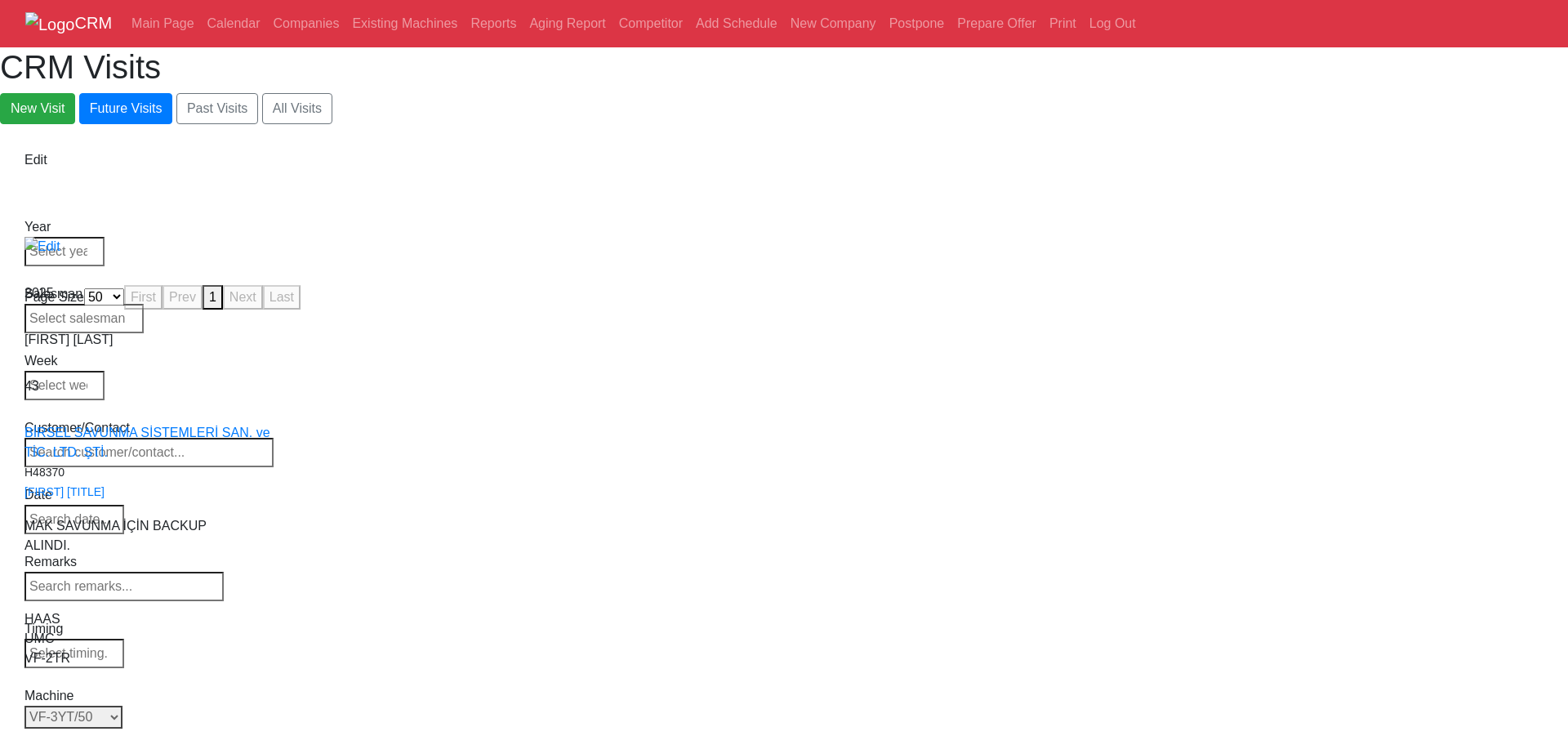 click on "Select Model All VF-1 VF-2 VF-2SS VF-2SSYT VF-2TR VF-2YT VF-3 VF-3SS VF-3SSYT VF-3YT VF-3YT/50 VF-4 VF-4SS VF-5/40 VF-5/40TR VF-5/40XT VF-5/50 VF-5/50TR VF-5/50XT VF-5SS VF-10/40 VF-10/50 VF-11/40 VF-11/50 VF-12/40 VF-12/50 VF-14/40 VF-14/50 VF-6/40 VF-6/40TR VF-6/50 VF-6/50TR VF-6SS VF-7/40 VF-7/50 VF-8/40 VF-8/50 VF-9/40 VF-9/50" at bounding box center [74, 717] 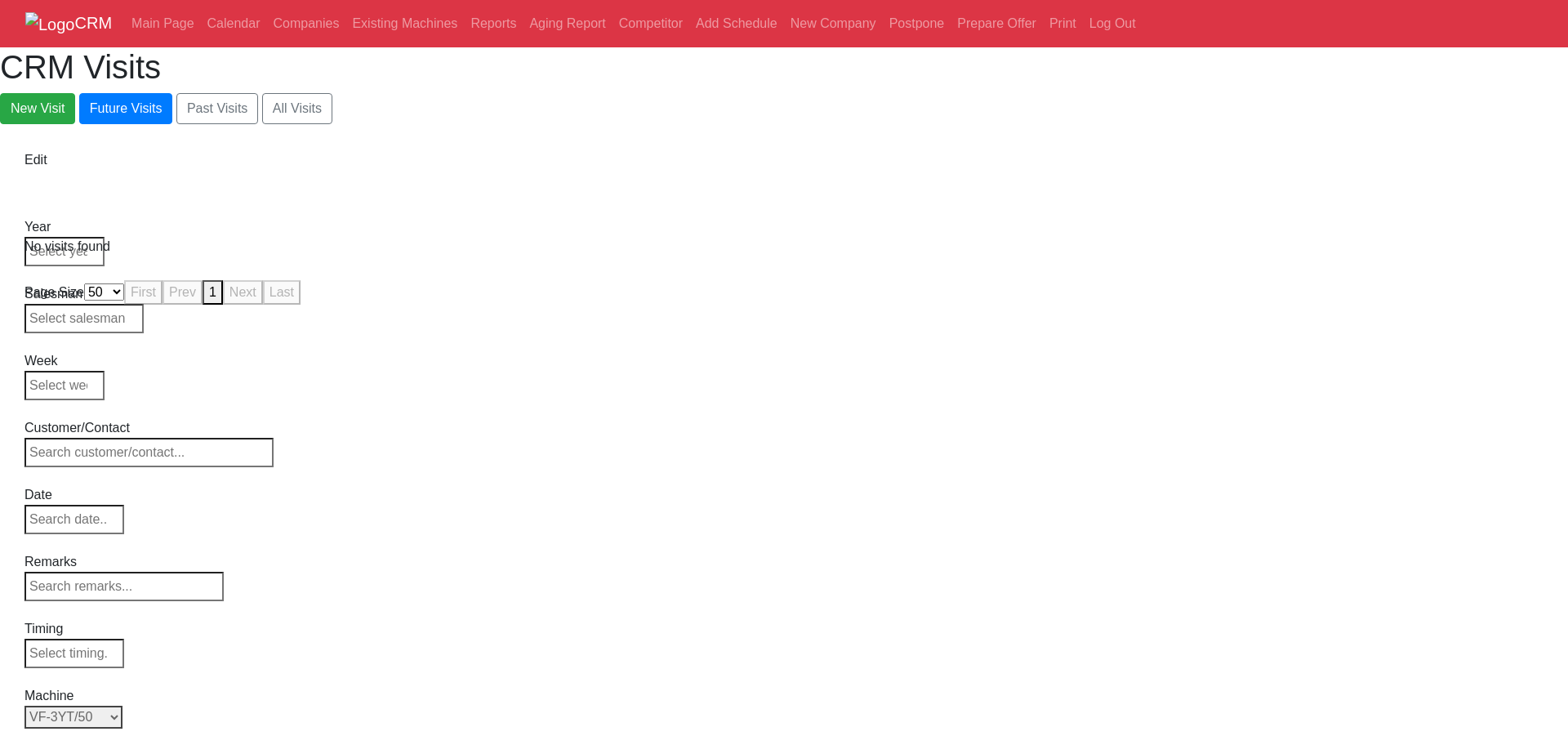 click on "Select Model All VF-1 VF-2 VF-2SS VF-2SSYT VF-2TR VF-2YT VF-3 VF-3SS VF-3SSYT VF-3YT VF-3YT/50 VF-4 VF-4SS VF-5/40 VF-5/40TR VF-5/40XT VF-5/50 VF-5/50TR VF-5/50XT VF-5SS VF-10/40 VF-10/50 VF-11/40 VF-11/50 VF-12/40 VF-12/50 VF-14/40 VF-14/50 VF-6/40 VF-6/40TR VF-6/50 VF-6/50TR VF-6SS VF-7/40 VF-7/50 VF-8/40 VF-8/50 VF-9/40 VF-9/50" at bounding box center [74, 717] 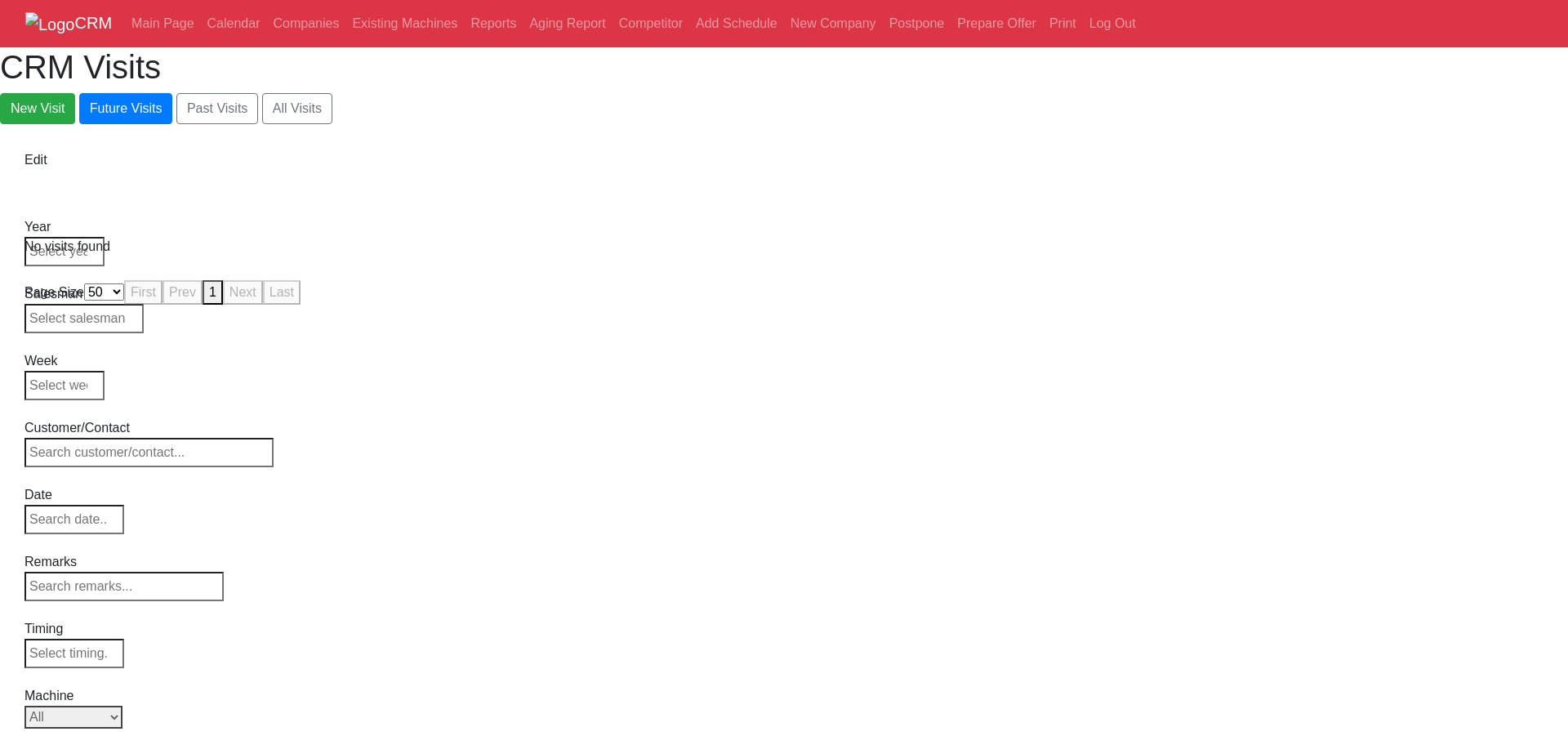click on "Select Model All VF-1 VF-2 VF-2SS VF-2SSYT VF-2TR VF-2YT VF-3 VF-3SS VF-3SSYT VF-3YT VF-3YT/50 VF-4 VF-4SS VF-5/40 VF-5/40TR VF-5/40XT VF-5/50 VF-5/50TR VF-5/50XT VF-5SS VF-10/40 VF-10/50 VF-11/40 VF-11/50 VF-12/40 VF-12/50 VF-14/40 VF-14/50 VF-6/40 VF-6/40TR VF-6/50 VF-6/50TR VF-6SS VF-7/40 VF-7/50 VF-8/40 VF-8/50 VF-9/40 VF-9/50" at bounding box center (74, 717) 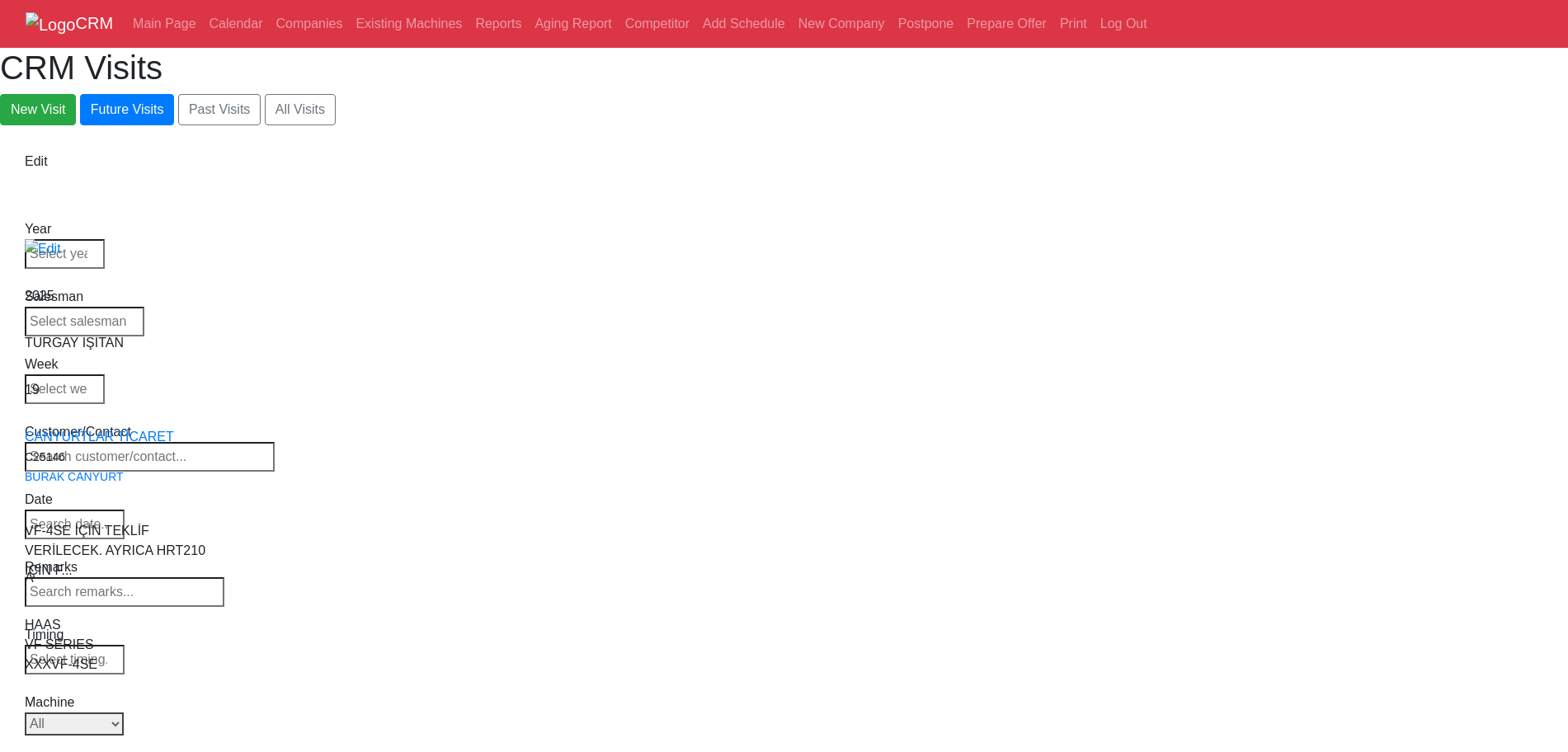 click on "Select Model All VF-1 VF-2 VF-2SS VF-2SSYT VF-2TR VF-2YT VF-3 VF-3SS VF-3SSYT VF-3YT VF-3YT/50 VF-4 VF-4SS VF-5/40 VF-5/40TR VF-5/40XT VF-5/50 VF-5/50TR VF-5/50XT VF-5SS VF-10/40 VF-10/50 VF-11/40 VF-11/50 VF-12/40 VF-12/50 VF-14/40 VF-14/50 VF-6/40 VF-6/40TR VF-6/50 VF-6/50TR VF-6SS VF-7/40 VF-7/50 VF-8/40 VF-8/50 VF-9/40 VF-9/50" at bounding box center (74, 724) 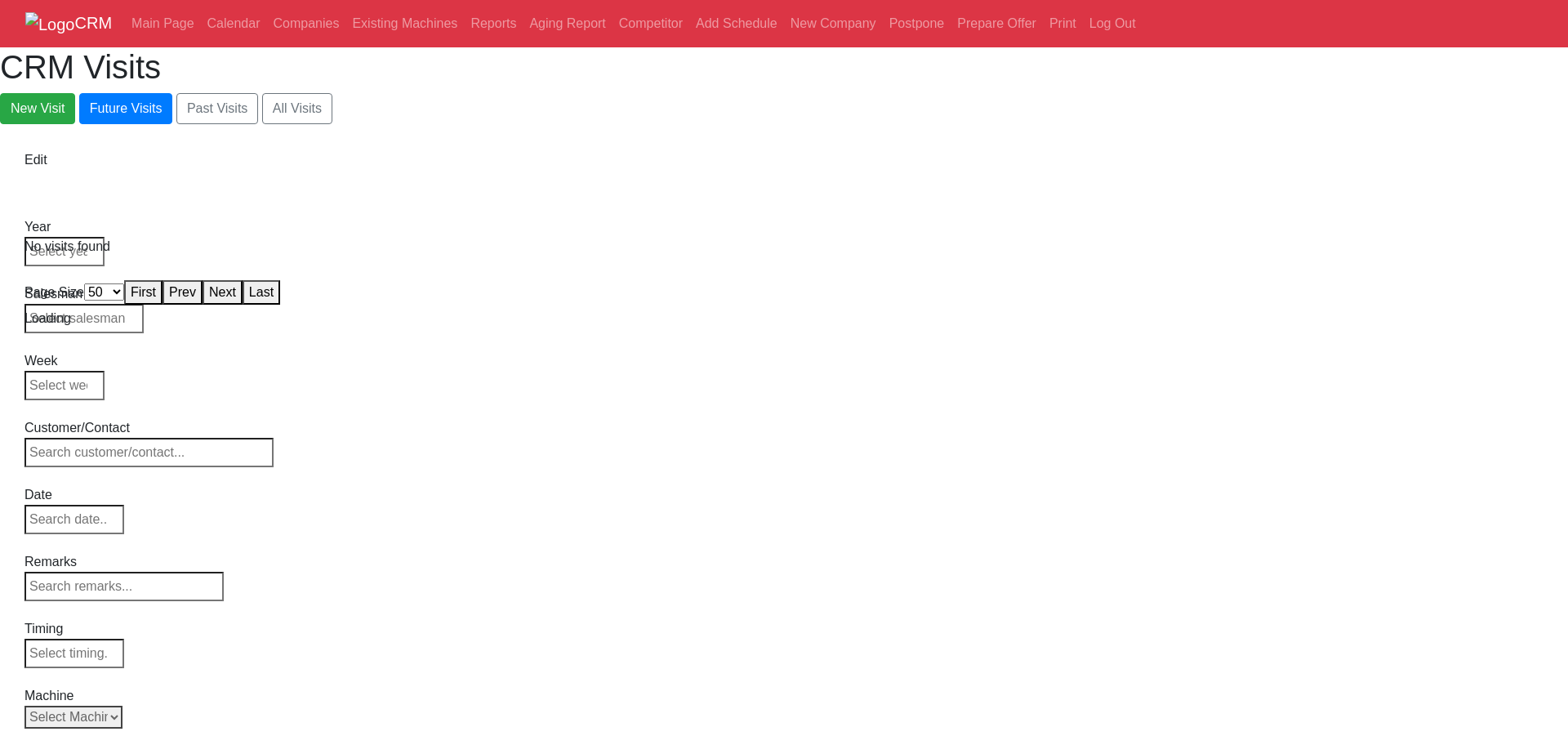 select on "50" 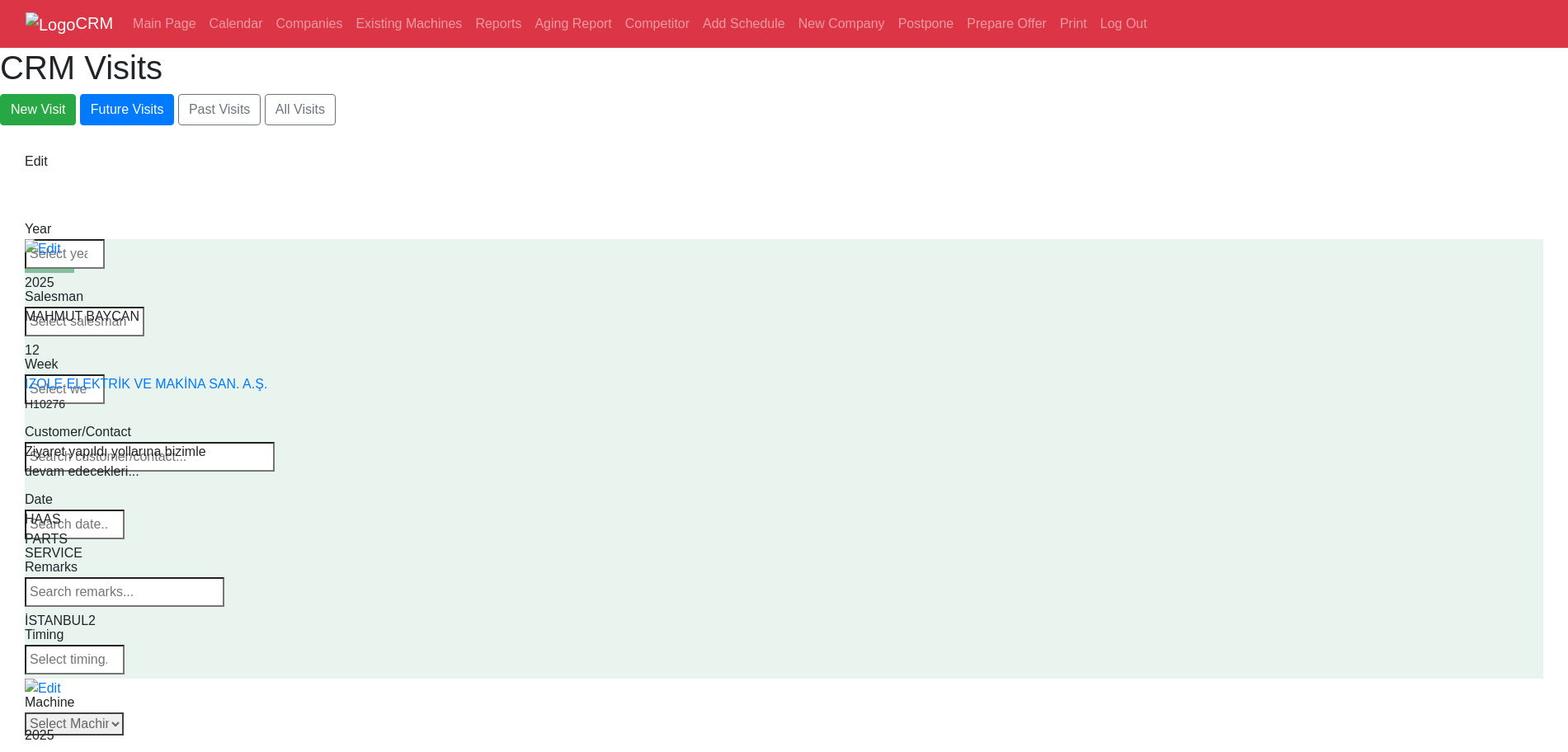 click on "Select Machine HAAS CANACA" at bounding box center (74, 724) 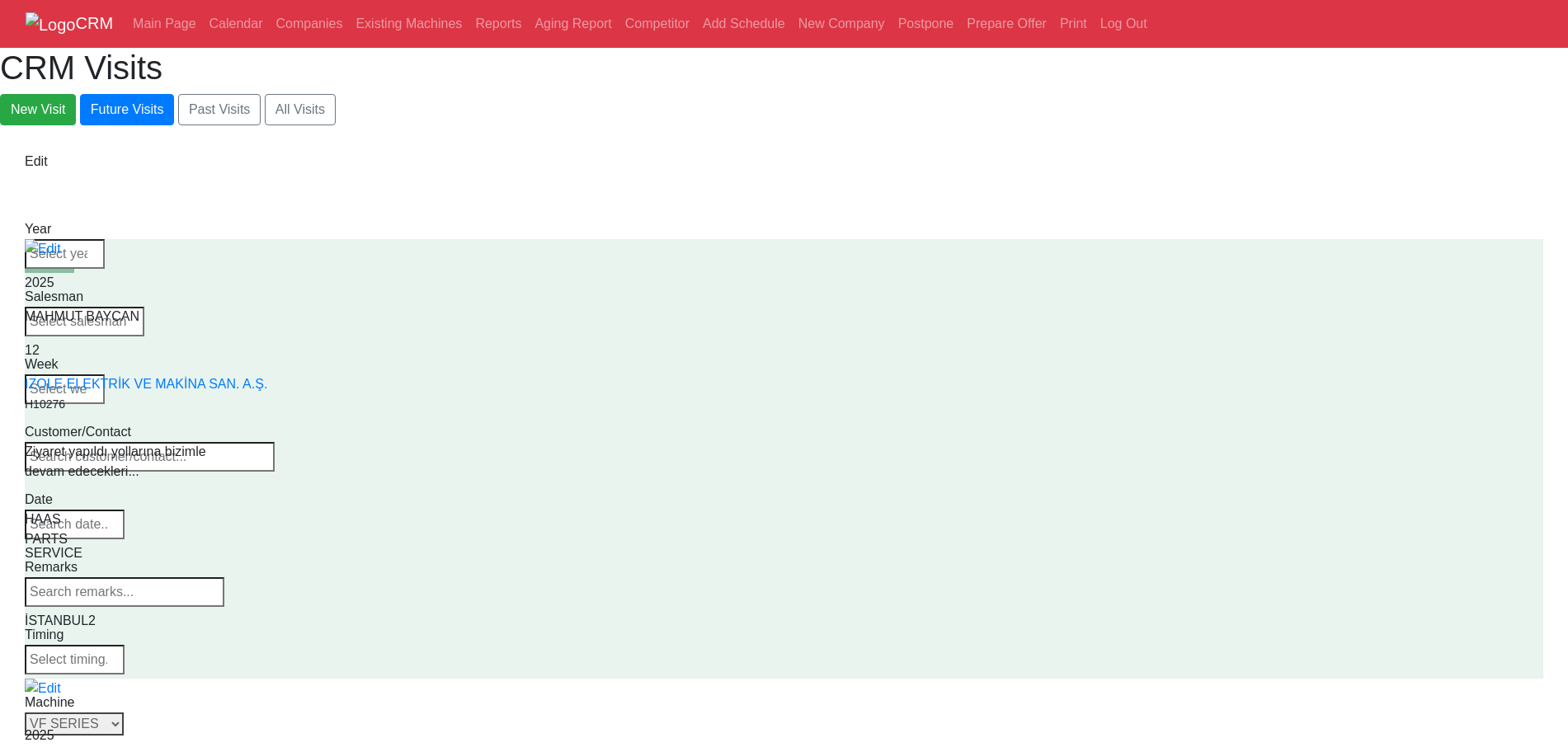 click on "Select Series All VF SERIES ST SERIES UMC EC SERIES ADDITIONAL TM SERIES MINI SERIES VM SERIES VC SERIES GM SERIES VR SERIES GR SERIES VS SERIES DC SERIES TL SERIES DS SERIES CL SERIES PARTS DT SERIES" at bounding box center (74, 724) 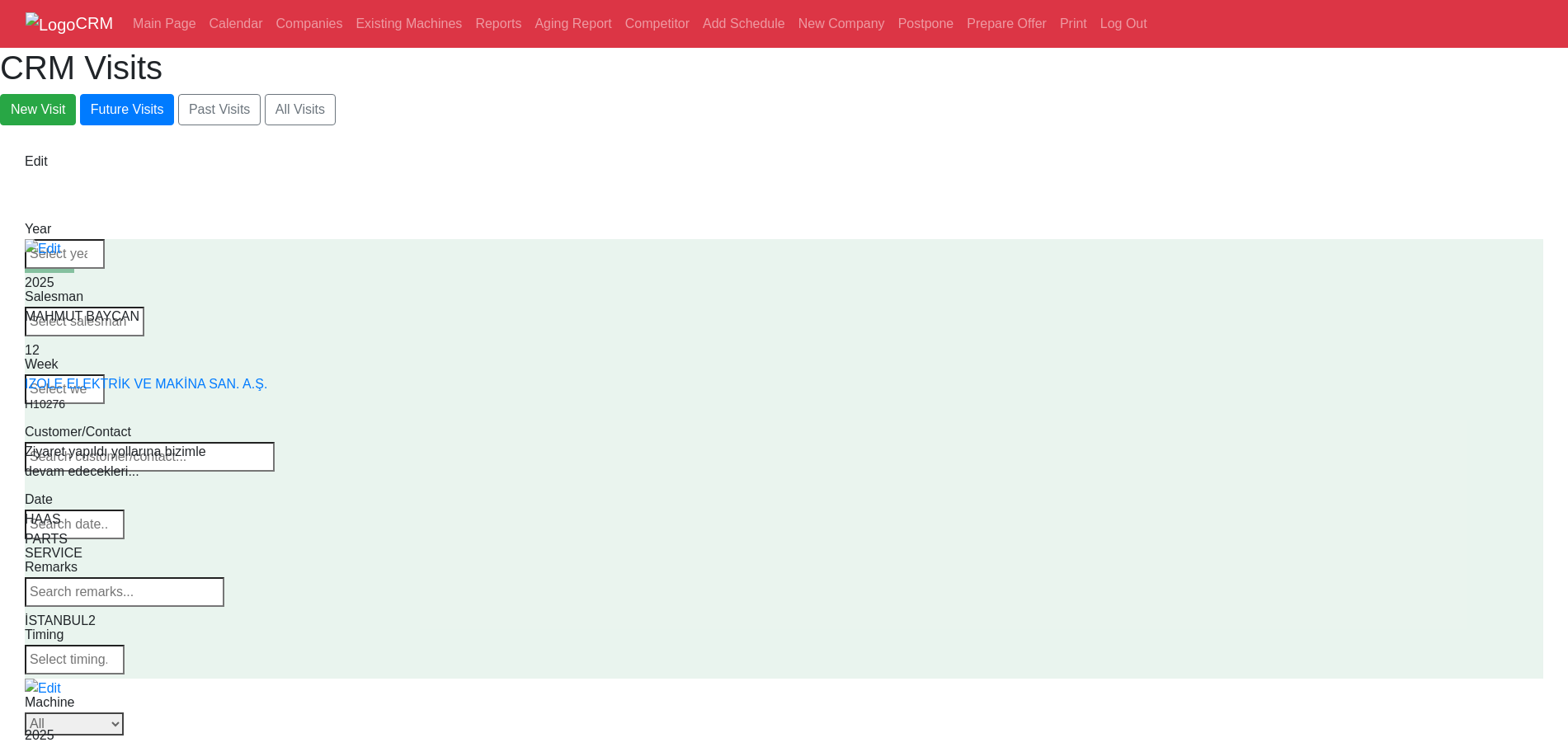 click on "Select Series All VF SERIES ST SERIES UMC EC SERIES ADDITIONAL TM SERIES MINI SERIES VM SERIES VC SERIES GM SERIES VR SERIES GR SERIES VS SERIES DC SERIES TL SERIES DS SERIES CL SERIES PARTS DT SERIES" at bounding box center (74, 724) 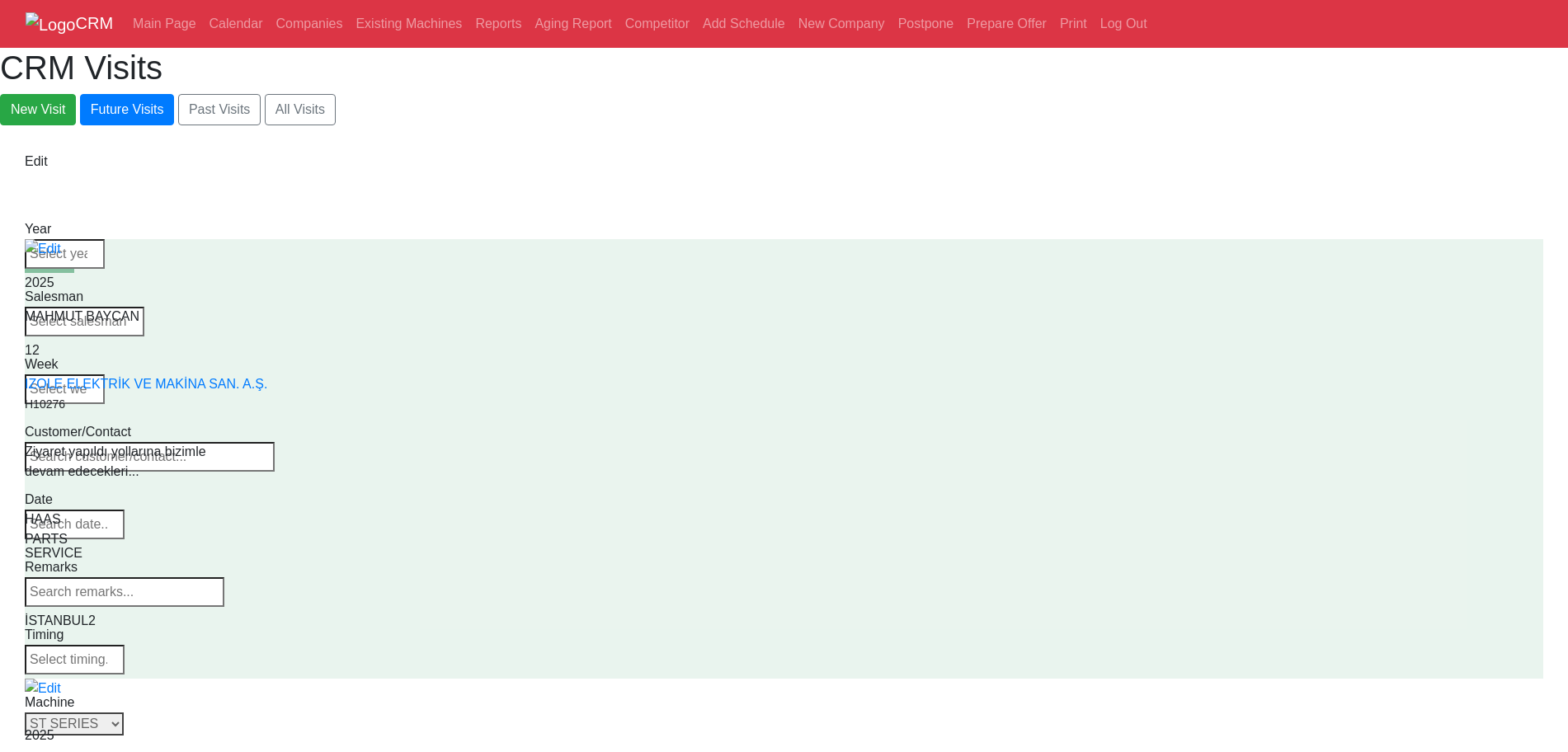 click on "Select Series All VF SERIES ST SERIES UMC EC SERIES ADDITIONAL TM SERIES MINI SERIES VM SERIES VC SERIES GM SERIES VR SERIES GR SERIES VS SERIES DC SERIES TL SERIES DS SERIES CL SERIES PARTS DT SERIES" at bounding box center [74, 724] 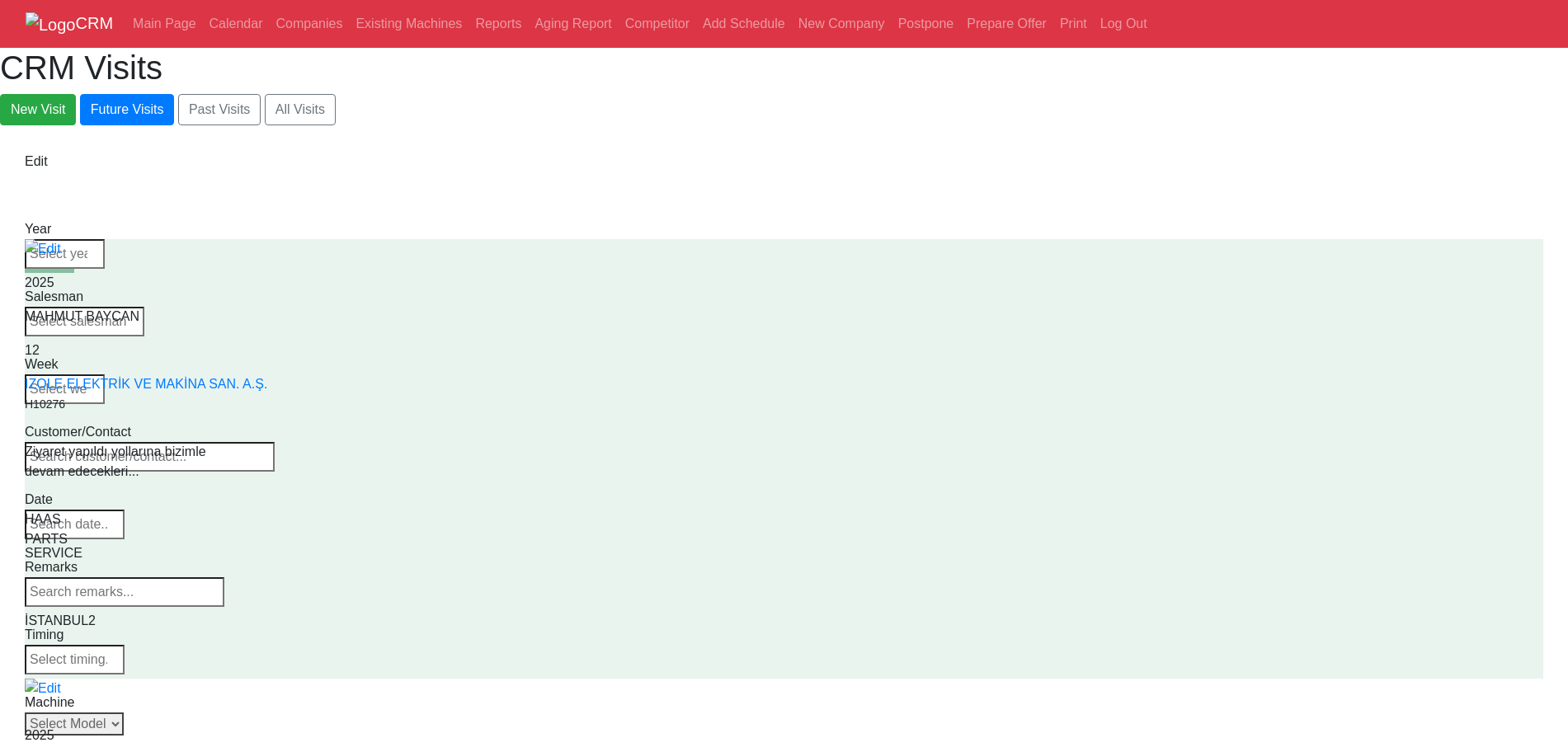 click on "Select Model All ST-10 ST-10L ST-10LY ST-10Y ST-15 ST-15L ST-15LY ST-15Y ST-20 ST-20L ST-20LY ST-20Y ST-25 ST-25L ST-25LY ST-25Y ST-28 ST-28L ST-28LY ST-28Y ST-30 ST-30L ST-30LY ST-30Y ST-35 ST-35L ST-35LY ST-35Y ST-40 ST-40L ST-45 ST-45L ST-55 ST-40S ST-45S ST-45SY" at bounding box center (74, 724) 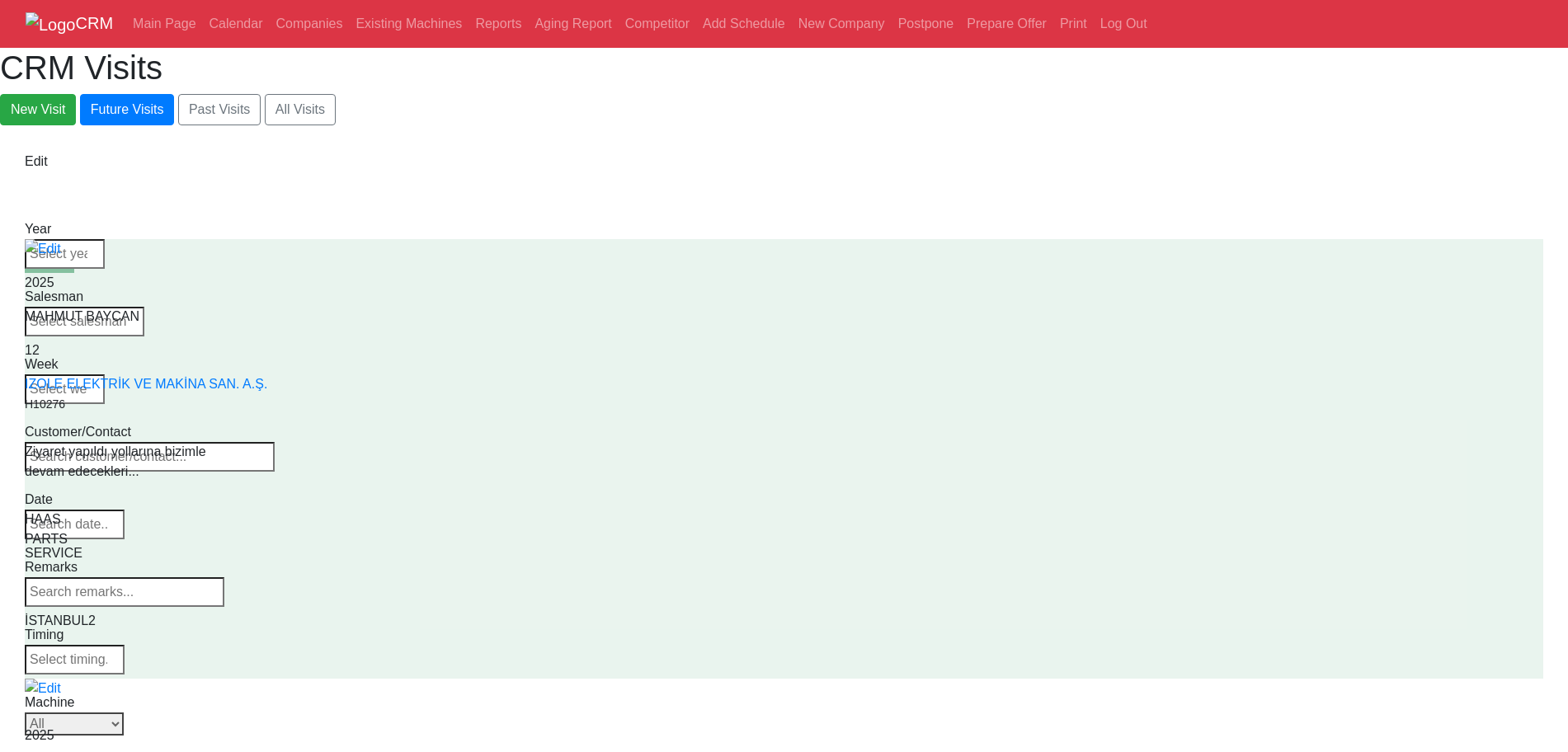 click on "Select Model All ST-10 ST-10L ST-10LY ST-10Y ST-15 ST-15L ST-15LY ST-15Y ST-20 ST-20L ST-20LY ST-20Y ST-25 ST-25L ST-25LY ST-25Y ST-28 ST-28L ST-28LY ST-28Y ST-30 ST-30L ST-30LY ST-30Y ST-35 ST-35L ST-35LY ST-35Y ST-40 ST-40L ST-45 ST-45L ST-55 ST-40S ST-45S ST-45SY" at bounding box center (74, 724) 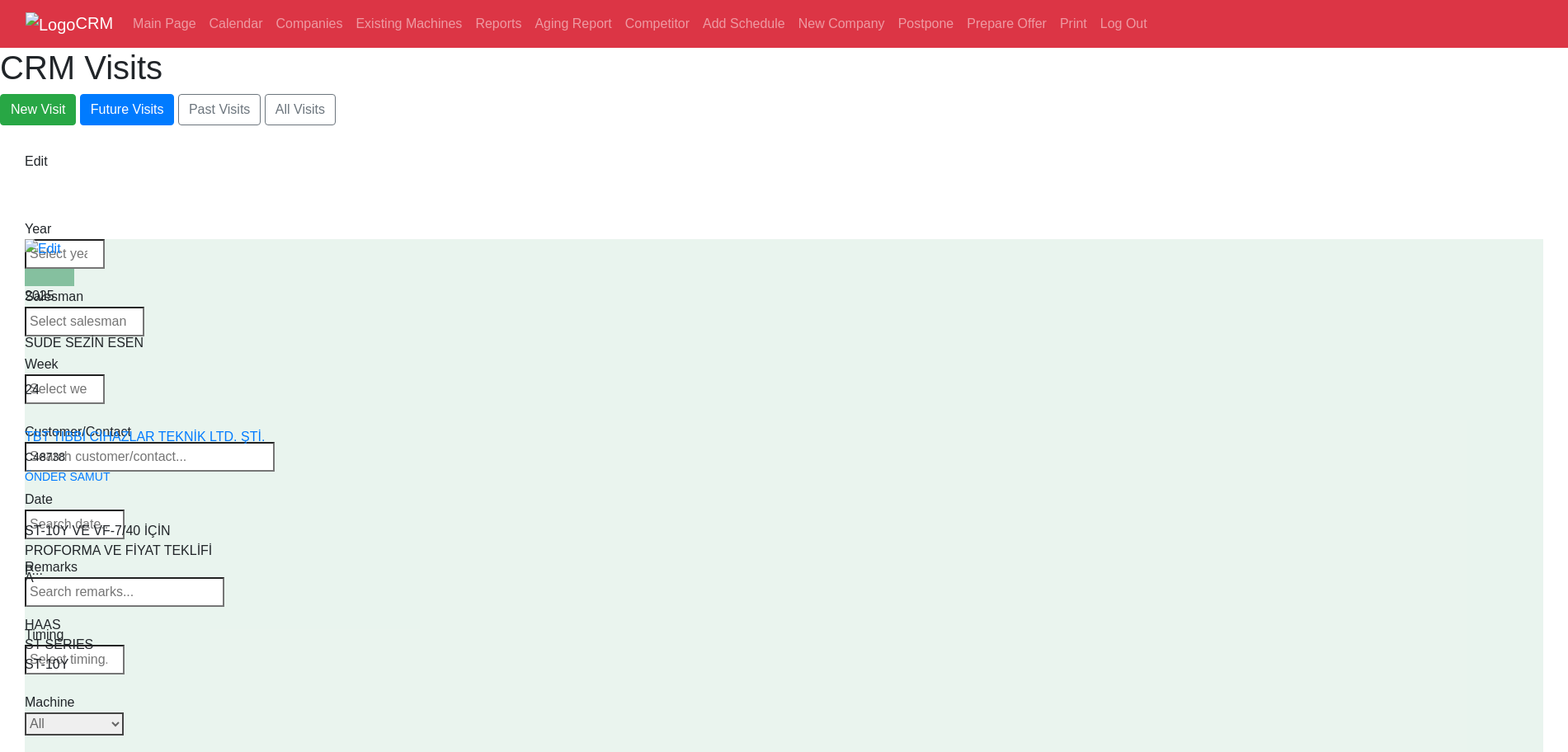 click on "Select Model All ST-10 ST-10L ST-10LY ST-10Y ST-15 ST-15L ST-15LY ST-15Y ST-20 ST-20L ST-20LY ST-20Y ST-25 ST-25L ST-25LY ST-25Y ST-28 ST-28L ST-28LY ST-28Y ST-30 ST-30L ST-30LY ST-30Y ST-35 ST-35L ST-35LY ST-35Y ST-40 ST-40L ST-45 ST-45L ST-55 ST-40S ST-45S ST-45SY" at bounding box center (74, 724) 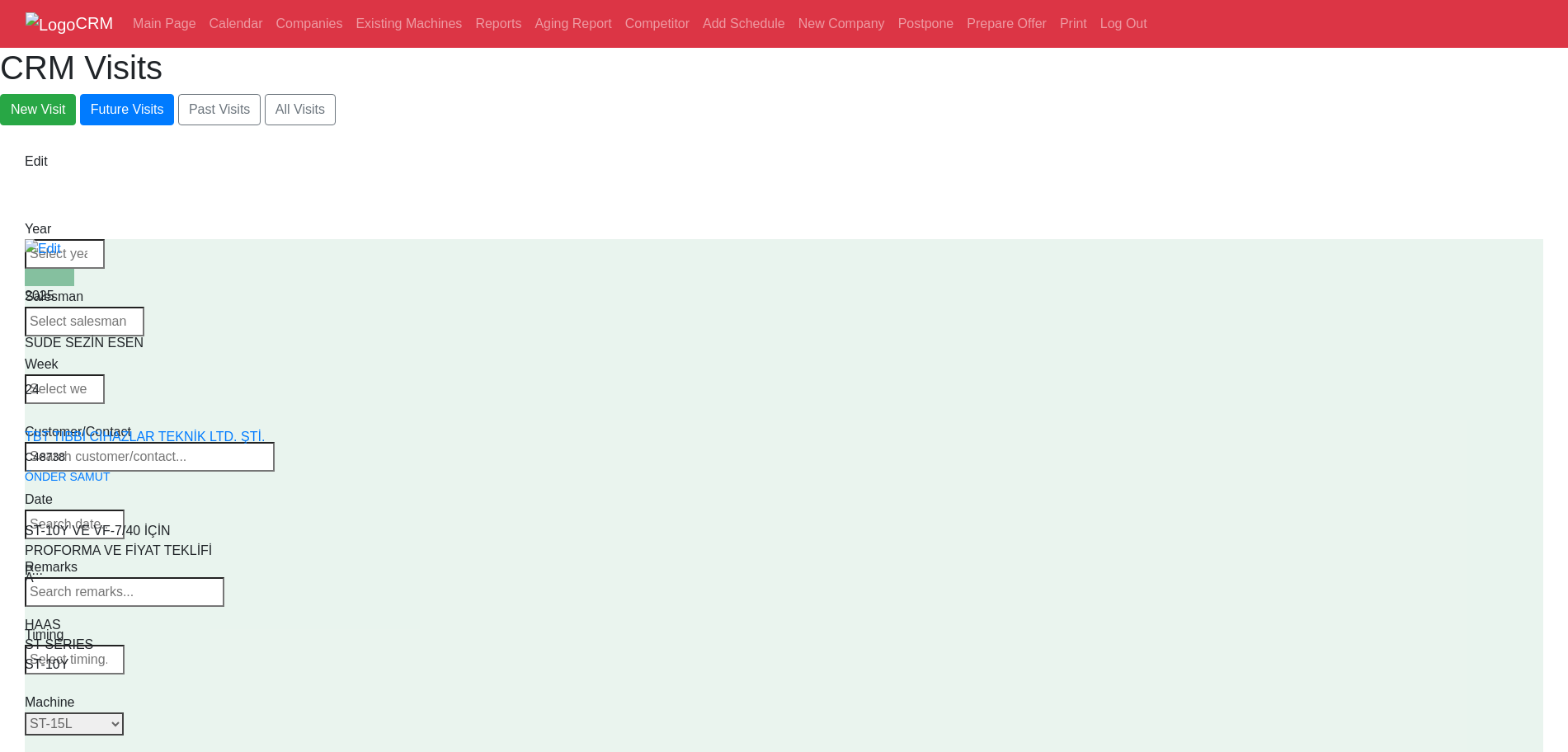 click on "Select Model All ST-10 ST-10L ST-10LY ST-10Y ST-15 ST-15L ST-15LY ST-15Y ST-20 ST-20L ST-20LY ST-20Y ST-25 ST-25L ST-25LY ST-25Y ST-28 ST-28L ST-28LY ST-28Y ST-30 ST-30L ST-30LY ST-30Y ST-35 ST-35L ST-35LY ST-35Y ST-40 ST-40L ST-45 ST-45L ST-55 ST-40S ST-45S ST-45SY" at bounding box center [74, 724] 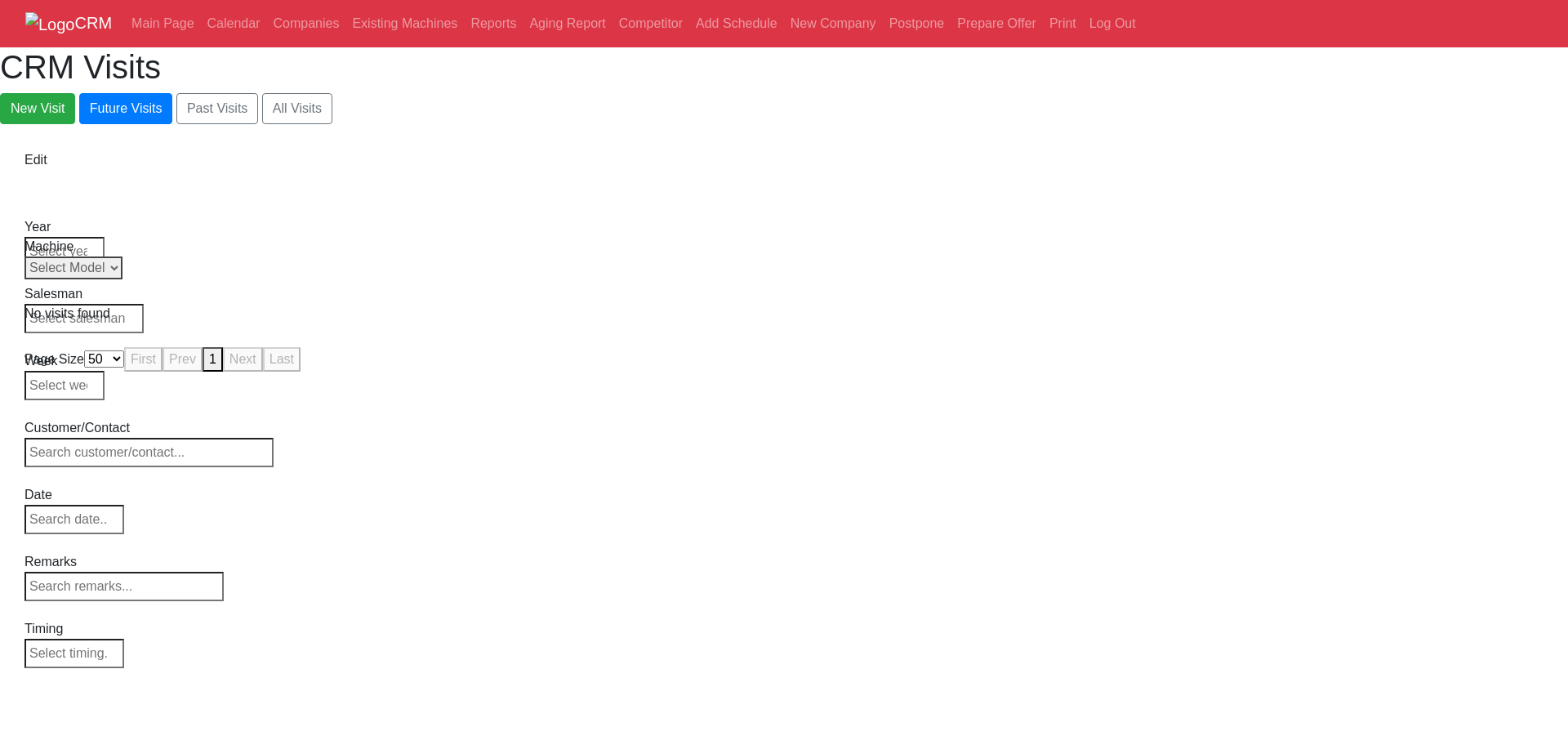drag, startPoint x: 1054, startPoint y: 252, endPoint x: 1054, endPoint y: 462, distance: 210 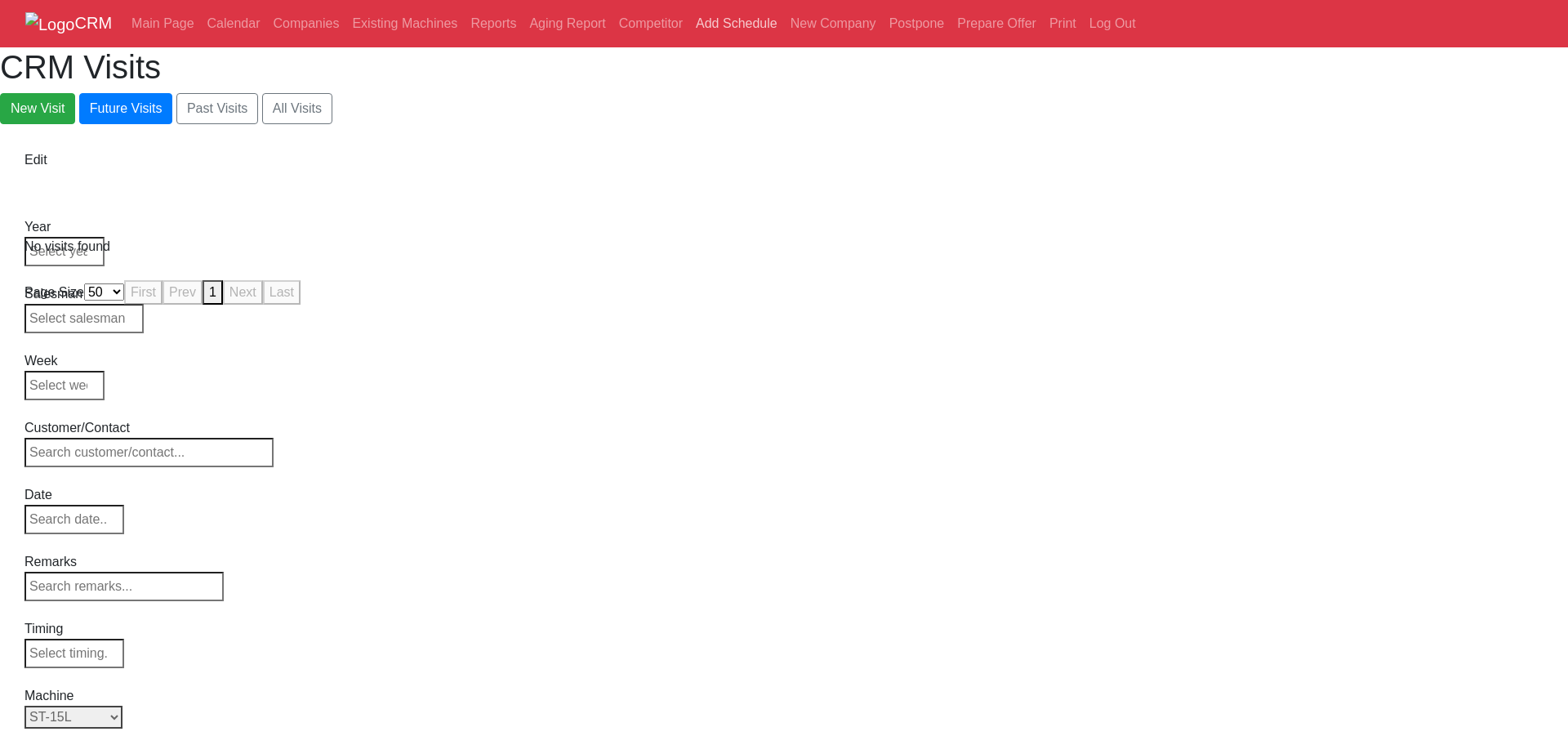 click on "Add Schedule" at bounding box center [737, 24] 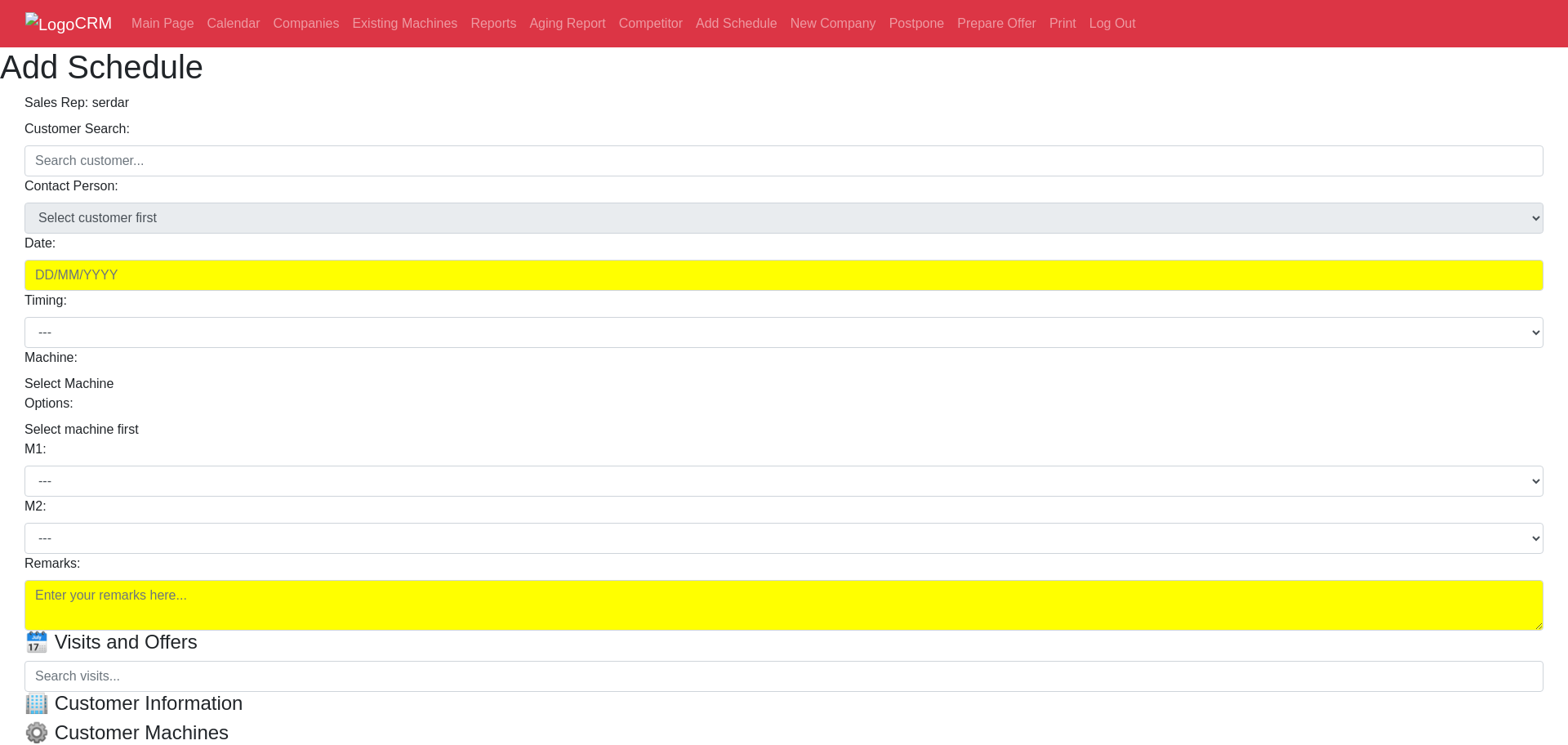 scroll, scrollTop: 0, scrollLeft: 0, axis: both 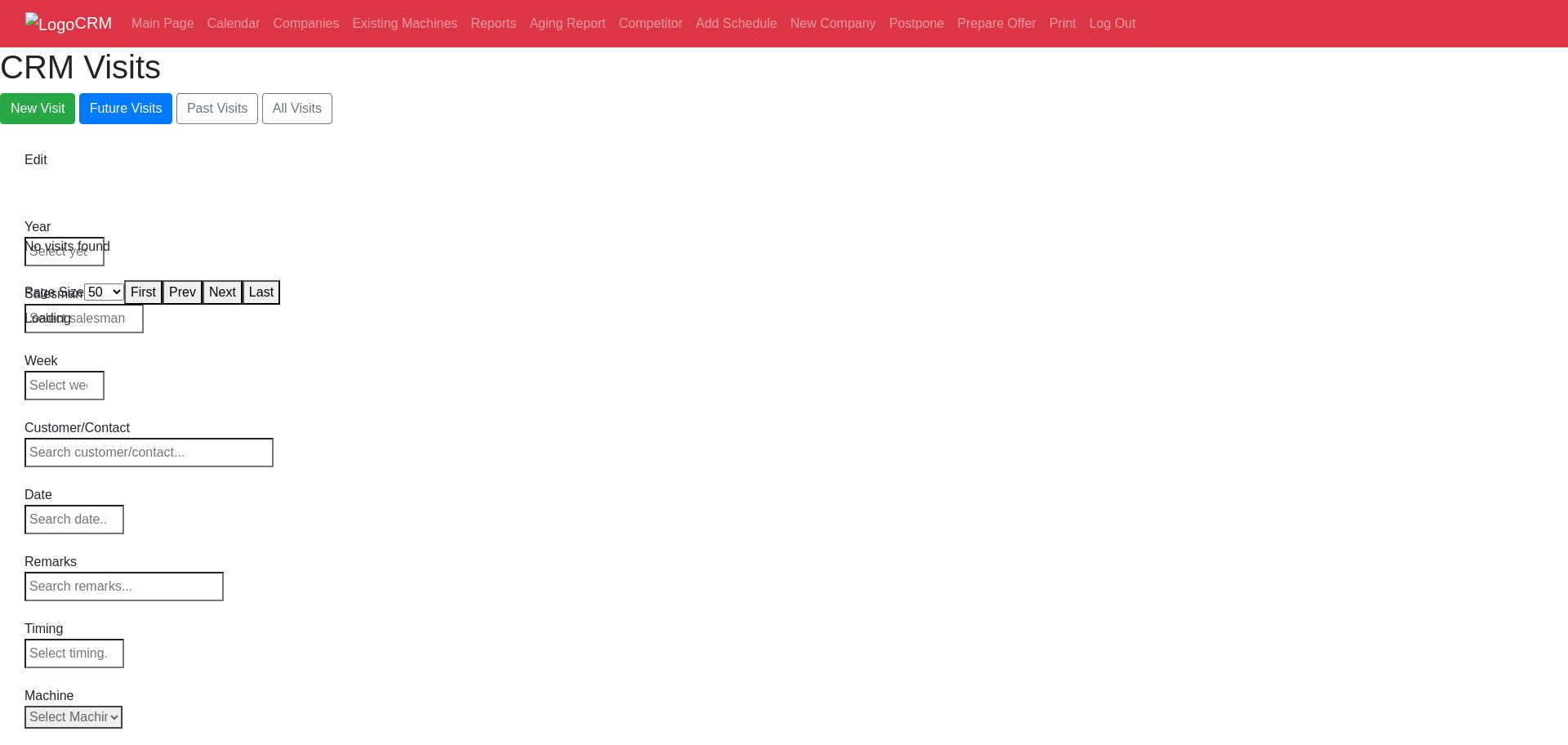 select on "50" 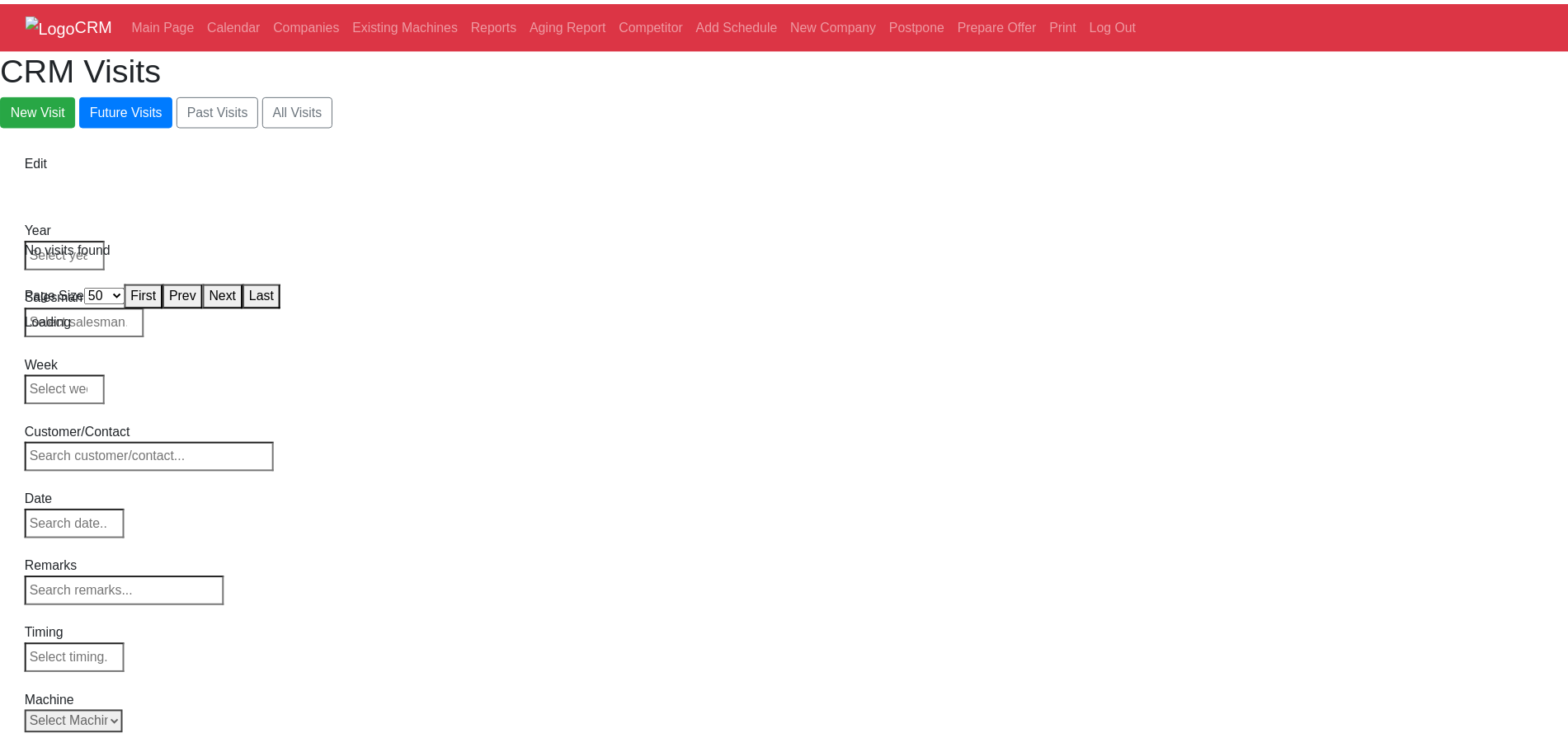 scroll, scrollTop: 0, scrollLeft: 0, axis: both 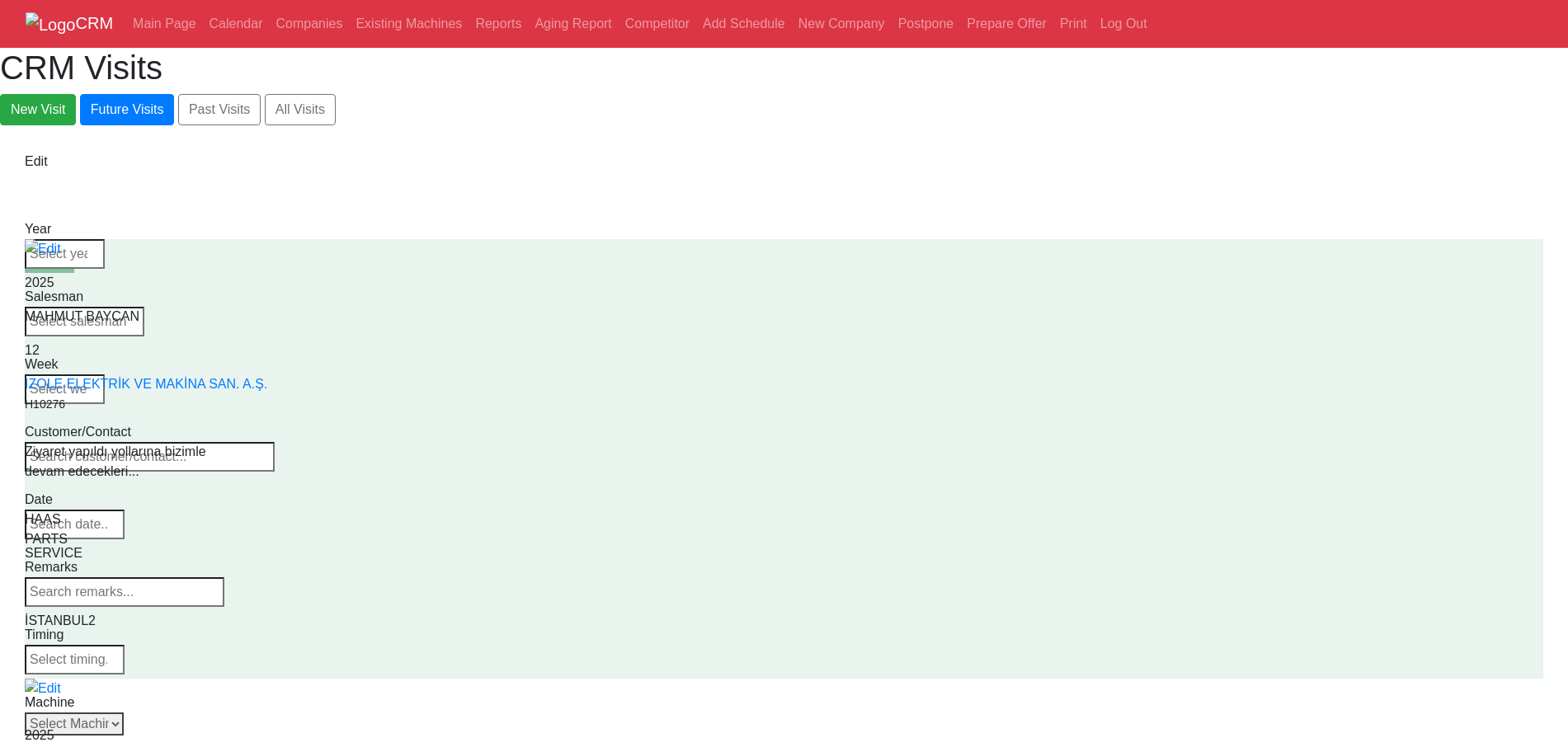 click on "Select Machine HAAS CANACA" at bounding box center (74, 724) 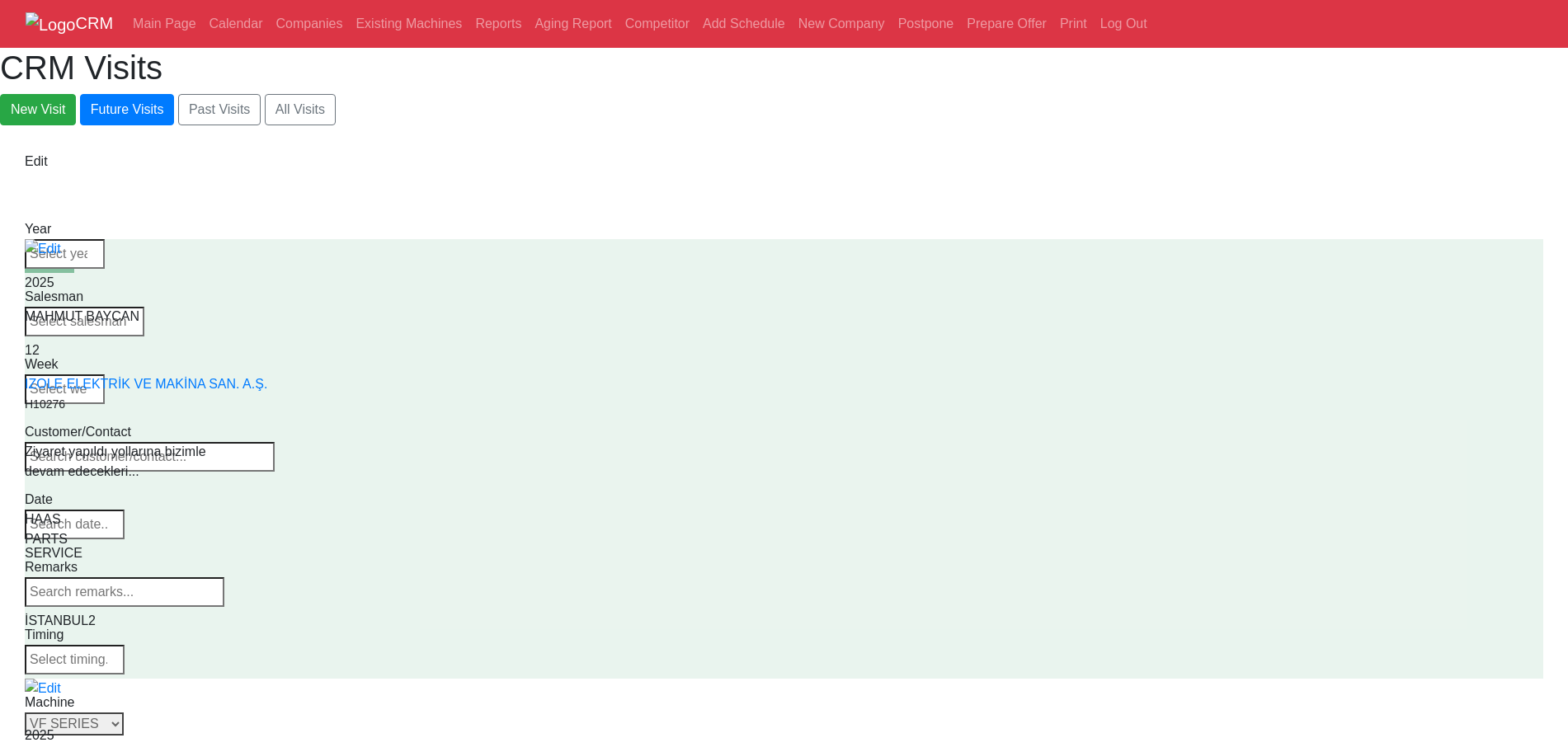 click on "Select Series All VF SERIES ST SERIES UMC EC SERIES ADDITIONAL TM SERIES MINI SERIES VM SERIES VC SERIES GM SERIES VR SERIES GR SERIES VS SERIES DC SERIES TL SERIES DS SERIES CL SERIES PARTS DT SERIES" at bounding box center (74, 724) 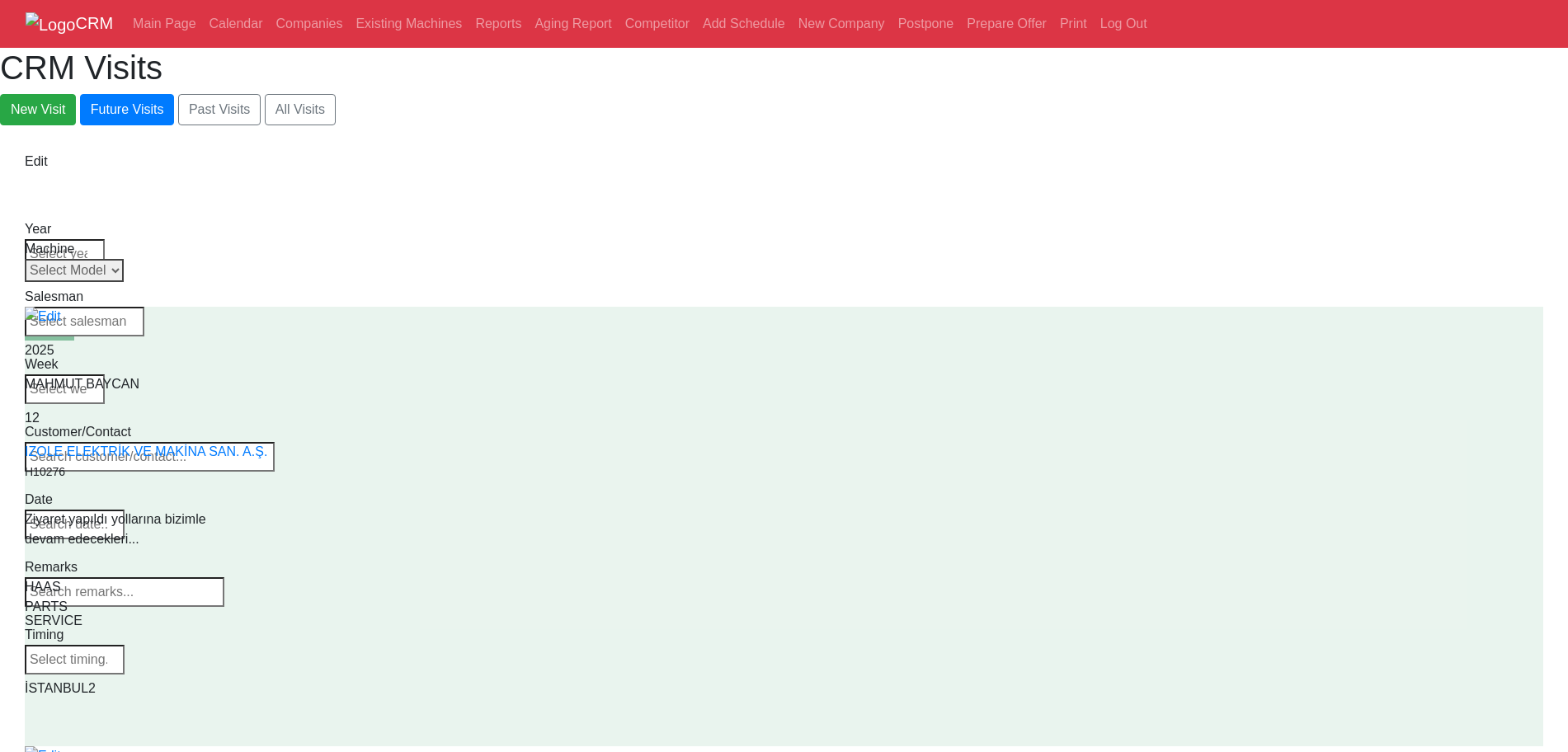 drag, startPoint x: 1048, startPoint y: 251, endPoint x: 1038, endPoint y: 266, distance: 18.027756 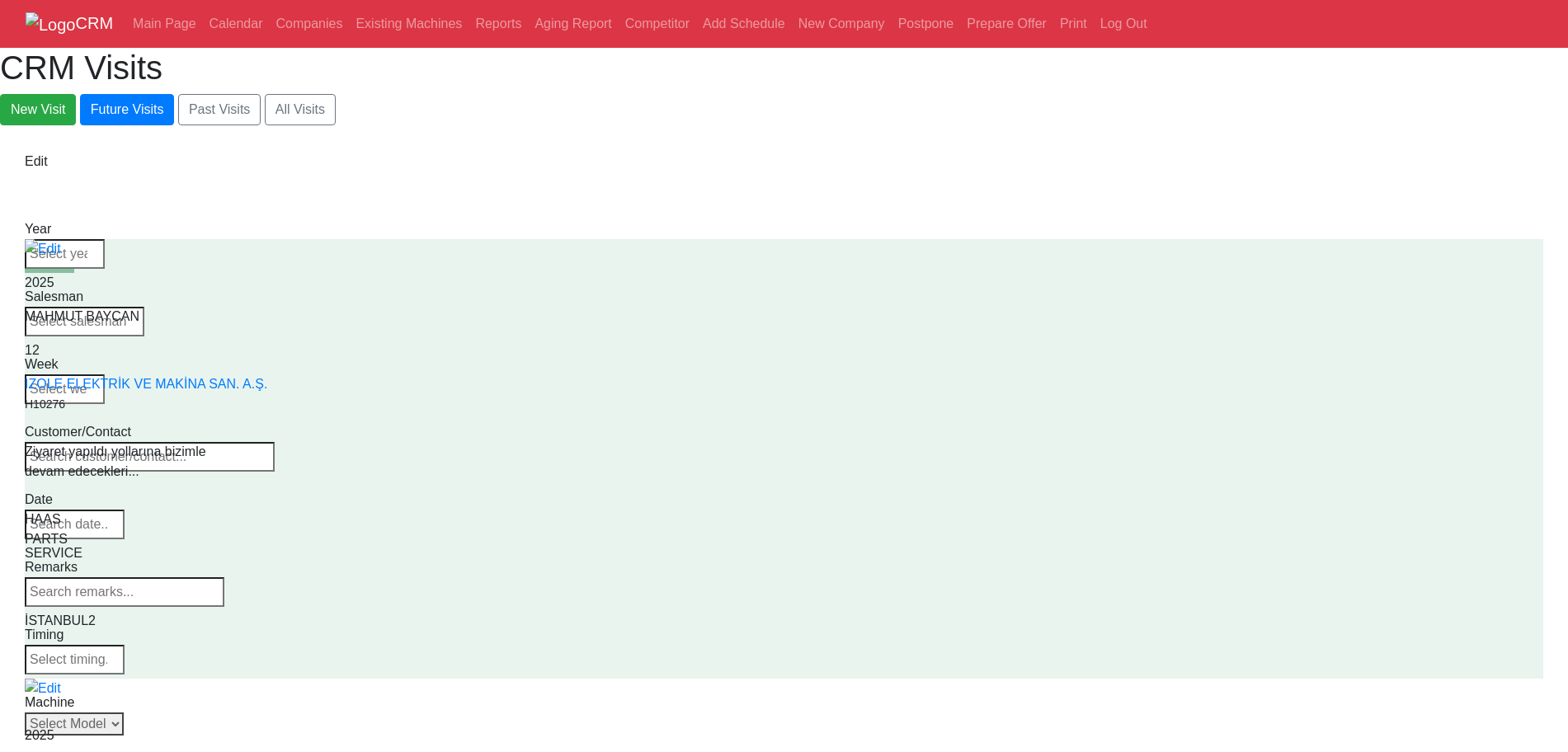 click on "Select Model All VF-1 VF-2 VF-2SS VF-2SSYT VF-2TR VF-2YT VF-3 VF-3SS VF-3SSYT VF-3YT VF-3YT/50 VF-4 VF-4SS VF-5/40 VF-5/40TR VF-5/40XT VF-5/50 VF-5/50TR VF-5/50XT VF-5SS VF-10/40 VF-10/50 VF-11/40 VF-11/50 VF-12/40 VF-12/50 VF-14/40 VF-14/50 VF-6/40 VF-6/40TR VF-6/50 VF-6/50TR VF-6SS VF-7/40 VF-7/50 VF-8/40 VF-8/50 VF-9/40 VF-9/50" at bounding box center (74, 724) 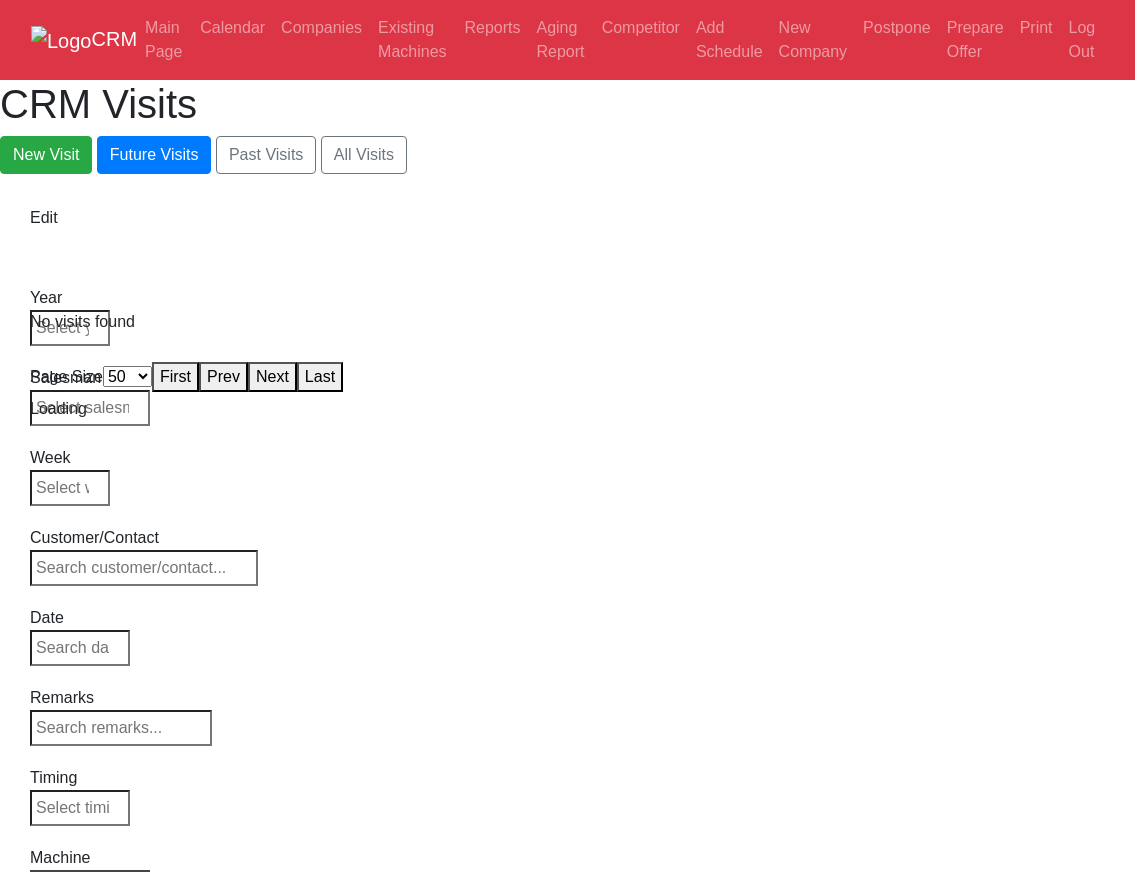select on "50" 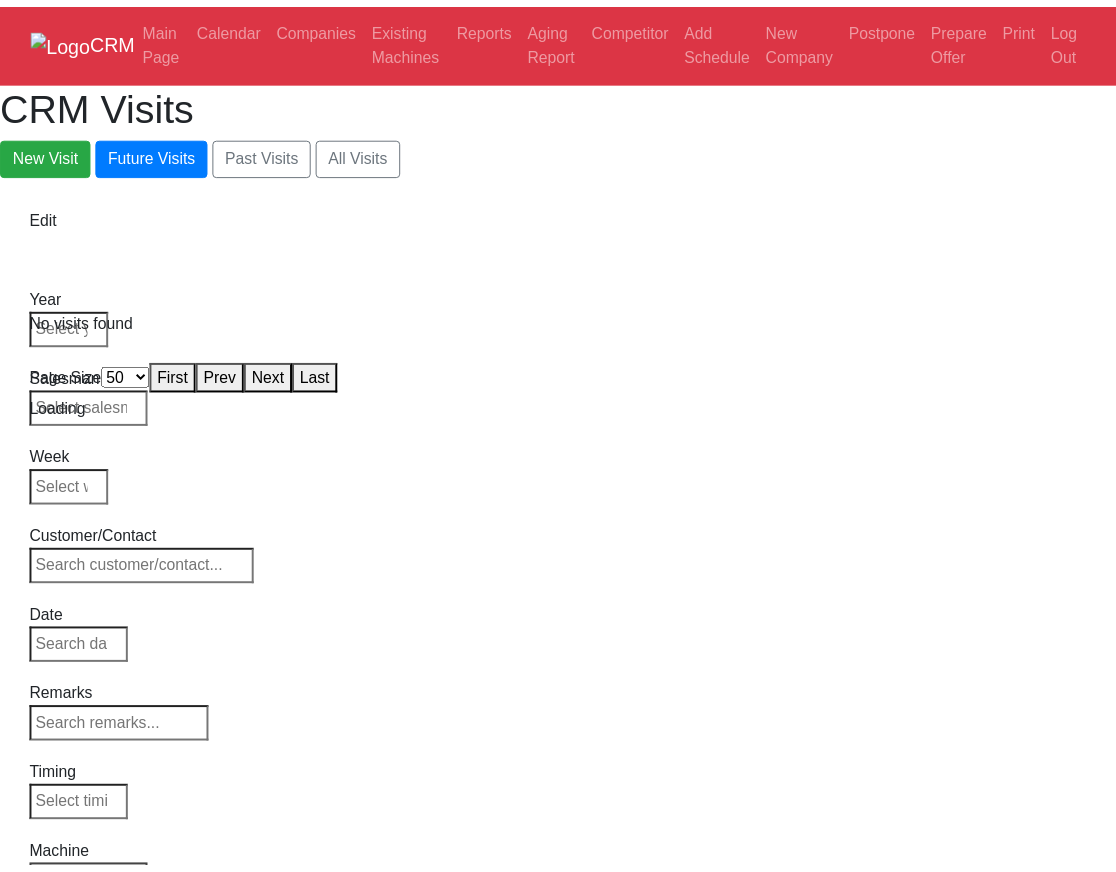 scroll, scrollTop: 0, scrollLeft: 0, axis: both 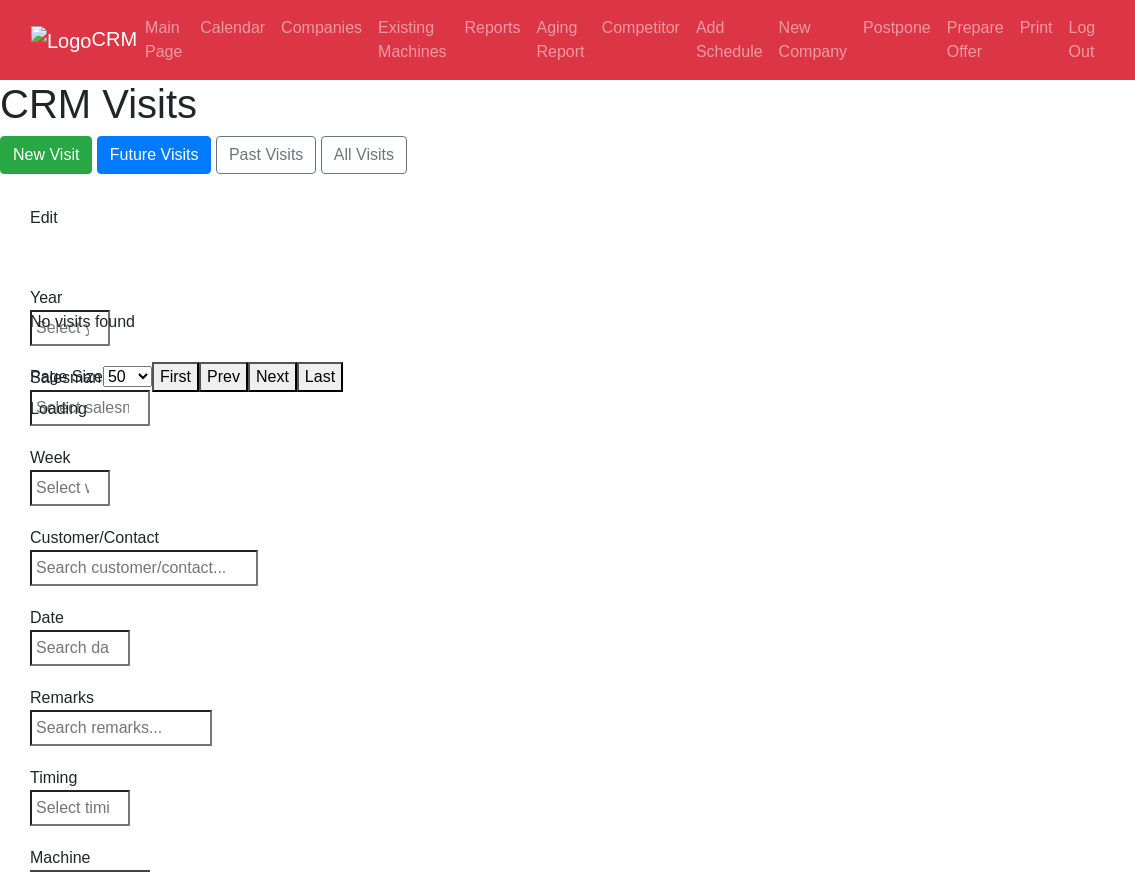 select on "50" 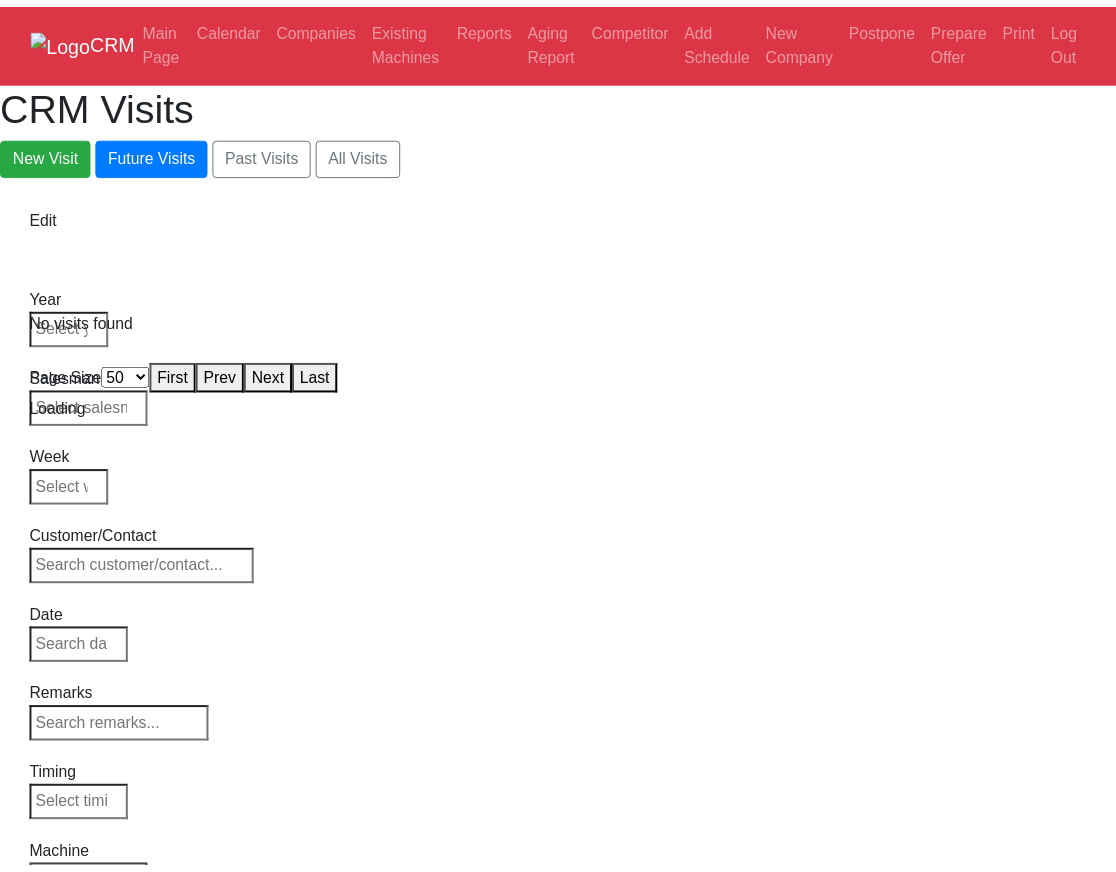 scroll, scrollTop: 0, scrollLeft: 0, axis: both 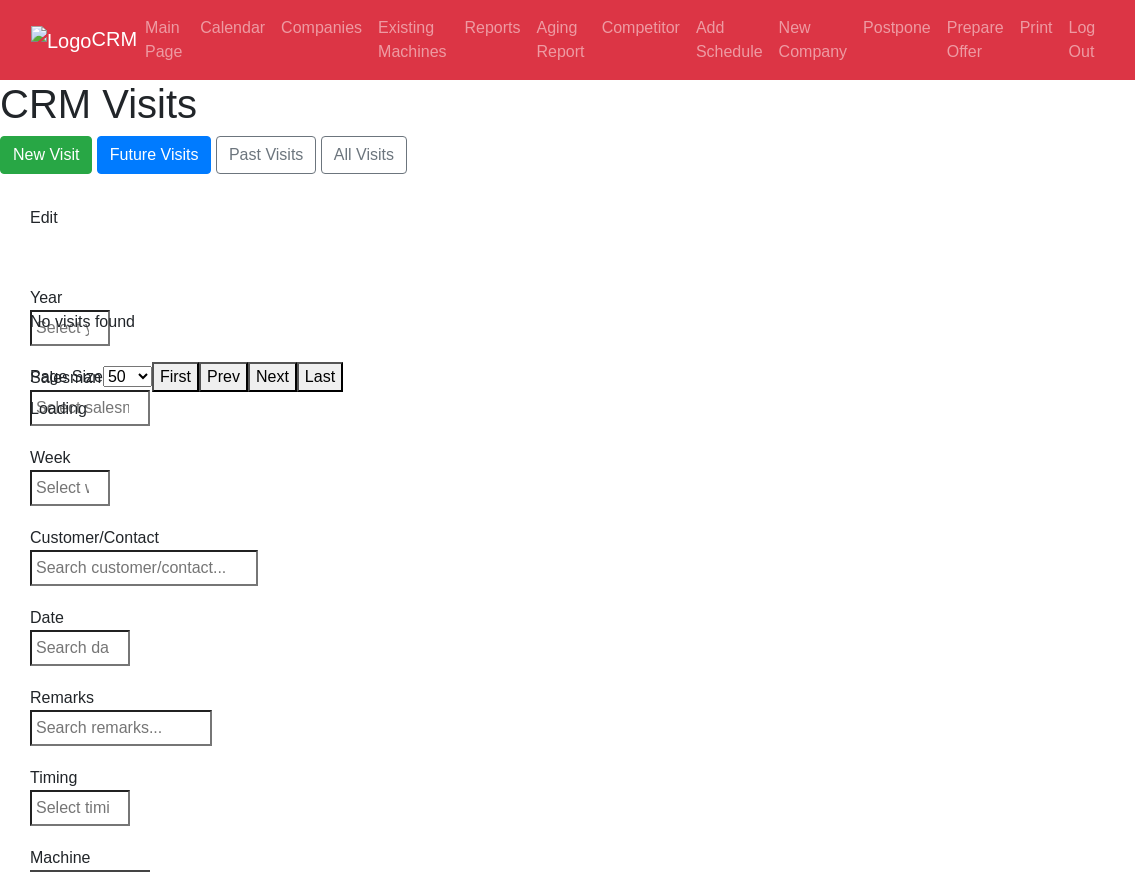 select on "50" 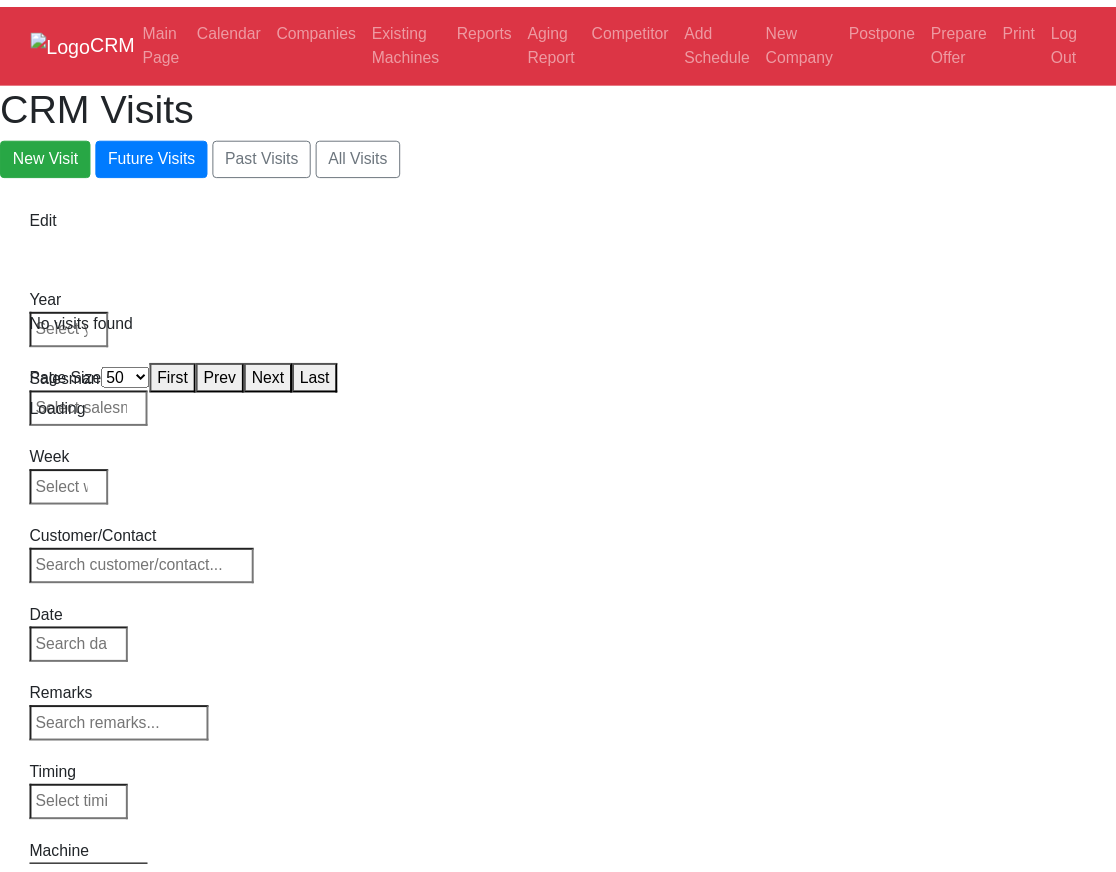 scroll, scrollTop: 0, scrollLeft: 0, axis: both 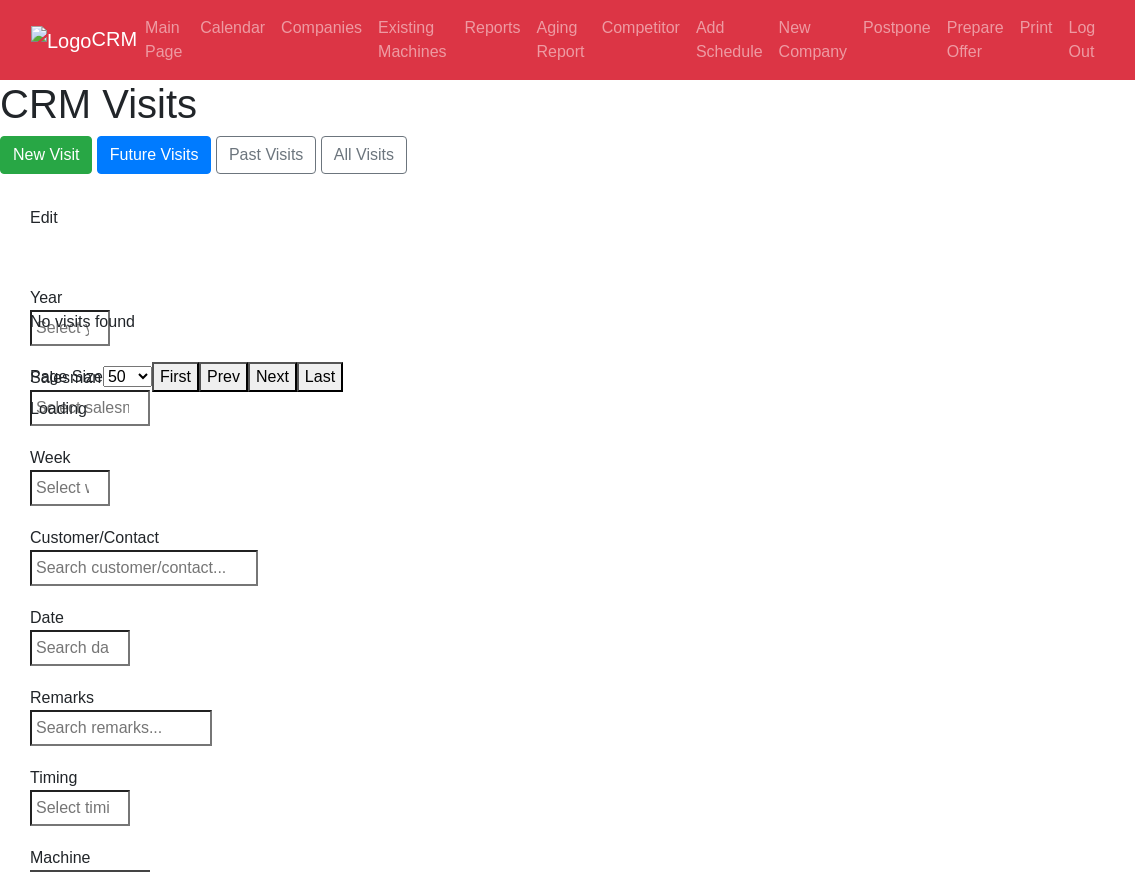 select on "50" 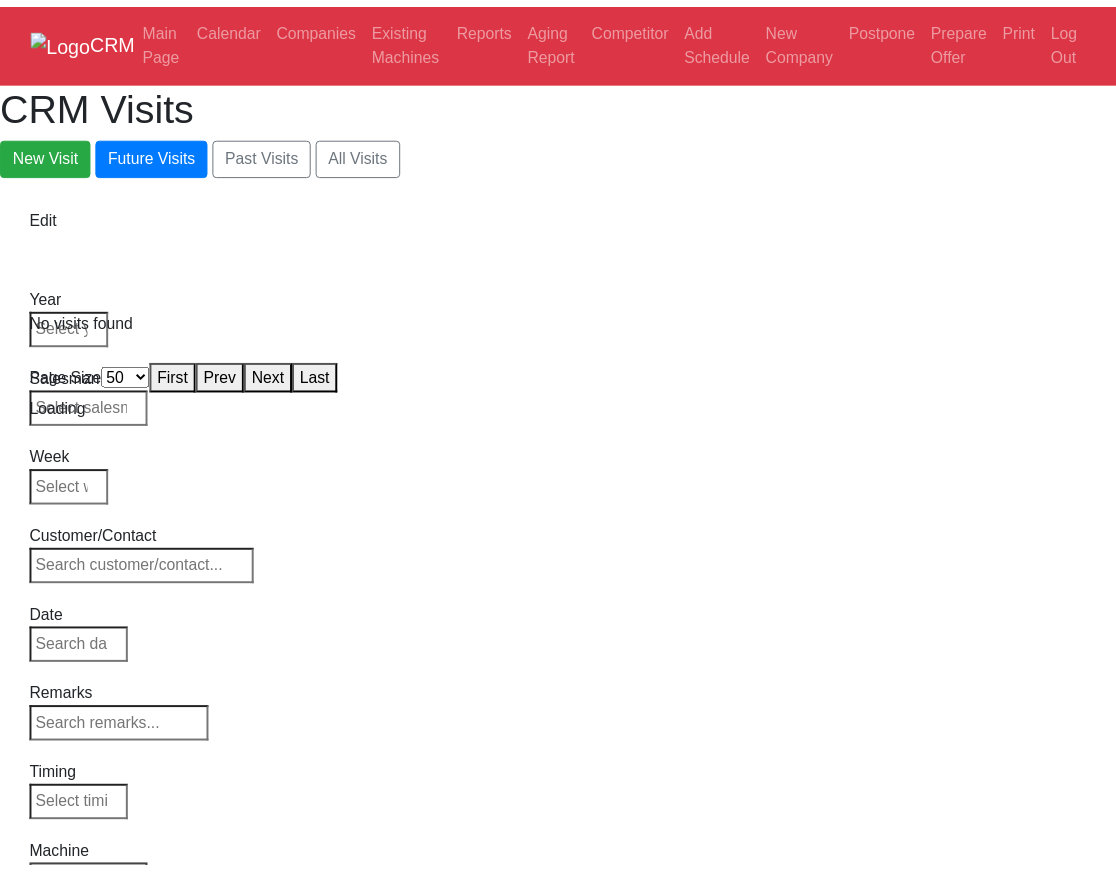 scroll, scrollTop: 0, scrollLeft: 0, axis: both 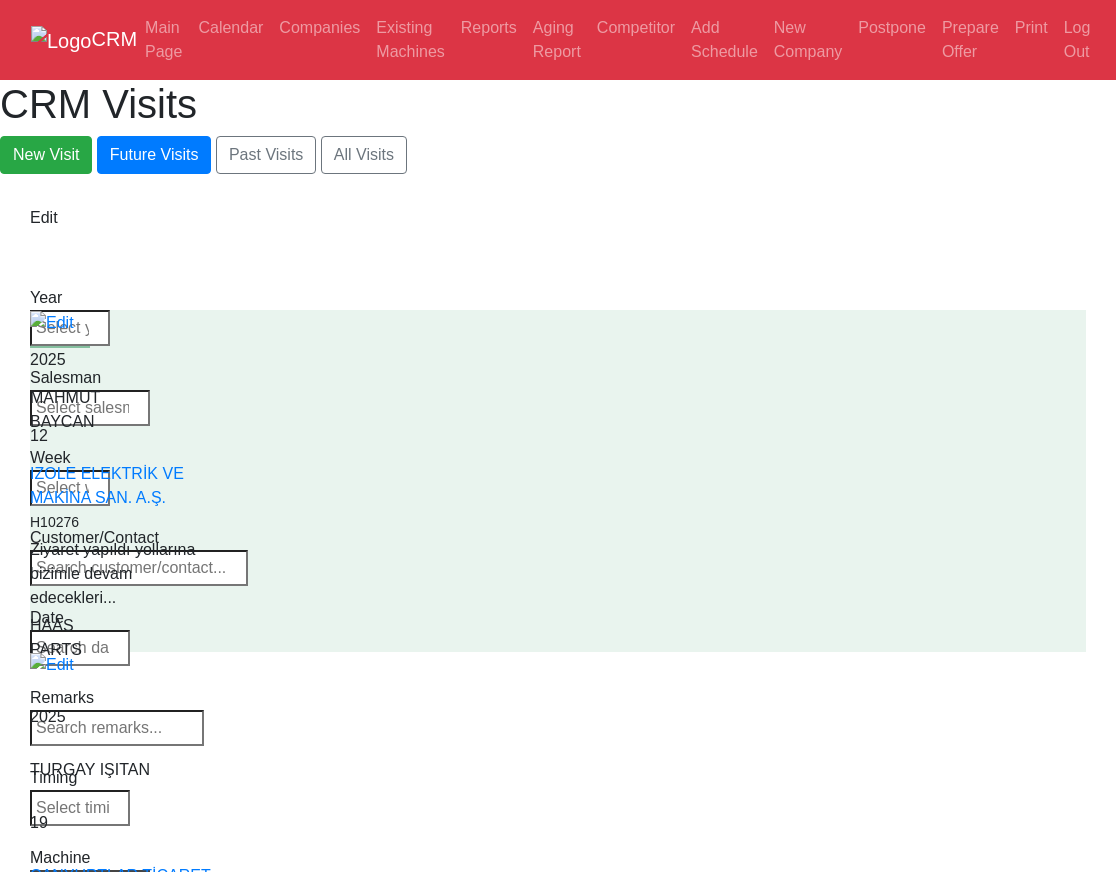 click on "Select Machine HAAS CANACA" at bounding box center [90, 884] 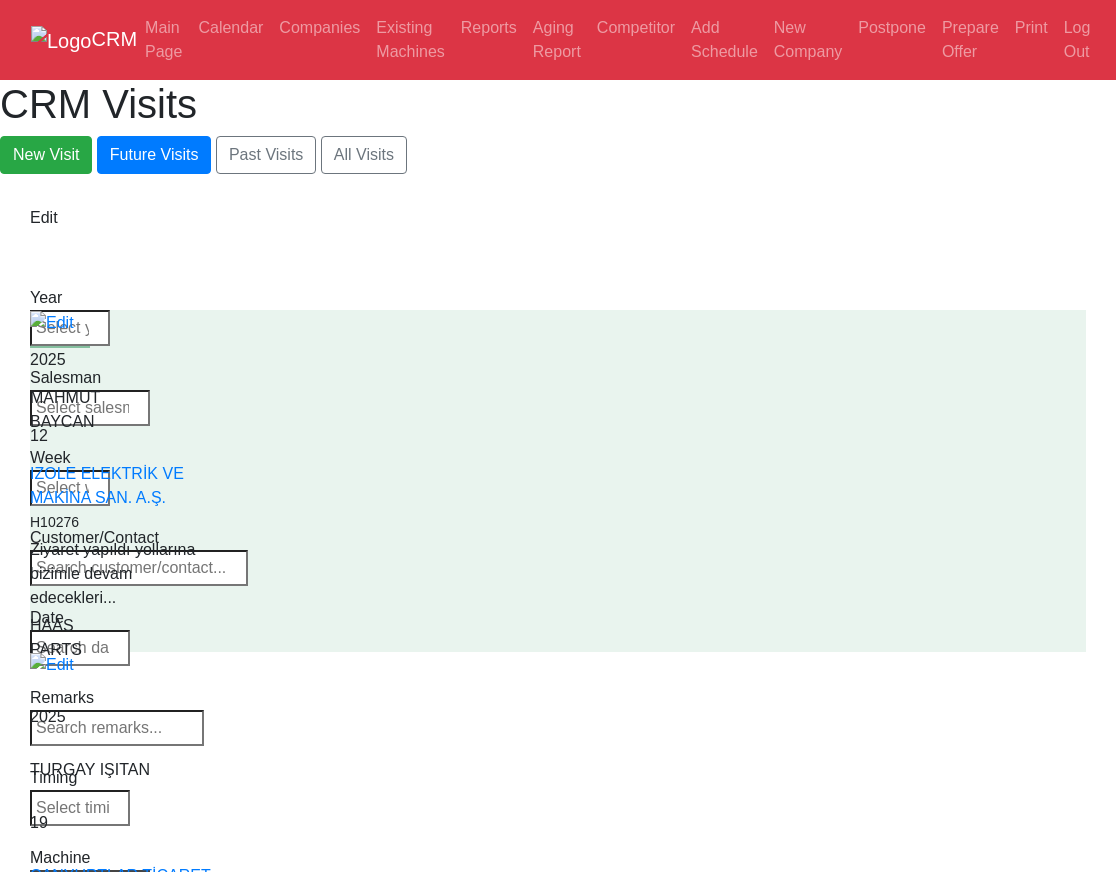 click on "Select Model All VF-1 VF-2 VF-2SS VF-2SSYT VF-2TR VF-2YT VF-3 VF-3SS VF-3SSYT VF-3YT VF-3YT/50 VF-4 VF-4SS VF-5/40 VF-5/40TR VF-5/40XT VF-5/50 VF-5/50TR VF-5/50XT VF-5SS VF-10/40 VF-10/50 VF-11/40 VF-11/50 VF-12/40 VF-12/50 VF-14/40 VF-14/50 VF-6/40 VF-6/40TR VF-6/50 VF-6/50TR VF-6SS VF-7/40 VF-7/50 VF-8/40 VF-8/50 VF-9/40 VF-9/50" at bounding box center [90, 884] 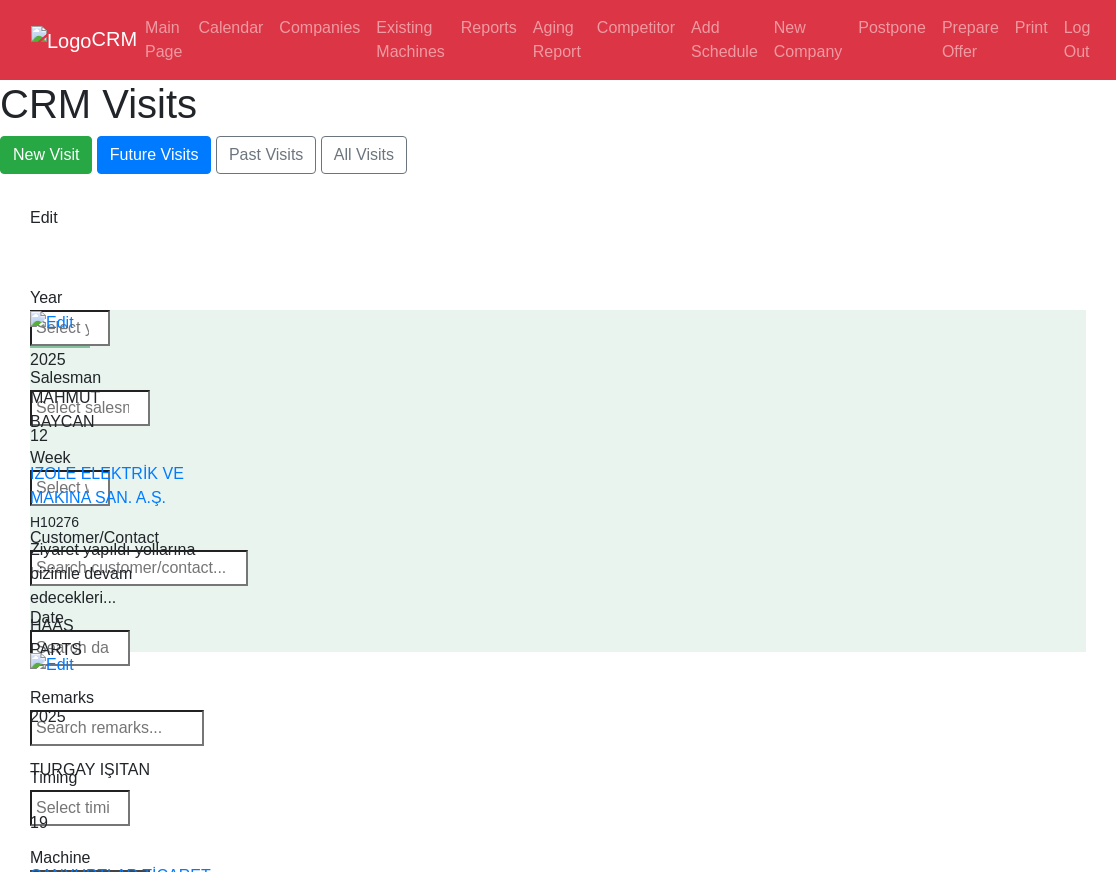 click on "Select Model All VF-1 VF-2 VF-2SS VF-2SSYT VF-2TR VF-2YT VF-3 VF-3SS VF-3SSYT VF-3YT VF-3YT/50 VF-4 VF-4SS VF-5/40 VF-5/40TR VF-5/40XT VF-5/50 VF-5/50TR VF-5/50XT VF-5SS VF-10/40 VF-10/50 VF-11/40 VF-11/50 VF-12/40 VF-12/50 VF-14/40 VF-14/50 VF-6/40 VF-6/40TR VF-6/50 VF-6/50TR VF-6SS VF-7/40 VF-7/50 VF-8/40 VF-8/50 VF-9/40 VF-9/50" at bounding box center (90, 884) 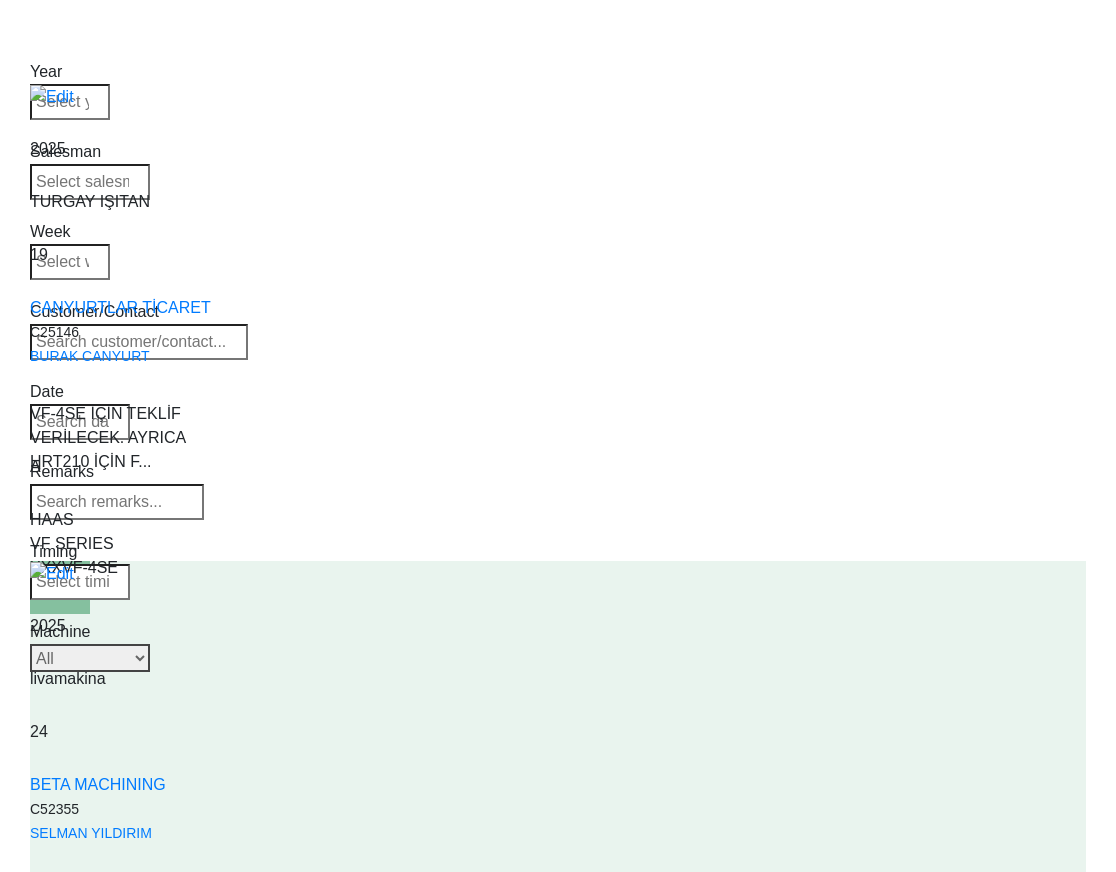 scroll, scrollTop: 0, scrollLeft: 0, axis: both 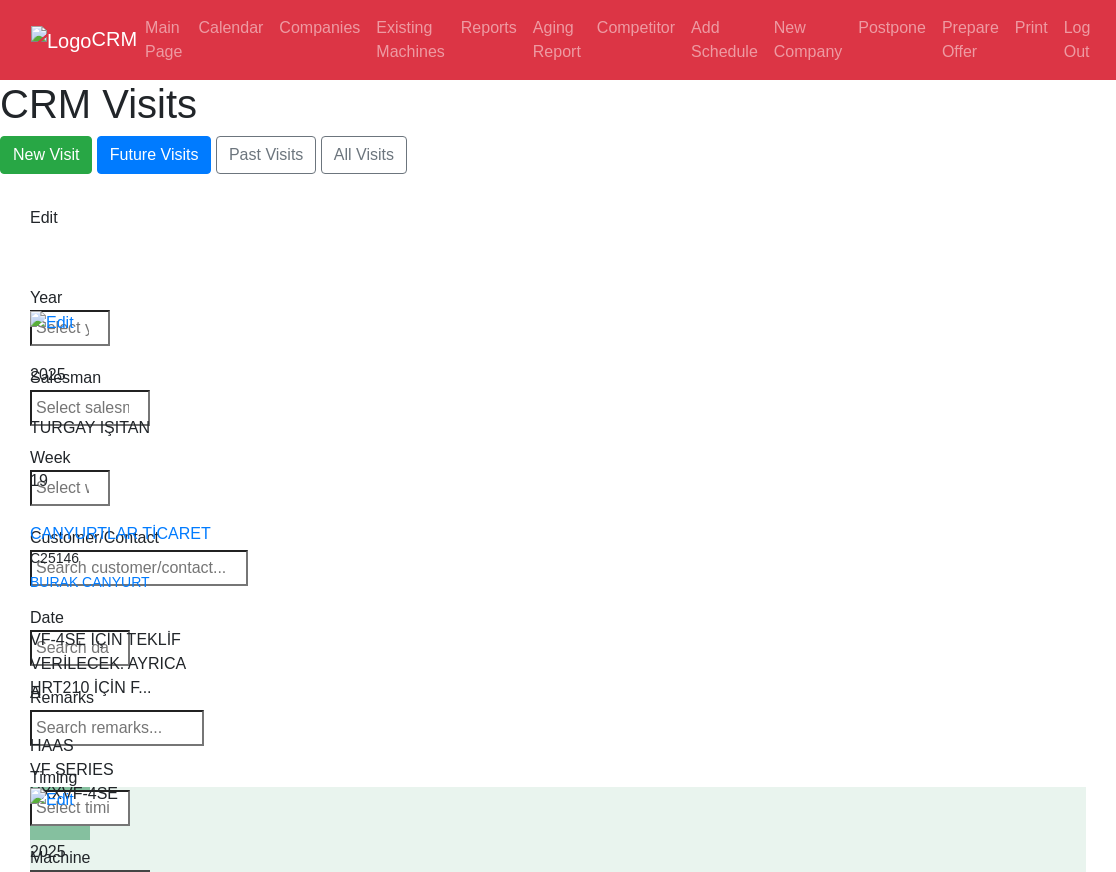 click on "Select Model All VF-1 VF-2 VF-2SS VF-2SSYT VF-2TR VF-2YT VF-3 VF-3SS VF-3SSYT VF-3YT VF-3YT/50 VF-4 VF-4SS VF-5/40 VF-5/40TR VF-5/40XT VF-5/50 VF-5/50TR VF-5/50XT VF-5SS VF-10/40 VF-10/50 VF-11/40 VF-11/50 VF-12/40 VF-12/50 VF-14/40 VF-14/50 VF-6/40 VF-6/40TR VF-6/50 VF-6/50TR VF-6SS VF-7/40 VF-7/50 VF-8/40 VF-8/50 VF-9/40 VF-9/50" at bounding box center [90, 884] 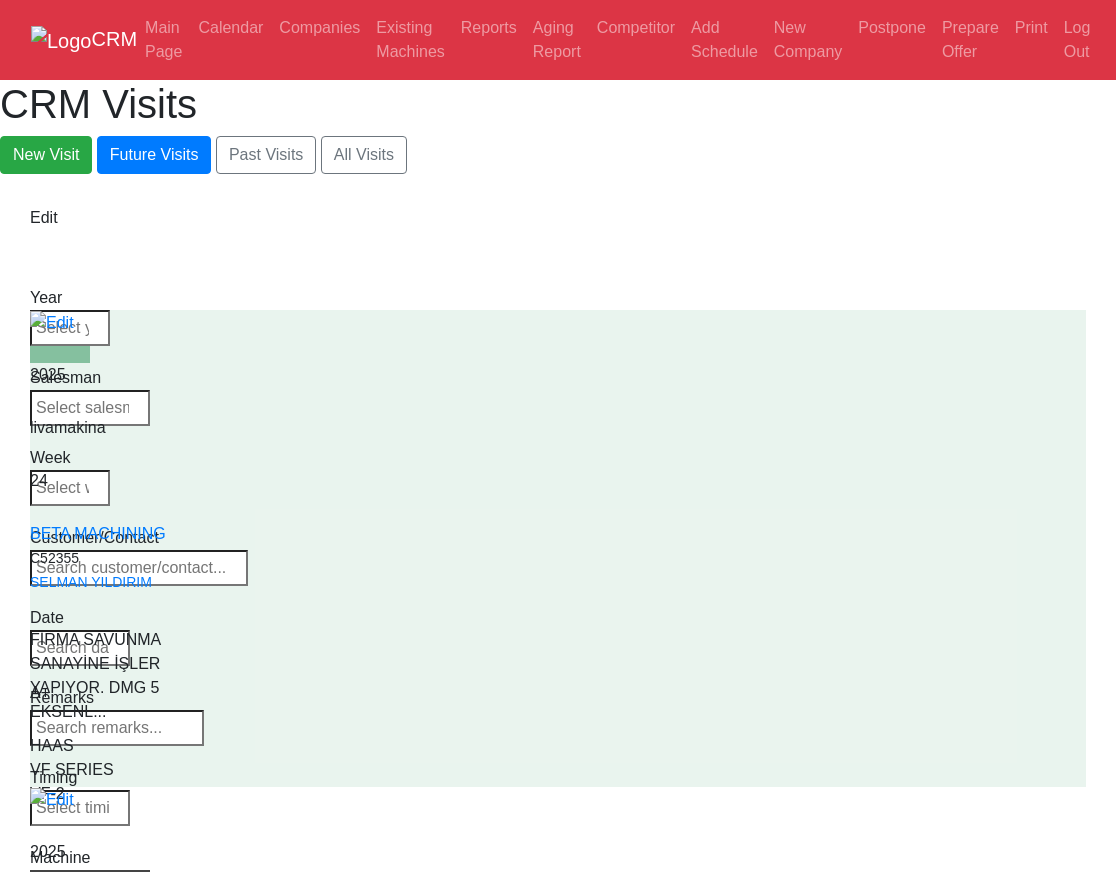 click on "Select Model All VF-1 VF-2 VF-2SS VF-2SSYT VF-2TR VF-2YT VF-3 VF-3SS VF-3SSYT VF-3YT VF-3YT/50 VF-4 VF-4SS VF-5/40 VF-5/40TR VF-5/40XT VF-5/50 VF-5/50TR VF-5/50XT VF-5SS VF-10/40 VF-10/50 VF-11/40 VF-11/50 VF-12/40 VF-12/50 VF-14/40 VF-14/50 VF-6/40 VF-6/40TR VF-6/50 VF-6/50TR VF-6SS VF-7/40 VF-7/50 VF-8/40 VF-8/50 VF-9/40 VF-9/50" at bounding box center (90, 884) 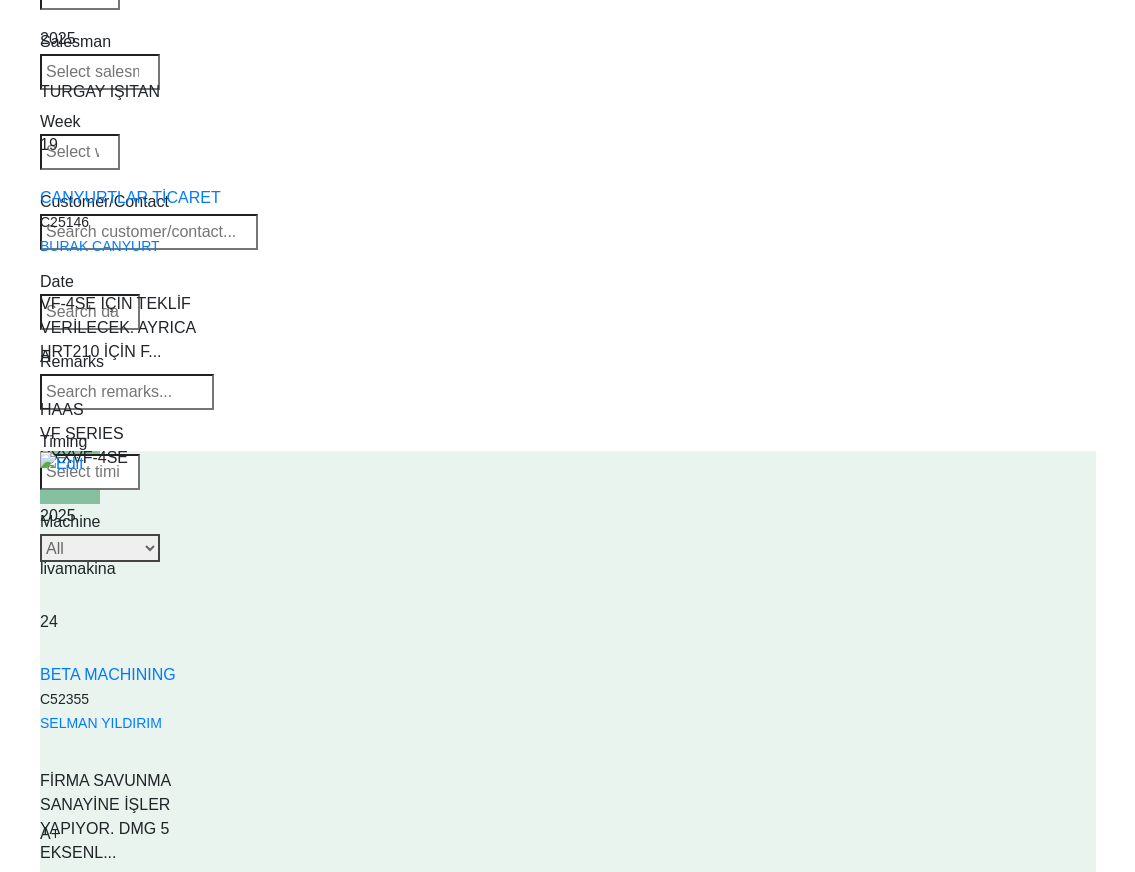 scroll, scrollTop: 0, scrollLeft: 0, axis: both 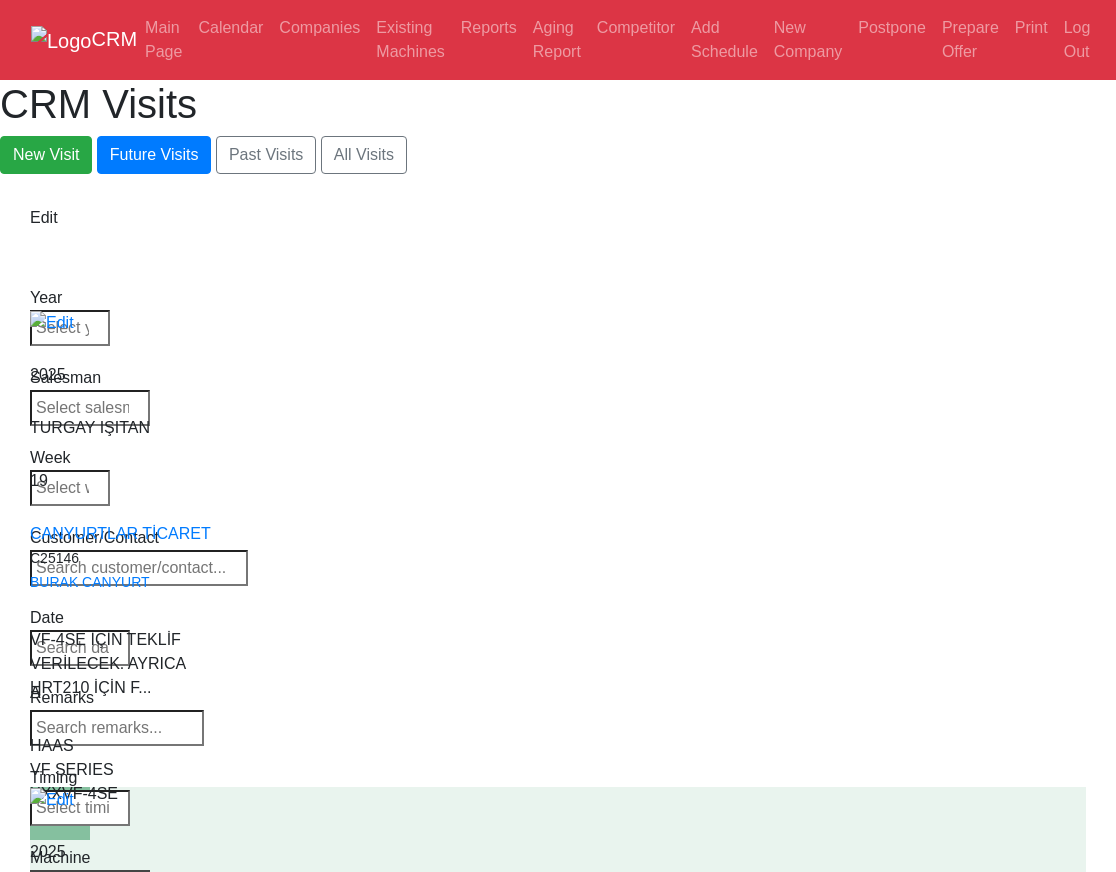click on "Select Model All VF-1 VF-2 VF-2SS VF-2SSYT VF-2TR VF-2YT VF-3 VF-3SS VF-3SSYT VF-3YT VF-3YT/50 VF-4 VF-4SS VF-5/40 VF-5/40TR VF-5/40XT VF-5/50 VF-5/50TR VF-5/50XT VF-5SS VF-10/40 VF-10/50 VF-11/40 VF-11/50 VF-12/40 VF-12/50 VF-14/40 VF-14/50 VF-6/40 VF-6/40TR VF-6/50 VF-6/50TR VF-6SS VF-7/40 VF-7/50 VF-8/40 VF-8/50 VF-9/40 VF-9/50" at bounding box center [90, 884] 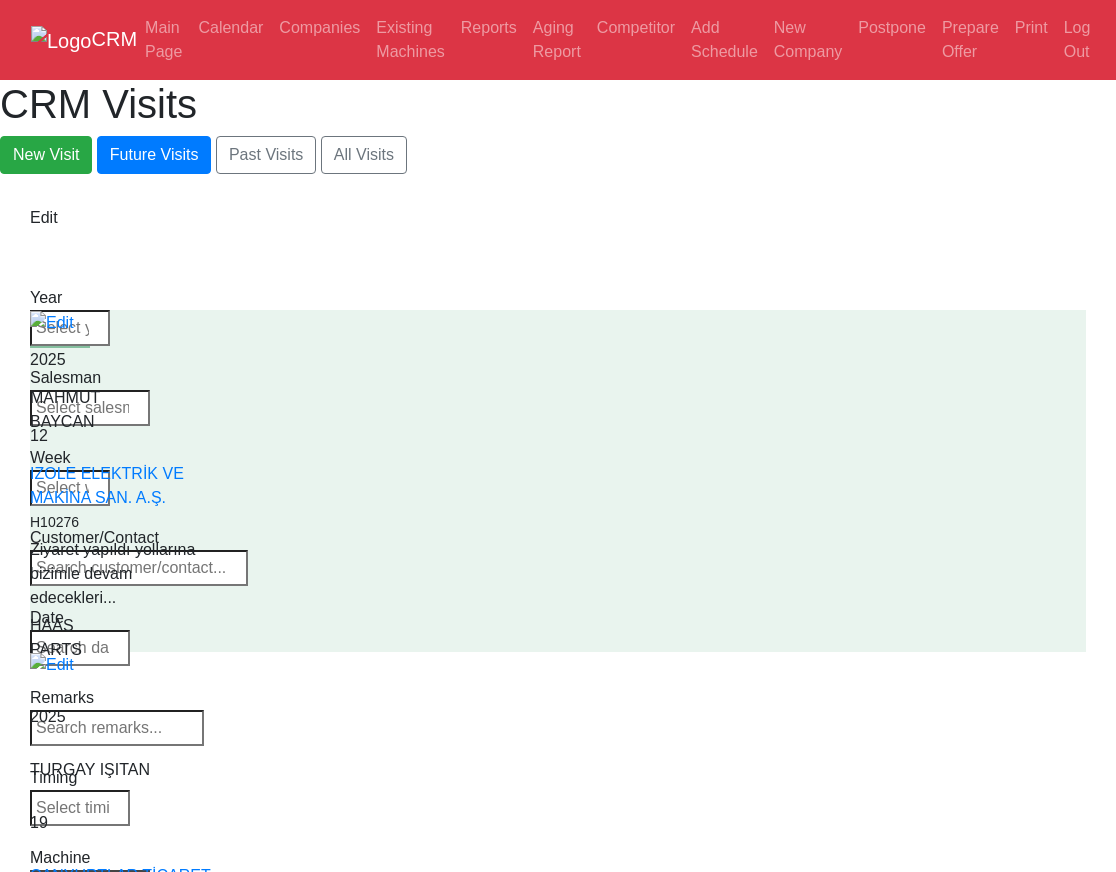 click on "Select Series VF SERIES ST SERIES UMC EC SERIES ADDITIONAL TM SERIES MINI SERIES VM SERIES VC SERIES GM SERIES VR SERIES GR SERIES VS SERIES DC SERIES TL SERIES DS SERIES CL SERIES PARTS DT SERIES" 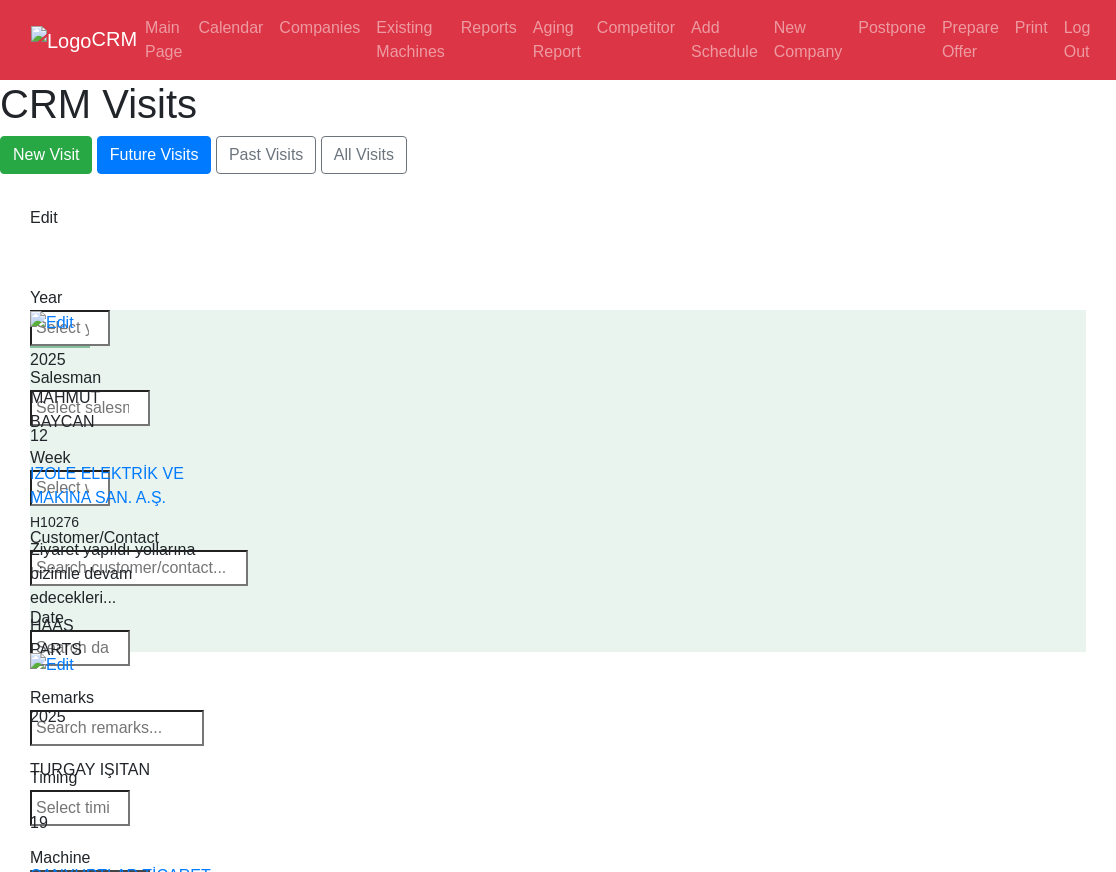 select on "all" 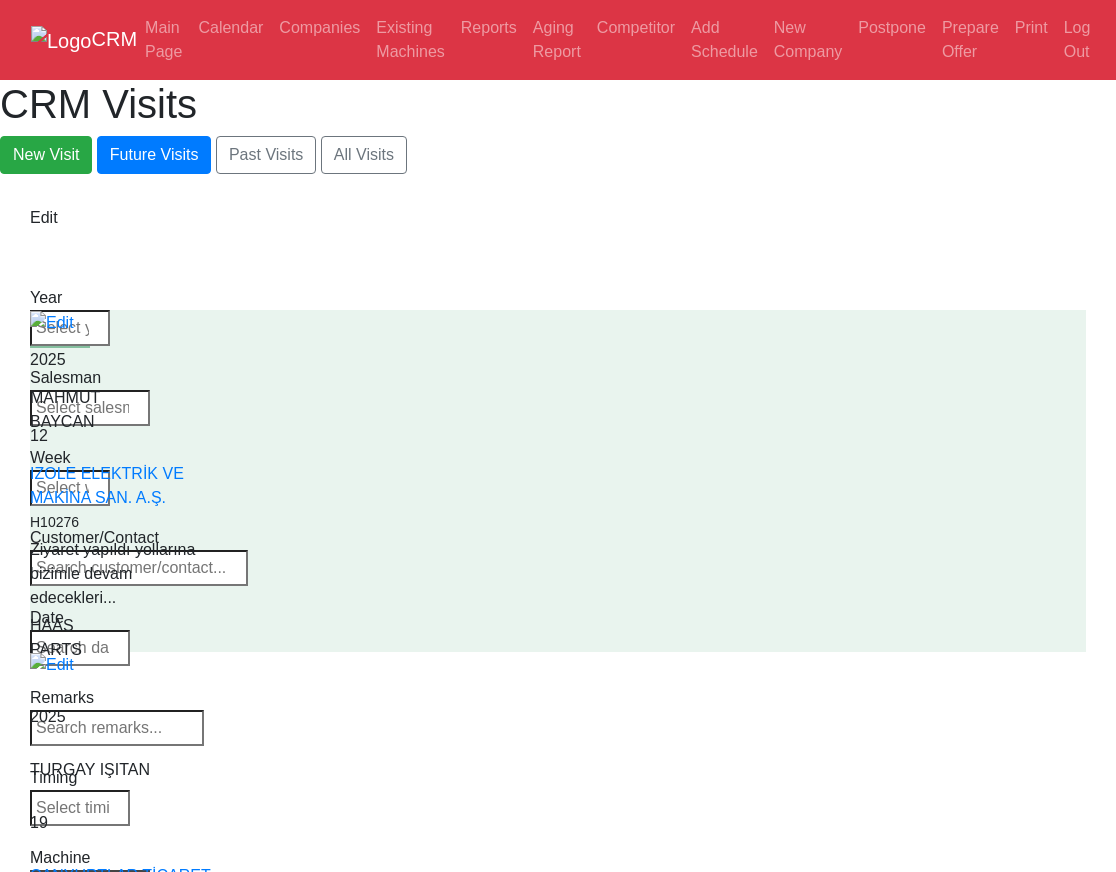 click on "Select Model All MINIMILL MINIMILL-EDU SMINIMILL DM-1 DM-2 CM-1 DESKTOP MILL DESKTOP LATHE" 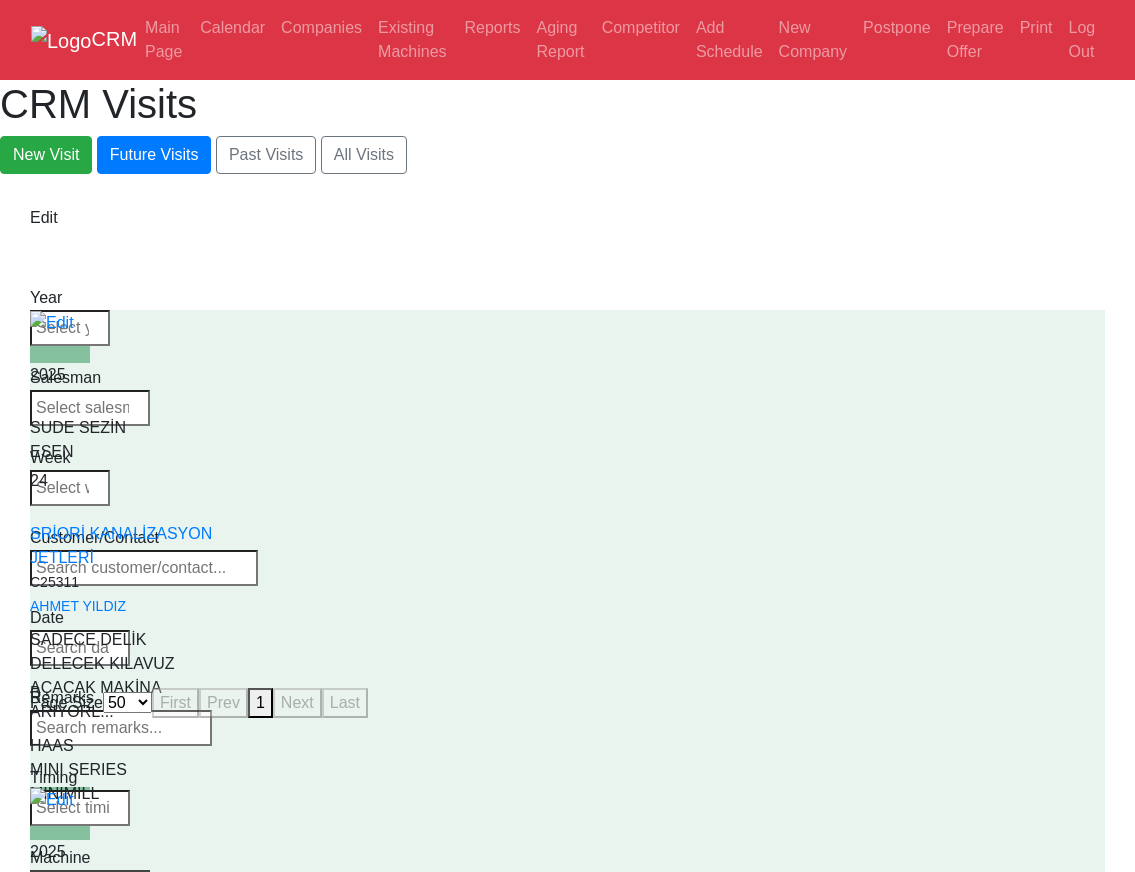 click on "Select Model All MINIMILL MINIMILL-EDU SMINIMILL DM-1 DM-2 CM-1 DESKTOP MILL DESKTOP LATHE" 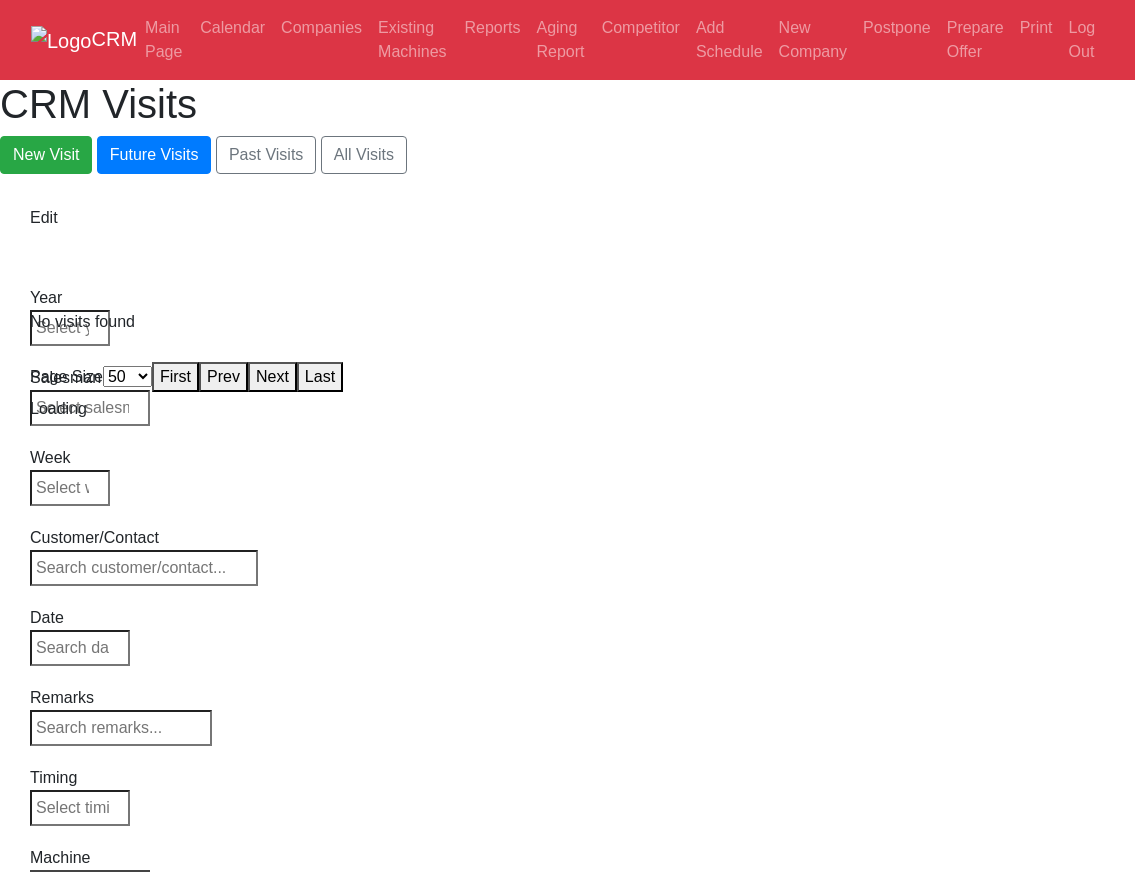 select on "50" 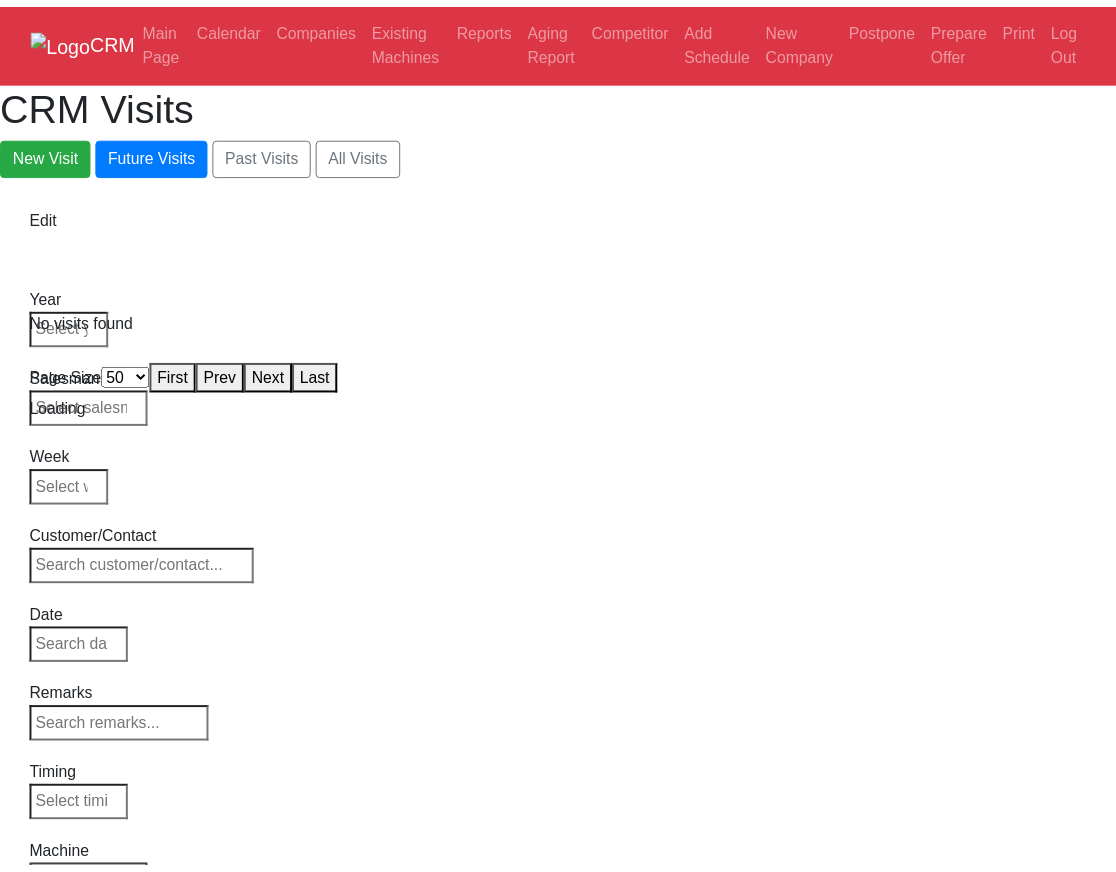scroll, scrollTop: 0, scrollLeft: 0, axis: both 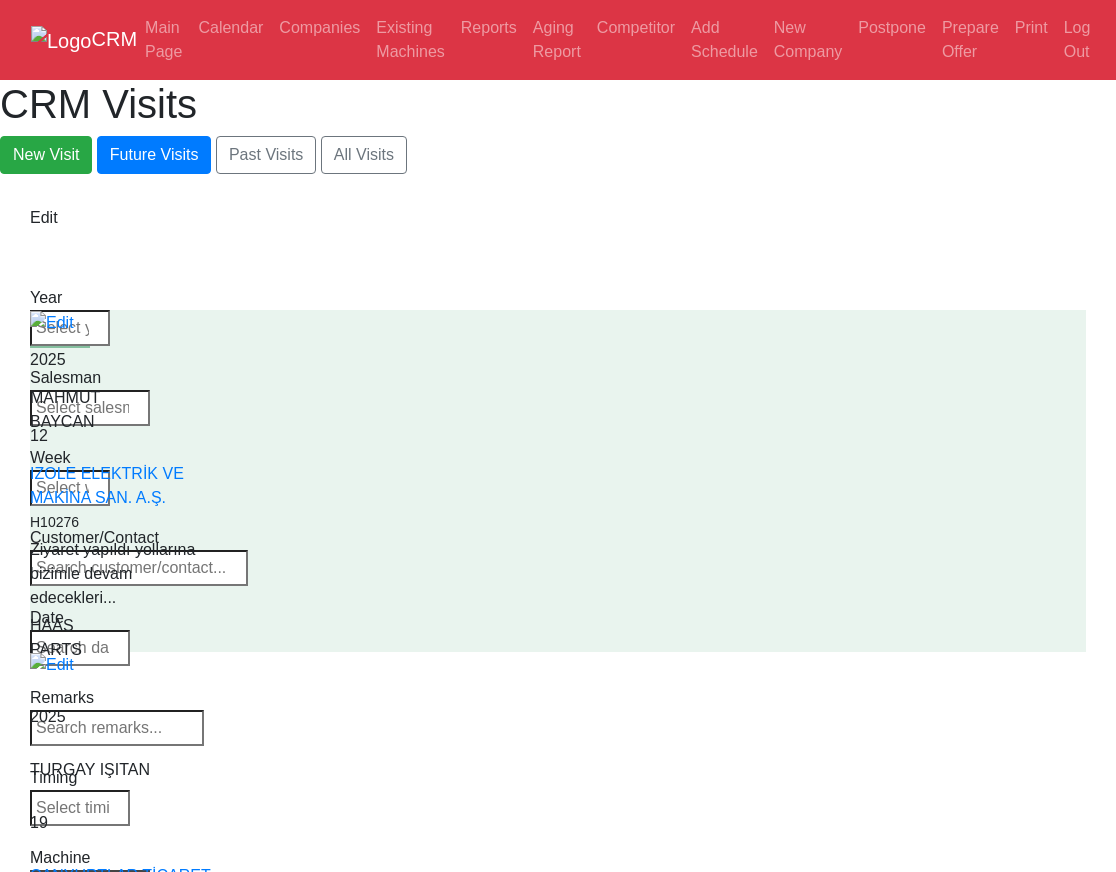 click on "CRM
Main Page
Calendar
Companies
Existing Machines
Reports
Aging Report
Competitor
Add Schedule
New Company
Postpone
Prepare Offer
Print
Log Out
CRM Visits
New Visit
Future Visits
Past Visits
All Visits
Edit Year Week" at bounding box center (558, 1507) 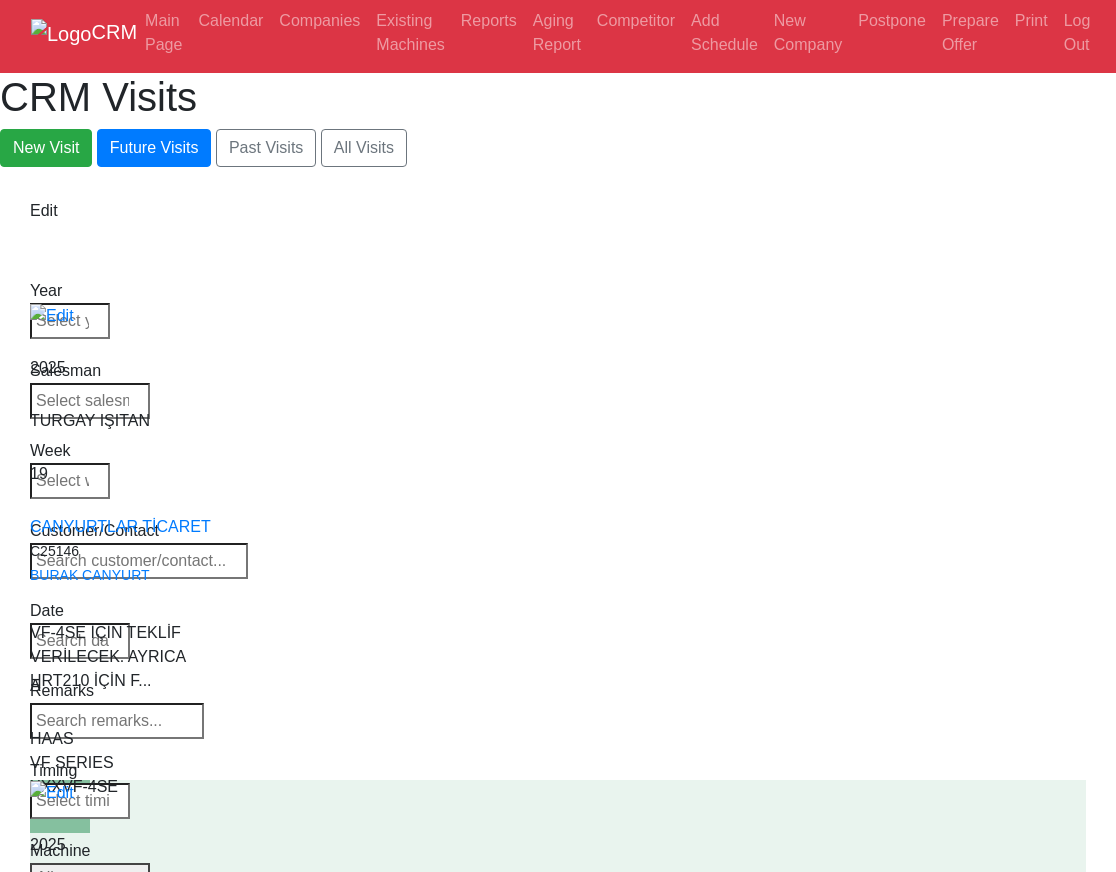 scroll, scrollTop: 0, scrollLeft: 0, axis: both 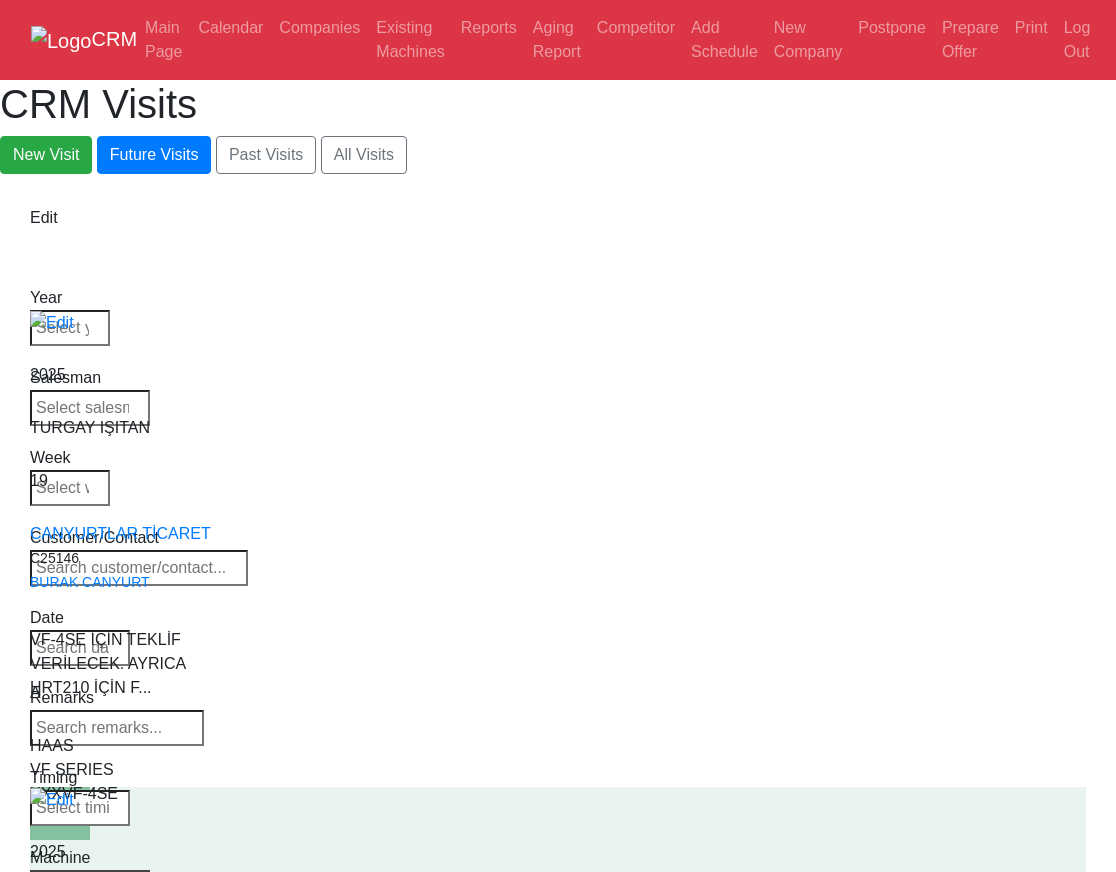 click on "Select Model All VF-1 VF-2 VF-2SS VF-2SSYT VF-2TR VF-2YT VF-3 VF-3SS VF-3SSYT VF-3YT VF-3YT/50 VF-4 VF-4SS VF-5/40 VF-5/40TR VF-5/40XT VF-5/50 VF-5/50TR VF-5/50XT VF-5SS VF-10/40 VF-10/50 VF-11/40 VF-11/50 VF-12/40 VF-12/50 VF-14/40 VF-14/50 VF-6/40 VF-6/40TR VF-6/50 VF-6/50TR VF-6SS VF-7/40 VF-7/50 VF-8/40 VF-8/50 VF-9/40 VF-9/50" at bounding box center [90, 884] 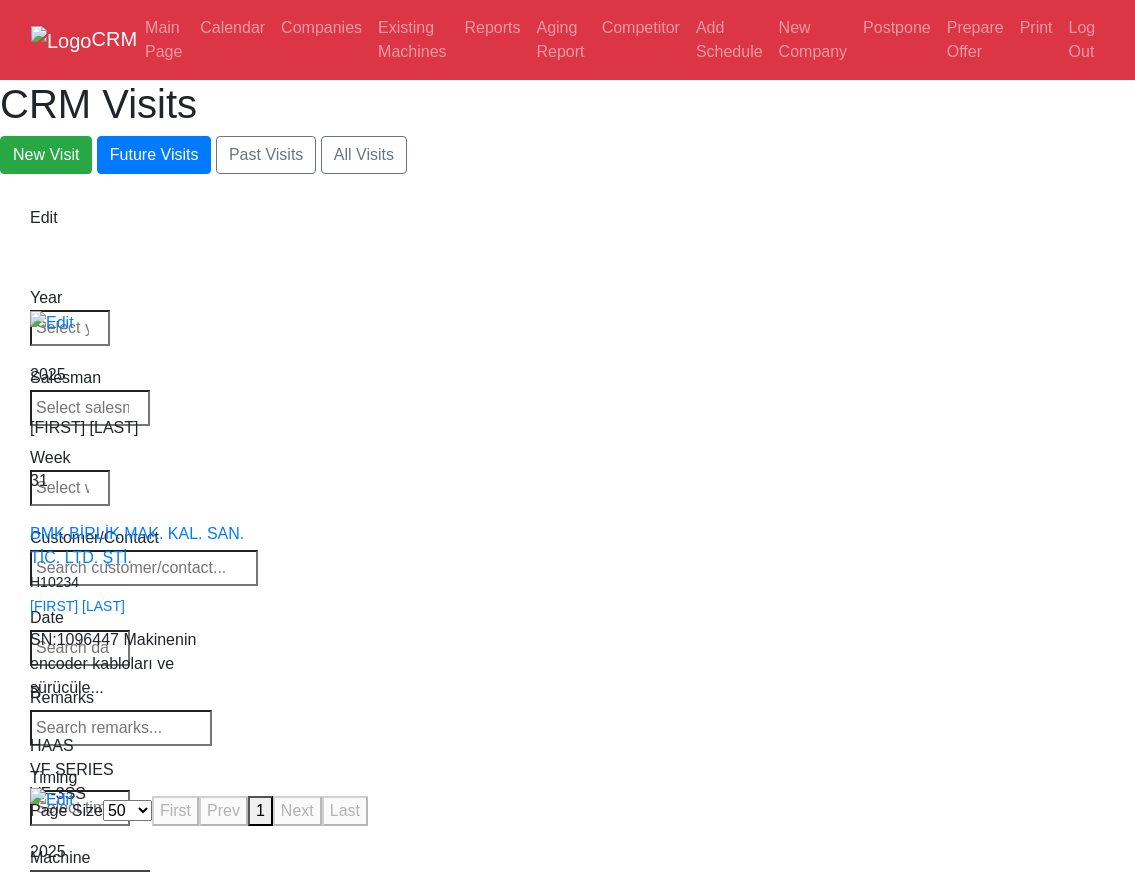 click on "Select Model All VF-1 VF-2 VF-2SS VF-2SSYT VF-2TR VF-2YT VF-3 VF-3SS VF-3SSYT VF-3YT VF-3YT/50 VF-4 VF-4SS VF-5/40 VF-5/40TR VF-5/40XT VF-5/50 VF-5/50TR VF-5/50XT VF-5SS VF-10/40 VF-10/50 VF-11/40 VF-11/50 VF-12/40 VF-12/50 VF-14/40 VF-14/50 VF-6/40 VF-6/40TR VF-6/50 VF-6/50TR VF-6SS VF-7/40 VF-7/50 VF-8/40 VF-8/50 VF-9/40 VF-9/50" at bounding box center (90, 884) 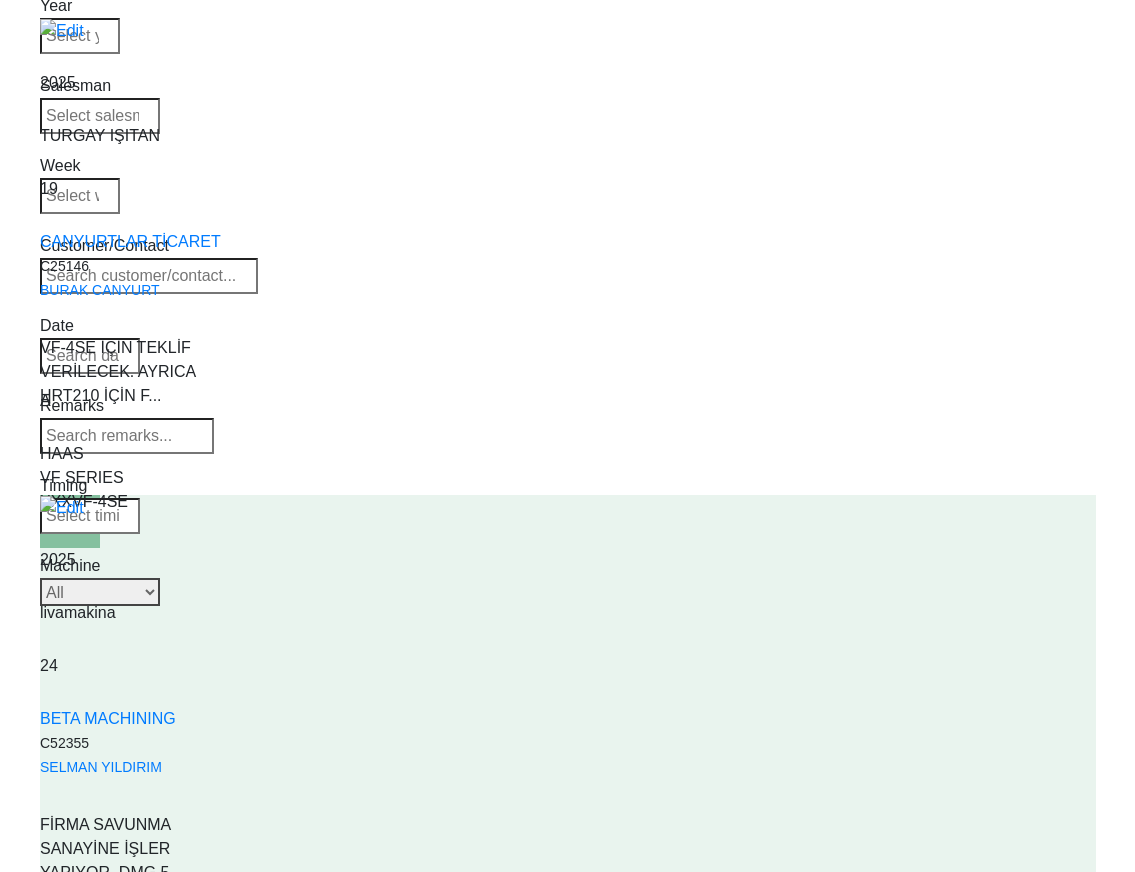 scroll, scrollTop: 0, scrollLeft: 0, axis: both 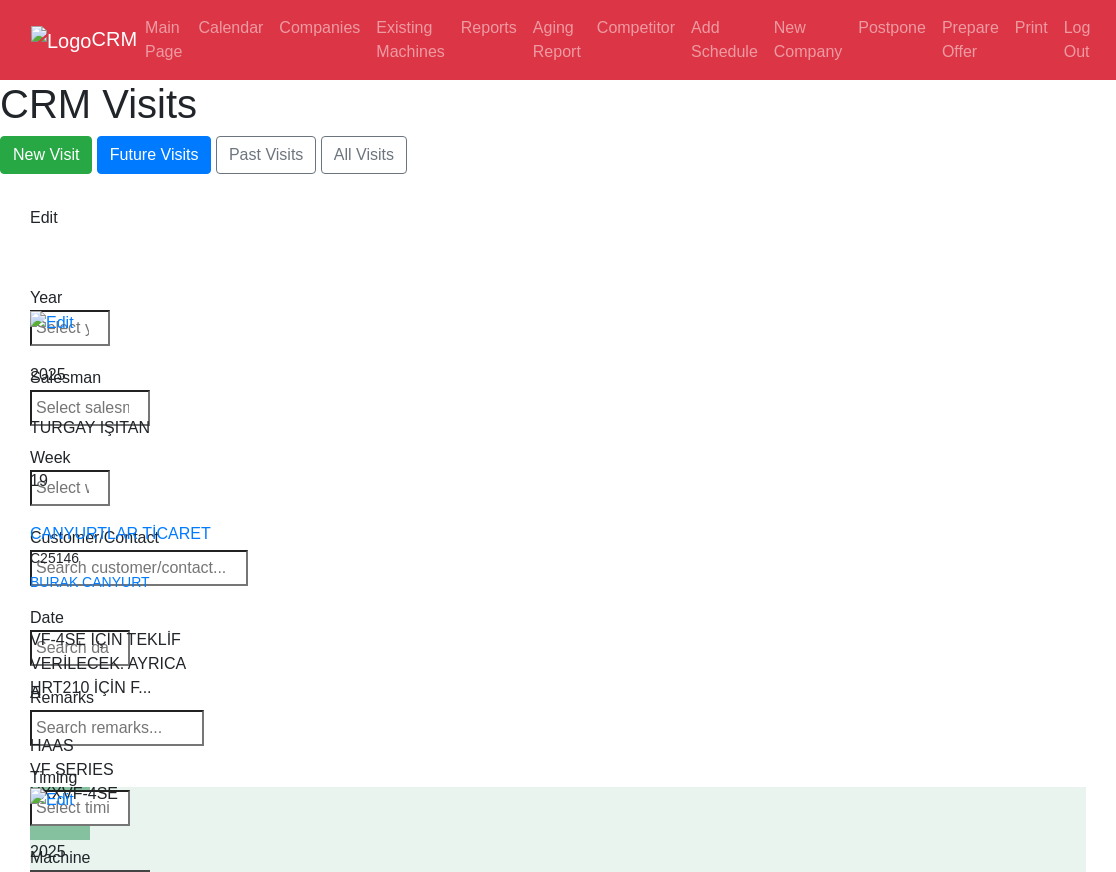 click on "Select Model All VF-1 VF-2 VF-2SS VF-2SSYT VF-2TR VF-2YT VF-3 VF-3SS VF-3SSYT VF-3YT VF-3YT/50 VF-4 VF-4SS VF-5/40 VF-5/40TR VF-5/40XT VF-5/50 VF-5/50TR VF-5/50XT VF-5SS VF-10/40 VF-10/50 VF-11/40 VF-11/50 VF-12/40 VF-12/50 VF-14/40 VF-14/50 VF-6/40 VF-6/40TR VF-6/50 VF-6/50TR VF-6SS VF-7/40 VF-7/50 VF-8/40 VF-8/50 VF-9/40 VF-9/50" at bounding box center (90, 884) 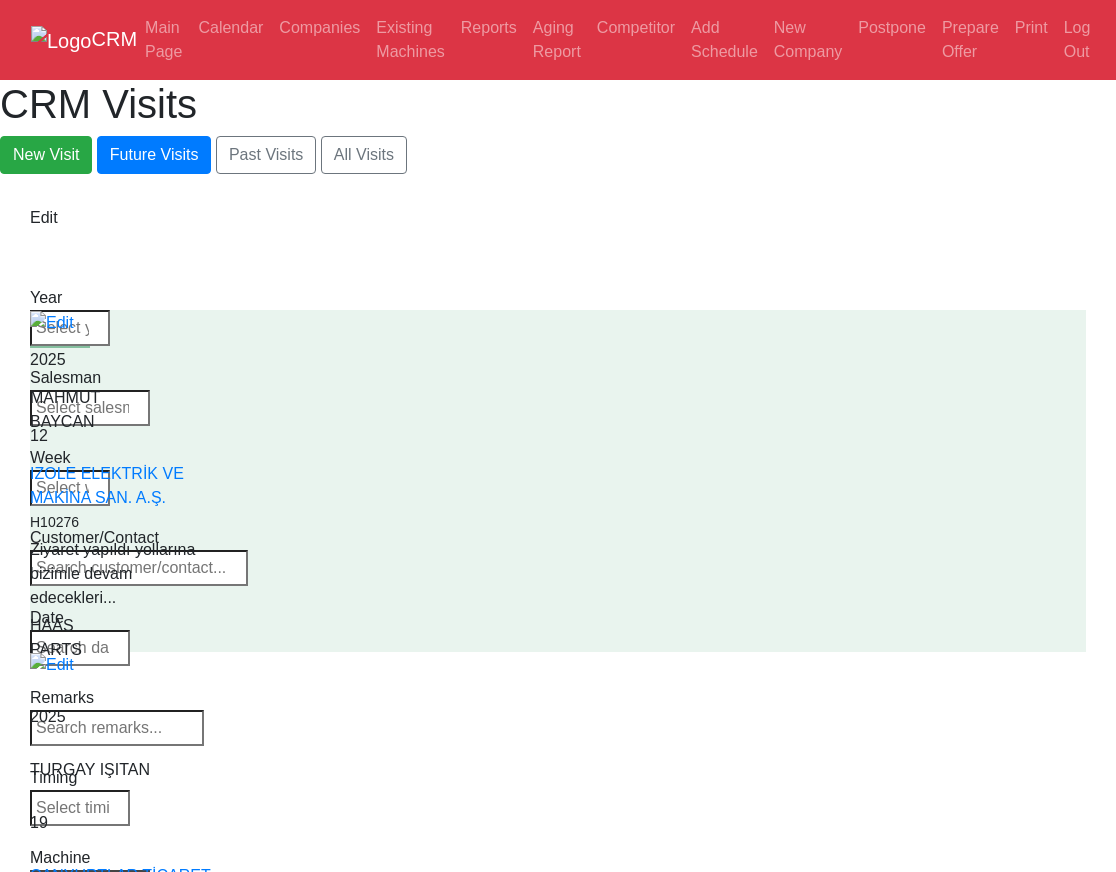 click on "Select Series VF SERIES ST SERIES UMC EC SERIES ADDITIONAL TM SERIES MINI SERIES VM SERIES VC SERIES GM SERIES VR SERIES GR SERIES VS SERIES DC SERIES TL SERIES DS SERIES CL SERIES PARTS DT SERIES" at bounding box center [90, 884] 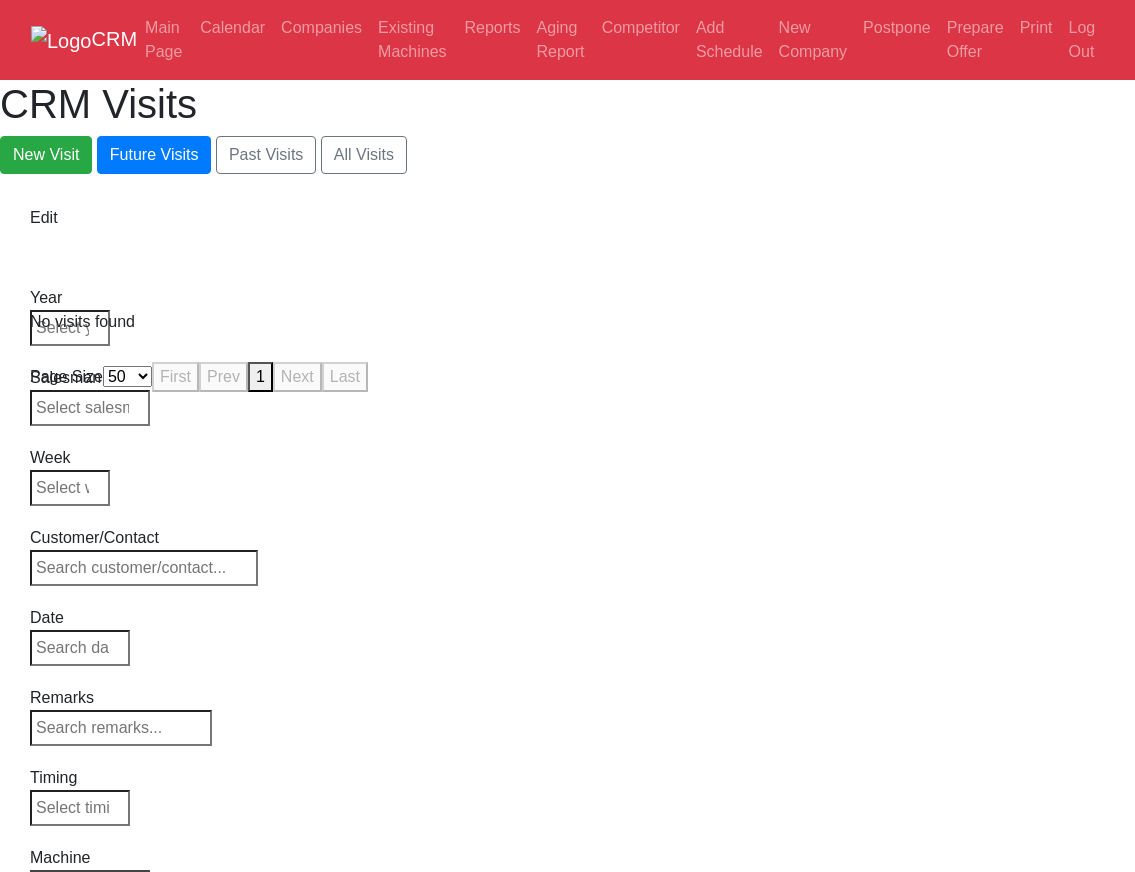 click on "Select Model All GR-510 GR-712" at bounding box center (90, 884) 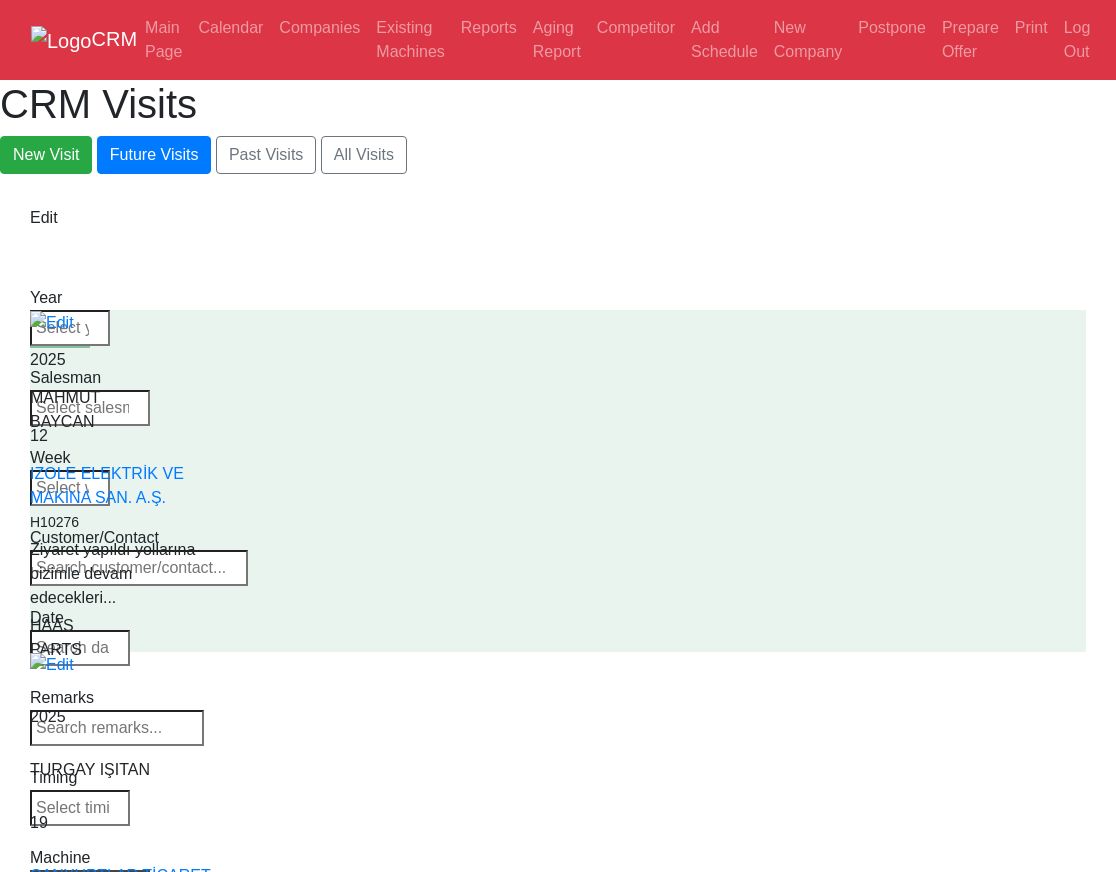 click on "Select Series VF SERIES ST SERIES UMC EC SERIES ADDITIONAL TM SERIES MINI SERIES VM SERIES VC SERIES GM SERIES VR SERIES GR SERIES VS SERIES DC SERIES TL SERIES DS SERIES CL SERIES PARTS DT SERIES" at bounding box center [90, 884] 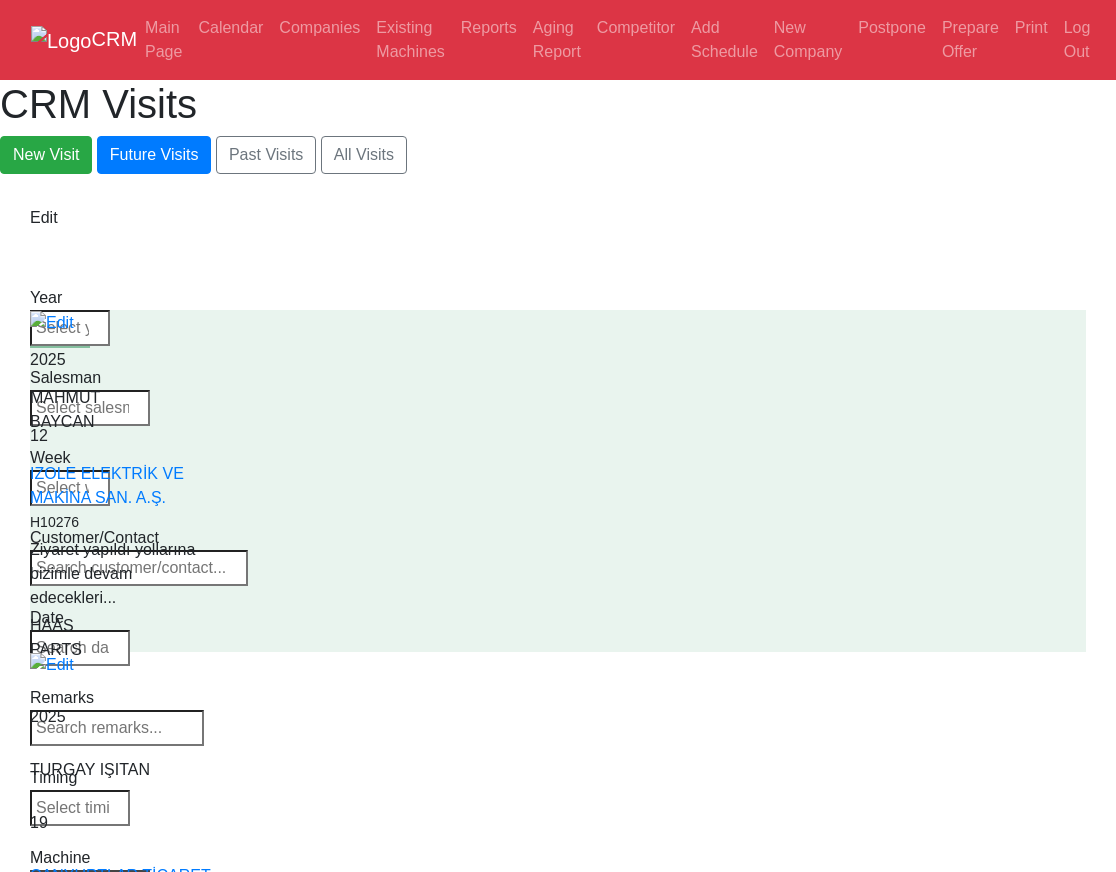 click on "Select Model All VC-400 VC-400SS" at bounding box center [90, 884] 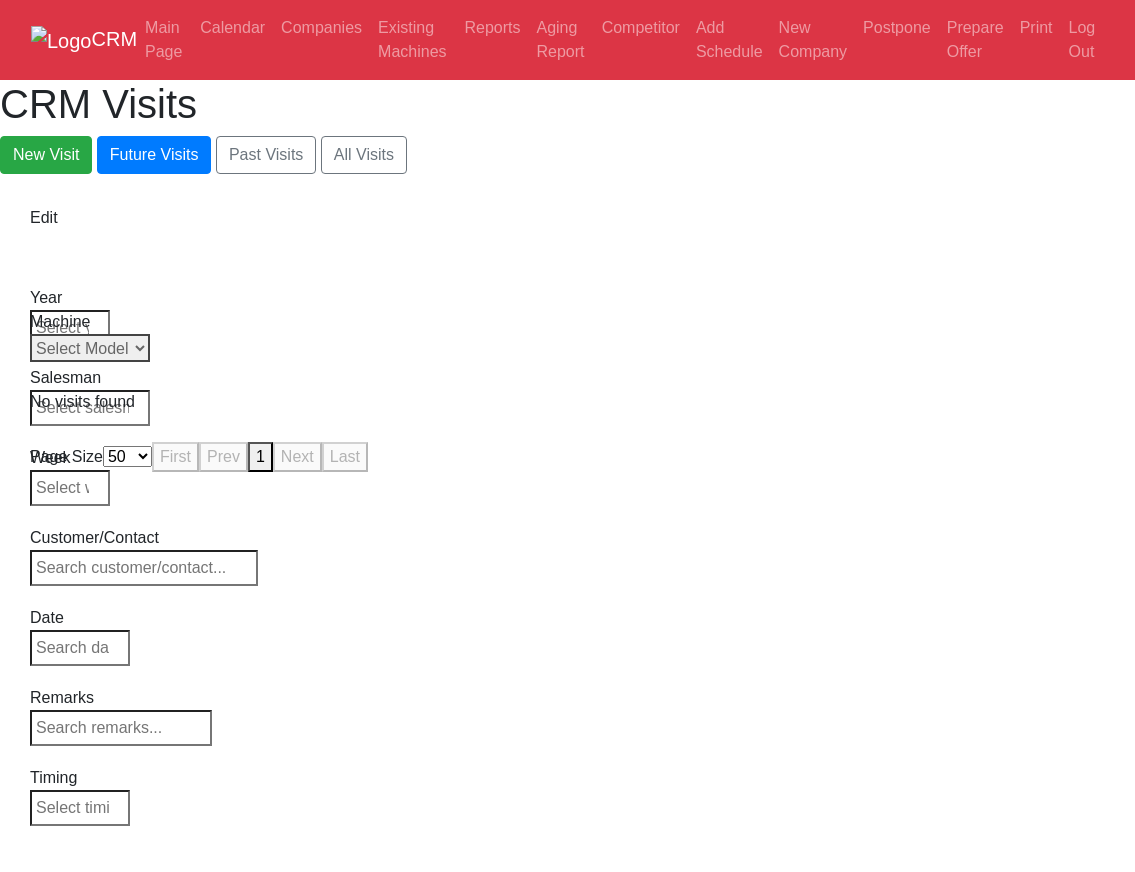 select on "all" 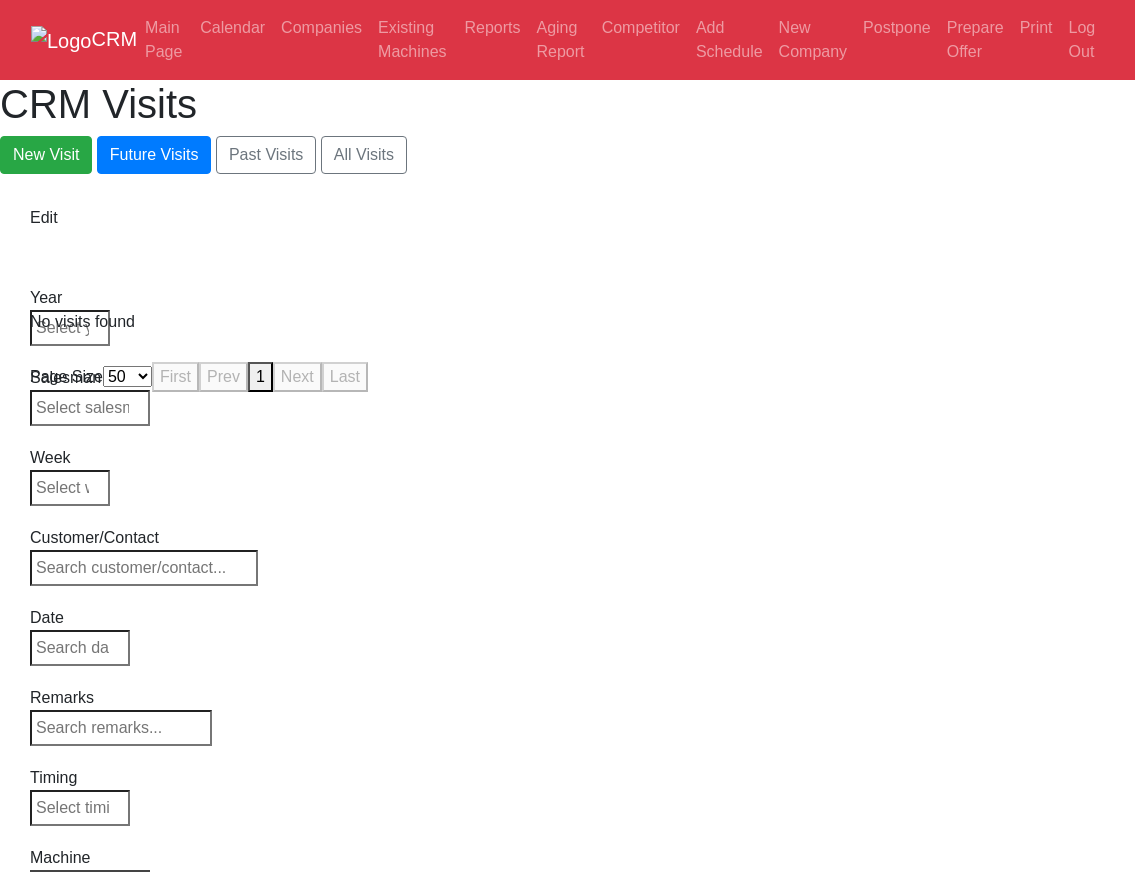 click on "Select Model All VC-400 VC-400SS" at bounding box center (90, 884) 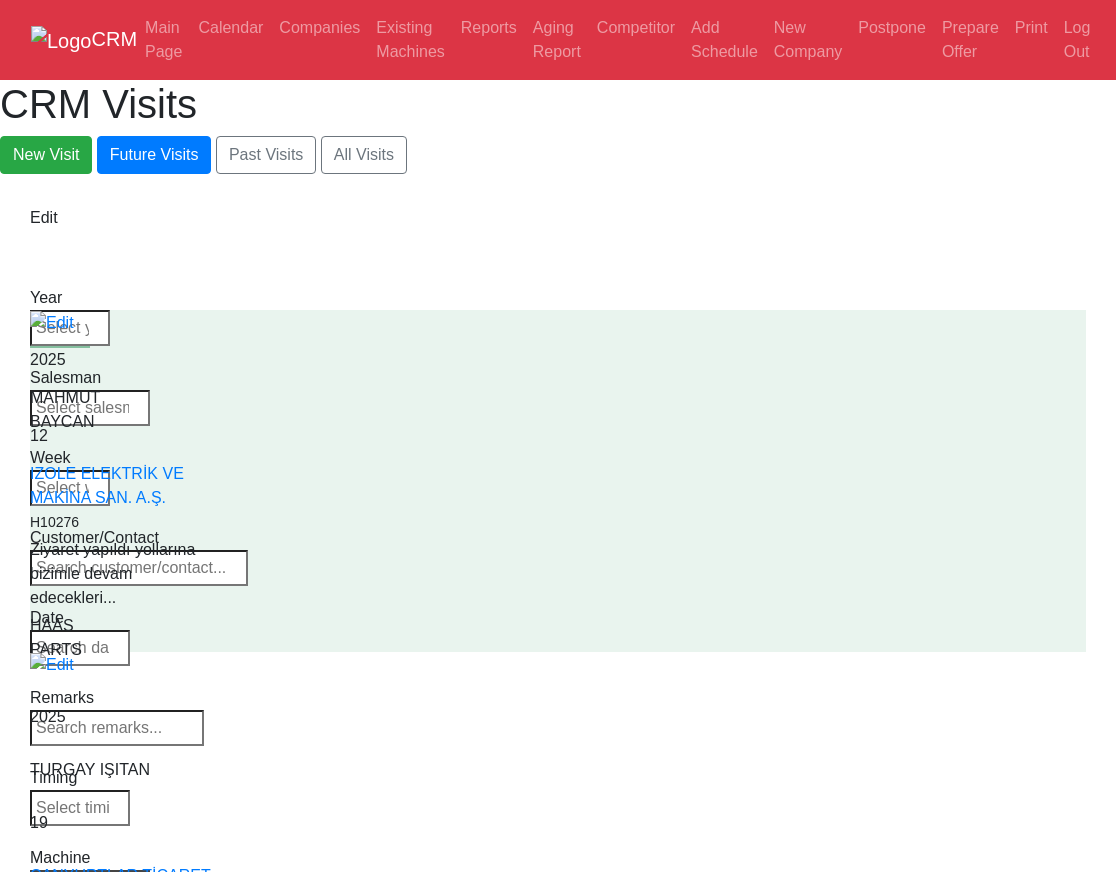 click on "Select Series VF SERIES ST SERIES UMC EC SERIES ADDITIONAL TM SERIES MINI SERIES VM SERIES VC SERIES GM SERIES VR SERIES GR SERIES VS SERIES DC SERIES TL SERIES DS SERIES CL SERIES PARTS DT SERIES" at bounding box center [90, 884] 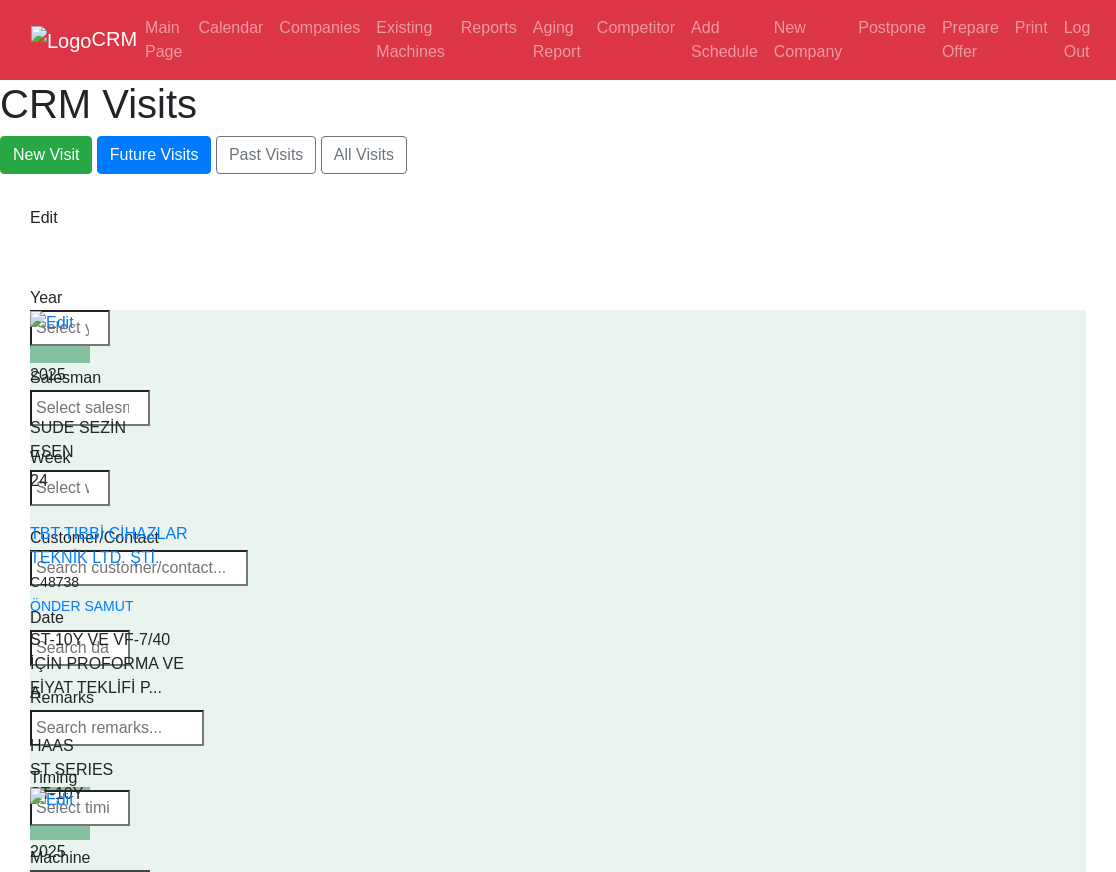 click on "Select Model All ST-10 ST-10L ST-10LY ST-10Y ST-15 ST-15L ST-15LY ST-15Y ST-20 ST-20L ST-20LY ST-20Y ST-25 ST-25L ST-25LY ST-25Y ST-28 ST-28L ST-28LY ST-28Y ST-30 ST-30L ST-30LY ST-30Y ST-35 ST-35L ST-35LY ST-35Y ST-40 ST-40L ST-45 ST-45L ST-55 ST-40S ST-45S ST-45SY" at bounding box center [90, 884] 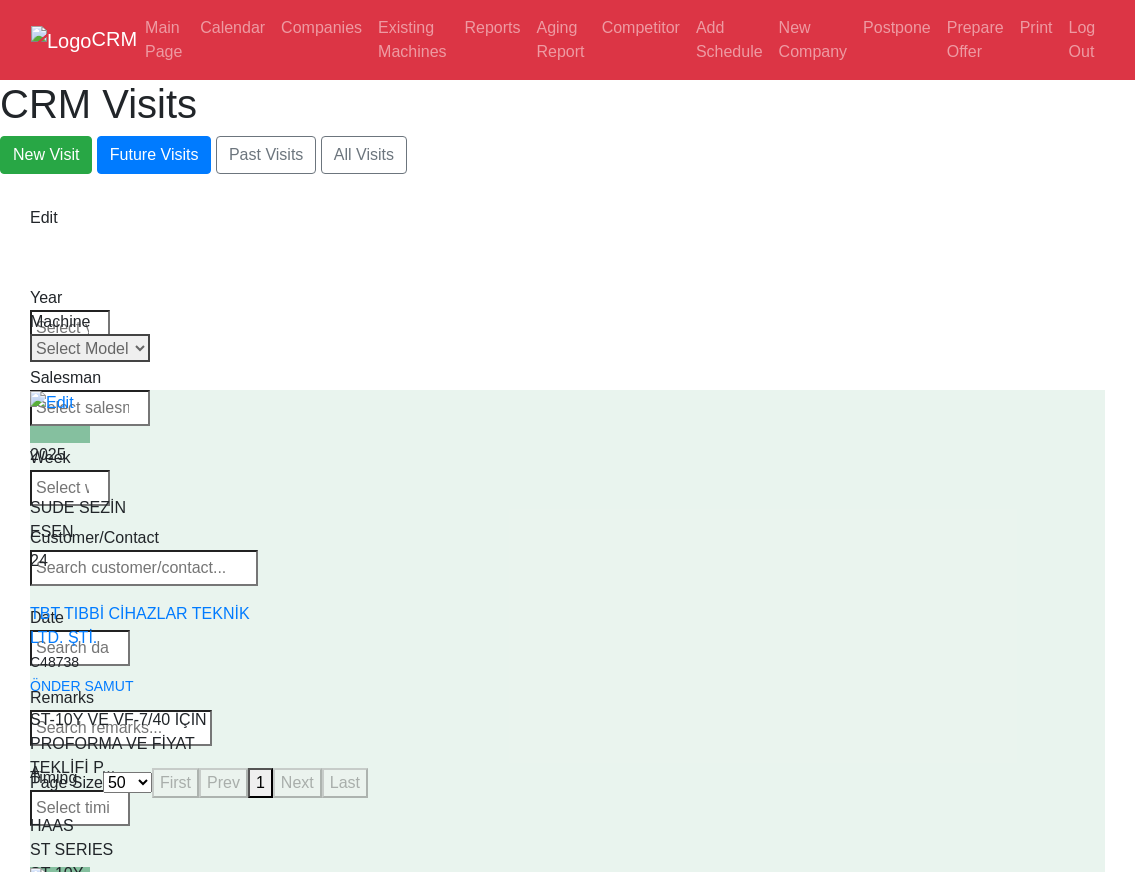 drag, startPoint x: 1041, startPoint y: 322, endPoint x: 1048, endPoint y: 332, distance: 12.206555 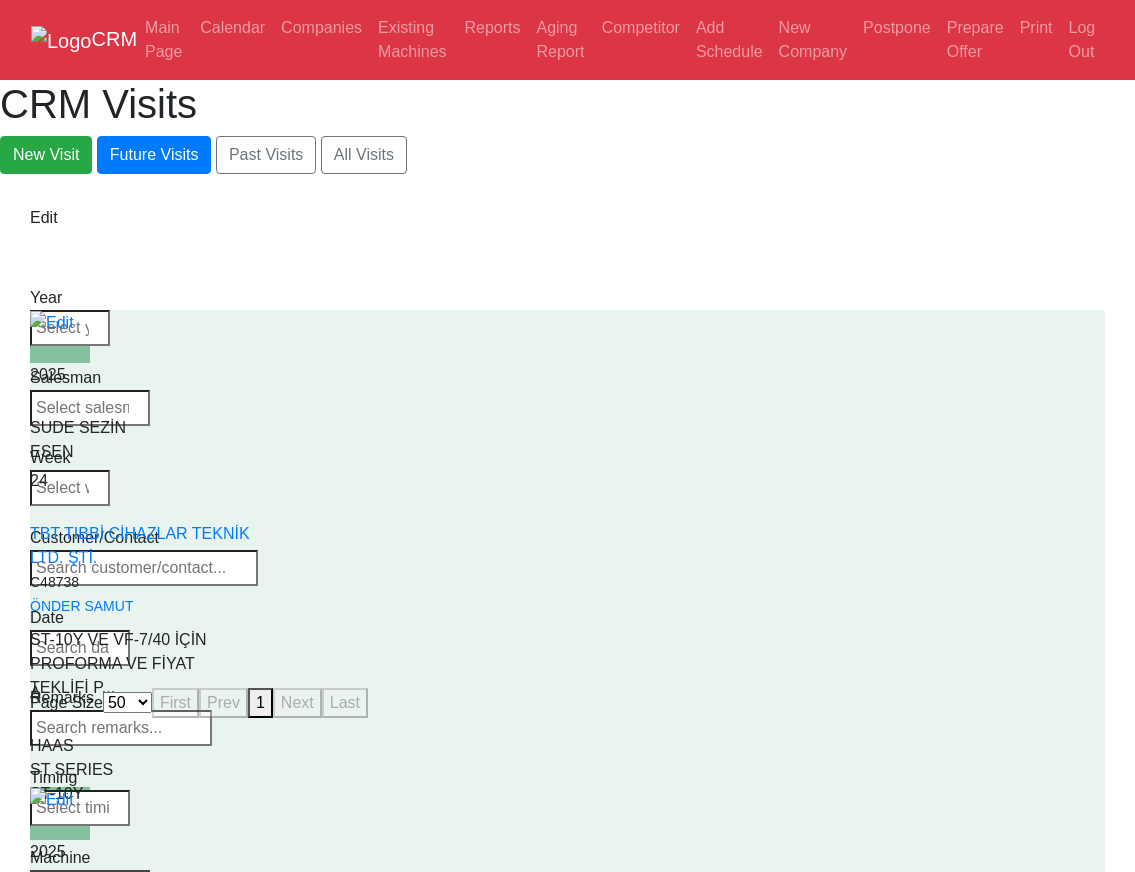 click on "Machine Select Model All ST-10 ST-10L ST-10LY ST-10Y ST-15 ST-15L ST-15LY ST-15Y ST-20 ST-20L ST-20LY ST-20Y ST-25 ST-25L ST-25LY ST-25Y ST-28 ST-28L ST-28LY ST-28Y ST-30 ST-30L ST-30LY ST-30Y ST-35 ST-35L ST-35LY ST-35Y ST-40 ST-40L ST-45 ST-45L ST-55 ST-40S ST-45S ST-45SY" at bounding box center [92, 872] 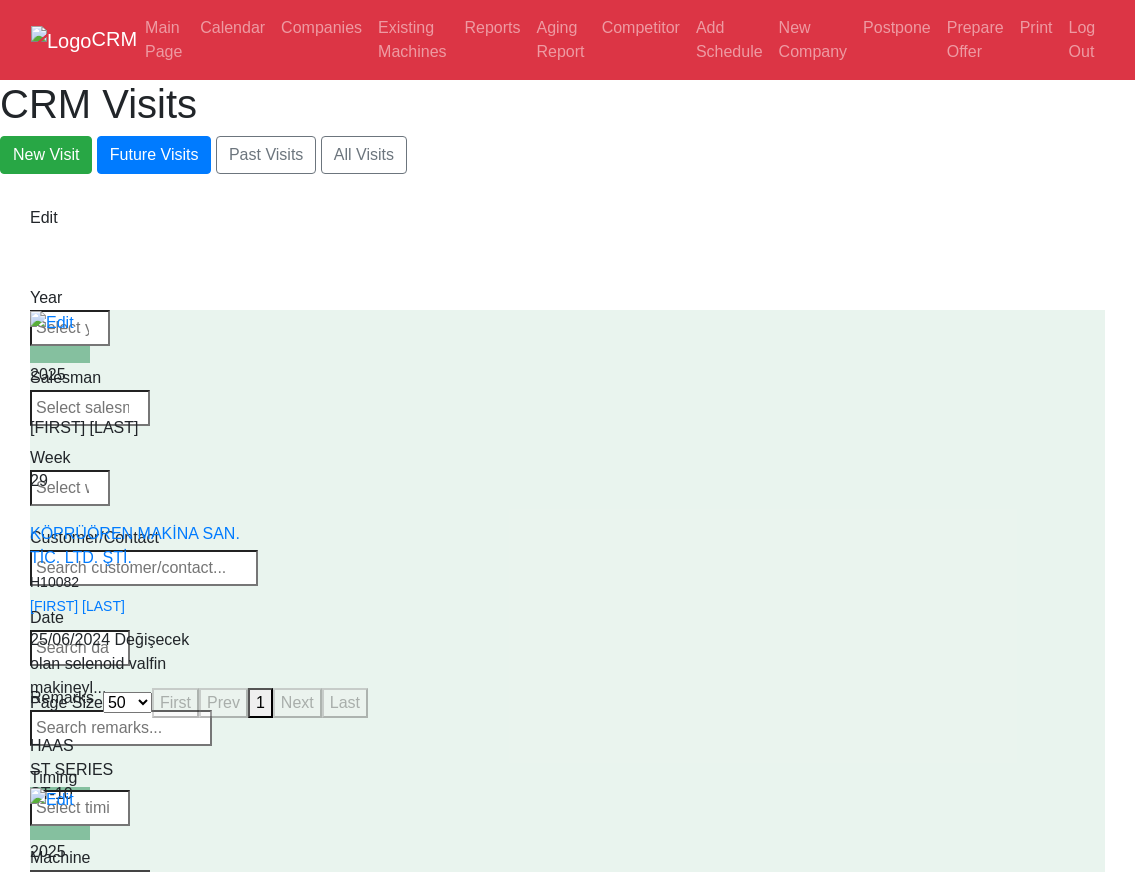 click on "Select Model All ST-10 ST-10L ST-10LY ST-10Y ST-15 ST-15L ST-15LY ST-15Y ST-20 ST-20L ST-20LY ST-20Y ST-25 ST-25L ST-25LY ST-25Y ST-28 ST-28L ST-28LY ST-28Y ST-30 ST-30L ST-30LY ST-30Y ST-35 ST-35L ST-35LY ST-35Y ST-40 ST-40L ST-45 ST-45L ST-55 ST-40S ST-45S ST-45SY" at bounding box center (90, 884) 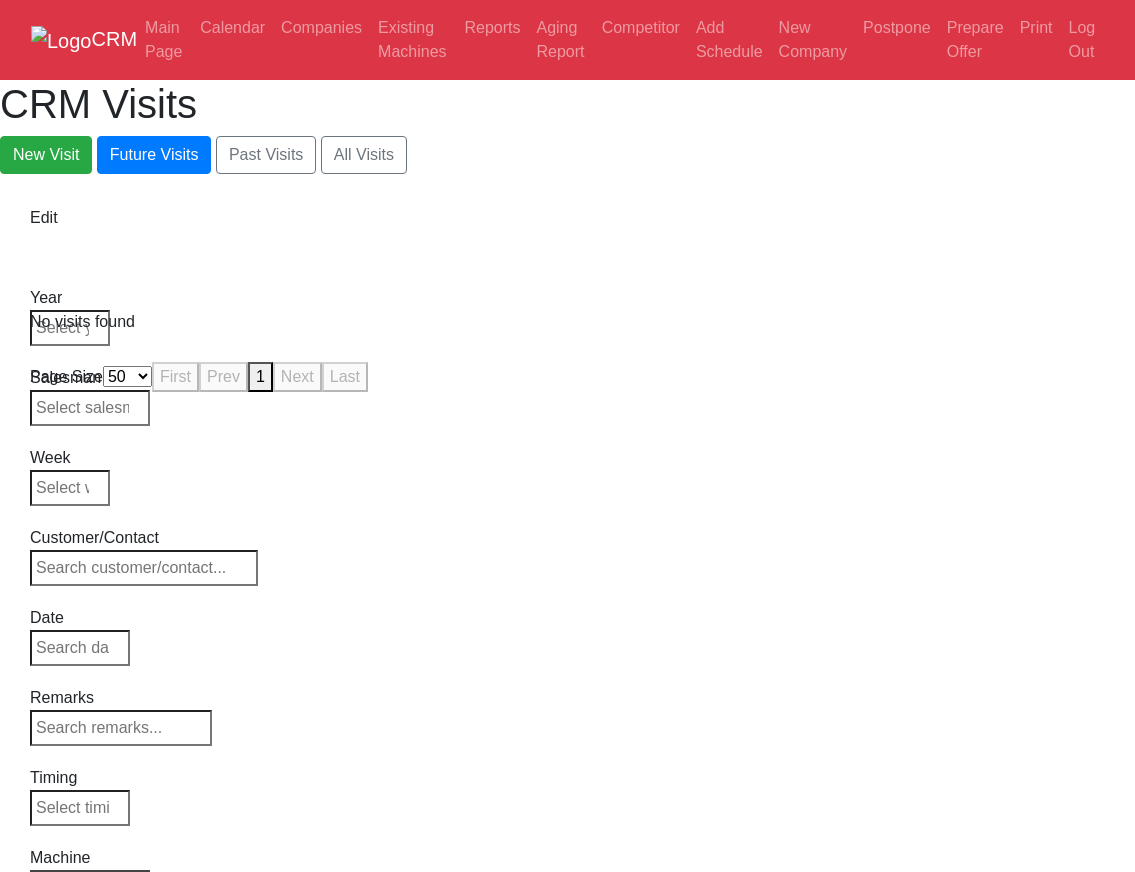 click on "CRM Visits
New Visit
Future Visits
Past Visits
All Visits" at bounding box center [567, 127] 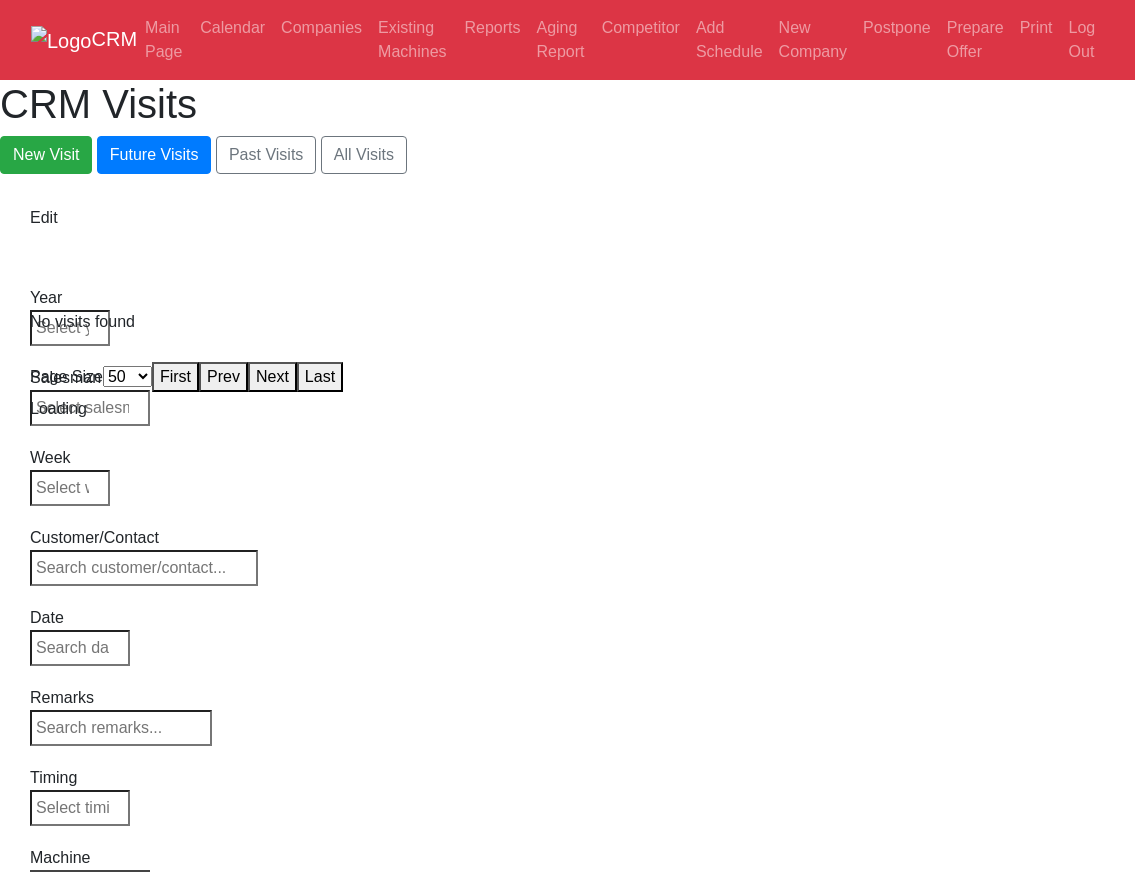 select on "50" 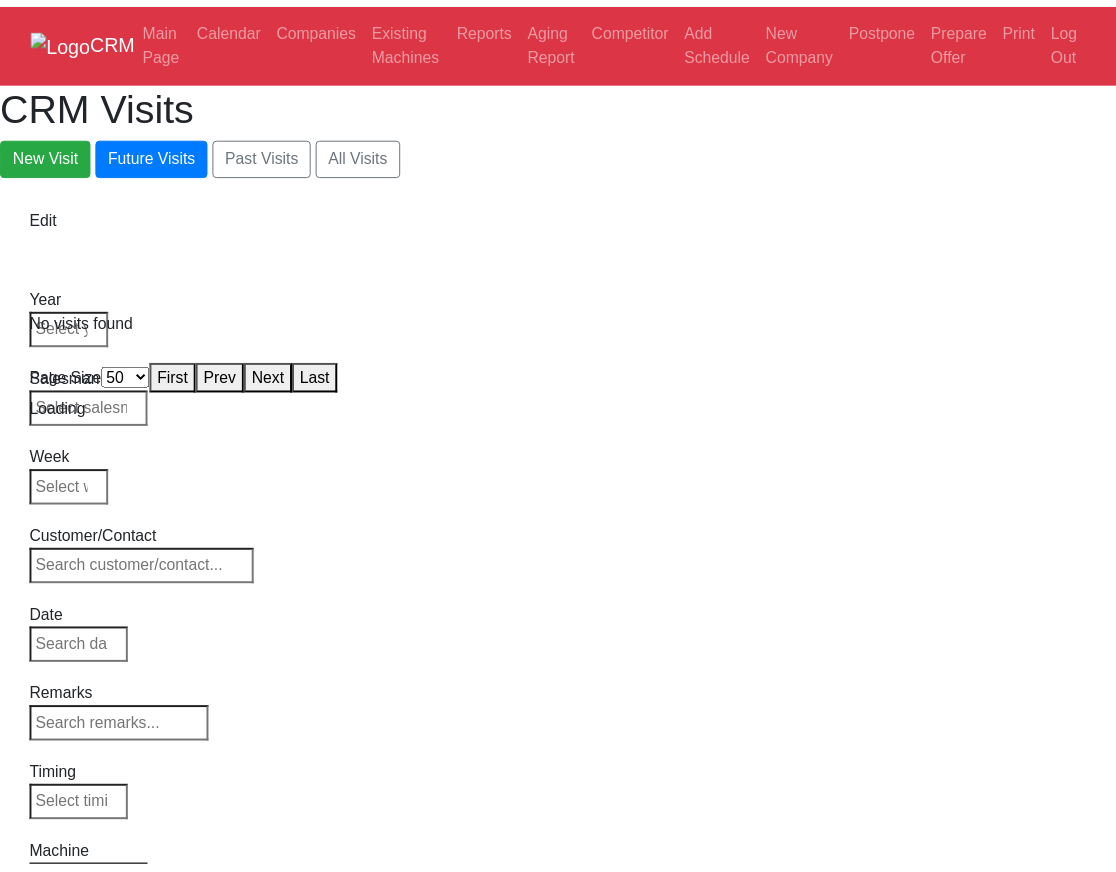 scroll, scrollTop: 0, scrollLeft: 0, axis: both 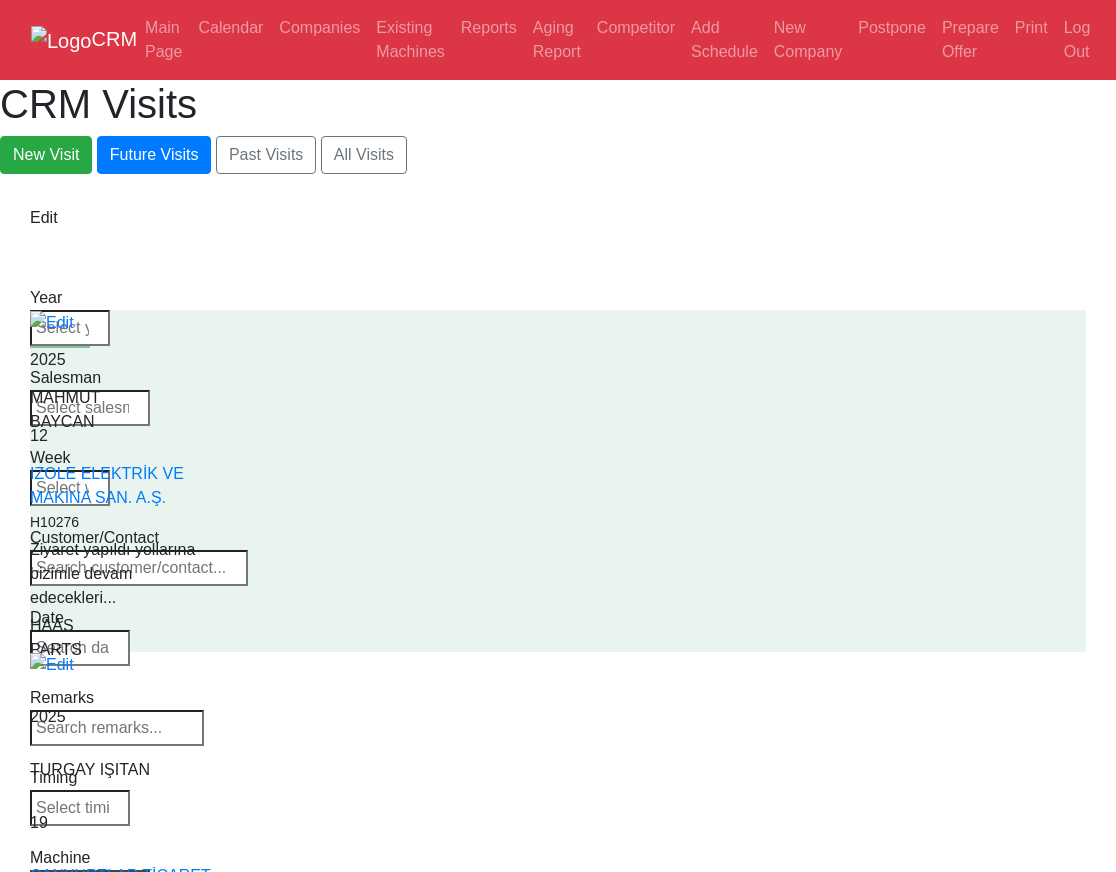 click on "Select Machine HAAS CANACA" at bounding box center (90, 884) 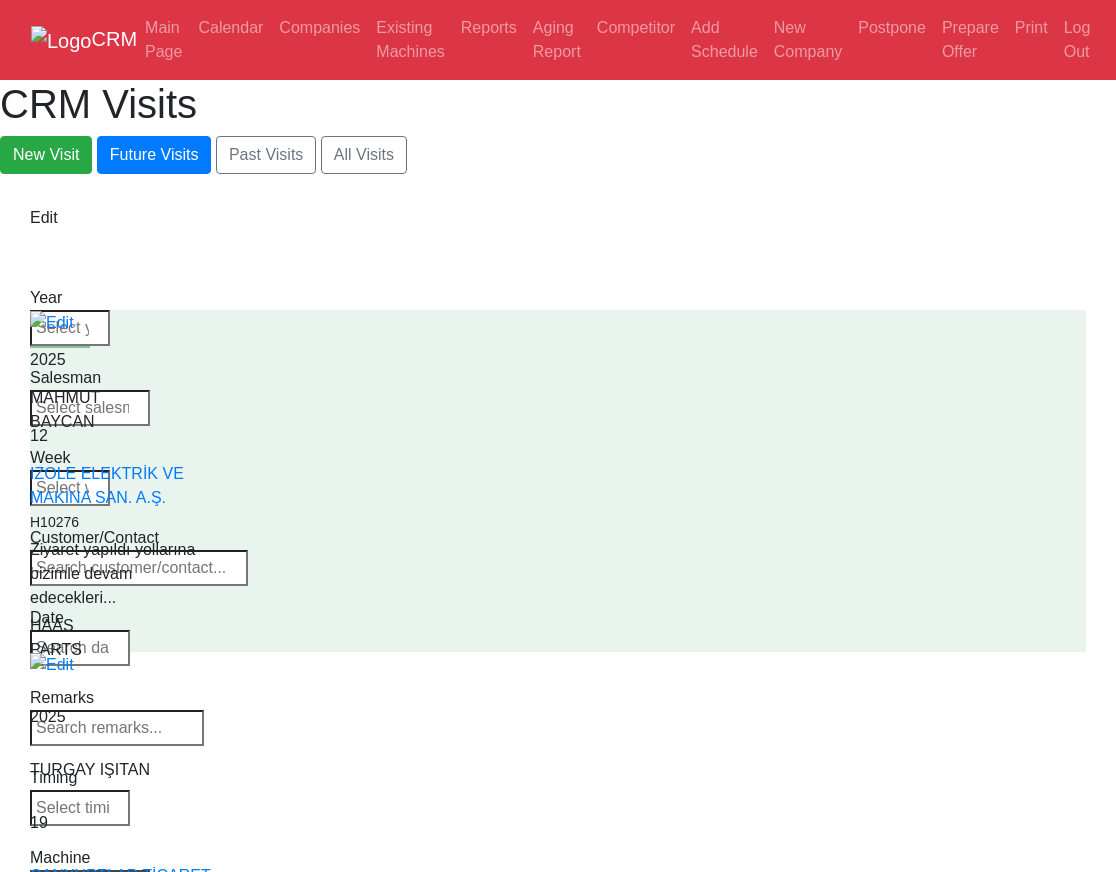 select on "all" 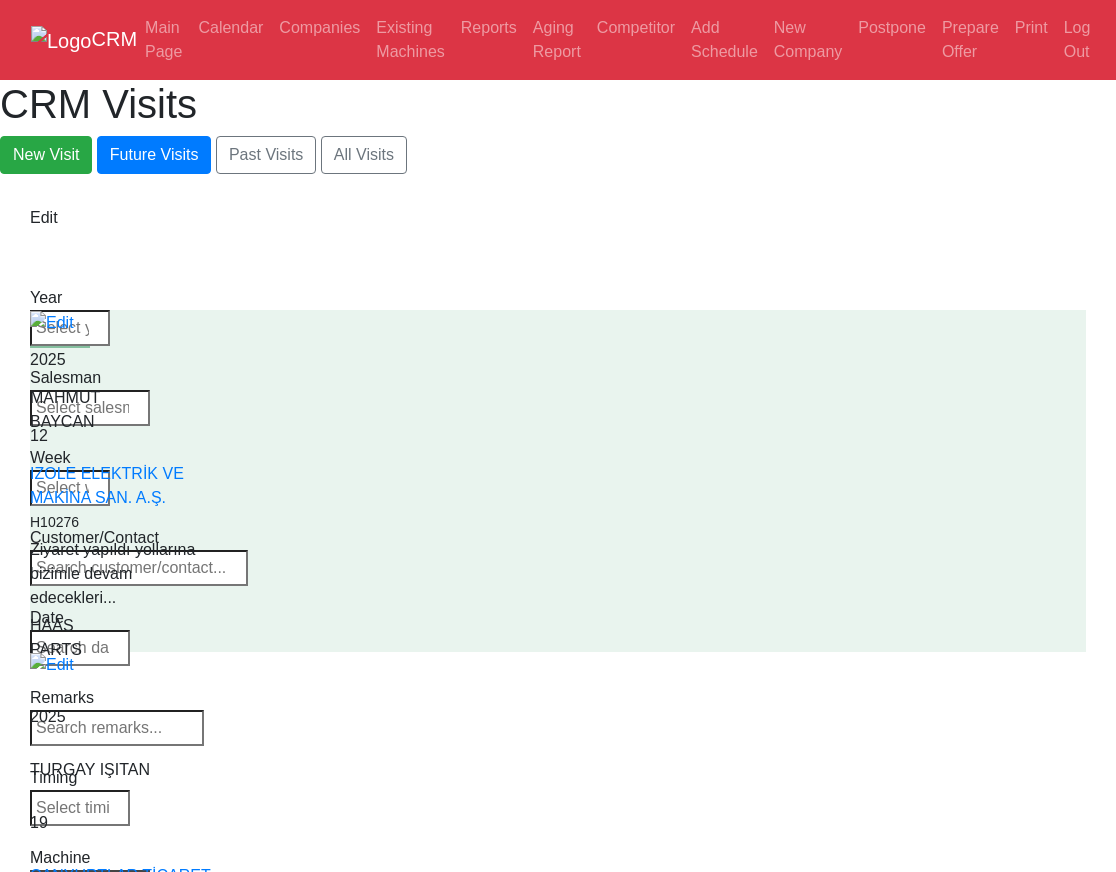 click on "Select Model All VF-1 VF-2 VF-2SS VF-2SSYT VF-2TR VF-2YT VF-3 VF-3SS VF-3SSYT VF-3YT VF-3YT/50 VF-4 VF-4SS VF-5/40 VF-5/40TR VF-5/40XT VF-5/50 VF-5/50TR VF-5/50XT VF-5SS VF-10/40 VF-10/50 VF-11/40 VF-11/50 VF-12/40 VF-12/50 VF-14/40 VF-14/50 VF-6/40 VF-6/40TR VF-6/50 VF-6/50TR VF-6SS VF-7/40 VF-7/50 VF-8/40 VF-8/50 VF-9/40 VF-9/50" at bounding box center [90, 884] 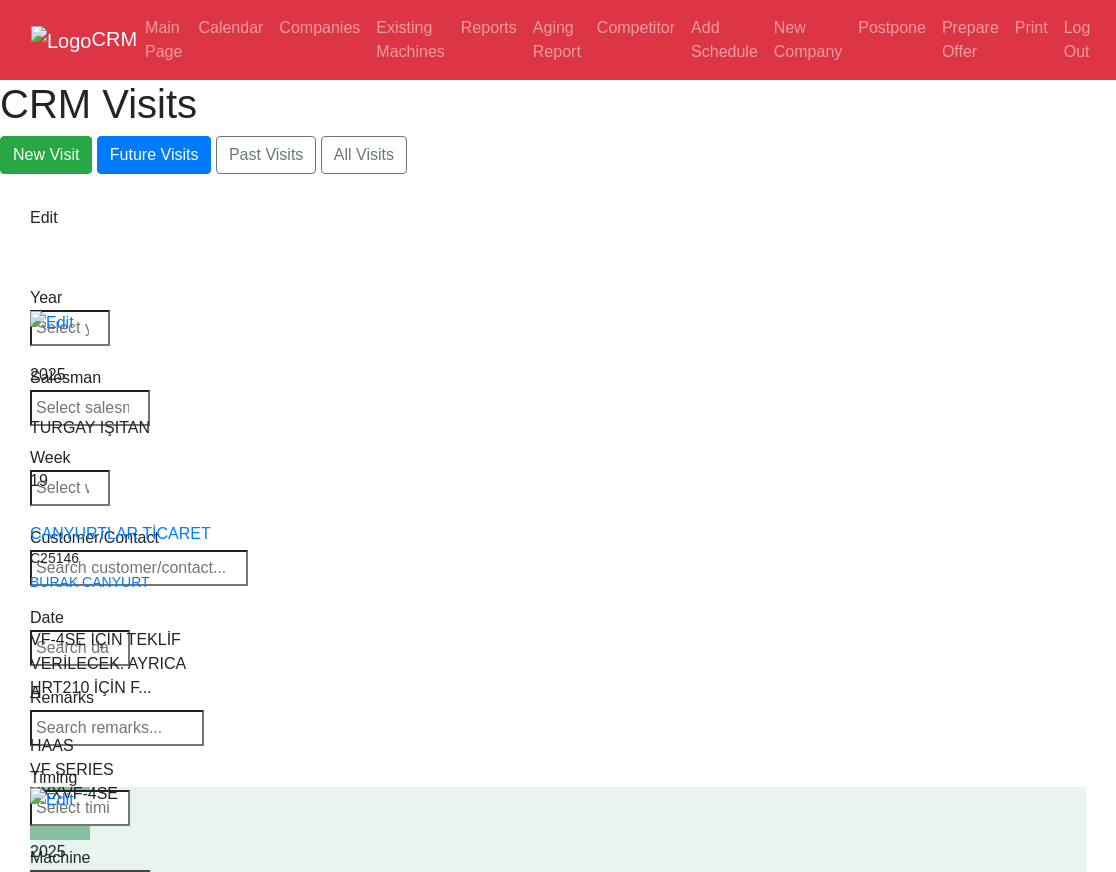 click on "CRM
Main Page
Calendar
Companies
Existing Machines
Reports
Aging Report
Competitor
Add Schedule
New Company
Postpone
Prepare Offer
Print
Log Out
CRM Visits
New Visit
Future Visits
Past Visits
All Visits
Edit Year Week" at bounding box center (558, 1522) 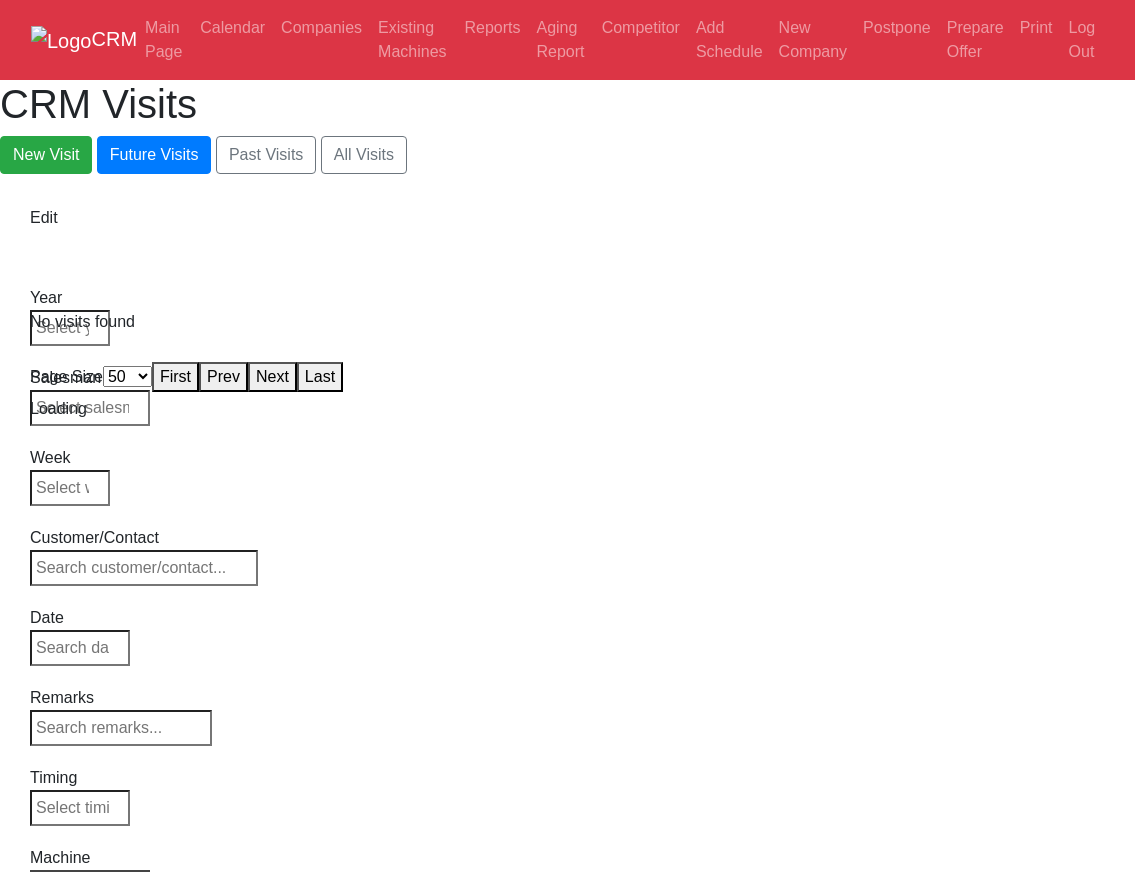 select on "50" 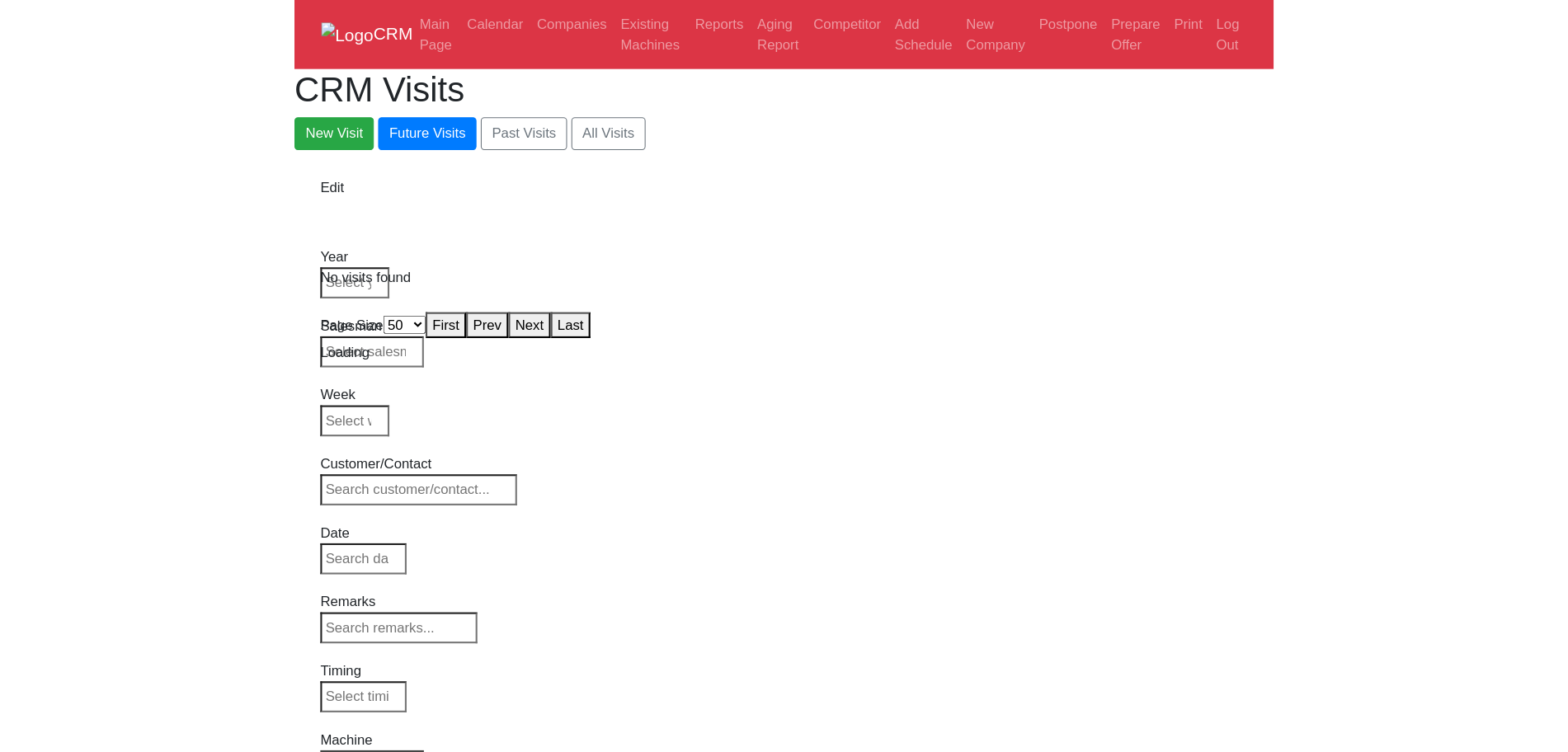 scroll, scrollTop: 0, scrollLeft: 0, axis: both 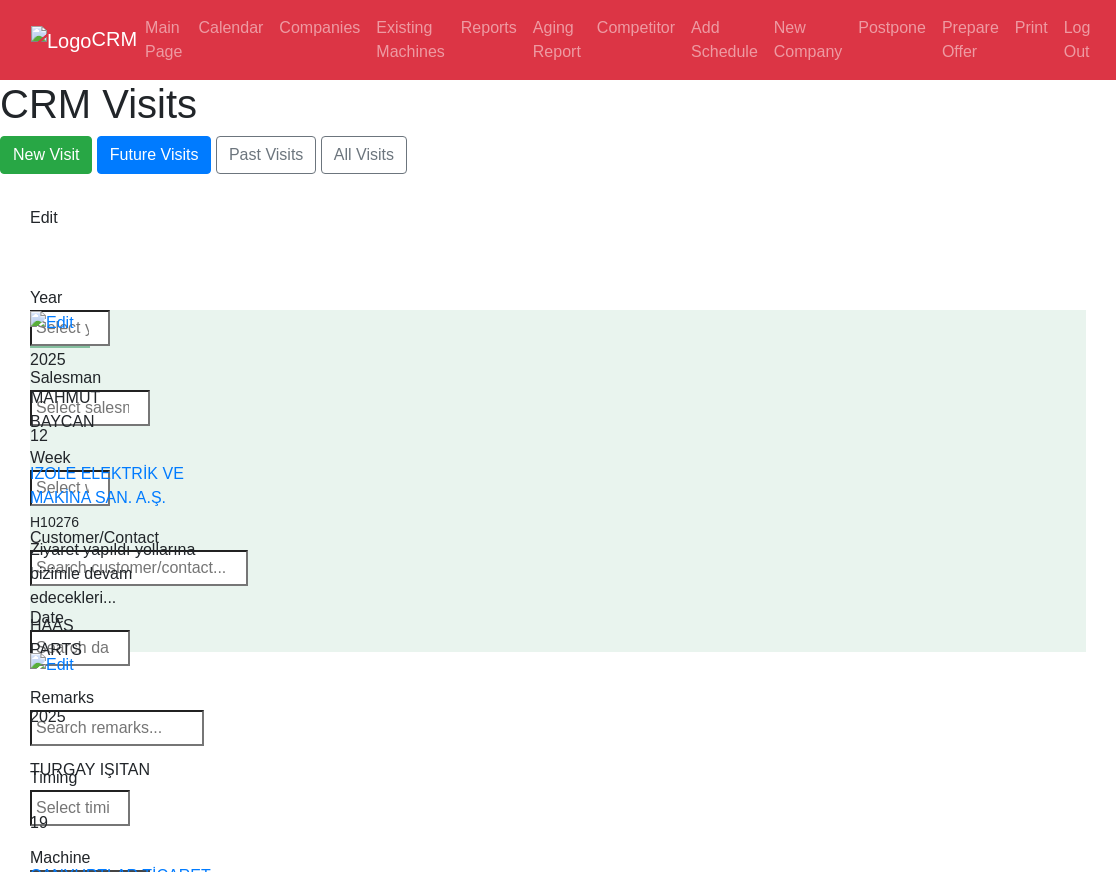 click on "Select Machine HAAS CANACA" at bounding box center [91, 884] 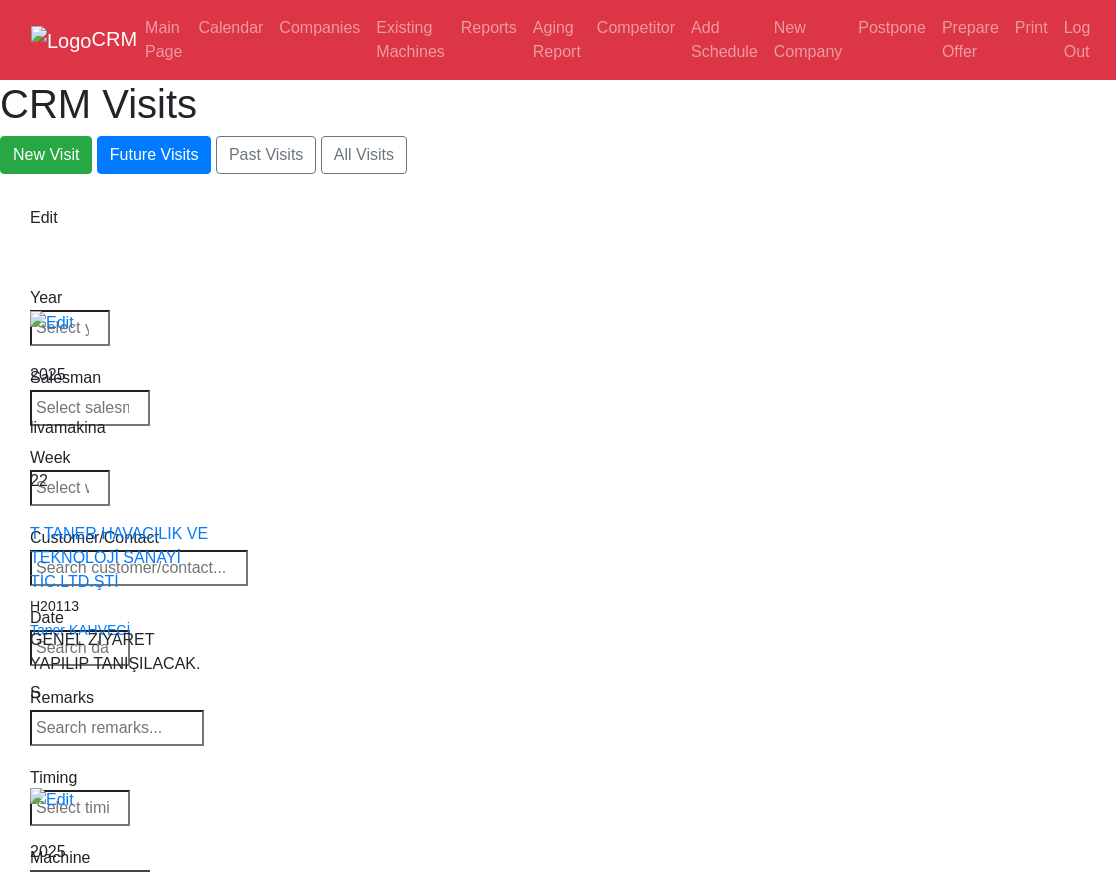 click on "Select Machine HAAS CANACA" at bounding box center [90, 884] 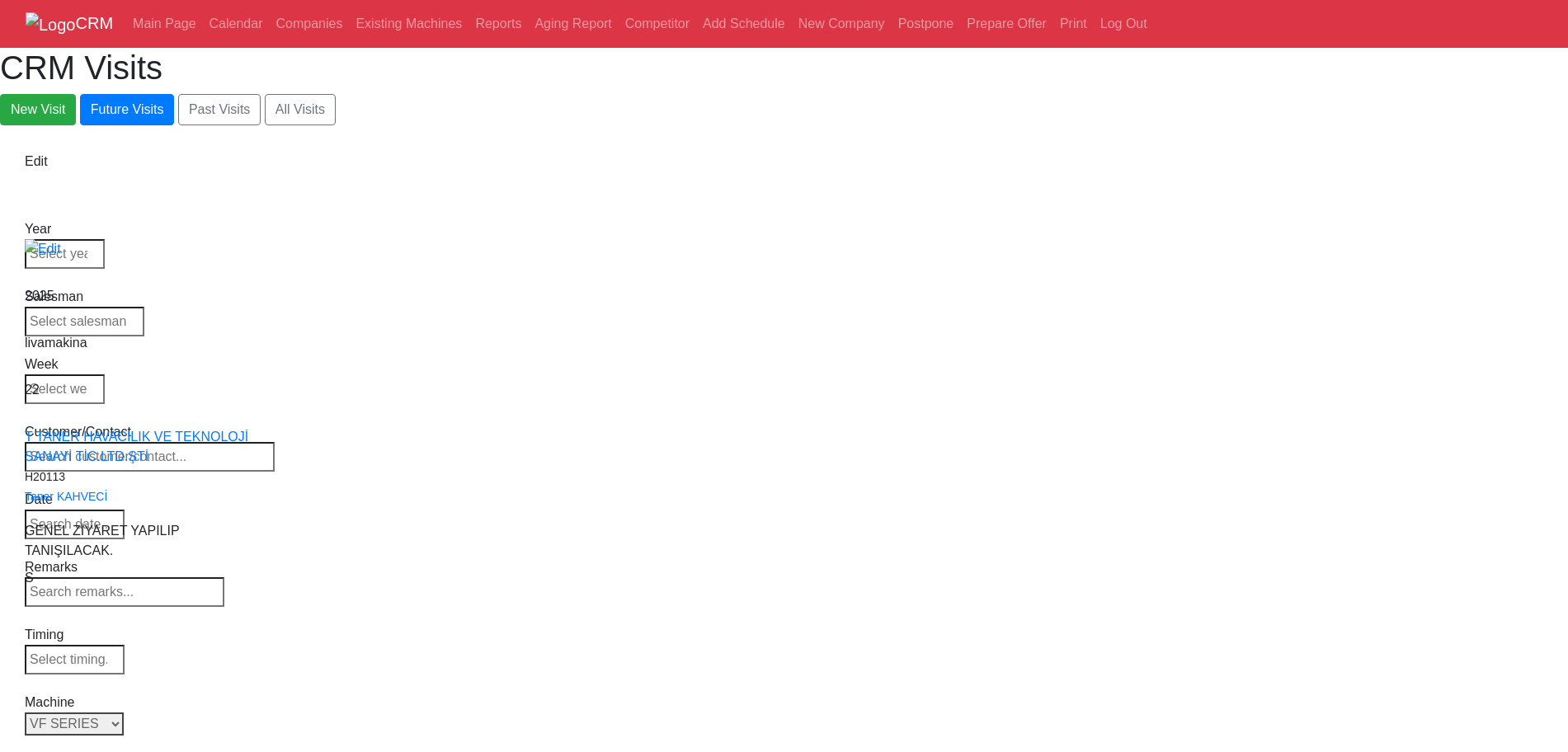 click on "Select Series All VF SERIES ST SERIES UMC EC SERIES ADDITIONAL TM SERIES MINI SERIES VM SERIES VC SERIES GM SERIES VR SERIES GR SERIES VS SERIES DC SERIES TL SERIES DS SERIES CL SERIES PARTS DT SERIES" at bounding box center (74, 724) 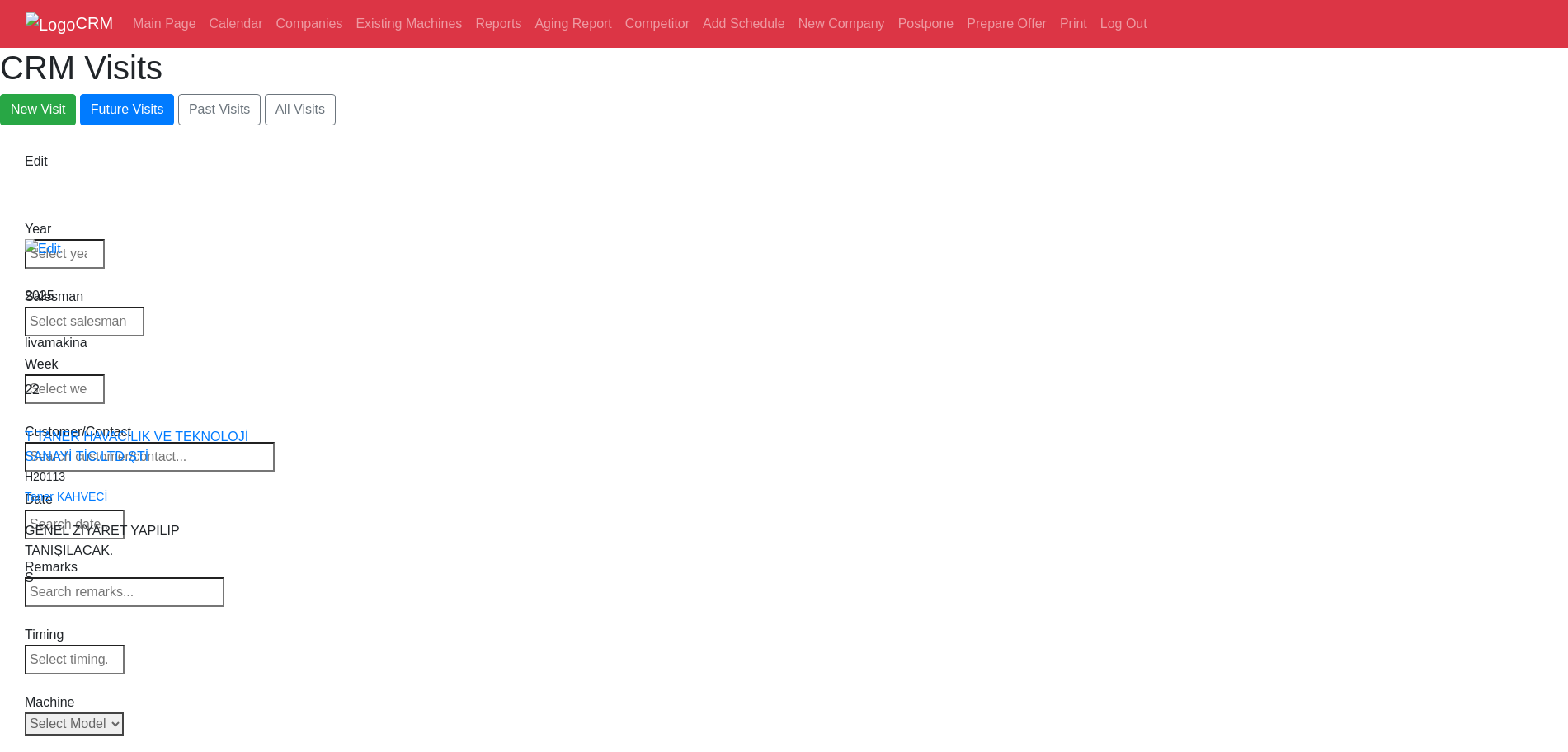 click on "Select Model All VF-1 VF-2 VF-2SS VF-2SSYT VF-2TR VF-2YT VF-3 VF-3SS VF-3SSYT VF-3YT VF-3YT/50 VF-4 VF-4SS VF-5/40 VF-5/40TR VF-5/40XT VF-5/50 VF-5/50TR VF-5/50XT VF-5SS VF-10/40 VF-10/50 VF-11/40 VF-11/50 VF-12/40 VF-12/50 VF-14/40 VF-14/50 VF-6/40 VF-6/40TR VF-6/50 VF-6/50TR VF-6SS VF-7/40 VF-7/50 VF-8/40 VF-8/50 VF-9/40 VF-9/50" at bounding box center (74, 724) 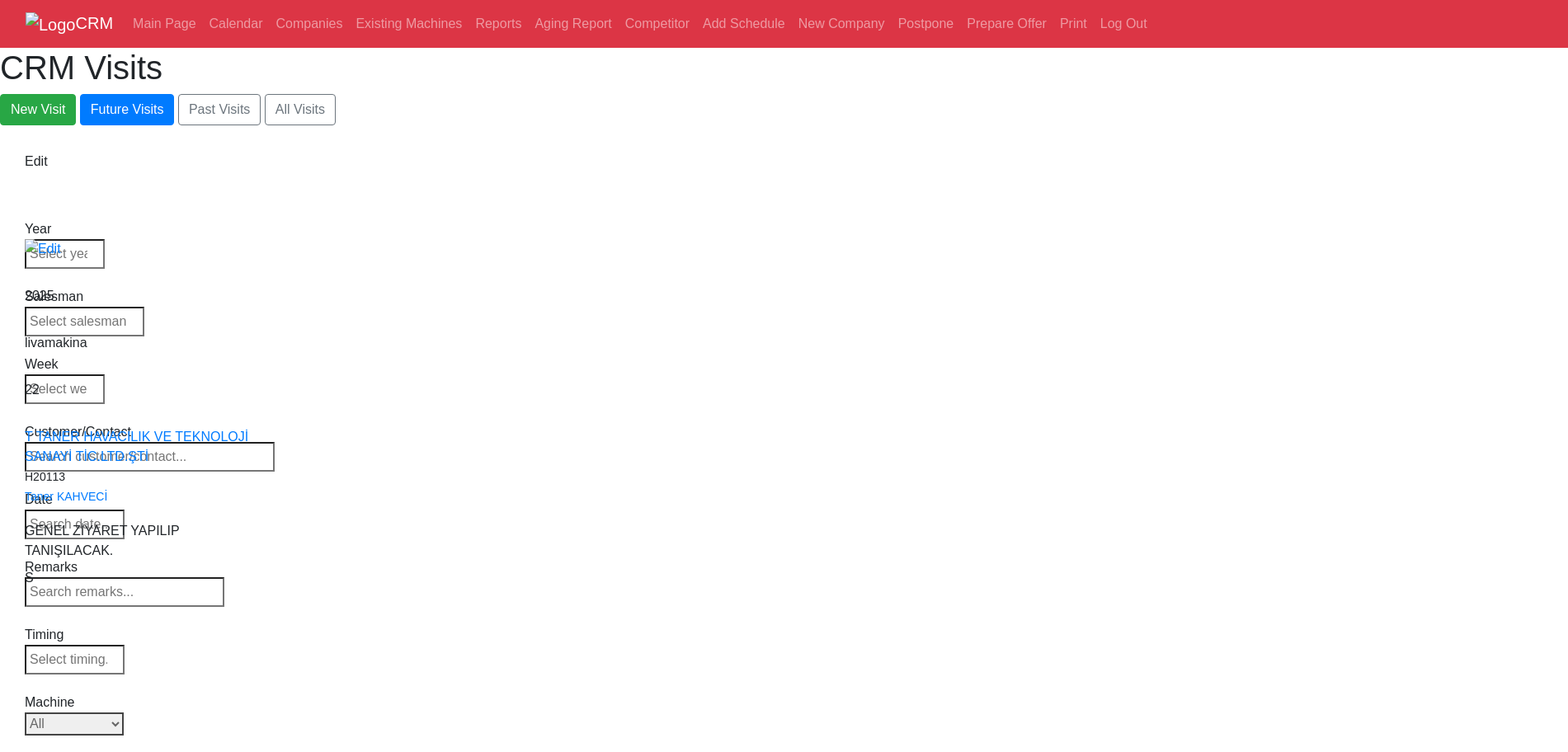 click on "Select Model All VF-1 VF-2 VF-2SS VF-2SSYT VF-2TR VF-2YT VF-3 VF-3SS VF-3SSYT VF-3YT VF-3YT/50 VF-4 VF-4SS VF-5/40 VF-5/40TR VF-5/40XT VF-5/50 VF-5/50TR VF-5/50XT VF-5SS VF-10/40 VF-10/50 VF-11/40 VF-11/50 VF-12/40 VF-12/50 VF-14/40 VF-14/50 VF-6/40 VF-6/40TR VF-6/50 VF-6/50TR VF-6SS VF-7/40 VF-7/50 VF-8/40 VF-8/50 VF-9/40 VF-9/50" at bounding box center [74, 724] 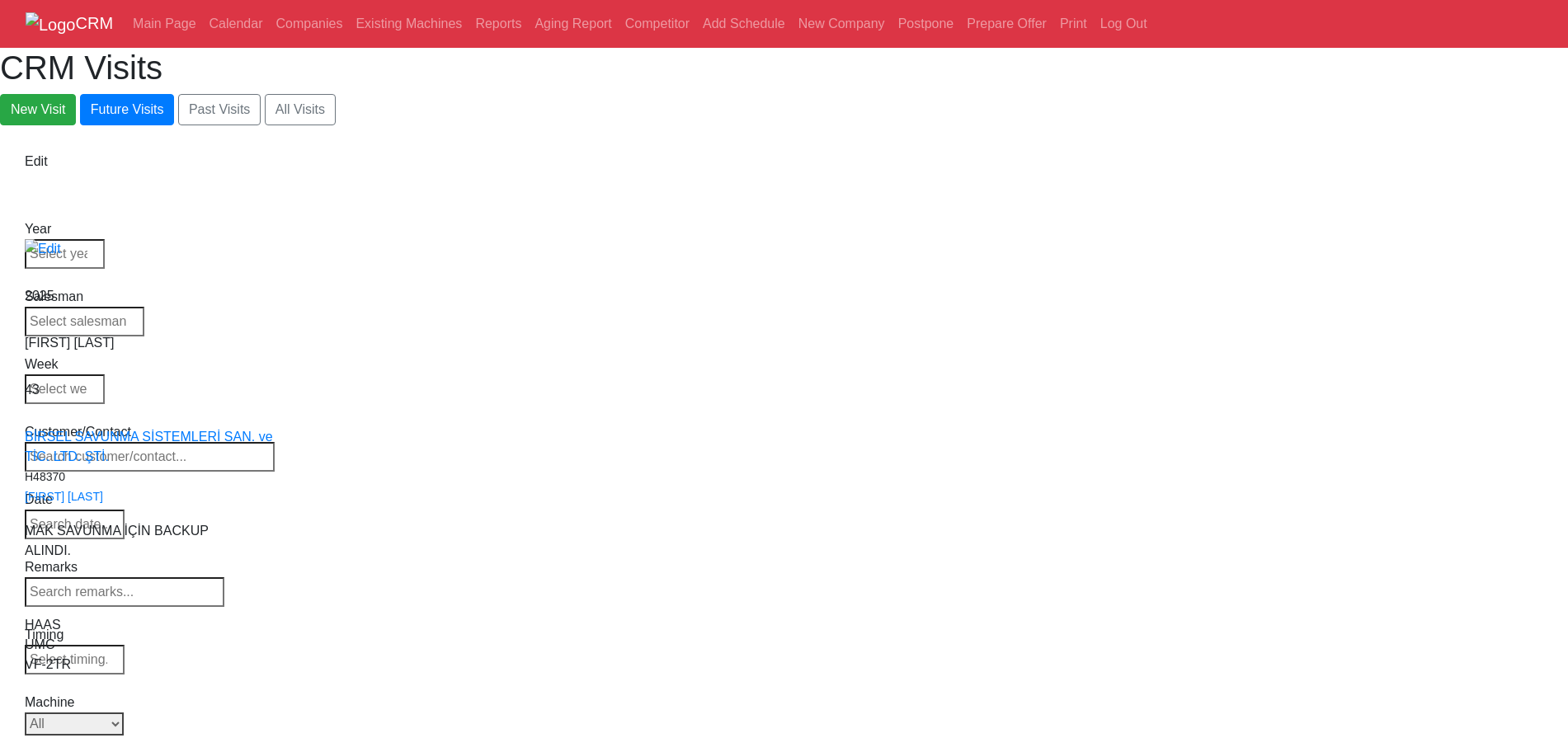 click on "Select Model All VF-1 VF-2 VF-2SS VF-2SSYT VF-2TR VF-2YT VF-3 VF-3SS VF-3SSYT VF-3YT VF-3YT/50 VF-4 VF-4SS VF-5/40 VF-5/40TR VF-5/40XT VF-5/50 VF-5/50TR VF-5/50XT VF-5SS VF-10/40 VF-10/50 VF-11/40 VF-11/50 VF-12/40 VF-12/50 VF-14/40 VF-14/50 VF-6/40 VF-6/40TR VF-6/50 VF-6/50TR VF-6SS VF-7/40 VF-7/50 VF-8/40 VF-8/50 VF-9/40 VF-9/50" at bounding box center [74, 724] 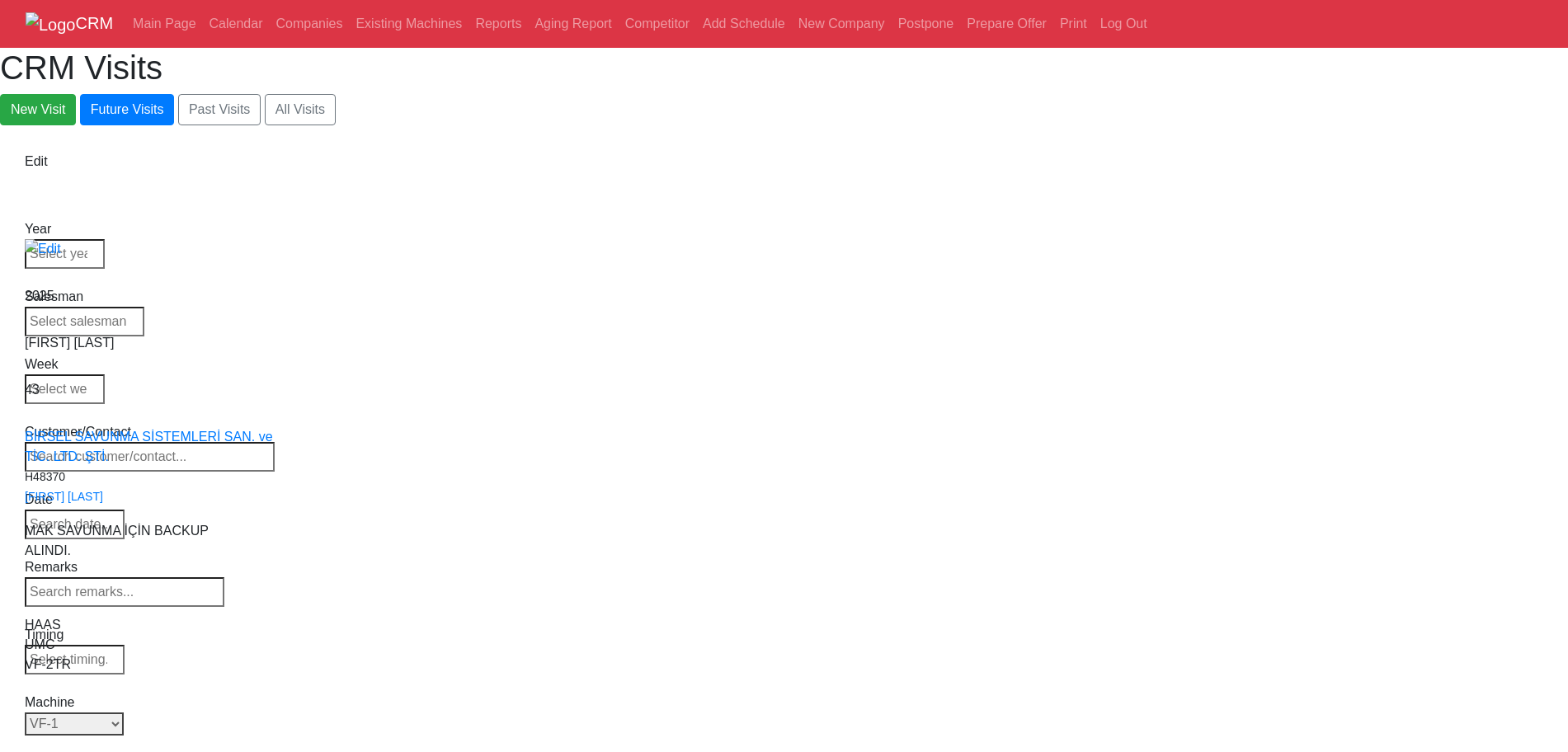 click on "Select Model All VF-1 VF-2 VF-2SS VF-2SSYT VF-2TR VF-2YT VF-3 VF-3SS VF-3SSYT VF-3YT VF-3YT/50 VF-4 VF-4SS VF-5/40 VF-5/40TR VF-5/40XT VF-5/50 VF-5/50TR VF-5/50XT VF-5SS VF-10/40 VF-10/50 VF-11/40 VF-11/50 VF-12/40 VF-12/50 VF-14/40 VF-14/50 VF-6/40 VF-6/40TR VF-6/50 VF-6/50TR VF-6SS VF-7/40 VF-7/50 VF-8/40 VF-8/50 VF-9/40 VF-9/50" at bounding box center [74, 724] 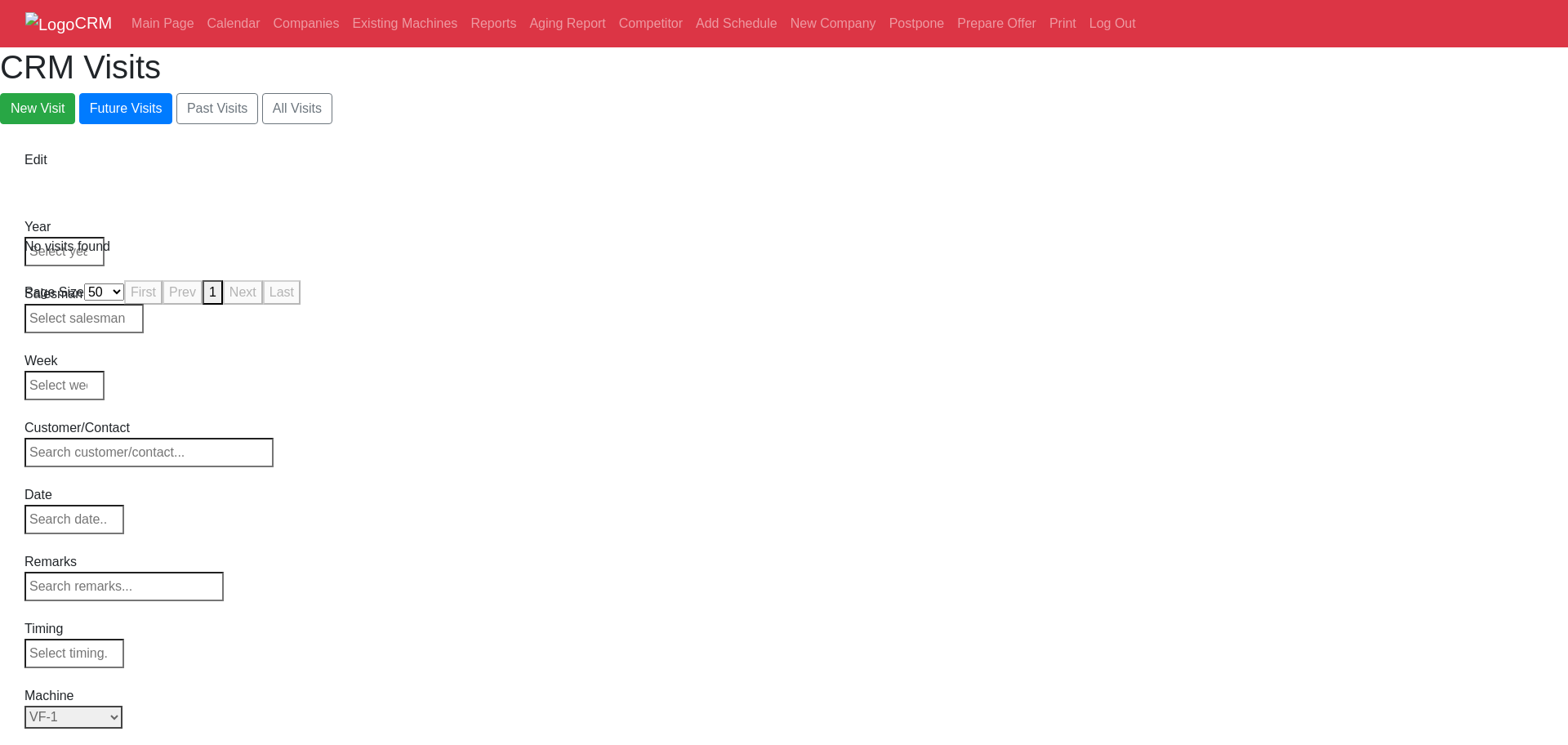 click on "Select Model All VF-1 VF-2 VF-2SS VF-2SSYT VF-2TR VF-2YT VF-3 VF-3SS VF-3SSYT VF-3YT VF-3YT/50 VF-4 VF-4SS VF-5/40 VF-5/40TR VF-5/40XT VF-5/50 VF-5/50TR VF-5/50XT VF-5SS VF-10/40 VF-10/50 VF-11/40 VF-11/50 VF-12/40 VF-12/50 VF-14/40 VF-14/50 VF-6/40 VF-6/40TR VF-6/50 VF-6/50TR VF-6SS VF-7/40 VF-7/50 VF-8/40 VF-8/50 VF-9/40 VF-9/50" at bounding box center (74, 717) 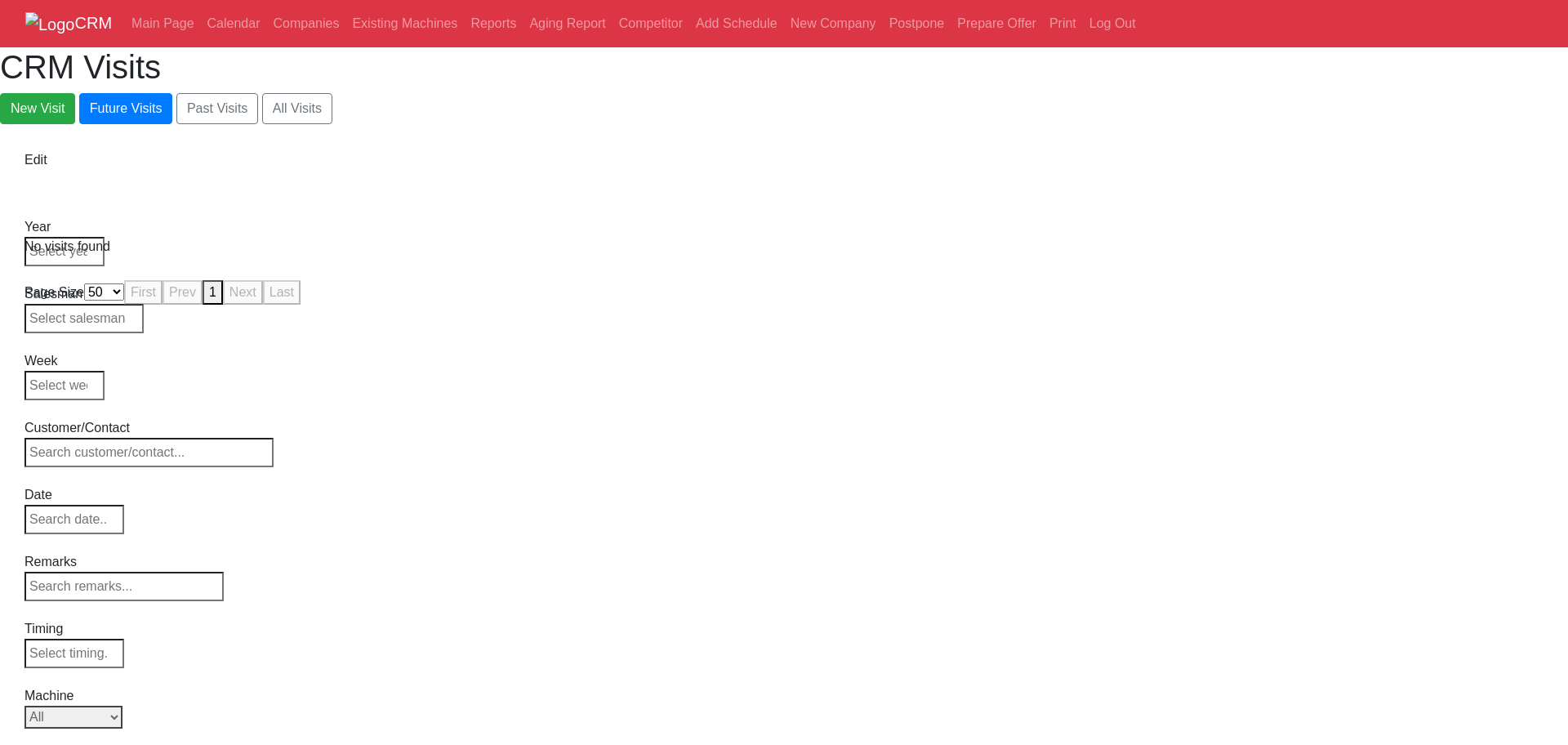click on "Select Model All VF-1 VF-2 VF-2SS VF-2SSYT VF-2TR VF-2YT VF-3 VF-3SS VF-3SSYT VF-3YT VF-3YT/50 VF-4 VF-4SS VF-5/40 VF-5/40TR VF-5/40XT VF-5/50 VF-5/50TR VF-5/50XT VF-5SS VF-10/40 VF-10/50 VF-11/40 VF-11/50 VF-12/40 VF-12/50 VF-14/40 VF-14/50 VF-6/40 VF-6/40TR VF-6/50 VF-6/50TR VF-6SS VF-7/40 VF-7/50 VF-8/40 VF-8/50 VF-9/40 VF-9/50" at bounding box center (74, 717) 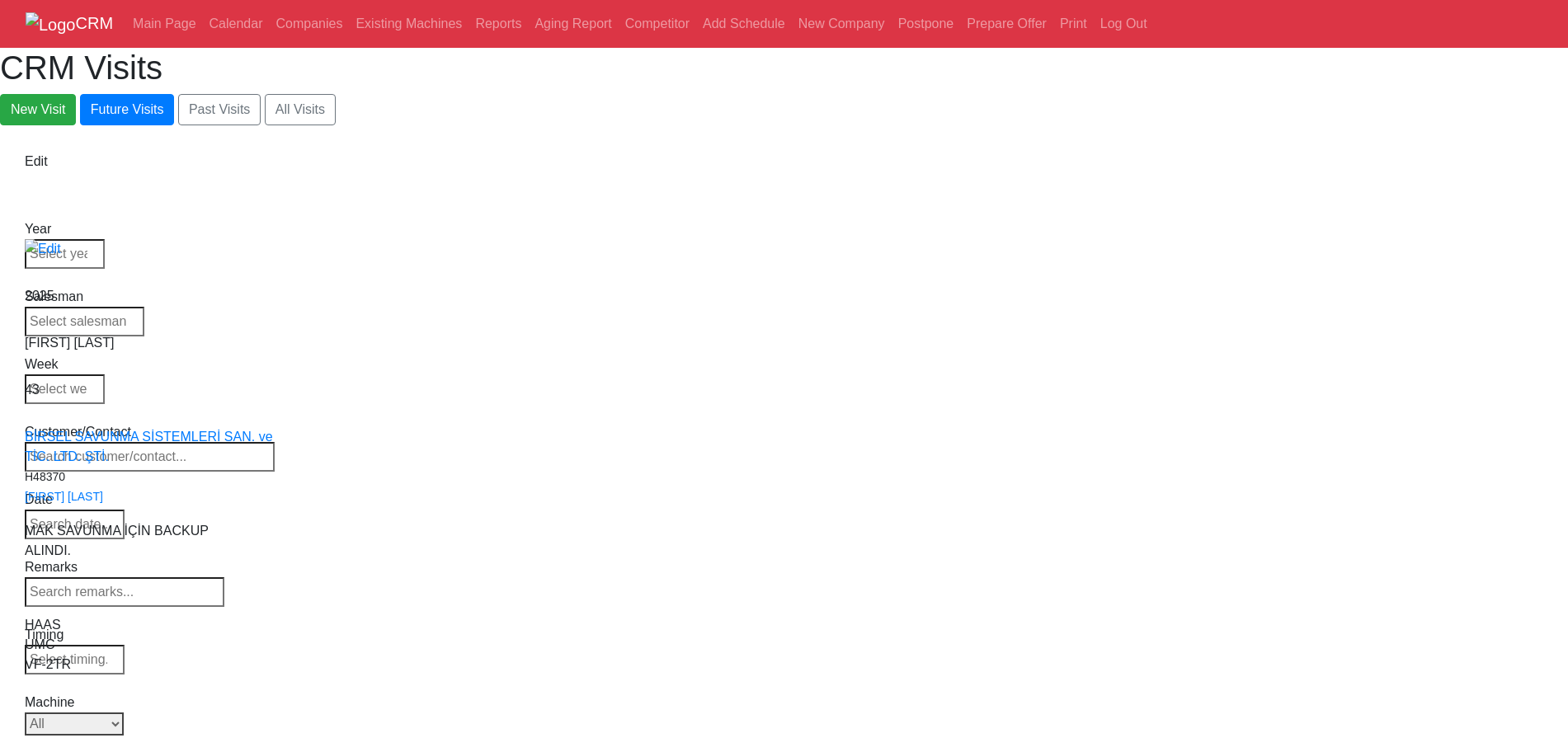 click on "Select Model All VF-1 VF-2 VF-2SS VF-2SSYT VF-2TR VF-2YT VF-3 VF-3SS VF-3SSYT VF-3YT VF-3YT/50 VF-4 VF-4SS VF-5/40 VF-5/40TR VF-5/40XT VF-5/50 VF-5/50TR VF-5/50XT VF-5SS VF-10/40 VF-10/50 VF-11/40 VF-11/50 VF-12/40 VF-12/50 VF-14/40 VF-14/50 VF-6/40 VF-6/40TR VF-6/50 VF-6/50TR VF-6SS VF-7/40 VF-7/50 VF-8/40 VF-8/50 VF-9/40 VF-9/50" at bounding box center (74, 724) 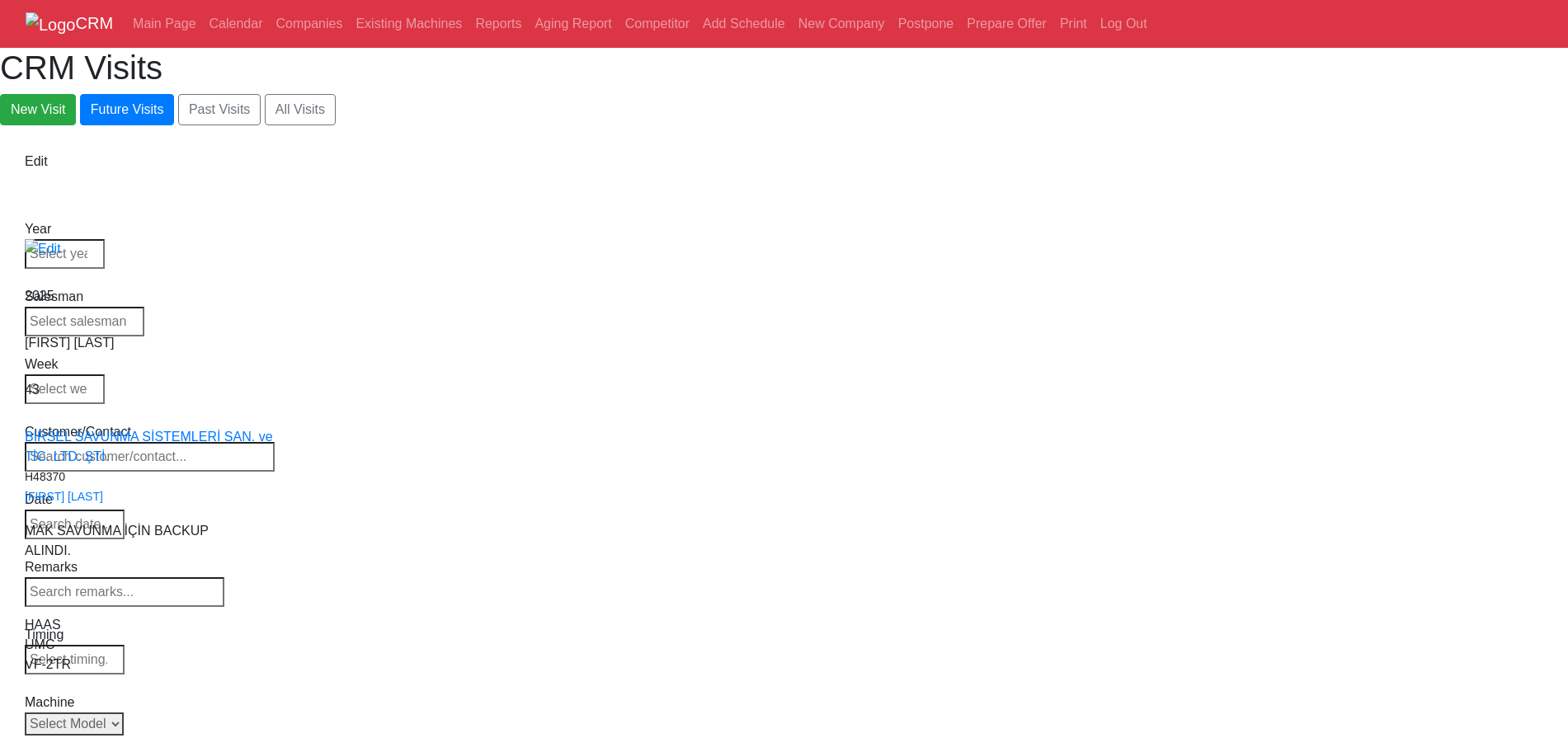 click on "Select Model All VF-1 VF-2 VF-2SS VF-2SSYT VF-2TR VF-2YT VF-3 VF-3SS VF-3SSYT VF-3YT VF-3YT/50 VF-4 VF-4SS VF-5/40 VF-5/40TR VF-5/40XT VF-5/50 VF-5/50TR VF-5/50XT VF-5SS VF-10/40 VF-10/50 VF-11/40 VF-11/50 VF-12/40 VF-12/50 VF-14/40 VF-14/50 VF-6/40 VF-6/40TR VF-6/50 VF-6/50TR VF-6SS VF-7/40 VF-7/50 VF-8/40 VF-8/50 VF-9/40 VF-9/50" at bounding box center (74, 724) 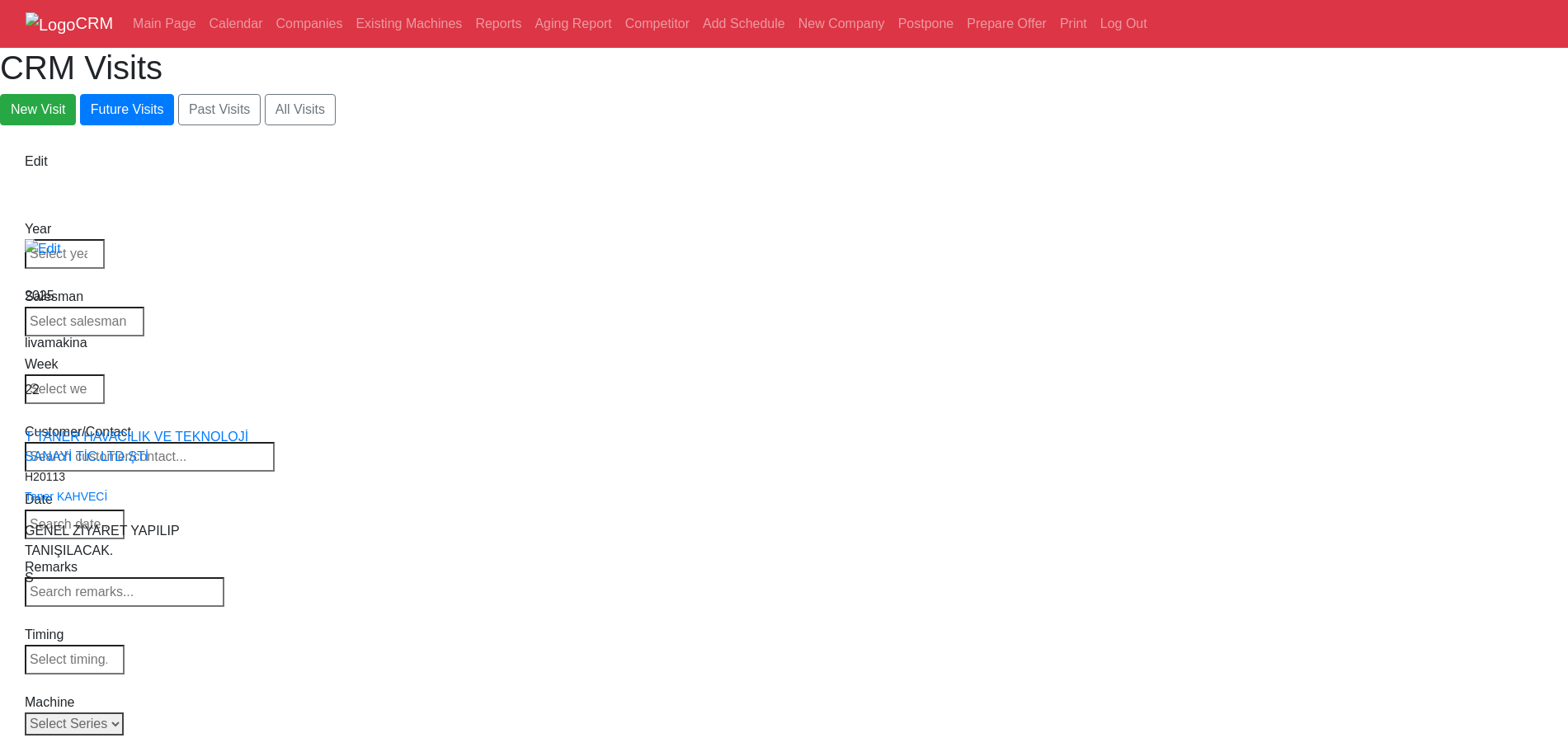click on "Select Series VF SERIES ST SERIES UMC EC SERIES ADDITIONAL TM SERIES MINI SERIES VM SERIES VC SERIES GM SERIES VR SERIES GR SERIES VS SERIES DC SERIES TL SERIES DS SERIES CL SERIES PARTS DT SERIES" at bounding box center [74, 724] 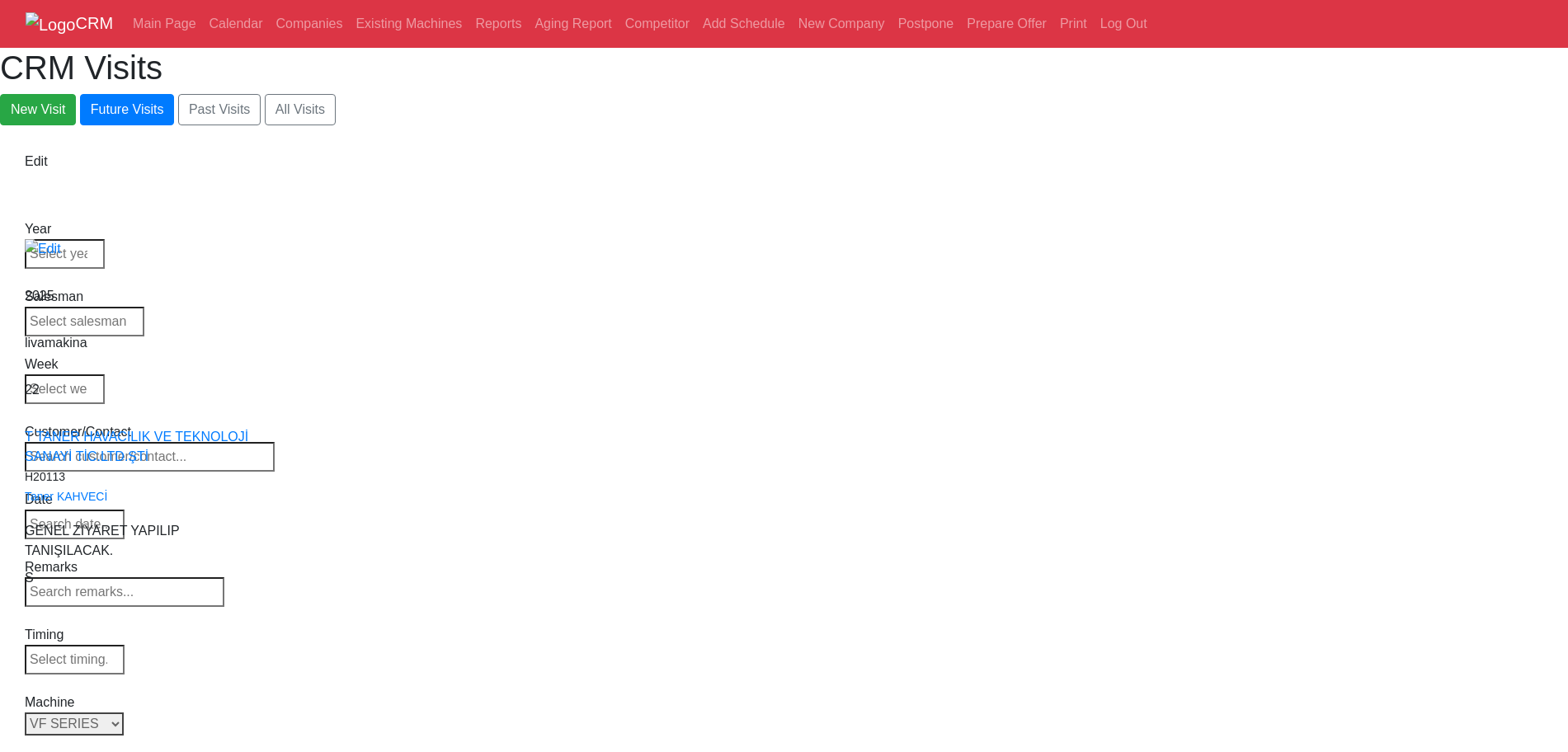 click on "Select Series VF SERIES ST SERIES UMC EC SERIES ADDITIONAL TM SERIES MINI SERIES VM SERIES VC SERIES GM SERIES VR SERIES GR SERIES VS SERIES DC SERIES TL SERIES DS SERIES CL SERIES PARTS DT SERIES" at bounding box center (74, 724) 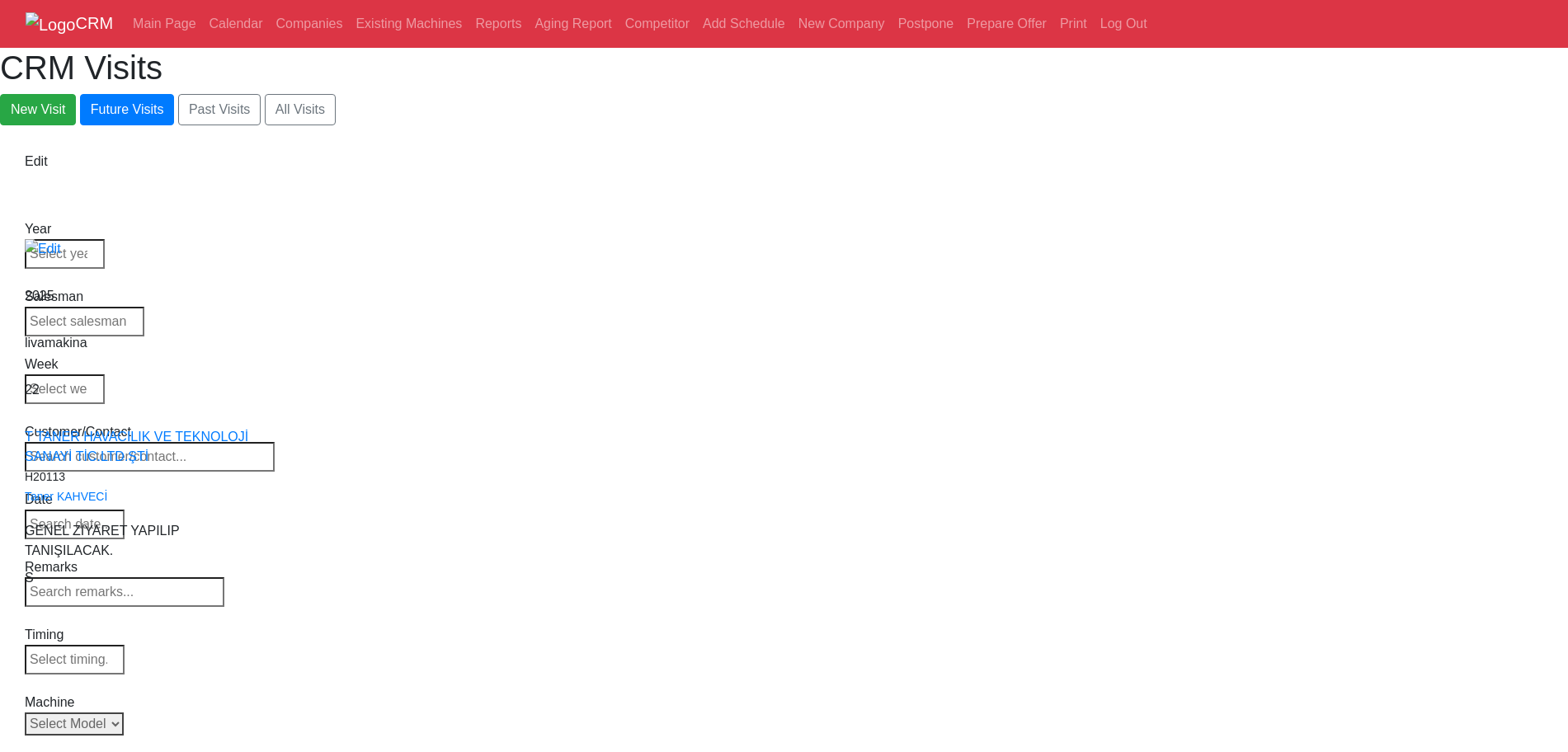 click on "Select Model All VF-1 VF-2 VF-2SS VF-2SSYT VF-2TR VF-2YT VF-3 VF-3SS VF-3SSYT VF-3YT VF-3YT/50 VF-4 VF-4SS VF-5/40 VF-5/40TR VF-5/40XT VF-5/50 VF-5/50TR VF-5/50XT VF-5SS VF-10/40 VF-10/50 VF-11/40 VF-11/50 VF-12/40 VF-12/50 VF-14/40 VF-14/50 VF-6/40 VF-6/40TR VF-6/50 VF-6/50TR VF-6SS VF-7/40 VF-7/50 VF-8/40 VF-8/50 VF-9/40 VF-9/50" at bounding box center [74, 724] 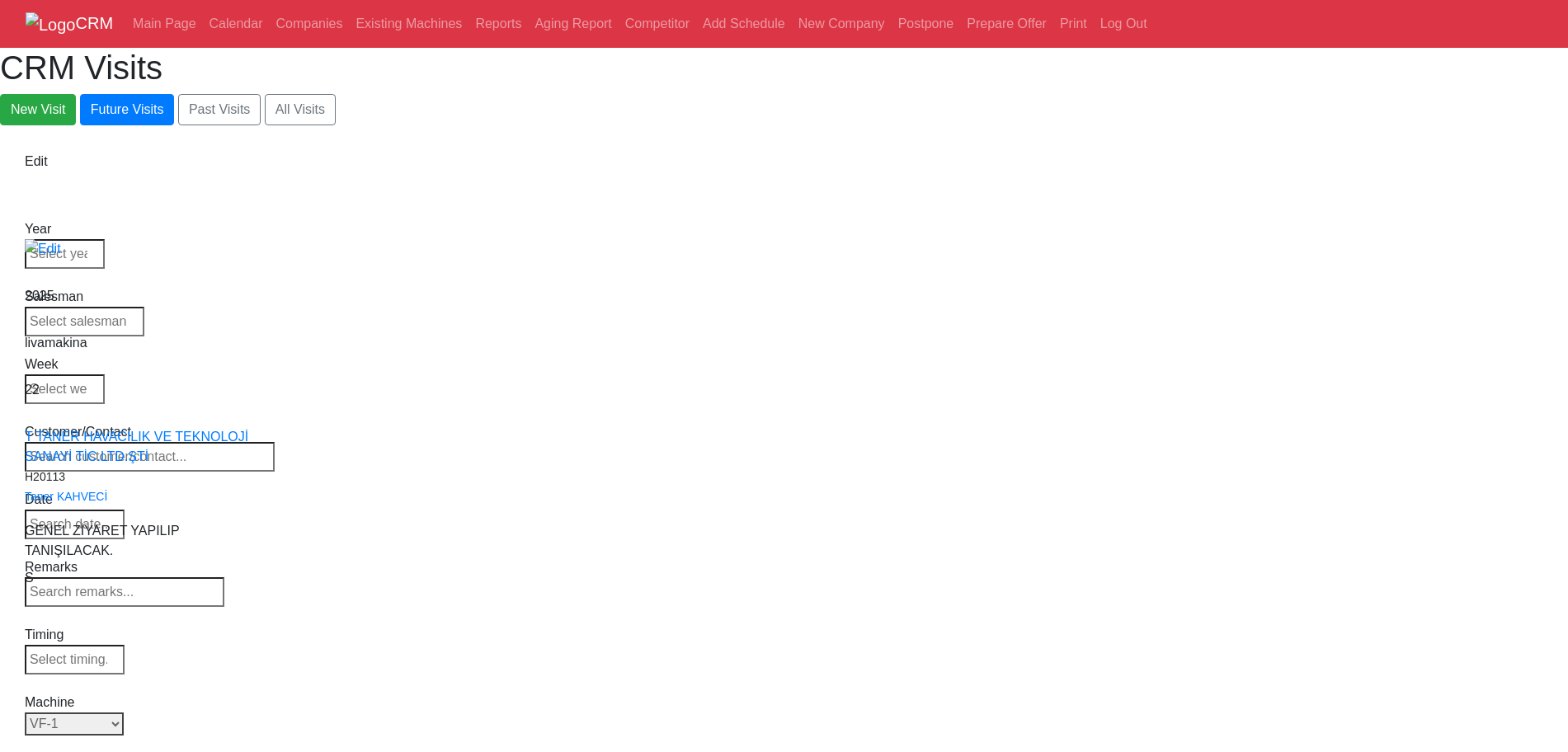 click on "Select Model All VF-1 VF-2 VF-2SS VF-2SSYT VF-2TR VF-2YT VF-3 VF-3SS VF-3SSYT VF-3YT VF-3YT/50 VF-4 VF-4SS VF-5/40 VF-5/40TR VF-5/40XT VF-5/50 VF-5/50TR VF-5/50XT VF-5SS VF-10/40 VF-10/50 VF-11/40 VF-11/50 VF-12/40 VF-12/50 VF-14/40 VF-14/50 VF-6/40 VF-6/40TR VF-6/50 VF-6/50TR VF-6SS VF-7/40 VF-7/50 VF-8/40 VF-8/50 VF-9/40 VF-9/50" at bounding box center [74, 724] 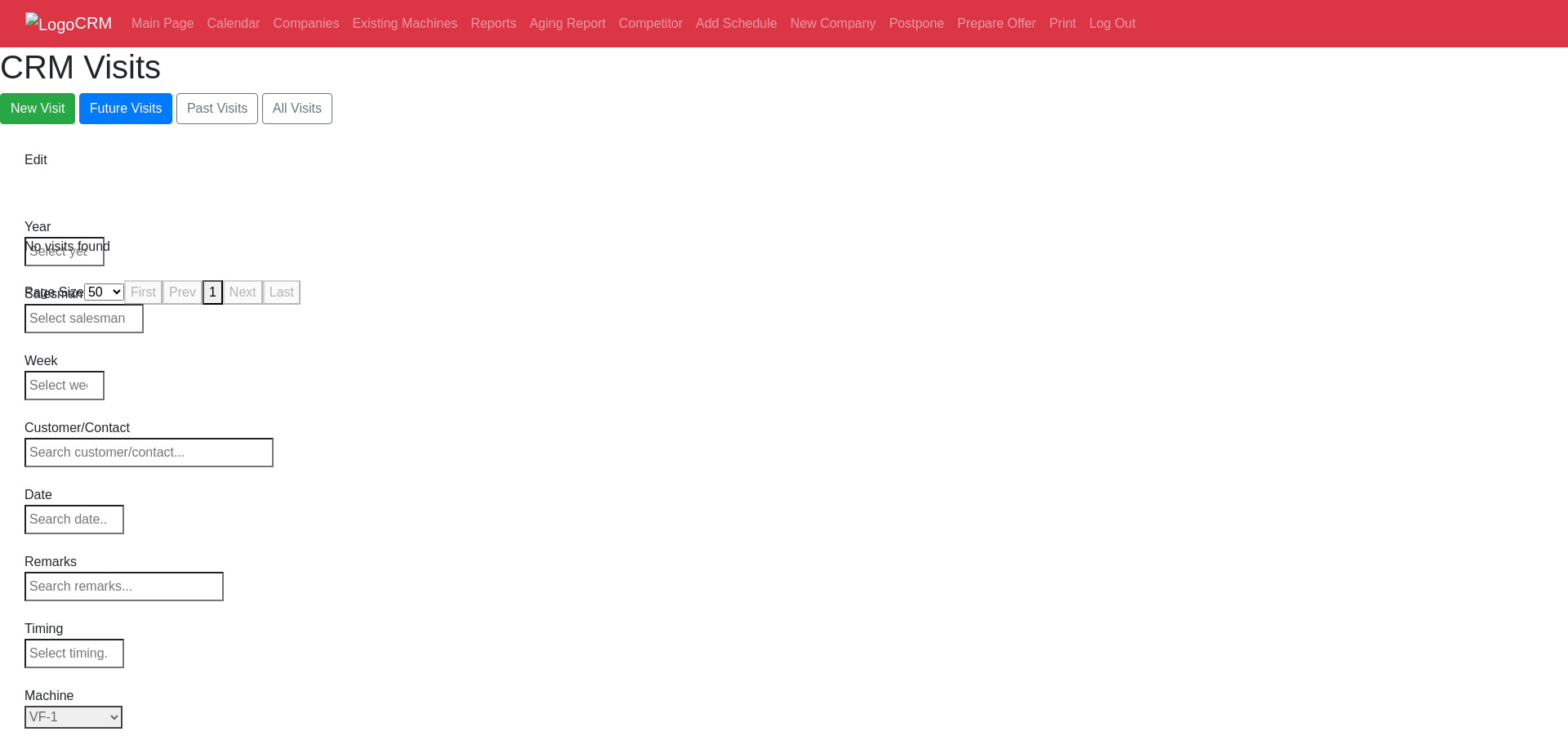 click on "Select Model All VF-1 VF-2 VF-2SS VF-2SSYT VF-2TR VF-2YT VF-3 VF-3SS VF-3SSYT VF-3YT VF-3YT/50 VF-4 VF-4SS VF-5/40 VF-5/40TR VF-5/40XT VF-5/50 VF-5/50TR VF-5/50XT VF-5SS VF-10/40 VF-10/50 VF-11/40 VF-11/50 VF-12/40 VF-12/50 VF-14/40 VF-14/50 VF-6/40 VF-6/40TR VF-6/50 VF-6/50TR VF-6SS VF-7/40 VF-7/50 VF-8/40 VF-8/50 VF-9/40 VF-9/50" at bounding box center [74, 717] 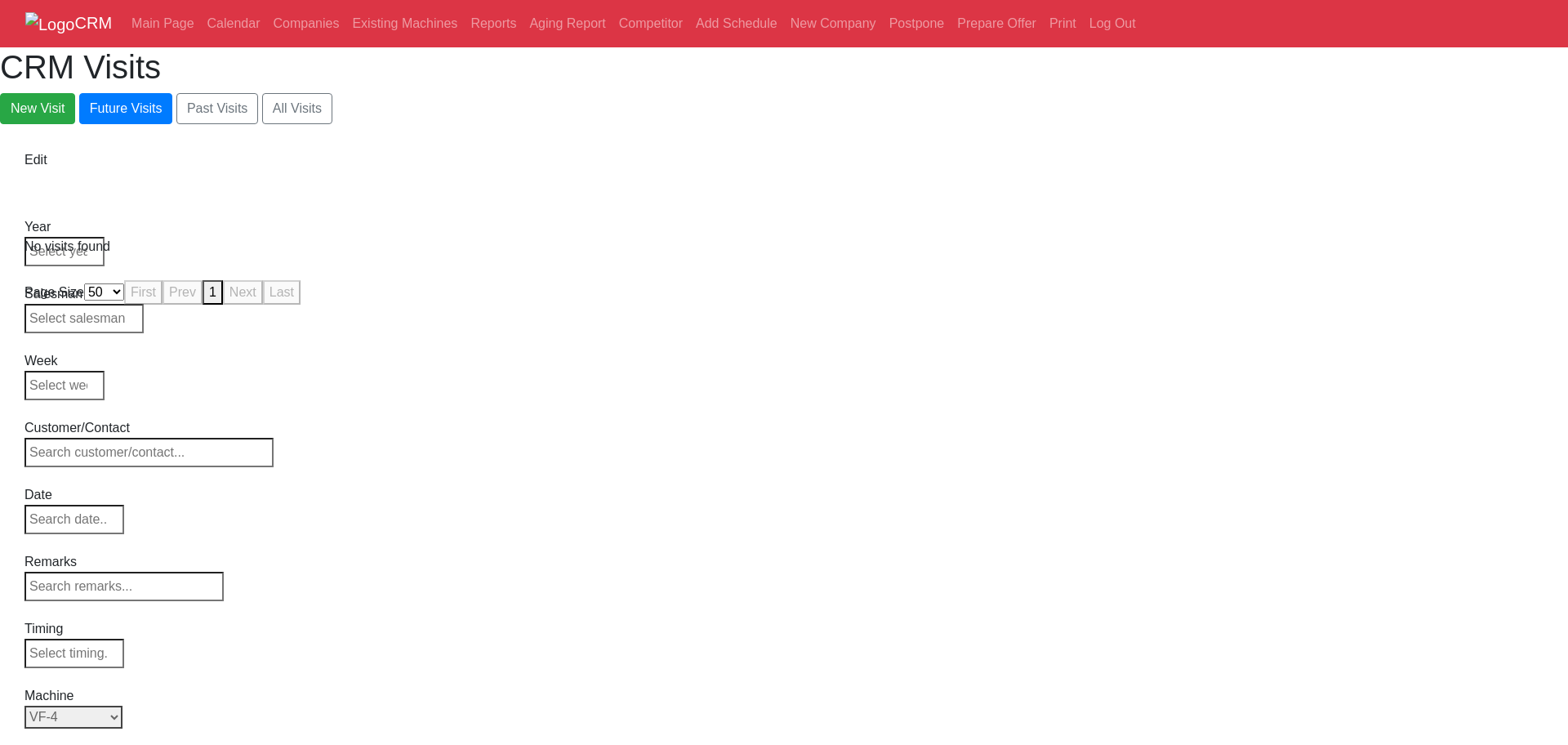 click on "Select Model All VF-1 VF-2 VF-2SS VF-2SSYT VF-2TR VF-2YT VF-3 VF-3SS VF-3SSYT VF-3YT VF-3YT/50 VF-4 VF-4SS VF-5/40 VF-5/40TR VF-5/40XT VF-5/50 VF-5/50TR VF-5/50XT VF-5SS VF-10/40 VF-10/50 VF-11/40 VF-11/50 VF-12/40 VF-12/50 VF-14/40 VF-14/50 VF-6/40 VF-6/40TR VF-6/50 VF-6/50TR VF-6SS VF-7/40 VF-7/50 VF-8/40 VF-8/50 VF-9/40 VF-9/50" at bounding box center (74, 717) 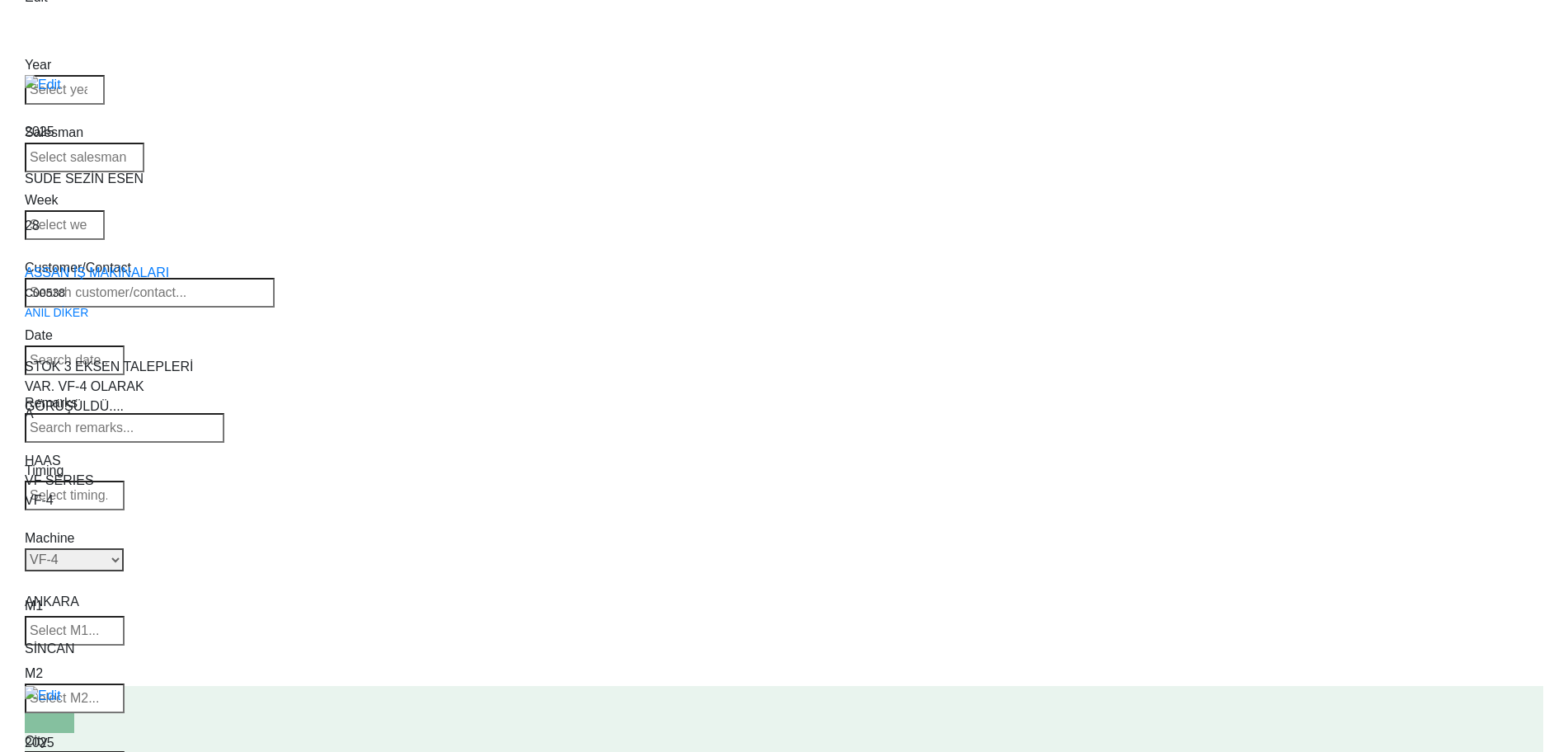 scroll, scrollTop: 0, scrollLeft: 0, axis: both 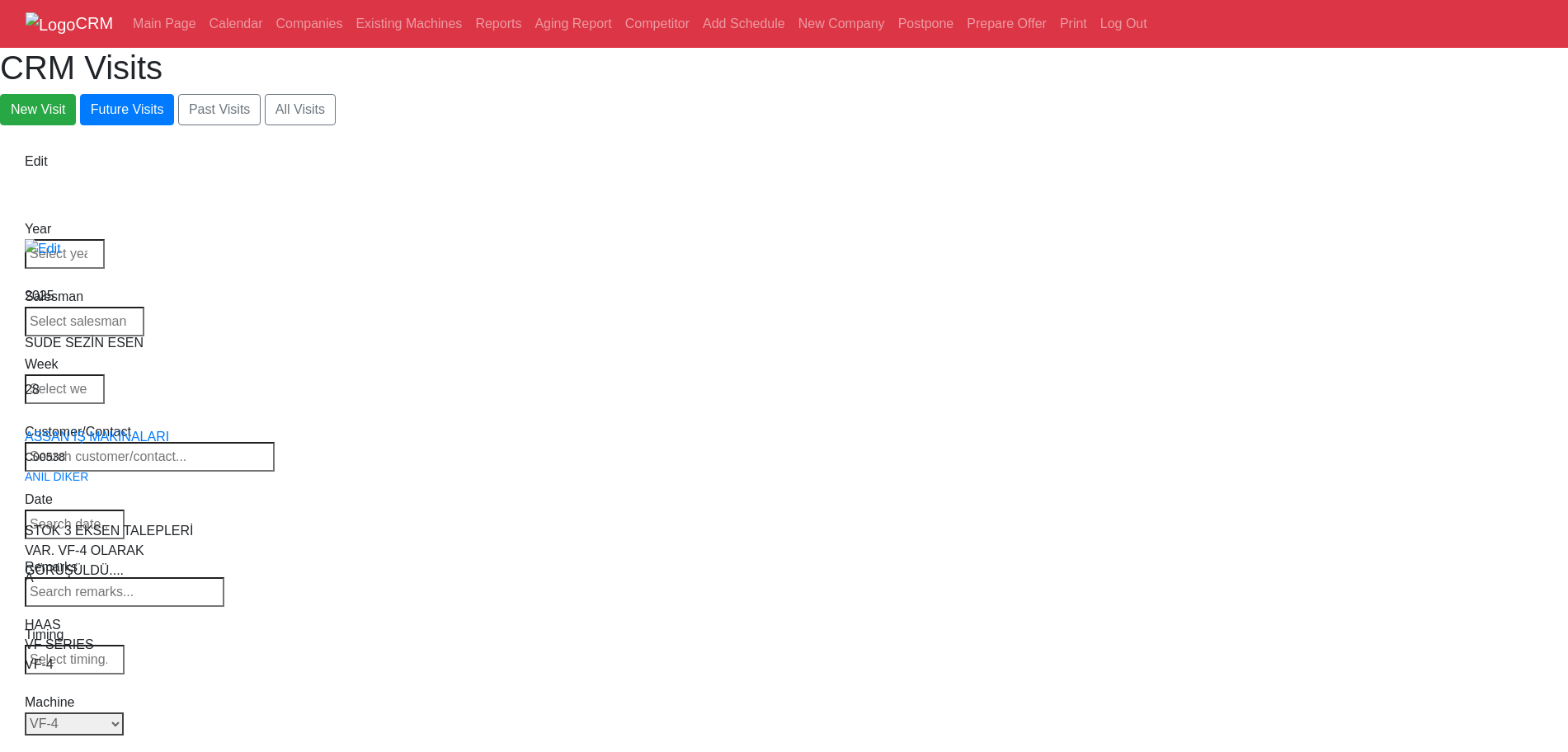 click on "Select Model All VF-1 VF-2 VF-2SS VF-2SSYT VF-2TR VF-2YT VF-3 VF-3SS VF-3SSYT VF-3YT VF-3YT/50 VF-4 VF-4SS VF-5/40 VF-5/40TR VF-5/40XT VF-5/50 VF-5/50TR VF-5/50XT VF-5SS VF-10/40 VF-10/50 VF-11/40 VF-11/50 VF-12/40 VF-12/50 VF-14/40 VF-14/50 VF-6/40 VF-6/40TR VF-6/50 VF-6/50TR VF-6SS VF-7/40 VF-7/50 VF-8/40 VF-8/50 VF-9/40 VF-9/50" at bounding box center (74, 724) 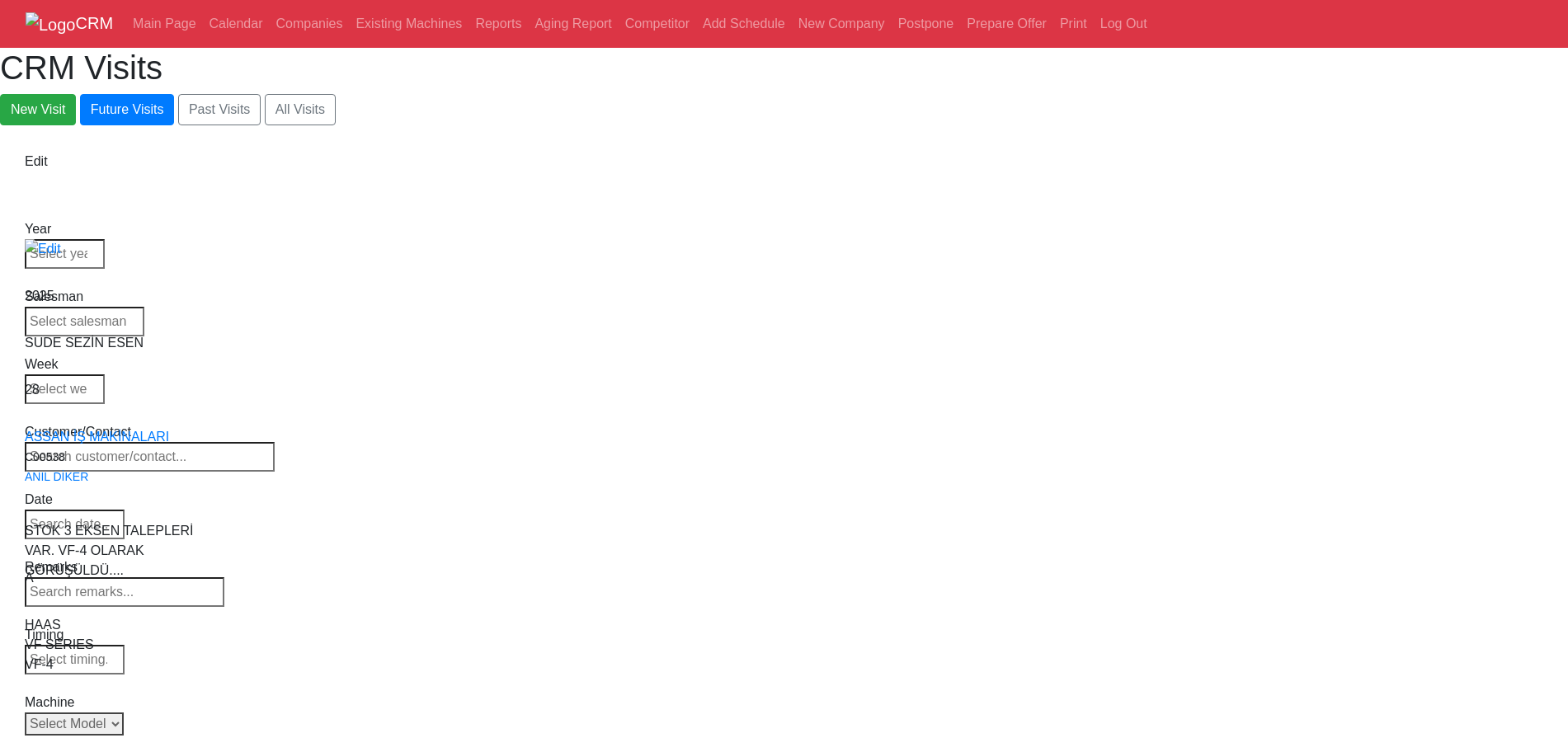 click on "Select Model All VF-1 VF-2 VF-2SS VF-2SSYT VF-2TR VF-2YT VF-3 VF-3SS VF-3SSYT VF-3YT VF-3YT/50 VF-4 VF-4SS VF-5/40 VF-5/40TR VF-5/40XT VF-5/50 VF-5/50TR VF-5/50XT VF-5SS VF-10/40 VF-10/50 VF-11/40 VF-11/50 VF-12/40 VF-12/50 VF-14/40 VF-14/50 VF-6/40 VF-6/40TR VF-6/50 VF-6/50TR VF-6SS VF-7/40 VF-7/50 VF-8/40 VF-8/50 VF-9/40 VF-9/50" at bounding box center [74, 724] 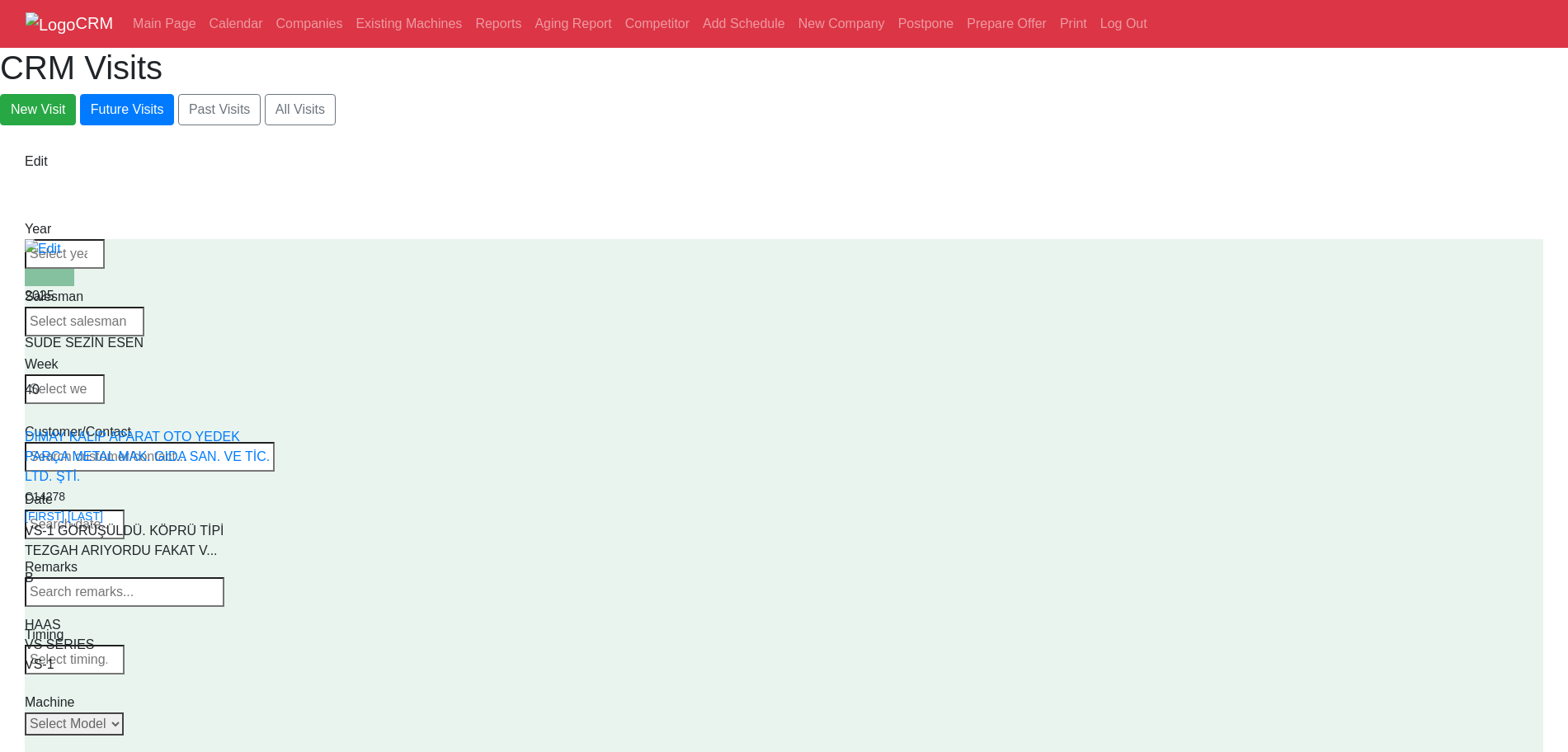 click on "Machine" at bounding box center [84, 703] 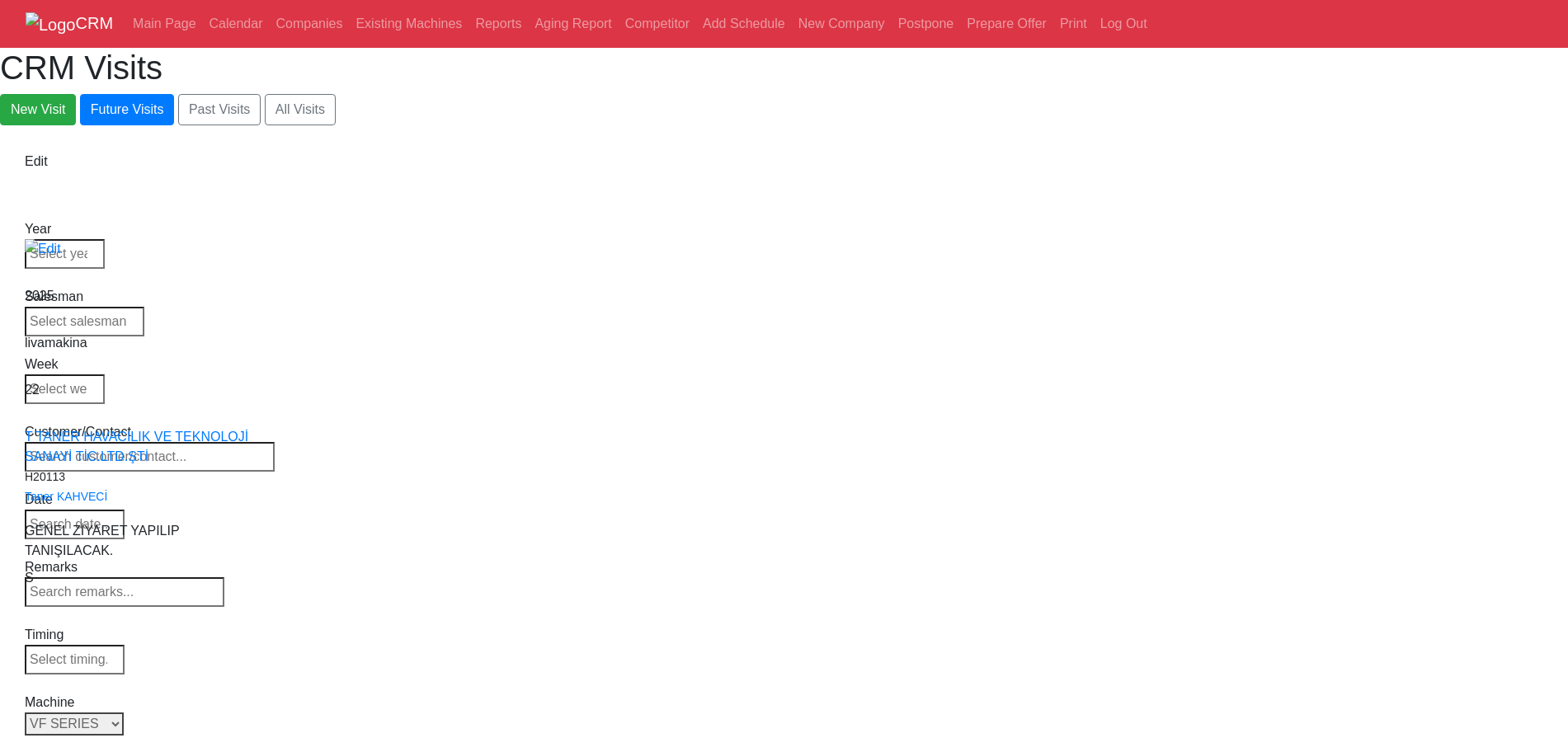 click on "Select Series VF SERIES ST SERIES UMC EC SERIES ADDITIONAL TM SERIES MINI SERIES VM SERIES VC SERIES GM SERIES VR SERIES GR SERIES VS SERIES DC SERIES TL SERIES DS SERIES CL SERIES PARTS DT SERIES" at bounding box center [74, 724] 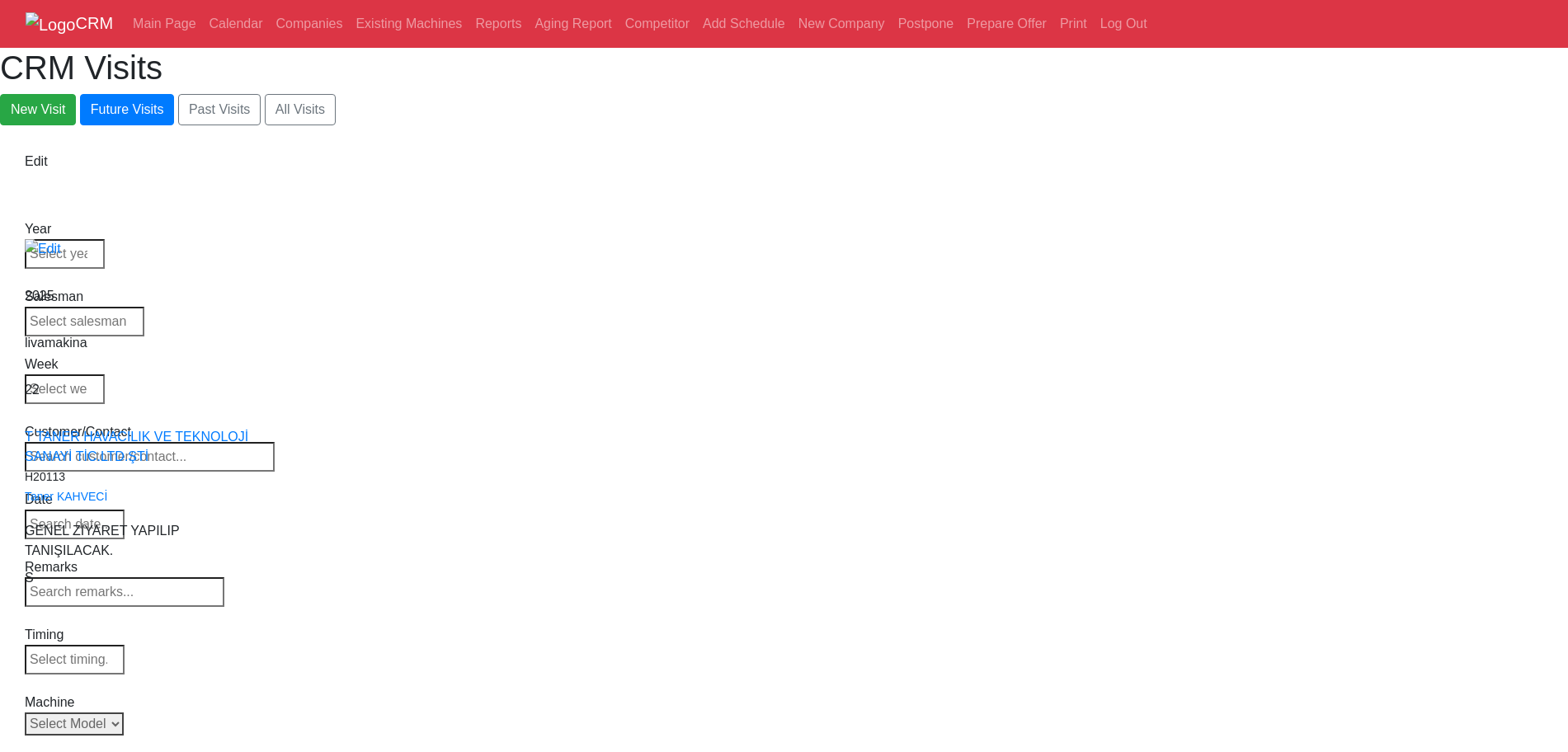 click on "Select Model All VF-1 VF-2 VF-2SS VF-2SSYT VF-2TR VF-2YT VF-3 VF-3SS VF-3SSYT VF-3YT VF-3YT/50 VF-4 VF-4SS VF-5/40 VF-5/40TR VF-5/40XT VF-5/50 VF-5/50TR VF-5/50XT VF-5SS VF-10/40 VF-10/50 VF-11/40 VF-11/50 VF-12/40 VF-12/50 VF-14/40 VF-14/50 VF-6/40 VF-6/40TR VF-6/50 VF-6/50TR VF-6SS VF-7/40 VF-7/50 VF-8/40 VF-8/50 VF-9/40 VF-9/50" at bounding box center (74, 724) 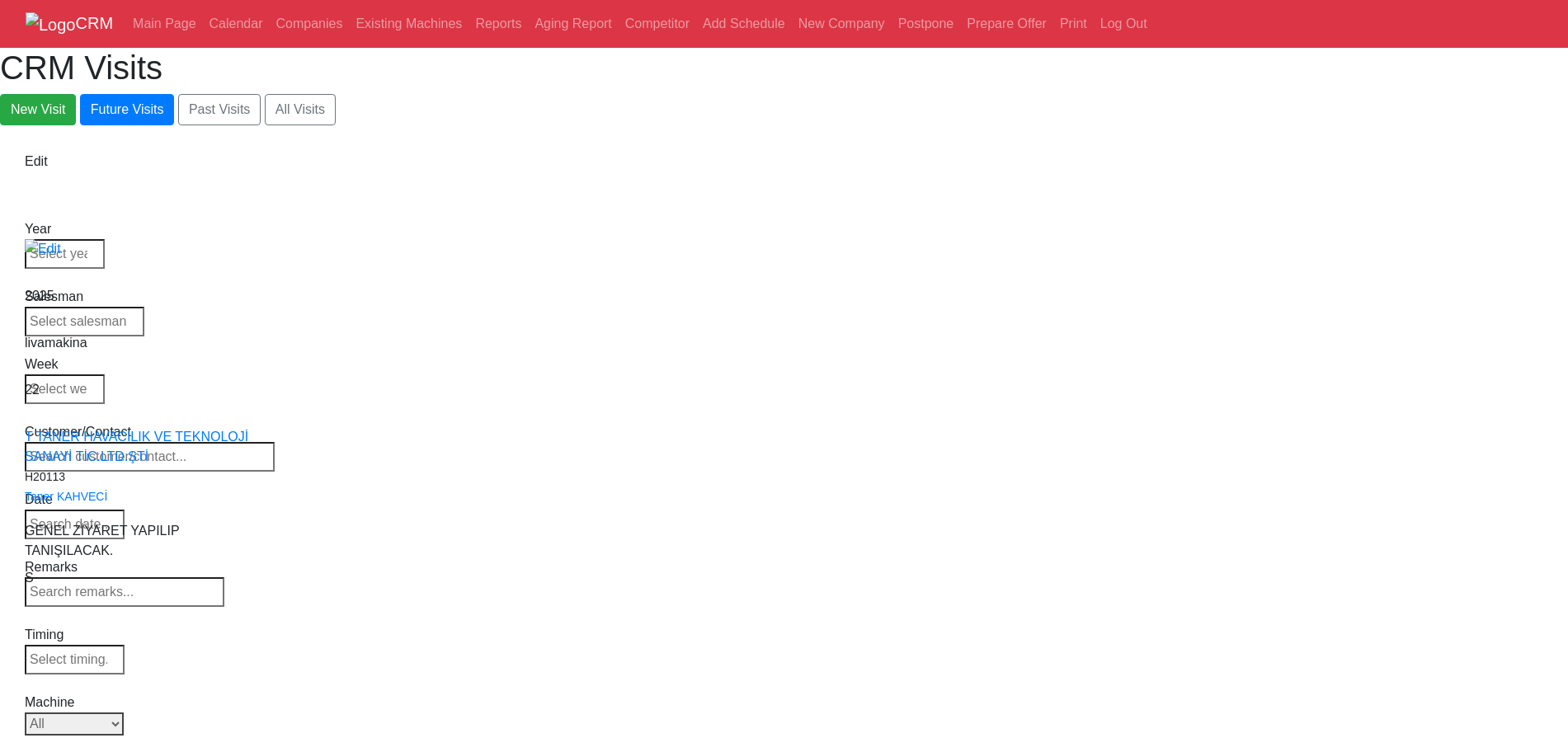 click on "Select Model All VF-1 VF-2 VF-2SS VF-2SSYT VF-2TR VF-2YT VF-3 VF-3SS VF-3SSYT VF-3YT VF-3YT/50 VF-4 VF-4SS VF-5/40 VF-5/40TR VF-5/40XT VF-5/50 VF-5/50TR VF-5/50XT VF-5SS VF-10/40 VF-10/50 VF-11/40 VF-11/50 VF-12/40 VF-12/50 VF-14/40 VF-14/50 VF-6/40 VF-6/40TR VF-6/50 VF-6/50TR VF-6SS VF-7/40 VF-7/50 VF-8/40 VF-8/50 VF-9/40 VF-9/50" at bounding box center (74, 724) 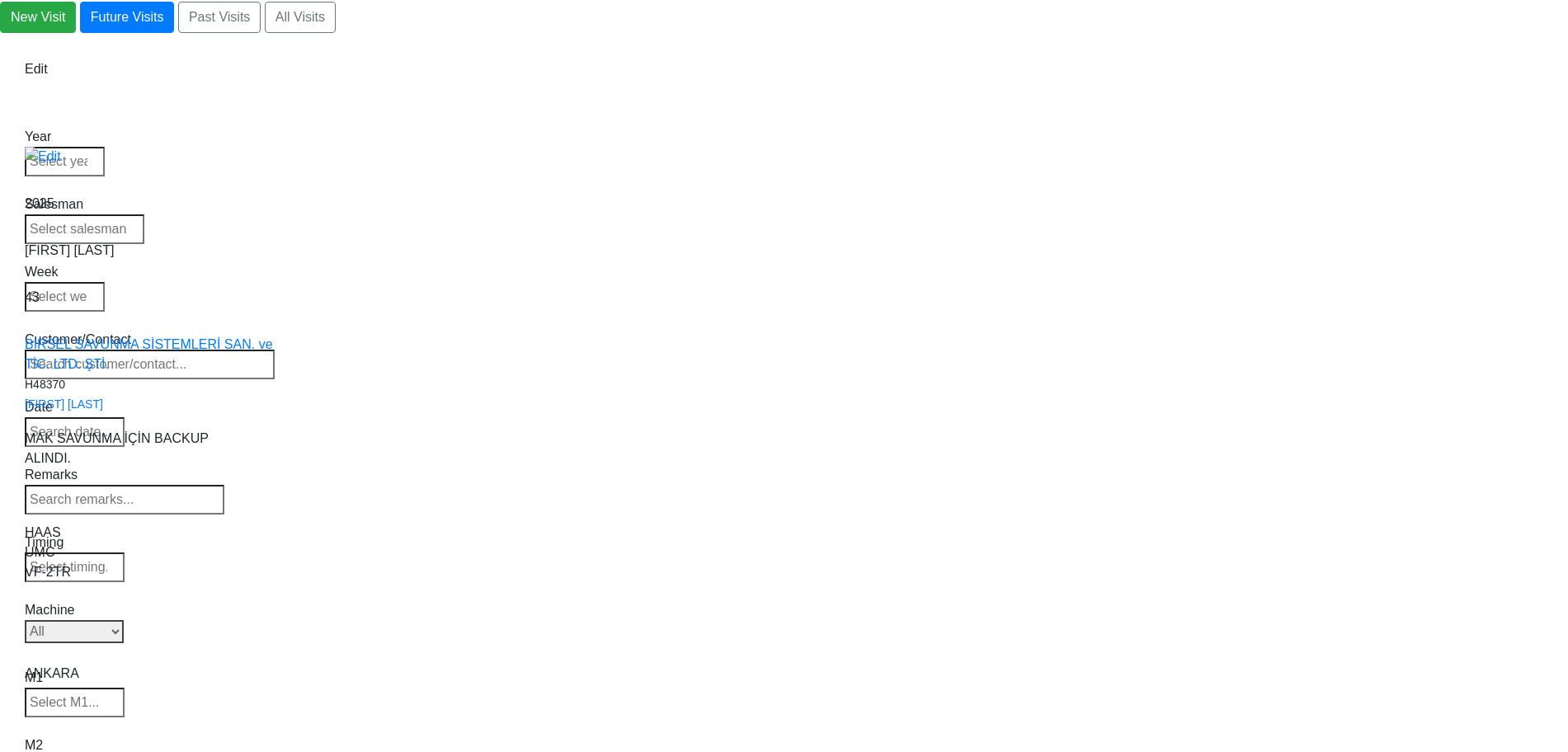 scroll, scrollTop: 0, scrollLeft: 0, axis: both 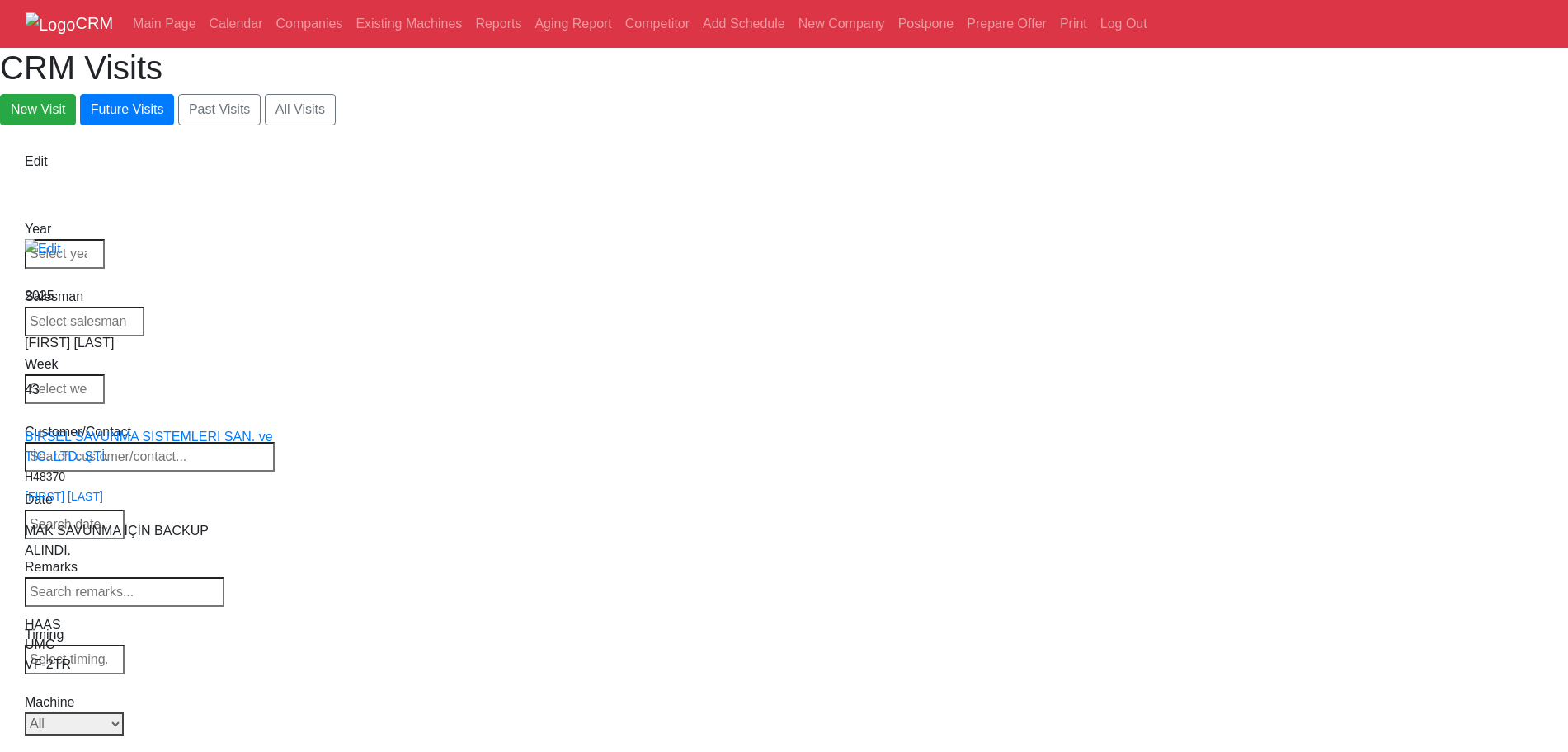 click on "Select Model All VF-1 VF-2 VF-2SS VF-2SSYT VF-2TR VF-2YT VF-3 VF-3SS VF-3SSYT VF-3YT VF-3YT/50 VF-4 VF-4SS VF-5/40 VF-5/40TR VF-5/40XT VF-5/50 VF-5/50TR VF-5/50XT VF-5SS VF-10/40 VF-10/50 VF-11/40 VF-11/50 VF-12/40 VF-12/50 VF-14/40 VF-14/50 VF-6/40 VF-6/40TR VF-6/50 VF-6/50TR VF-6SS VF-7/40 VF-7/50 VF-8/40 VF-8/50 VF-9/40 VF-9/50" at bounding box center [74, 724] 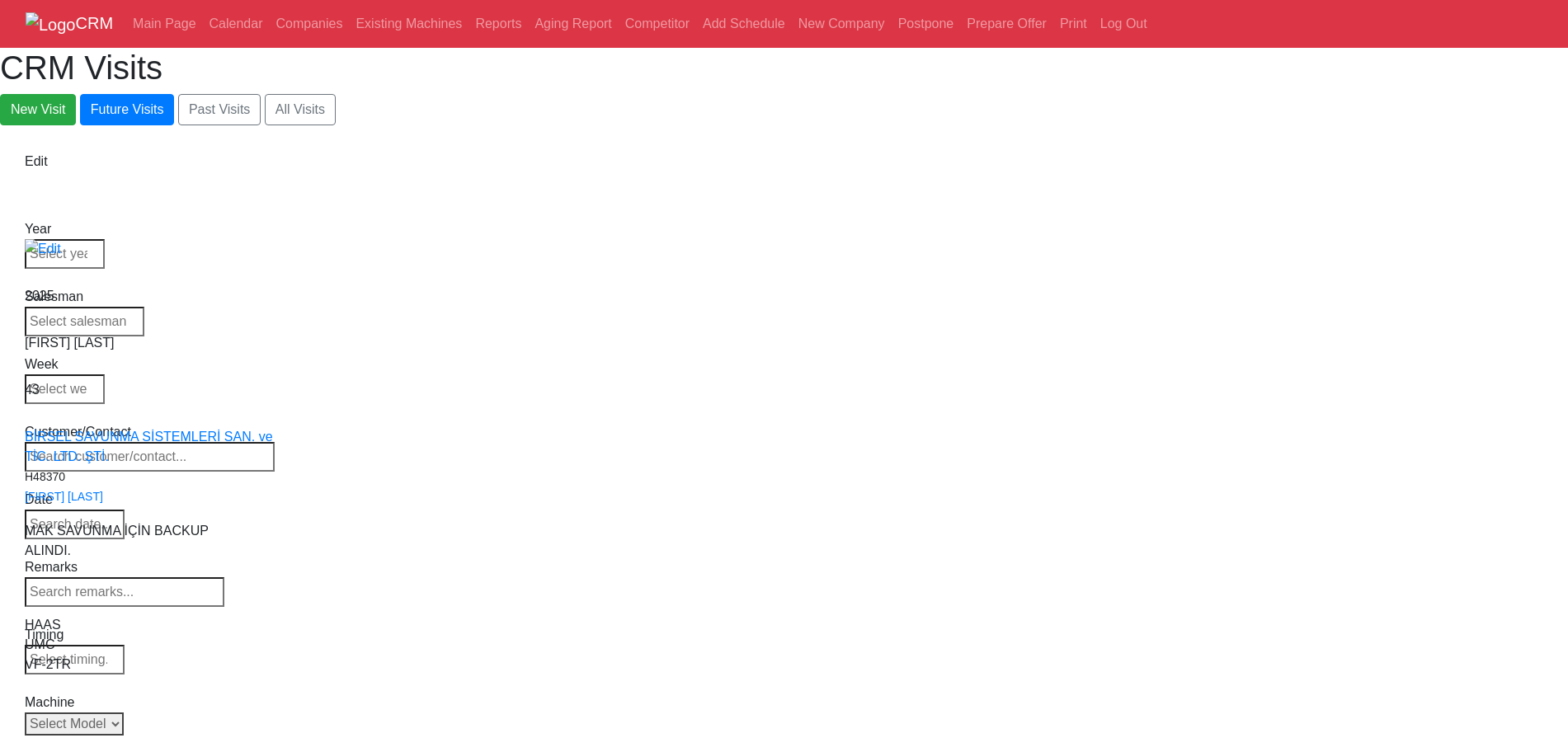 click on "Select Model All VF-1 VF-2 VF-2SS VF-2SSYT VF-2TR VF-2YT VF-3 VF-3SS VF-3SSYT VF-3YT VF-3YT/50 VF-4 VF-4SS VF-5/40 VF-5/40TR VF-5/40XT VF-5/50 VF-5/50TR VF-5/50XT VF-5SS VF-10/40 VF-10/50 VF-11/40 VF-11/50 VF-12/40 VF-12/50 VF-14/40 VF-14/50 VF-6/40 VF-6/40TR VF-6/50 VF-6/50TR VF-6SS VF-7/40 VF-7/50 VF-8/40 VF-8/50 VF-9/40 VF-9/50" at bounding box center [74, 724] 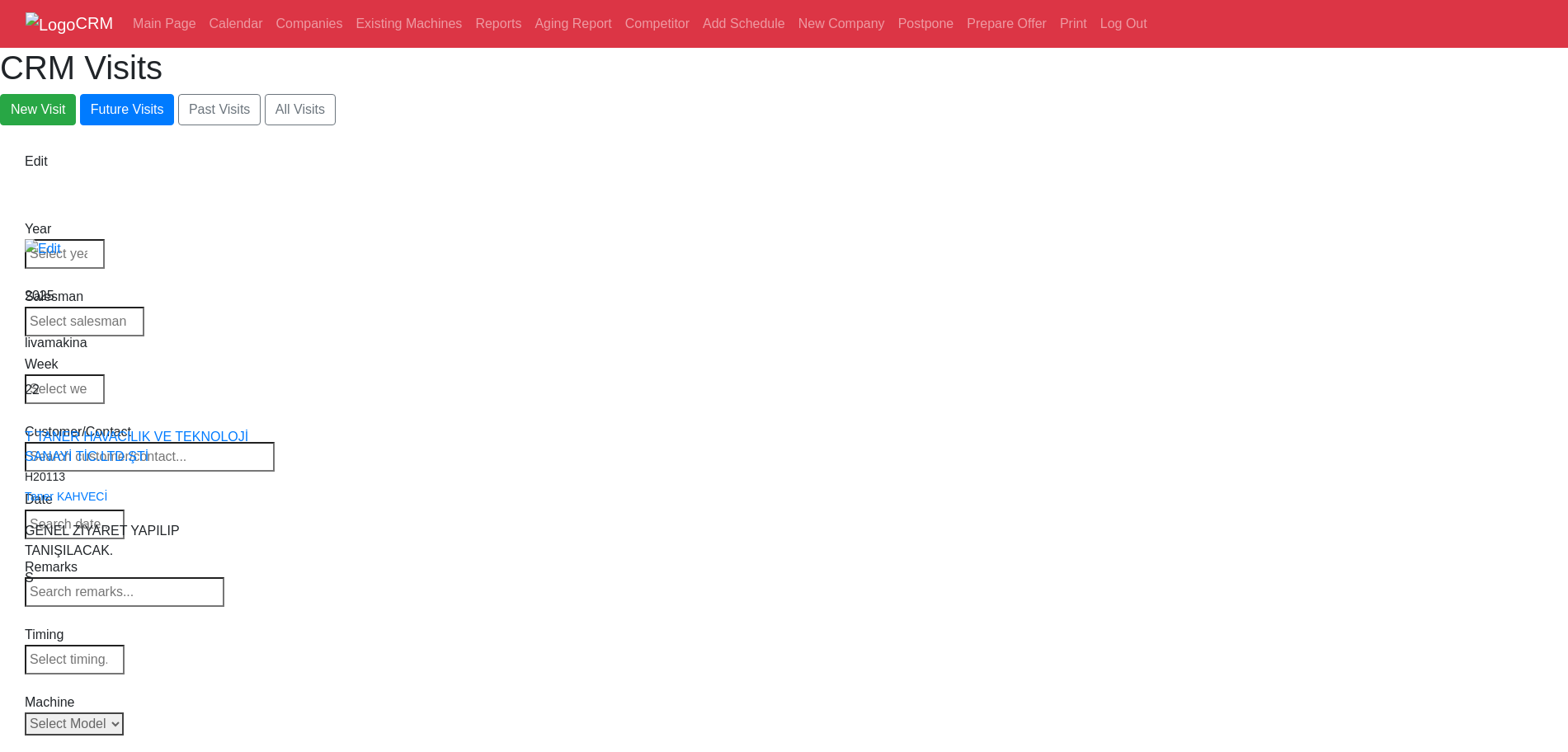 click on "Select Model All VF-1 VF-2 VF-2SS VF-2SSYT VF-2TR VF-2YT VF-3 VF-3SS VF-3SSYT VF-3YT VF-3YT/50 VF-4 VF-4SS VF-5/40 VF-5/40TR VF-5/40XT VF-5/50 VF-5/50TR VF-5/50XT VF-5SS VF-10/40 VF-10/50 VF-11/40 VF-11/50 VF-12/40 VF-12/50 VF-14/40 VF-14/50 VF-6/40 VF-6/40TR VF-6/50 VF-6/50TR VF-6SS VF-7/40 VF-7/50 VF-8/40 VF-8/50 VF-9/40 VF-9/50" at bounding box center [74, 724] 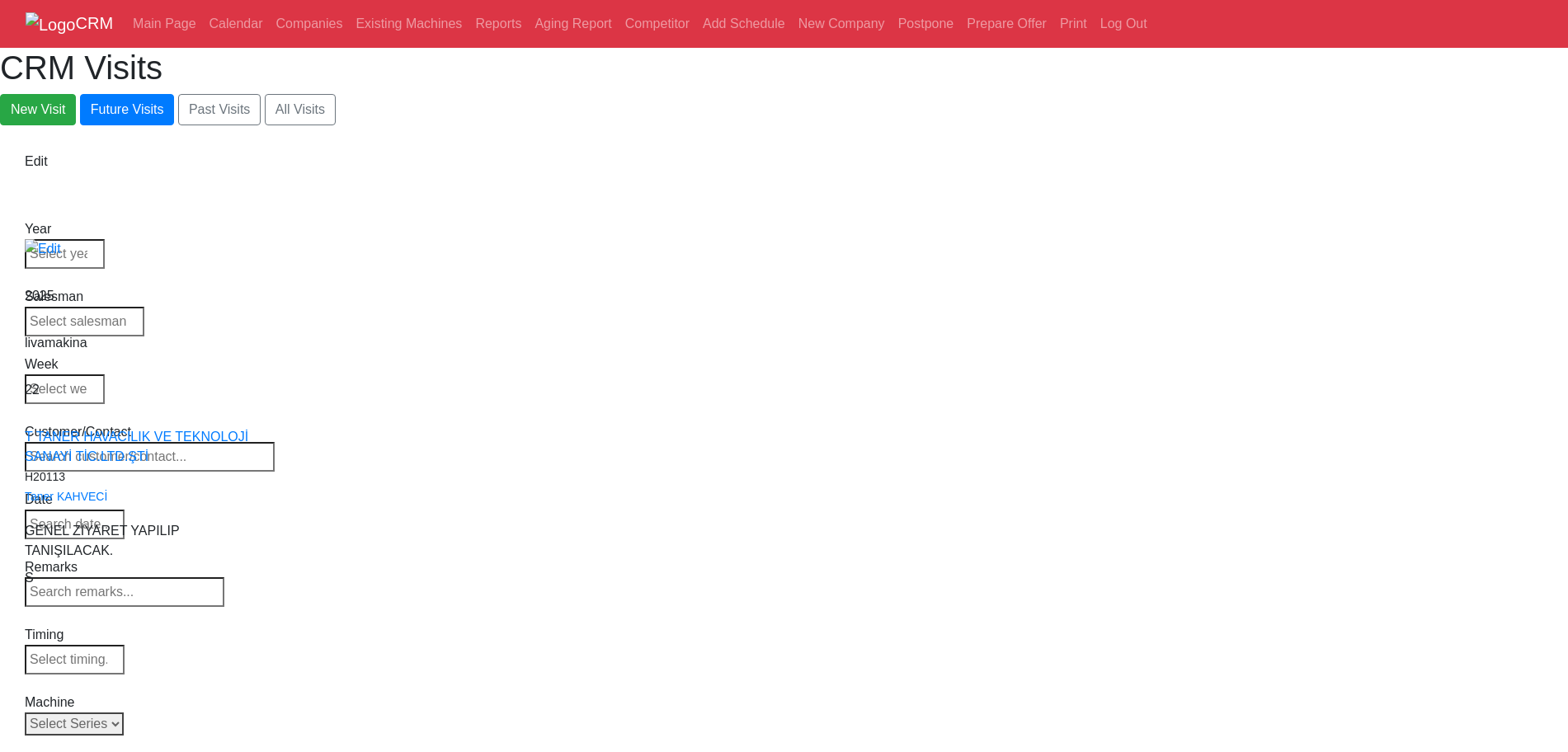 click on "Select Series VF SERIES ST SERIES UMC EC SERIES ADDITIONAL TM SERIES MINI SERIES VM SERIES VC SERIES GM SERIES VR SERIES GR SERIES VS SERIES DC SERIES TL SERIES DS SERIES CL SERIES PARTS DT SERIES" at bounding box center [74, 724] 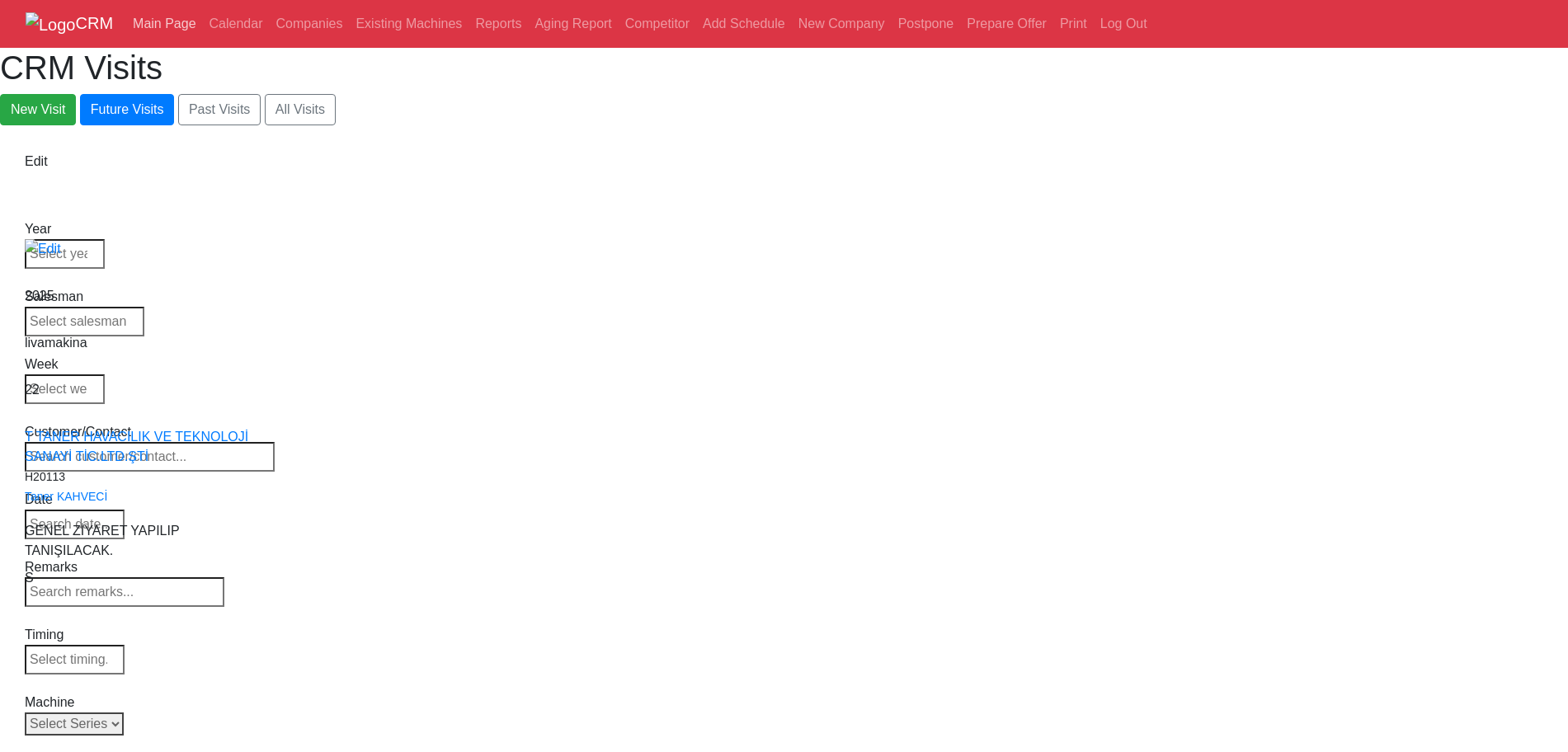 click on "Main Page" at bounding box center [164, 24] 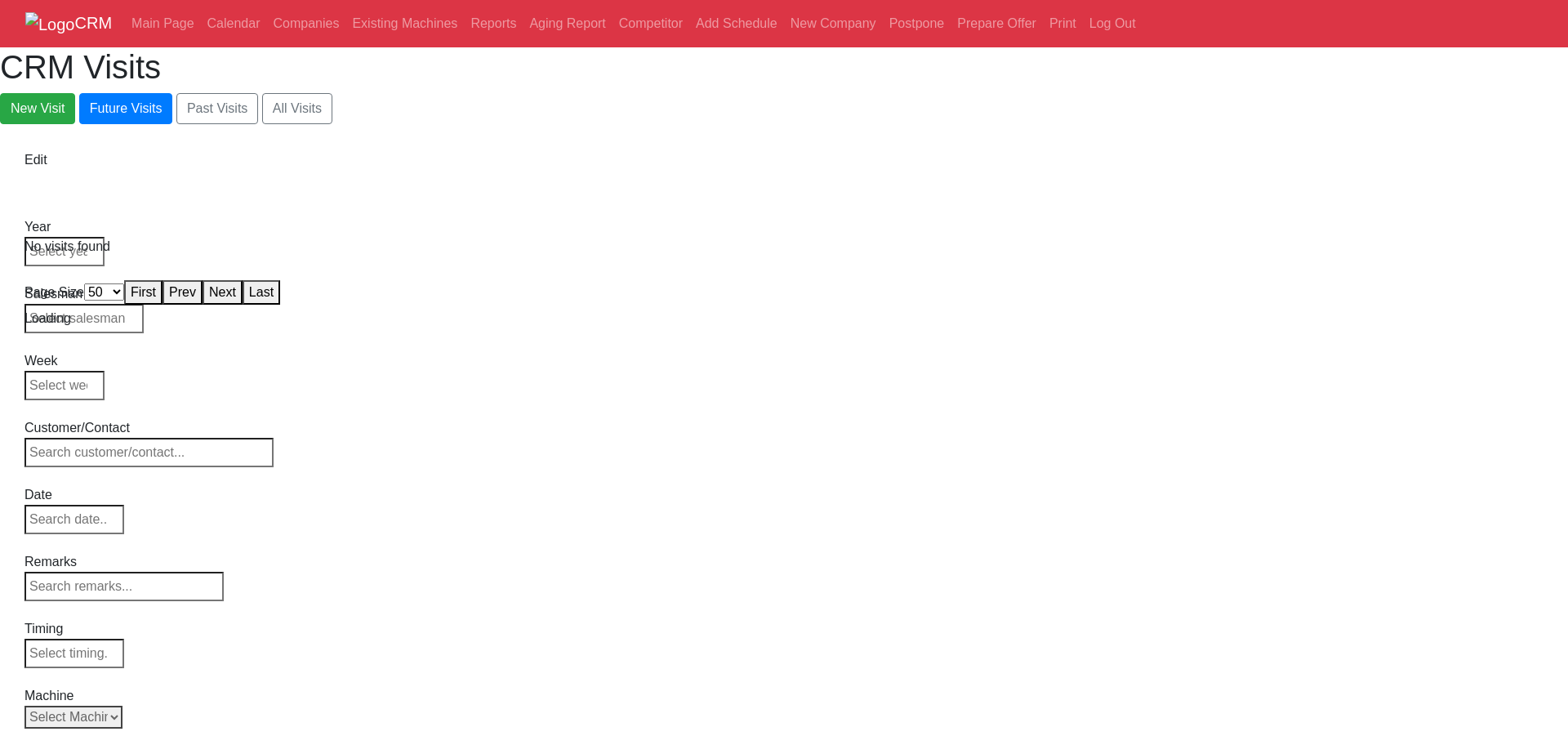select on "50" 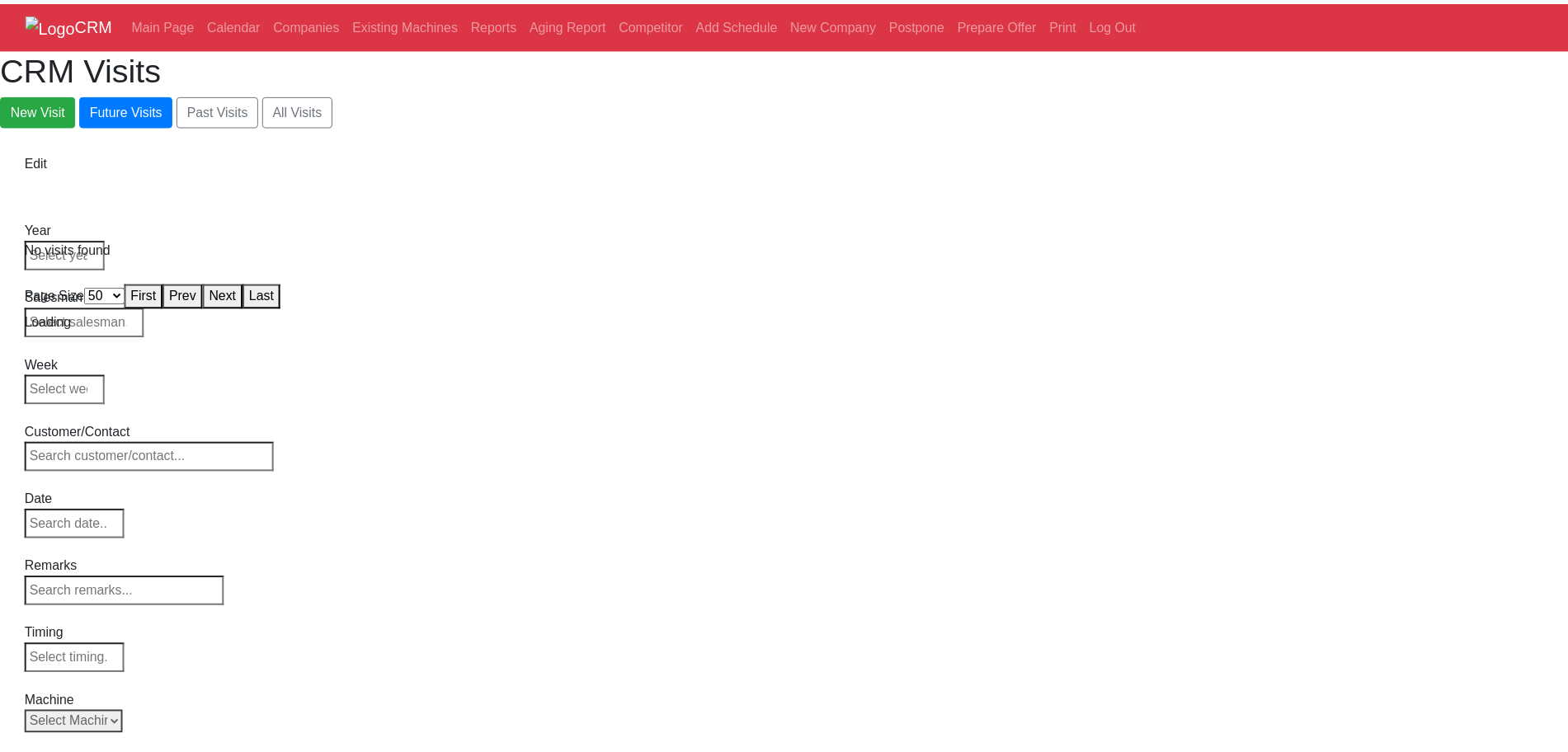 scroll, scrollTop: 0, scrollLeft: 0, axis: both 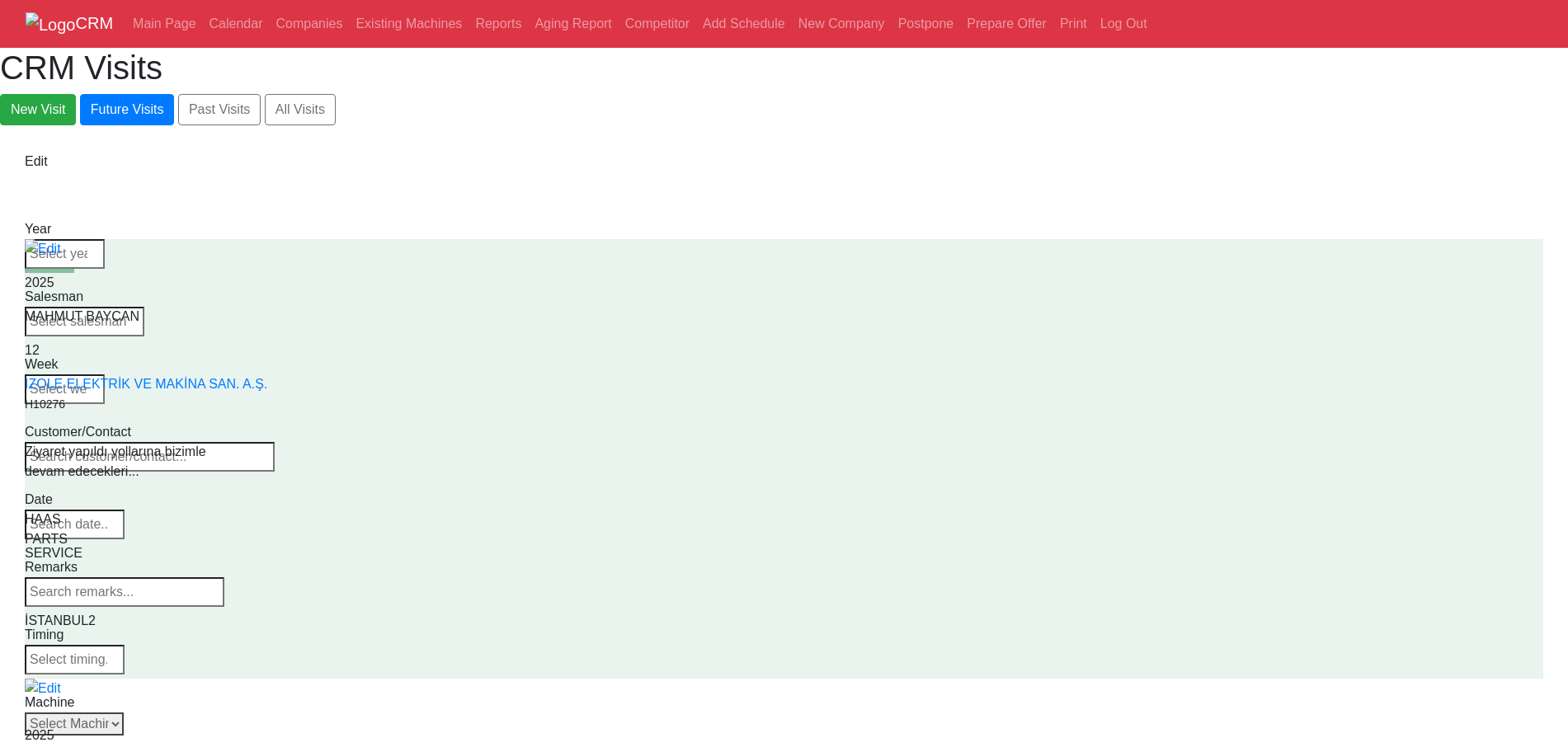 click on "Select Machine HAAS CANACA" at bounding box center (74, 724) 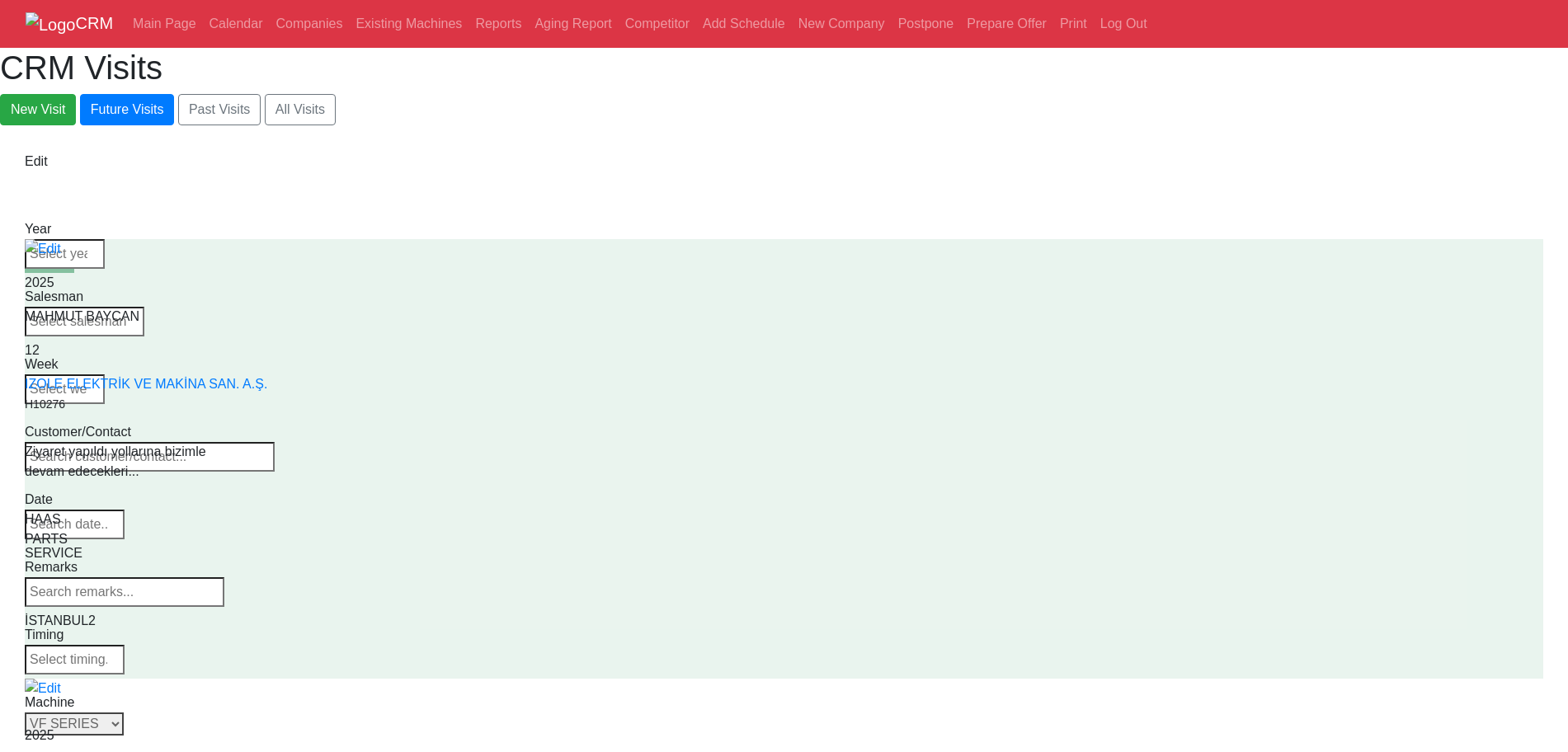 click on "Select Series All VF SERIES ST SERIES UMC EC SERIES ADDITIONAL TM SERIES MINI SERIES VM SERIES VC SERIES GM SERIES VR SERIES GR SERIES VS SERIES DC SERIES TL SERIES DS SERIES CL SERIES PARTS DT SERIES" at bounding box center [74, 724] 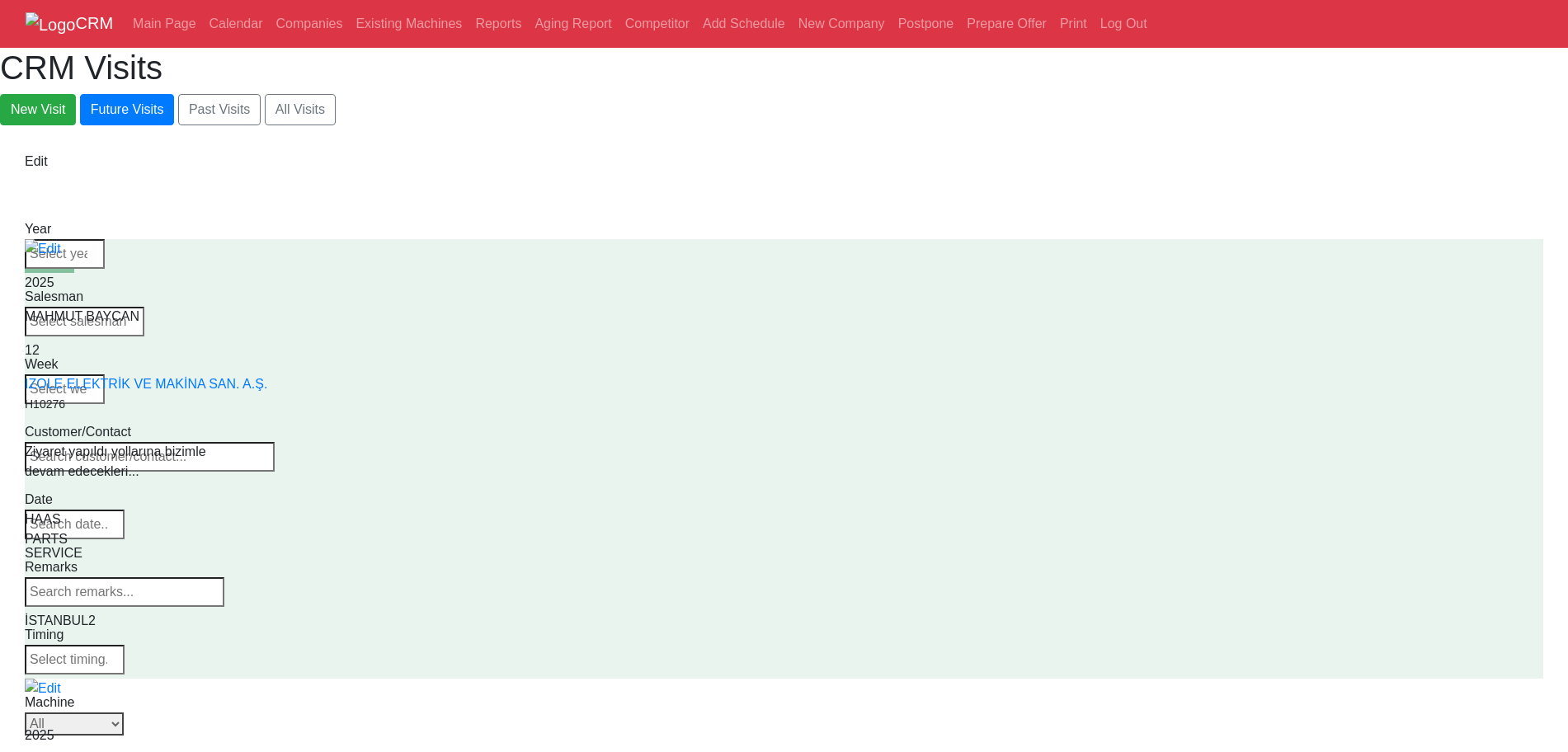 click on "Select Series All VF SERIES ST SERIES UMC EC SERIES ADDITIONAL TM SERIES MINI SERIES VM SERIES VC SERIES GM SERIES VR SERIES GR SERIES VS SERIES DC SERIES TL SERIES DS SERIES CL SERIES PARTS DT SERIES" at bounding box center (74, 724) 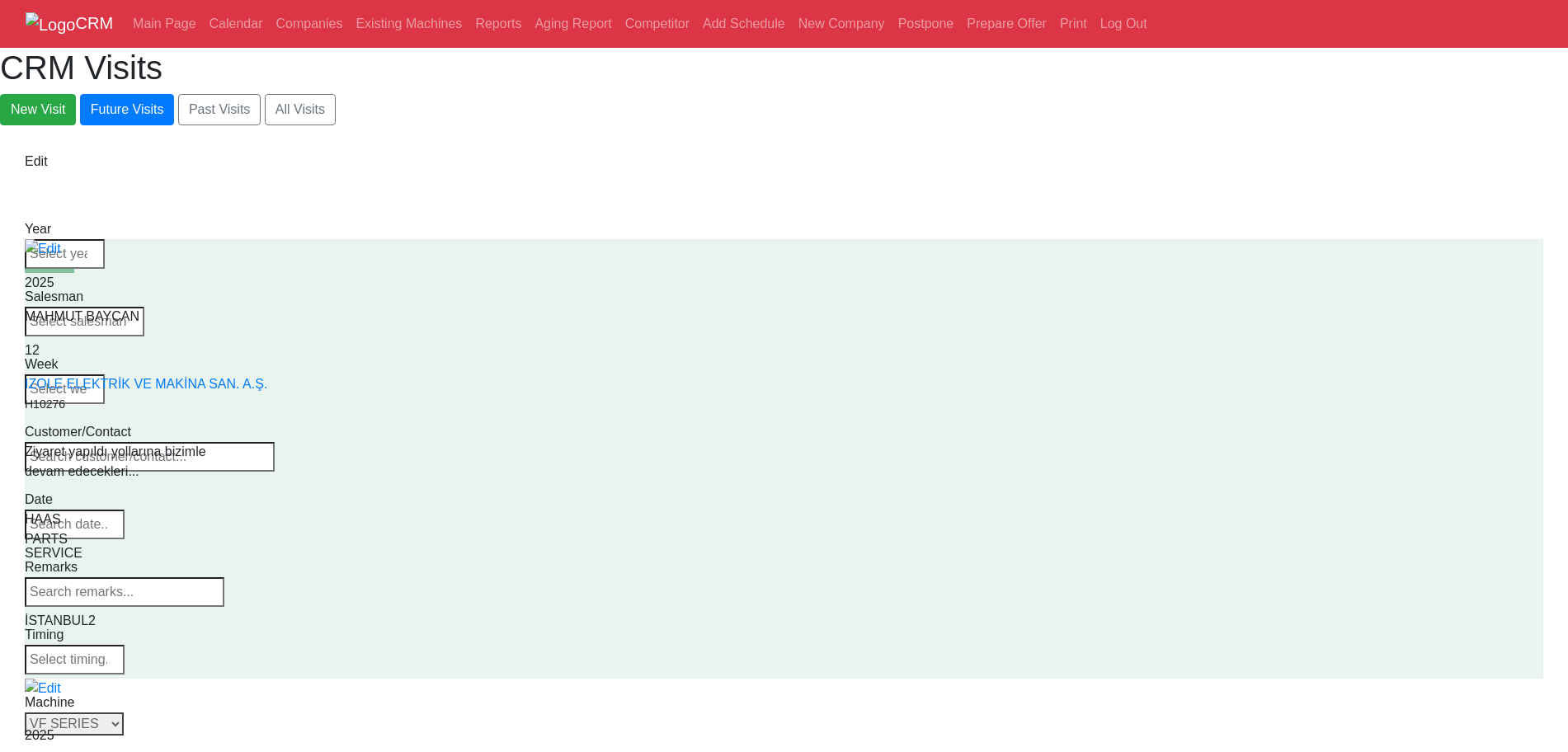 click on "Select Series All VF SERIES ST SERIES UMC EC SERIES ADDITIONAL TM SERIES MINI SERIES VM SERIES VC SERIES GM SERIES VR SERIES GR SERIES VS SERIES DC SERIES TL SERIES DS SERIES CL SERIES PARTS DT SERIES" at bounding box center (74, 724) 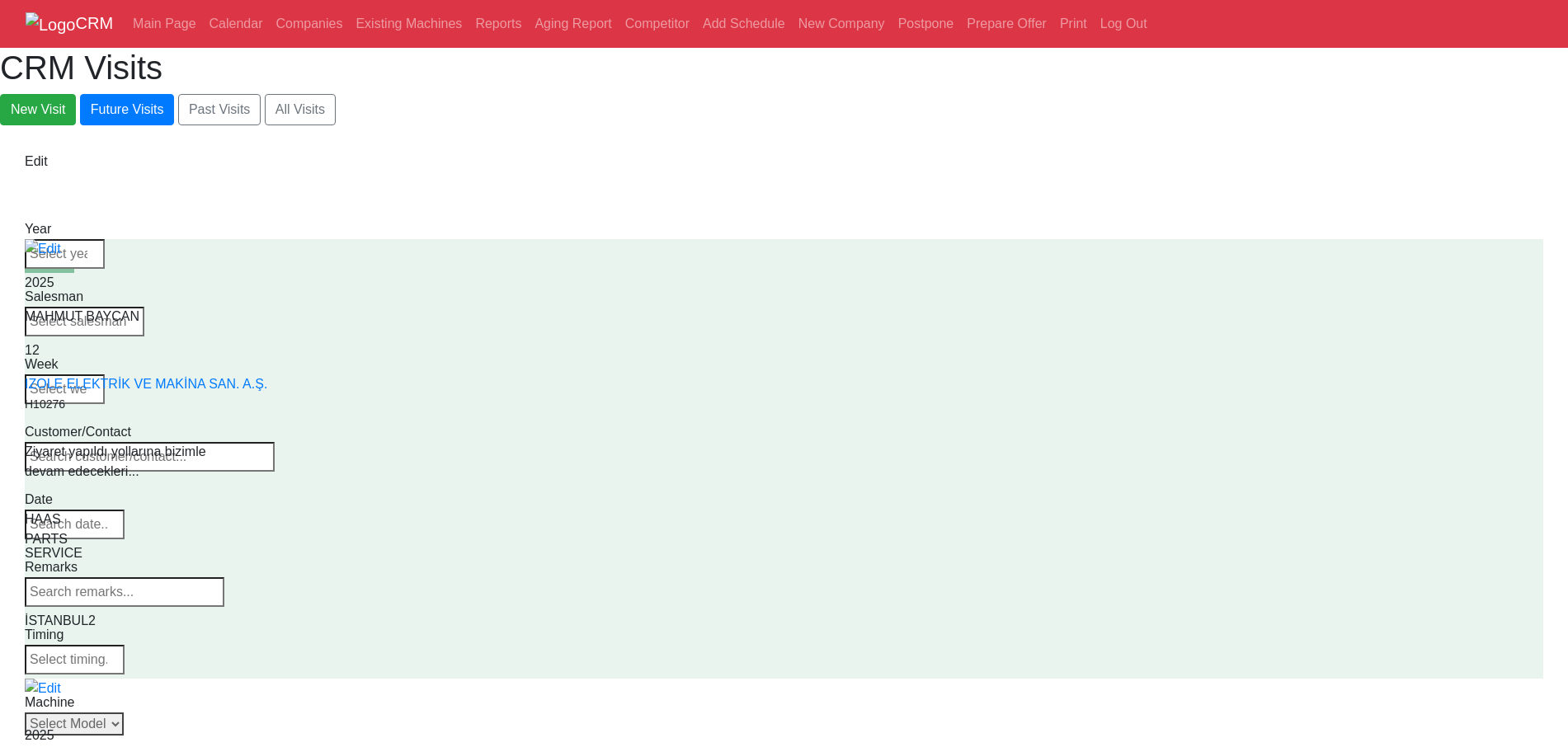 click on "Select Model All VF-1 VF-2 VF-2SS VF-2SSYT VF-2TR VF-2YT VF-3 VF-3SS VF-3SSYT VF-3YT VF-3YT/50 VF-4 VF-4SS VF-5/40 VF-5/40TR VF-5/40XT VF-5/50 VF-5/50TR VF-5/50XT VF-5SS VF-10/40 VF-10/50 VF-11/40 VF-11/50 VF-12/40 VF-12/50 VF-14/40 VF-14/50 VF-6/40 VF-6/40TR VF-6/50 VF-6/50TR VF-6SS VF-7/40 VF-7/50 VF-8/40 VF-8/50 VF-9/40 VF-9/50" at bounding box center [74, 724] 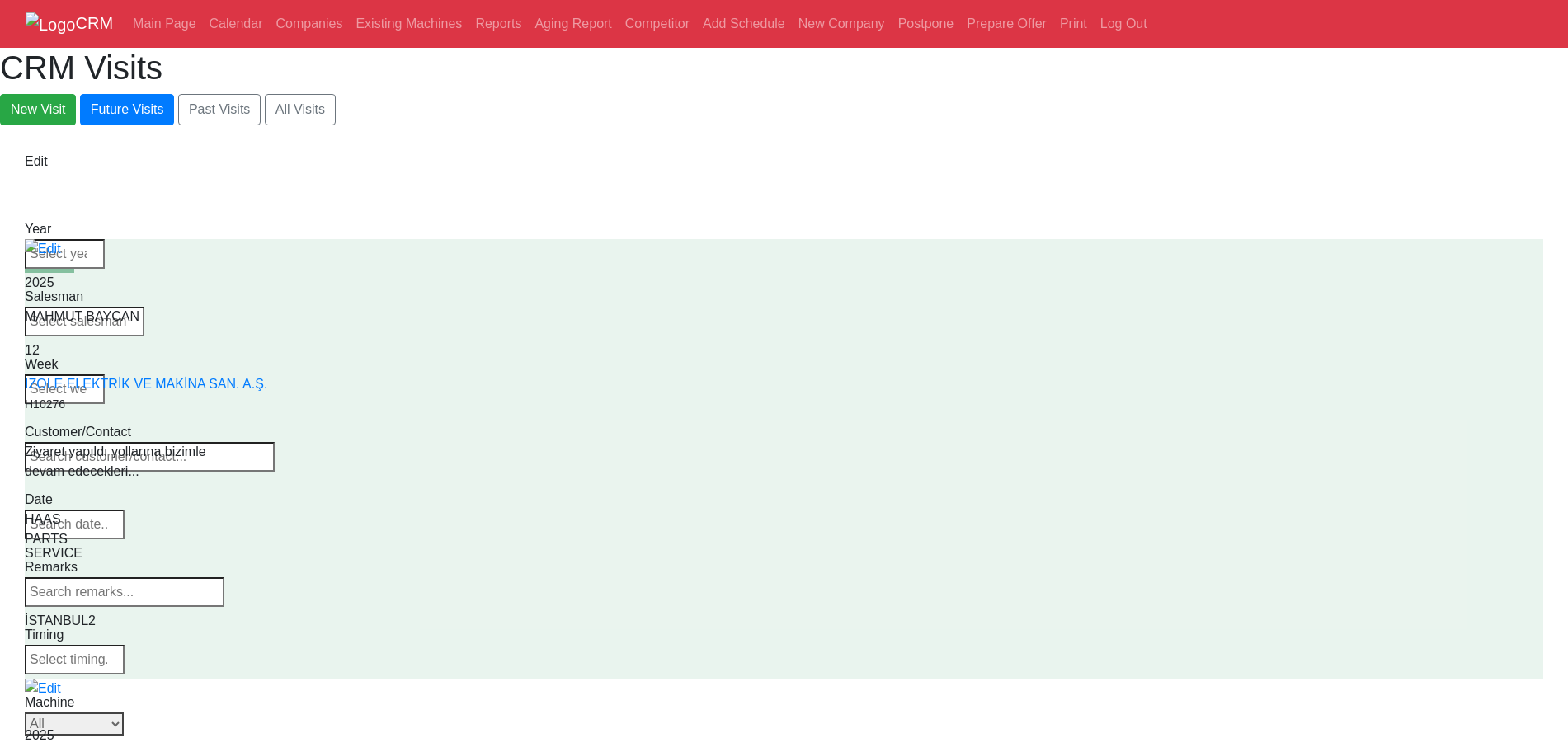 click on "Select Model All VF-1 VF-2 VF-2SS VF-2SSYT VF-2TR VF-2YT VF-3 VF-3SS VF-3SSYT VF-3YT VF-3YT/50 VF-4 VF-4SS VF-5/40 VF-5/40TR VF-5/40XT VF-5/50 VF-5/50TR VF-5/50XT VF-5SS VF-10/40 VF-10/50 VF-11/40 VF-11/50 VF-12/40 VF-12/50 VF-14/40 VF-14/50 VF-6/40 VF-6/40TR VF-6/50 VF-6/50TR VF-6SS VF-7/40 VF-7/50 VF-8/40 VF-8/50 VF-9/40 VF-9/50" at bounding box center (74, 724) 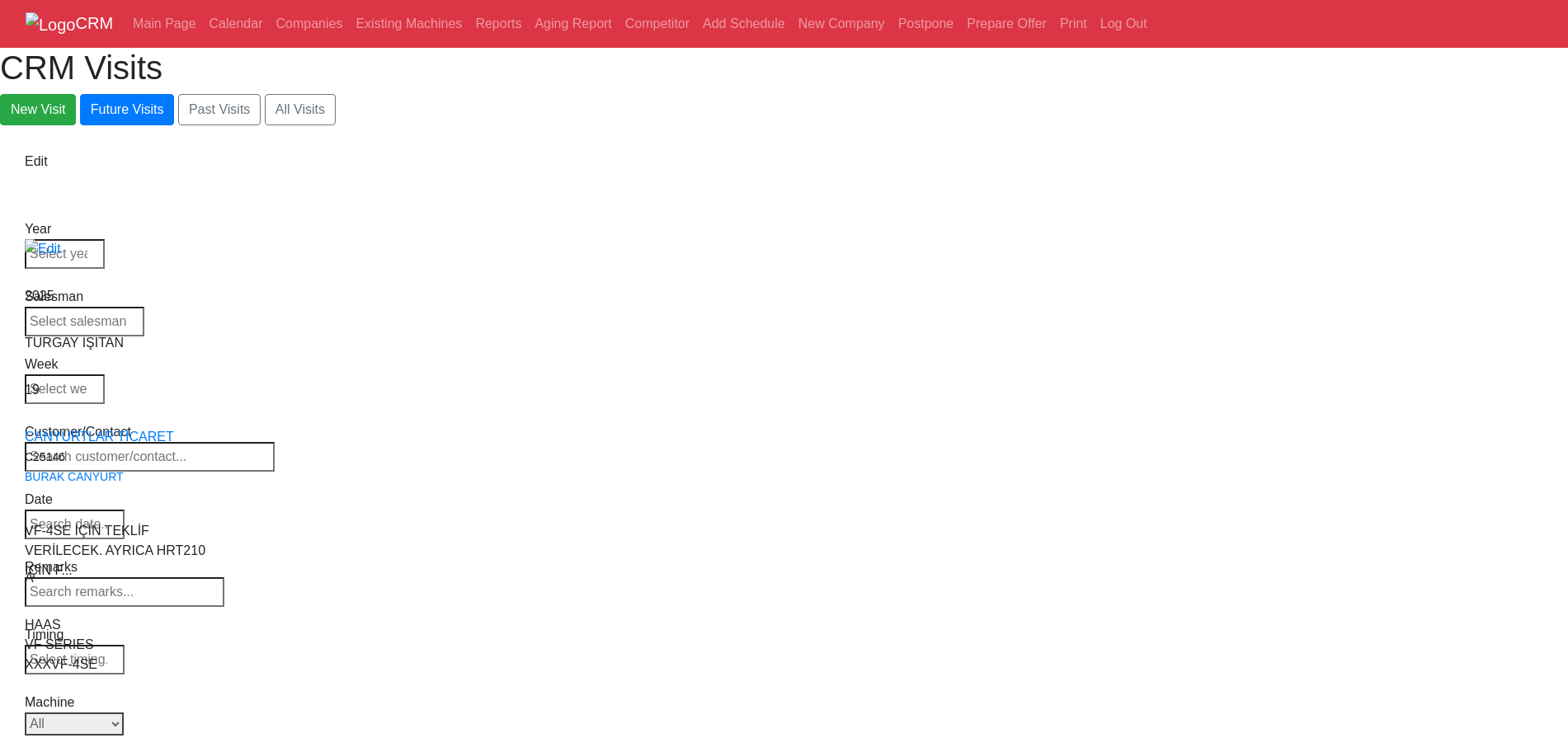 click on "Select Model All VF-1 VF-2 VF-2SS VF-2SSYT VF-2TR VF-2YT VF-3 VF-3SS VF-3SSYT VF-3YT VF-3YT/50 VF-4 VF-4SS VF-5/40 VF-5/40TR VF-5/40XT VF-5/50 VF-5/50TR VF-5/50XT VF-5SS VF-10/40 VF-10/50 VF-11/40 VF-11/50 VF-12/40 VF-12/50 VF-14/40 VF-14/50 VF-6/40 VF-6/40TR VF-6/50 VF-6/50TR VF-6SS VF-7/40 VF-7/50 VF-8/40 VF-8/50 VF-9/40 VF-9/50" at bounding box center [74, 724] 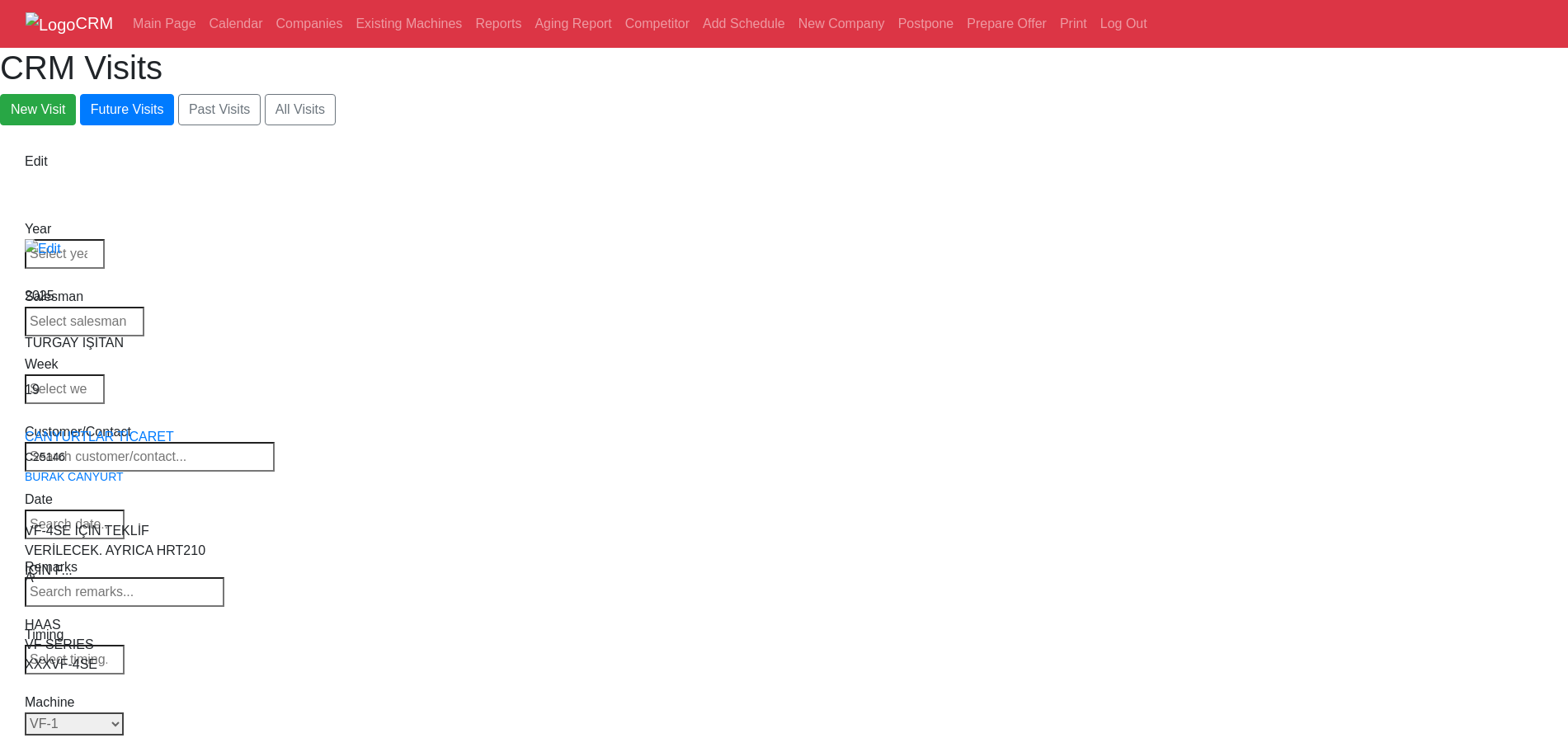 click on "Select Model All VF-1 VF-2 VF-2SS VF-2SSYT VF-2TR VF-2YT VF-3 VF-3SS VF-3SSYT VF-3YT VF-3YT/50 VF-4 VF-4SS VF-5/40 VF-5/40TR VF-5/40XT VF-5/50 VF-5/50TR VF-5/50XT VF-5SS VF-10/40 VF-10/50 VF-11/40 VF-11/50 VF-12/40 VF-12/50 VF-14/40 VF-14/50 VF-6/40 VF-6/40TR VF-6/50 VF-6/50TR VF-6SS VF-7/40 VF-7/50 VF-8/40 VF-8/50 VF-9/40 VF-9/50" at bounding box center [74, 724] 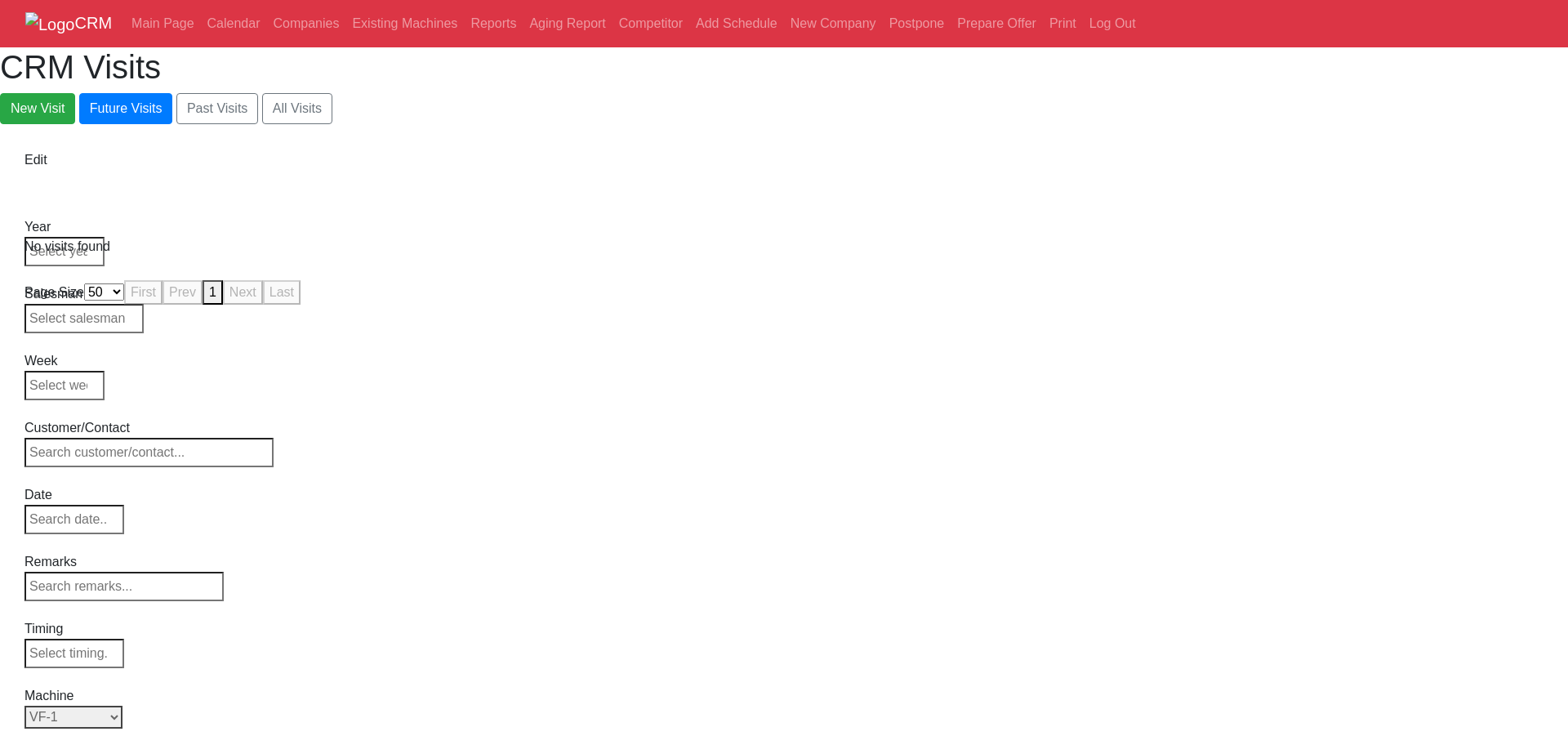 click on "Select Model All VF-1 VF-2 VF-2SS VF-2SSYT VF-2TR VF-2YT VF-3 VF-3SS VF-3SSYT VF-3YT VF-3YT/50 VF-4 VF-4SS VF-5/40 VF-5/40TR VF-5/40XT VF-5/50 VF-5/50TR VF-5/50XT VF-5SS VF-10/40 VF-10/50 VF-11/40 VF-11/50 VF-12/40 VF-12/50 VF-14/40 VF-14/50 VF-6/40 VF-6/40TR VF-6/50 VF-6/50TR VF-6SS VF-7/40 VF-7/50 VF-8/40 VF-8/50 VF-9/40 VF-9/50" at bounding box center (74, 717) 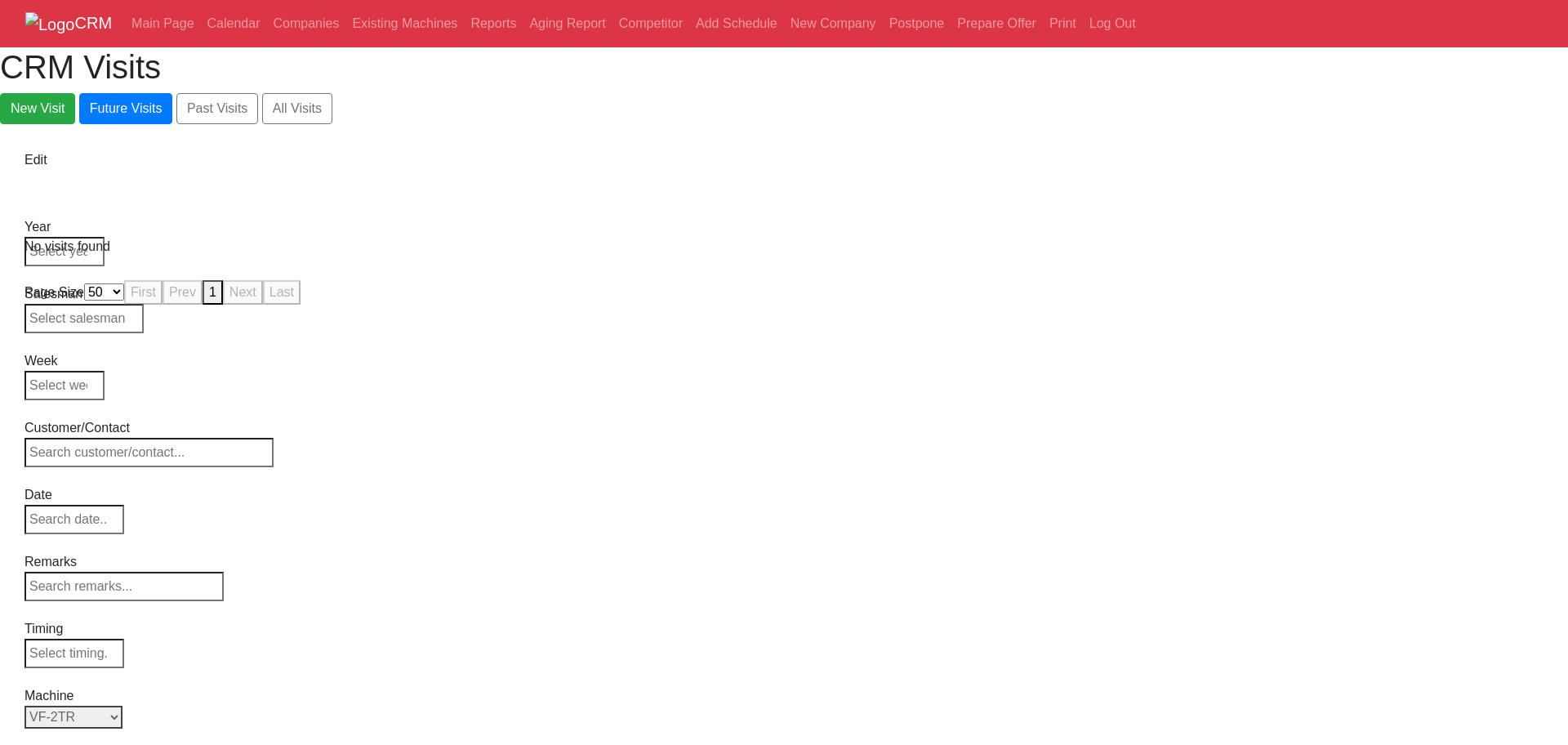click on "Select Model All VF-1 VF-2 VF-2SS VF-2SSYT VF-2TR VF-2YT VF-3 VF-3SS VF-3SSYT VF-3YT VF-3YT/50 VF-4 VF-4SS VF-5/40 VF-5/40TR VF-5/40XT VF-5/50 VF-5/50TR VF-5/50XT VF-5SS VF-10/40 VF-10/50 VF-11/40 VF-11/50 VF-12/40 VF-12/50 VF-14/40 VF-14/50 VF-6/40 VF-6/40TR VF-6/50 VF-6/50TR VF-6SS VF-7/40 VF-7/50 VF-8/40 VF-8/50 VF-9/40 VF-9/50" at bounding box center (74, 717) 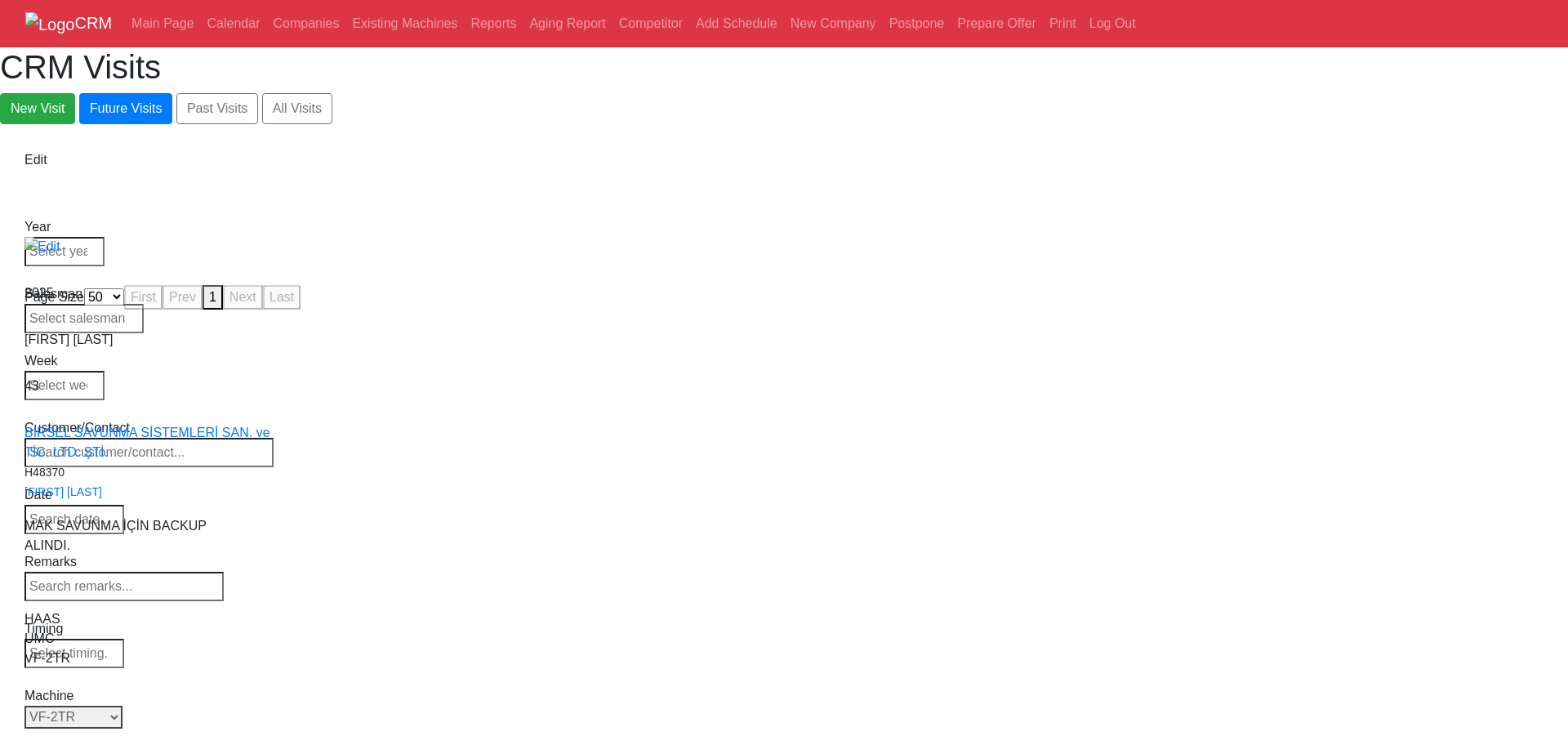 click on "Select Model All VF-1 VF-2 VF-2SS VF-2SSYT VF-2TR VF-2YT VF-3 VF-3SS VF-3SSYT VF-3YT VF-3YT/50 VF-4 VF-4SS VF-5/40 VF-5/40TR VF-5/40XT VF-5/50 VF-5/50TR VF-5/50XT VF-5SS VF-10/40 VF-10/50 VF-11/40 VF-11/50 VF-12/40 VF-12/50 VF-14/40 VF-14/50 VF-6/40 VF-6/40TR VF-6/50 VF-6/50TR VF-6SS VF-7/40 VF-7/50 VF-8/40 VF-8/50 VF-9/40 VF-9/50" at bounding box center [74, 717] 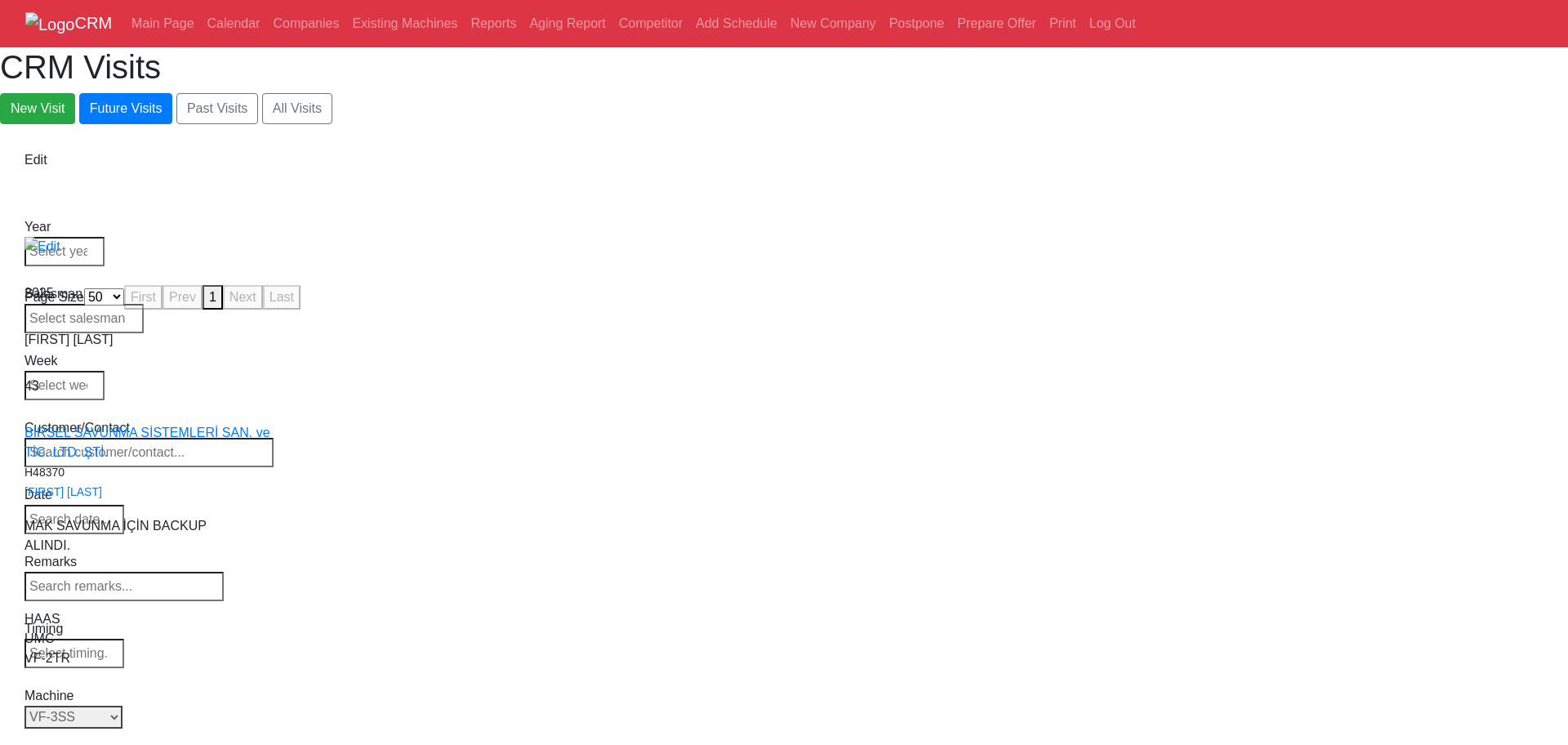 click on "Select Model All VF-1 VF-2 VF-2SS VF-2SSYT VF-2TR VF-2YT VF-3 VF-3SS VF-3SSYT VF-3YT VF-3YT/50 VF-4 VF-4SS VF-5/40 VF-5/40TR VF-5/40XT VF-5/50 VF-5/50TR VF-5/50XT VF-5SS VF-10/40 VF-10/50 VF-11/40 VF-11/50 VF-12/40 VF-12/50 VF-14/40 VF-14/50 VF-6/40 VF-6/40TR VF-6/50 VF-6/50TR VF-6SS VF-7/40 VF-7/50 VF-8/40 VF-8/50 VF-9/40 VF-9/50" at bounding box center [74, 717] 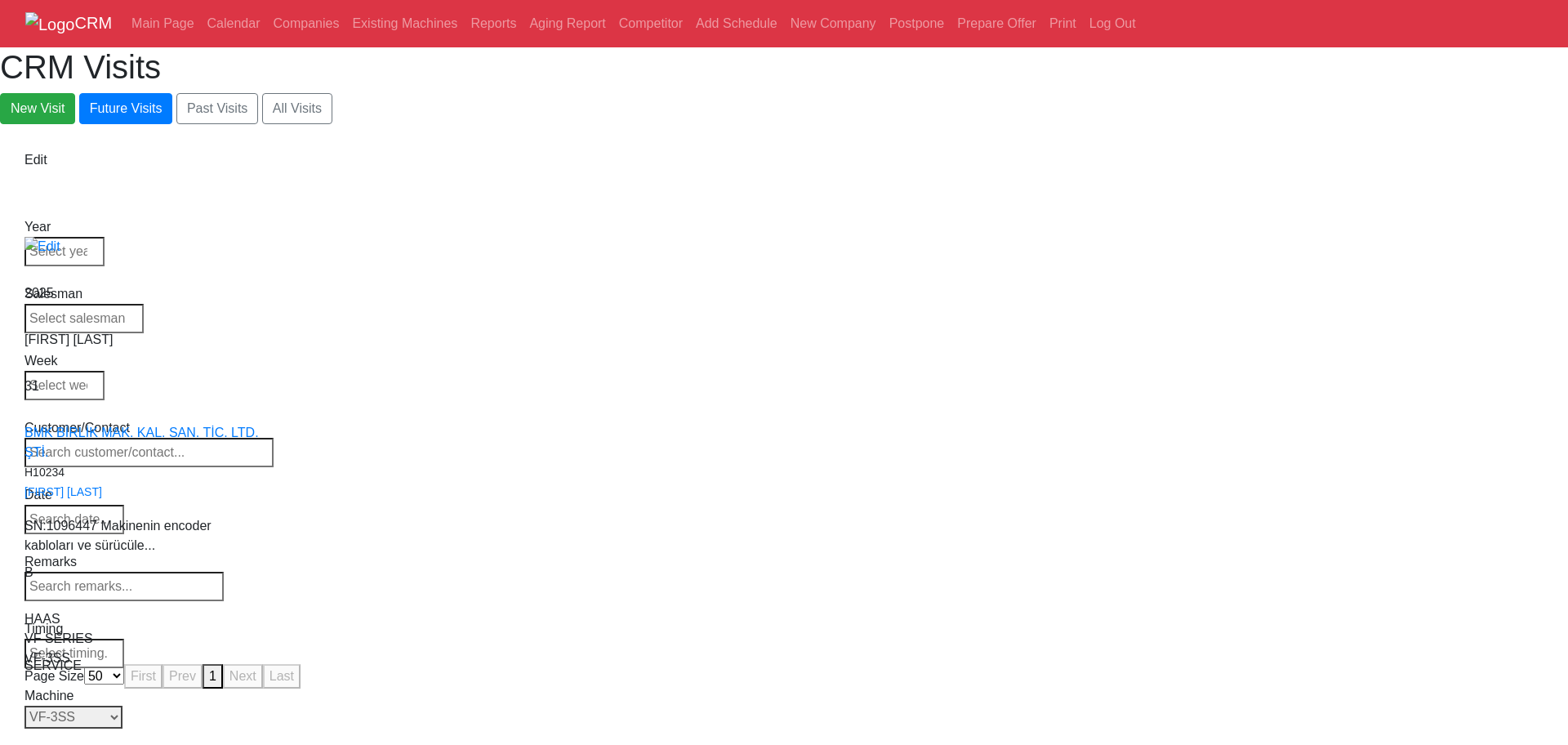 click on "Select Model All VF-1 VF-2 VF-2SS VF-2SSYT VF-2TR VF-2YT VF-3 VF-3SS VF-3SSYT VF-3YT VF-3YT/50 VF-4 VF-4SS VF-5/40 VF-5/40TR VF-5/40XT VF-5/50 VF-5/50TR VF-5/50XT VF-5SS VF-10/40 VF-10/50 VF-11/40 VF-11/50 VF-12/40 VF-12/50 VF-14/40 VF-14/50 VF-6/40 VF-6/40TR VF-6/50 VF-6/50TR VF-6SS VF-7/40 VF-7/50 VF-8/40 VF-8/50 VF-9/40 VF-9/50" at bounding box center (74, 717) 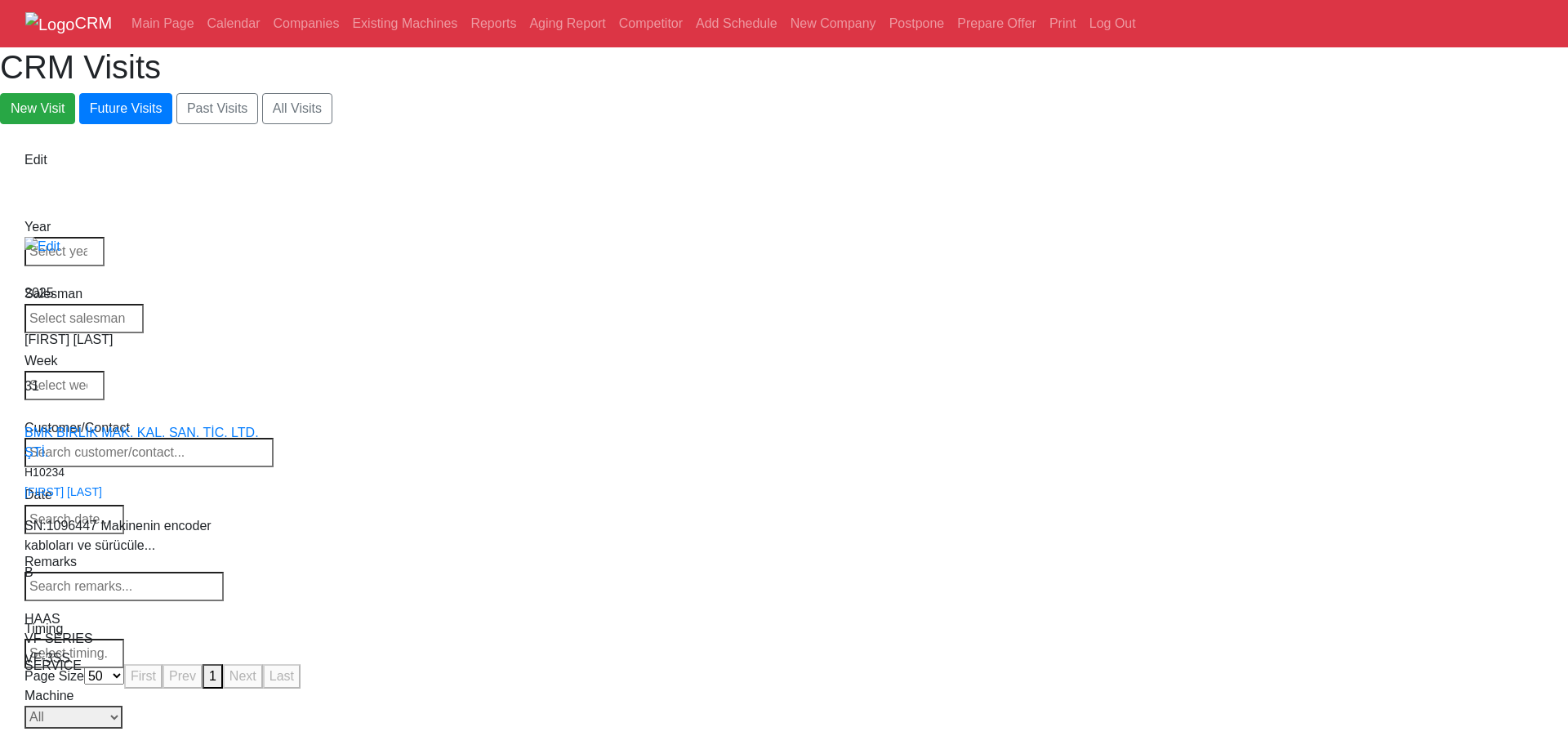 click on "Select Model All VF-1 VF-2 VF-2SS VF-2SSYT VF-2TR VF-2YT VF-3 VF-3SS VF-3SSYT VF-3YT VF-3YT/50 VF-4 VF-4SS VF-5/40 VF-5/40TR VF-5/40XT VF-5/50 VF-5/50TR VF-5/50XT VF-5SS VF-10/40 VF-10/50 VF-11/40 VF-11/50 VF-12/40 VF-12/50 VF-14/40 VF-14/50 VF-6/40 VF-6/40TR VF-6/50 VF-6/50TR VF-6SS VF-7/40 VF-7/50 VF-8/40 VF-8/50 VF-9/40 VF-9/50" at bounding box center (74, 717) 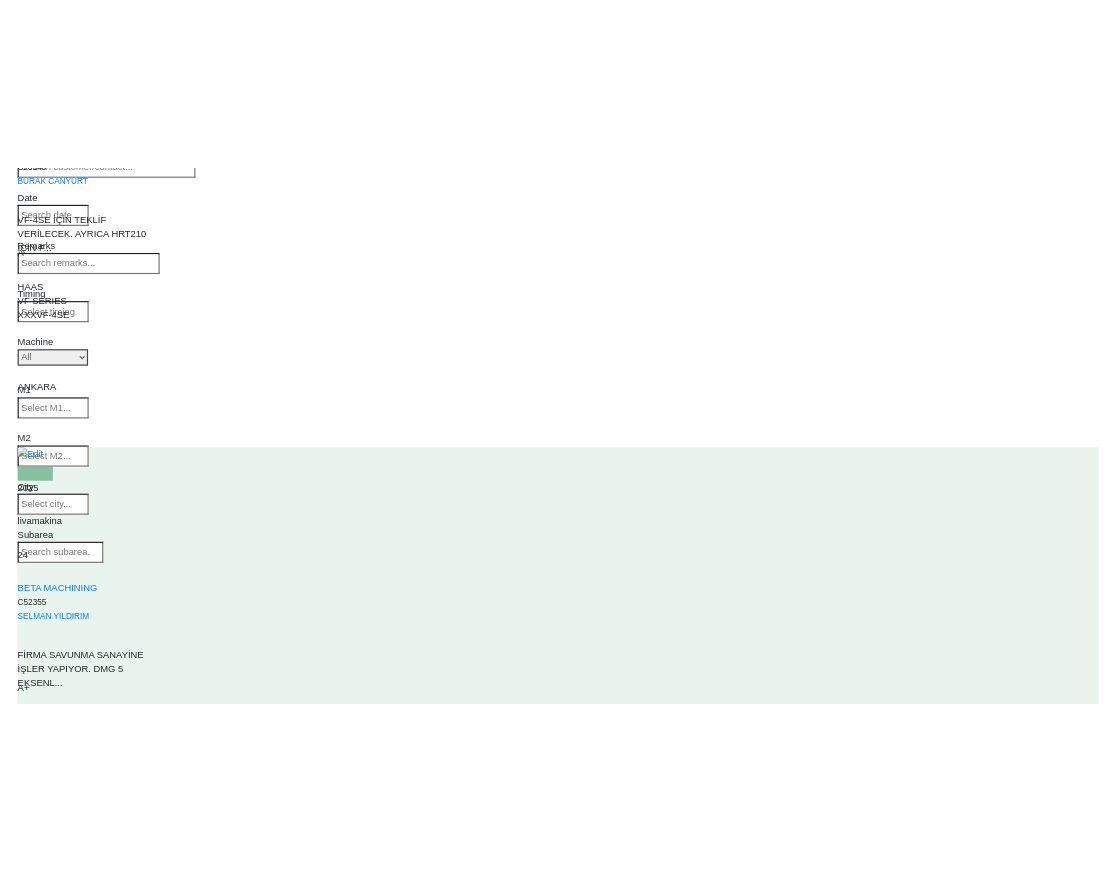 scroll, scrollTop: 0, scrollLeft: 0, axis: both 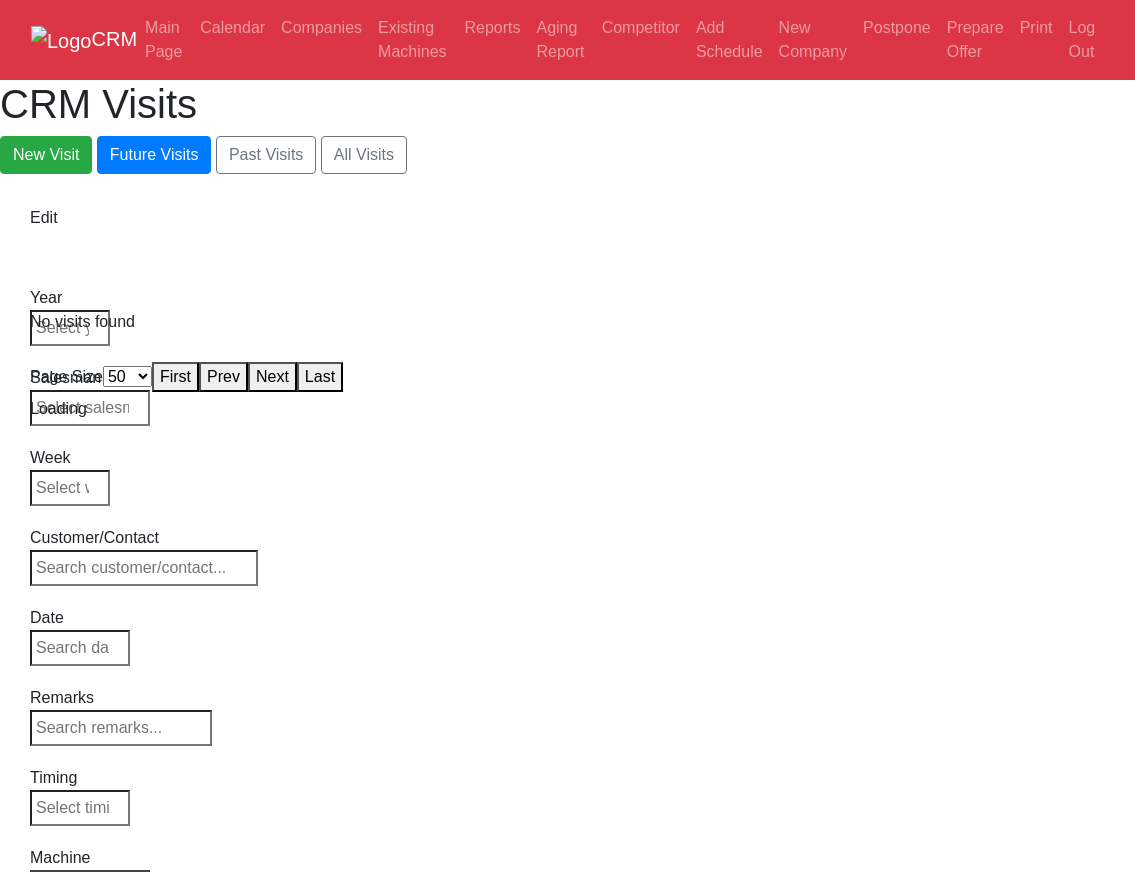 select on "50" 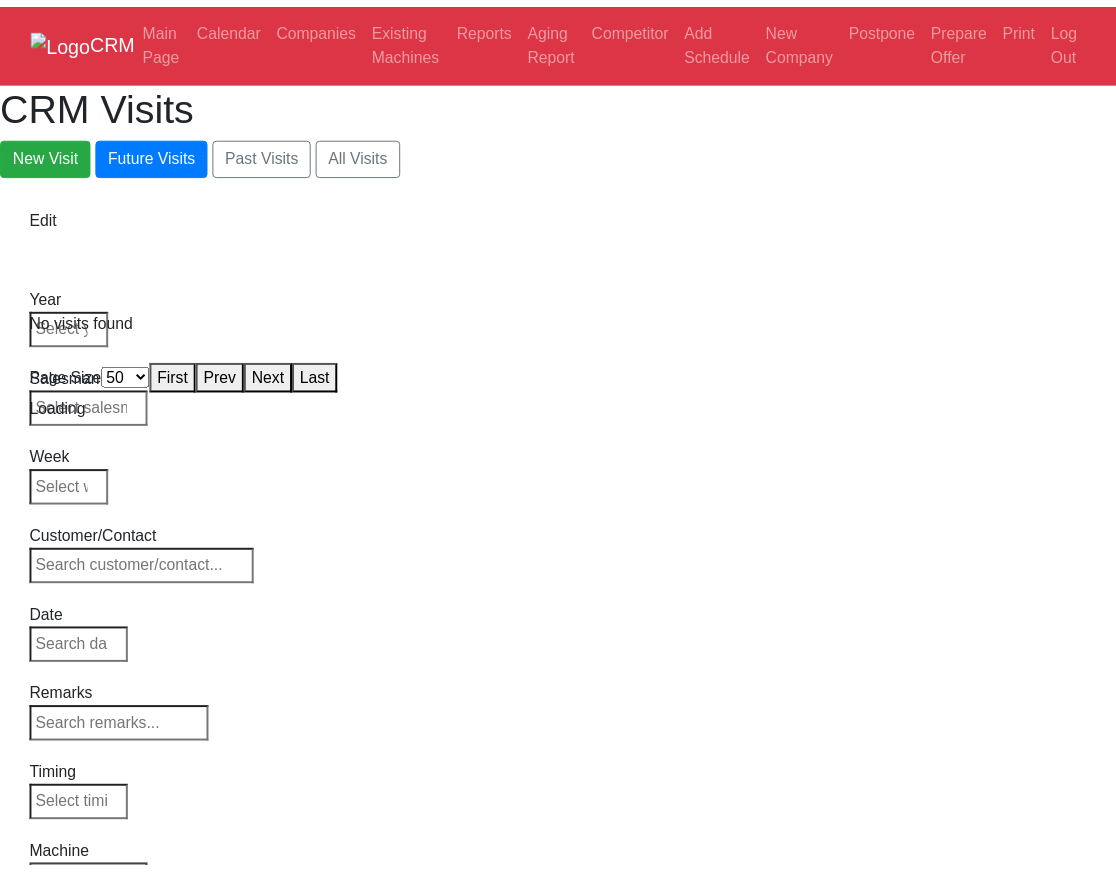 scroll, scrollTop: 0, scrollLeft: 0, axis: both 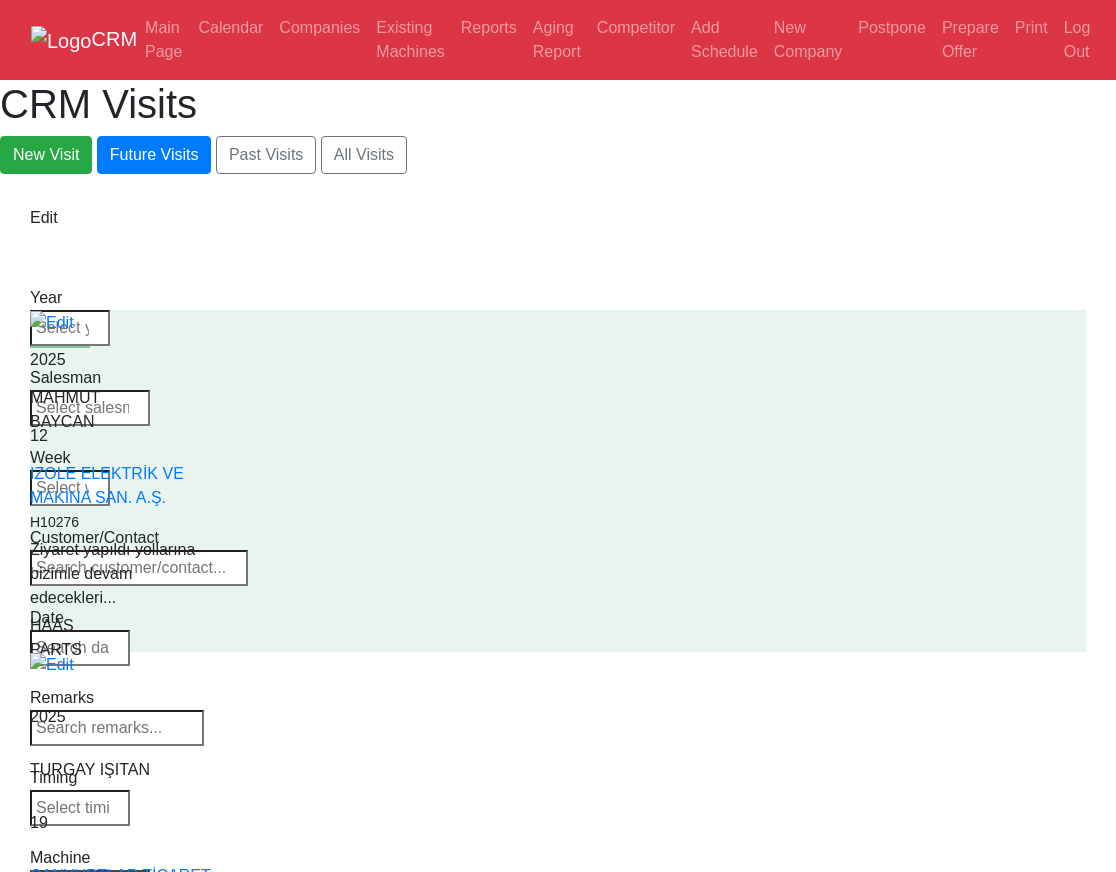 click on "Select Machine HAAS CANACA" at bounding box center (90, 884) 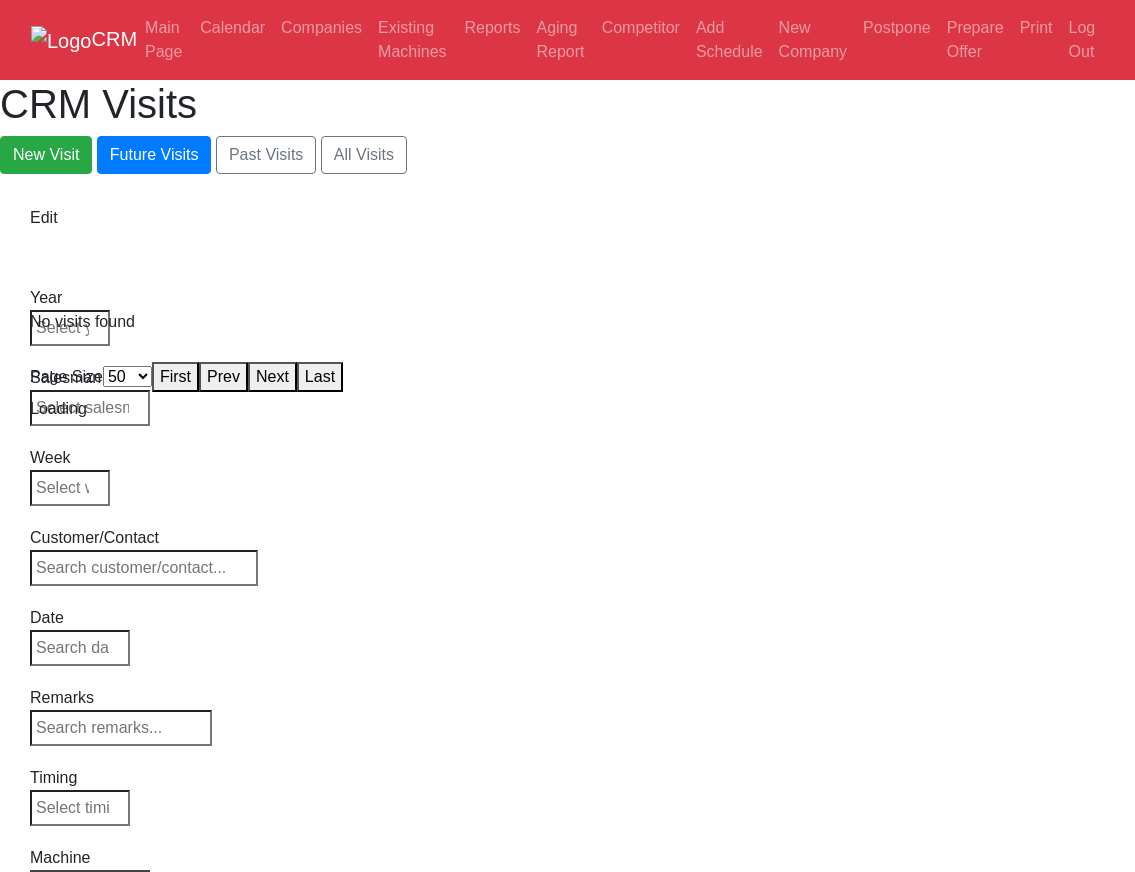 select on "50" 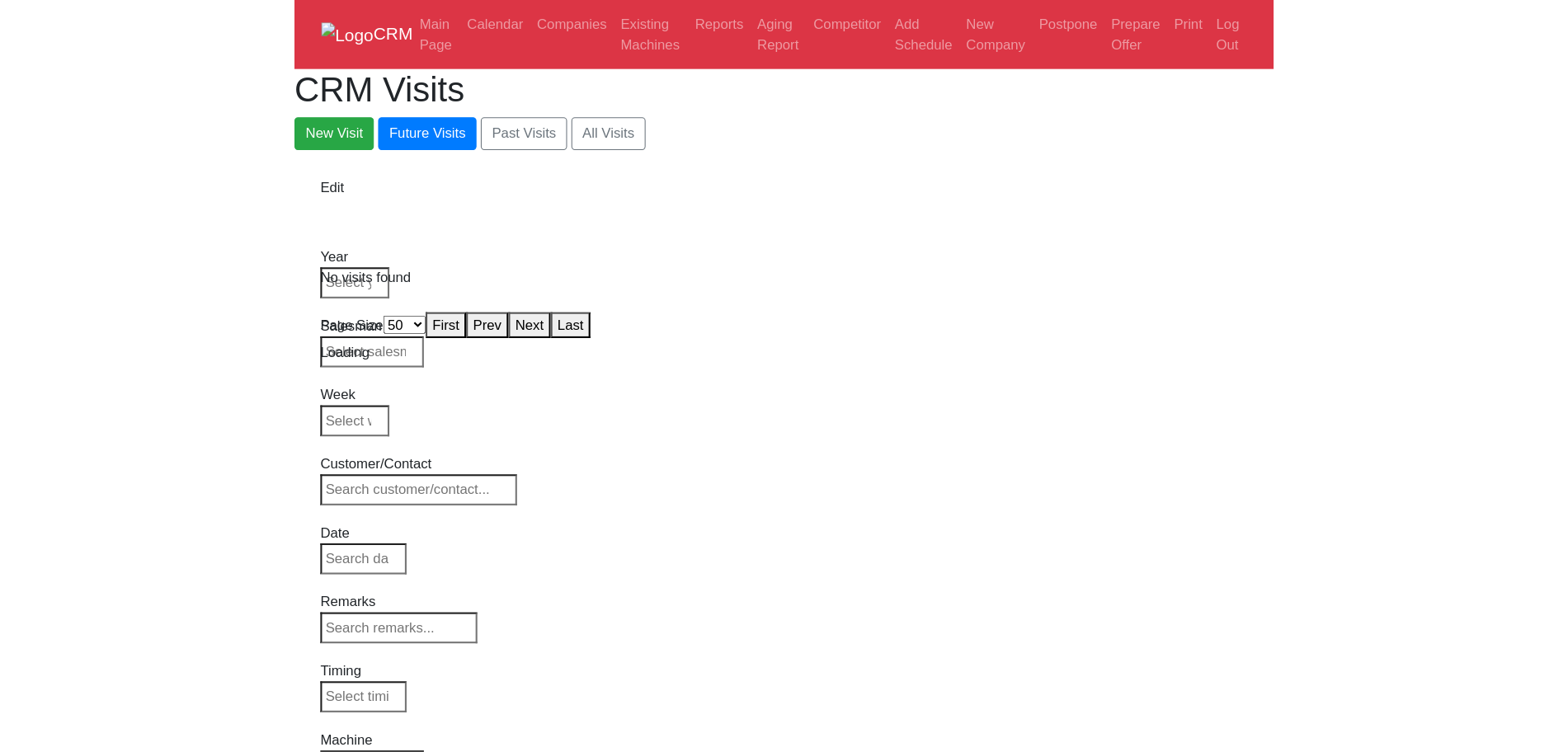 scroll, scrollTop: 0, scrollLeft: 0, axis: both 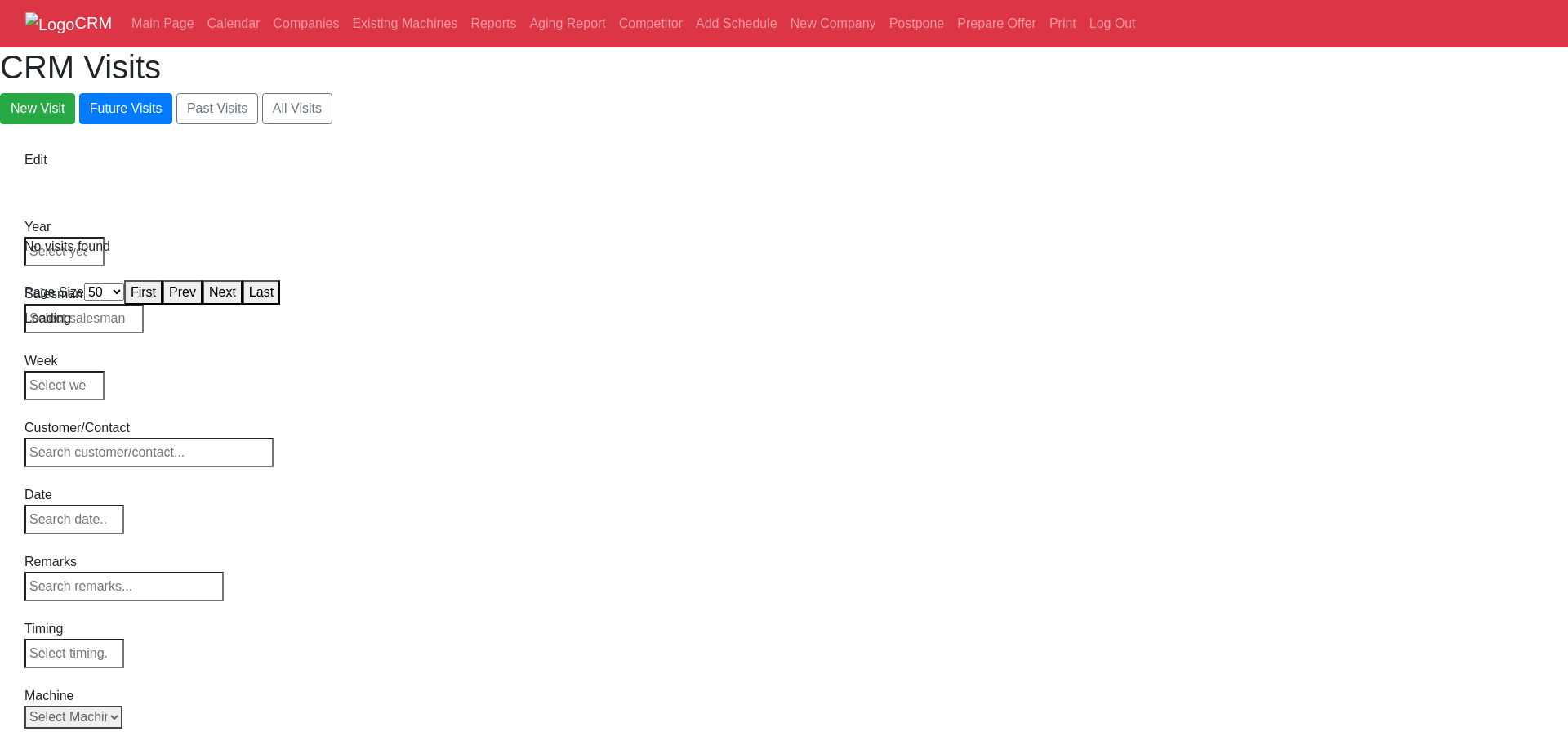 click on "CRM
Main Page
Calendar
Companies
Existing Machines
Reports
Aging Report
Competitor
Add Schedule
New Company
Postpone
Prepare Offer
Print
Log Out
CRM Visits
New Visit
Future Visits
Past Visits
All Visits
Edit Year Week" at bounding box center [784, 164] 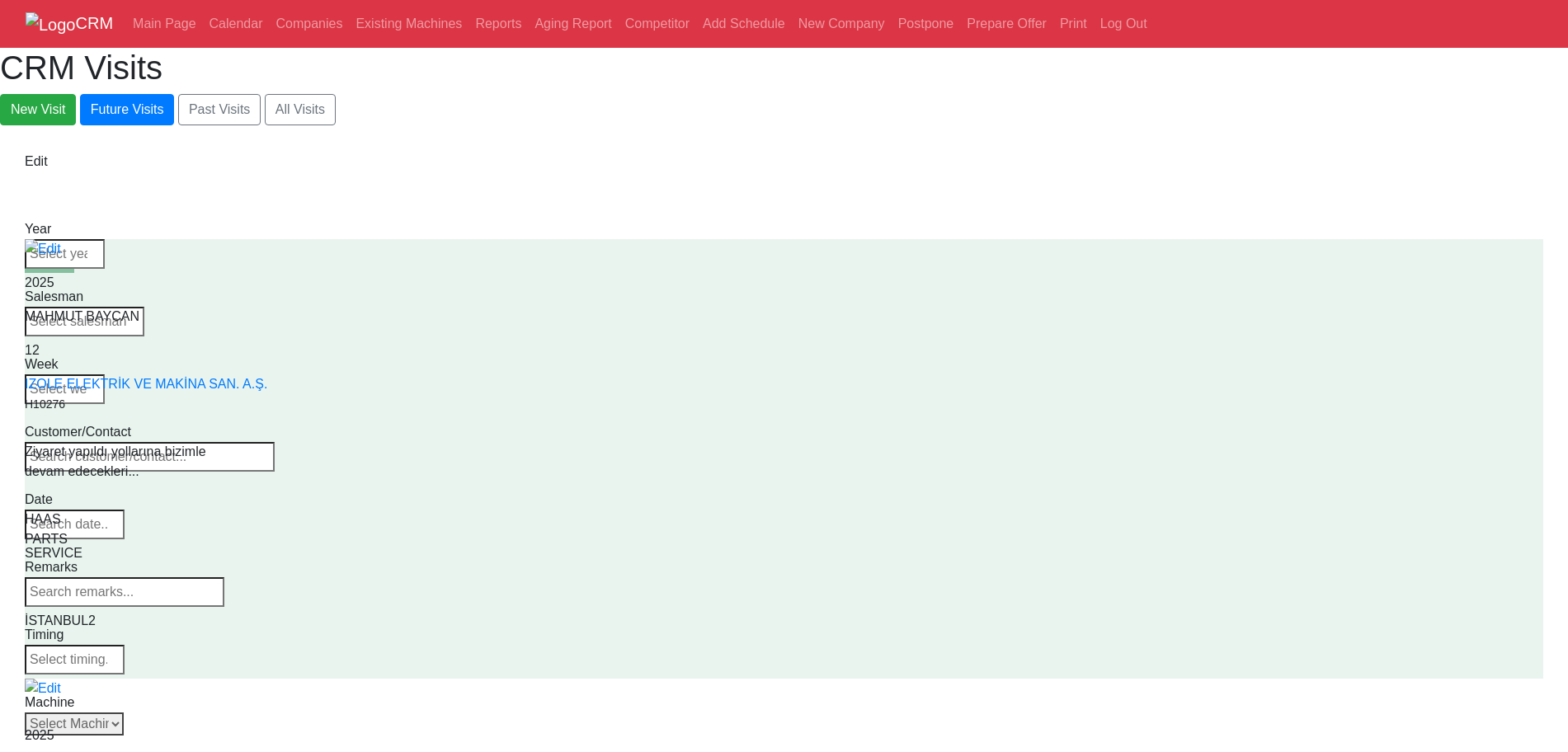 click on "Select Machine HAAS CANACA" at bounding box center (74, 724) 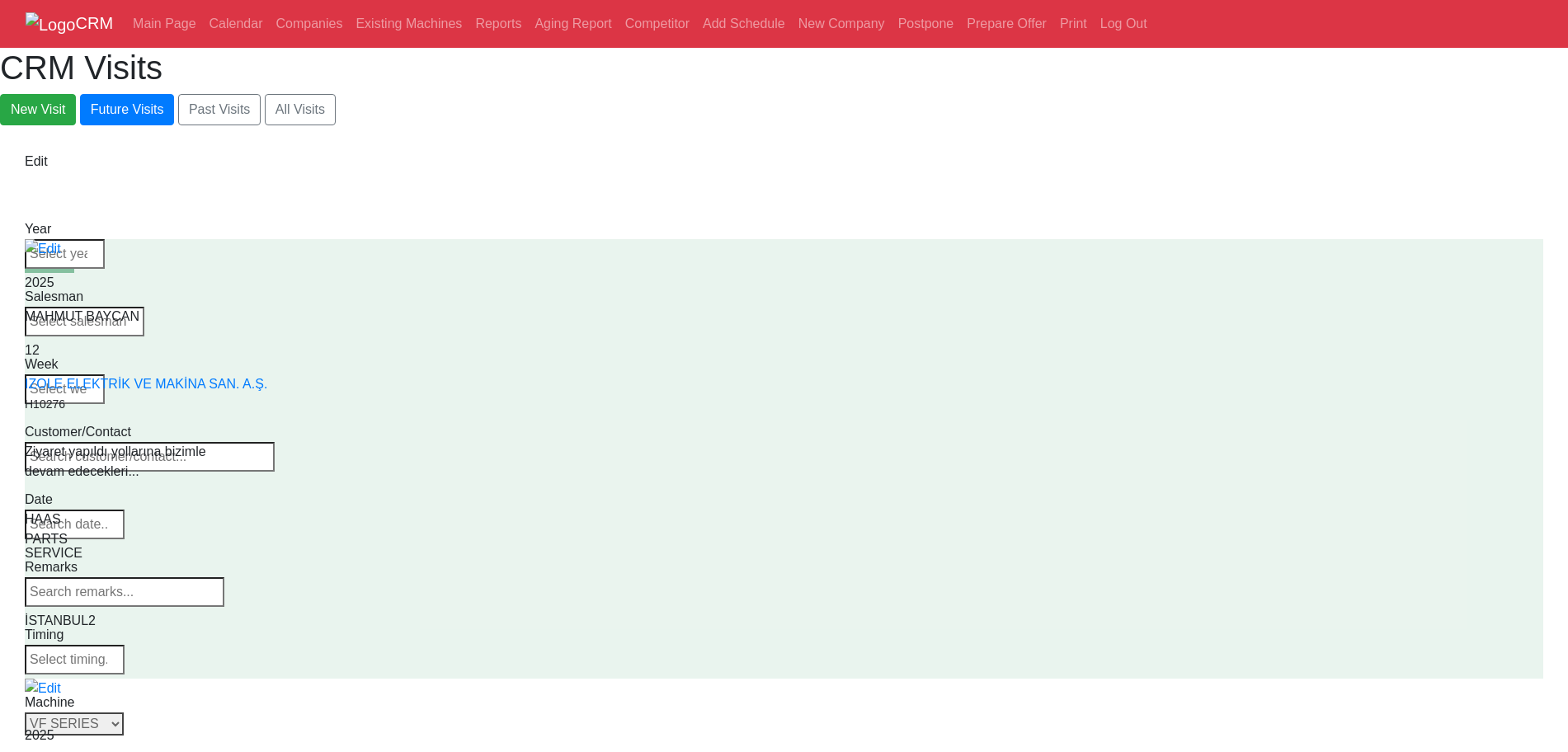 click on "Select Series All VF SERIES ST SERIES UMC EC SERIES ADDITIONAL TM SERIES MINI SERIES VM SERIES VC SERIES GM SERIES VR SERIES GR SERIES VS SERIES DC SERIES TL SERIES DS SERIES CL SERIES PARTS DT SERIES" at bounding box center [74, 724] 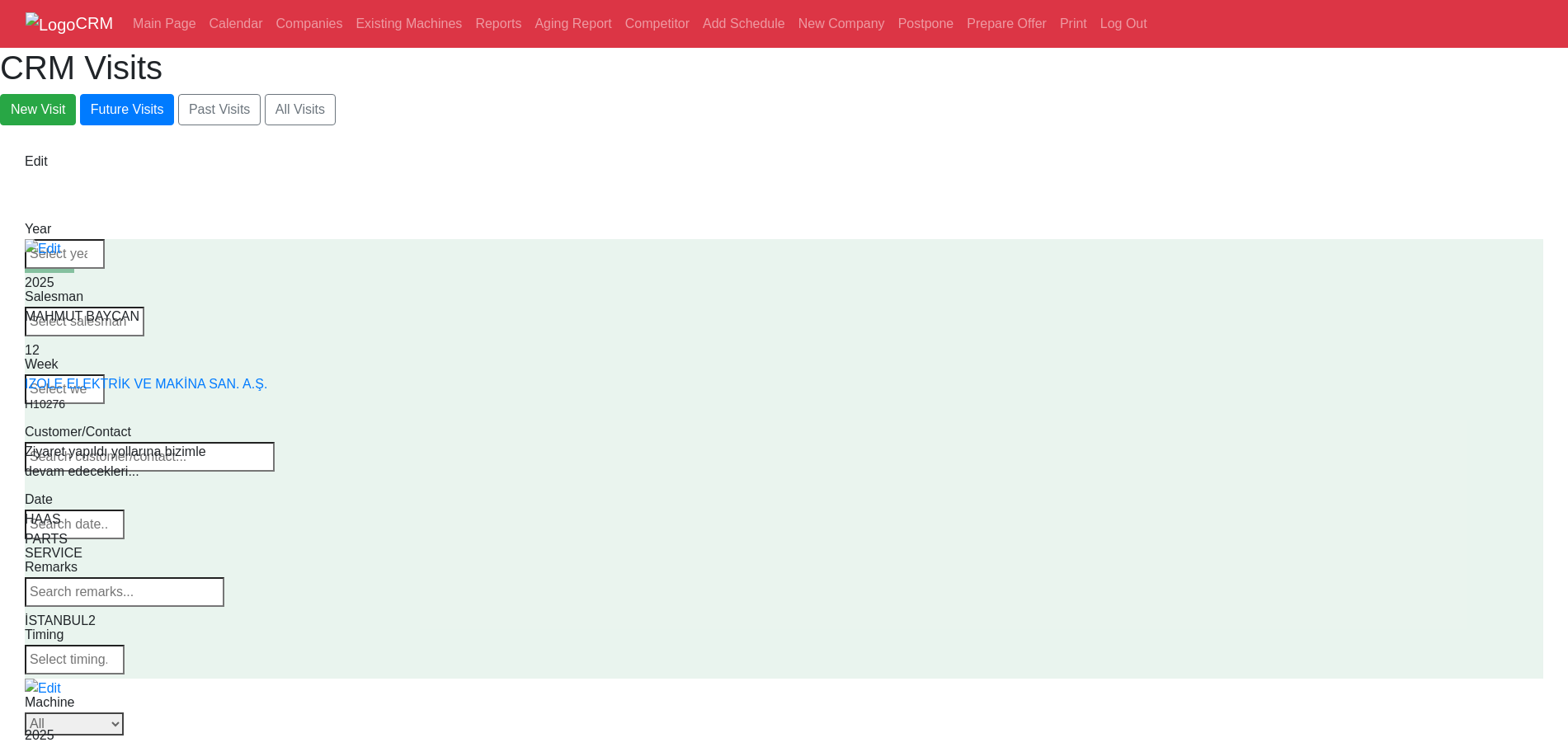 click on "Select Series All VF SERIES ST SERIES UMC EC SERIES ADDITIONAL TM SERIES MINI SERIES VM SERIES VC SERIES GM SERIES VR SERIES GR SERIES VS SERIES DC SERIES TL SERIES DS SERIES CL SERIES PARTS DT SERIES" at bounding box center [74, 724] 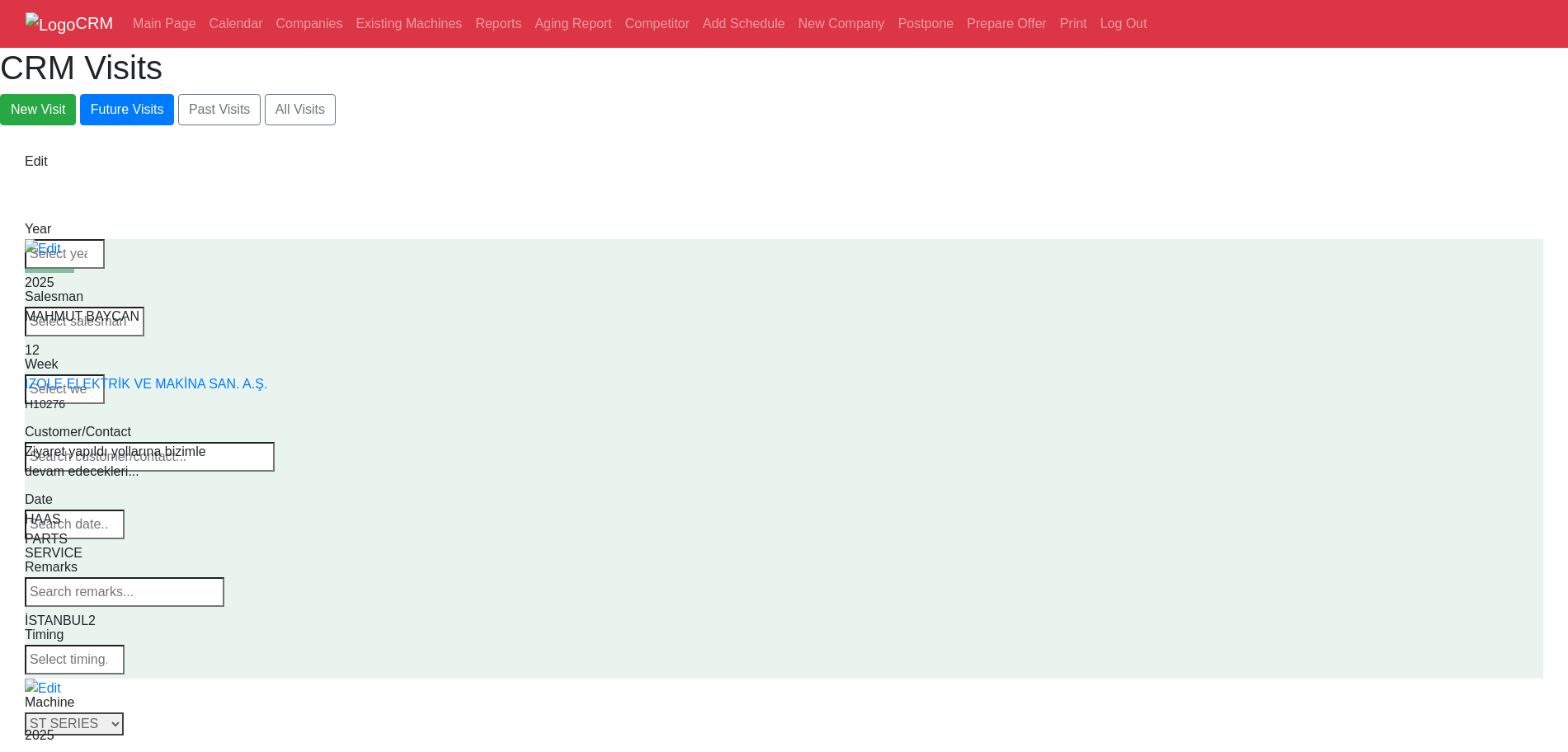 click on "Select Series All VF SERIES ST SERIES UMC EC SERIES ADDITIONAL TM SERIES MINI SERIES VM SERIES VC SERIES GM SERIES VR SERIES GR SERIES VS SERIES DC SERIES TL SERIES DS SERIES CL SERIES PARTS DT SERIES" at bounding box center [74, 724] 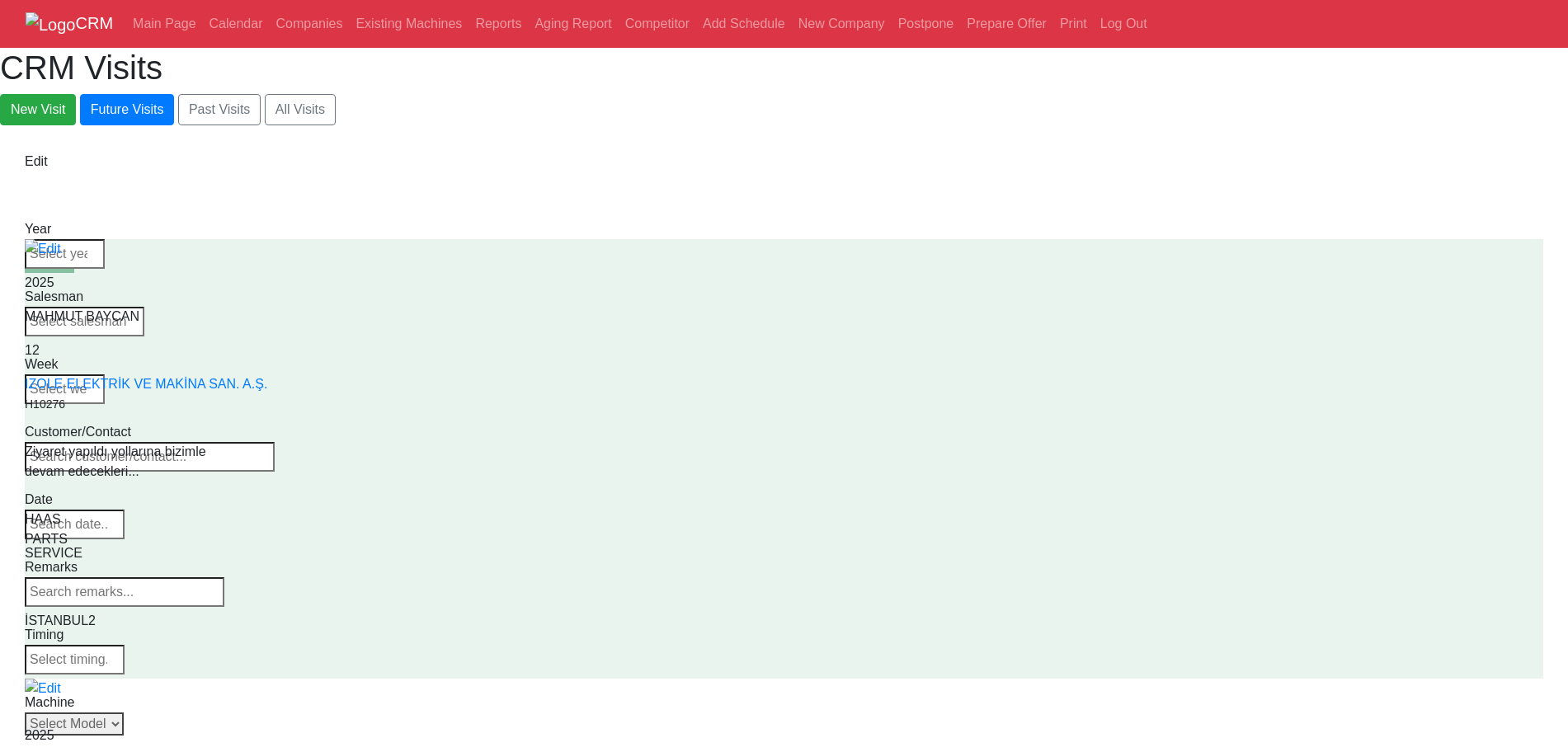 click on "Select Model All VF SERIES ST SERIES UMC EC SERIES ADDITIONAL TM SERIES MINI SERIES VM SERIES VC SERIES GM SERIES VR SERIES GR SERIES VS SERIES DC SERIES TL SERIES DS SERIES CL SERIES PARTS DT SERIES" at bounding box center [74, 724] 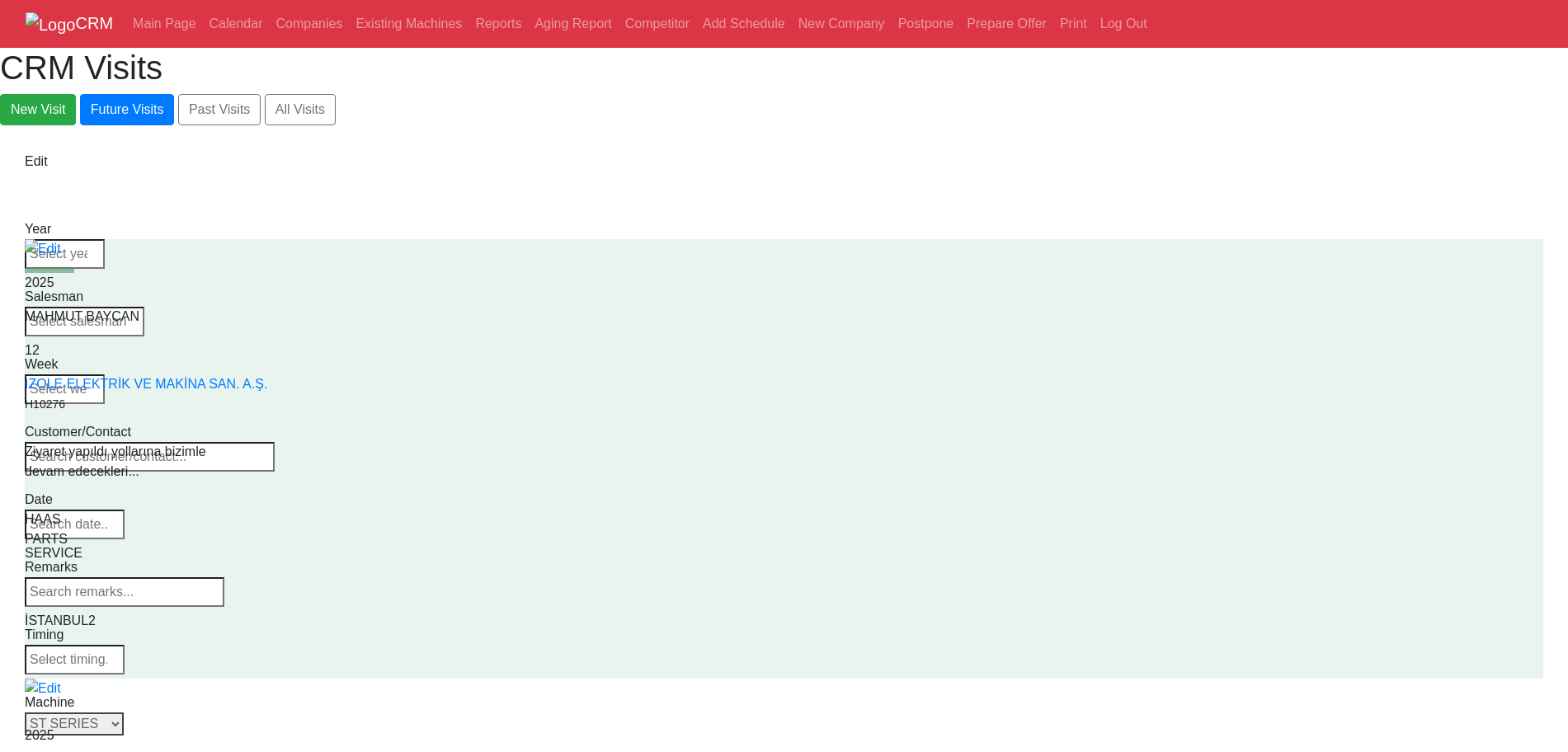 click on "Select Model All VF SERIES ST SERIES UMC EC SERIES ADDITIONAL TM SERIES MINI SERIES VM SERIES VC SERIES GM SERIES VR SERIES GR SERIES VS SERIES DC SERIES TL SERIES DS SERIES CL SERIES PARTS DT SERIES" at bounding box center [74, 724] 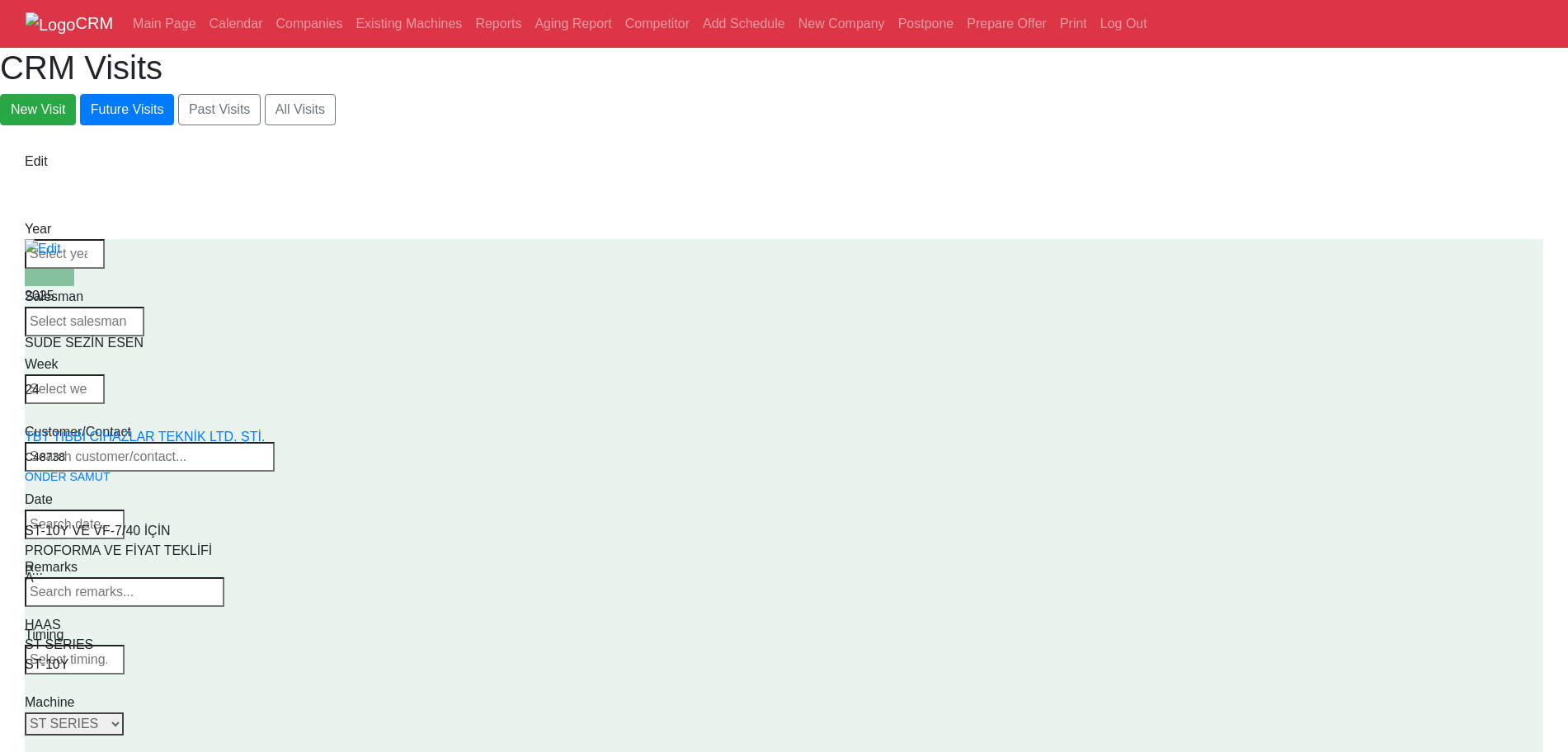 click on "Select Model All VF SERIES ST SERIES UMC EC SERIES ADDITIONAL TM SERIES MINI SERIES VM SERIES VC SERIES GM SERIES VR SERIES GR SERIES VS SERIES DC SERIES TL SERIES DS SERIES CL SERIES PARTS DT SERIES" at bounding box center (74, 724) 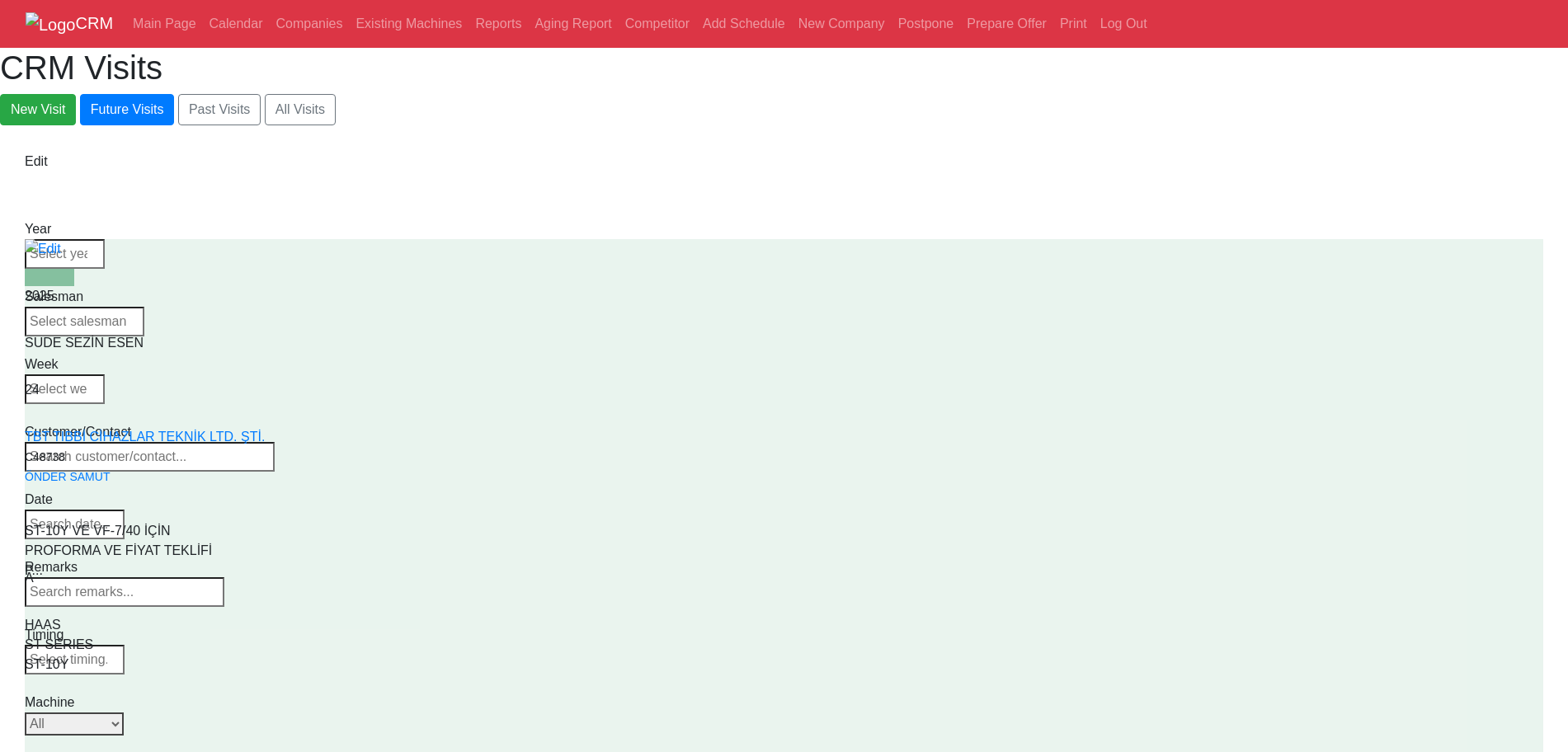 click on "Select Model All VF SERIES ST SERIES UMC EC SERIES ADDITIONAL TM SERIES MINI SERIES VM SERIES VC SERIES GM SERIES VR SERIES GR SERIES VS SERIES DC SERIES TL SERIES DS SERIES CL SERIES PARTS DT SERIES" at bounding box center (74, 724) 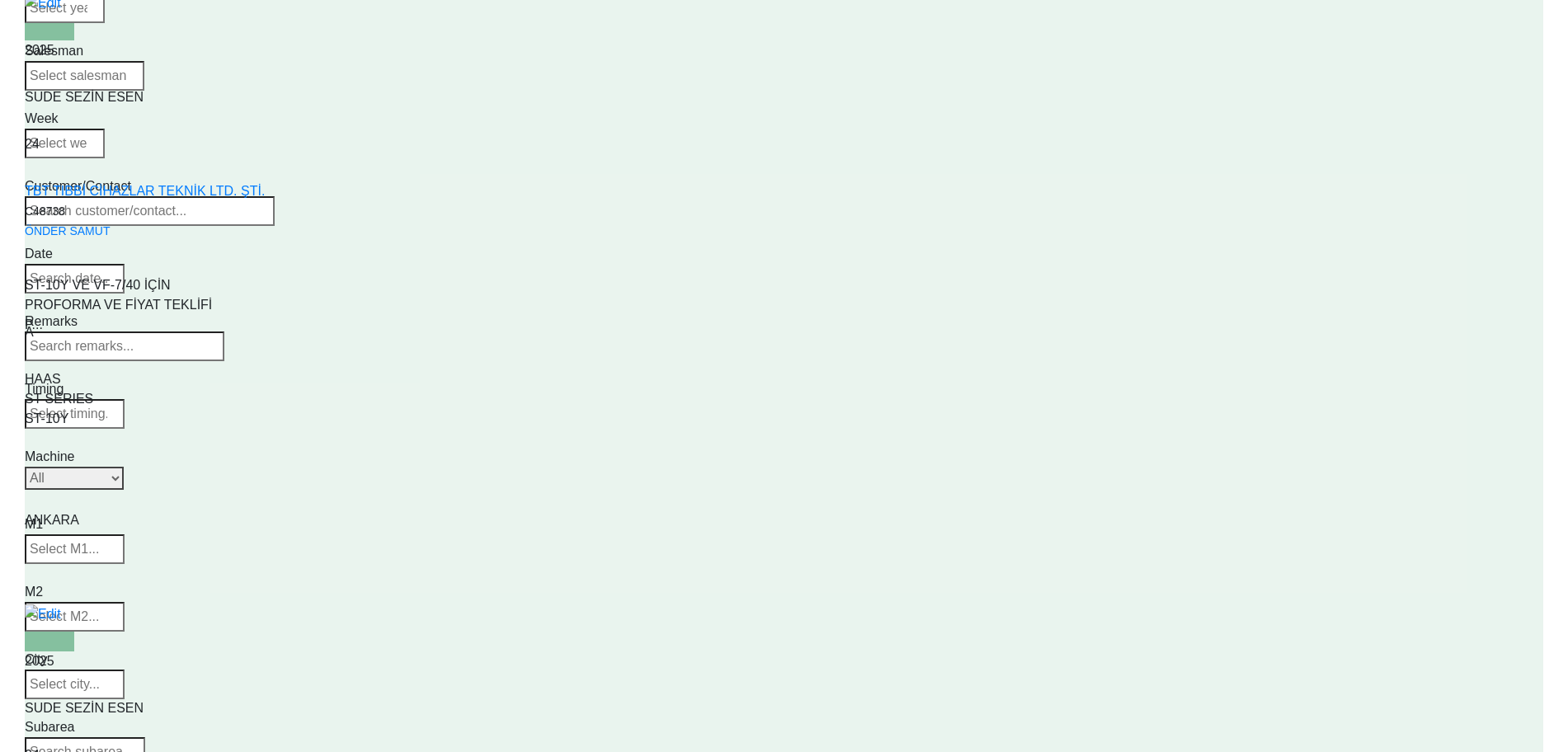 scroll, scrollTop: 0, scrollLeft: 0, axis: both 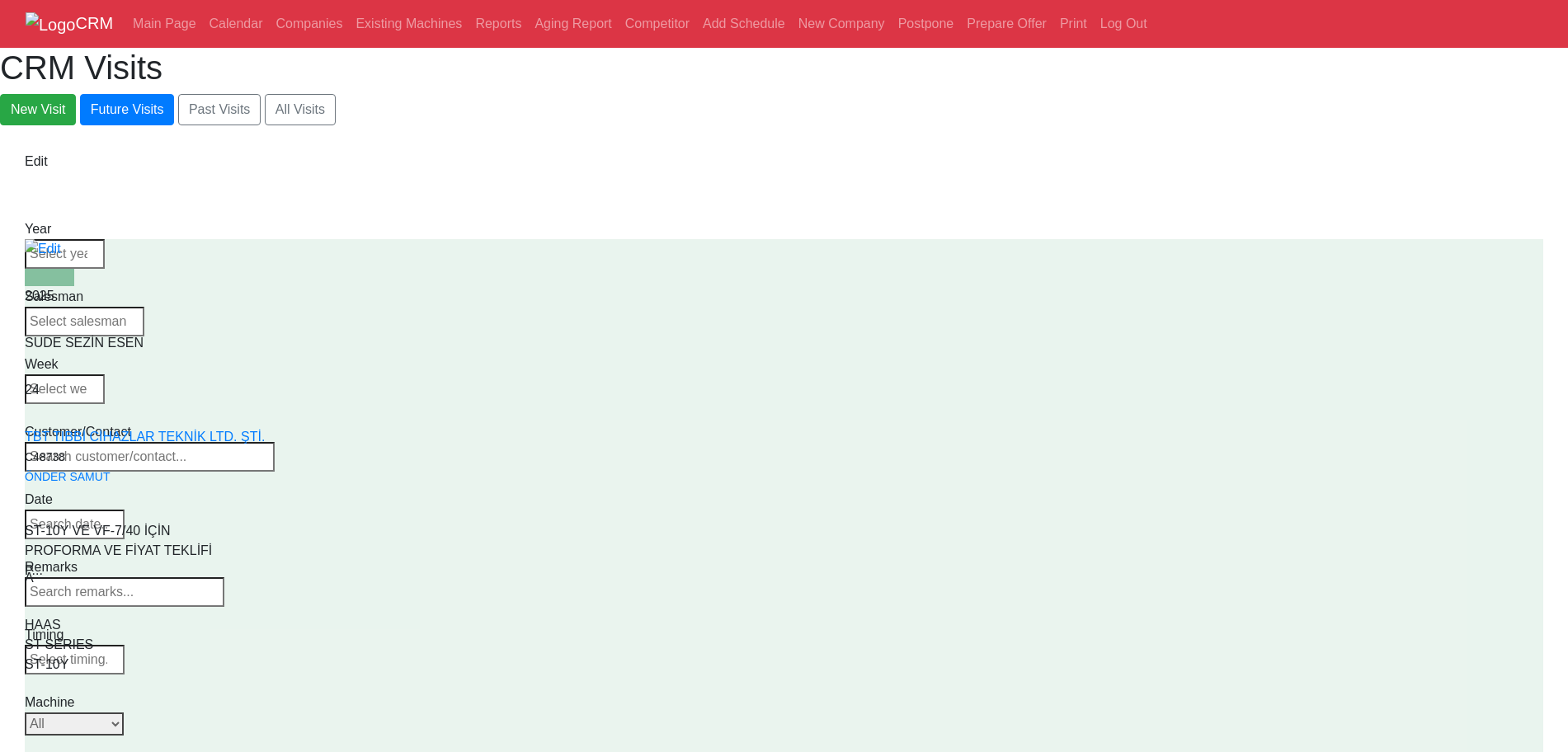 click on "Select Model All VF SERIES ST SERIES UMC EC SERIES ADDITIONAL TM SERIES MINI SERIES VM SERIES VC SERIES GM SERIES VR SERIES GR SERIES VS SERIES DC SERIES TL SERIES DS SERIES CL SERIES PARTS DT SERIES" at bounding box center [74, 724] 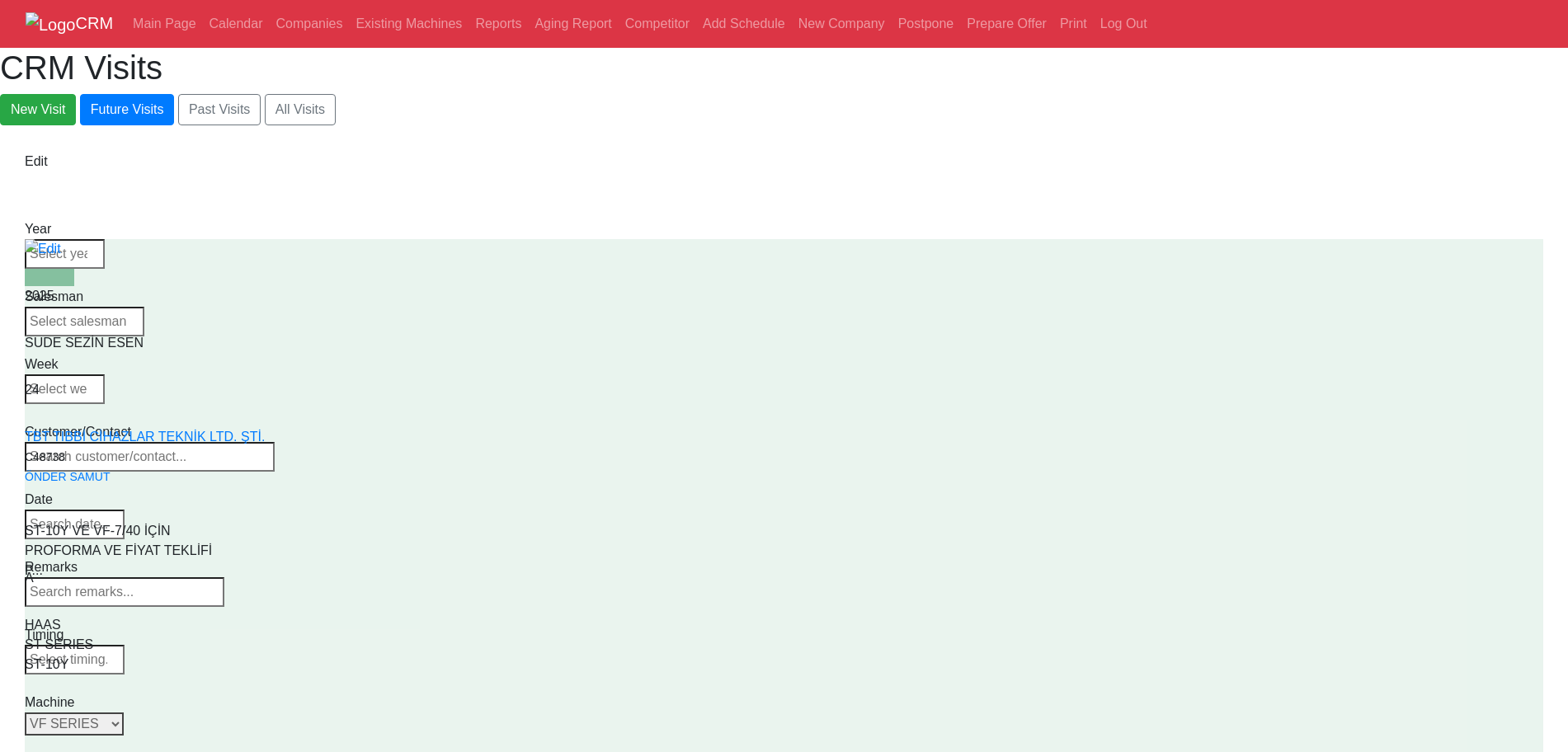 click on "Select Model All VF SERIES ST SERIES UMC EC SERIES ADDITIONAL TM SERIES MINI SERIES VM SERIES VC SERIES GM SERIES VR SERIES GR SERIES VS SERIES DC SERIES TL SERIES DS SERIES CL SERIES PARTS DT SERIES" at bounding box center [74, 724] 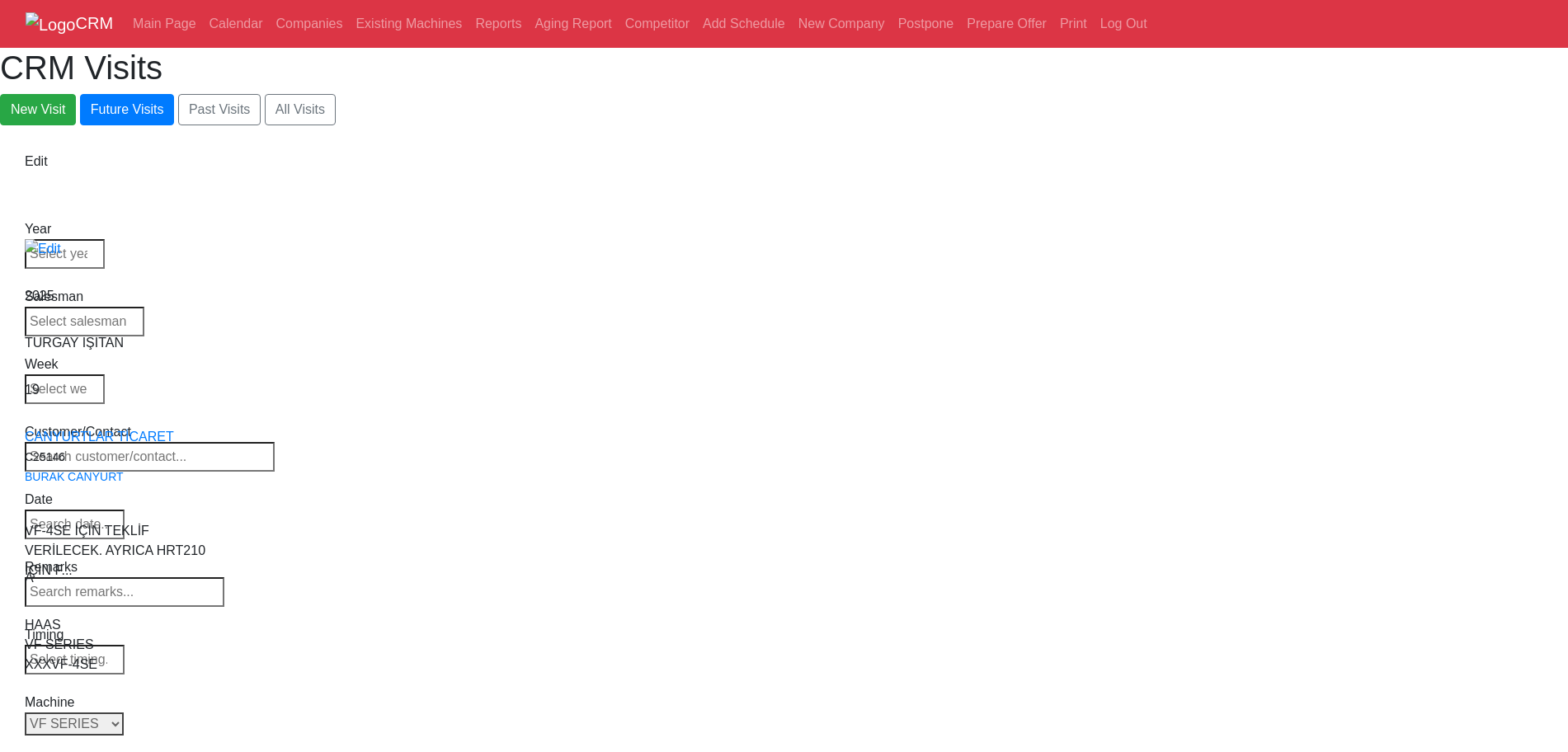 click on "Select Model All VF SERIES ST SERIES UMC EC SERIES ADDITIONAL TM SERIES MINI SERIES VM SERIES VC SERIES GM SERIES VR SERIES GR SERIES VS SERIES DC SERIES TL SERIES DS SERIES CL SERIES PARTS DT SERIES" at bounding box center (74, 724) 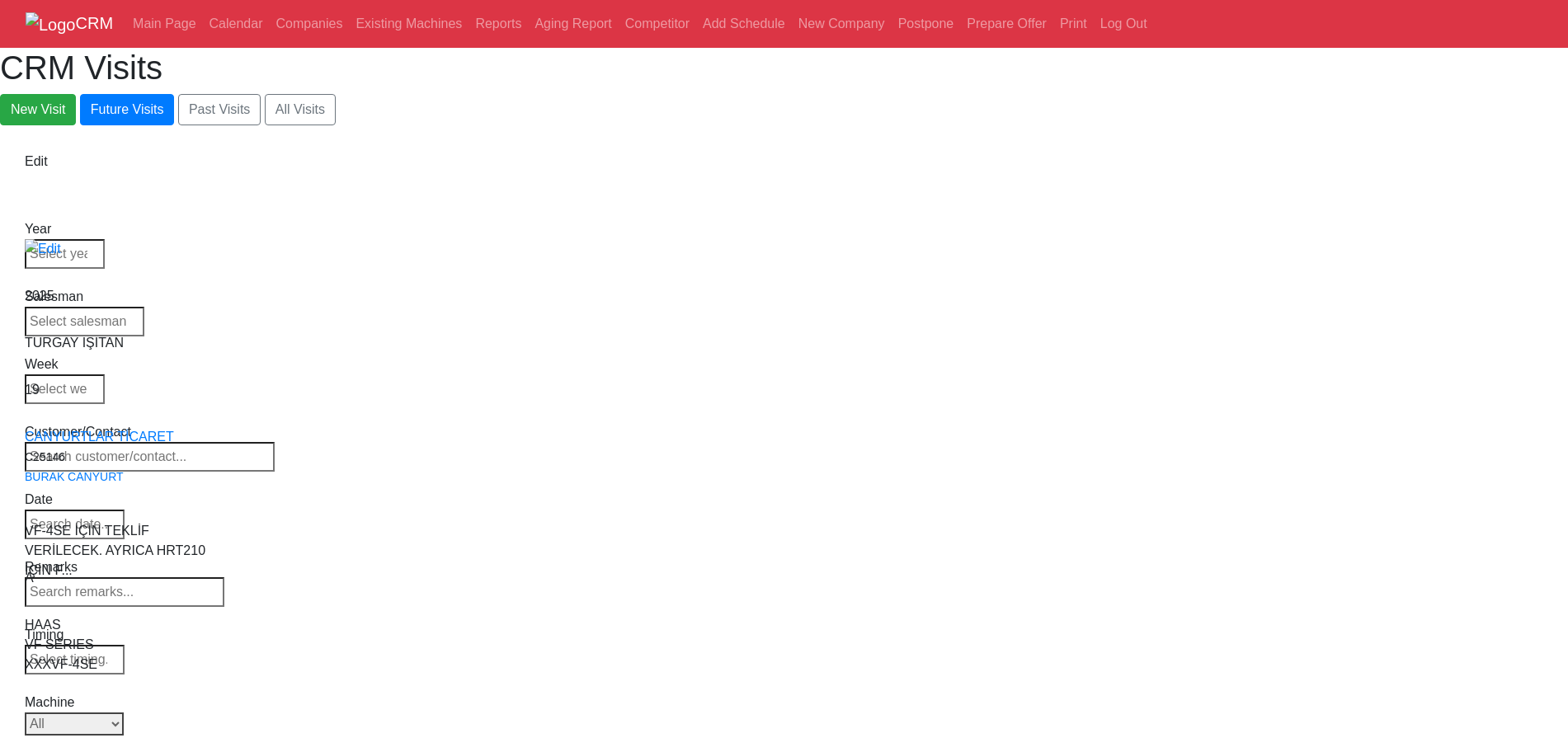 click on "Select Model All VF SERIES ST SERIES UMC EC SERIES ADDITIONAL TM SERIES MINI SERIES VM SERIES VC SERIES GM SERIES VR SERIES GR SERIES VS SERIES DC SERIES TL SERIES DS SERIES CL SERIES PARTS DT SERIES" at bounding box center [74, 724] 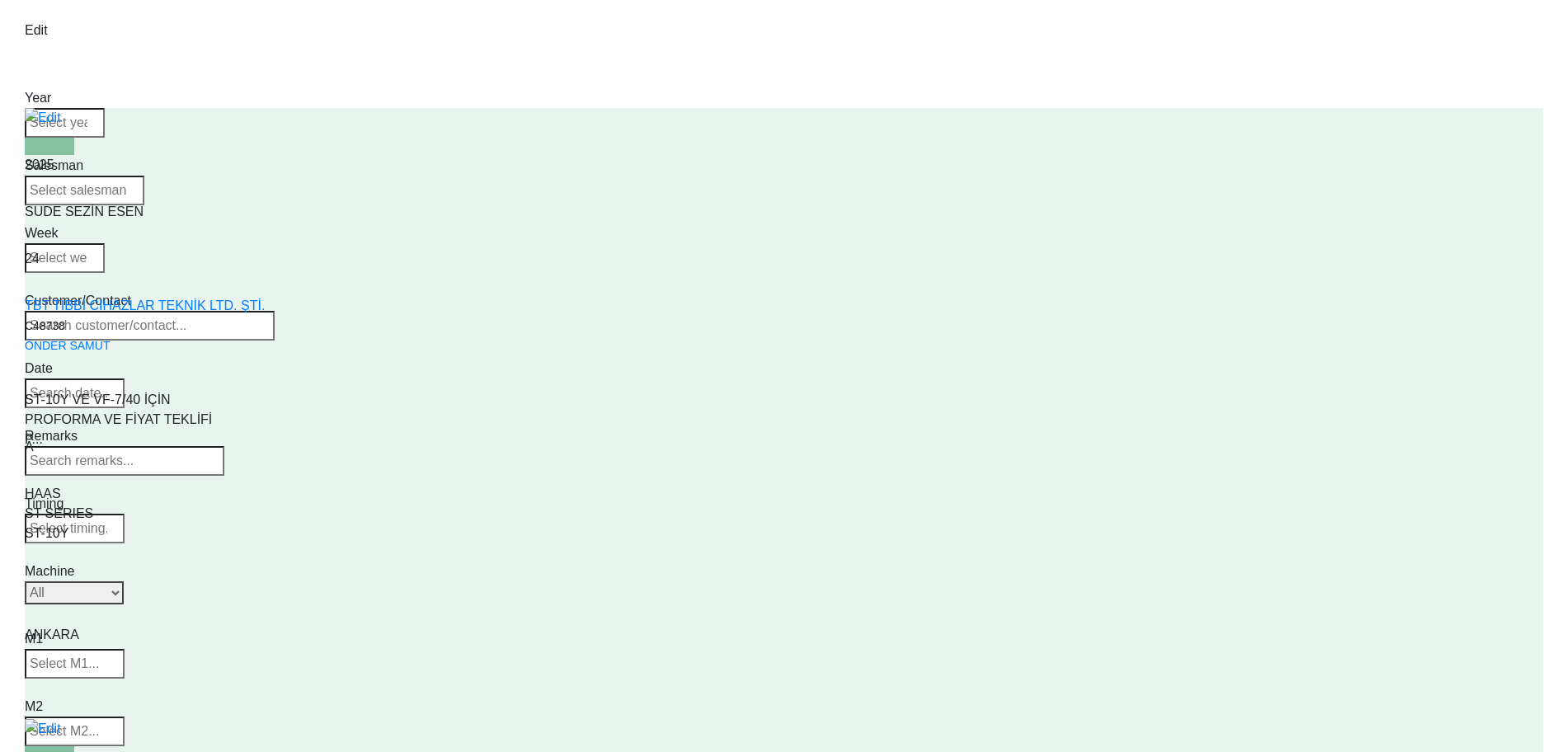 scroll, scrollTop: 0, scrollLeft: 0, axis: both 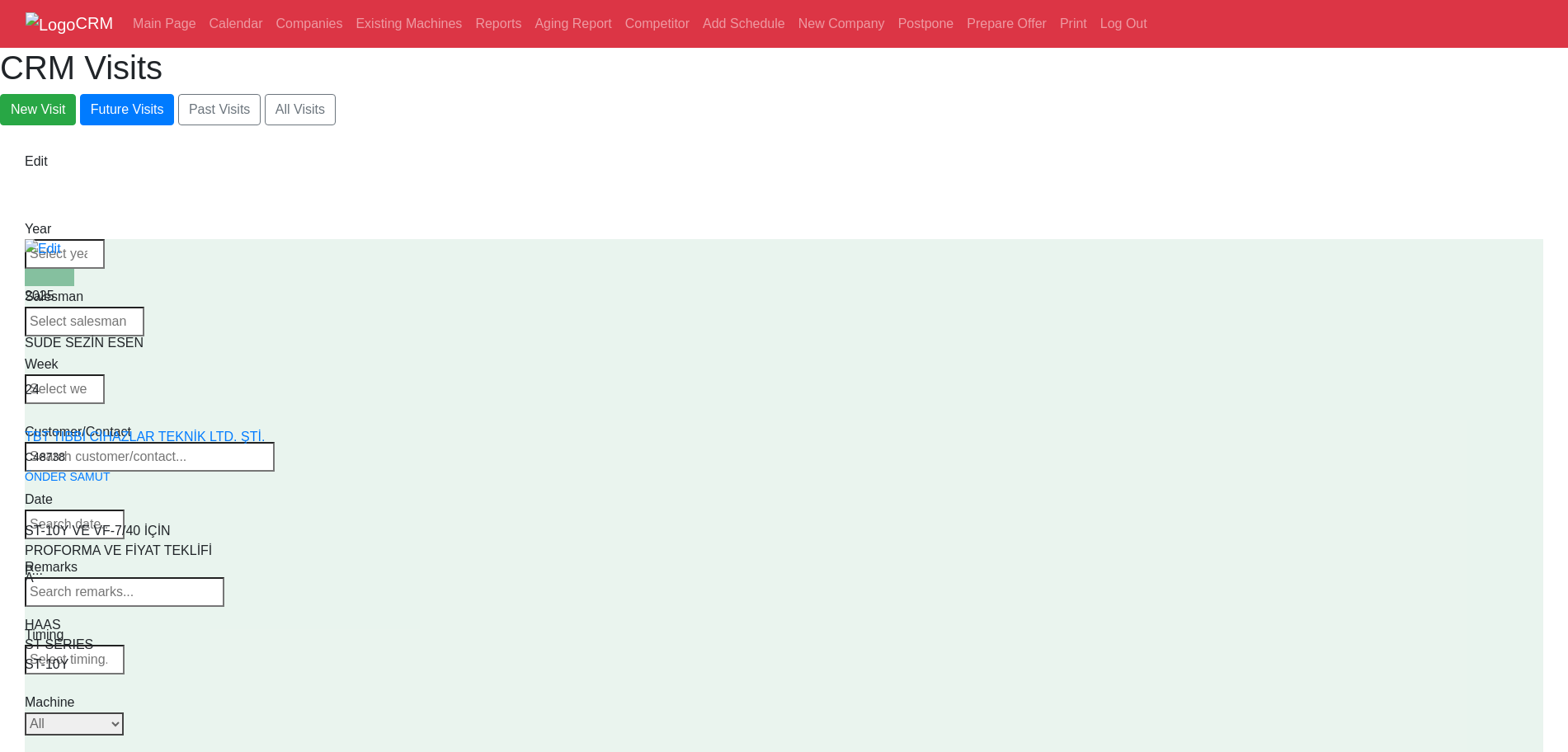 click on "Select Model All VF SERIES ST SERIES UMC EC SERIES ADDITIONAL TM SERIES MINI SERIES VM SERIES VC SERIES GM SERIES VR SERIES GR SERIES VS SERIES DC SERIES TL SERIES DS SERIES CL SERIES PARTS DT SERIES" at bounding box center [74, 724] 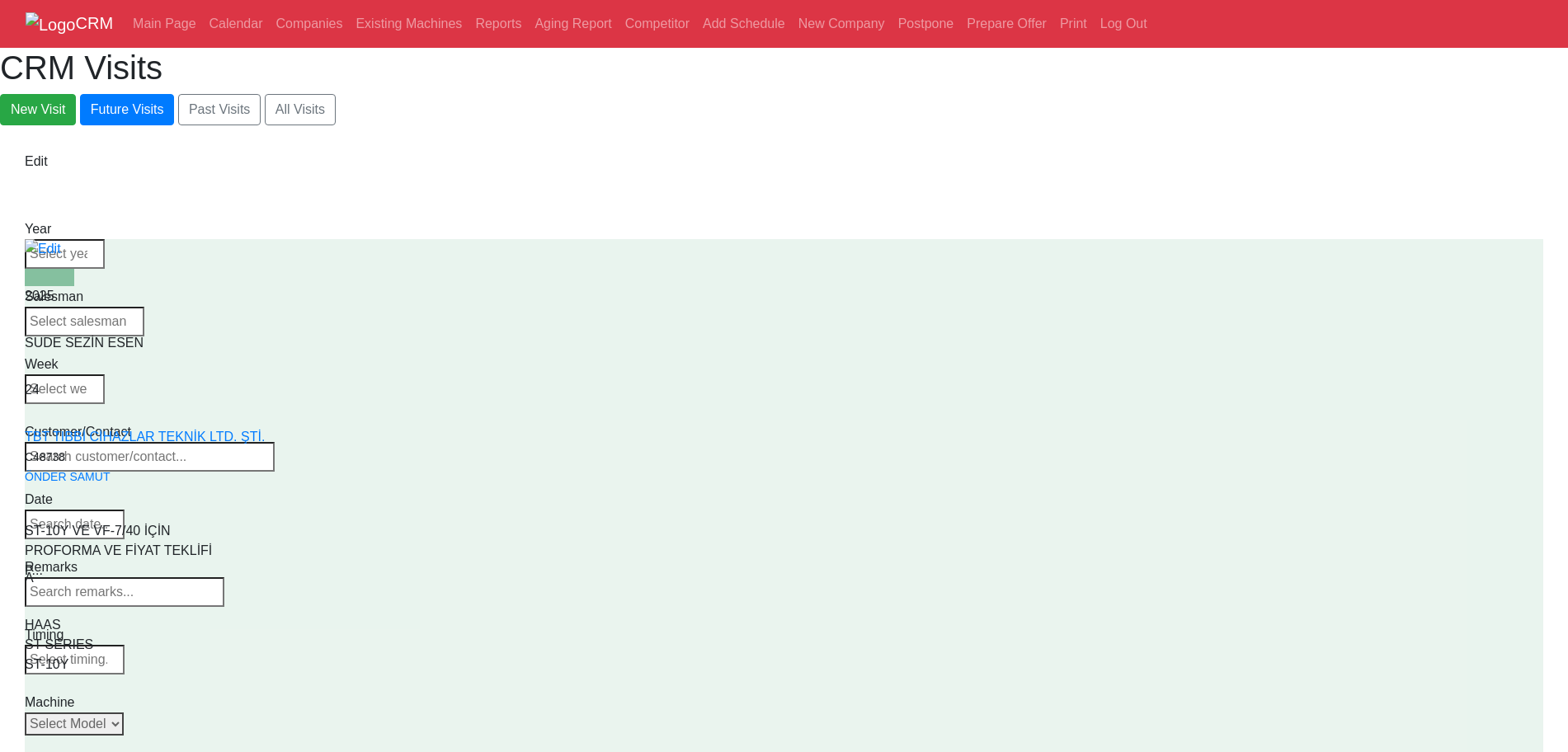 click on "Select Model All VF SERIES ST SERIES UMC EC SERIES ADDITIONAL TM SERIES MINI SERIES VM SERIES VC SERIES GM SERIES VR SERIES GR SERIES VS SERIES DC SERIES TL SERIES DS SERIES CL SERIES PARTS DT SERIES" at bounding box center [74, 724] 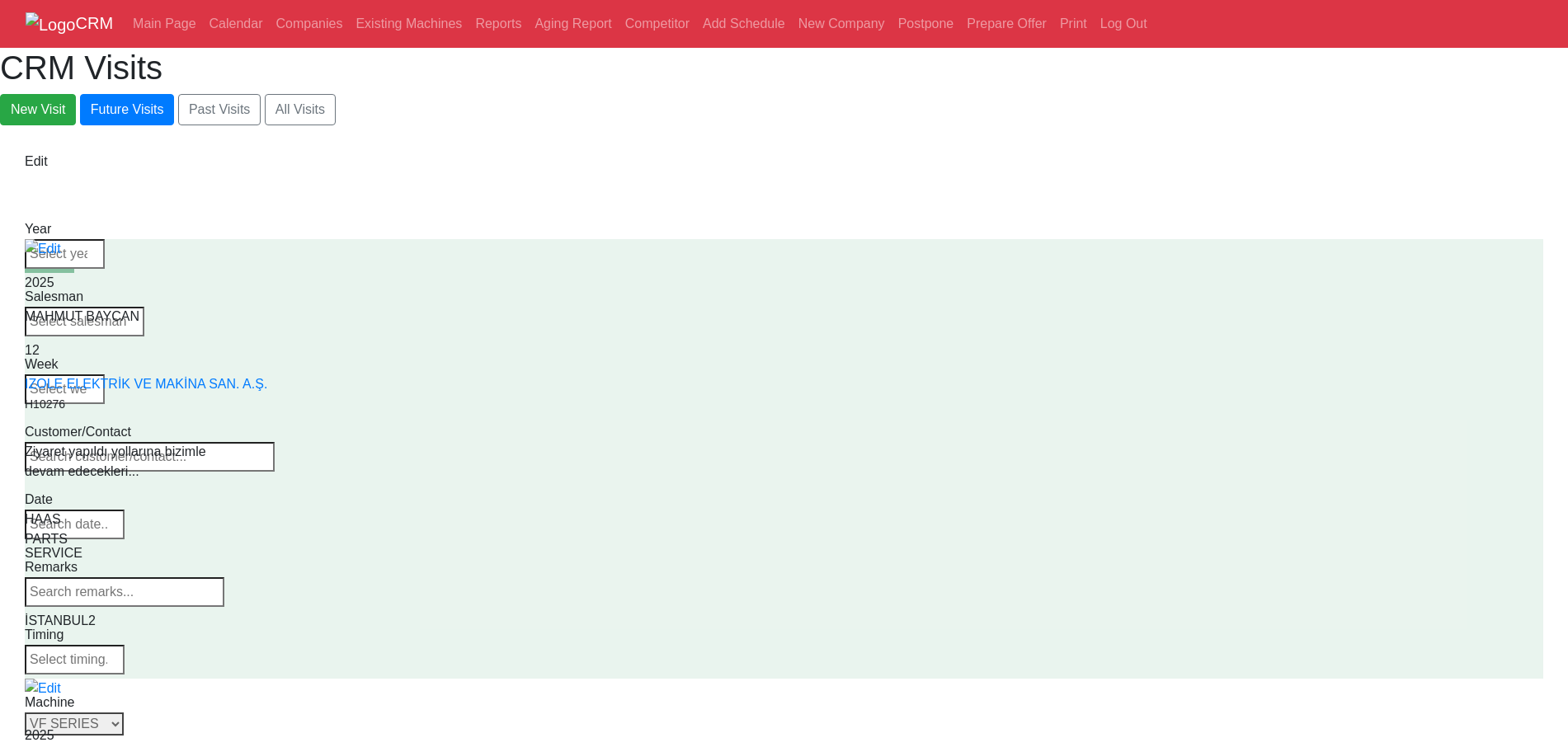 click on "Select Series VF SERIES ST SERIES UMC EC SERIES ADDITIONAL TM SERIES MINI SERIES VM SERIES VC SERIES GM SERIES VR SERIES GR SERIES VS SERIES DC SERIES TL SERIES DS SERIES CL SERIES PARTS DT SERIES" at bounding box center [74, 724] 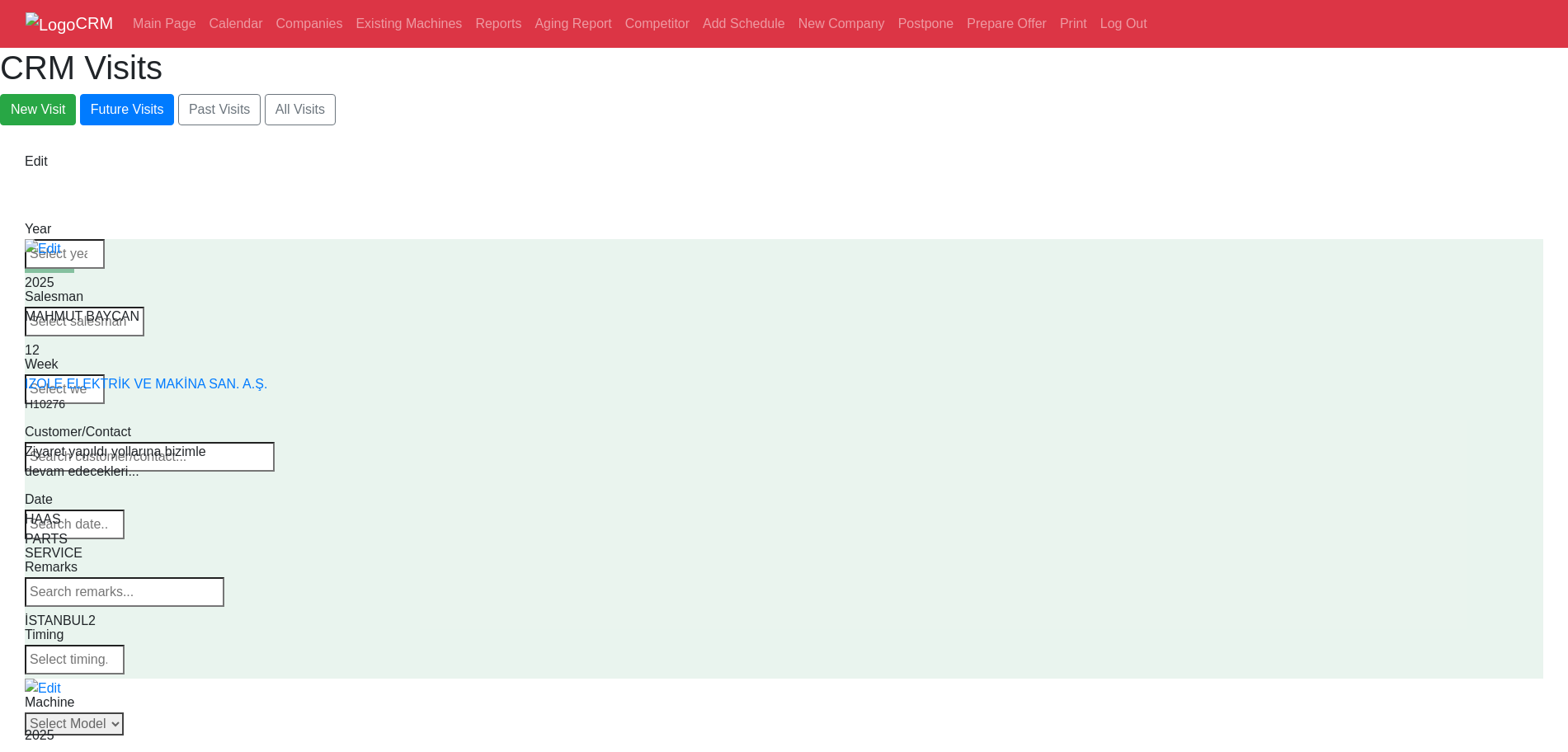 click on "Select Model All VF SERIES ST SERIES UMC EC SERIES ADDITIONAL TM SERIES MINI SERIES VM SERIES VC SERIES GM SERIES VR SERIES GR SERIES VS SERIES DC SERIES TL SERIES DS SERIES CL SERIES PARTS DT SERIES" at bounding box center [84, 724] 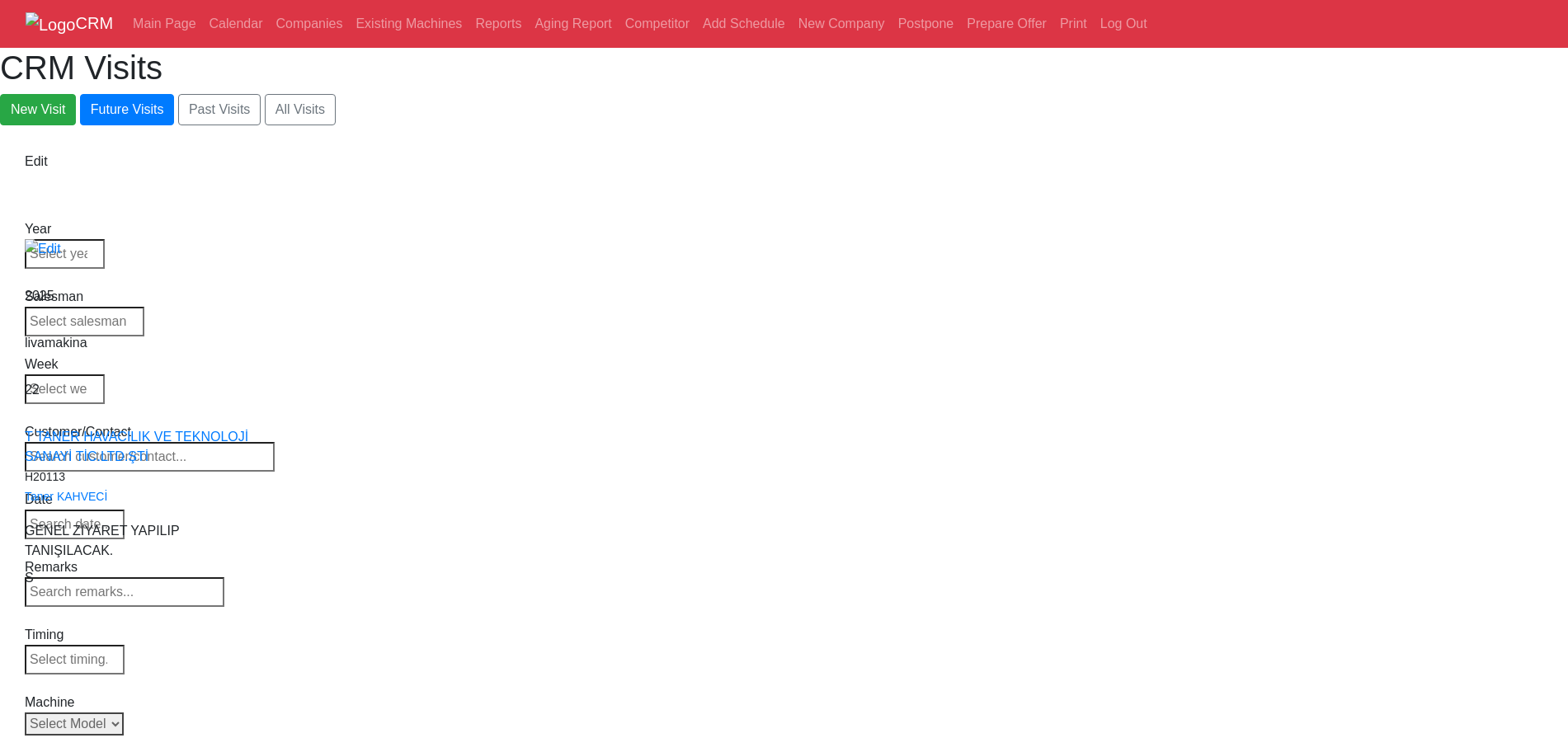 click on "Select Model All VF SERIES ST SERIES UMC EC SERIES ADDITIONAL TM SERIES MINI SERIES VM SERIES VC SERIES GM SERIES VR SERIES GR SERIES VS SERIES DC SERIES TL SERIES DS SERIES CL SERIES PARTS DT SERIES" at bounding box center [74, 724] 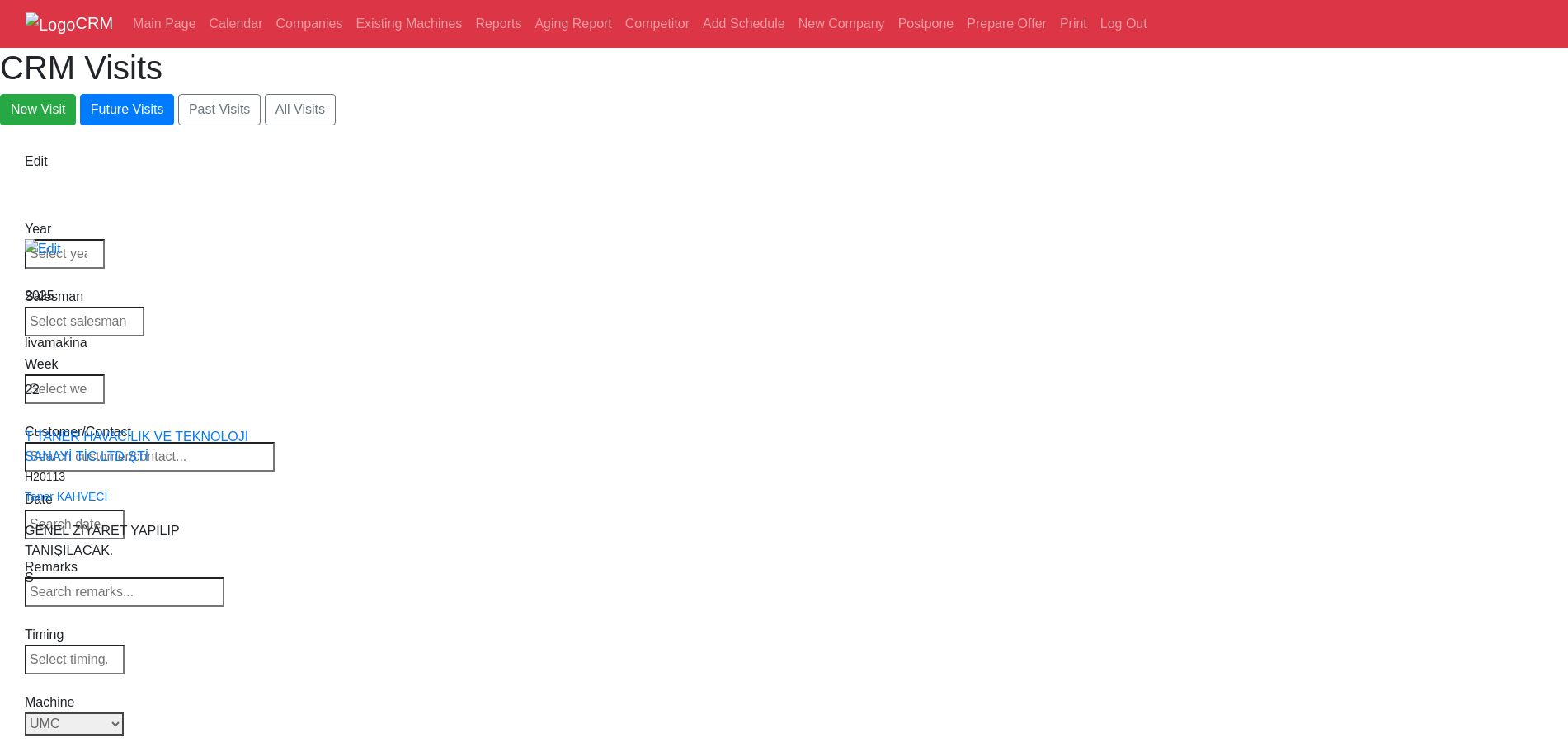 click on "Select Model All VF SERIES ST SERIES UMC EC SERIES ADDITIONAL TM SERIES MINI SERIES VM SERIES VC SERIES GM SERIES VR SERIES GR SERIES VS SERIES DC SERIES TL SERIES DS SERIES CL SERIES PARTS DT SERIES" at bounding box center (74, 724) 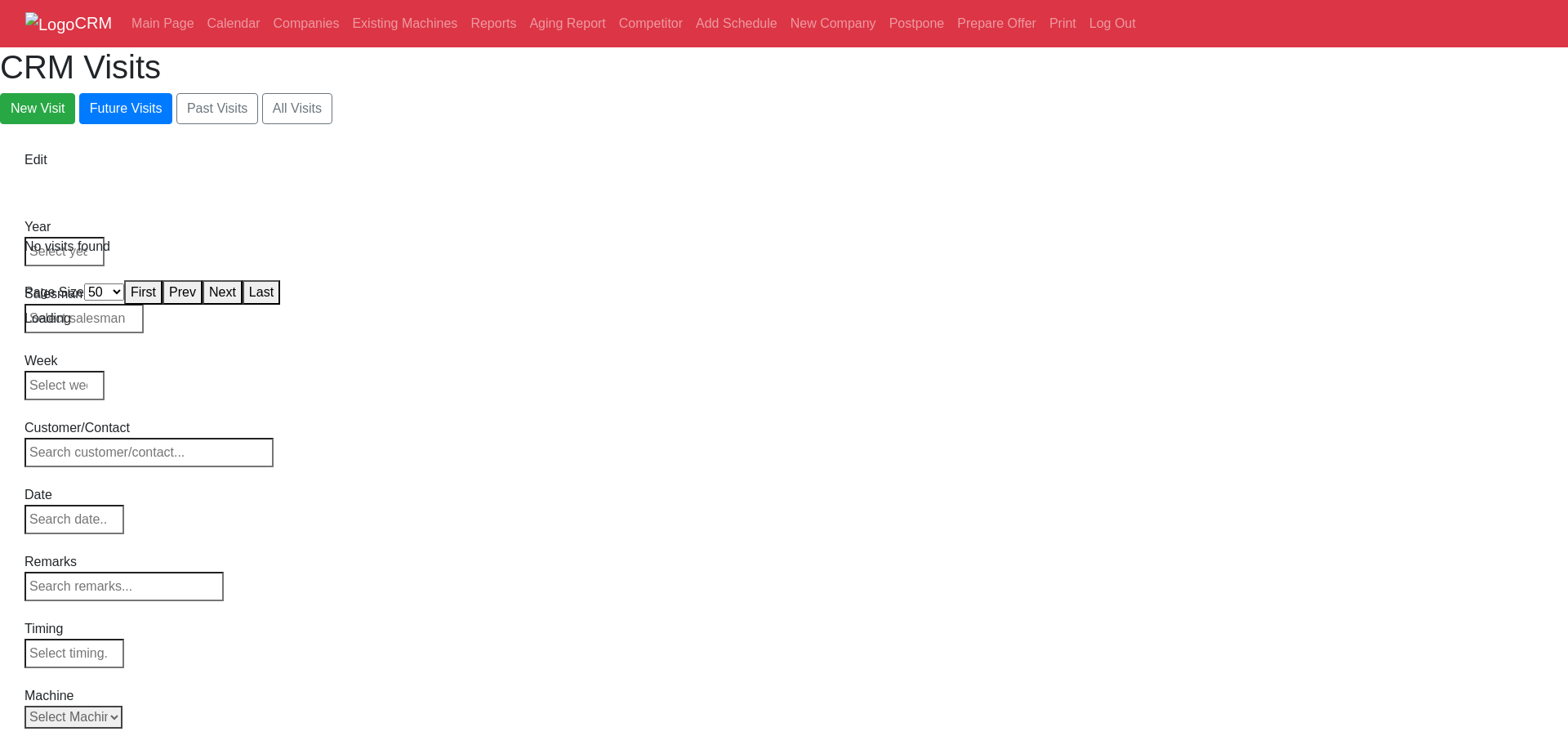 select on "50" 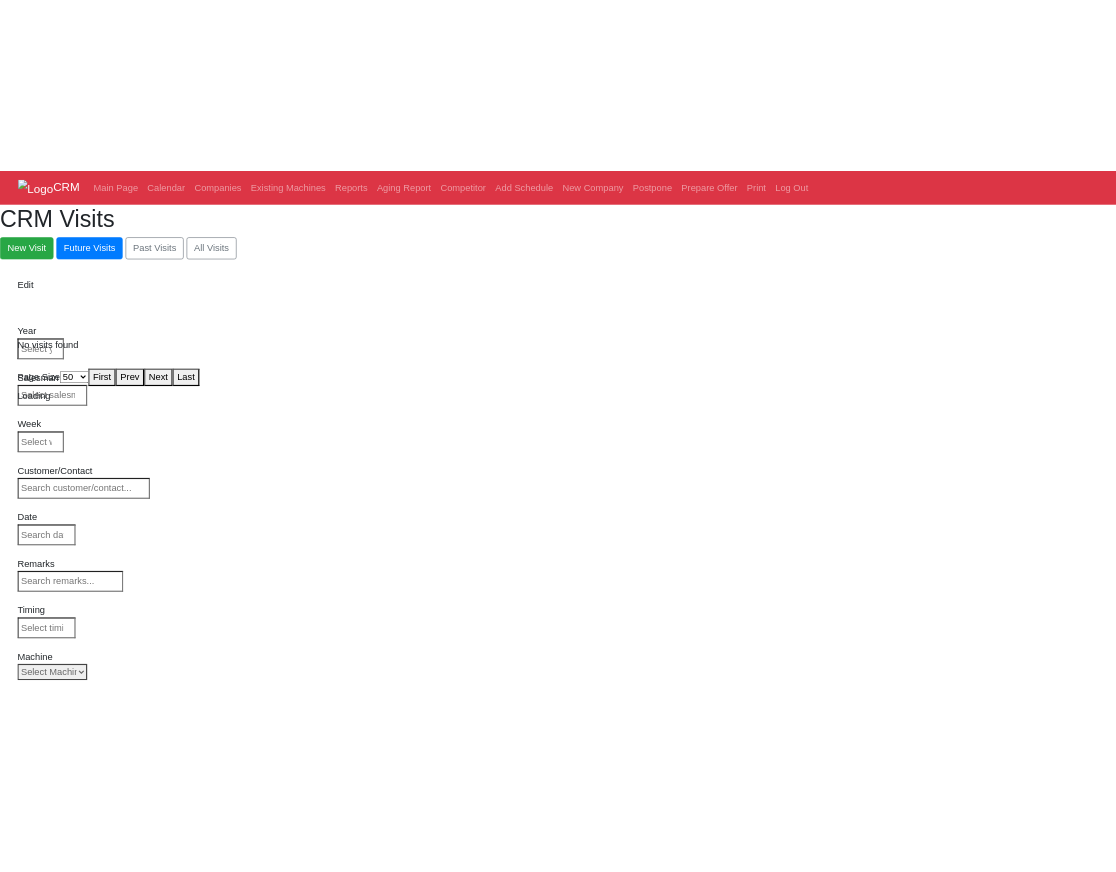 scroll, scrollTop: 0, scrollLeft: 0, axis: both 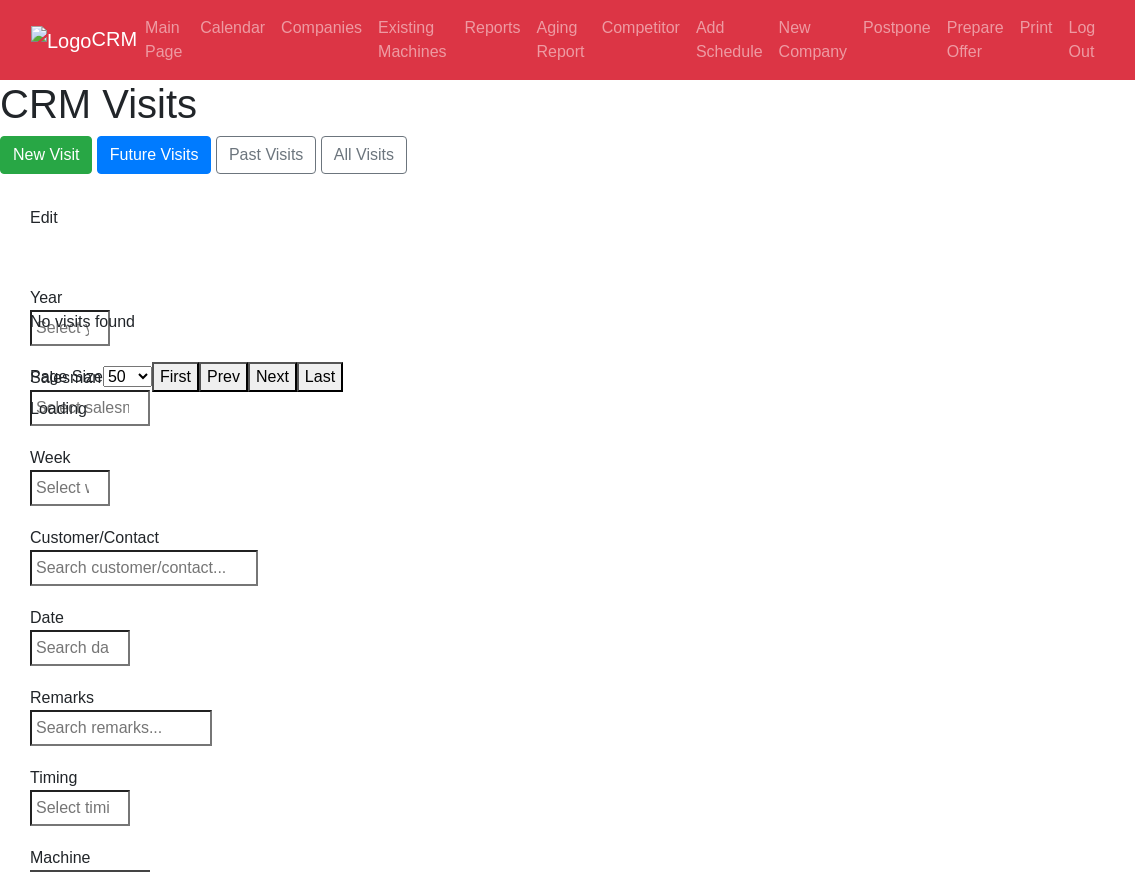 click on "CRM
Main Page
Calendar
Companies
Existing Machines
Reports
Aging Report
Competitor
Add Schedule
New Company
Postpone
Prepare Offer
Print
Log Out
CRM Visits
New Visit
Future Visits
Past Visits
All Visits
Edit Year Week" at bounding box center (567, 210) 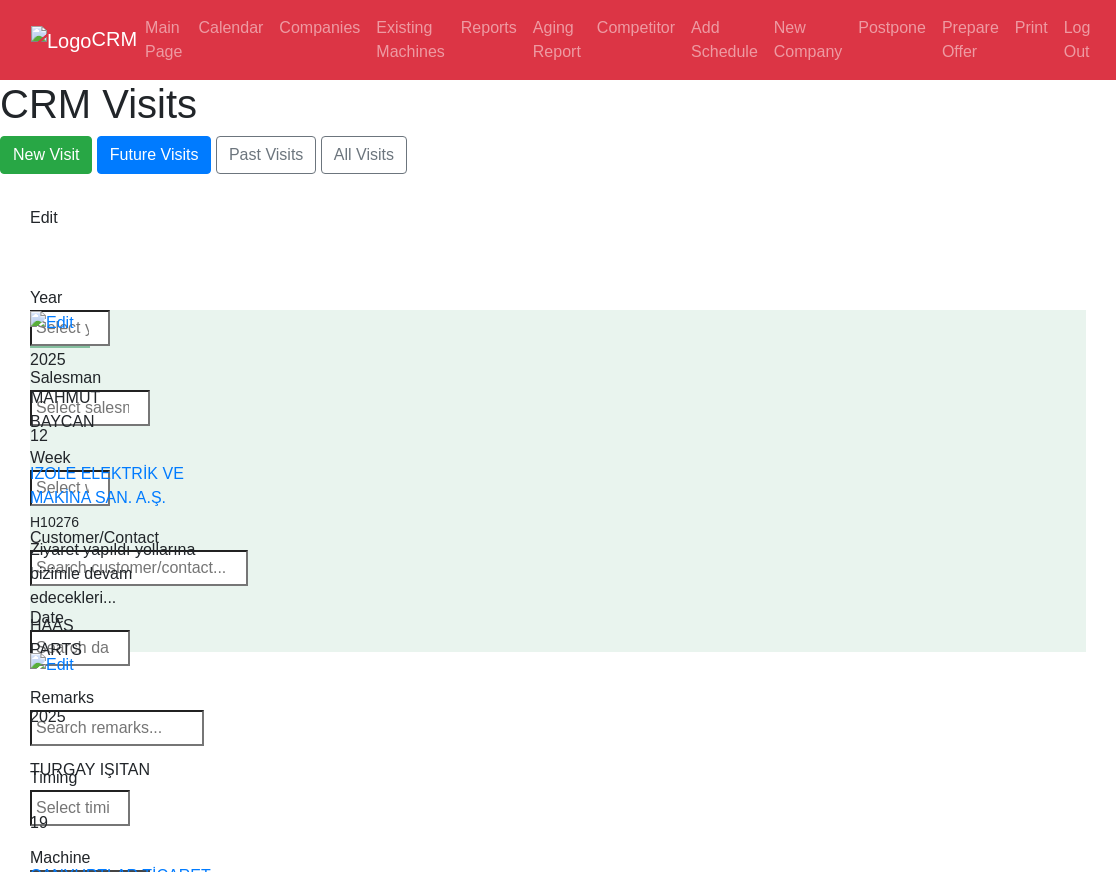 click on "Select Machine HAAS CANACA" at bounding box center [90, 884] 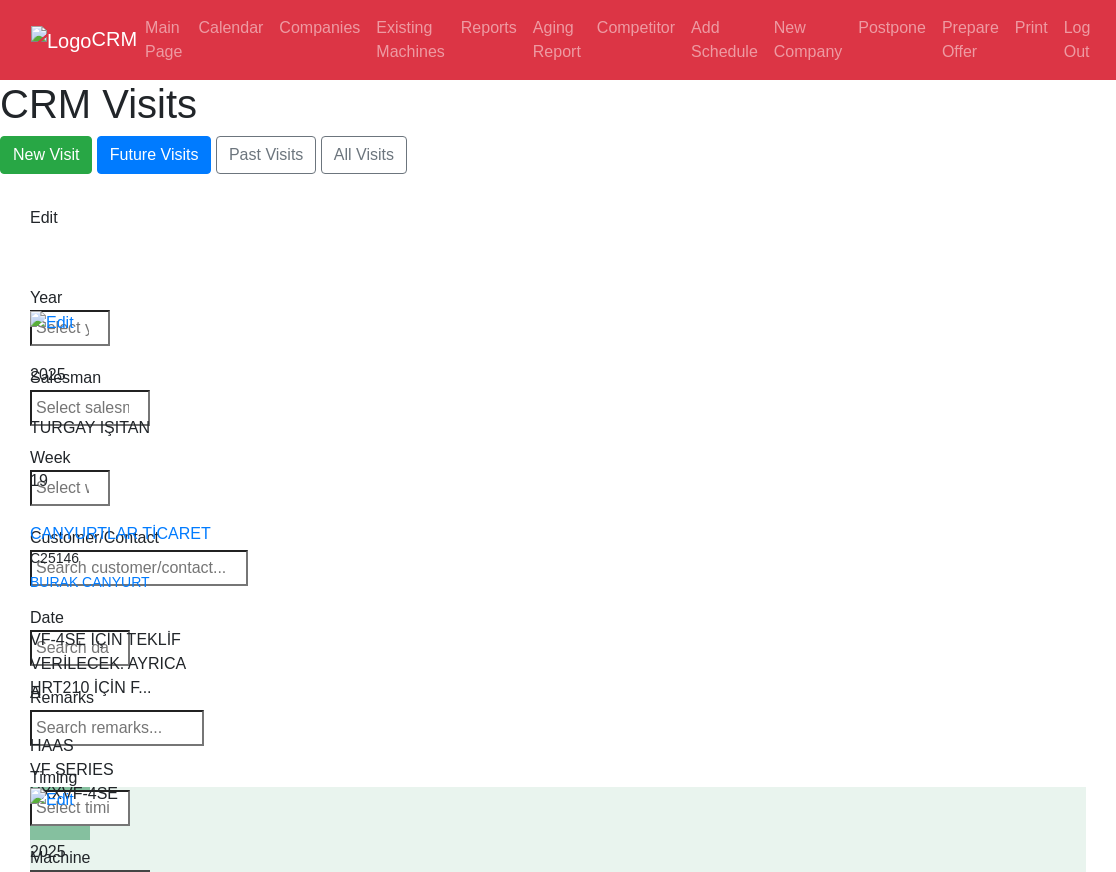 click on "Select Model All VF SERIES ST SERIES UMC EC SERIES ADDITIONAL TM SERIES MINI SERIES VM SERIES VC SERIES GM SERIES VR SERIES GR SERIES VS SERIES DC SERIES TL SERIES DS SERIES CL SERIES PARTS DT SERIES" at bounding box center [90, 884] 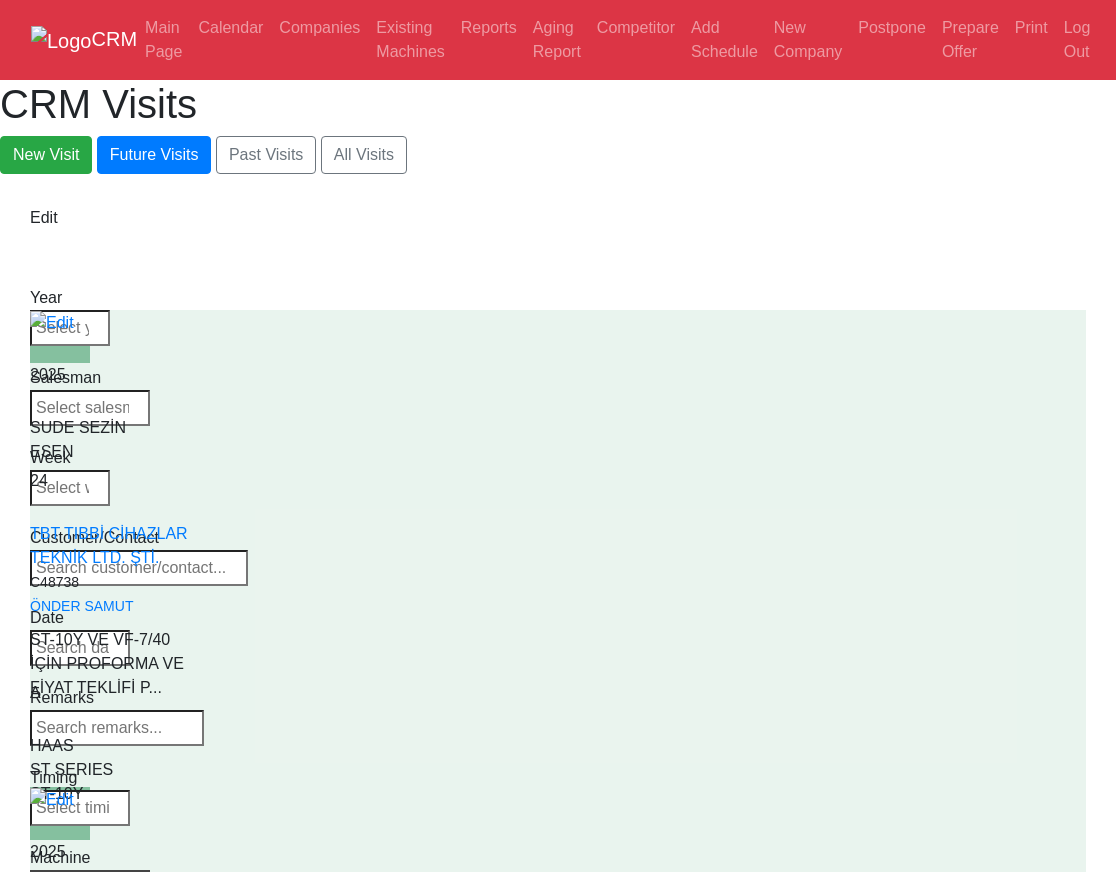 click on "Select Model All VF SERIES ST SERIES UMC EC SERIES ADDITIONAL TM SERIES MINI SERIES VM SERIES VC SERIES GM SERIES VR SERIES GR SERIES VS SERIES DC SERIES TL SERIES DS SERIES CL SERIES PARTS DT SERIES" at bounding box center (90, 884) 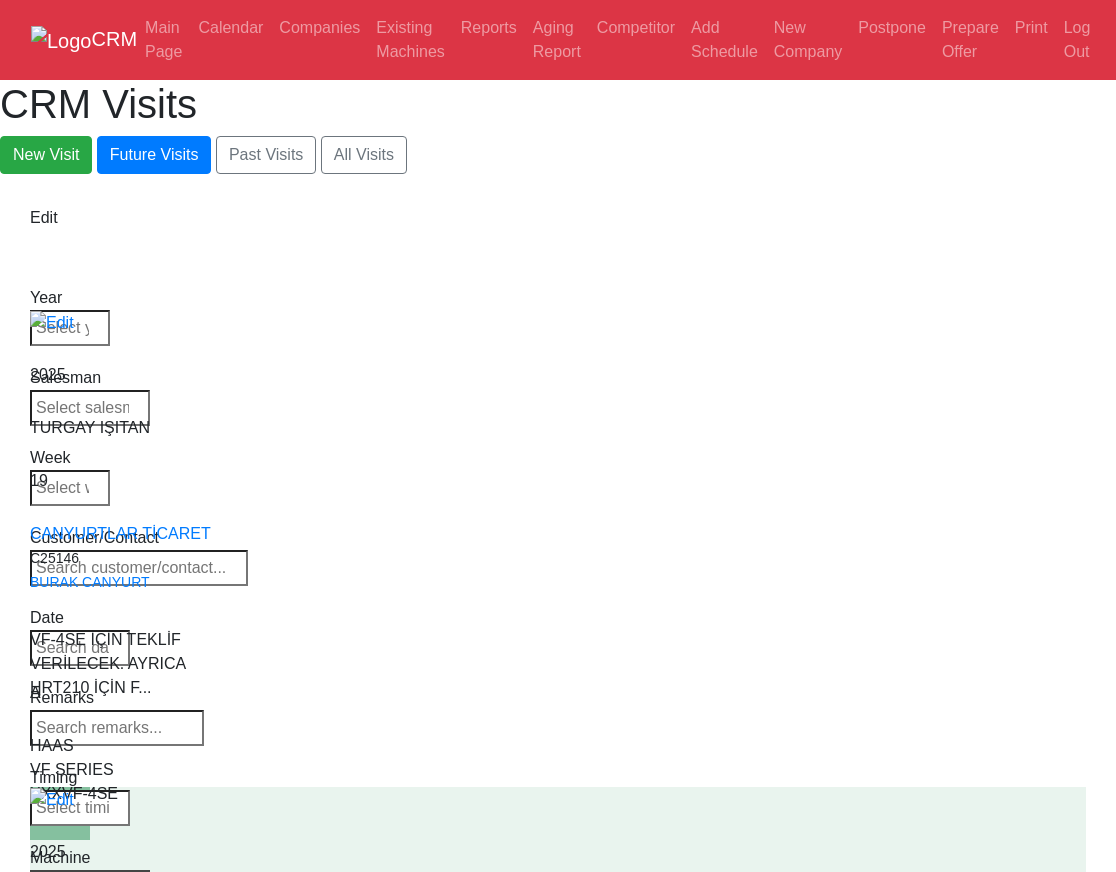 click on "Select Model All VF SERIES ST SERIES UMC EC SERIES ADDITIONAL TM SERIES MINI SERIES VM SERIES VC SERIES GM SERIES VR SERIES GR SERIES VS SERIES DC SERIES TL SERIES DS SERIES CL SERIES PARTS DT SERIES" at bounding box center [90, 884] 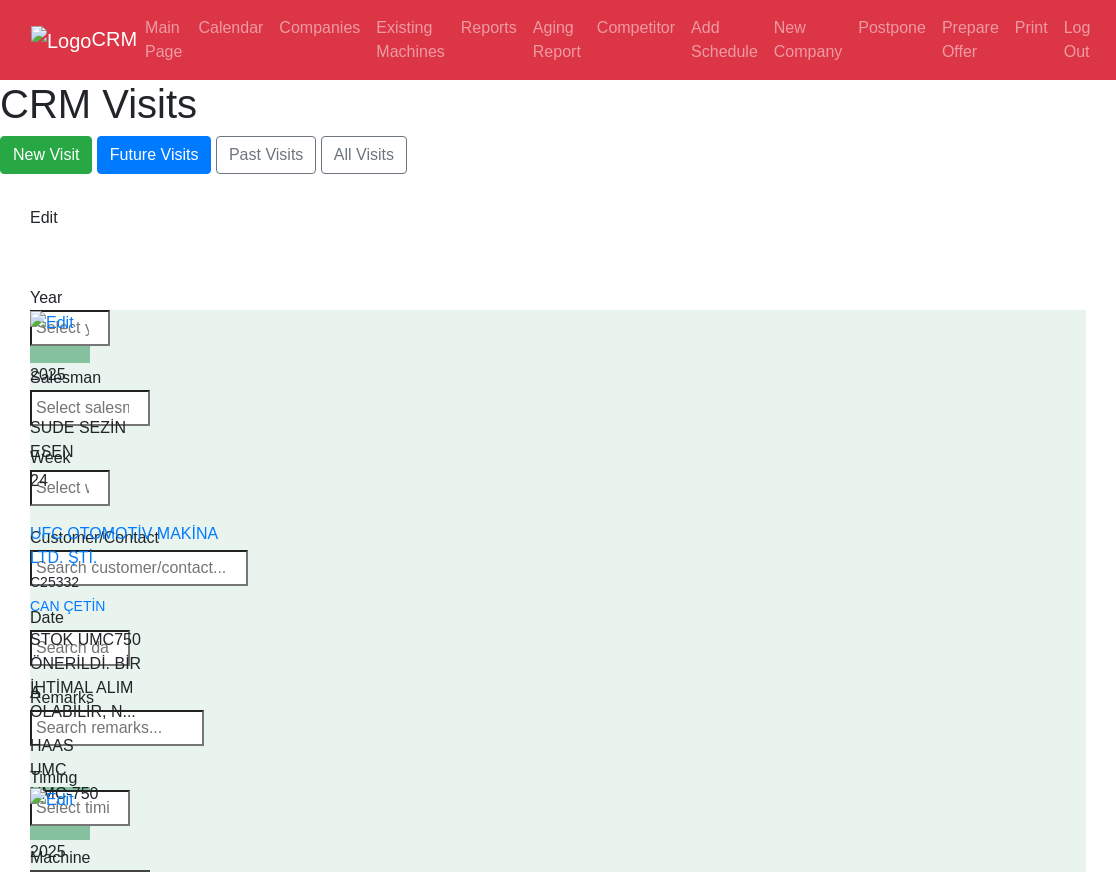 click on "Select Model All VF SERIES ST SERIES UMC EC SERIES ADDITIONAL TM SERIES MINI SERIES VM SERIES VC SERIES GM SERIES VR SERIES GR SERIES VS SERIES DC SERIES TL SERIES DS SERIES CL SERIES PARTS DT SERIES" at bounding box center (90, 884) 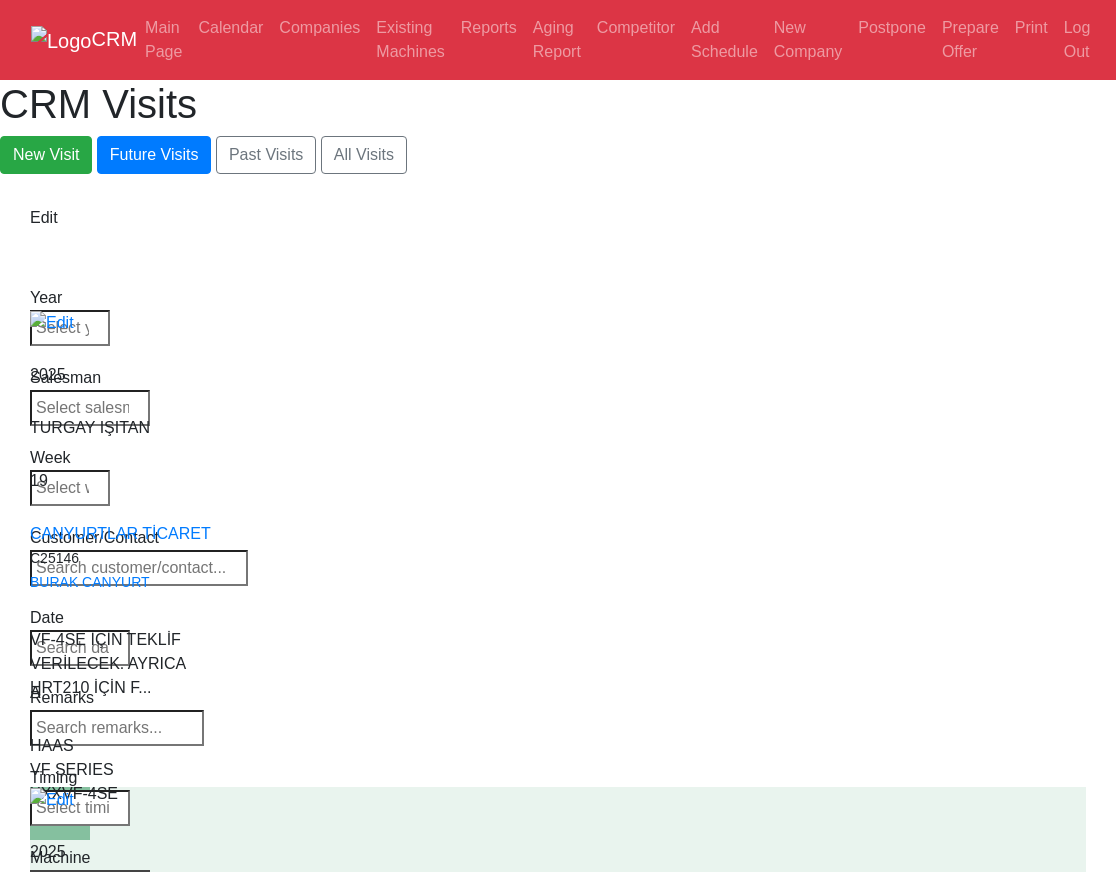 click on "Select Model All VF SERIES ST SERIES UMC EC SERIES ADDITIONAL TM SERIES MINI SERIES VM SERIES VC SERIES GM SERIES VR SERIES GR SERIES VS SERIES DC SERIES TL SERIES DS SERIES CL SERIES PARTS DT SERIES" at bounding box center [90, 884] 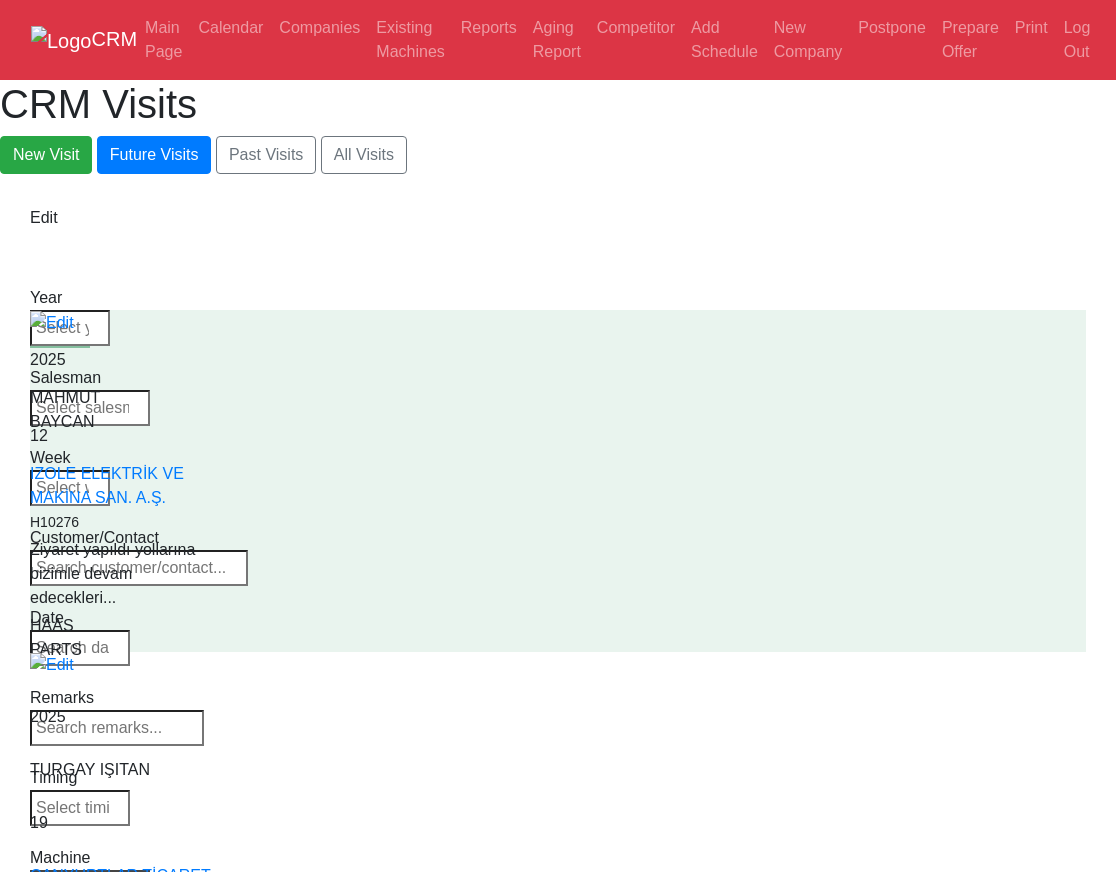 click on "Select Series VF SERIES ST SERIES UMC EC SERIES ADDITIONAL TM SERIES MINI SERIES VM SERIES VC SERIES GM SERIES VR SERIES GR SERIES VS SERIES DC SERIES TL SERIES DS SERIES CL SERIES PARTS DT SERIES" at bounding box center [90, 884] 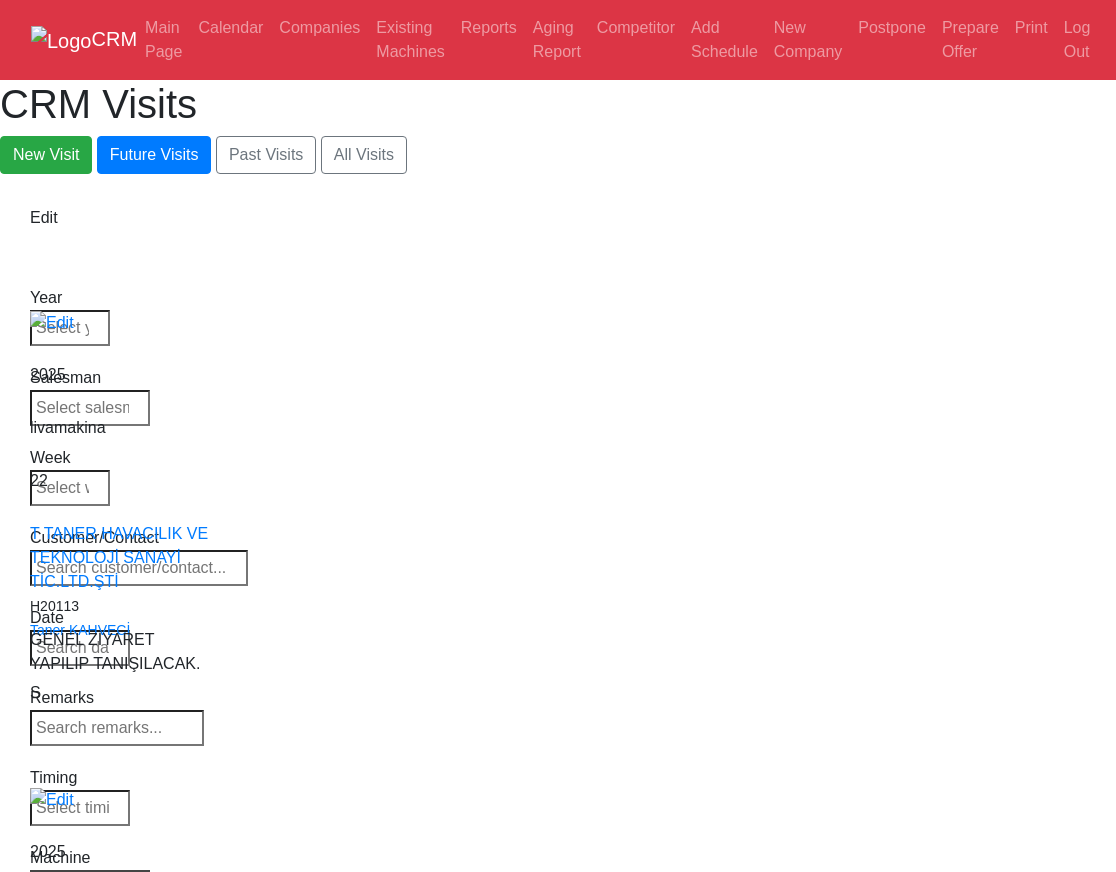 click on "Select Model All VF SERIES ST SERIES UMC EC SERIES ADDITIONAL TM SERIES MINI SERIES VM SERIES VC SERIES GM SERIES VR SERIES GR SERIES VS SERIES DC SERIES TL SERIES DS SERIES CL SERIES PARTS DT SERIES" at bounding box center [90, 884] 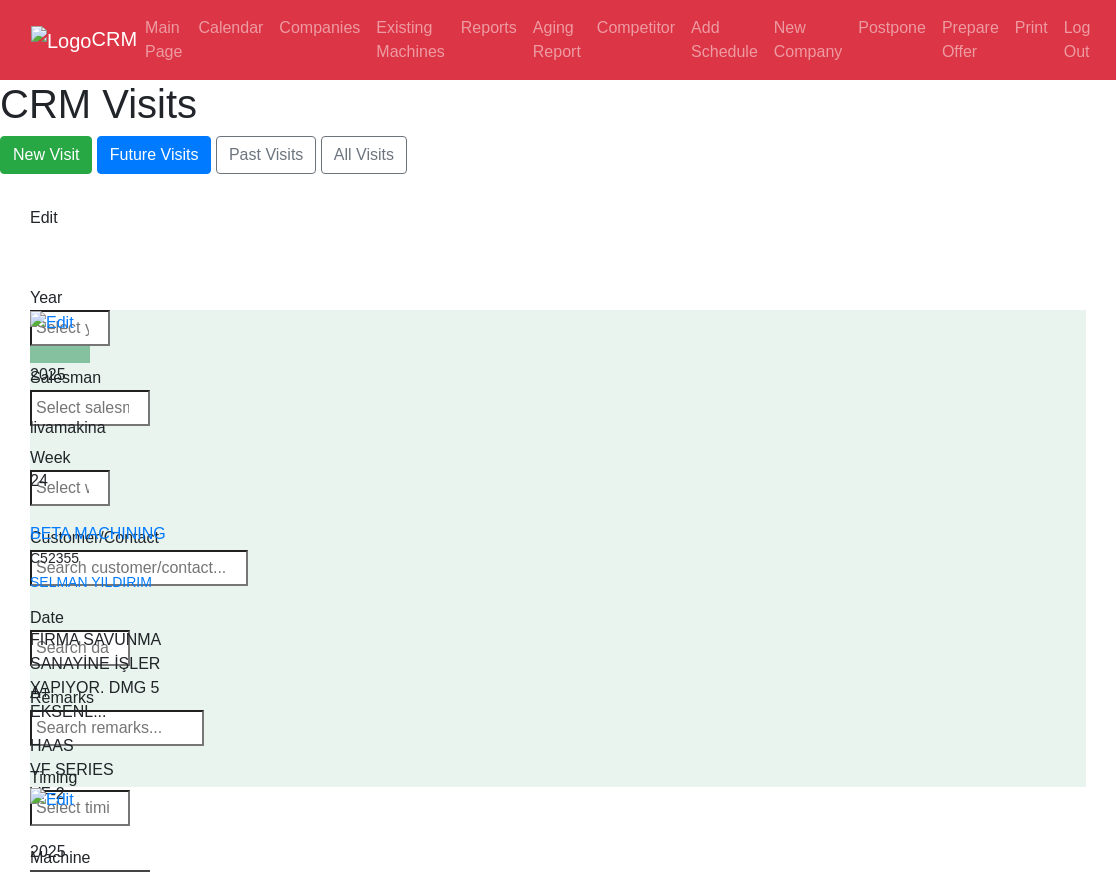 click on "Select Model All VF SERIES ST SERIES UMC EC SERIES ADDITIONAL TM SERIES MINI SERIES VM SERIES VC SERIES GM SERIES VR SERIES GR SERIES VS SERIES DC SERIES TL SERIES DS SERIES CL SERIES PARTS DT SERIES" at bounding box center (90, 884) 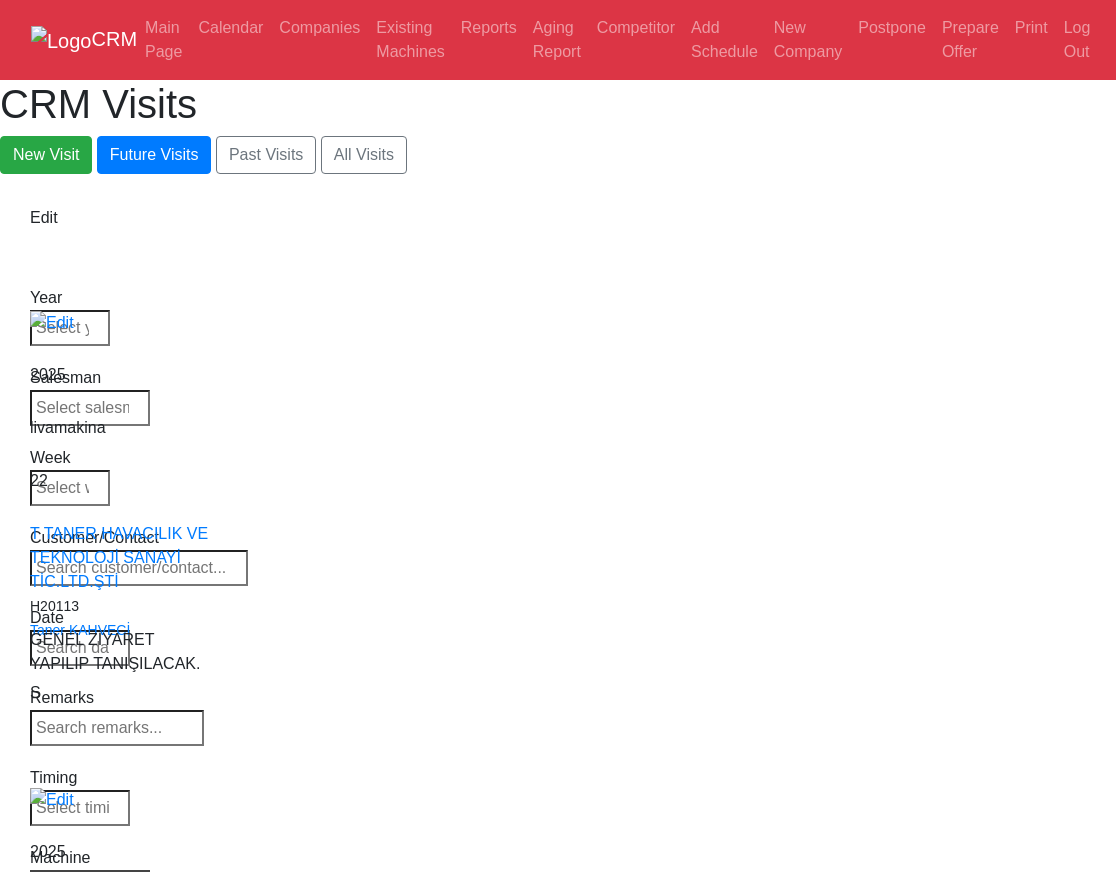 click on "Select Series VF SERIES ST SERIES UMC EC SERIES ADDITIONAL TM SERIES MINI SERIES VM SERIES VC SERIES GM SERIES VR SERIES GR SERIES VS SERIES DC SERIES TL SERIES DS SERIES CL SERIES PARTS DT SERIES" at bounding box center (90, 884) 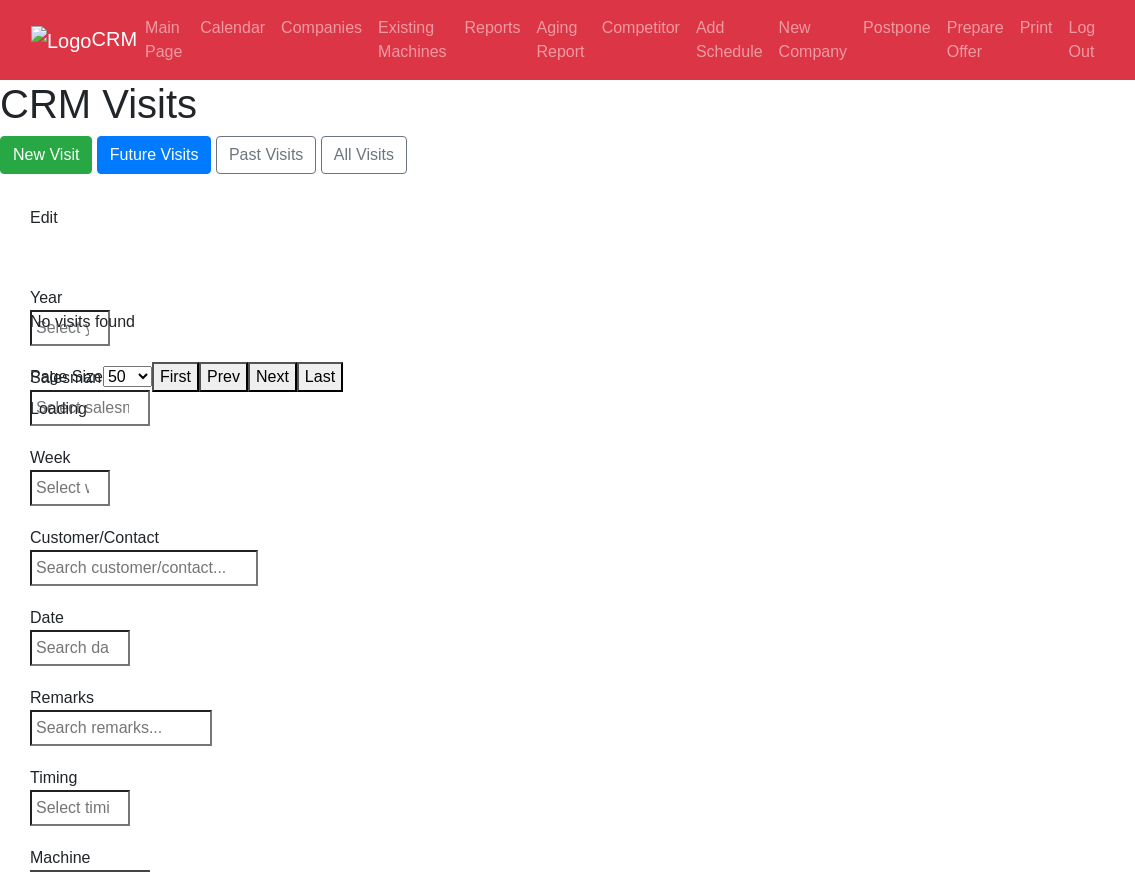 select on "50" 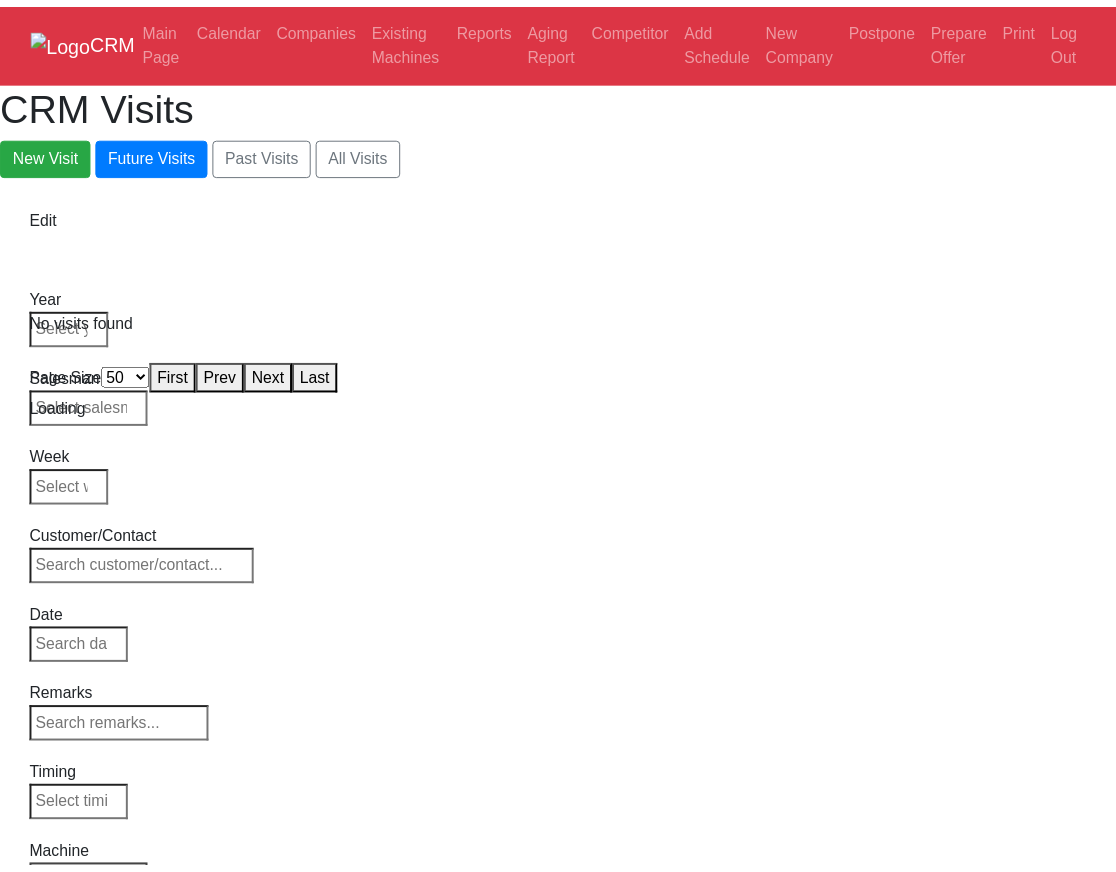 scroll, scrollTop: 0, scrollLeft: 0, axis: both 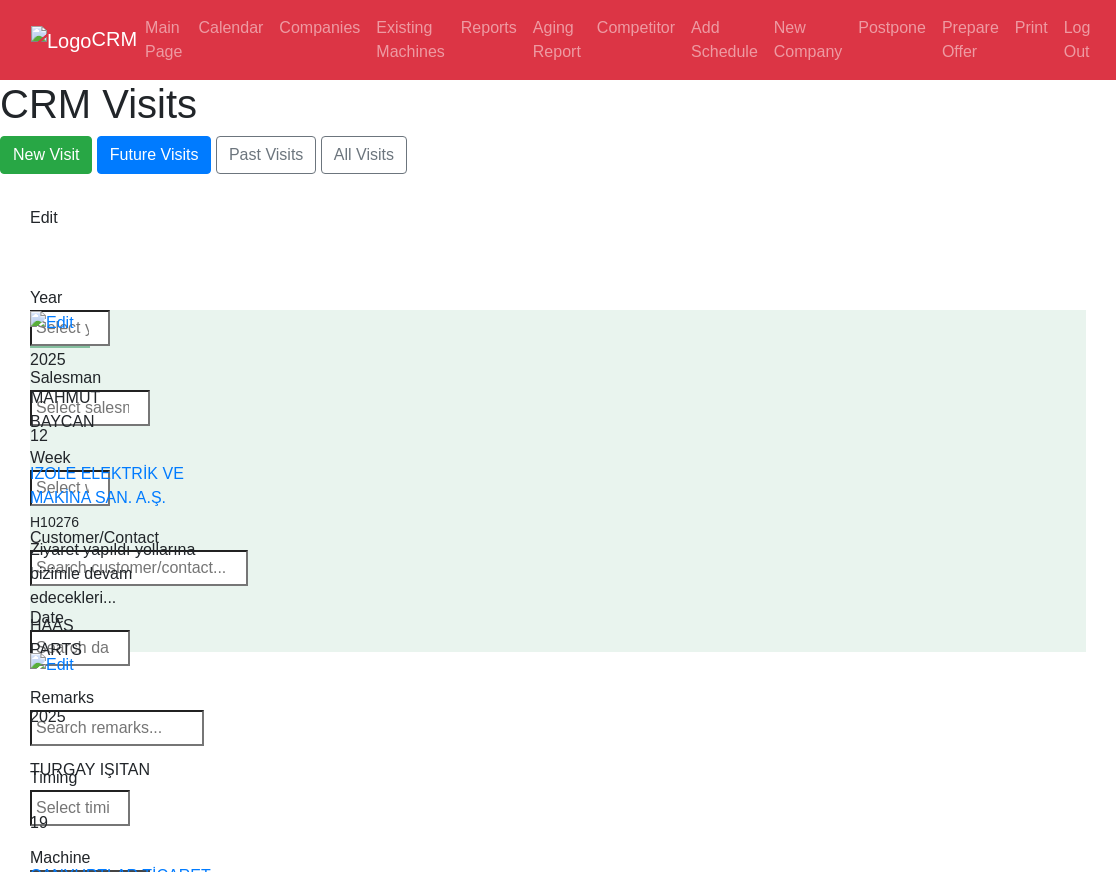 click on "Select Machine HAAS CANACA" at bounding box center [91, 884] 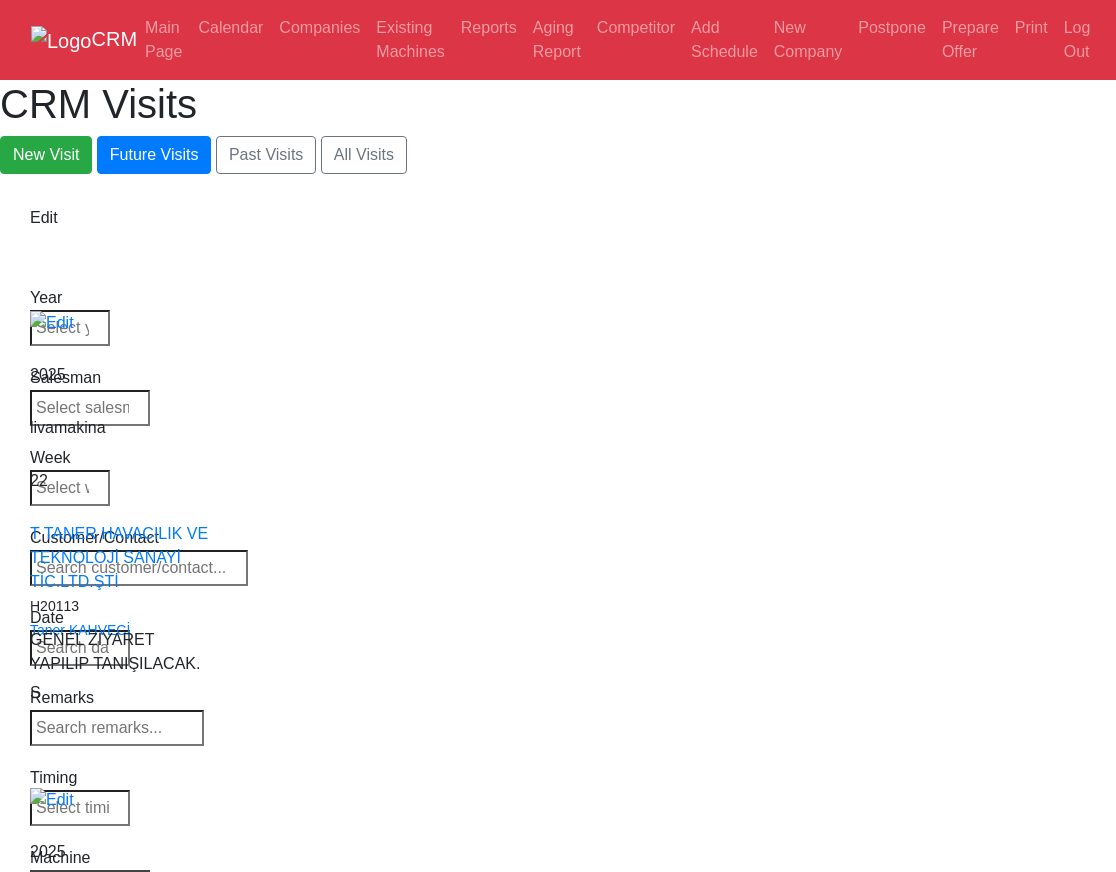 click on "Select Machine HAAS CANACA" at bounding box center (90, 884) 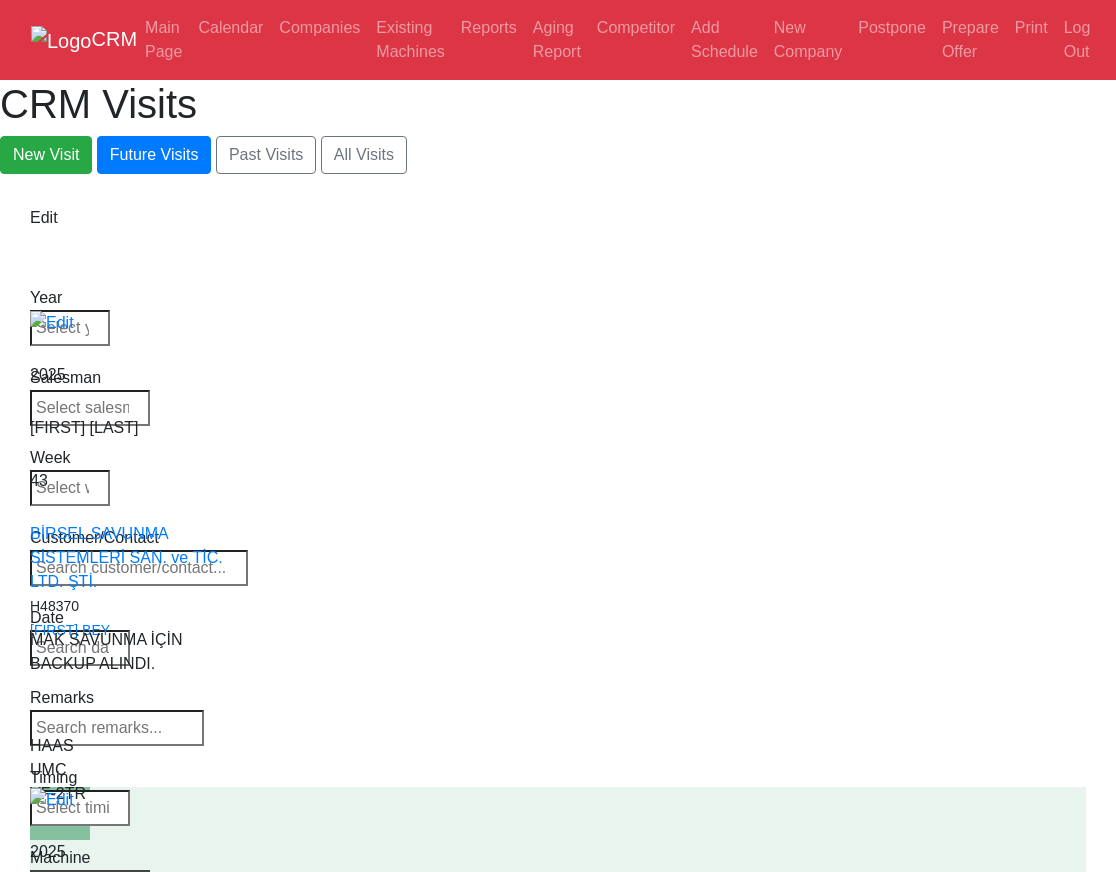 click on "Select Model All VF-1 VF-2 VF-2SS VF-2SSYT VF-2TR VF-2YT VF-3 VF-3SS VF-3SSYT VF-3YT VF-3YT/50 VF-4 VF-4SS VF-5/40 VF-5/40TR VF-5/40XT VF-5/50 VF-5/50TR VF-5/50XT VF-5SS VF-10/40 VF-10/50 VF-11/40 VF-11/50 VF-12/40 VF-12/50 VF-14/40 VF-14/50 VF-6/40 VF-6/40TR VF-6/50 VF-6/50TR VF-6SS VF-7/40 VF-7/50 VF-8/40 VF-8/50 VF-9/40 VF-9/50" at bounding box center (90, 884) 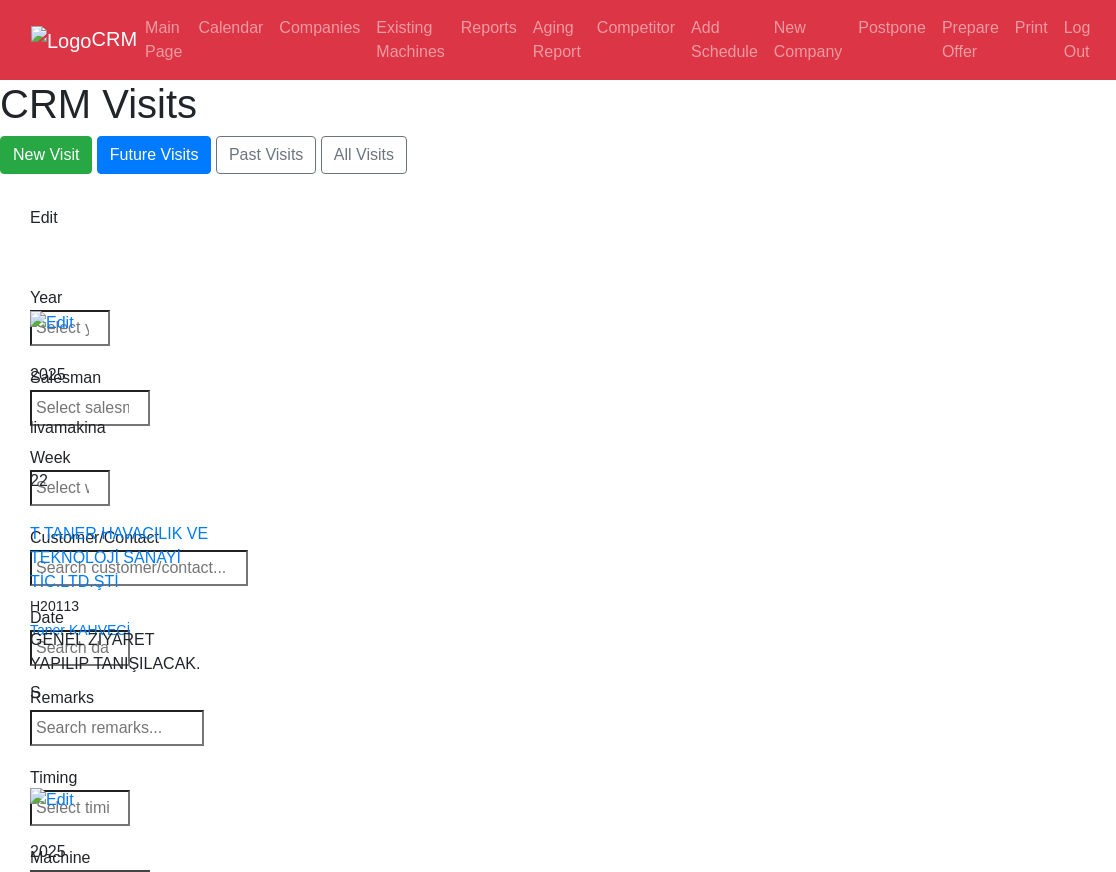 click on "Select Series VF SERIES ST SERIES UMC EC SERIES ADDITIONAL TM SERIES MINI SERIES VM SERIES VC SERIES GM SERIES VR SERIES GR SERIES VS SERIES DC SERIES TL SERIES DS SERIES CL SERIES PARTS DT SERIES" at bounding box center [90, 884] 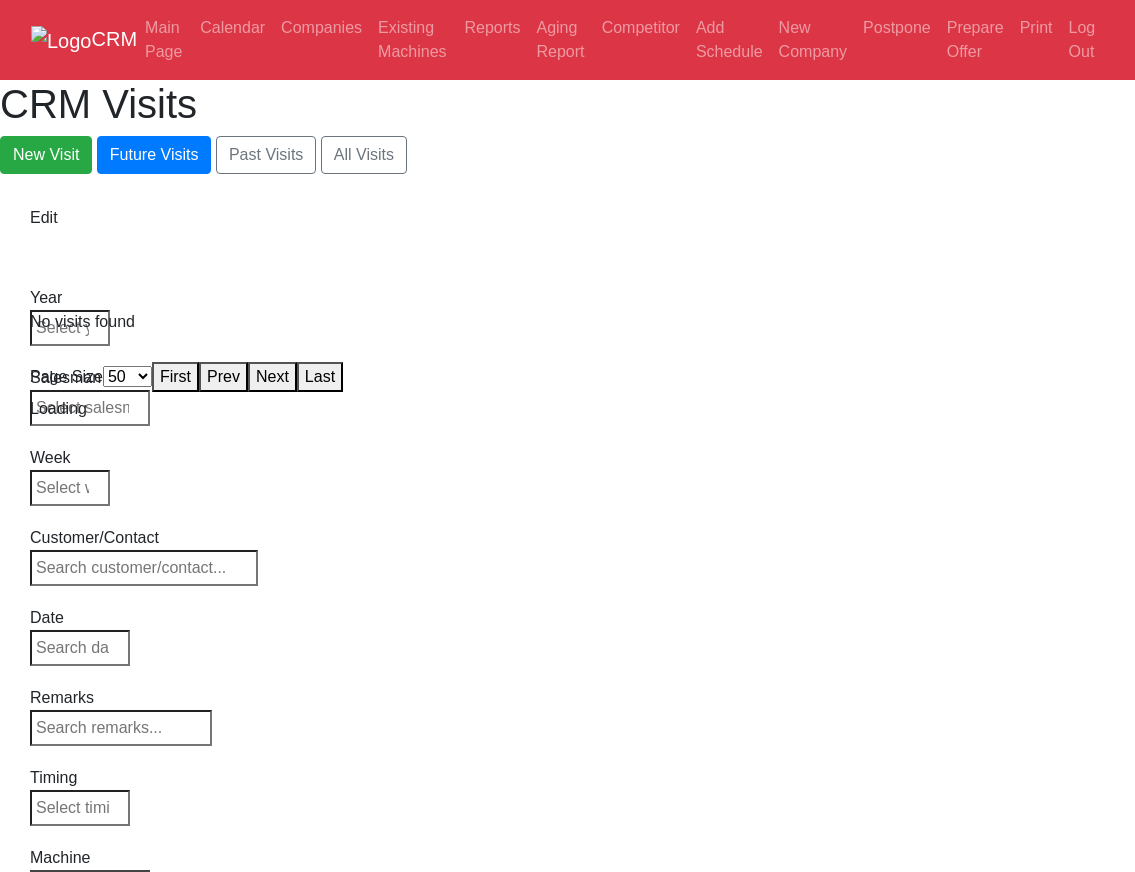 select on "50" 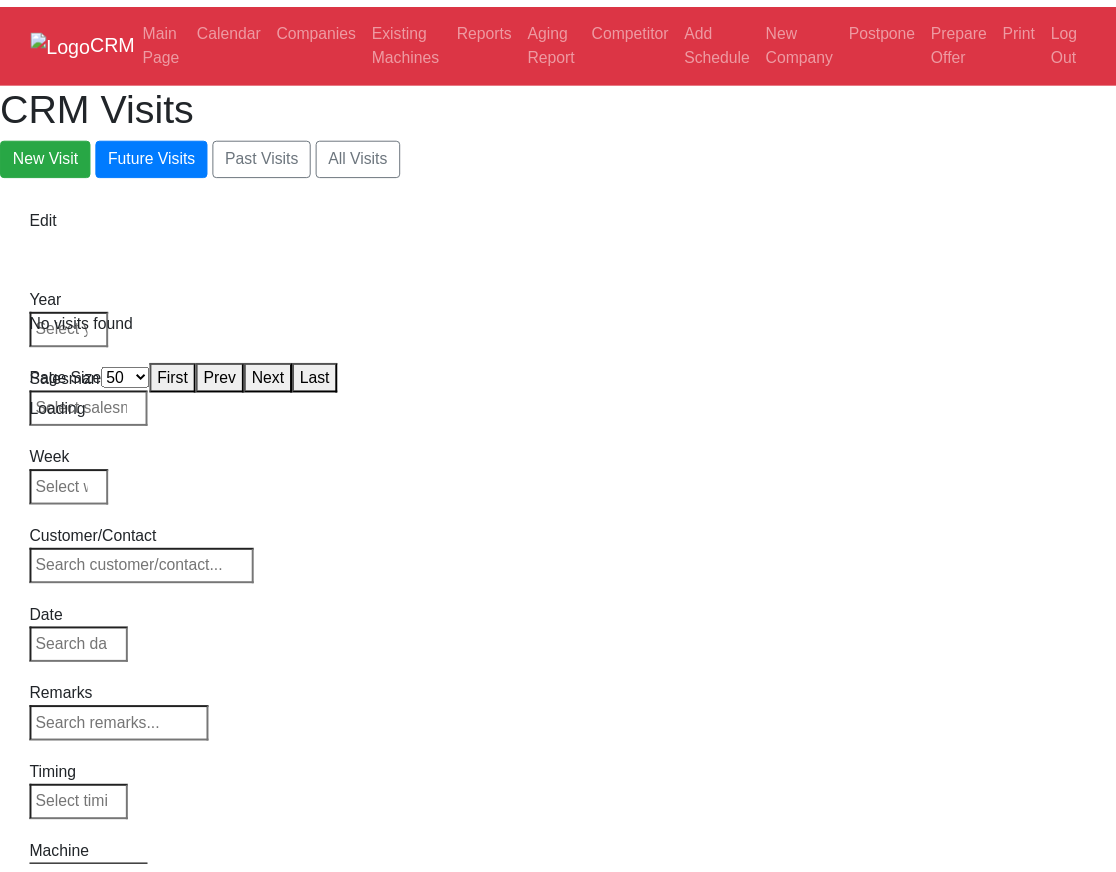 scroll, scrollTop: 0, scrollLeft: 0, axis: both 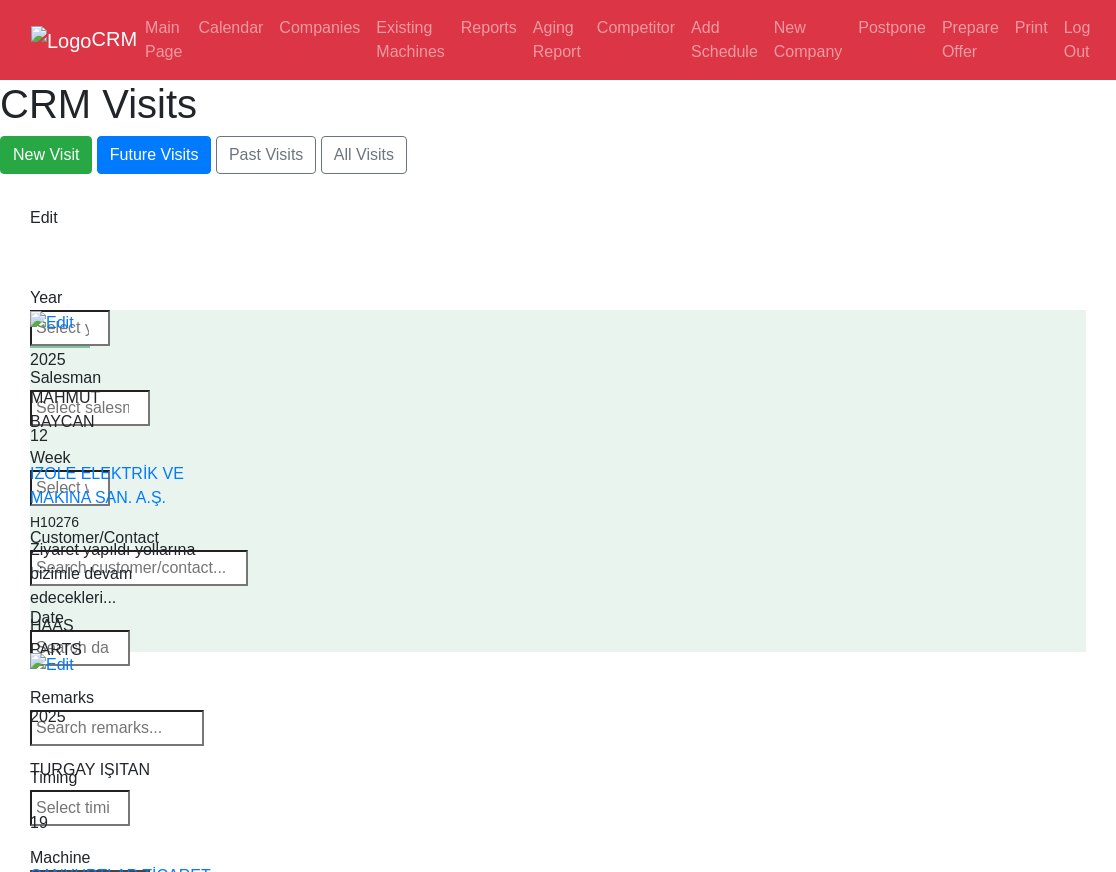 click on "Select Machine HAAS CANACA" at bounding box center [91, 884] 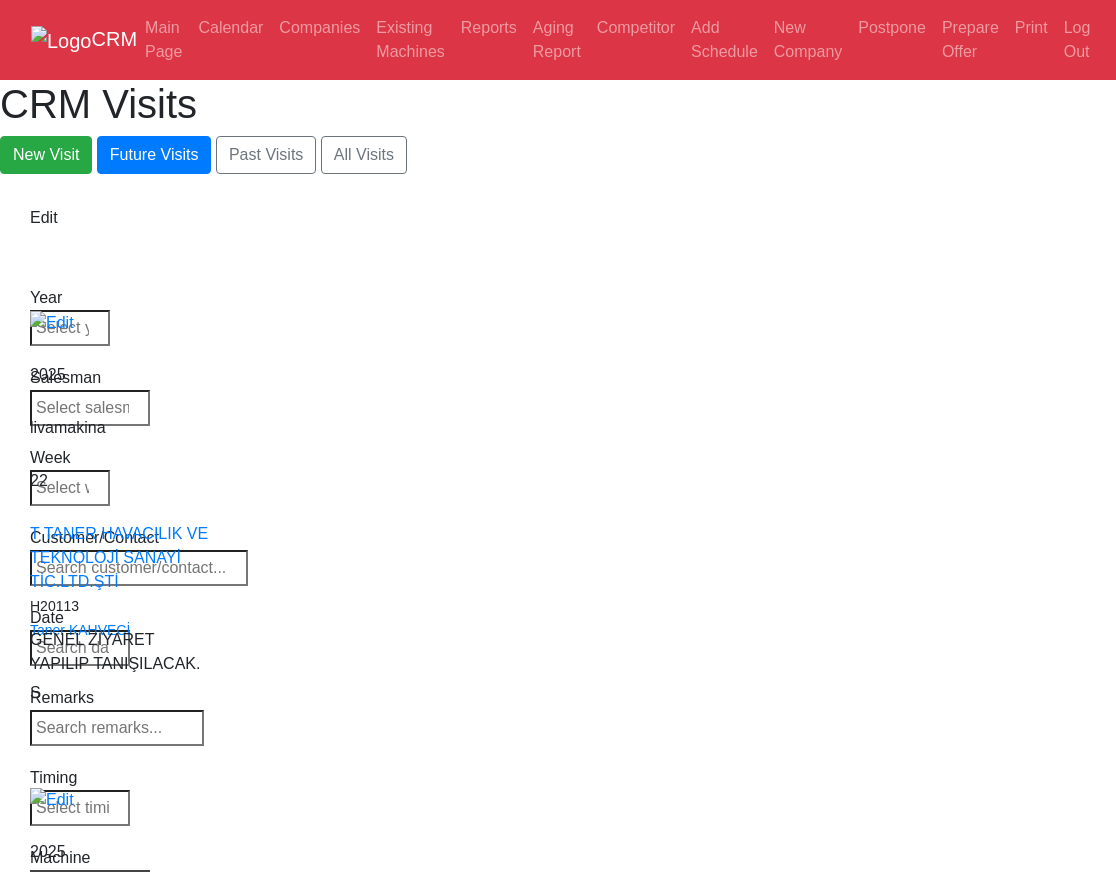 click on "Select Machine HAAS CANACA" at bounding box center (90, 884) 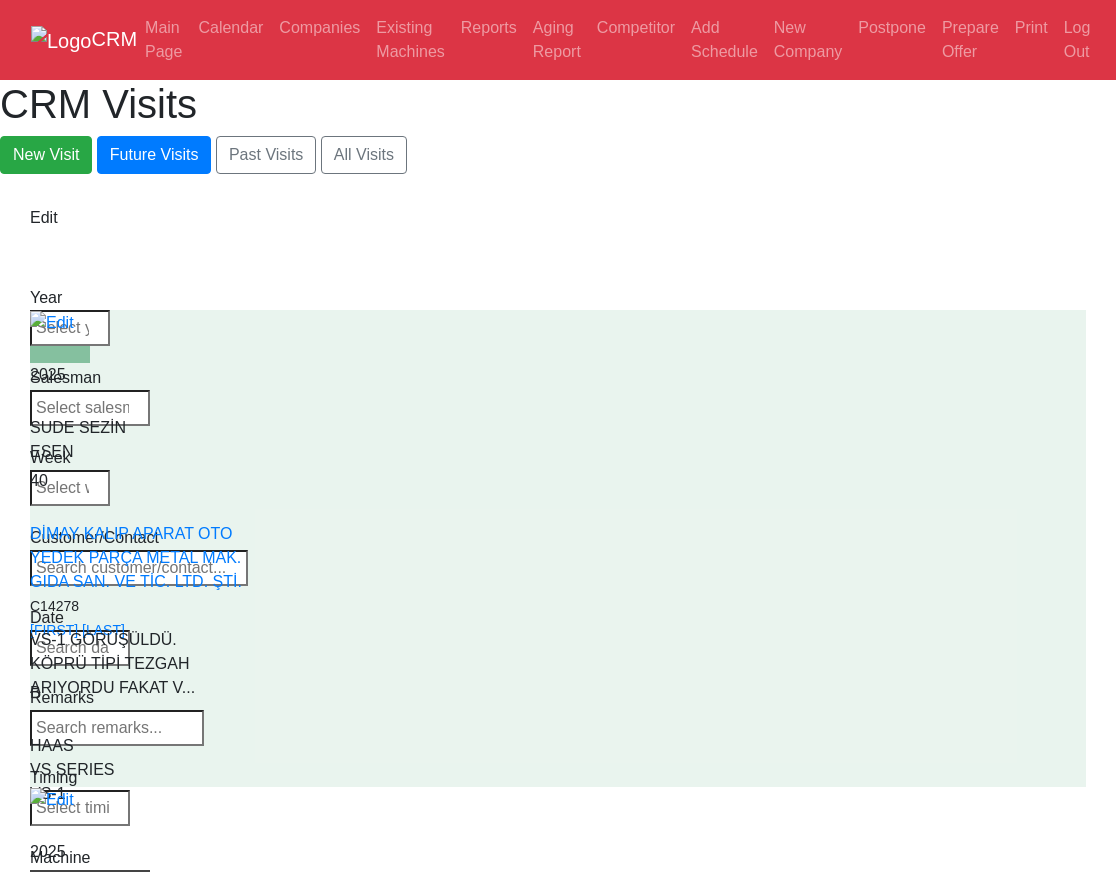 click on "Select Machine HAAS CANACA" at bounding box center (90, 884) 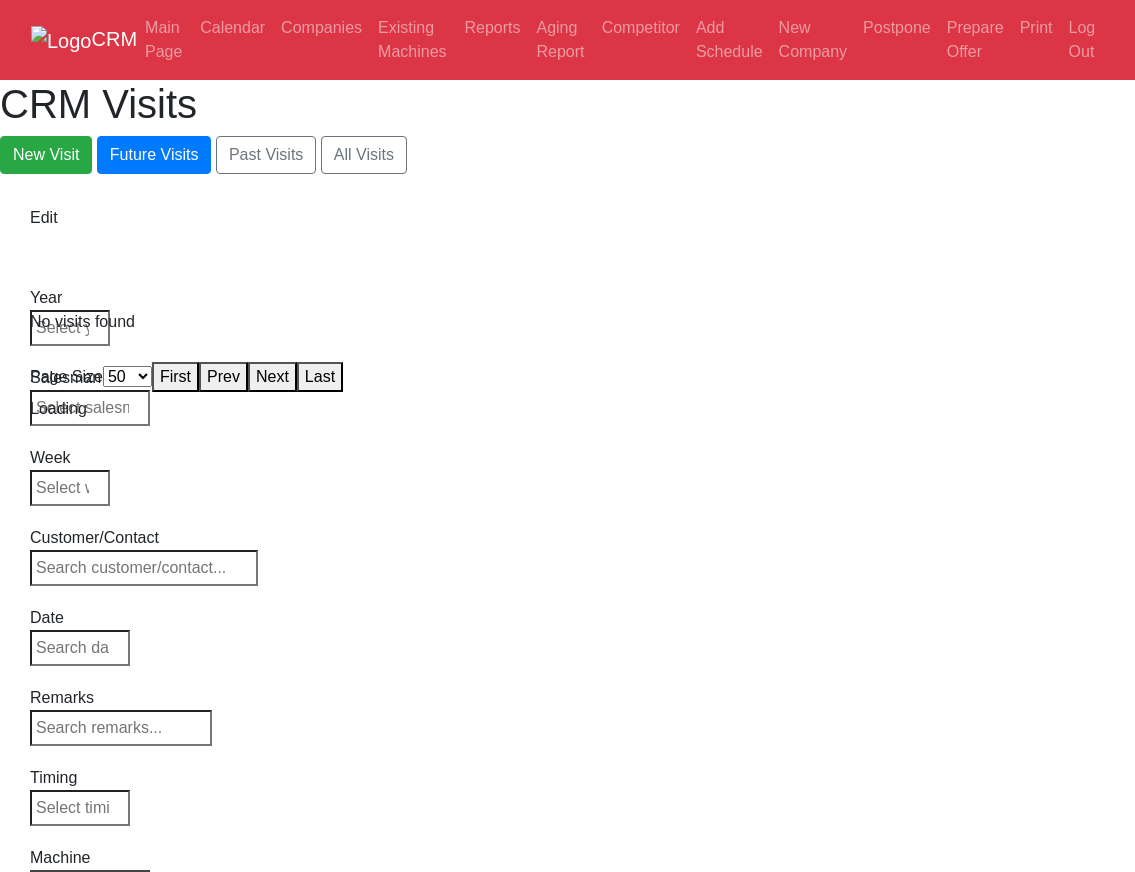 select on "50" 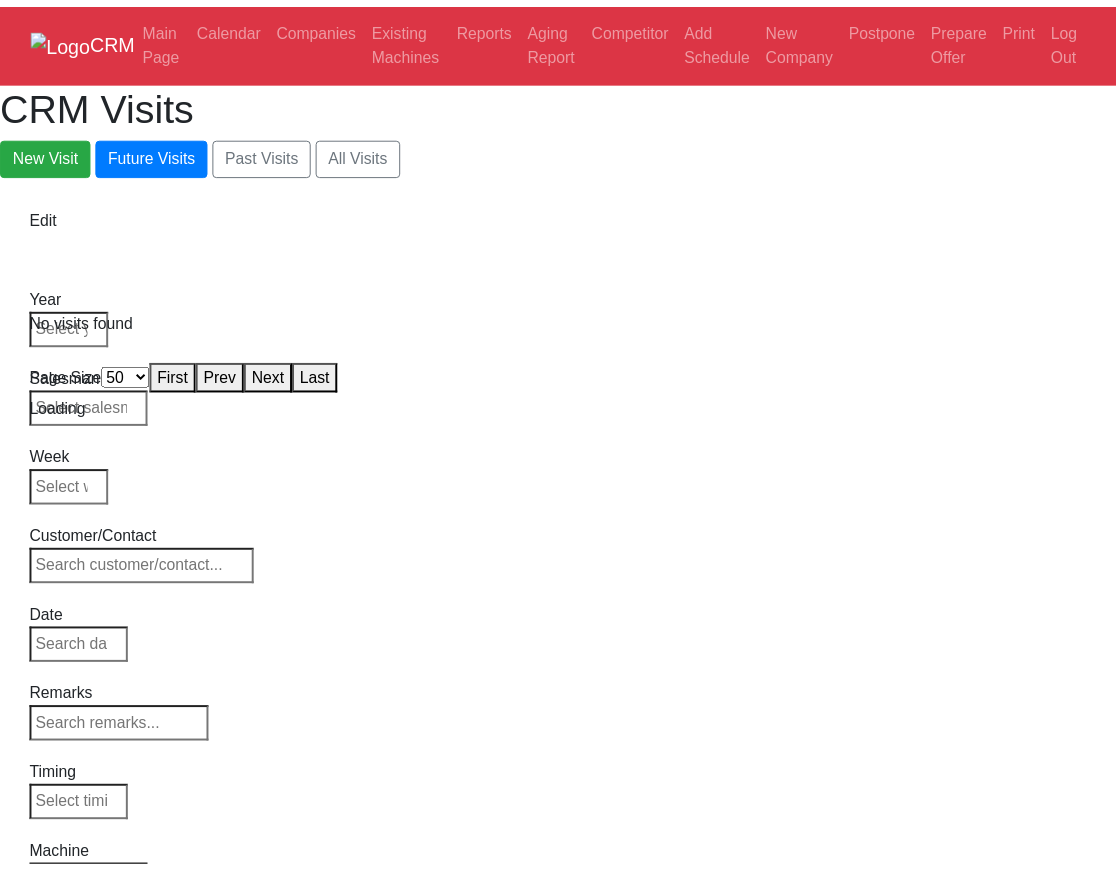scroll, scrollTop: 0, scrollLeft: 0, axis: both 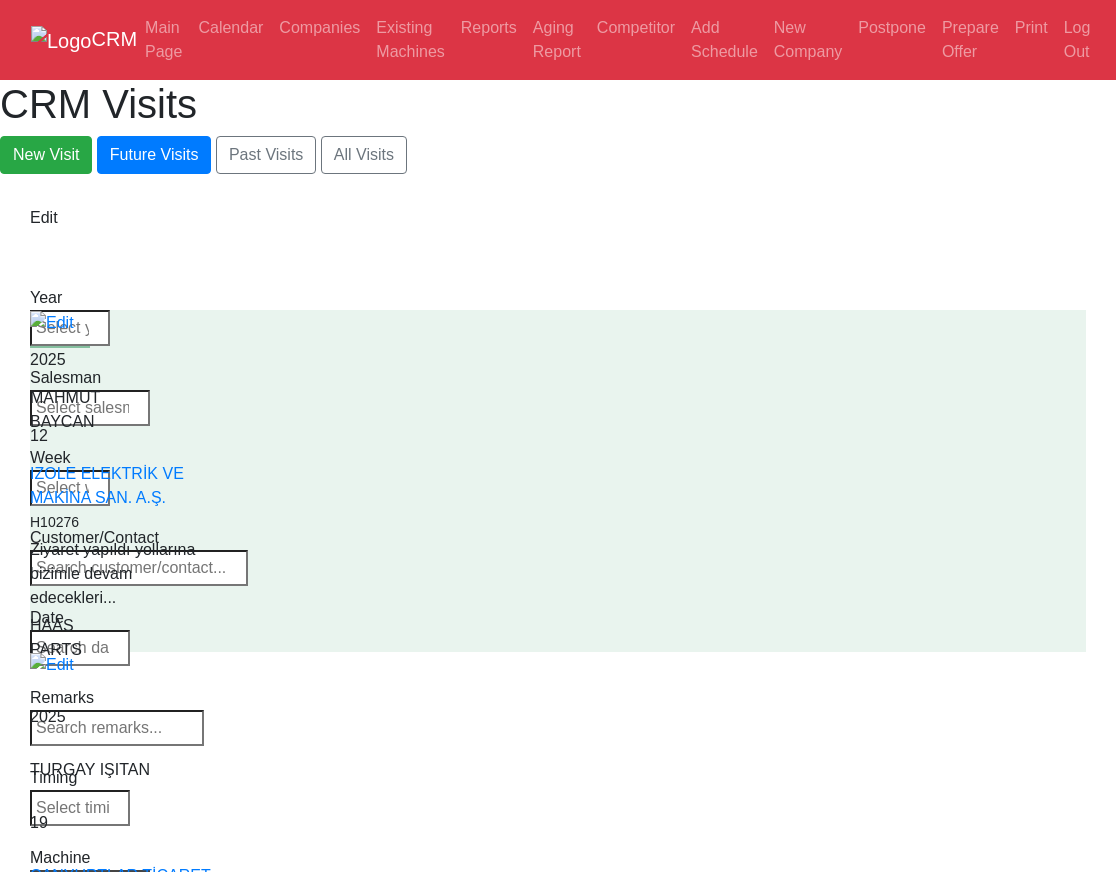 click on "Select Machine HAAS CANACA" at bounding box center [90, 884] 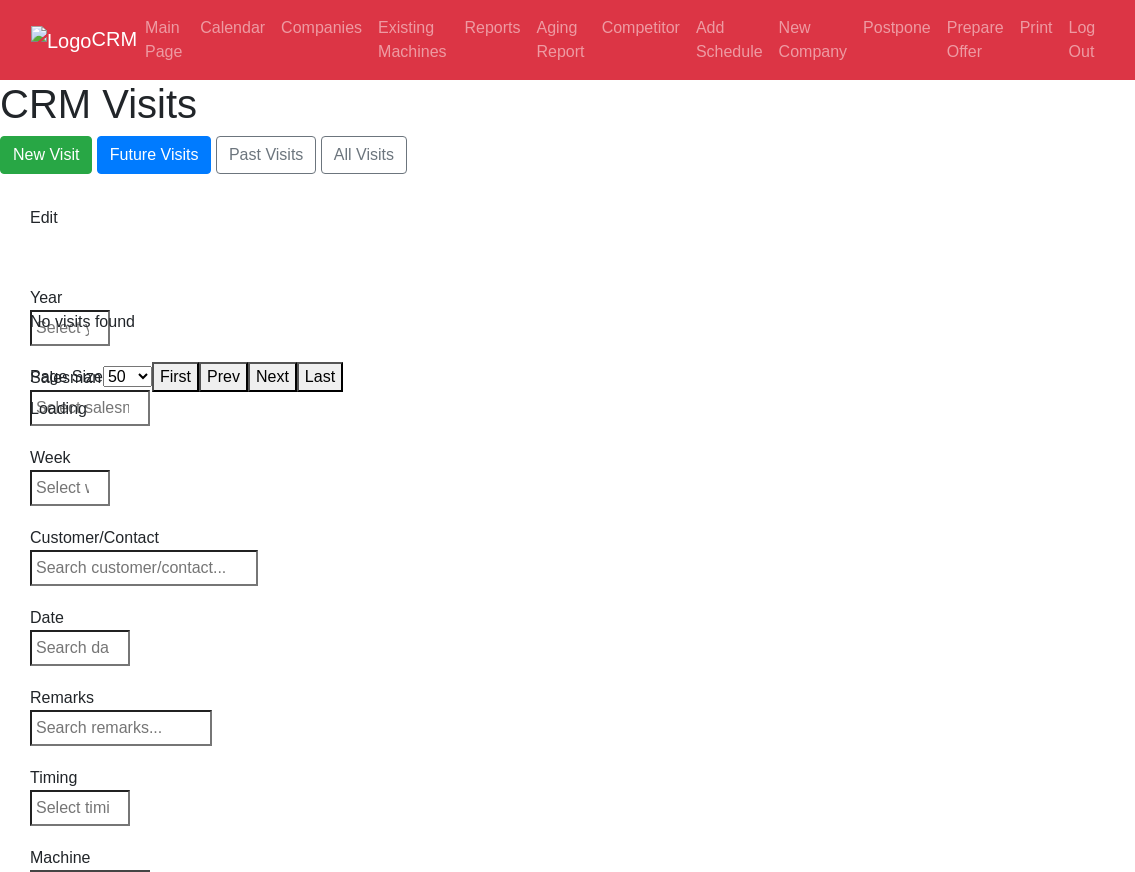 select on "50" 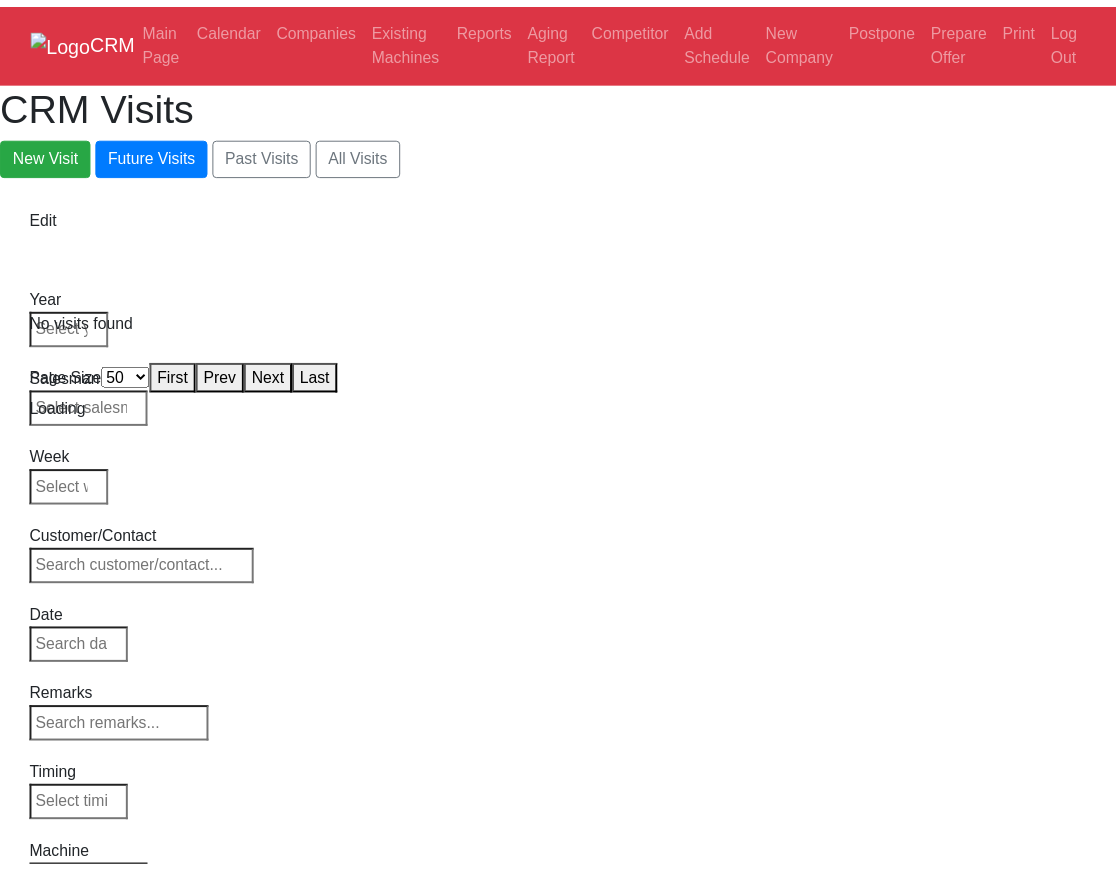 scroll, scrollTop: 0, scrollLeft: 0, axis: both 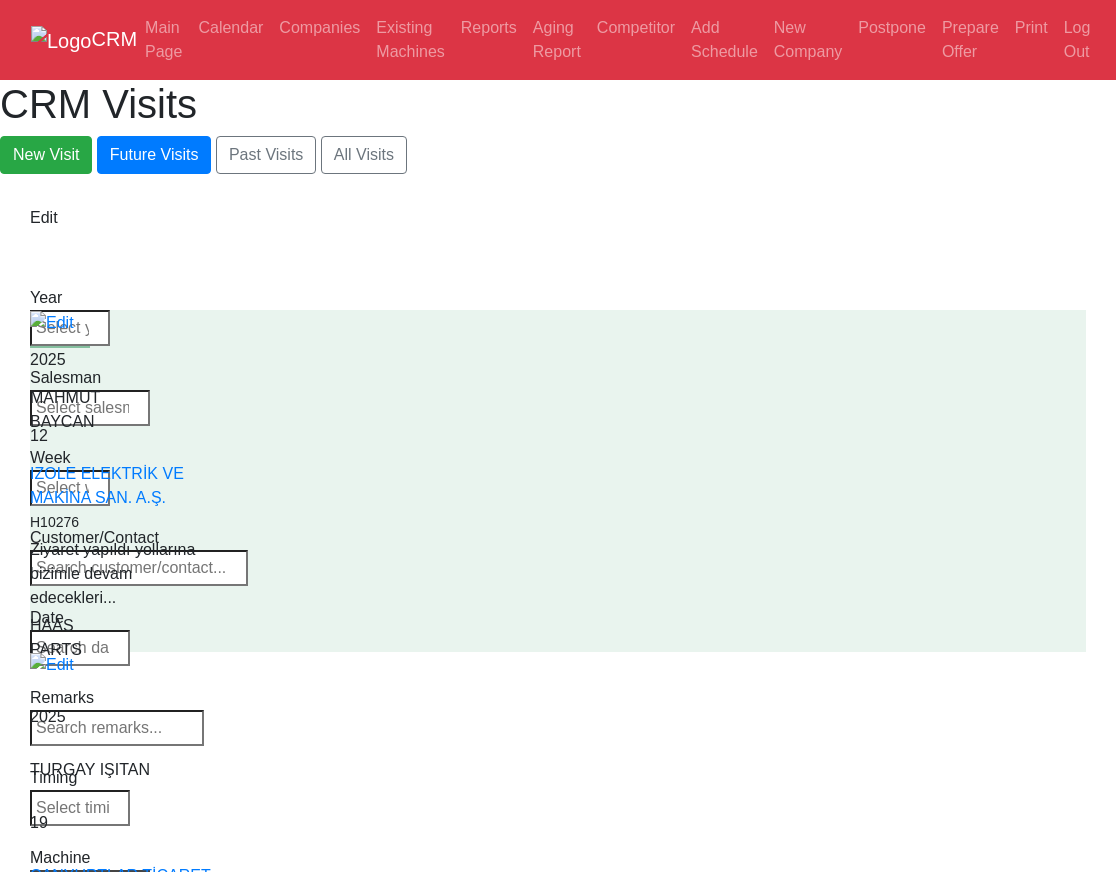 click on "Select Machine HAAS CANACA" at bounding box center [90, 884] 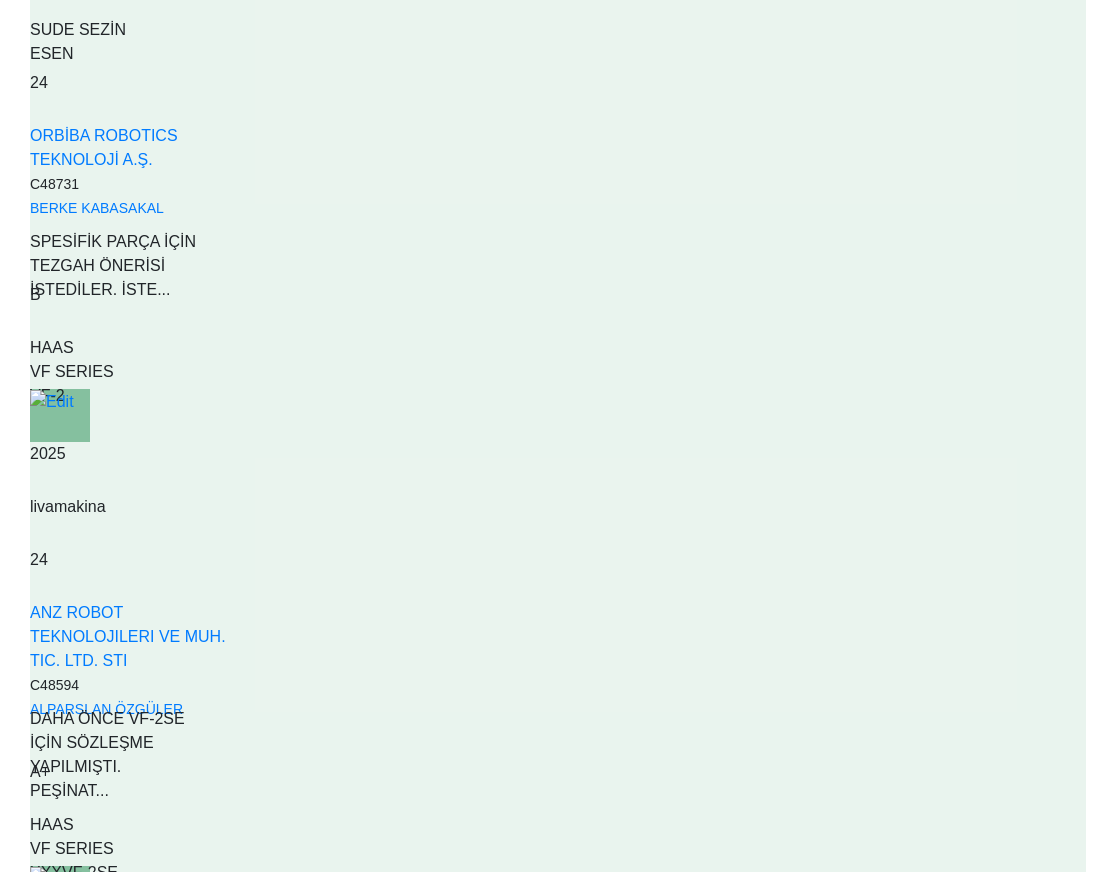 scroll, scrollTop: 2173, scrollLeft: 0, axis: vertical 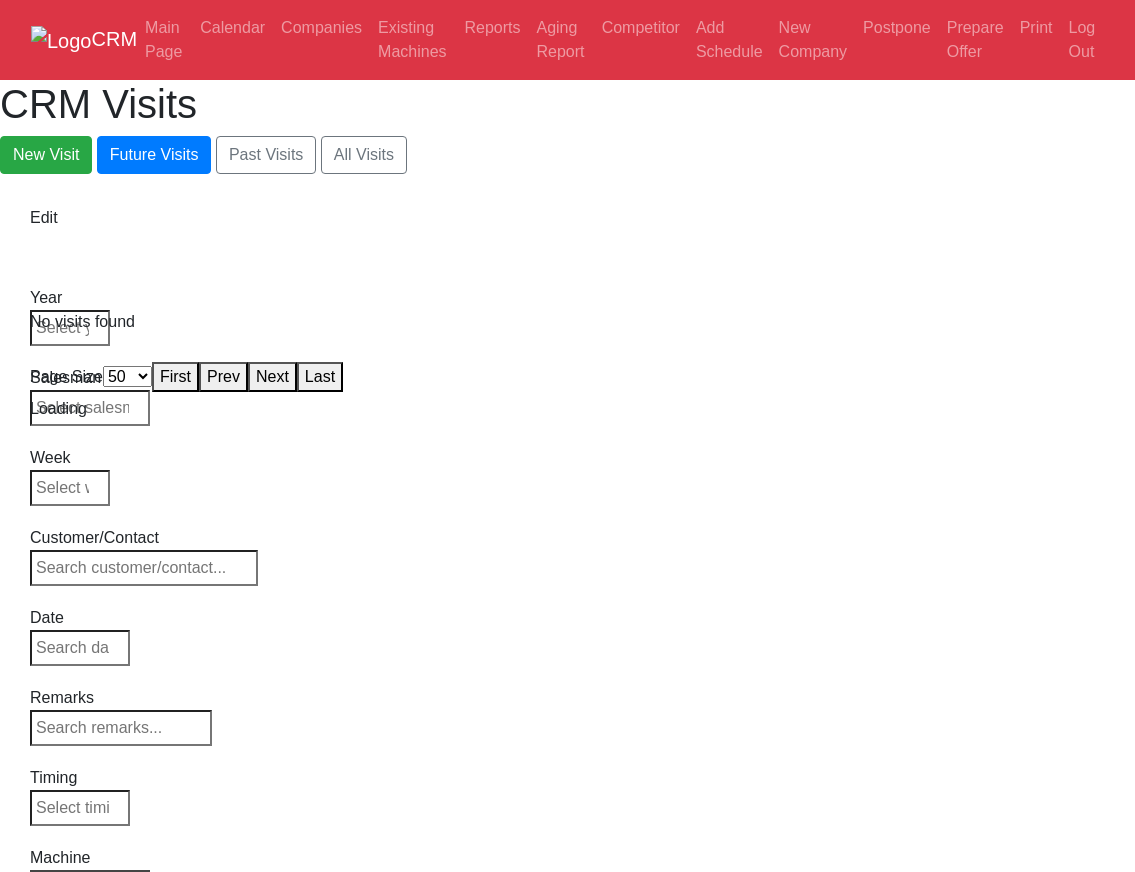 select on "50" 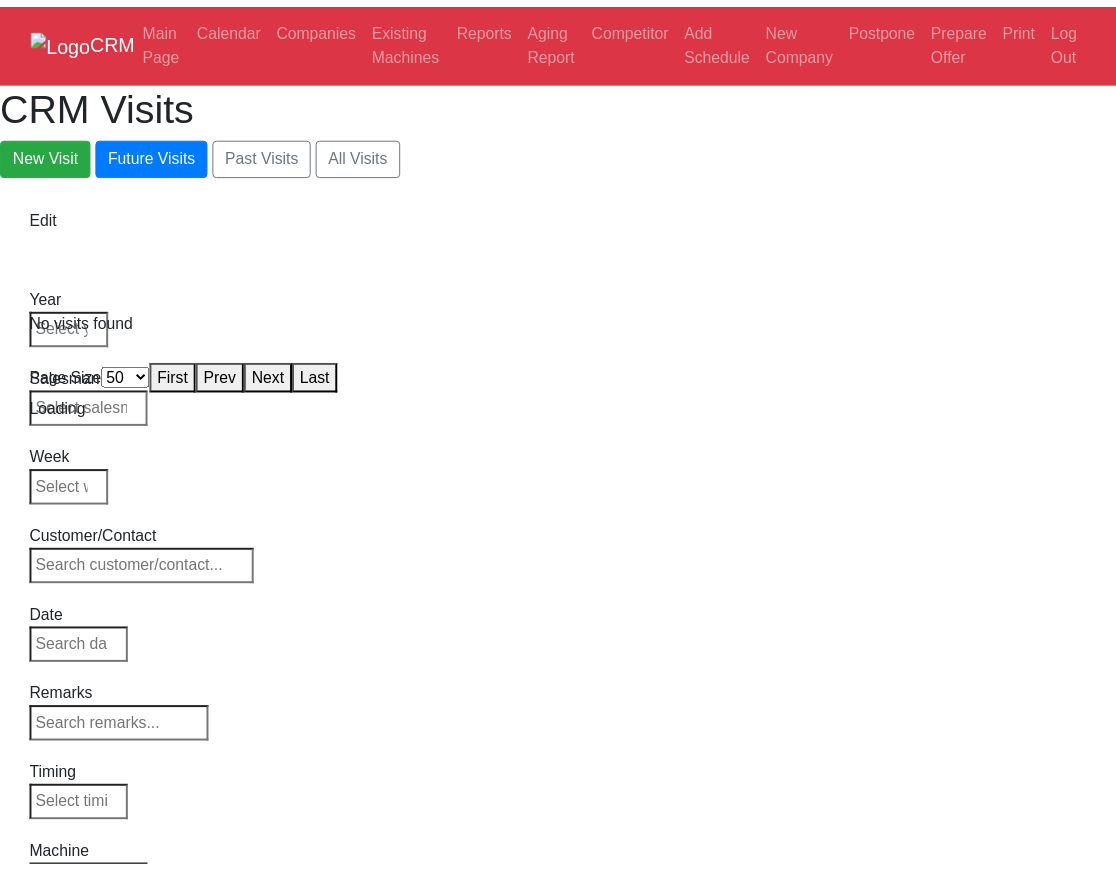 scroll, scrollTop: 0, scrollLeft: 0, axis: both 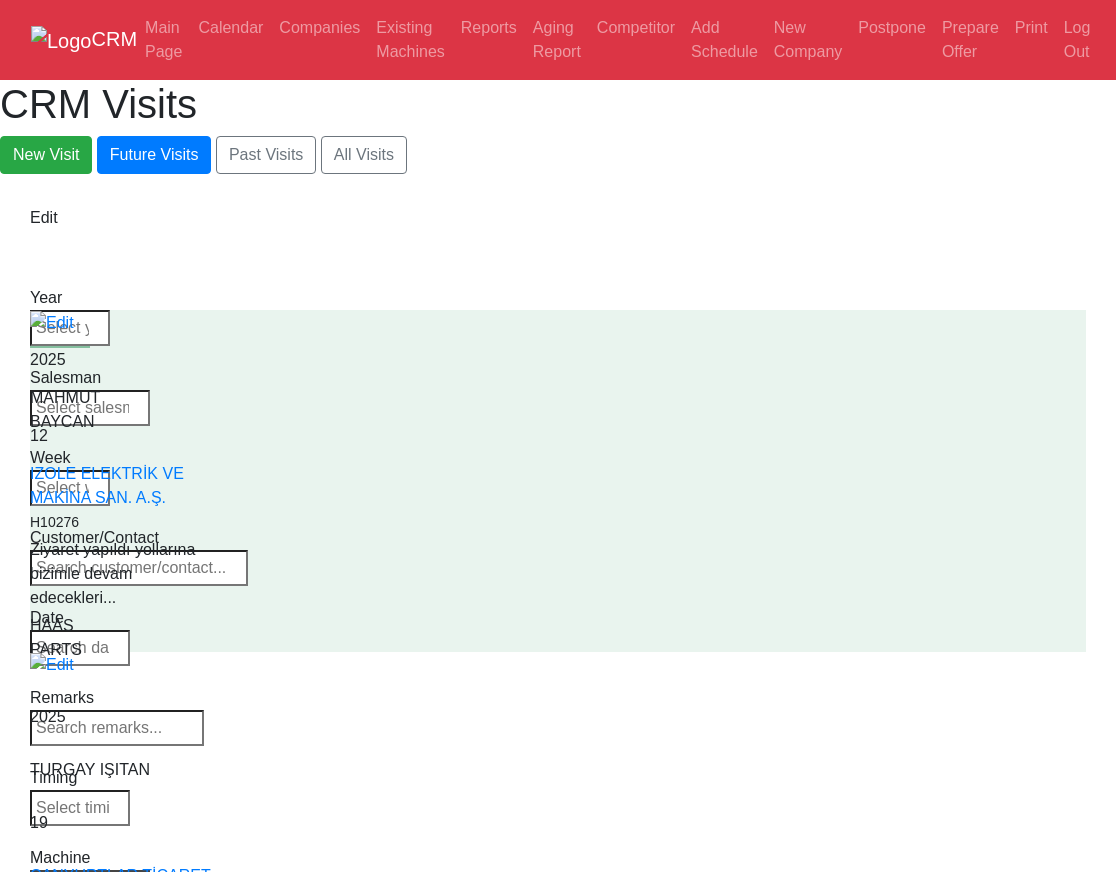 click on "Select Machine HAAS CANACA" at bounding box center (91, 884) 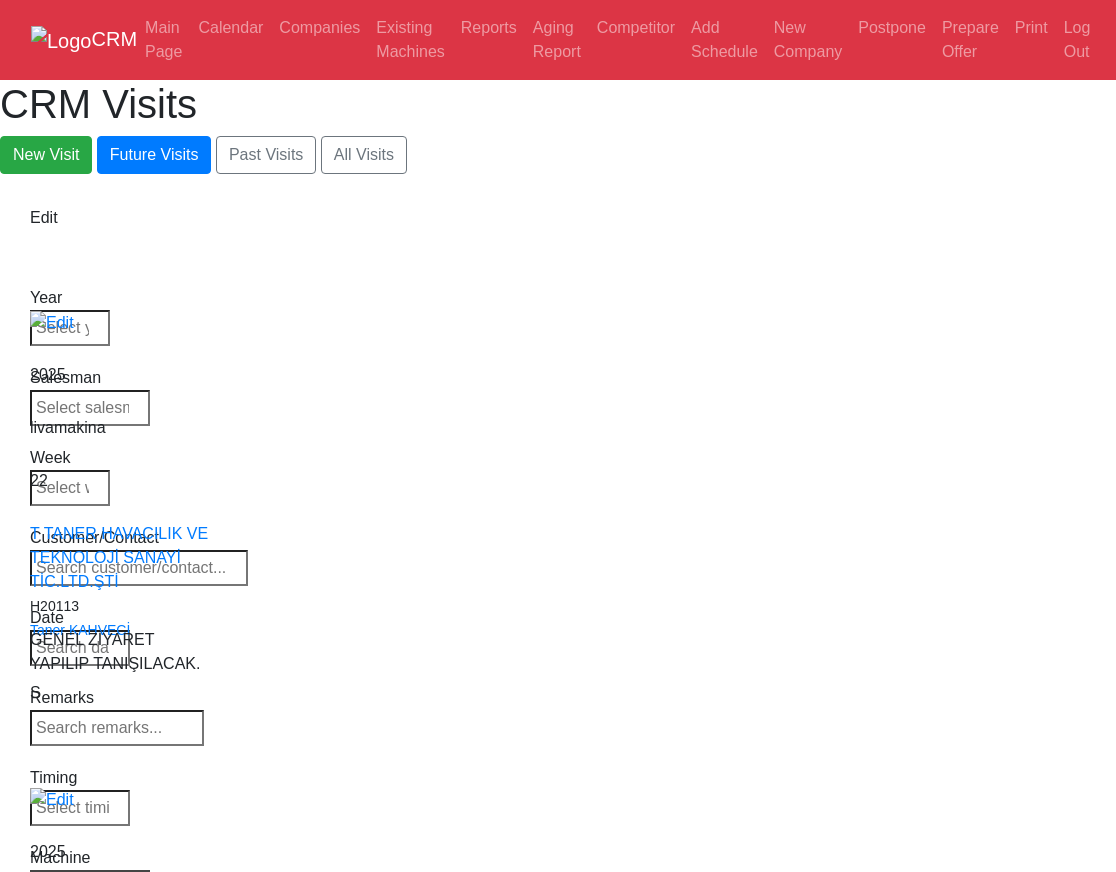 click on "Select Machine HAAS CANACA" at bounding box center [90, 884] 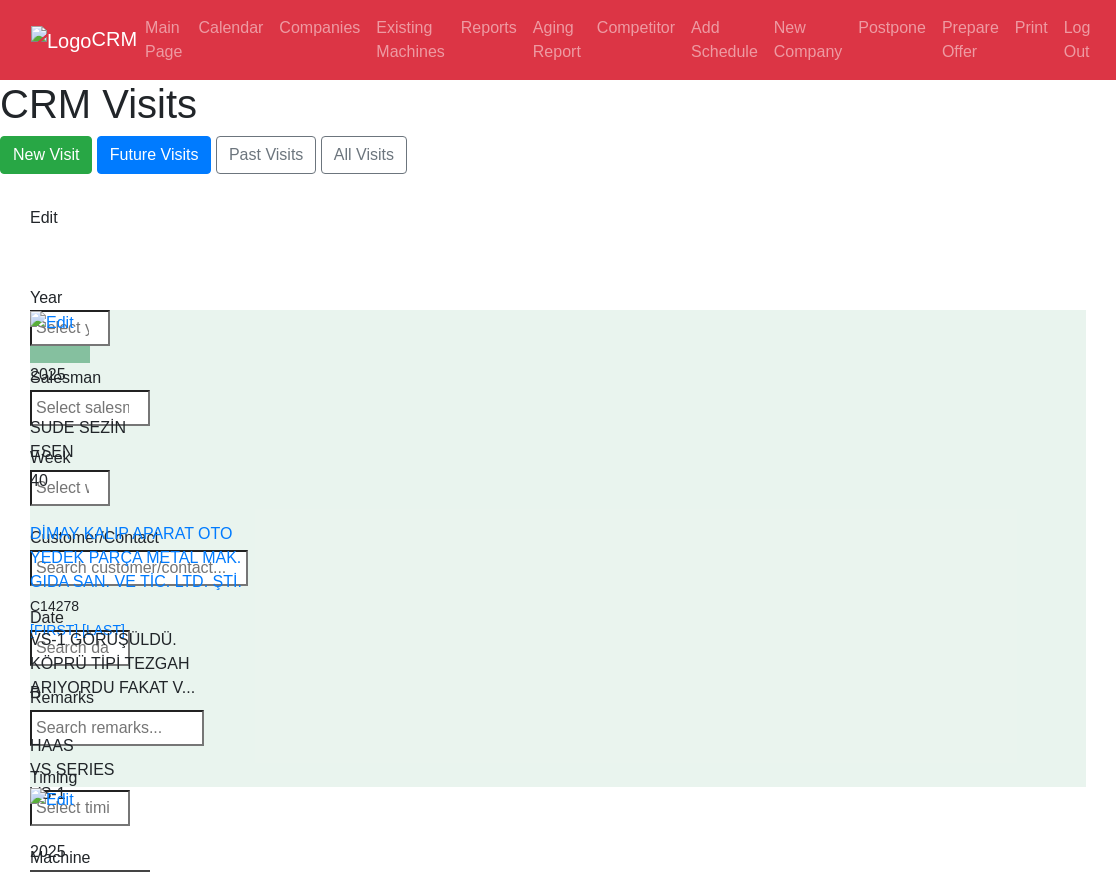click at bounding box center [91, 870] 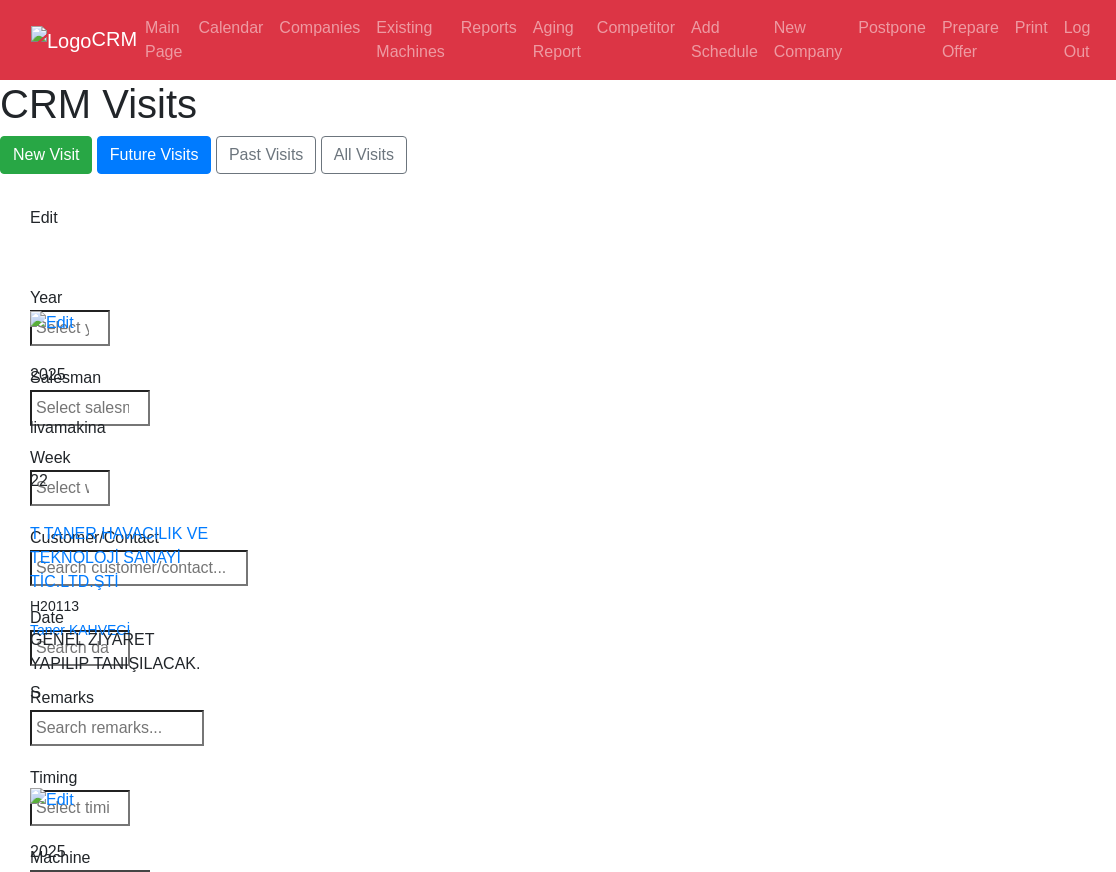 click on "Select Machine HAAS CANACA" at bounding box center (90, 884) 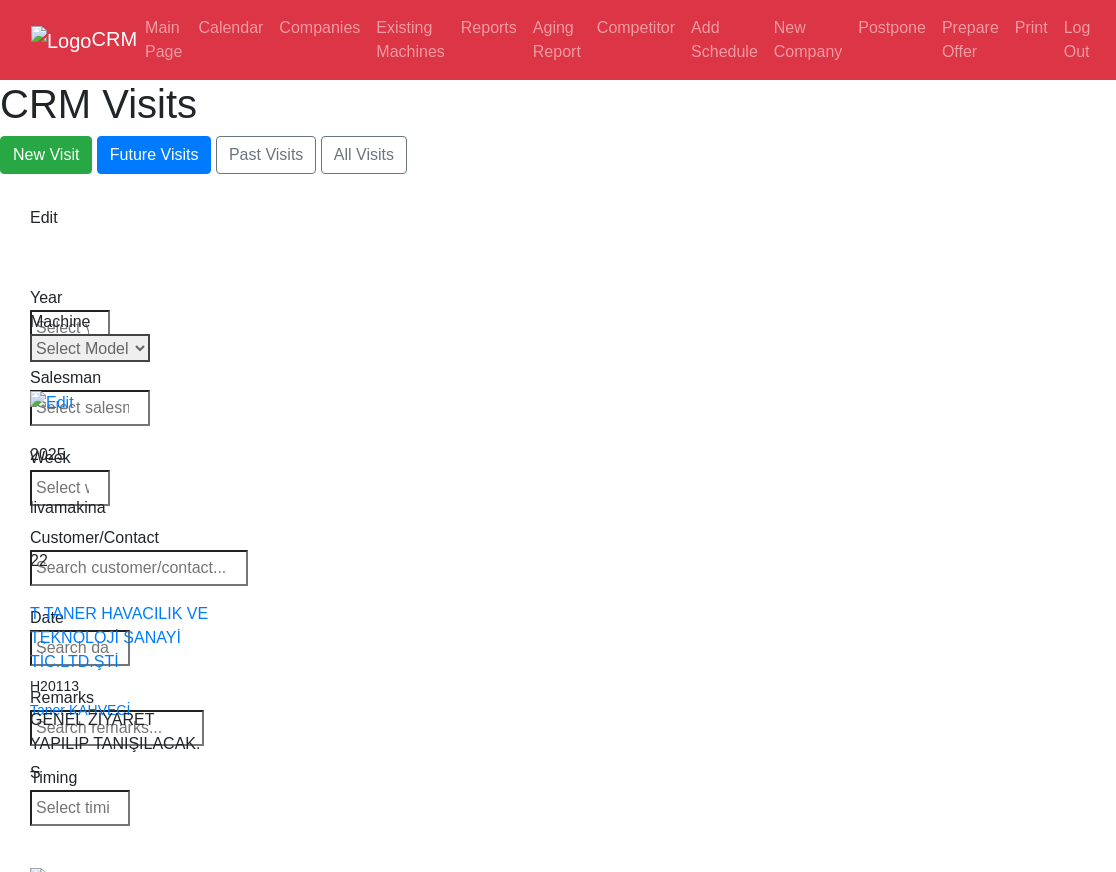 drag, startPoint x: 1026, startPoint y: 311, endPoint x: 1011, endPoint y: 377, distance: 67.68308 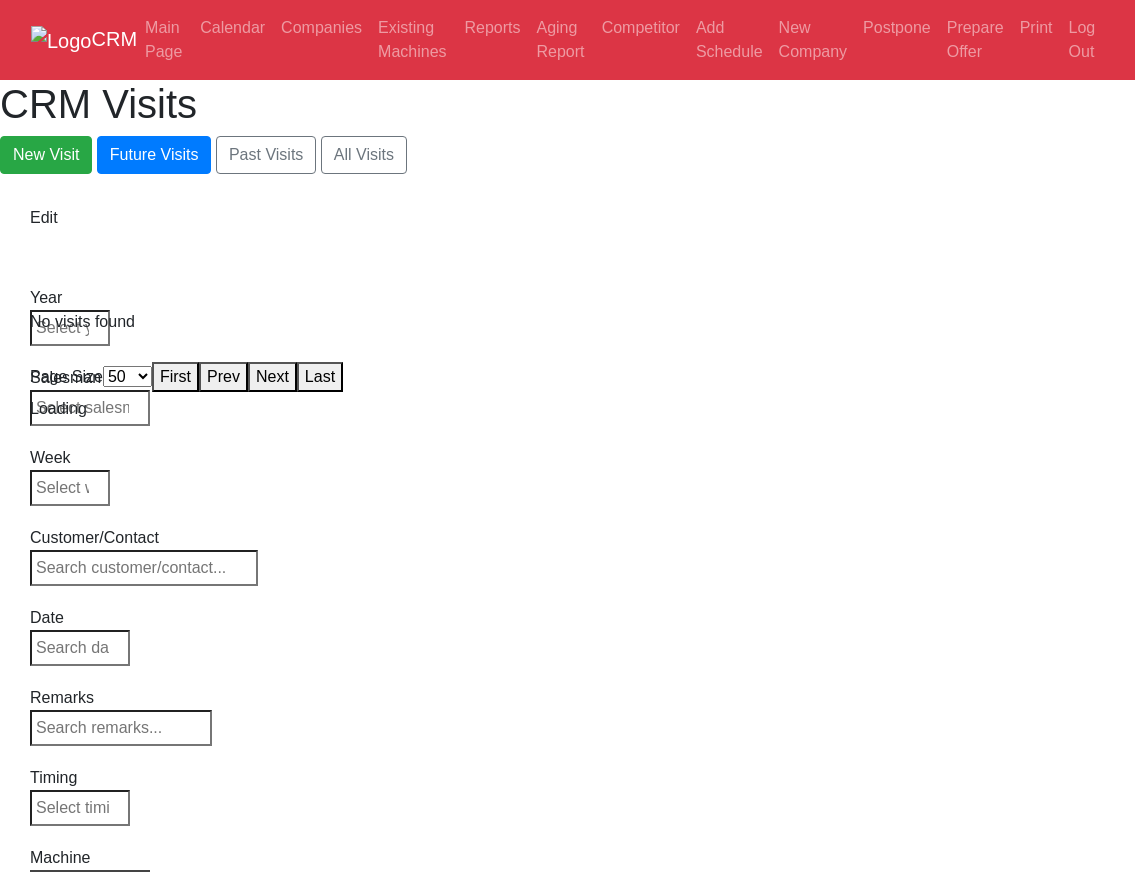 select on "50" 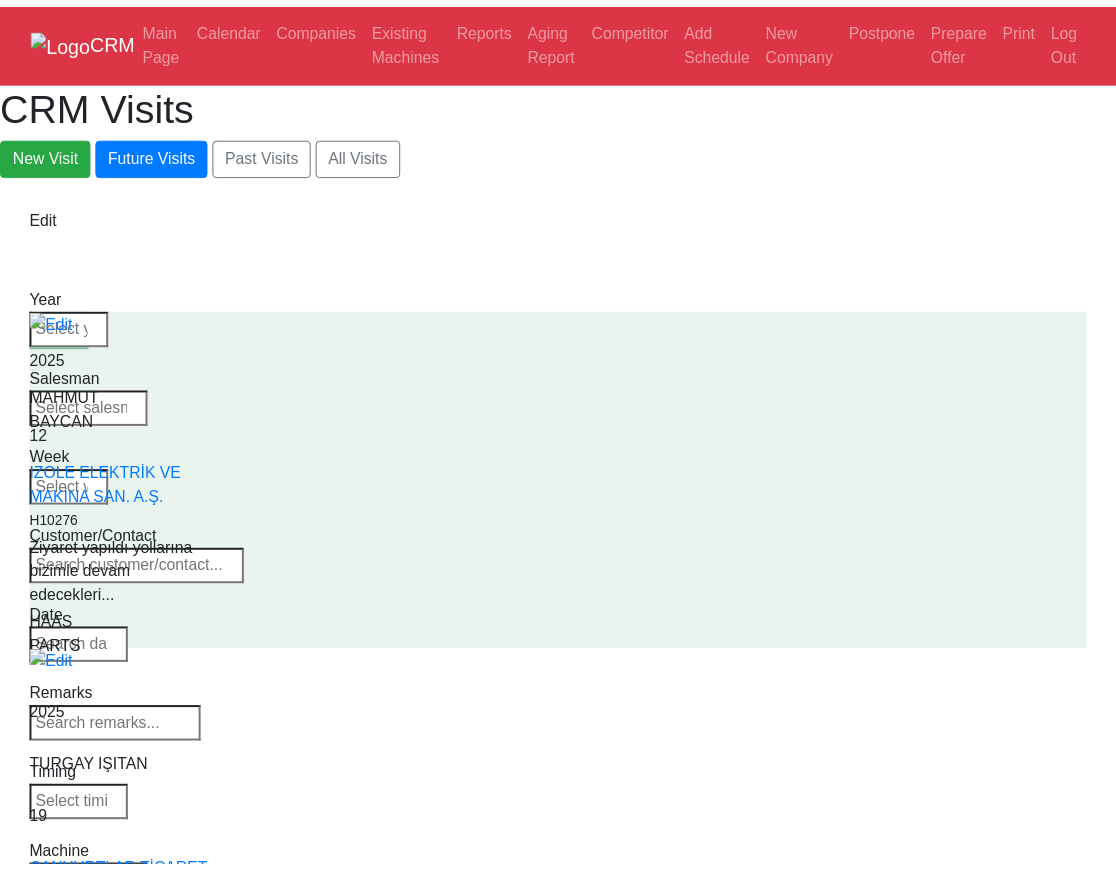 scroll, scrollTop: 0, scrollLeft: 0, axis: both 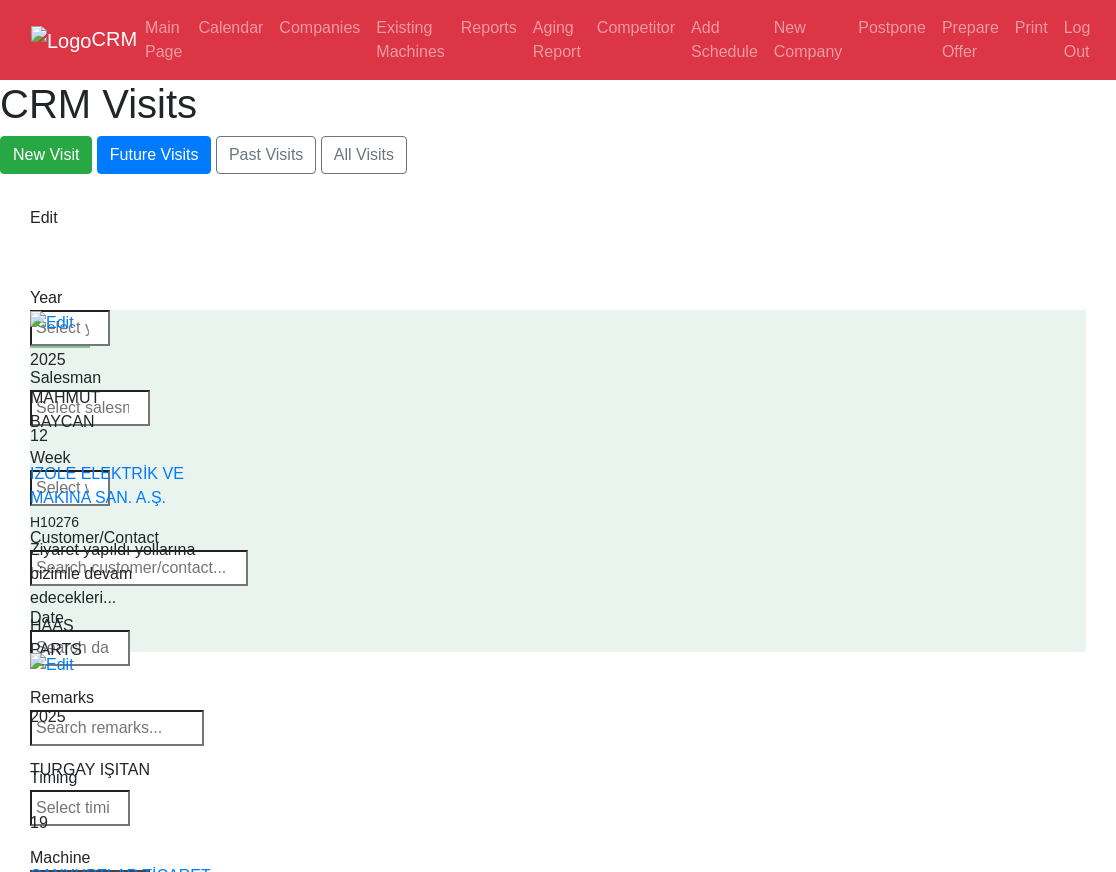 click on "Select Machine HAAS CANACA" at bounding box center (90, 884) 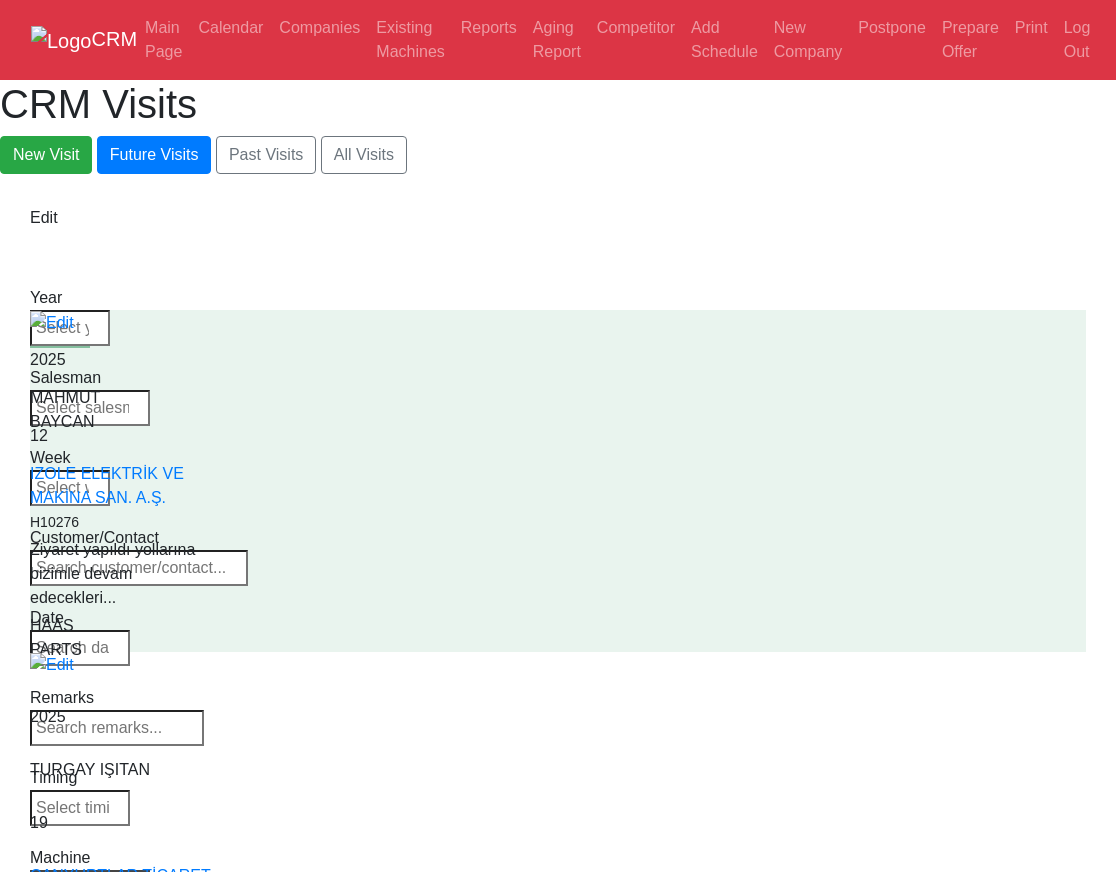 select on "all" 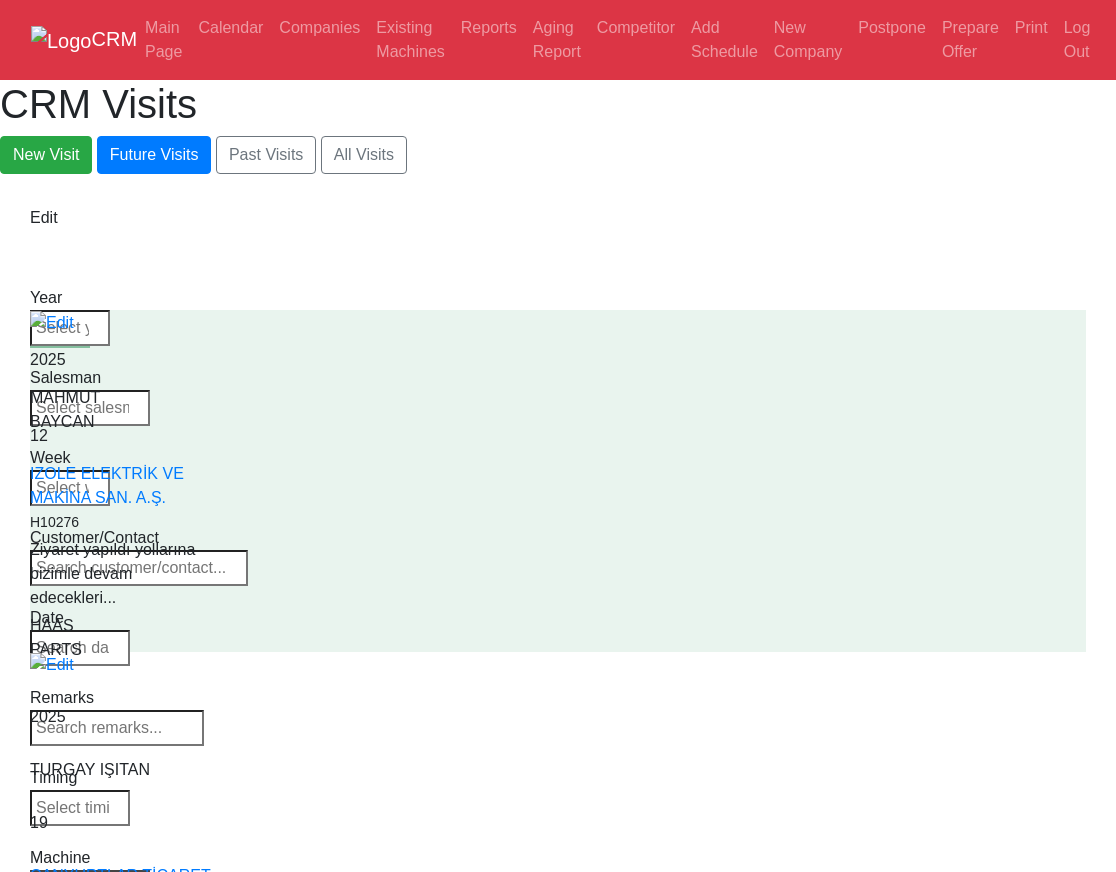 click on "Select Series All VF SERIES ST SERIES UMC EC SERIES ADDITIONAL TM SERIES MINI SERIES VM SERIES VC SERIES GM SERIES VR SERIES GR SERIES VS SERIES DC SERIES TL SERIES DS SERIES CL SERIES PARTS DT SERIES" at bounding box center [90, 884] 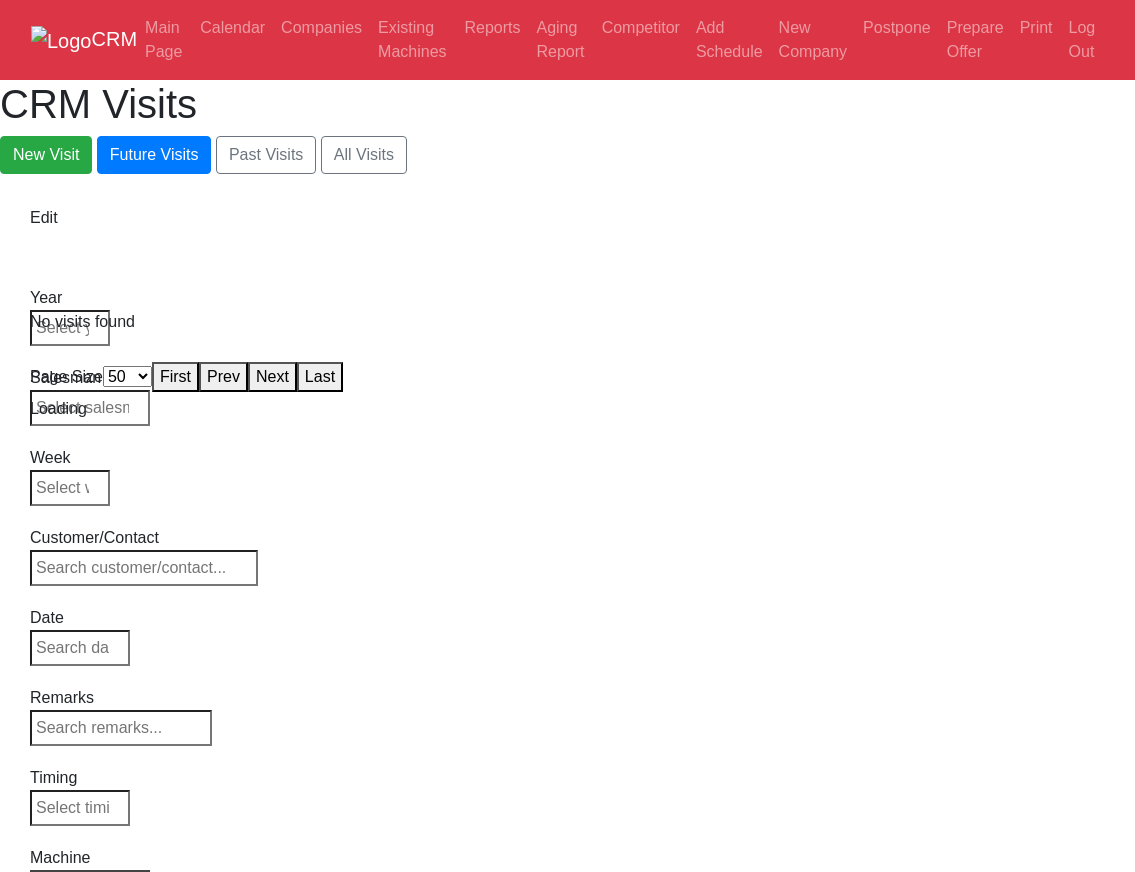 select on "50" 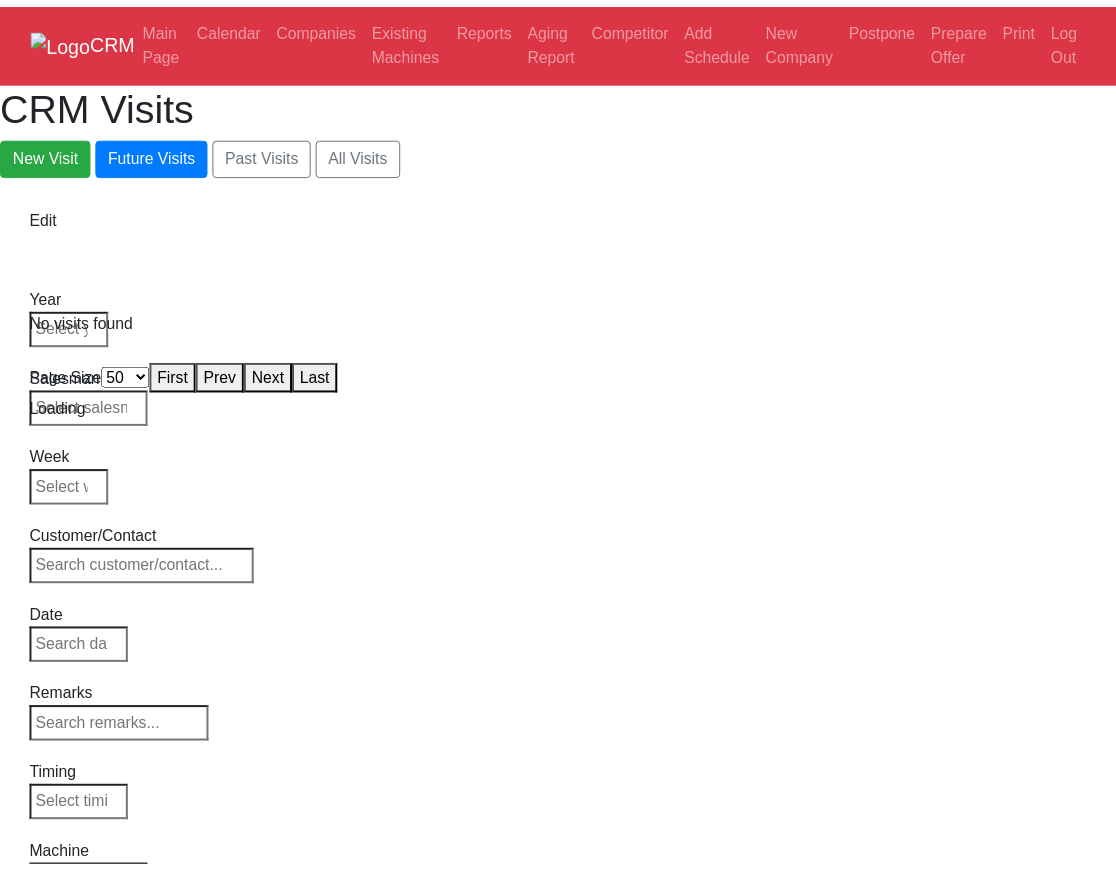 scroll, scrollTop: 0, scrollLeft: 0, axis: both 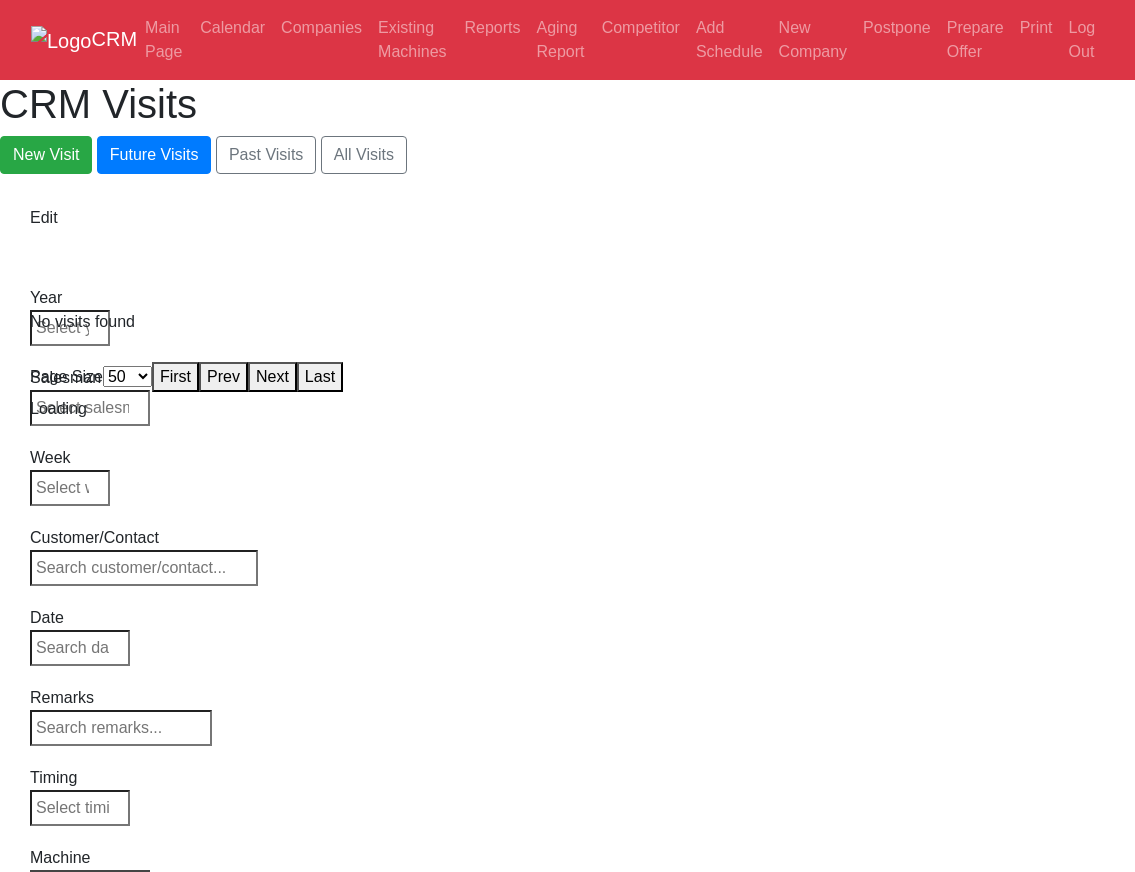 select on "50" 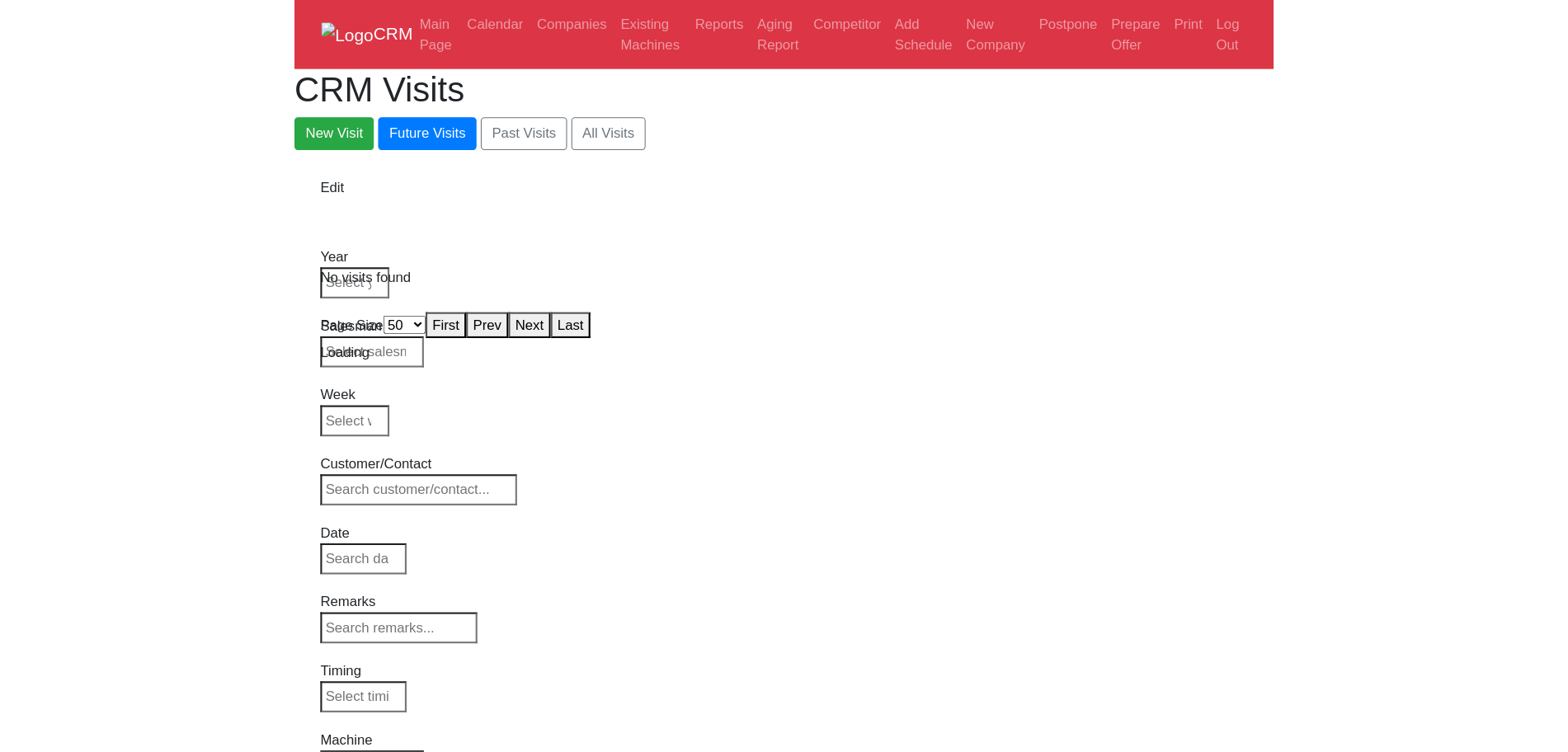 scroll, scrollTop: 0, scrollLeft: 0, axis: both 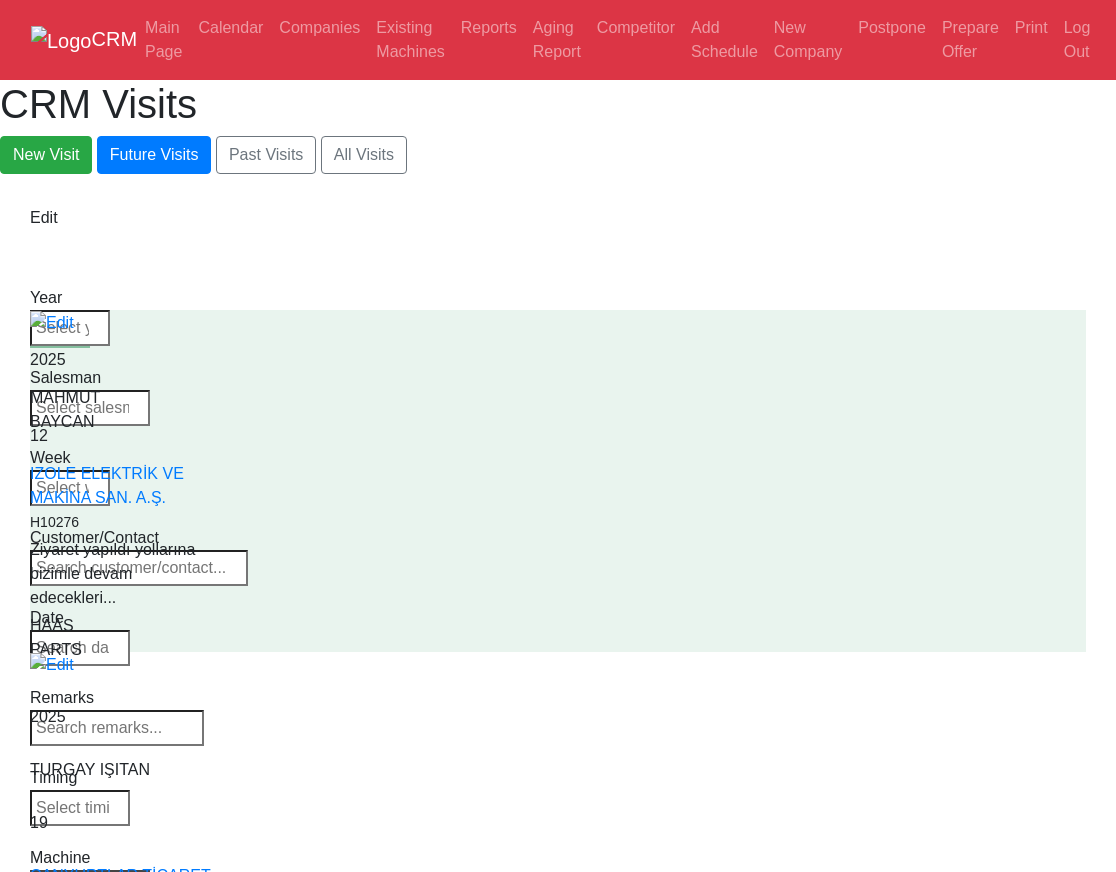 click on "Select Machine HAAS CANACA" at bounding box center [90, 884] 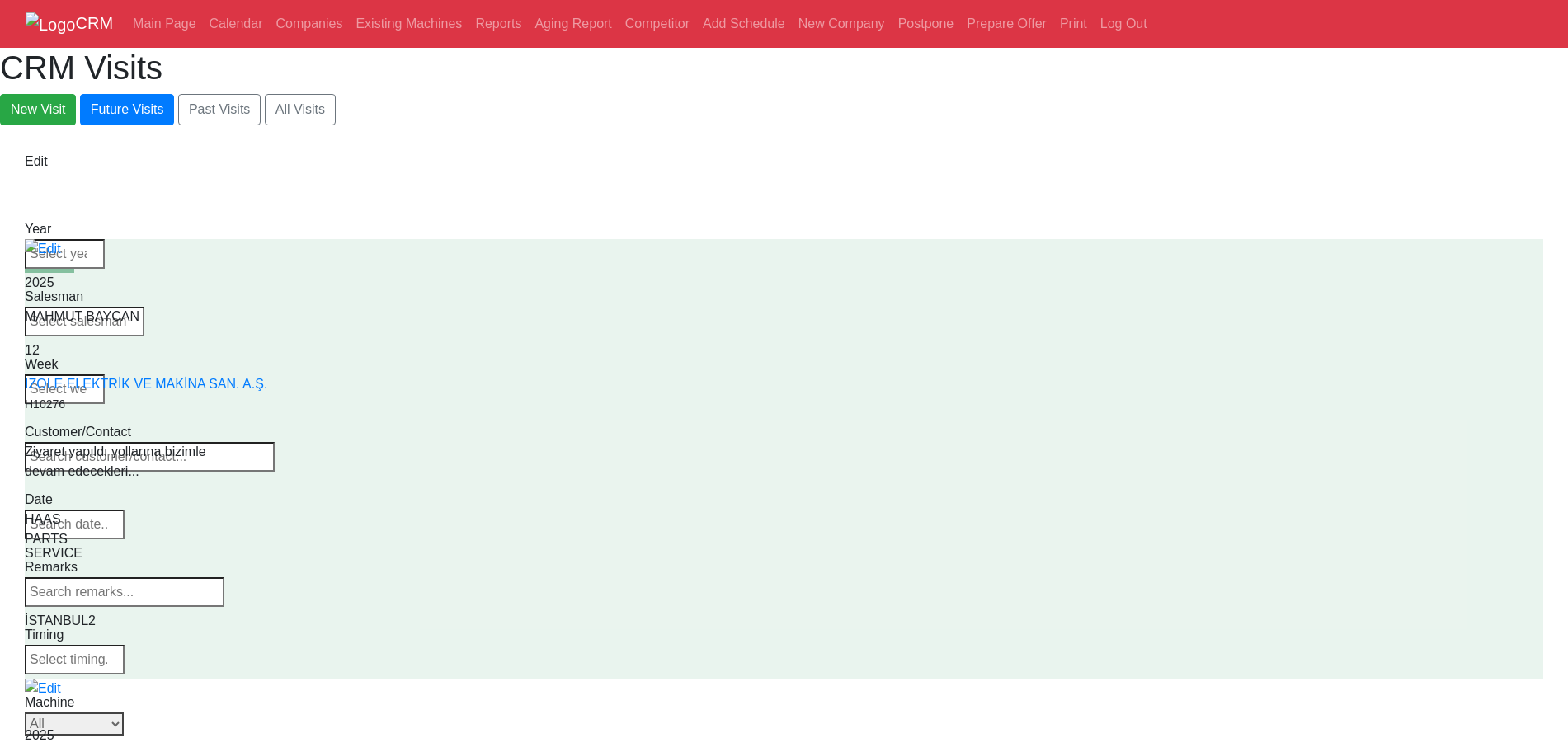 click on "Select Series All VF SERIES ST SERIES UMC EC SERIES ADDITIONAL TM SERIES MINI SERIES VM SERIES VC SERIES GM SERIES VR SERIES GR SERIES VS SERIES DC SERIES TL SERIES DS SERIES CL SERIES PARTS DT SERIES" at bounding box center (74, 724) 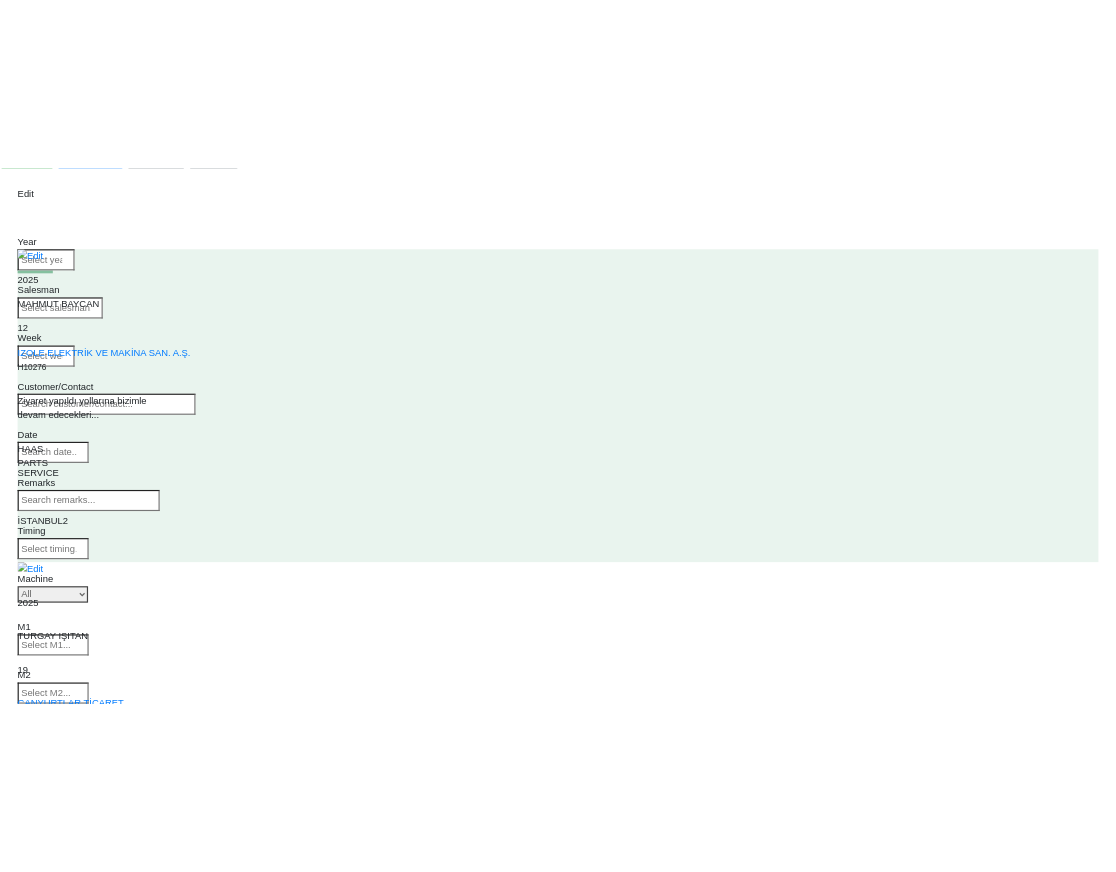 scroll, scrollTop: 158, scrollLeft: 0, axis: vertical 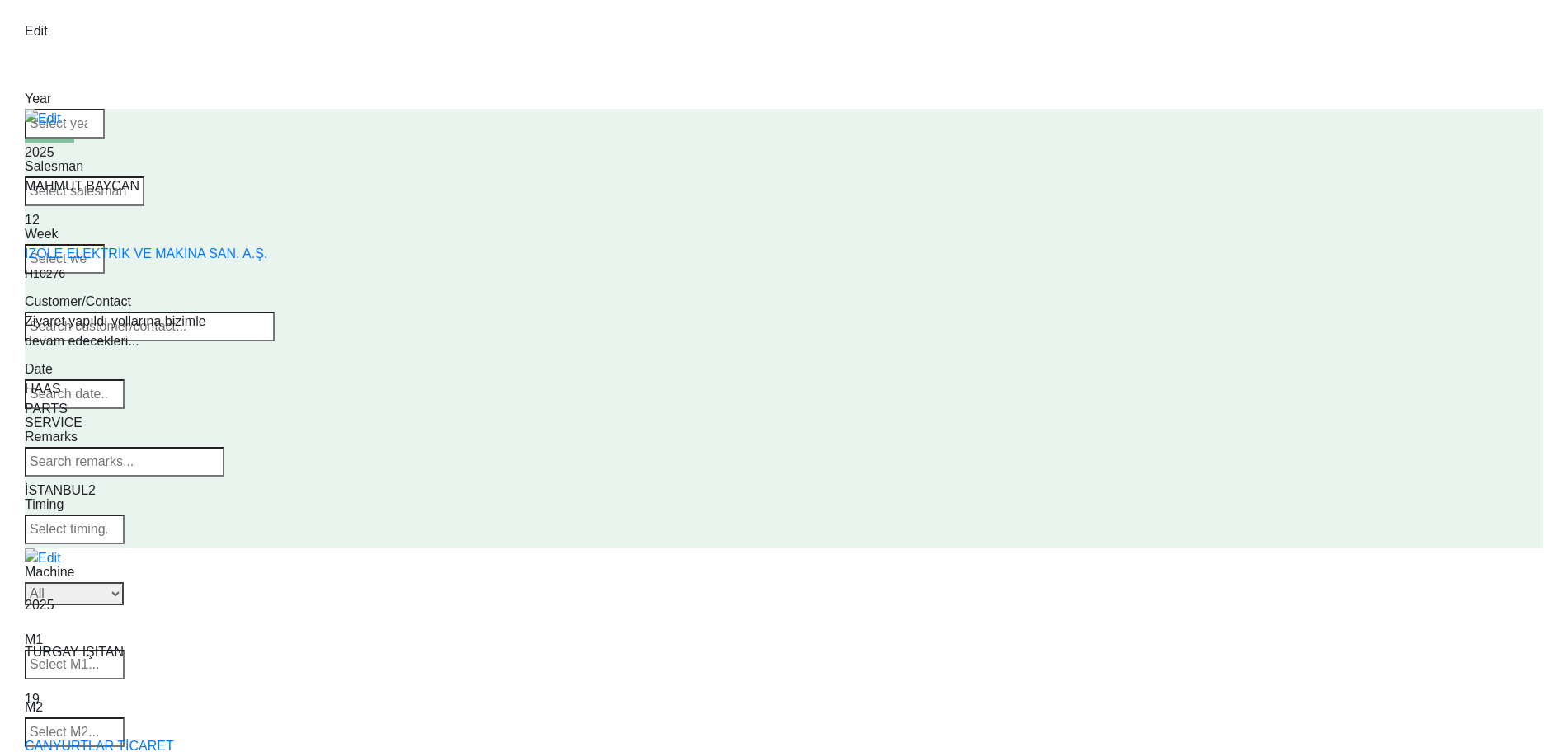 click on "Select Series All VF SERIES ST SERIES UMC EC SERIES ADDITIONAL TM SERIES MINI SERIES VM SERIES VC SERIES GM SERIES VR SERIES GR SERIES VS SERIES DC SERIES TL SERIES DS SERIES CL SERIES PARTS DT SERIES" at bounding box center (74, 594) 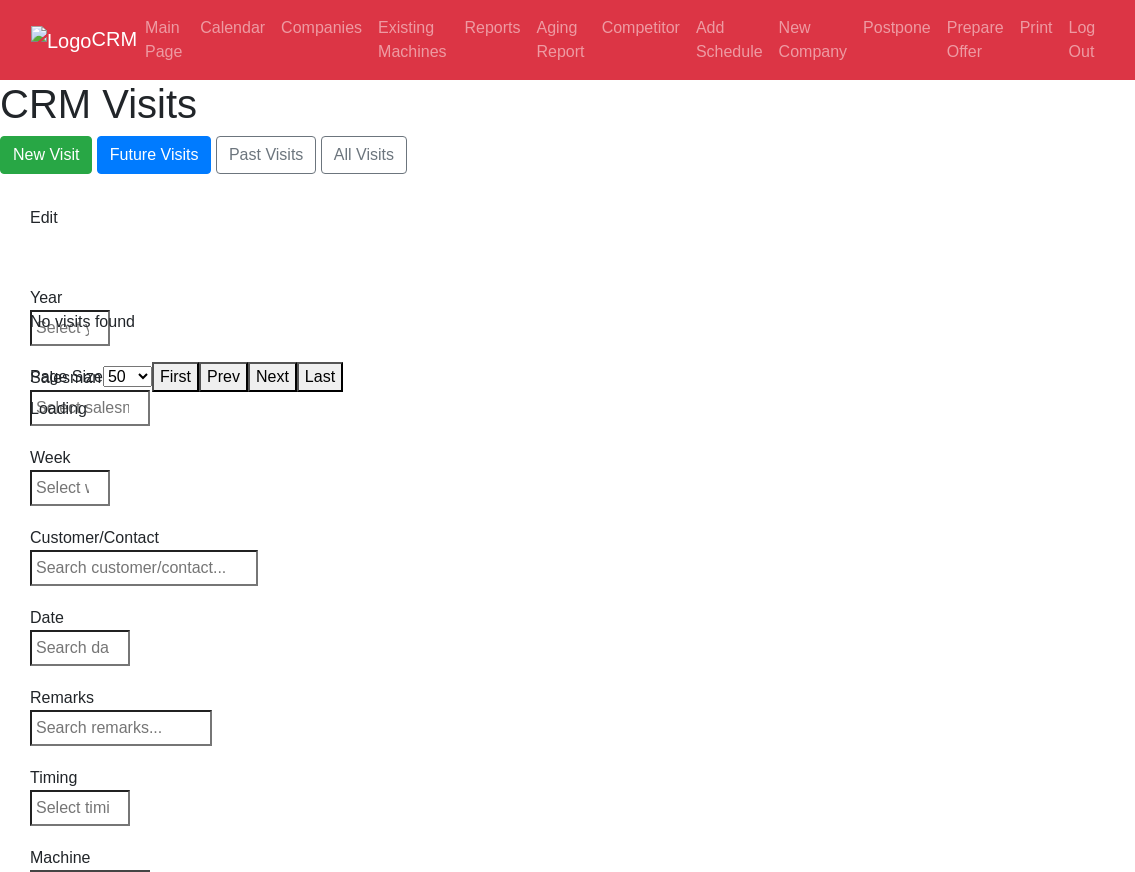 select on "50" 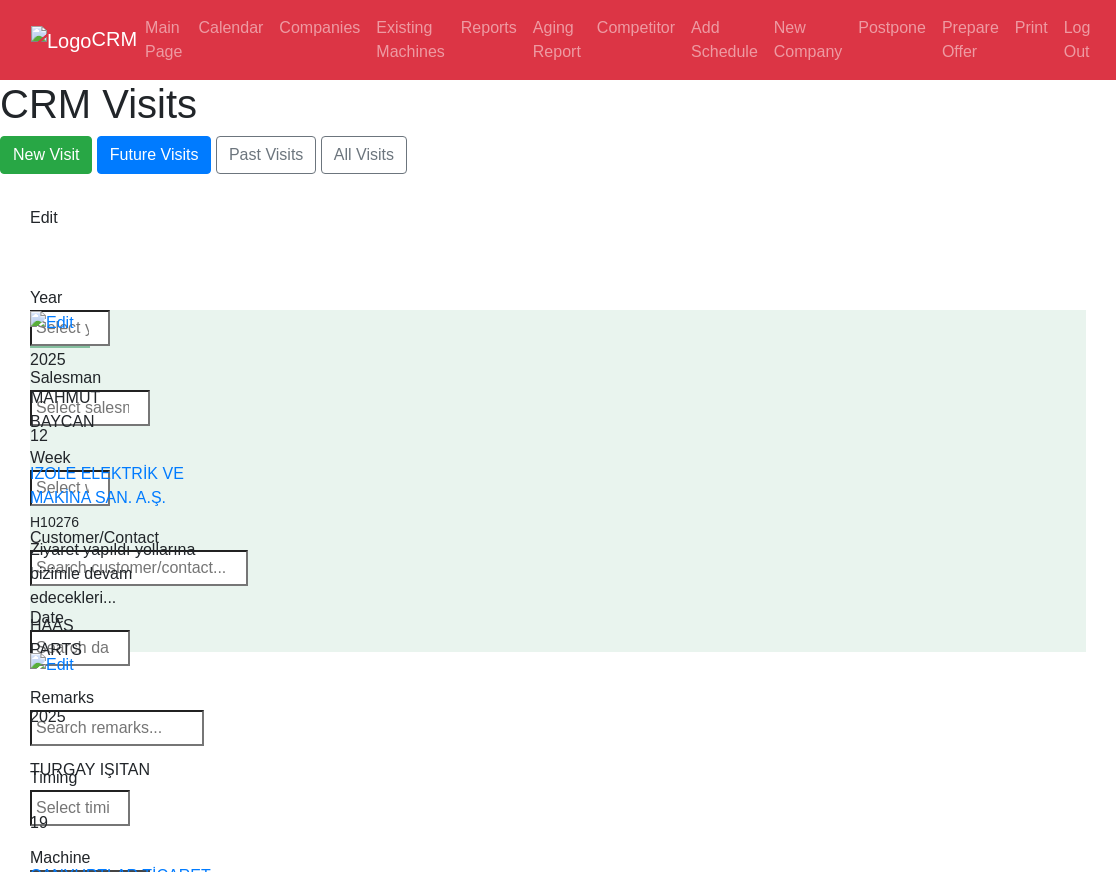 click on "Select Machine HAAS CANACA" at bounding box center (90, 884) 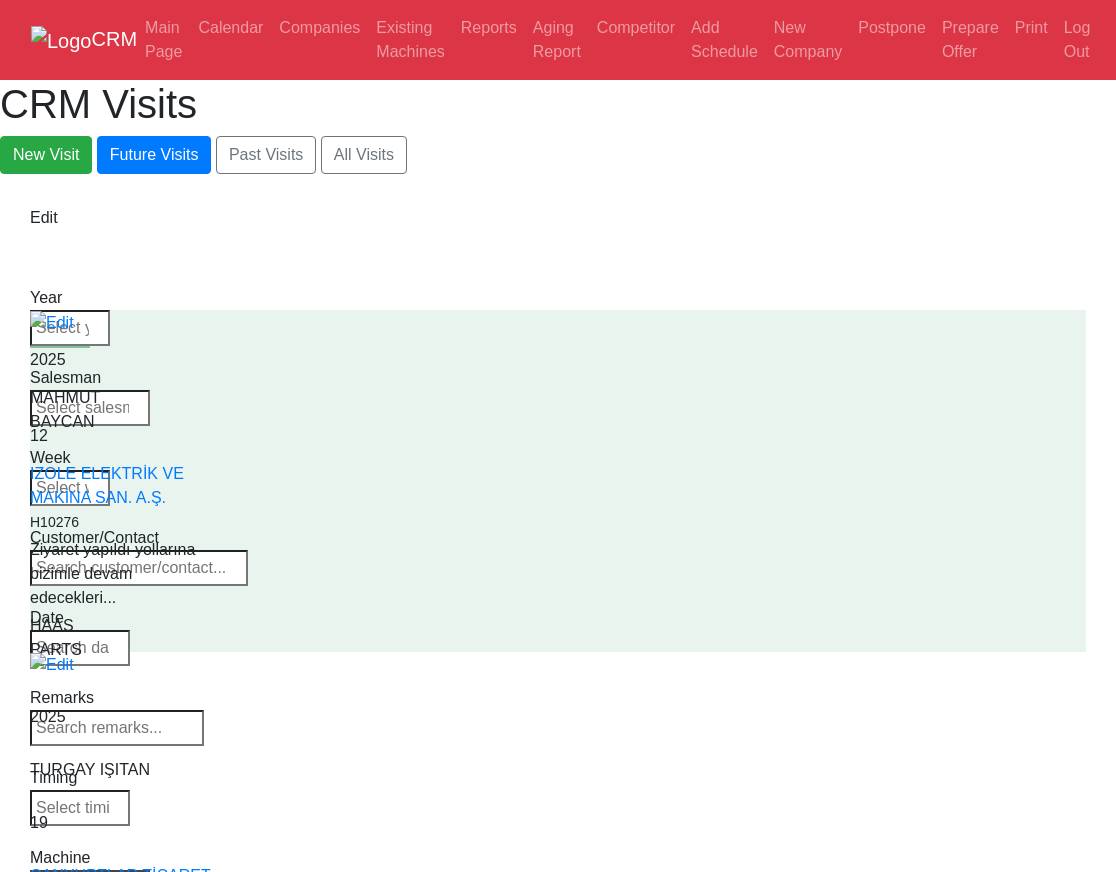 select on "171" 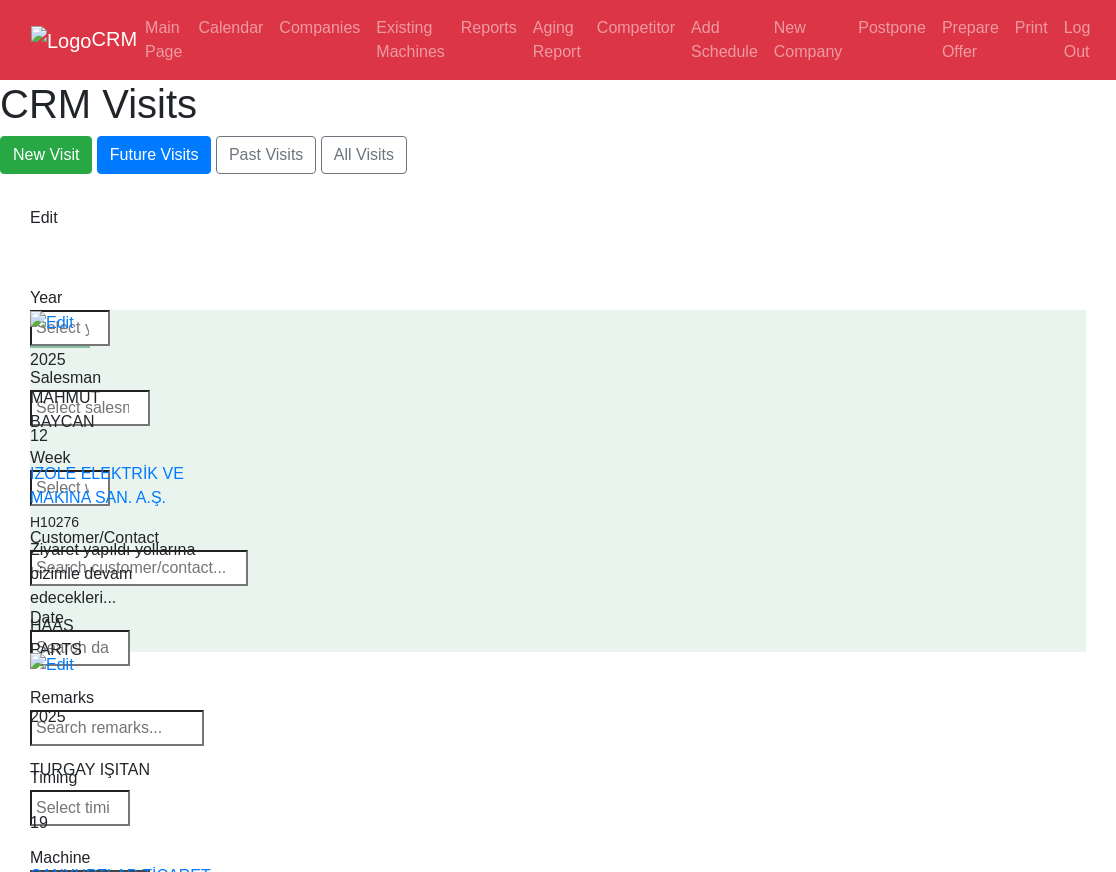 click on "Select Model All UMC-1000 UMC-1000-P UMC-1000SS UMC-1000SS-P UMC-1250 UMC-1250SS UMC-1500-DUO UMC-1500SS-DUO UMC-350HD-EDU UMC-500 UMC-500SS UMC-750 UMC-750SS UMC-400 UMC-400SS" at bounding box center [90, 884] 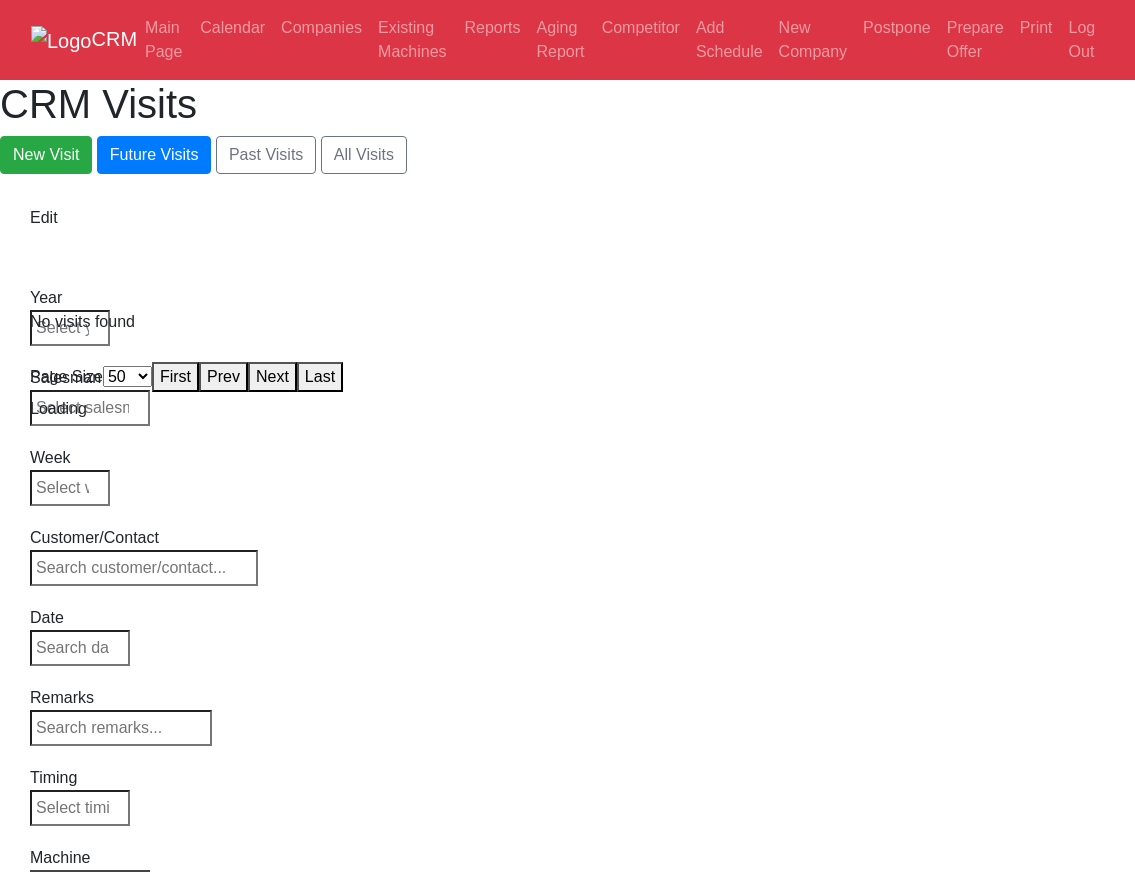 select on "50" 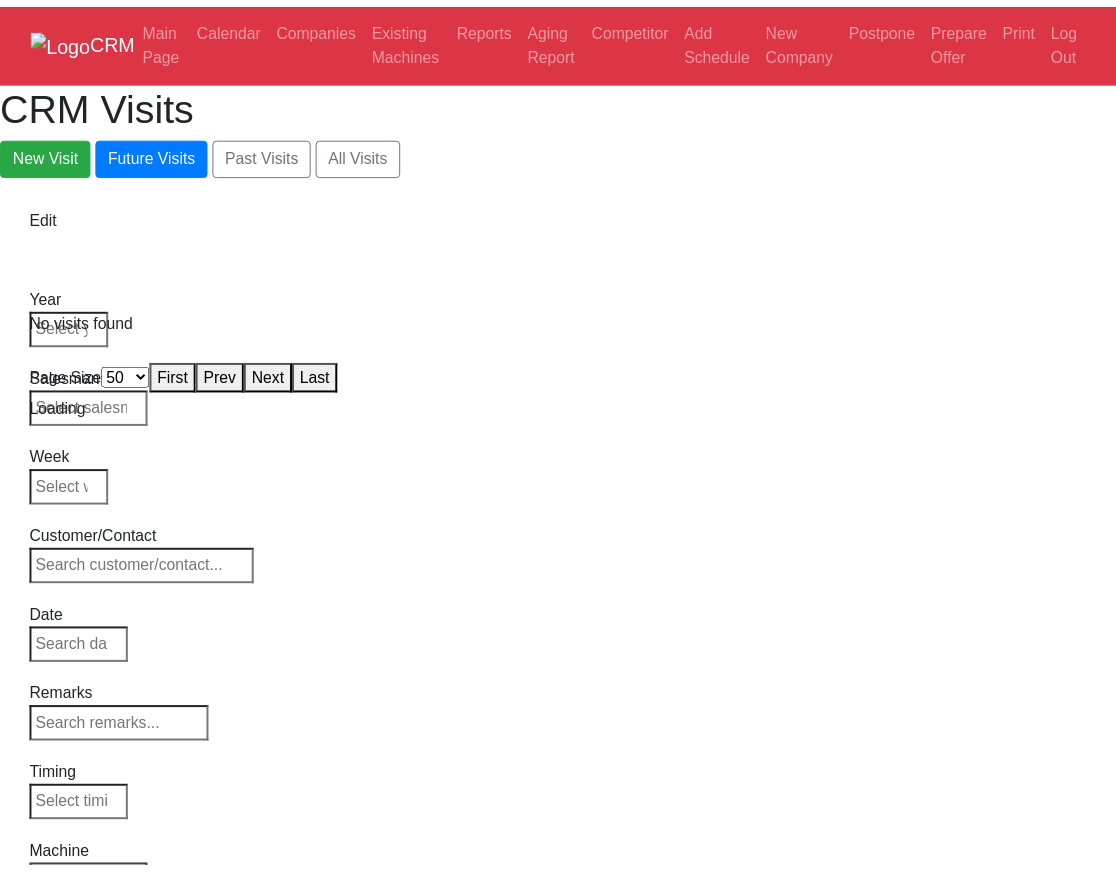 scroll, scrollTop: 0, scrollLeft: 0, axis: both 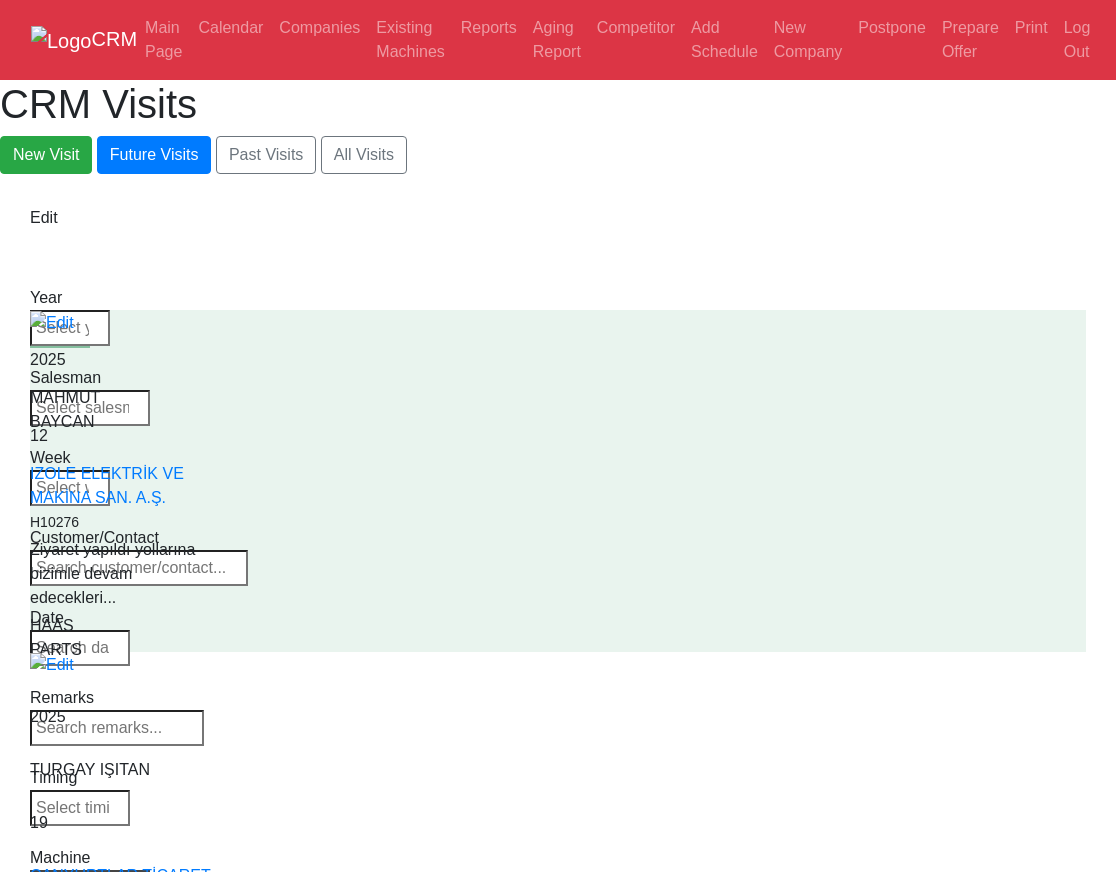 click on "Select Machine HAAS CANACA" at bounding box center (90, 884) 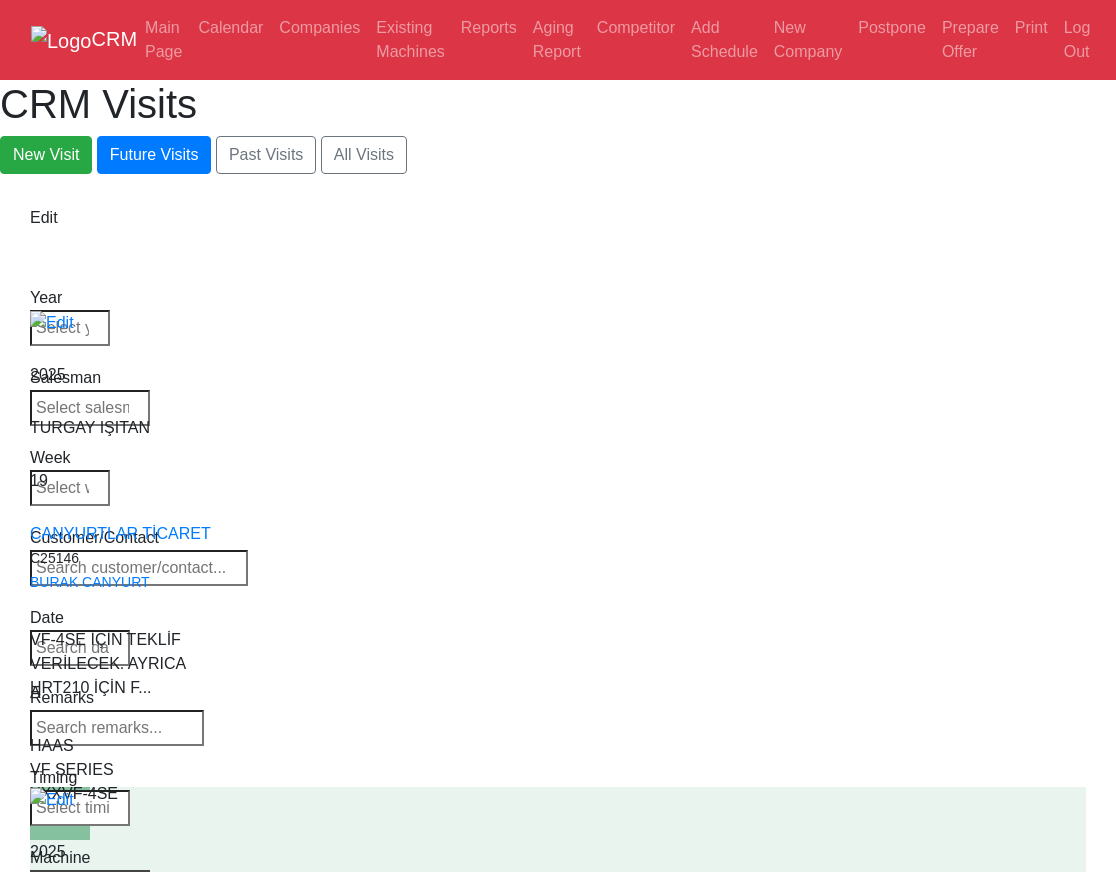 click on "Select Series All VF SERIES ST SERIES UMC EC SERIES ADDITIONAL TM SERIES MINI SERIES VM SERIES VC SERIES GM SERIES VR SERIES GR SERIES VS SERIES DC SERIES TL SERIES DS SERIES CL SERIES PARTS DT SERIES" at bounding box center [90, 884] 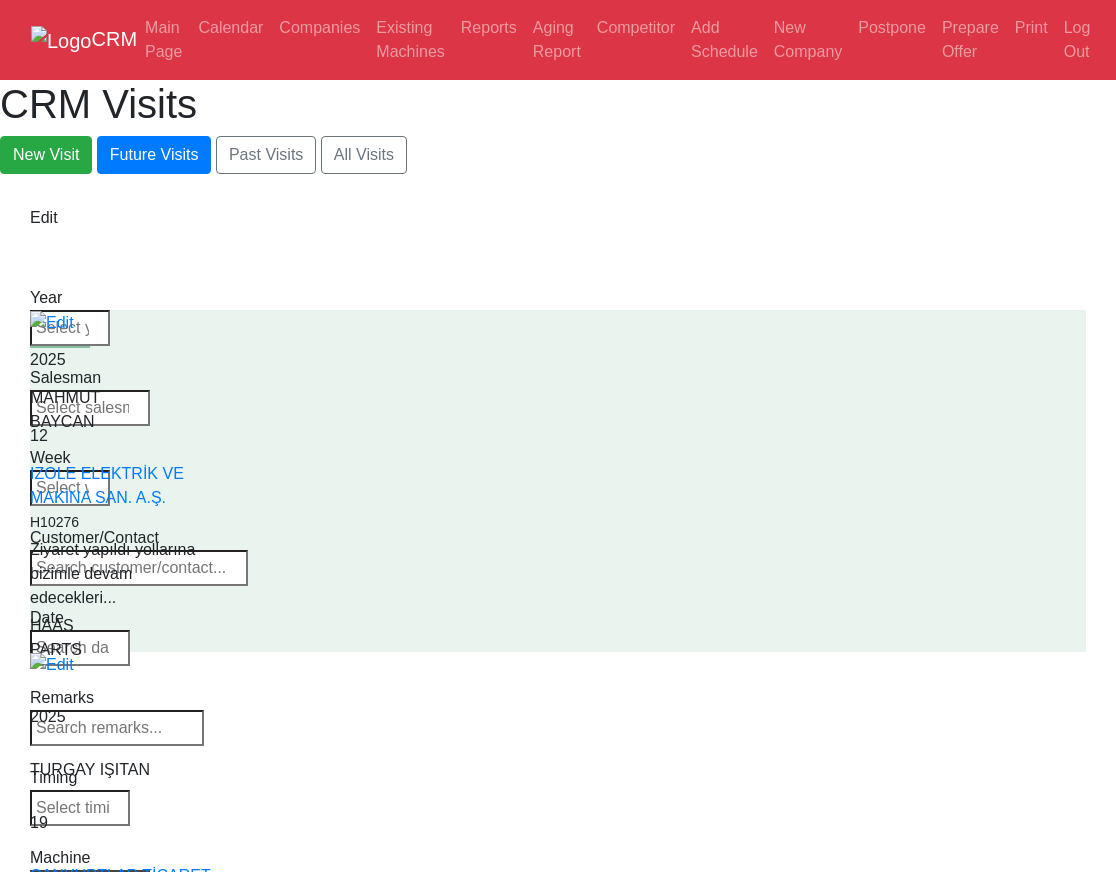 click on "Select Model All VF-1 VF-2 VF-2SS VF-2SSYT VF-2TR VF-2YT VF-3 VF-3SS VF-3SSYT VF-3YT VF-3YT/50 VF-4 VF-4SS VF-5/40 VF-5/40TR VF-5/40XT VF-5/50 VF-5/50TR VF-5/50XT VF-5SS VF-10/40 VF-10/50 VF-11/40 VF-11/50 VF-12/40 VF-12/50 VF-14/40 VF-14/50 VF-6/40 VF-6/40TR VF-6/50 VF-6/50TR VF-6SS VF-7/40 VF-7/50 VF-8/40 VF-8/50 VF-9/40 VF-9/50" at bounding box center (90, 884) 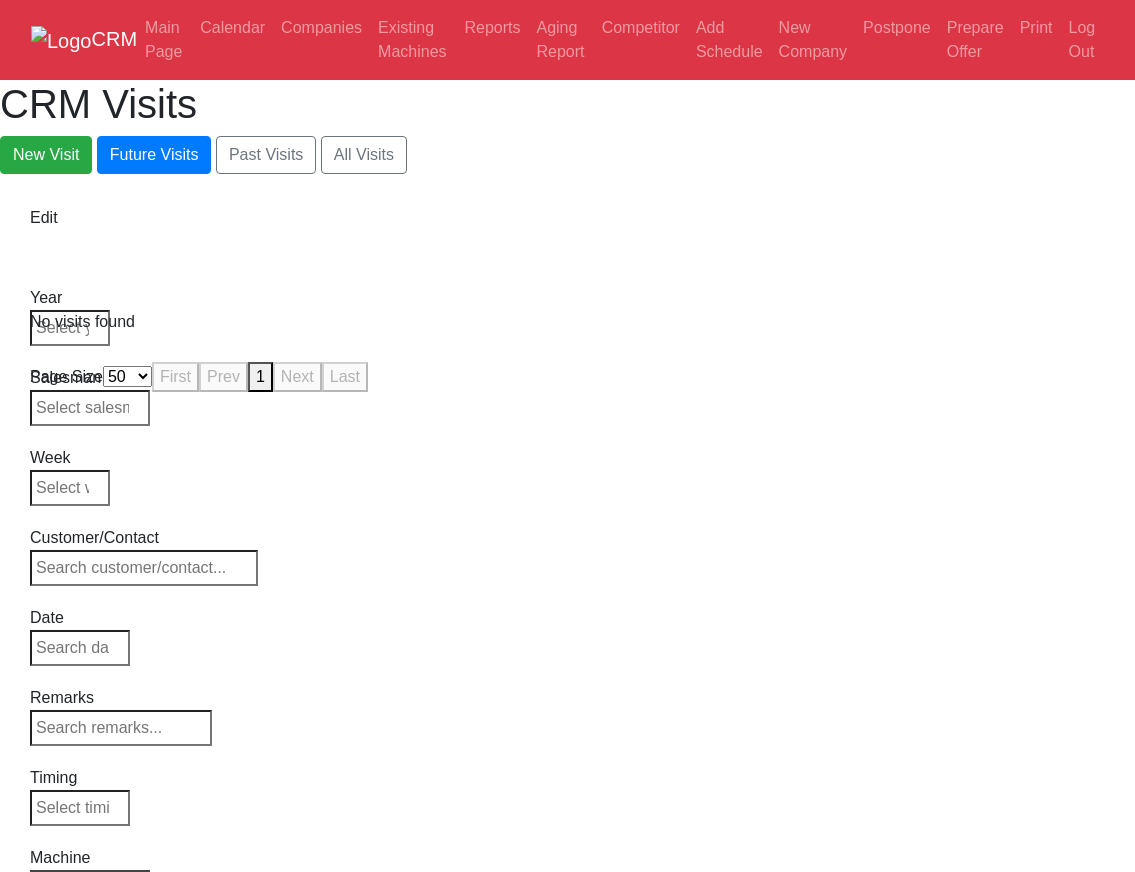 click on "Select Model All VF-1 VF-2 VF-2SS VF-2SSYT VF-2TR VF-2YT VF-3 VF-3SS VF-3SSYT VF-3YT VF-3YT/50 VF-4 VF-4SS VF-5/40 VF-5/40TR VF-5/40XT VF-5/50 VF-5/50TR VF-5/50XT VF-5SS VF-10/40 VF-10/50 VF-11/40 VF-11/50 VF-12/40 VF-12/50 VF-14/40 VF-14/50 VF-6/40 VF-6/40TR VF-6/50 VF-6/50TR VF-6SS VF-7/40 VF-7/50 VF-8/40 VF-8/50 VF-9/40 VF-9/50" at bounding box center [90, 884] 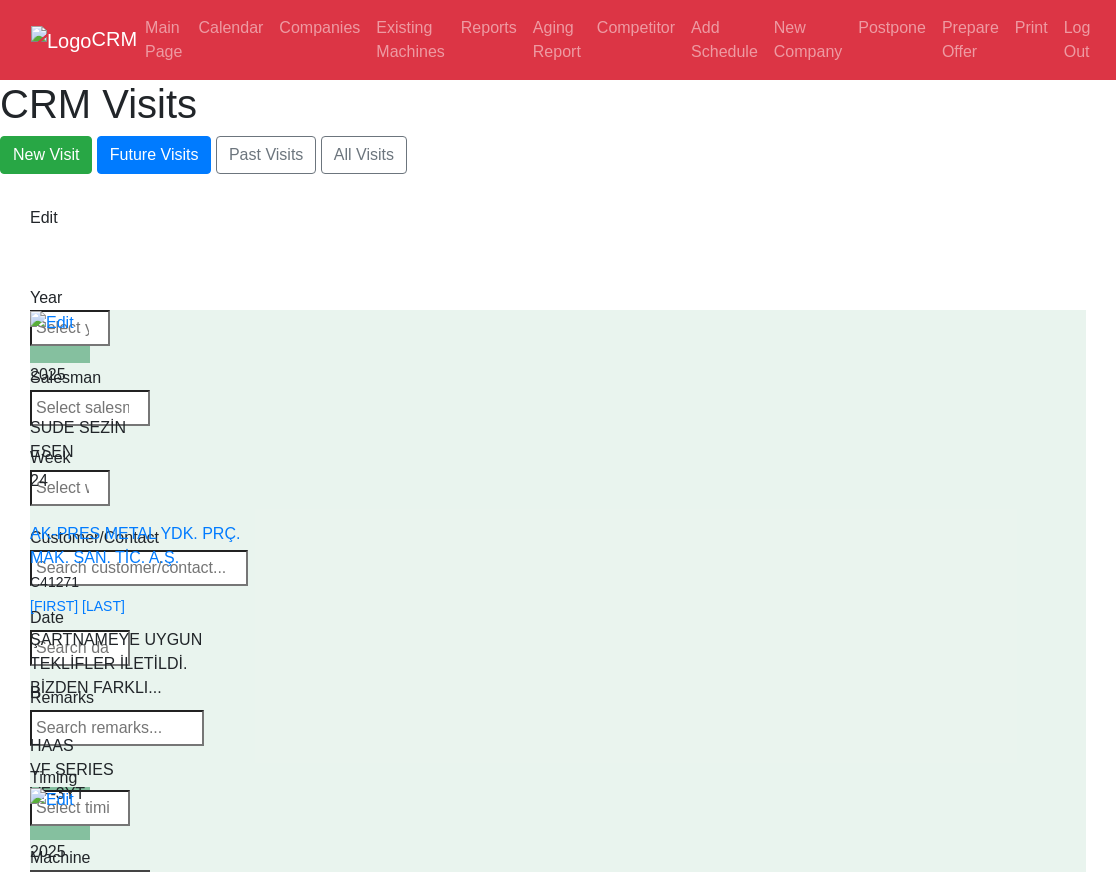 click on "Select Model All VF-1 VF-2 VF-2SS VF-2SSYT VF-2TR VF-2YT VF-3 VF-3SS VF-3SSYT VF-3YT VF-3YT/50 VF-4 VF-4SS VF-5/40 VF-5/40TR VF-5/40XT VF-5/50 VF-5/50TR VF-5/50XT VF-5SS VF-10/40 VF-10/50 VF-11/40 VF-11/50 VF-12/40 VF-12/50 VF-14/40 VF-14/50 VF-6/40 VF-6/40TR VF-6/50 VF-6/50TR VF-6SS VF-7/40 VF-7/50 VF-8/40 VF-8/50 VF-9/40 VF-9/50" at bounding box center (90, 884) 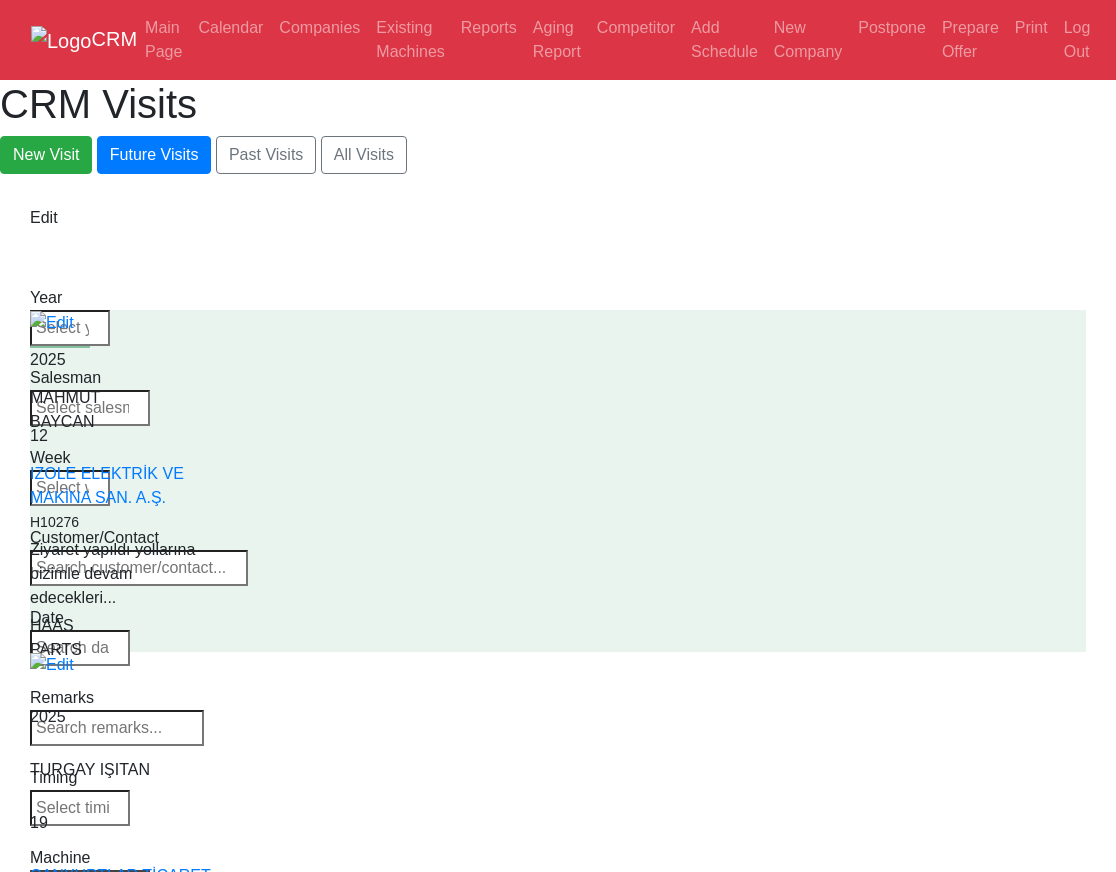 click on "Select Series VF SERIES ST SERIES UMC EC SERIES ADDITIONAL TM SERIES MINI SERIES VM SERIES VC SERIES GM SERIES VR SERIES GR SERIES VS SERIES DC SERIES TL SERIES DS SERIES CL SERIES PARTS DT SERIES" at bounding box center (90, 884) 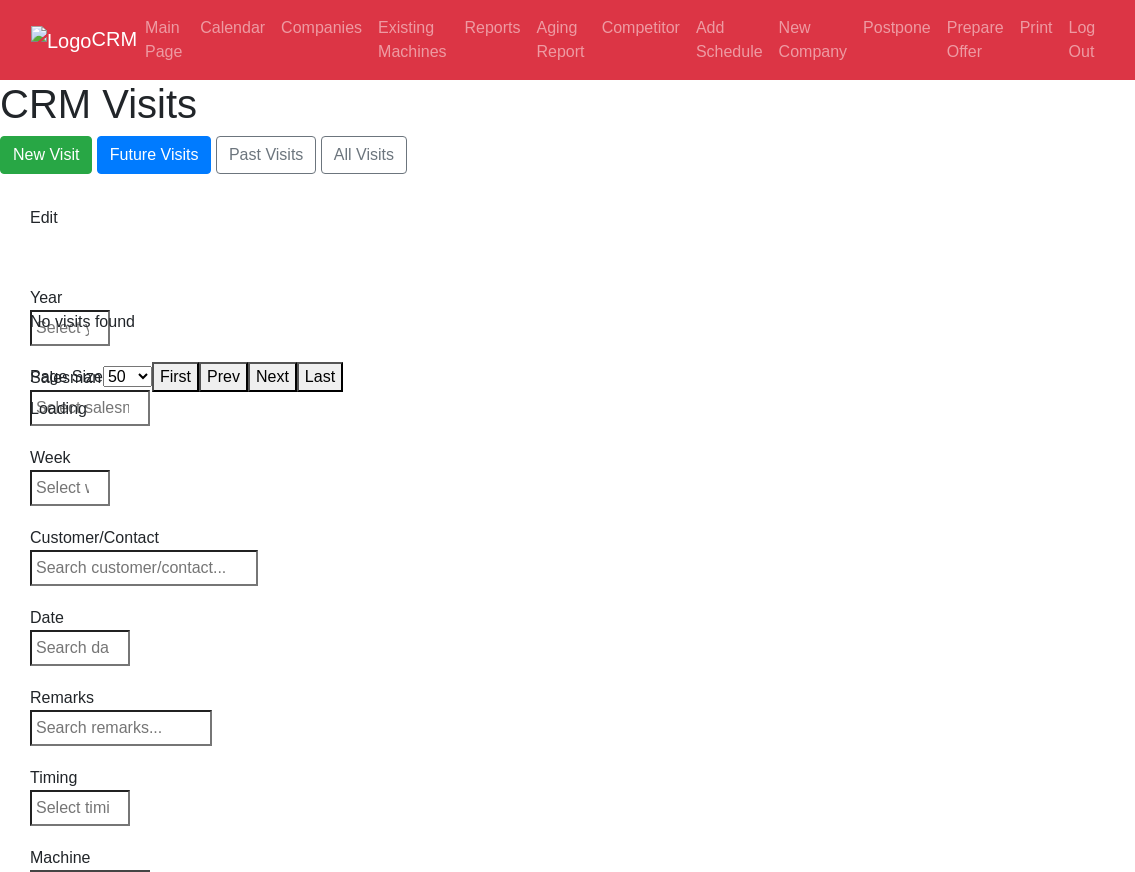 select on "50" 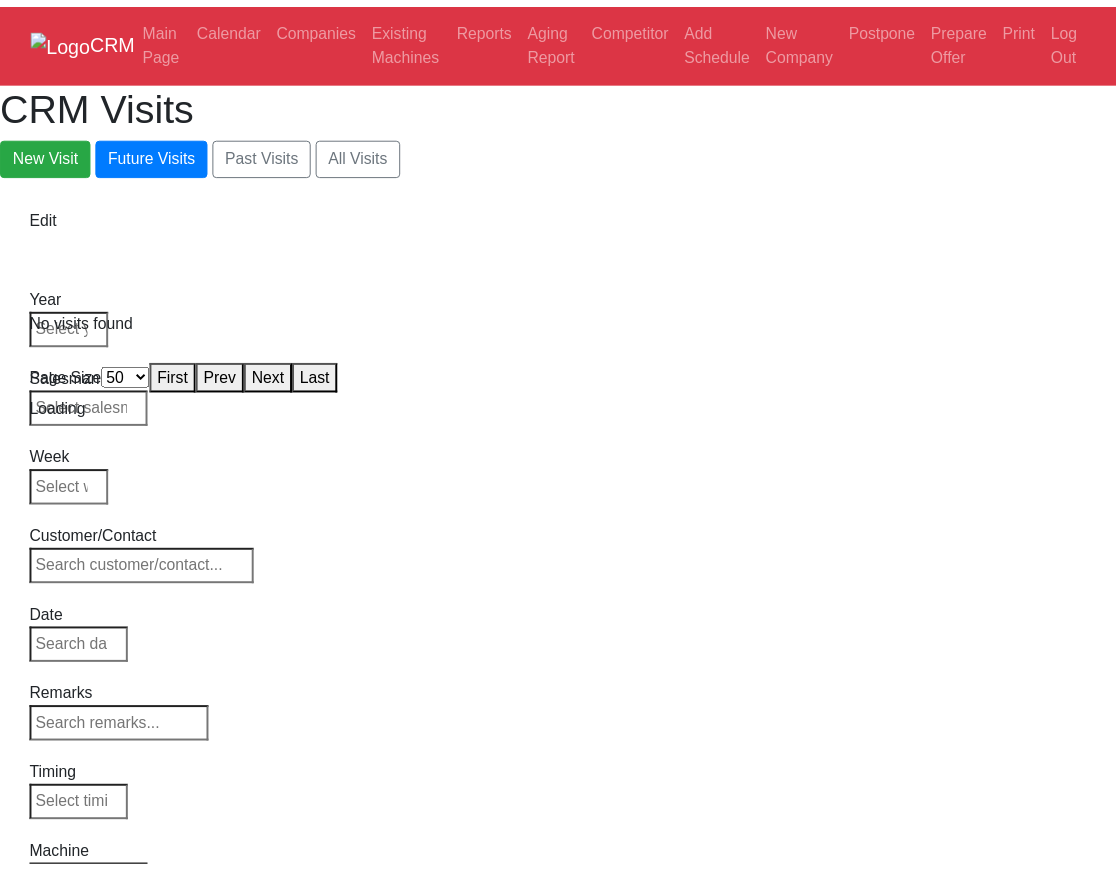 scroll, scrollTop: 0, scrollLeft: 0, axis: both 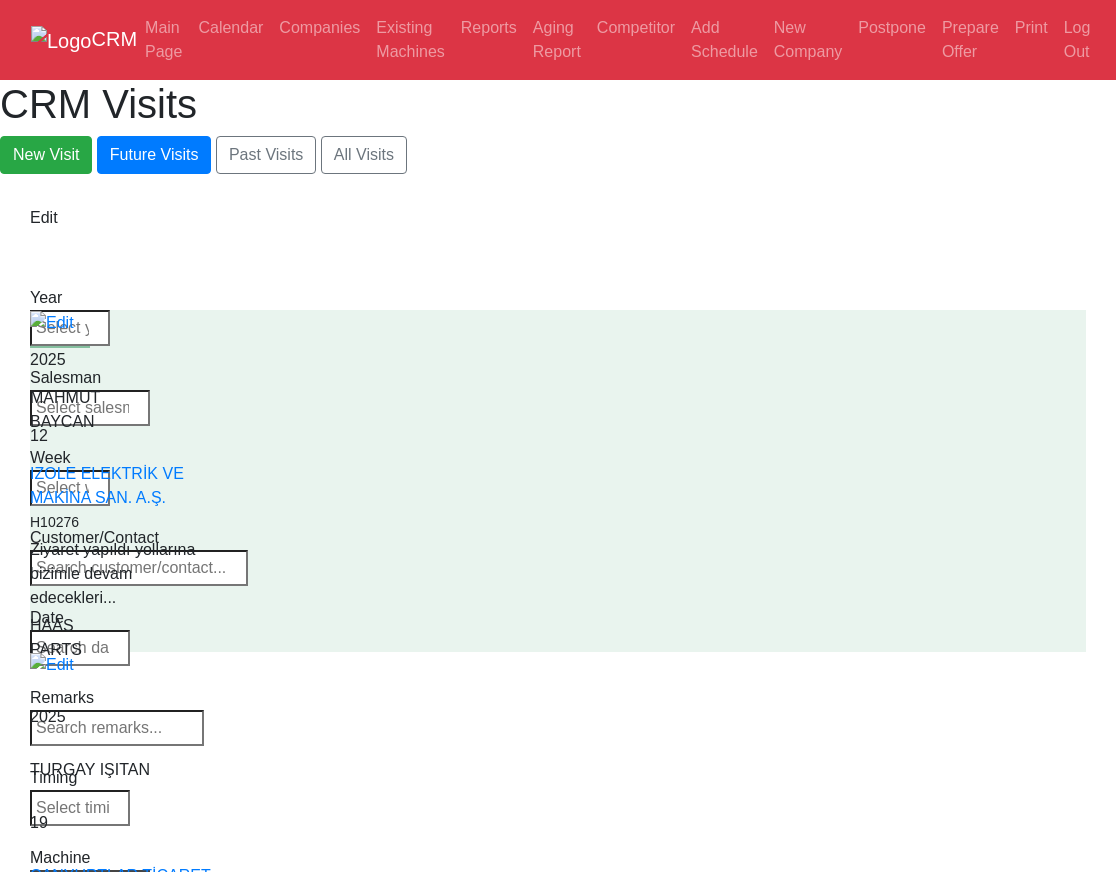 click on "Select Machine HAAS CANACA" at bounding box center (90, 884) 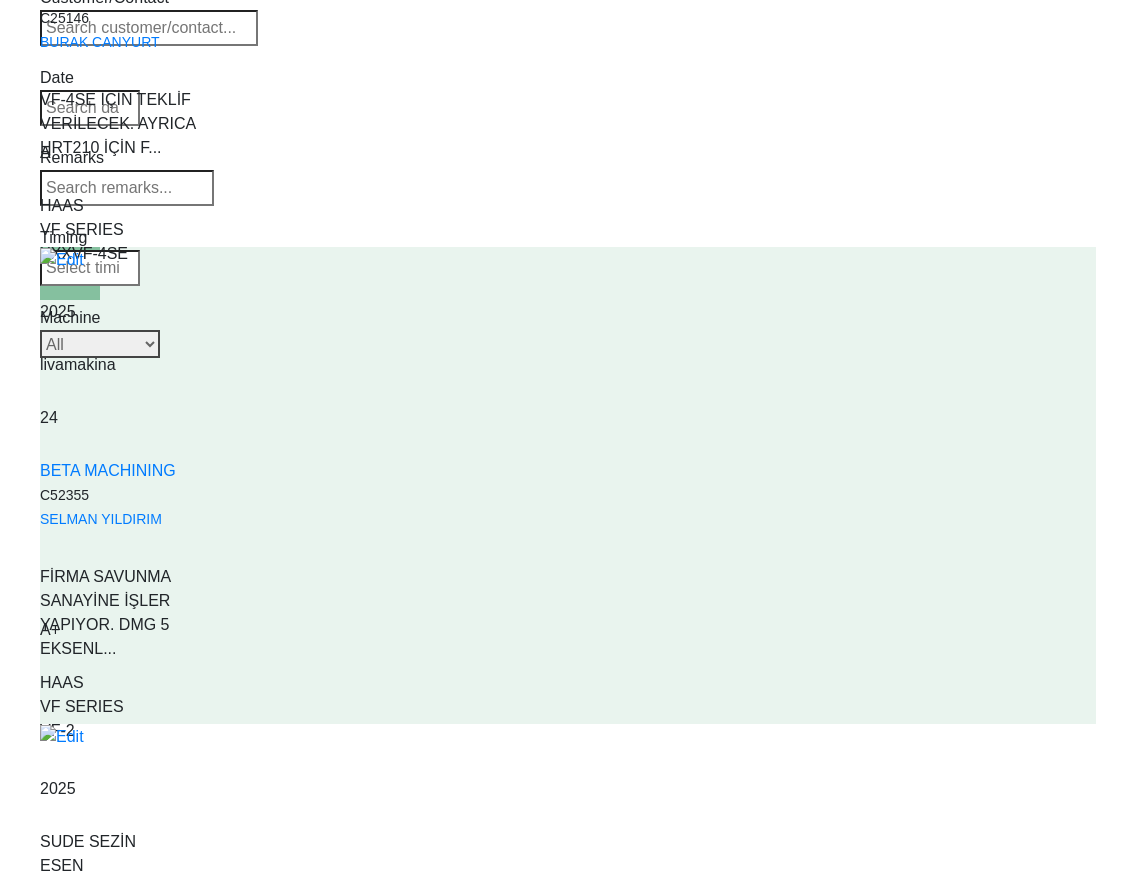 scroll, scrollTop: 0, scrollLeft: 0, axis: both 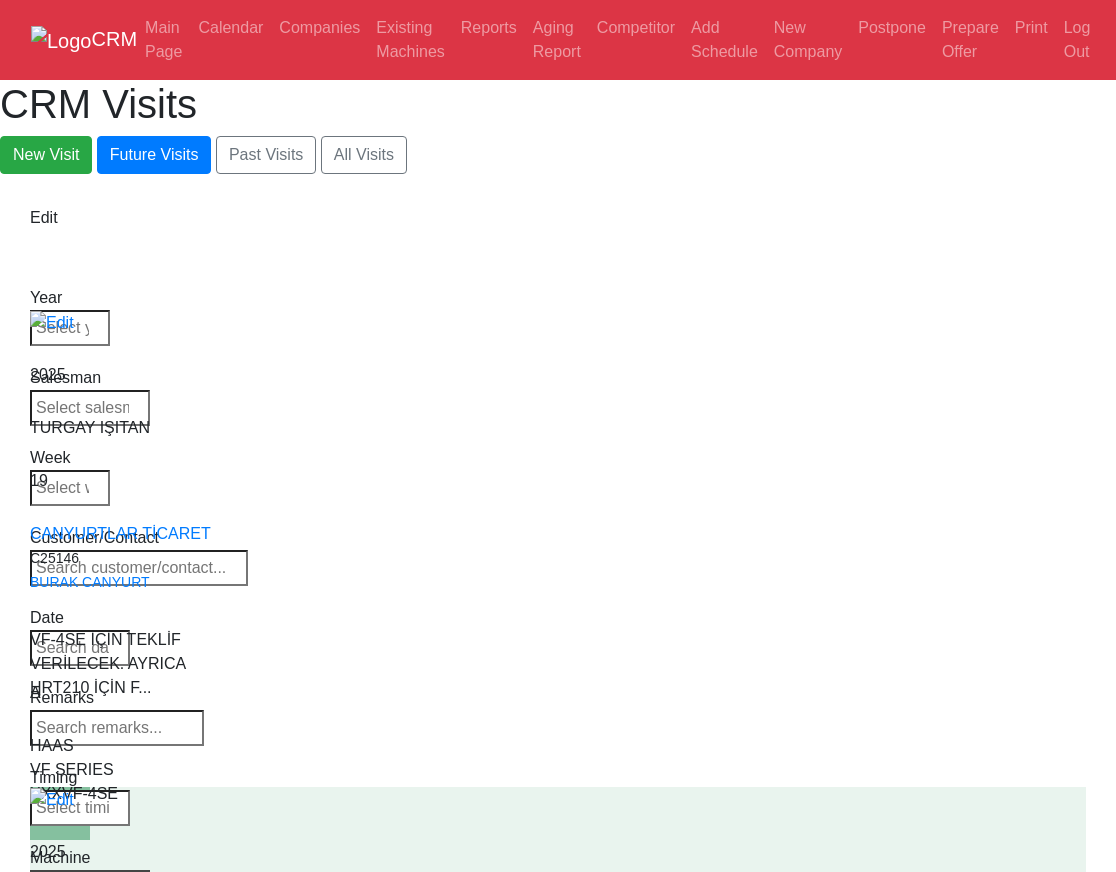 click on "Select Series All VF SERIES ST SERIES UMC EC SERIES ADDITIONAL TM SERIES MINI SERIES VM SERIES VC SERIES GM SERIES VR SERIES GR SERIES VS SERIES DC SERIES TL SERIES DS SERIES CL SERIES PARTS DT SERIES" at bounding box center (90, 884) 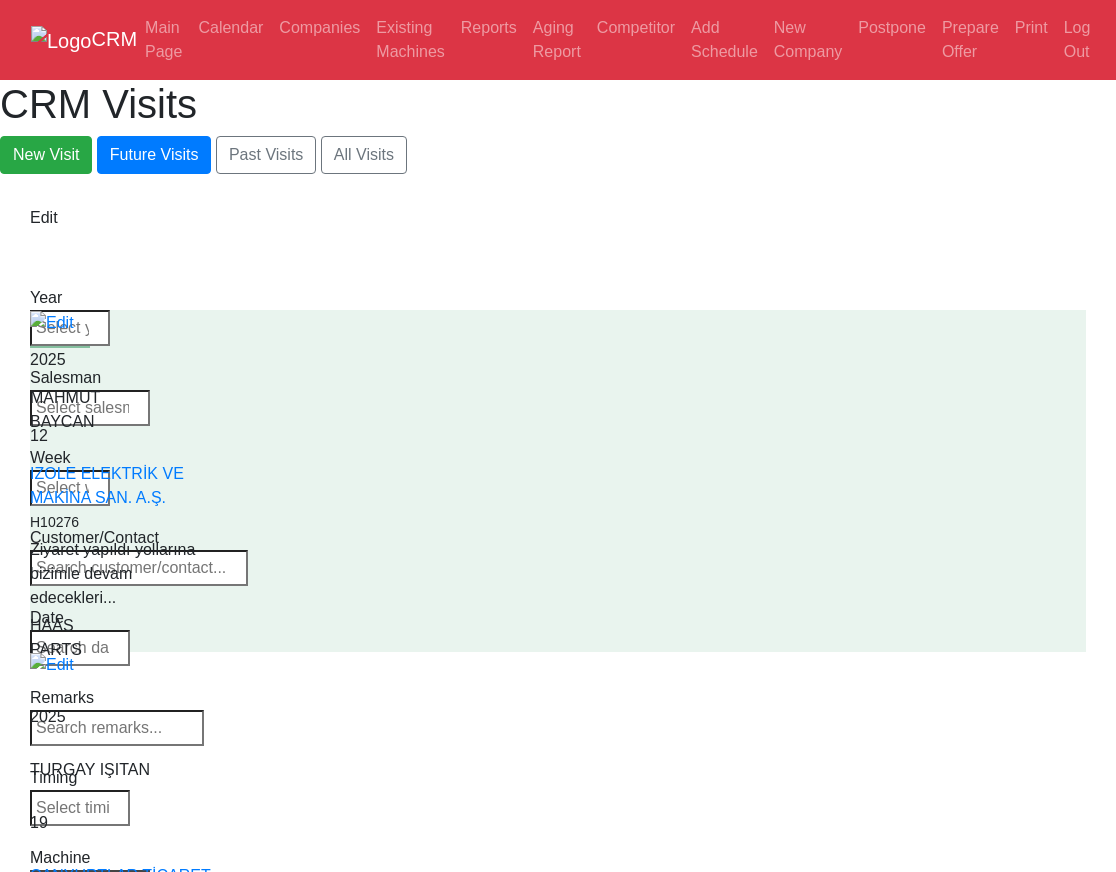 click on "Select Model All HA2TS HA5C HA5C-T HA5C2 HA5C2-T HA5C3 HA5C3-T HA5C4 HA5C4-T HA5CS HRT100 HRT1000 HRT160 HRT210 HRT210HT HRT210M HRT210SS HRT310 HRT310SS HRT450 HRT630 HRT800 TH240 TH450 HRT160-2 HRT210-2 HRT160SP HRT160SS HRT210SP HRT310SP HRTA5 HRTA6 T5C T5C2 T5C3 T5C4 TRT100 TRT160 TRT210 TRT310 TRT70 TR160 TR160-2 TR200Y TR210 TR310 TR500SS SIMULATOR HAAS BARFEEDER V2 APL-10-25 APL-VMC-SMALL COMPACT APL-VMC ROBOT PKG-1 ROBOT PKG-2 ROBOT PKG-3 APL-VMC-UMC" at bounding box center [90, 884] 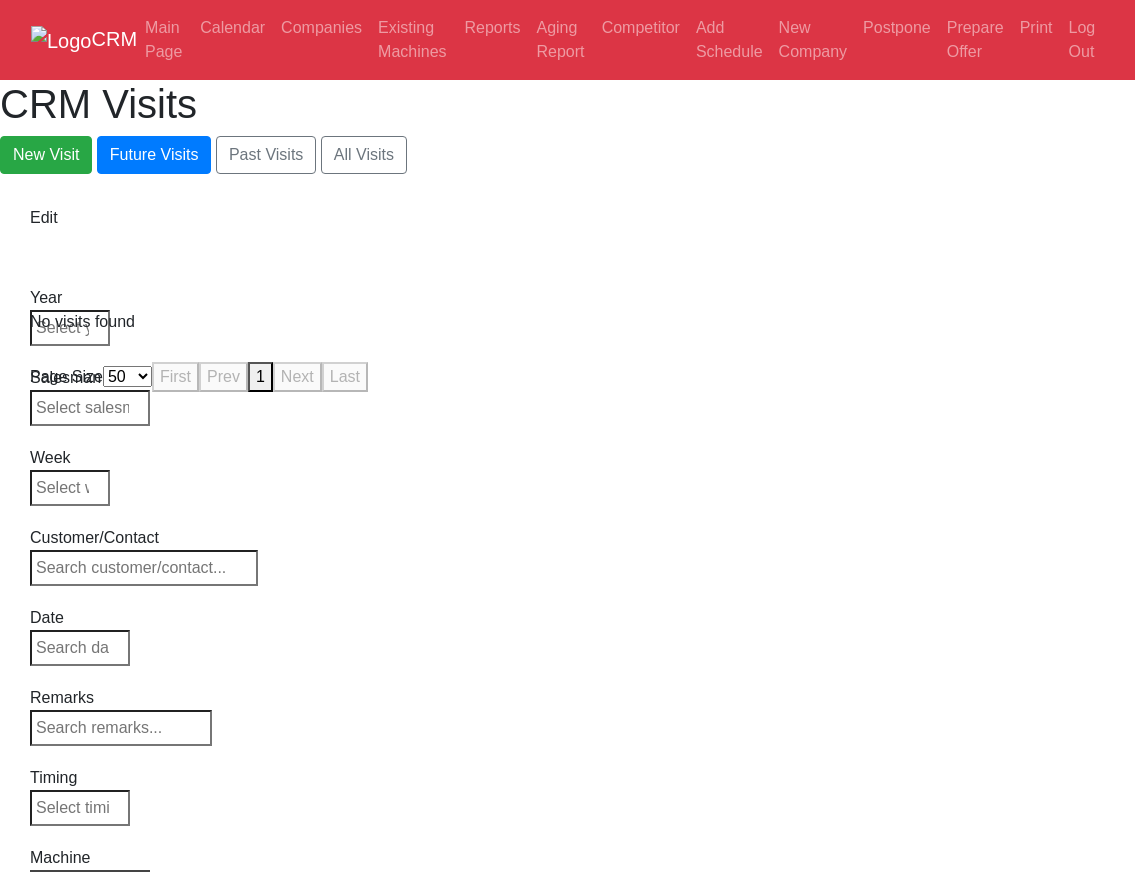 click on "Select Model All HA2TS HA5C HA5C-T HA5C2 HA5C2-T HA5C3 HA5C3-T HA5C4 HA5C4-T HA5CS HRT100 HRT1000 HRT160 HRT210 HRT210HT HRT210M HRT210SS HRT310 HRT310SS HRT450 HRT630 HRT800 TH240 TH450 HRT160-2 HRT210-2 HRT160SP HRT160SS HRT210SP HRT310SP HRTA5 HRTA6 T5C T5C2 T5C3 T5C4 TRT100 TRT160 TRT210 TRT310 TRT70 TR160 TR160-2 TR200Y TR210 TR310 TR500SS SIMULATOR HAAS BARFEEDER V2 APL-10-25 APL-VMC-SMALL COMPACT APL-VMC ROBOT PKG-1 ROBOT PKG-2 ROBOT PKG-3 APL-VMC-UMC" at bounding box center [90, 884] 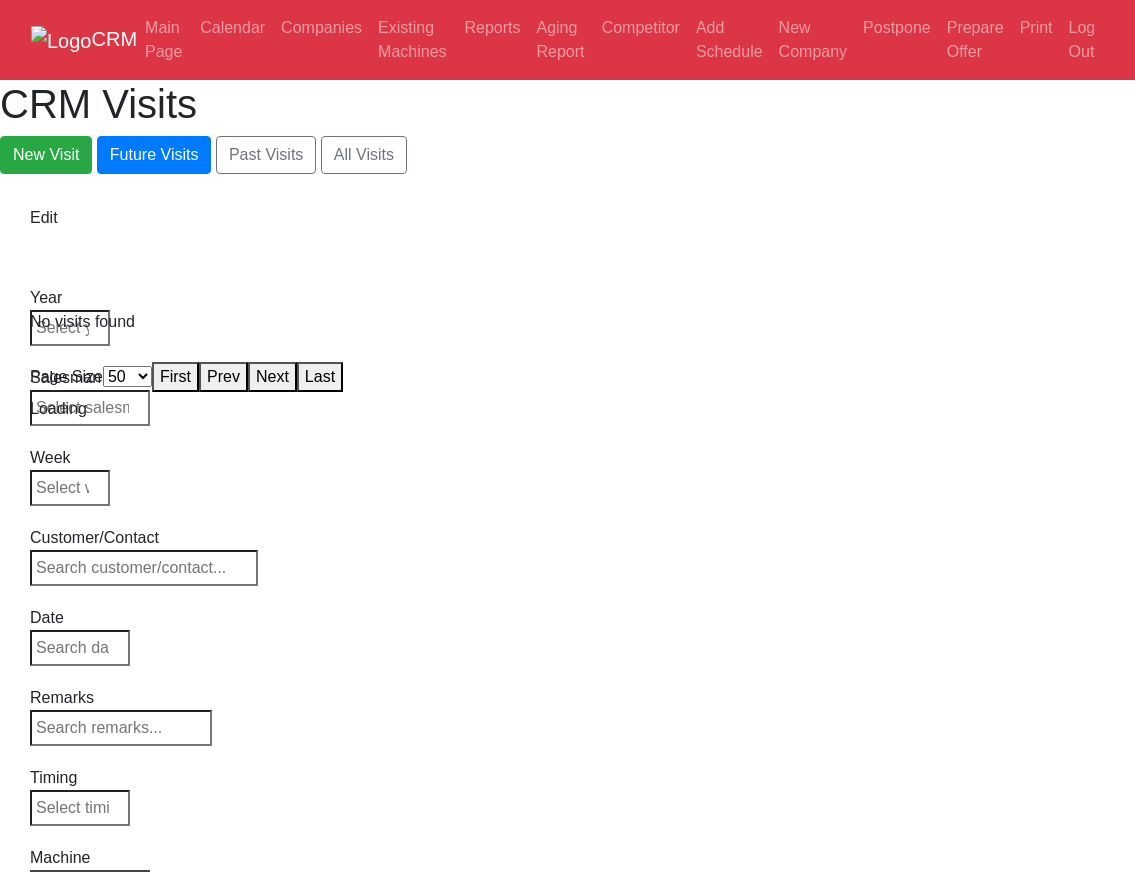 select on "50" 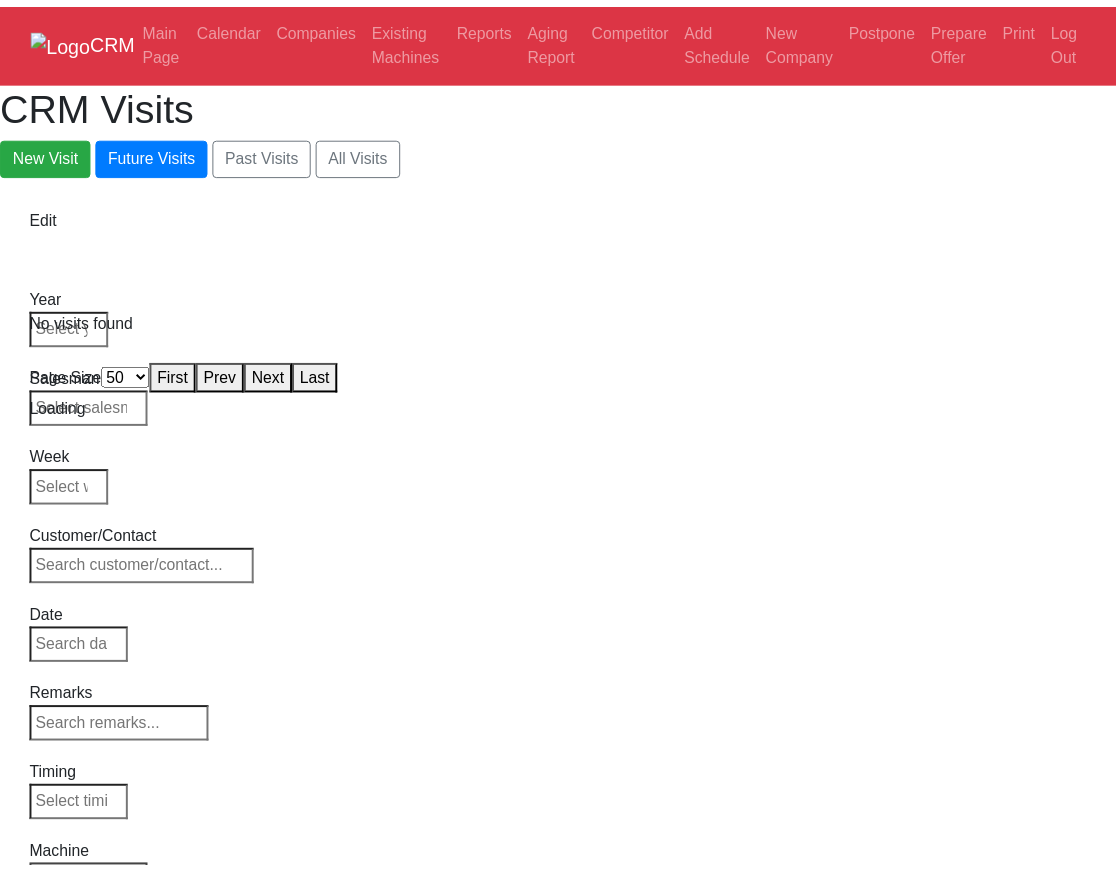 scroll, scrollTop: 0, scrollLeft: 0, axis: both 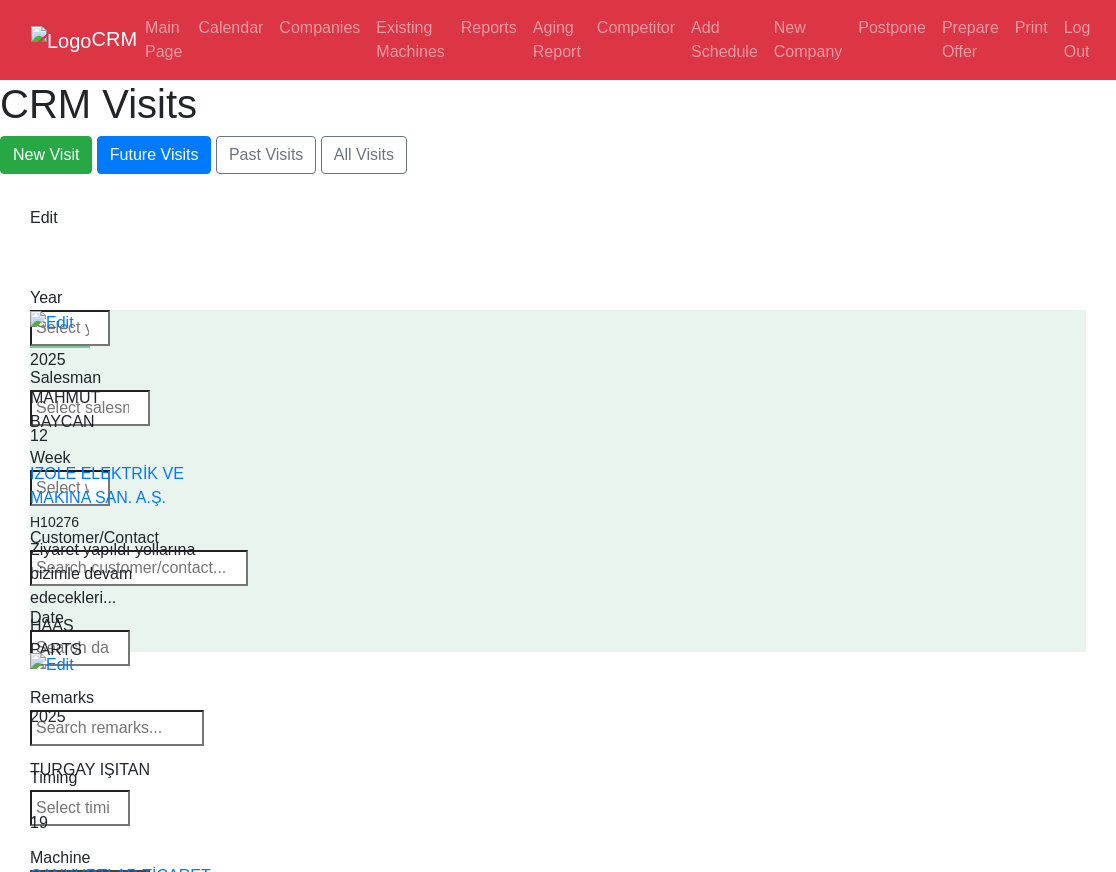 click on "New Visit
Future Visits
Past Visits
All Visits" at bounding box center [558, 155] 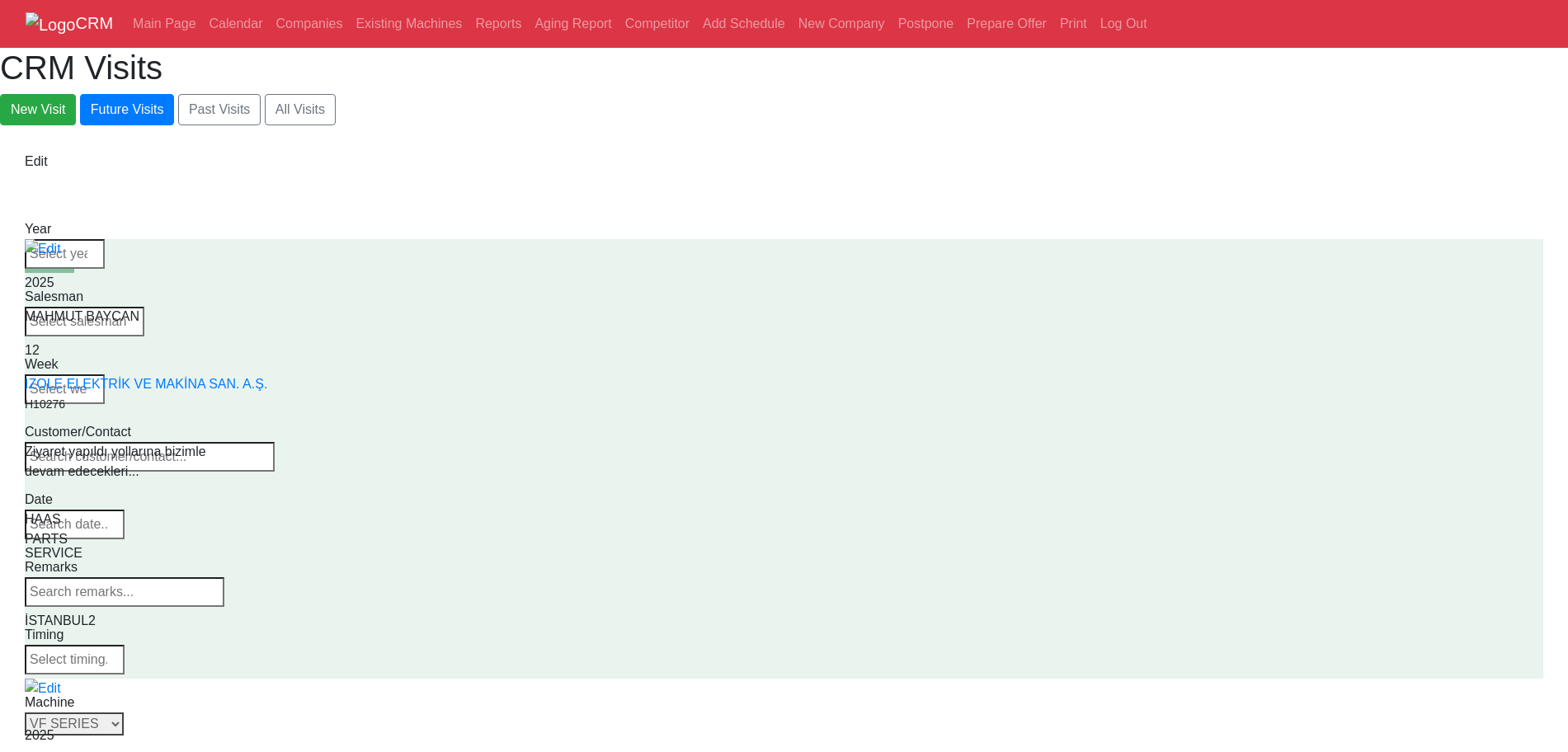 click on "Select Series All VF SERIES ST SERIES UMC EC SERIES ADDITIONAL TM SERIES MINI SERIES VM SERIES VC SERIES GM SERIES VR SERIES GR SERIES VS SERIES DC SERIES TL SERIES DS SERIES CL SERIES PARTS DT SERIES" at bounding box center (74, 724) 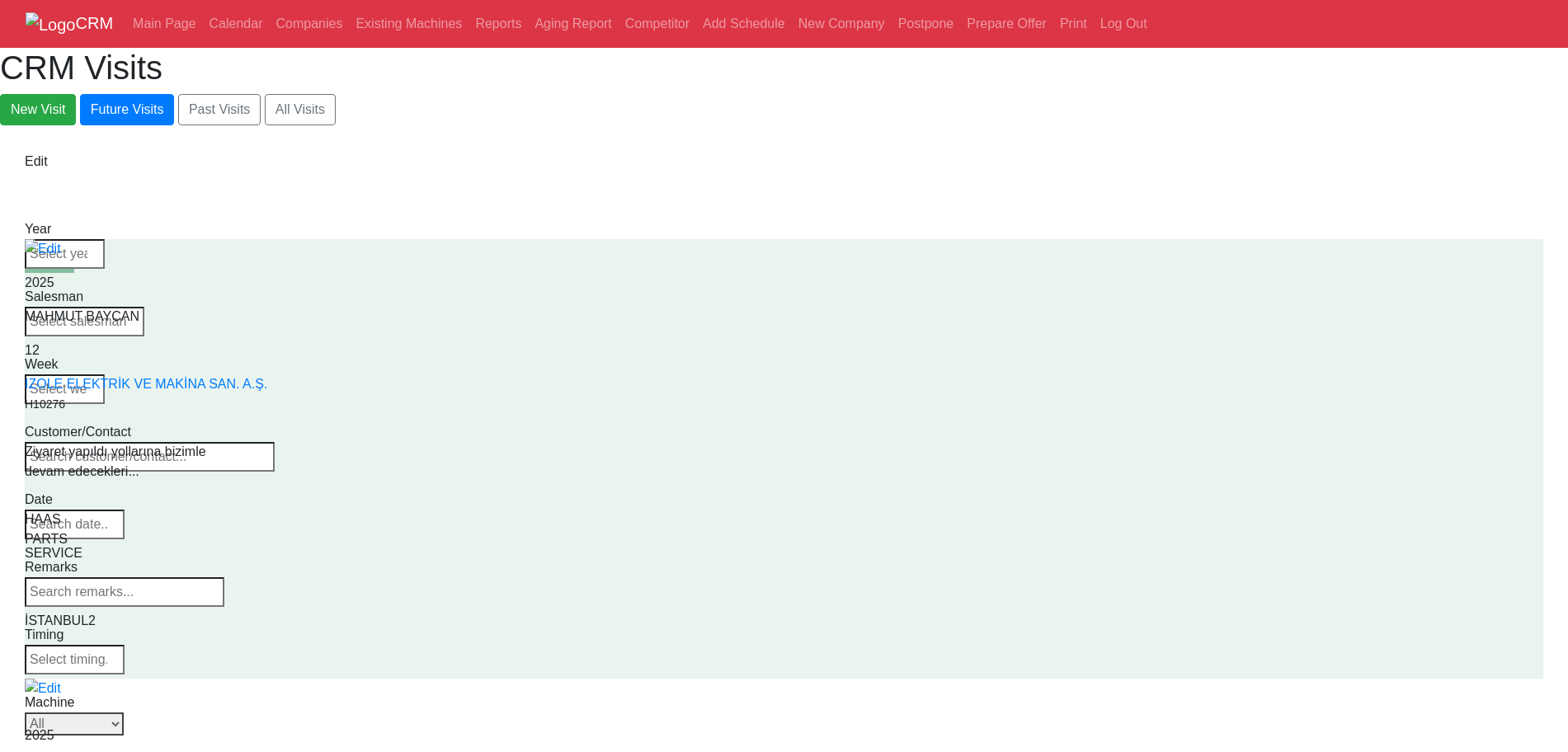 click on "Select Series All VF SERIES ST SERIES UMC EC SERIES ADDITIONAL TM SERIES MINI SERIES VM SERIES VC SERIES GM SERIES VR SERIES GR SERIES VS SERIES DC SERIES TL SERIES DS SERIES CL SERIES PARTS DT SERIES" at bounding box center [74, 724] 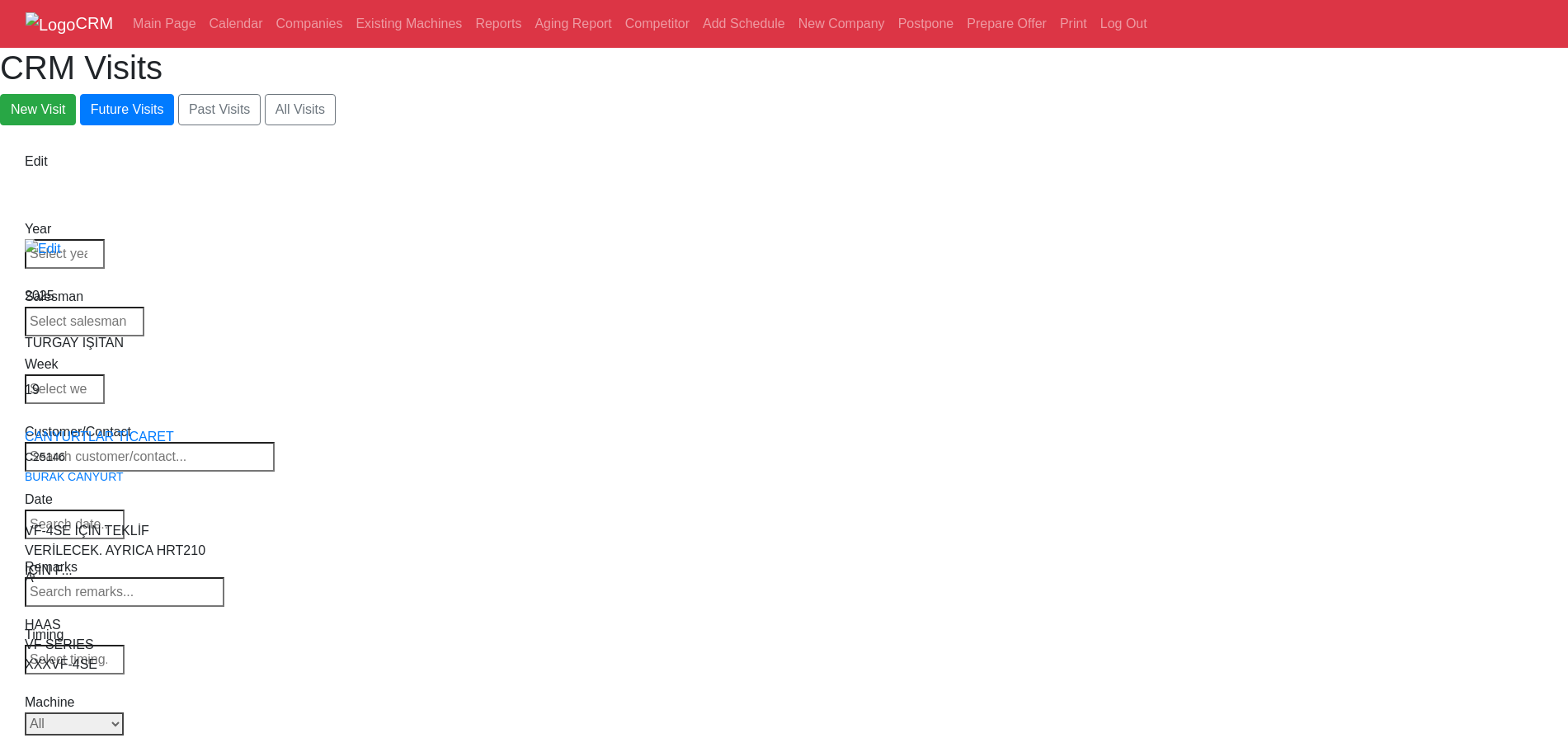 click on "Select Series All VF SERIES ST SERIES UMC EC SERIES ADDITIONAL TM SERIES MINI SERIES VM SERIES VC SERIES GM SERIES VR SERIES GR SERIES VS SERIES DC SERIES TL SERIES DS SERIES CL SERIES PARTS DT SERIES" at bounding box center [74, 724] 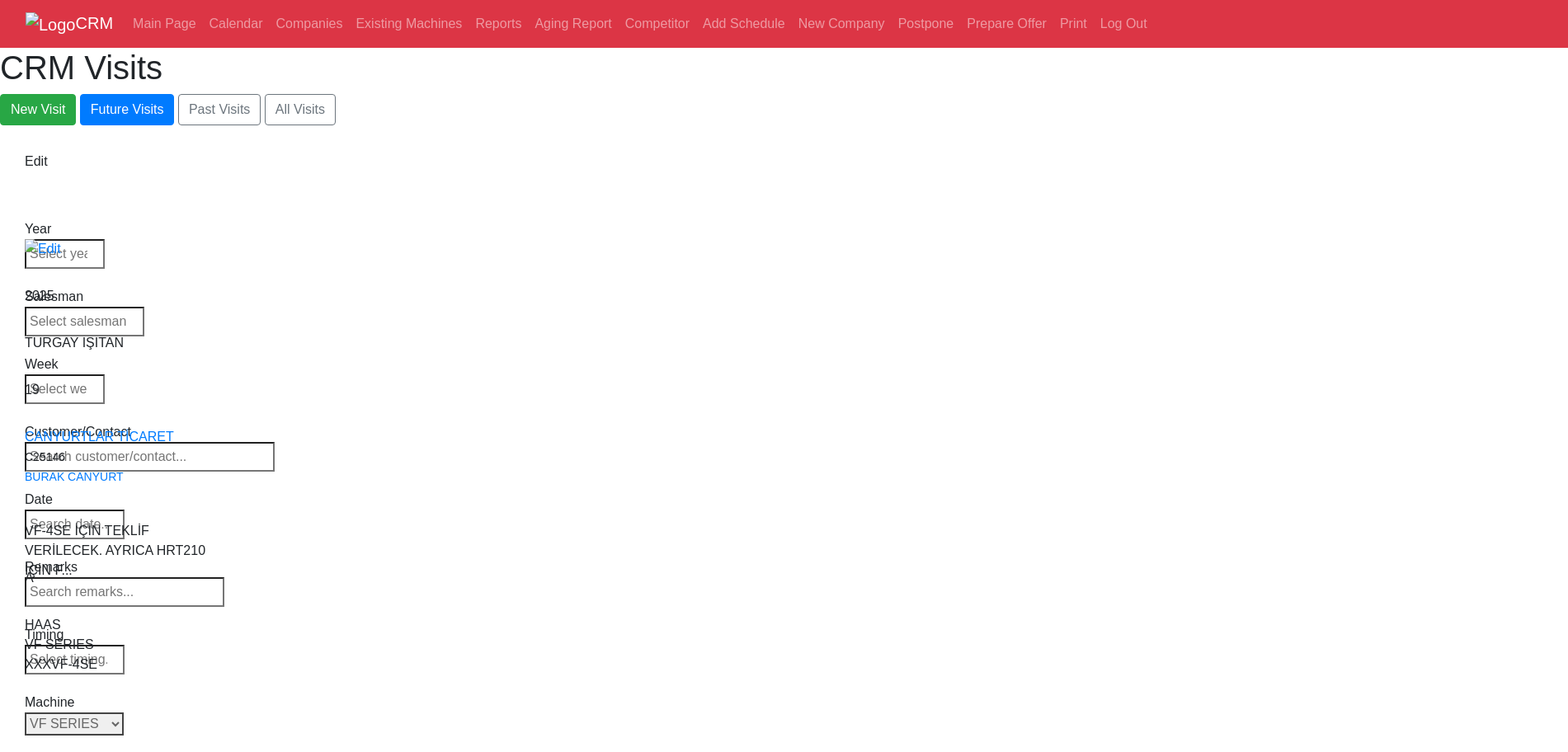 click on "Select Series All VF SERIES ST SERIES UMC EC SERIES ADDITIONAL TM SERIES MINI SERIES VM SERIES VC SERIES GM SERIES VR SERIES GR SERIES VS SERIES DC SERIES TL SERIES DS SERIES CL SERIES PARTS DT SERIES" at bounding box center (74, 724) 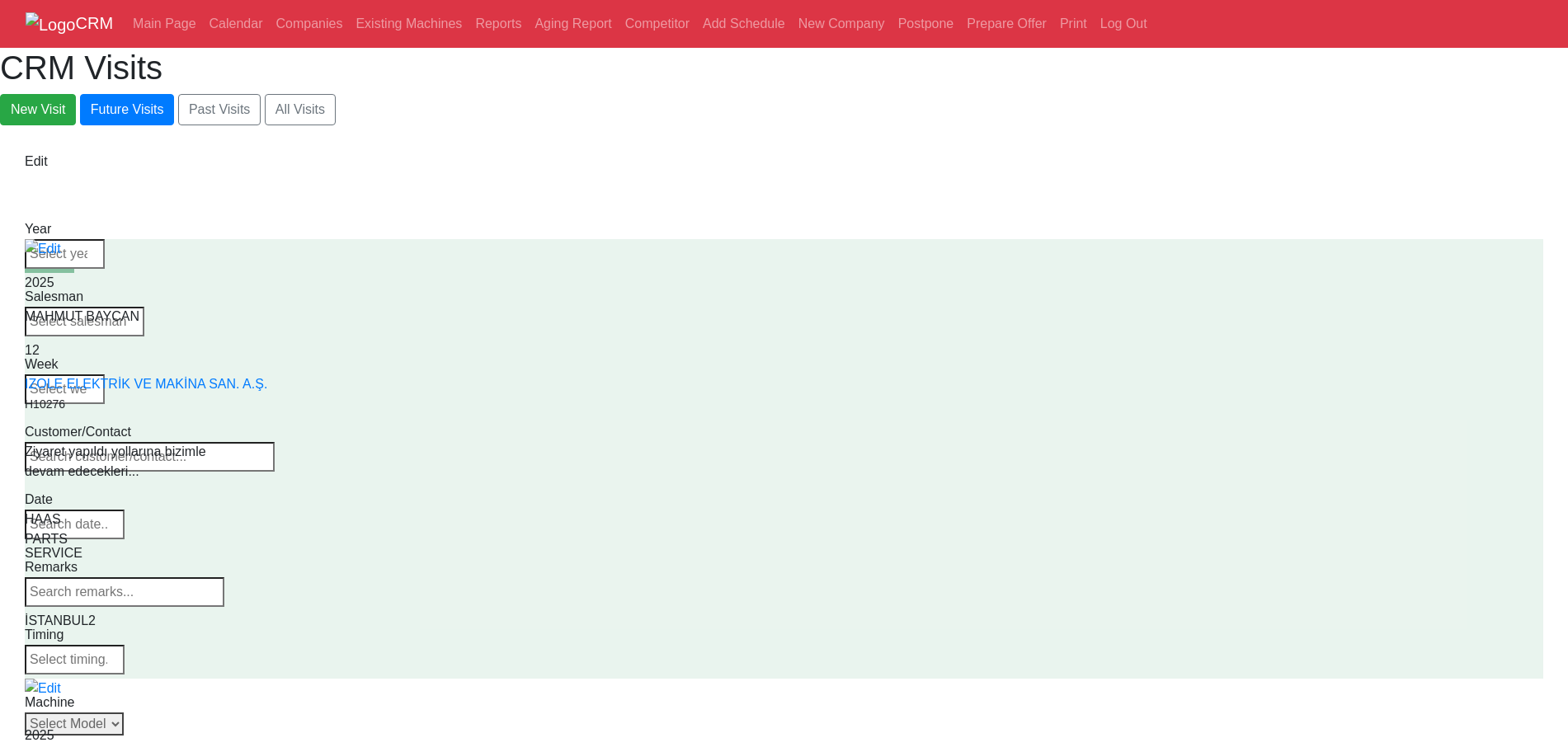 click on "Select Model All VF-1 VF-2 VF-2SS VF-2SSYT VF-2TR VF-2YT VF-3 VF-3SS VF-3SSYT VF-3YT VF-3YT/50 VF-4 VF-4SS VF-5/40 VF-5/40TR VF-5/40XT VF-5/50 VF-5/50TR VF-5/50XT VF-5SS VF-10/40 VF-10/50 VF-11/40 VF-11/50 VF-12/40 VF-12/50 VF-14/40 VF-14/50 VF-6/40 VF-6/40TR VF-6/50 VF-6/50TR VF-6SS VF-7/40 VF-7/50 VF-8/40 VF-8/50 VF-9/40 VF-9/50" at bounding box center [74, 724] 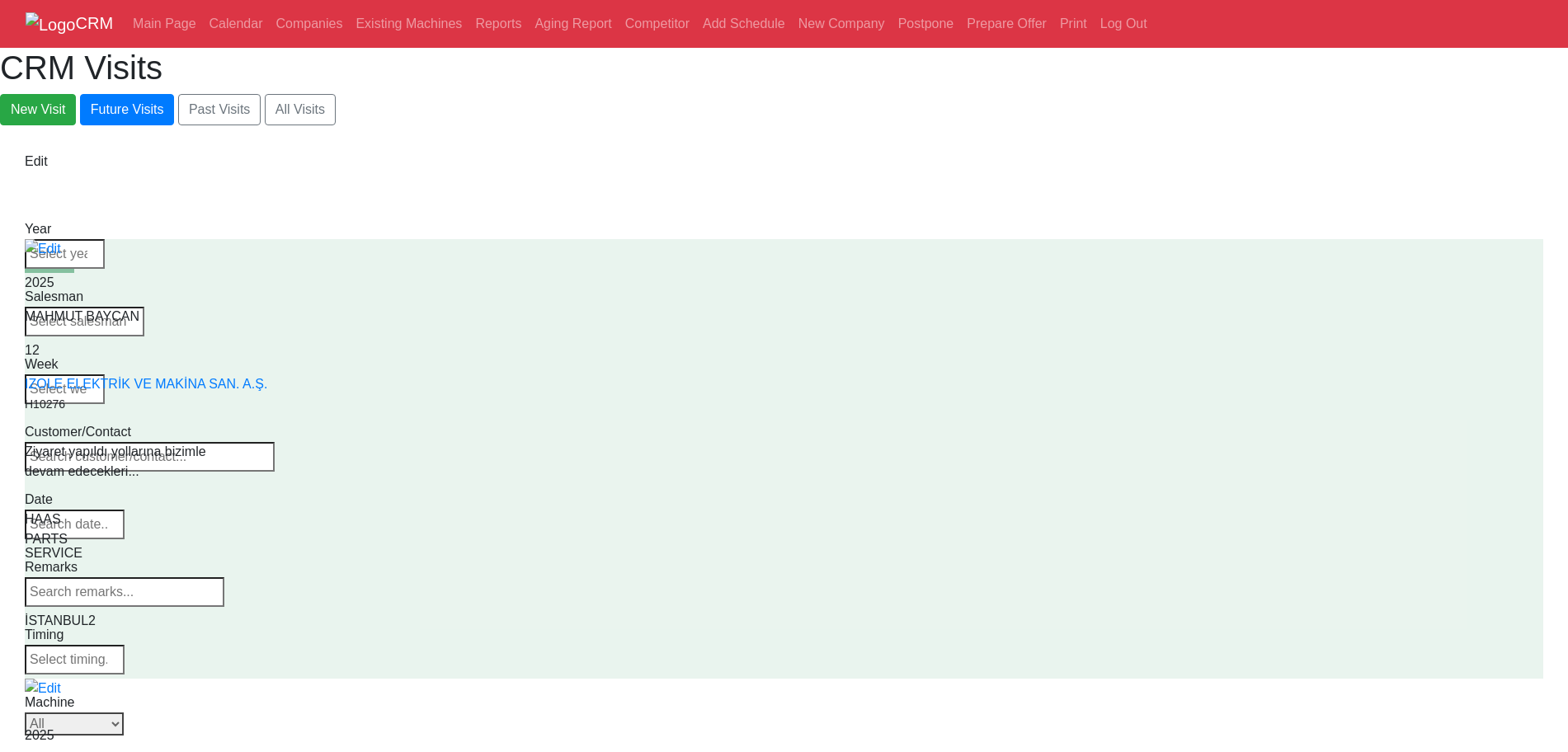 click on "Select Model All VF-1 VF-2 VF-2SS VF-2SSYT VF-2TR VF-2YT VF-3 VF-3SS VF-3SSYT VF-3YT VF-3YT/50 VF-4 VF-4SS VF-5/40 VF-5/40TR VF-5/40XT VF-5/50 VF-5/50TR VF-5/50XT VF-5SS VF-10/40 VF-10/50 VF-11/40 VF-11/50 VF-12/40 VF-12/50 VF-14/40 VF-14/50 VF-6/40 VF-6/40TR VF-6/50 VF-6/50TR VF-6SS VF-7/40 VF-7/50 VF-8/40 VF-8/50 VF-9/40 VF-9/50" at bounding box center [74, 724] 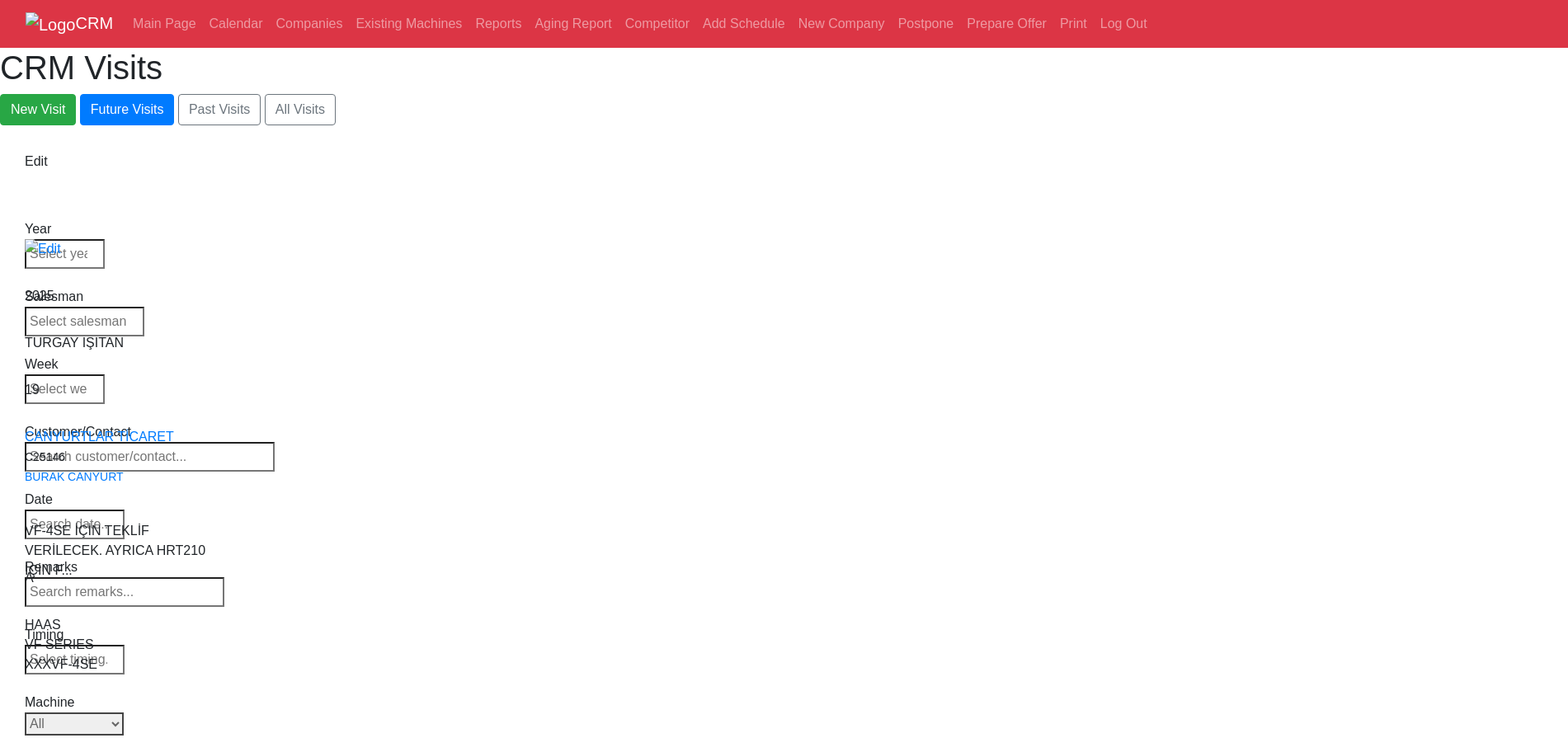 click on "Select Model All VF-1 VF-2 VF-2SS VF-2SSYT VF-2TR VF-2YT VF-3 VF-3SS VF-3SSYT VF-3YT VF-3YT/50 VF-4 VF-4SS VF-5/40 VF-5/40TR VF-5/40XT VF-5/50 VF-5/50TR VF-5/50XT VF-5SS VF-10/40 VF-10/50 VF-11/40 VF-11/50 VF-12/40 VF-12/50 VF-14/40 VF-14/50 VF-6/40 VF-6/40TR VF-6/50 VF-6/50TR VF-6SS VF-7/40 VF-7/50 VF-8/40 VF-8/50 VF-9/40 VF-9/50" at bounding box center [74, 724] 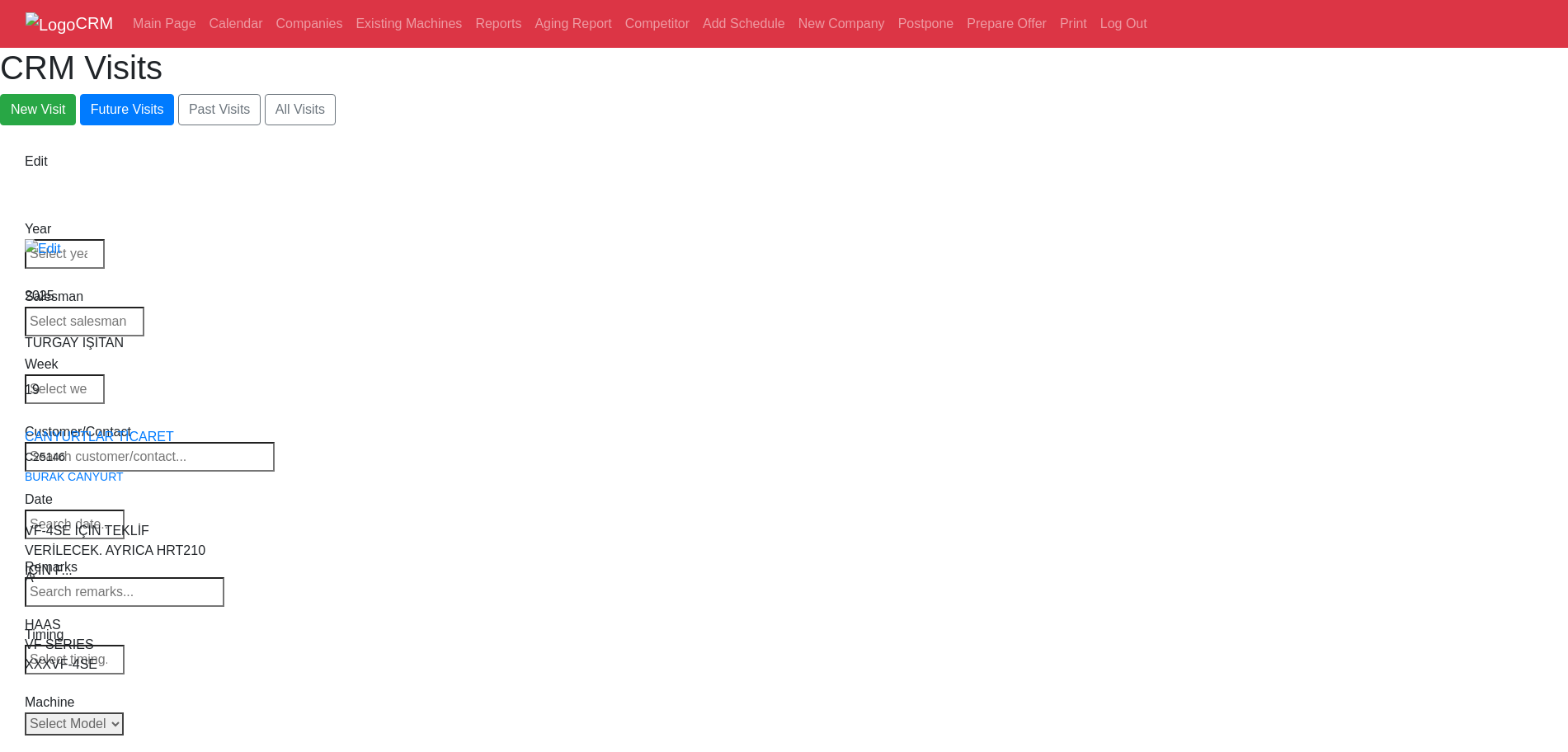 click on "Select Model All VF-1 VF-2 VF-2SS VF-2SSYT VF-2TR VF-2YT VF-3 VF-3SS VF-3SSYT VF-3YT VF-3YT/50 VF-4 VF-4SS VF-5/40 VF-5/40TR VF-5/40XT VF-5/50 VF-5/50TR VF-5/50XT VF-5SS VF-10/40 VF-10/50 VF-11/40 VF-11/50 VF-12/40 VF-12/50 VF-14/40 VF-14/50 VF-6/40 VF-6/40TR VF-6/50 VF-6/50TR VF-6SS VF-7/40 VF-7/50 VF-8/40 VF-8/50 VF-9/40 VF-9/50" at bounding box center (74, 724) 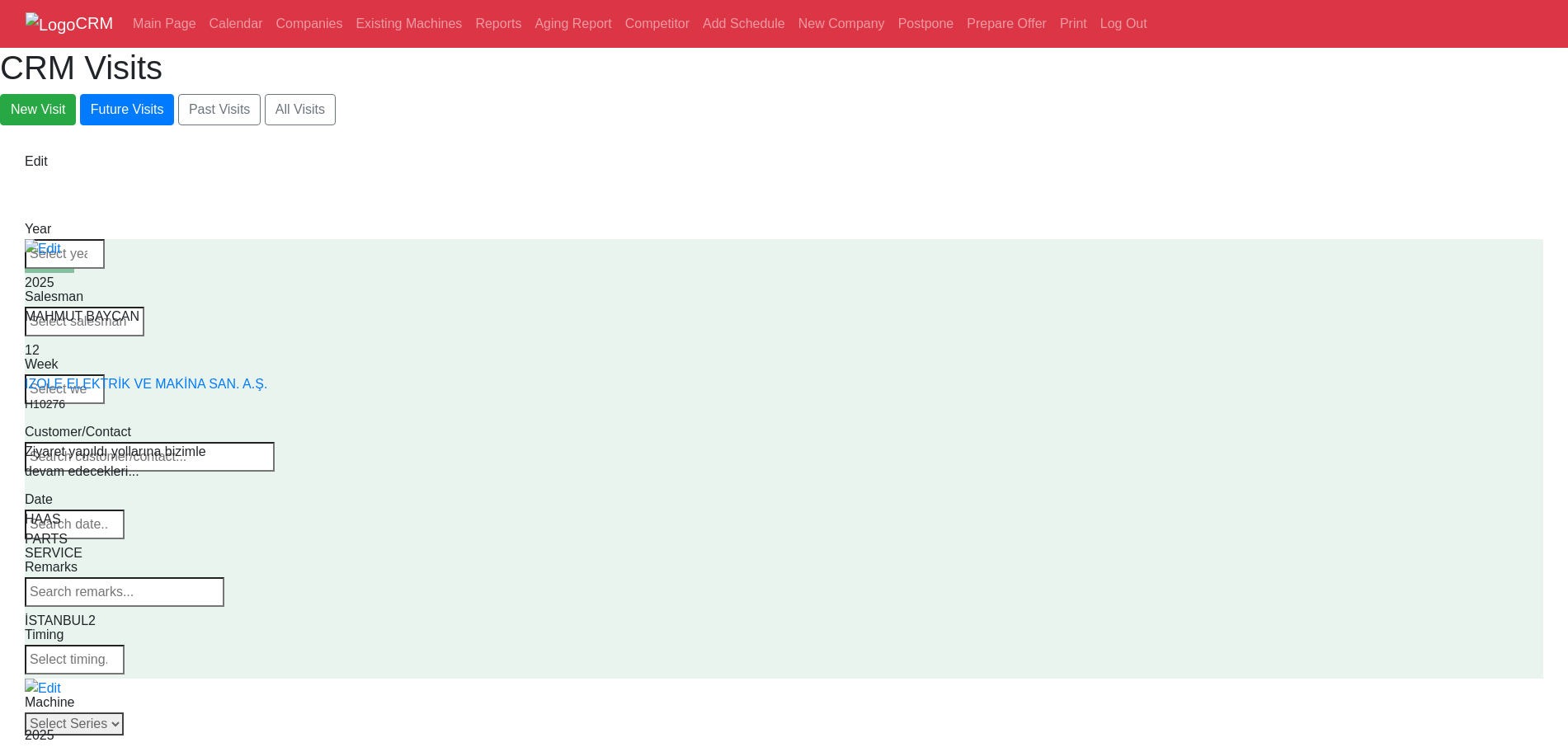 click on "Select Series VF SERIES ST SERIES UMC EC SERIES ADDITIONAL TM SERIES MINI SERIES VM SERIES VC SERIES GM SERIES VR SERIES GR SERIES VS SERIES DC SERIES TL SERIES DS SERIES CL SERIES PARTS DT SERIES" at bounding box center (74, 724) 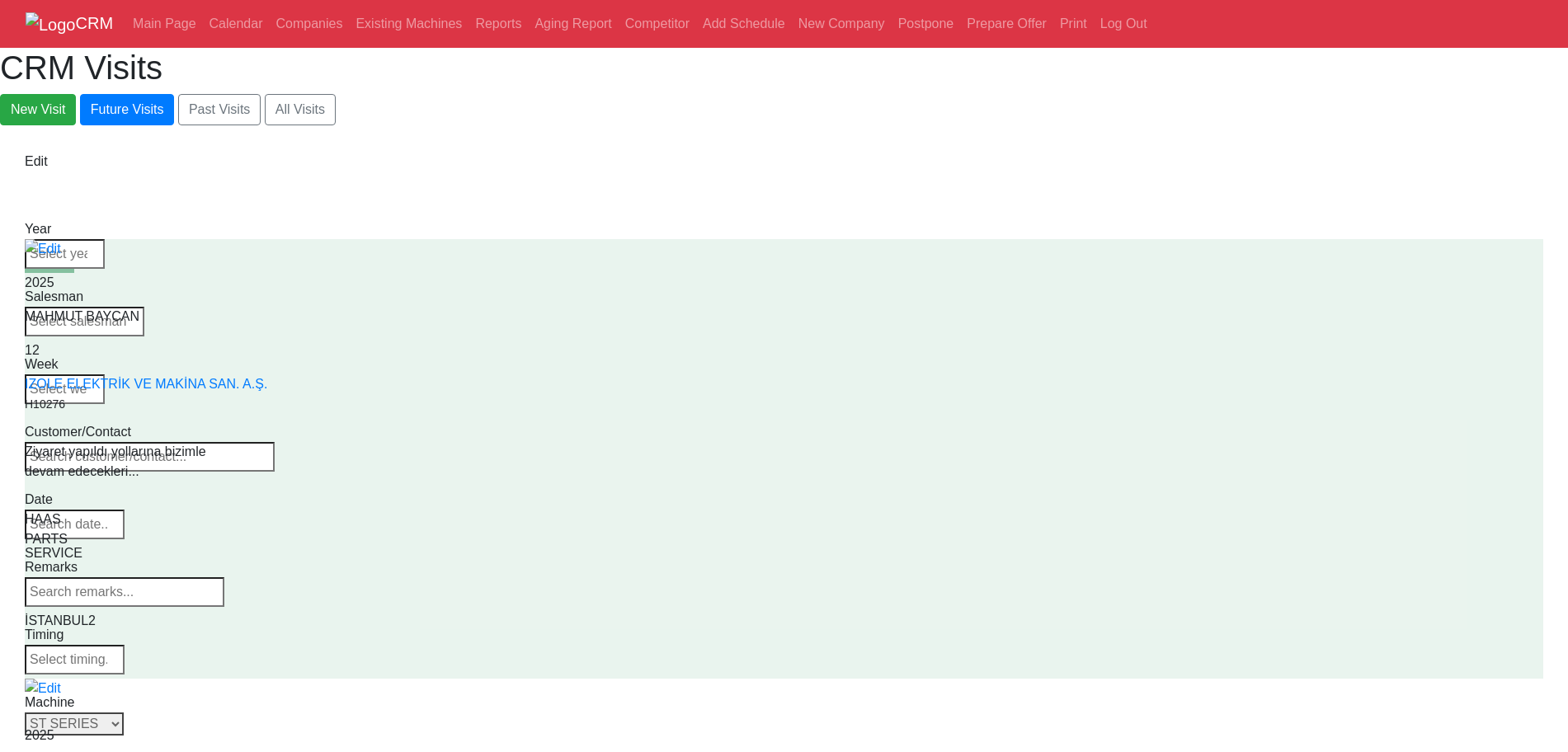 click on "Select Series VF SERIES ST SERIES UMC EC SERIES ADDITIONAL TM SERIES MINI SERIES VM SERIES VC SERIES GM SERIES VR SERIES GR SERIES VS SERIES DC SERIES TL SERIES DS SERIES CL SERIES PARTS DT SERIES" at bounding box center (74, 724) 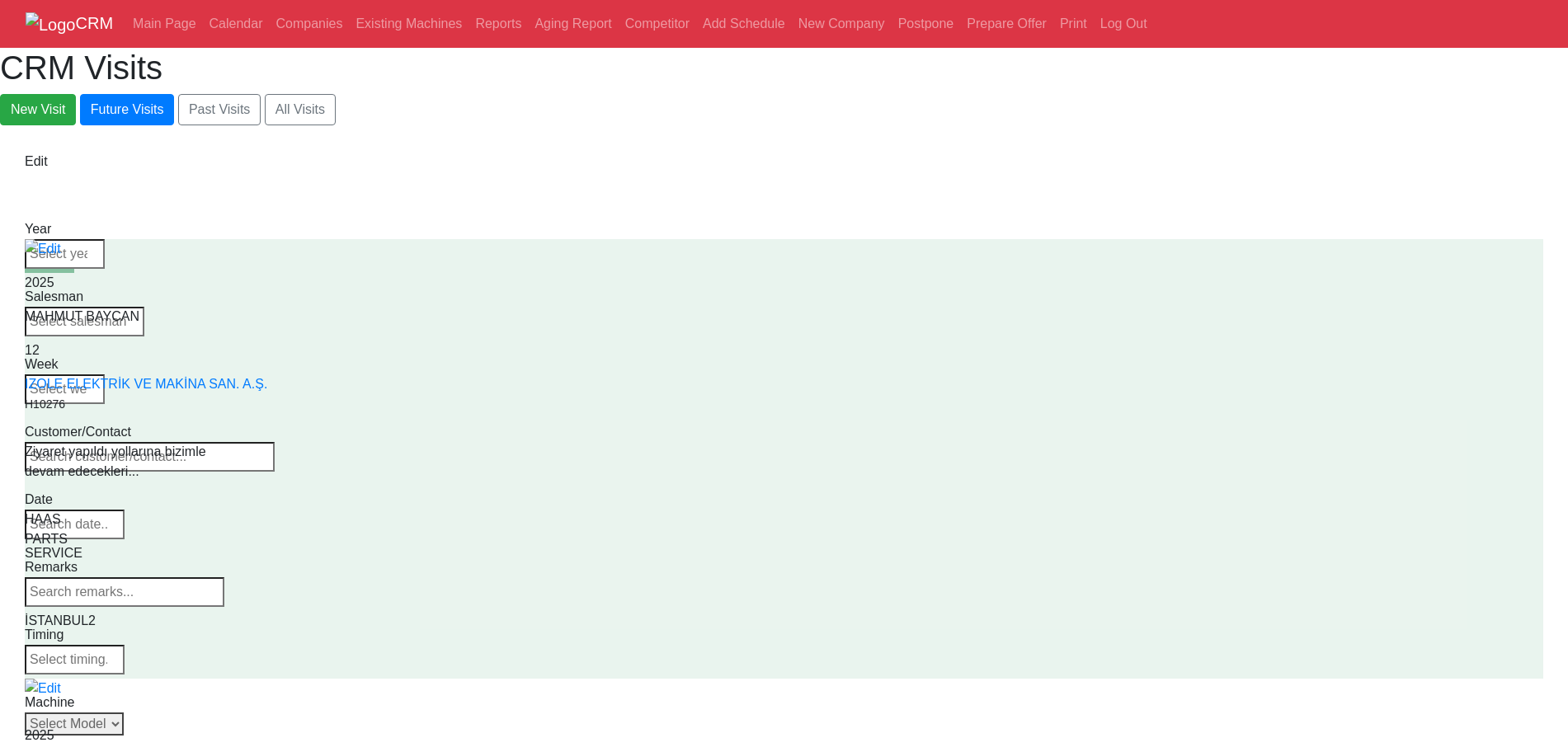 click on "Select Model All ST-10 ST-10L ST-10LY ST-10Y ST-15 ST-15L ST-15LY ST-15Y ST-20 ST-20L ST-20LY ST-20Y ST-25 ST-25L ST-25LY ST-25Y ST-28 ST-28L ST-28LY ST-28Y ST-30 ST-30L ST-30LY ST-30Y ST-35 ST-35L ST-35LY ST-35Y ST-40 ST-40L ST-45 ST-45L ST-55 ST-40S ST-45S ST-45SY" at bounding box center (74, 724) 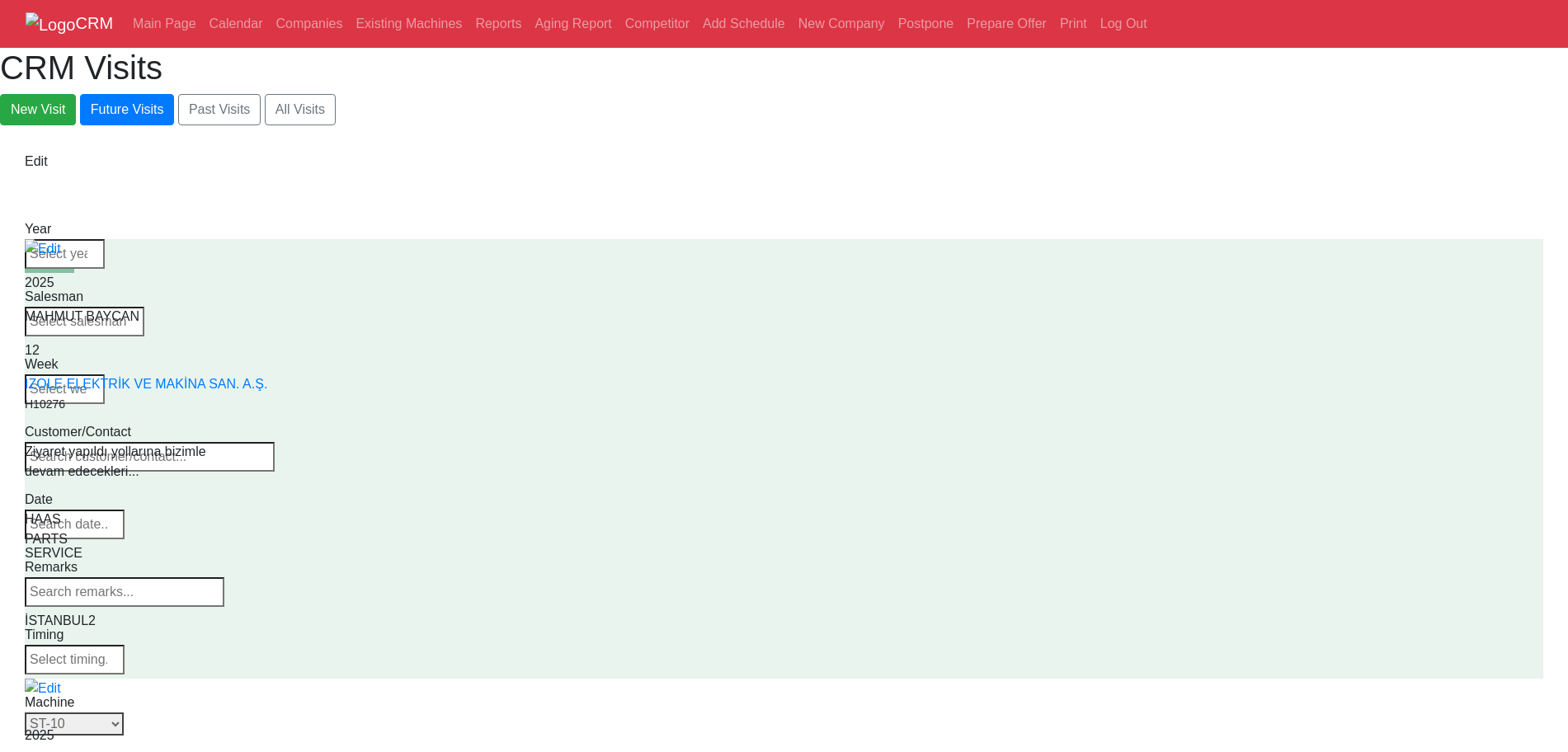 click on "Select Model All ST-10 ST-10L ST-10LY ST-10Y ST-15 ST-15L ST-15LY ST-15Y ST-20 ST-20L ST-20LY ST-20Y ST-25 ST-25L ST-25LY ST-25Y ST-28 ST-28L ST-28LY ST-28Y ST-30 ST-30L ST-30LY ST-30Y ST-35 ST-35L ST-35LY ST-35Y ST-40 ST-40L ST-45 ST-45L ST-55 ST-40S ST-45S ST-45SY" at bounding box center (74, 724) 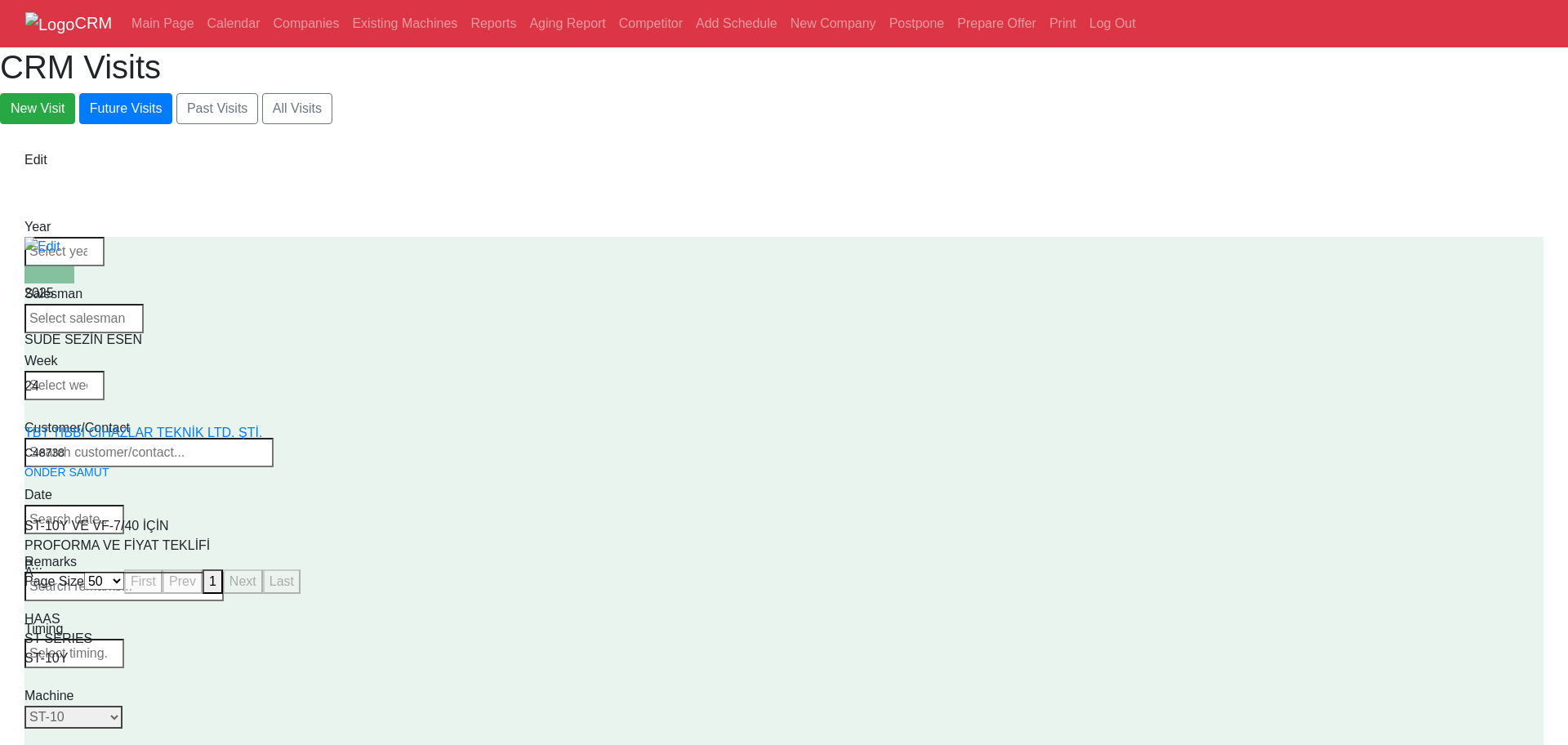 click on "Select Model All ST-10 ST-10L ST-10LY ST-10Y ST-15 ST-15L ST-15LY ST-15Y ST-20 ST-20L ST-20LY ST-20Y ST-25 ST-25L ST-25LY ST-25Y ST-28 ST-28L ST-28LY ST-28Y ST-30 ST-30L ST-30LY ST-30Y ST-35 ST-35L ST-35LY ST-35Y ST-40 ST-40L ST-45 ST-45L ST-55 ST-40S ST-45S ST-45SY" at bounding box center (74, 717) 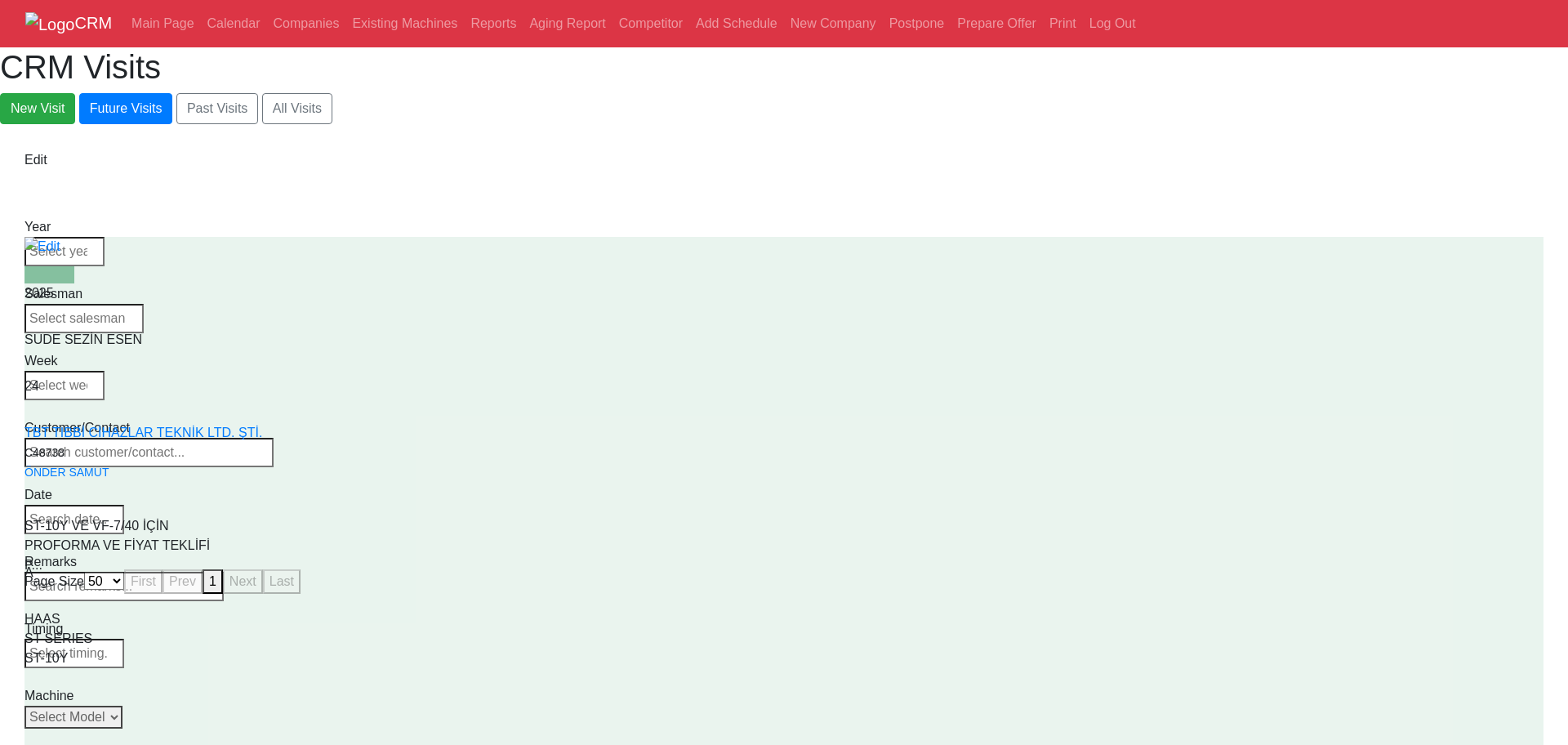 click on "Select Model All ST-10 ST-10L ST-10LY ST-10Y ST-15 ST-15L ST-15LY ST-15Y ST-20 ST-20L ST-20LY ST-20Y ST-25 ST-25L ST-25LY ST-25Y ST-28 ST-28L ST-28LY ST-28Y ST-30 ST-30L ST-30LY ST-30Y ST-35 ST-35L ST-35LY ST-35Y ST-40 ST-40L ST-45 ST-45L ST-55 ST-40S ST-45S ST-45SY" at bounding box center (74, 717) 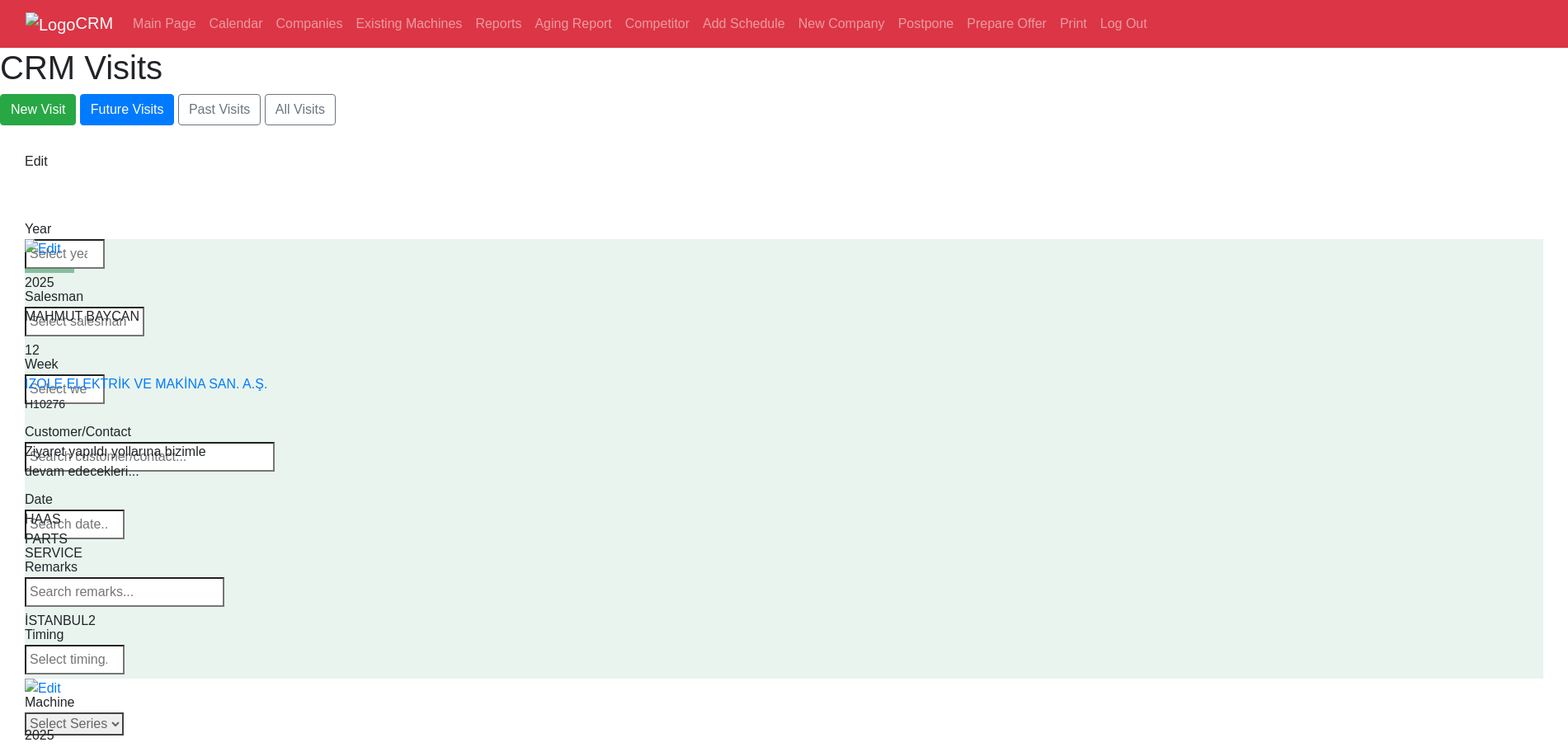 click on "Select Series VF SERIES ST SERIES UMC EC SERIES ADDITIONAL TM SERIES MINI SERIES VM SERIES VC SERIES GM SERIES VR SERIES GR SERIES VS SERIES DC SERIES TL SERIES DS SERIES CL SERIES PARTS DT SERIES" at bounding box center (74, 724) 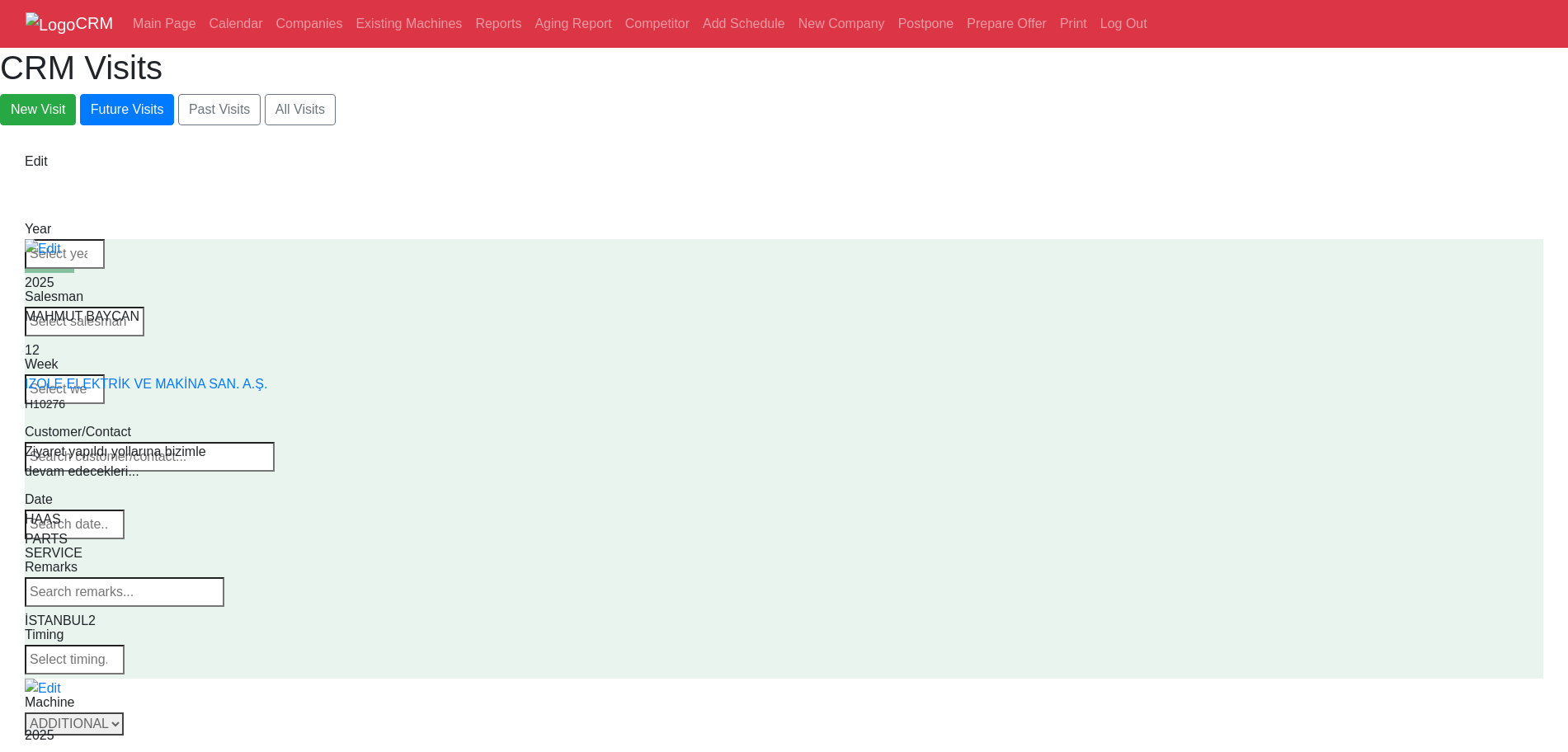 click on "Select Series VF SERIES ST SERIES UMC EC SERIES ADDITIONAL TM SERIES MINI SERIES VM SERIES VC SERIES GM SERIES VR SERIES GR SERIES VS SERIES DC SERIES TL SERIES DS SERIES CL SERIES PARTS DT SERIES" at bounding box center [74, 724] 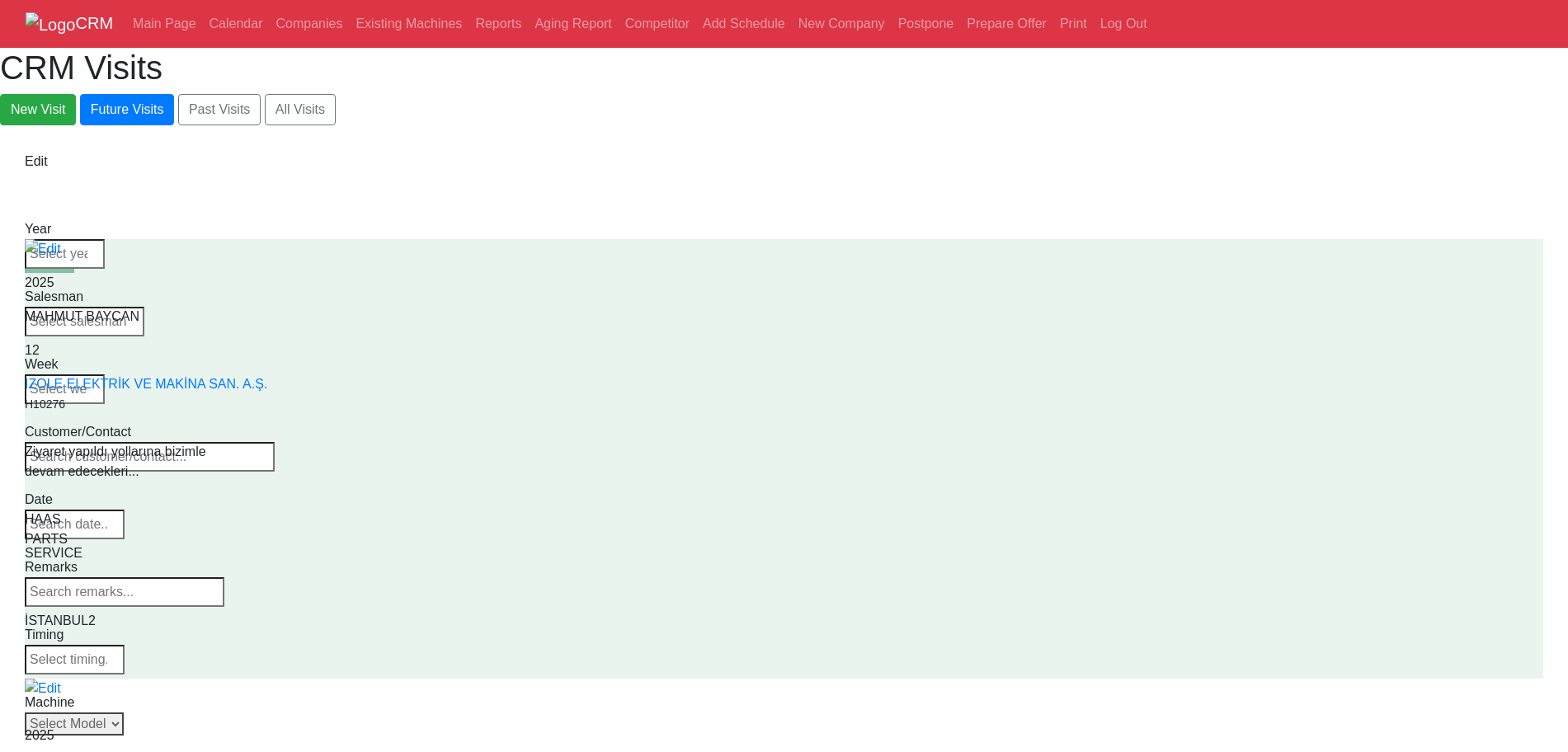 click on "Select Model All HA2TS HA5C HA5C-T HA5C2 HA5C2-T HA5C3 HA5C3-T HA5C4 HA5C4-T HA5CS HRT100 HRT1000 HRT160 HRT210 HRT210HT HRT210M HRT210SS HRT310 HRT310SS HRT450 HRT630 HRT800 TH240 TH450 HRT160-2 HRT210-2 HRT160SP HRT160SS HRT210SP HRT310SP HRTA5 HRTA6 T5C T5C2 T5C3 T5C4 TRT100 TRT160 TRT210 TRT310 TRT70 TR160 TR160-2 TR200Y TR210 TR310 TR500SS SIMULATOR HAAS BARFEEDER V2 APL-10-25 APL-VMC-SMALL COMPACT APL-VMC ROBOT PKG-1 ROBOT PKG-2 ROBOT PKG-3 APL-VMC-UMC" at bounding box center (74, 724) 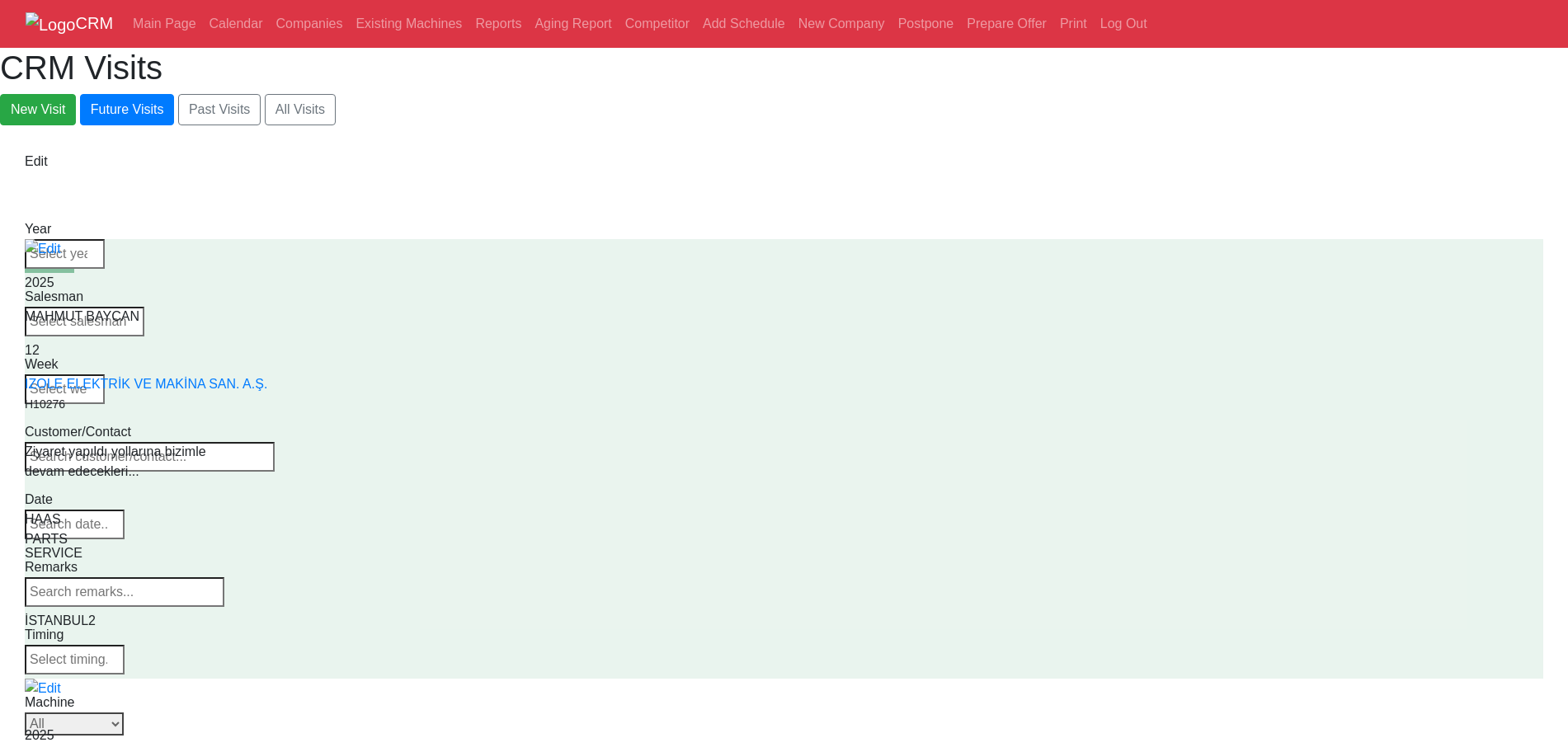 click on "Select Model All HA2TS HA5C HA5C-T HA5C2 HA5C2-T HA5C3 HA5C3-T HA5C4 HA5C4-T HA5CS HRT100 HRT1000 HRT160 HRT210 HRT210HT HRT210M HRT210SS HRT310 HRT310SS HRT450 HRT630 HRT800 TH240 TH450 HRT160-2 HRT210-2 HRT160SP HRT160SS HRT210SP HRT310SP HRTA5 HRTA6 T5C T5C2 T5C3 T5C4 TRT100 TRT160 TRT210 TRT310 TRT70 TR160 TR160-2 TR200Y TR210 TR310 TR500SS SIMULATOR HAAS BARFEEDER V2 APL-10-25 APL-VMC-SMALL COMPACT APL-VMC ROBOT PKG-1 ROBOT PKG-2 ROBOT PKG-3 APL-VMC-UMC" at bounding box center [74, 724] 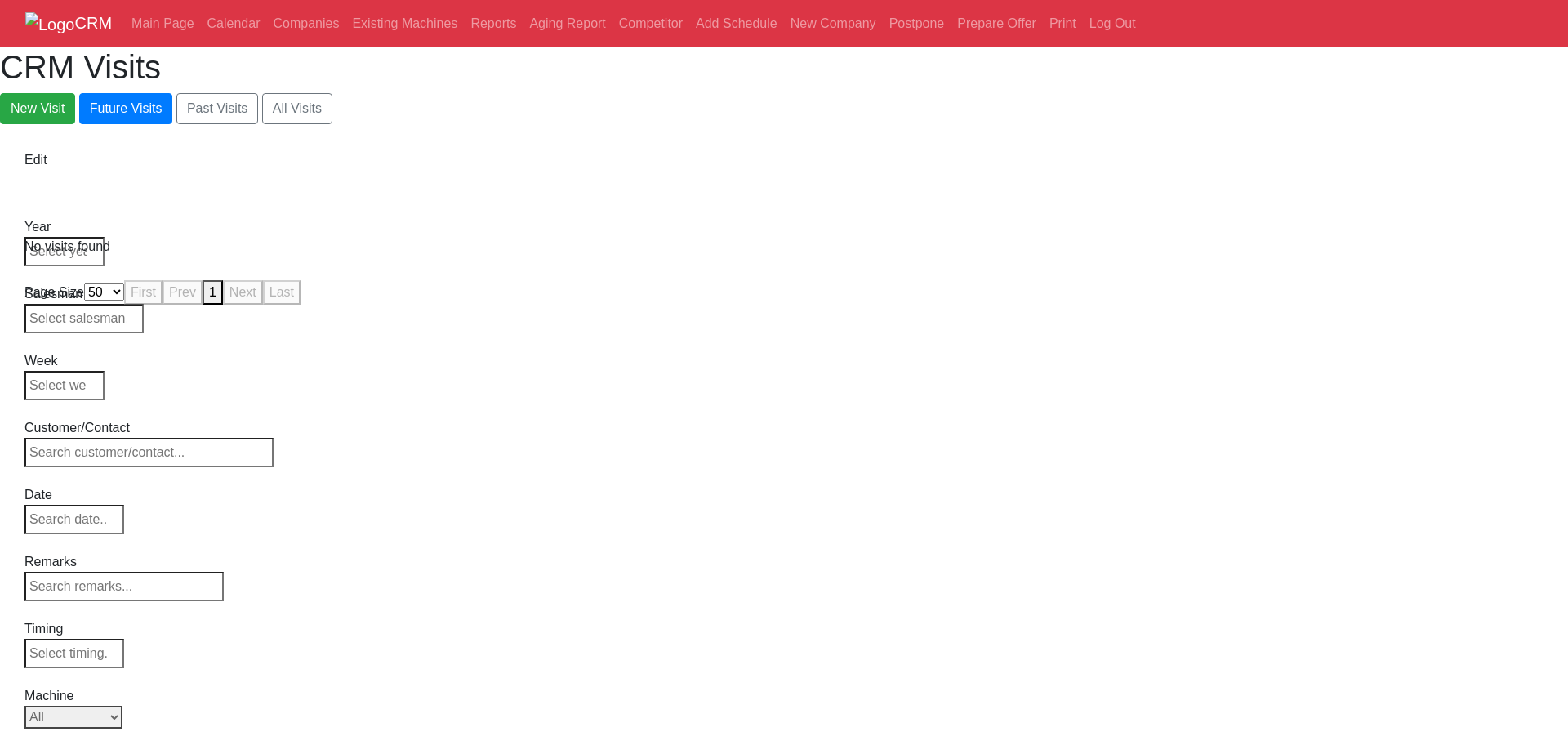 click on "Select Model All HA2TS HA5C HA5C-T HA5C2 HA5C2-T HA5C3 HA5C3-T HA5C4 HA5C4-T HA5CS HRT100 HRT1000 HRT160 HRT210 HRT210HT HRT210M HRT210SS HRT310 HRT310SS HRT450 HRT630 HRT800 TH240 TH450 HRT160-2 HRT210-2 HRT160SP HRT160SS HRT210SP HRT310SP HRTA5 HRTA6 T5C T5C2 T5C3 T5C4 TRT100 TRT160 TRT210 TRT310 TRT70 TR160 TR160-2 TR200Y TR210 TR310 TR500SS SIMULATOR HAAS BARFEEDER V2 APL-10-25 APL-VMC-SMALL COMPACT APL-VMC ROBOT PKG-1 ROBOT PKG-2 ROBOT PKG-3 APL-VMC-UMC" at bounding box center (74, 717) 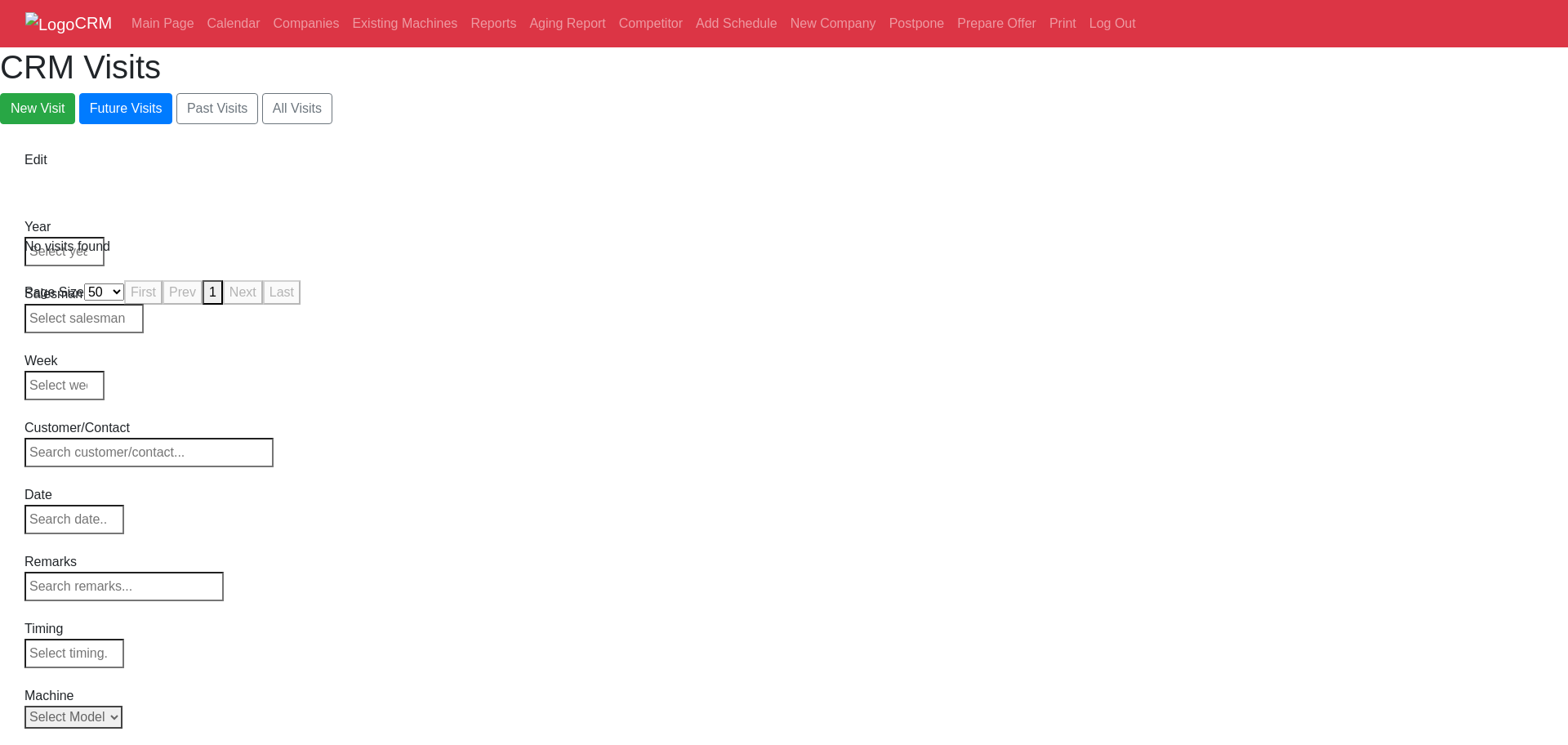 click on "Select Model All HA2TS HA5C HA5C-T HA5C2 HA5C2-T HA5C3 HA5C3-T HA5C4 HA5C4-T HA5CS HRT100 HRT1000 HRT160 HRT210 HRT210HT HRT210M HRT210SS HRT310 HRT310SS HRT450 HRT630 HRT800 TH240 TH450 HRT160-2 HRT210-2 HRT160SP HRT160SS HRT210SP HRT310SP HRTA5 HRTA6 T5C T5C2 T5C3 T5C4 TRT100 TRT160 TRT210 TRT310 TRT70 TR160 TR160-2 TR200Y TR210 TR310 TR500SS SIMULATOR HAAS BARFEEDER V2 APL-10-25 APL-VMC-SMALL COMPACT APL-VMC ROBOT PKG-1 ROBOT PKG-2 ROBOT PKG-3 APL-VMC-UMC" at bounding box center (74, 717) 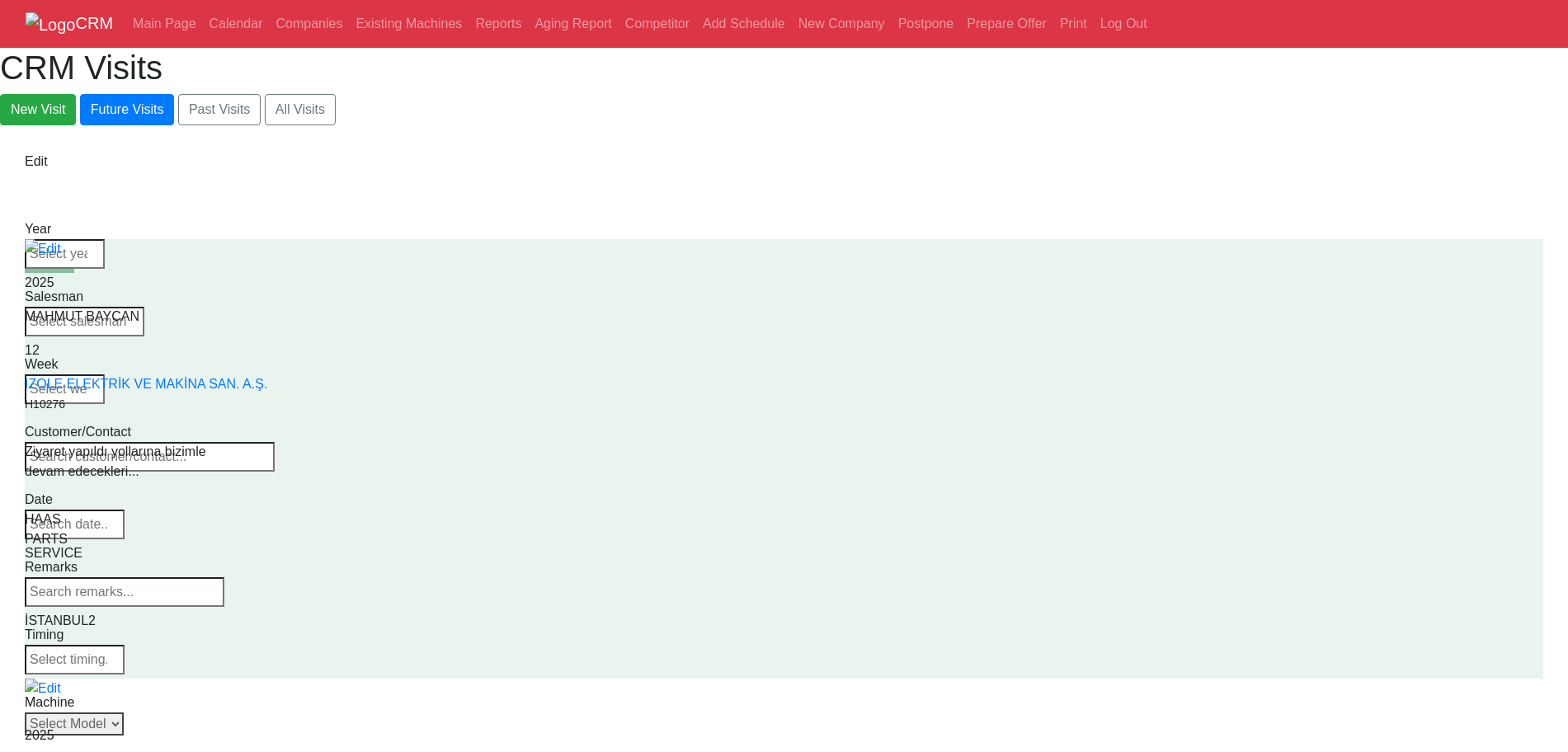 click on "Select Model All HA2TS HA5C HA5C-T HA5C2 HA5C2-T HA5C3 HA5C3-T HA5C4 HA5C4-T HA5CS HRT100 HRT1000 HRT160 HRT210 HRT210HT HRT210M HRT210SS HRT310 HRT310SS HRT450 HRT630 HRT800 TH240 TH450 HRT160-2 HRT210-2 HRT160SP HRT160SS HRT210SP HRT310SP HRTA5 HRTA6 T5C T5C2 T5C3 T5C4 TRT100 TRT160 TRT210 TRT310 TRT70 TR160 TR160-2 TR200Y TR210 TR310 TR500SS SIMULATOR HAAS BARFEEDER V2 APL-10-25 APL-VMC-SMALL COMPACT APL-VMC ROBOT PKG-1 ROBOT PKG-2 ROBOT PKG-3 APL-VMC-UMC" at bounding box center [74, 724] 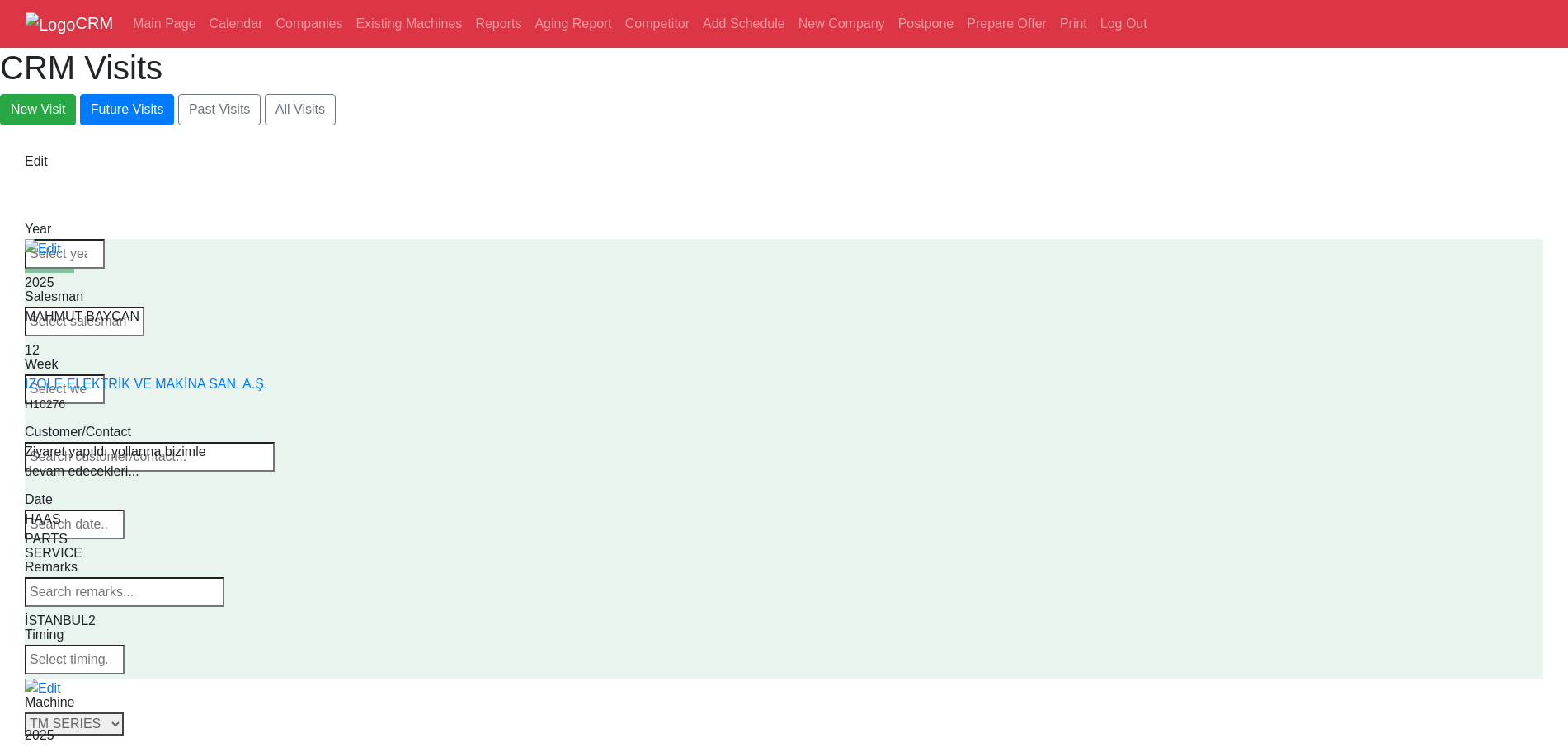 click on "Select Series VF SERIES ST SERIES UMC EC SERIES ADDITIONAL TM SERIES MINI SERIES VM SERIES VC SERIES GM SERIES VR SERIES GR SERIES VS SERIES DC SERIES TL SERIES DS SERIES CL SERIES PARTS DT SERIES" at bounding box center [74, 724] 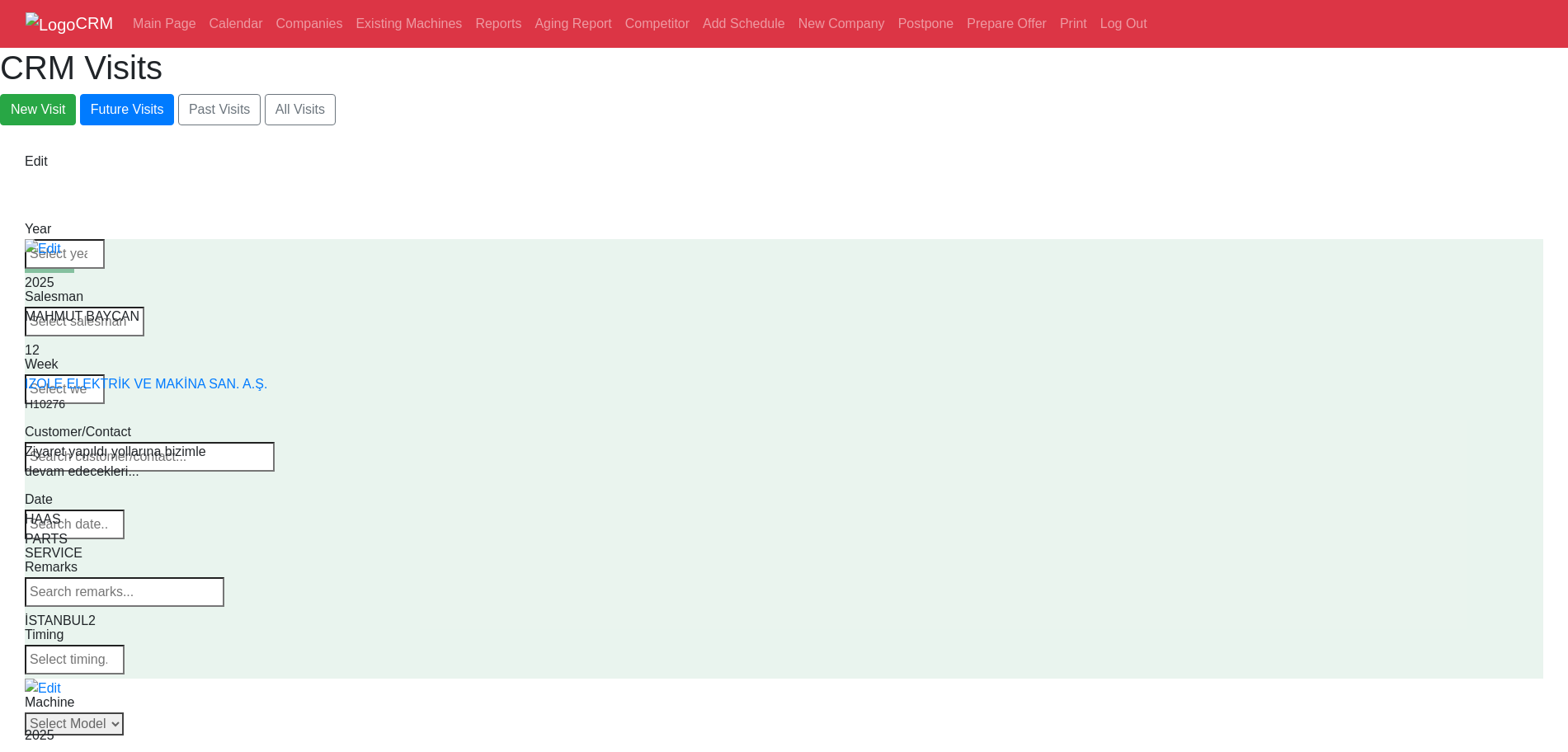 click on "Select Model All TM-0 TM-0P TM-1 TM-1P TM-2 TM-2P" at bounding box center [74, 724] 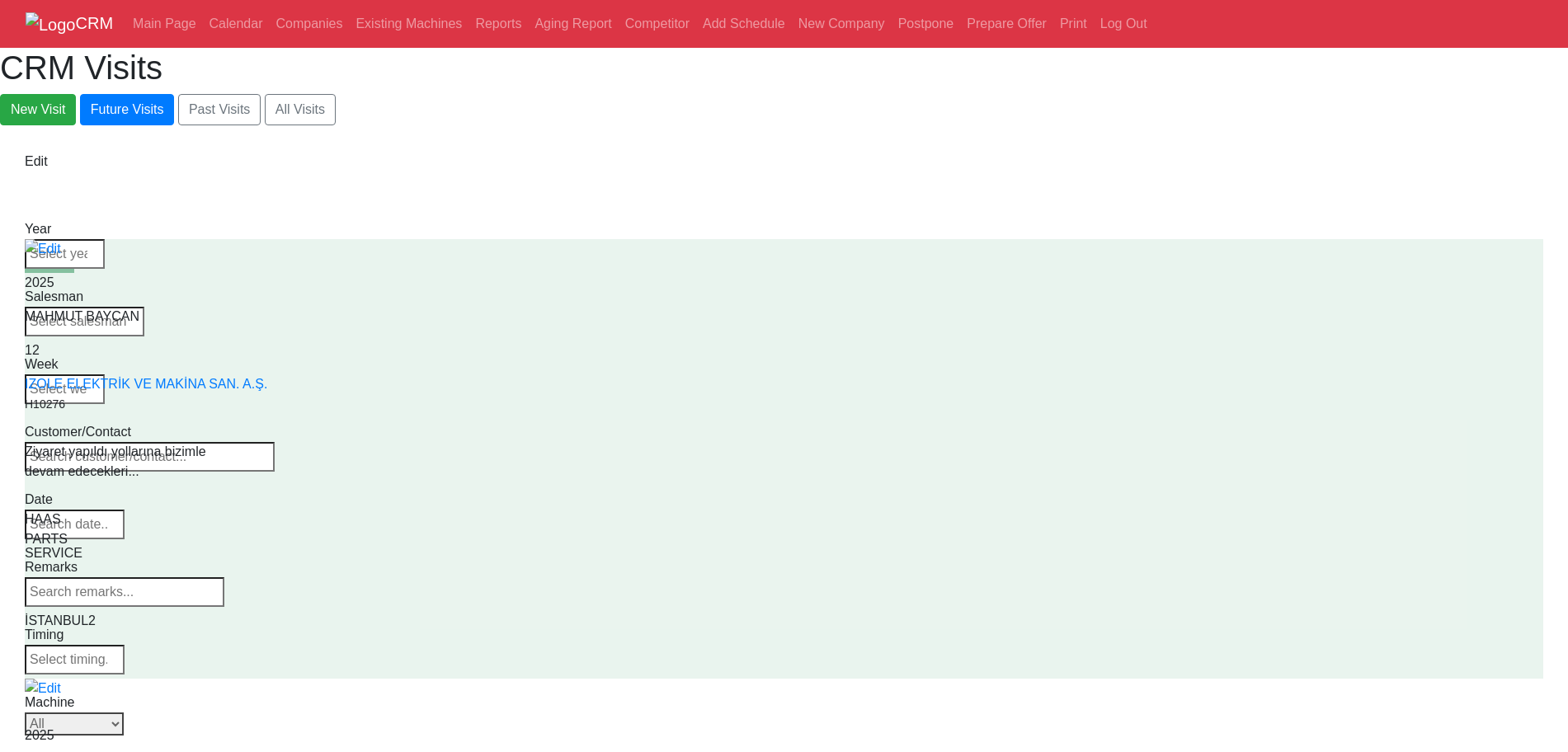 click on "Select Model All TM-0 TM-0P TM-1 TM-1P TM-2 TM-2P" at bounding box center (74, 724) 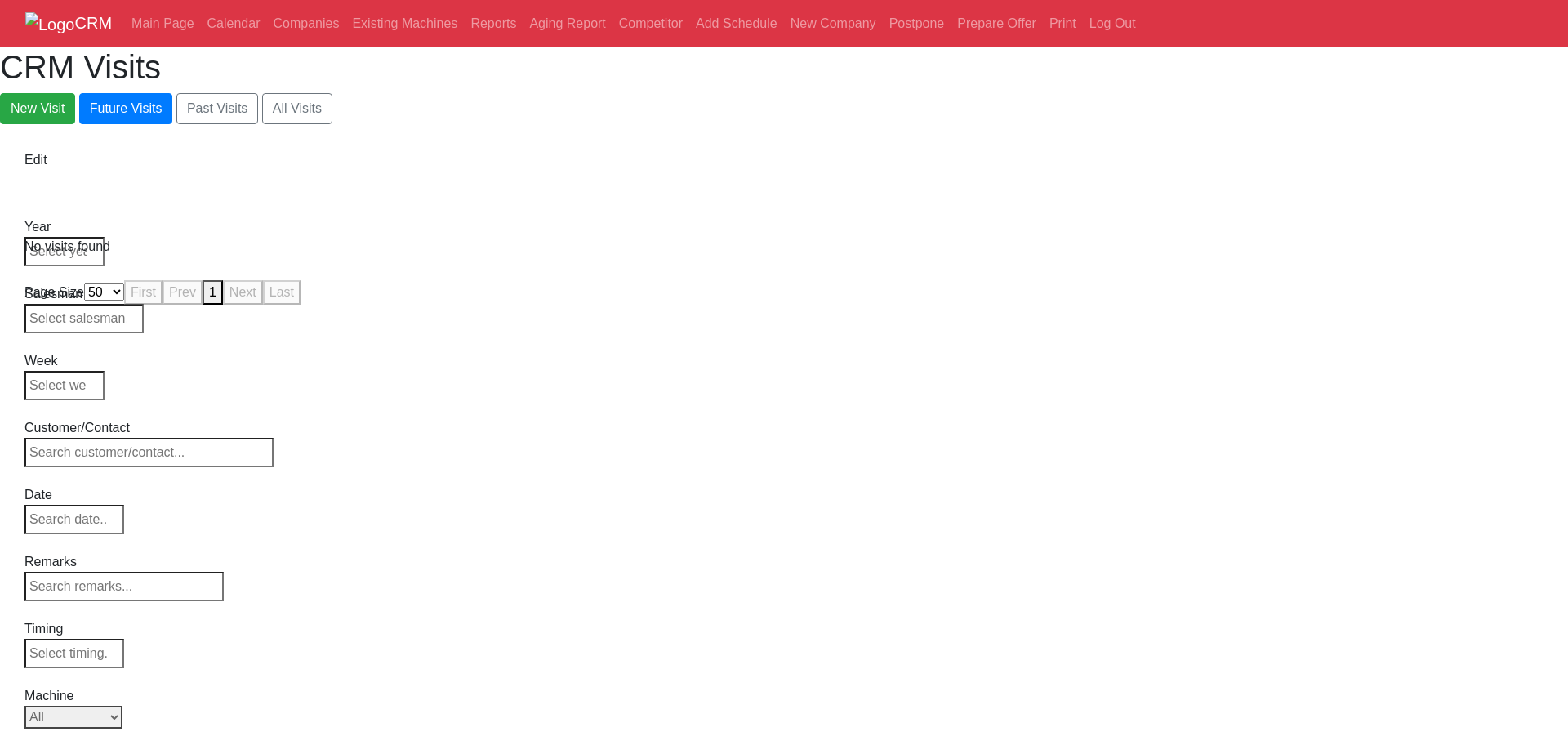 click on "Select Model All TM-0 TM-0P TM-1 TM-1P TM-2 TM-2P" at bounding box center [74, 717] 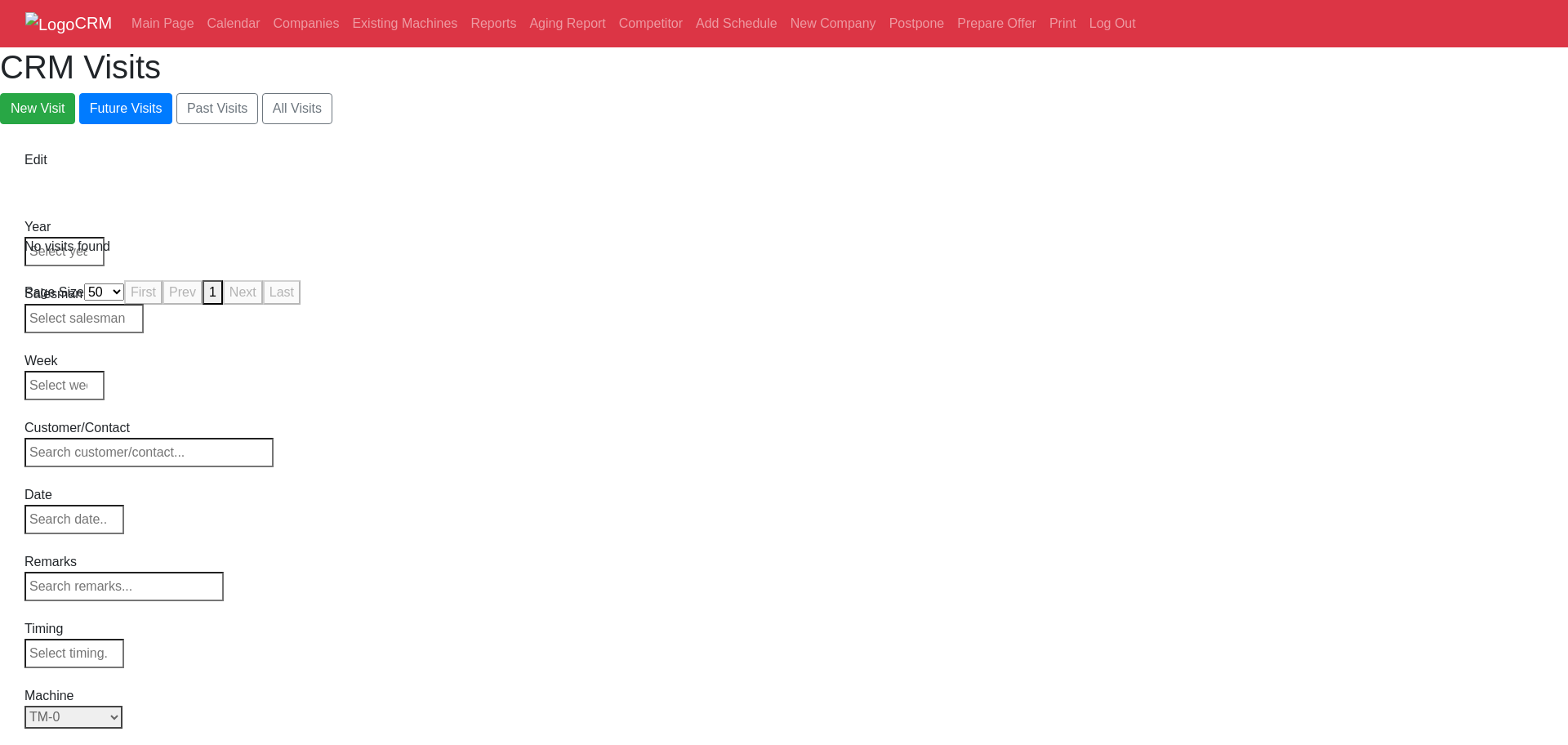 click on "Select Model All TM-0 TM-0P TM-1 TM-1P TM-2 TM-2P" at bounding box center (74, 717) 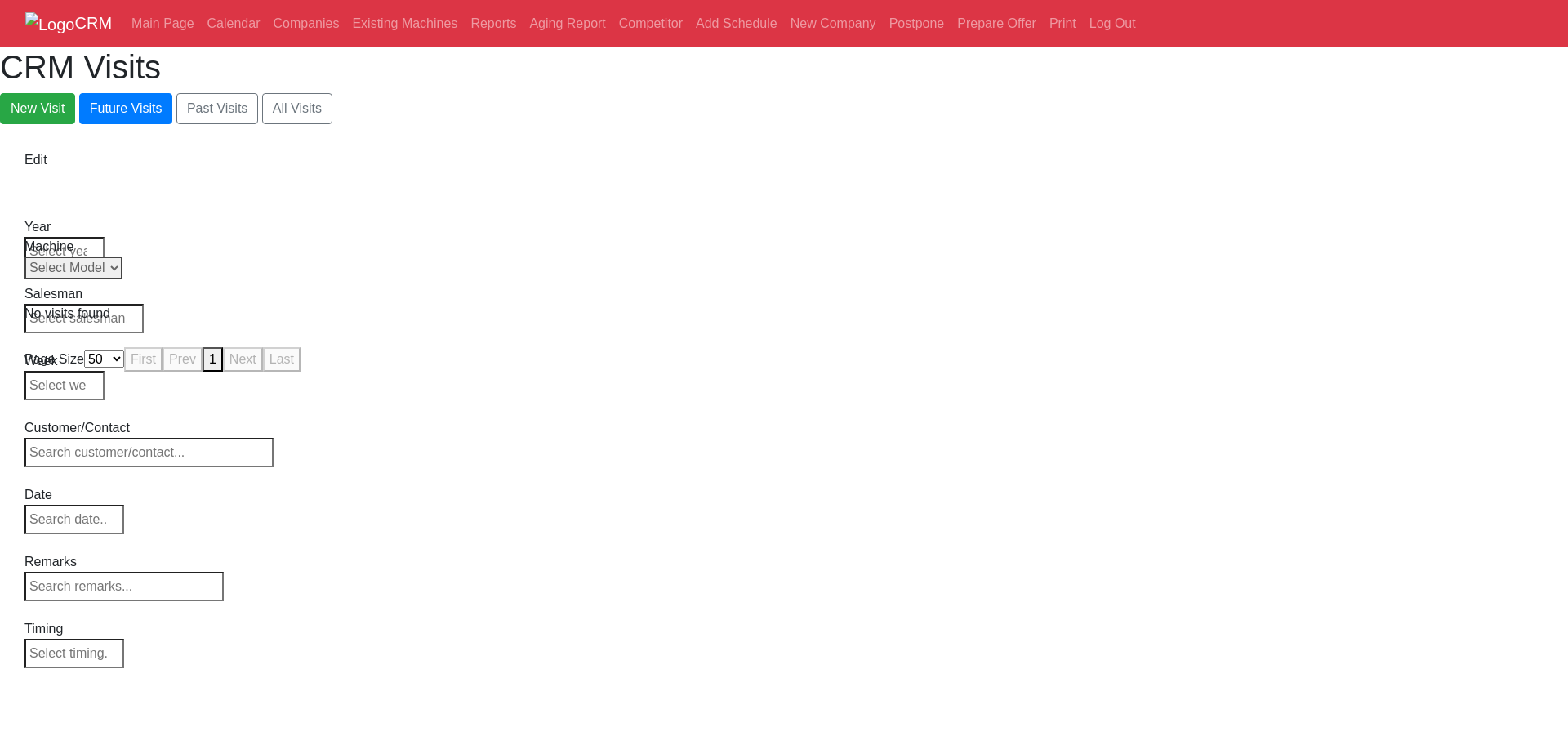 drag, startPoint x: 1041, startPoint y: 248, endPoint x: 1047, endPoint y: 270, distance: 22.80351 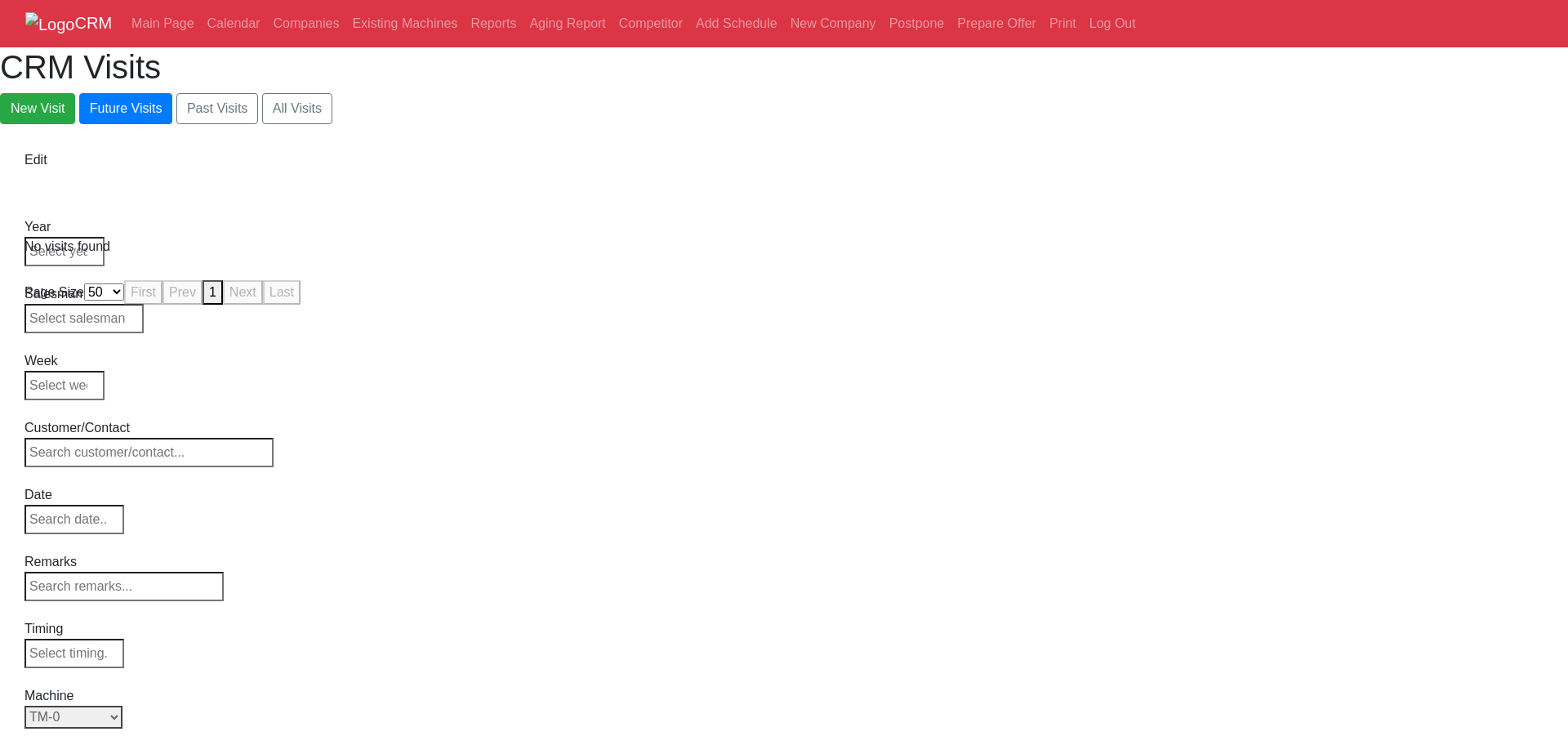 click on "Select Model All TM-0 TM-0P TM-1 TM-1P TM-2 TM-2P" at bounding box center (74, 717) 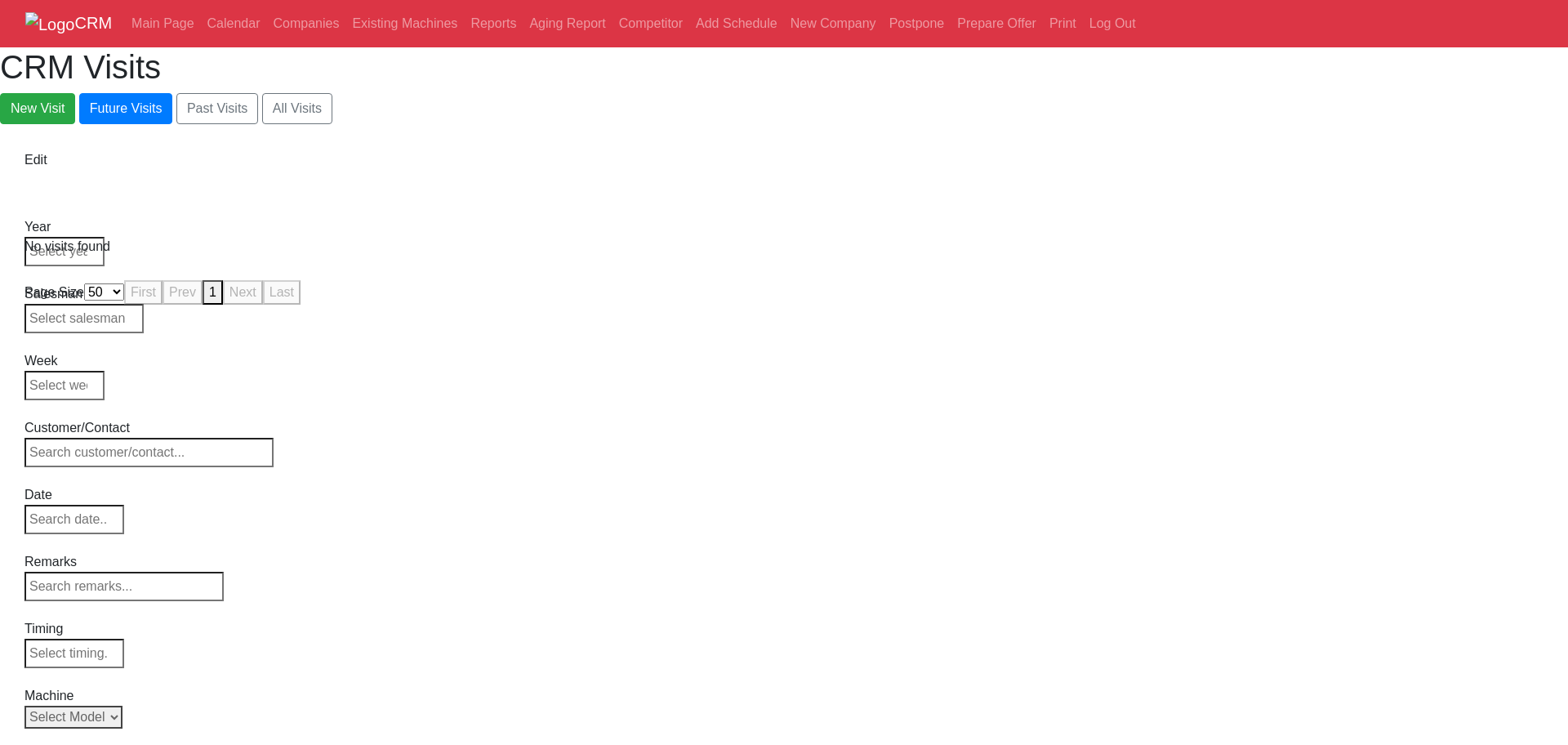 click on "Select Model All TM-0 TM-0P TM-1 TM-1P TM-2 TM-2P" at bounding box center (74, 717) 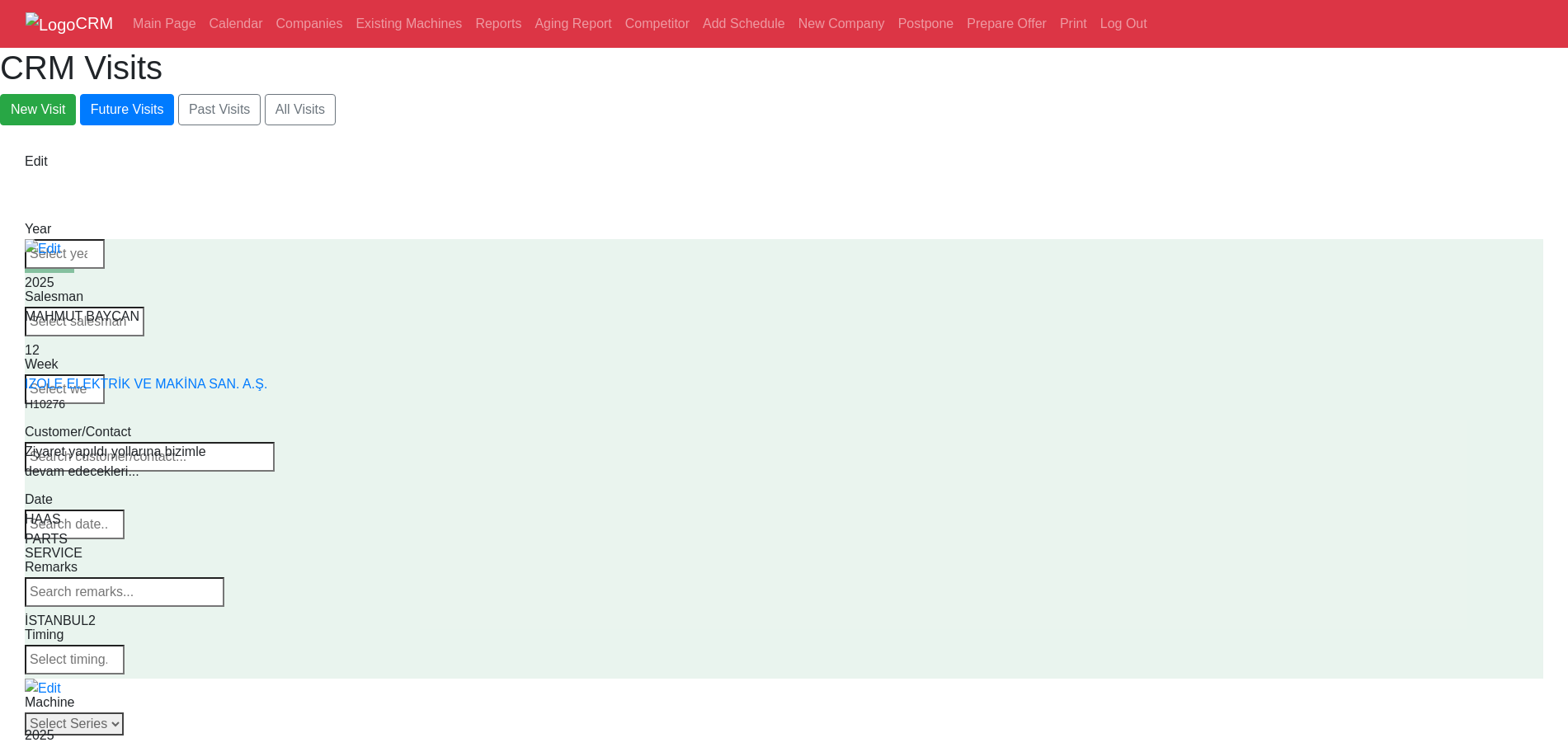 click on "Select Series VF SERIES ST SERIES UMC EC SERIES ADDITIONAL TM SERIES MINI SERIES VM SERIES VC SERIES GM SERIES VR SERIES GR SERIES VS SERIES DC SERIES TL SERIES DS SERIES CL SERIES PARTS DT SERIES" at bounding box center [74, 724] 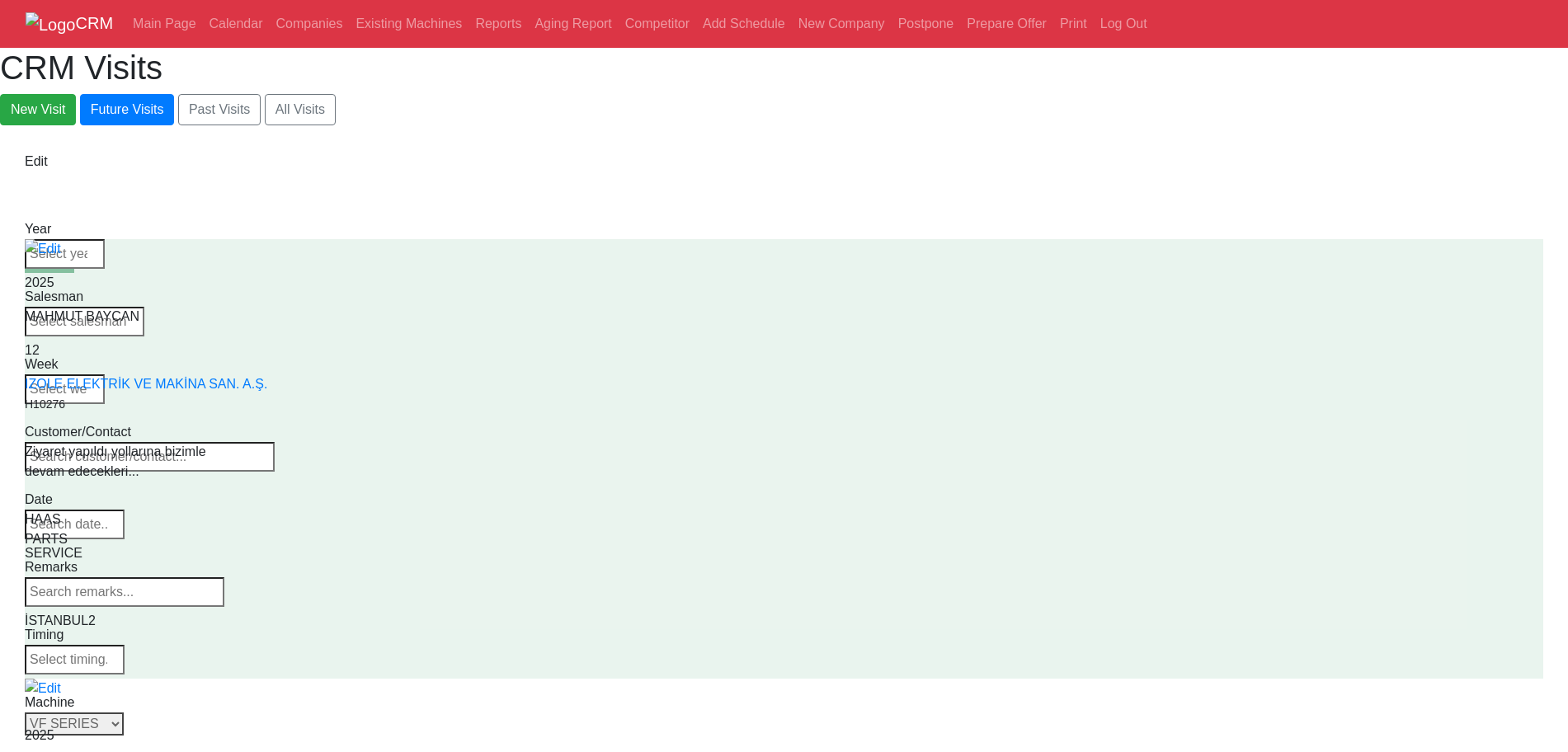 click on "Select Series VF SERIES ST SERIES UMC EC SERIES ADDITIONAL TM SERIES MINI SERIES VM SERIES VC SERIES GM SERIES VR SERIES GR SERIES VS SERIES DC SERIES TL SERIES DS SERIES CL SERIES PARTS DT SERIES" at bounding box center [74, 724] 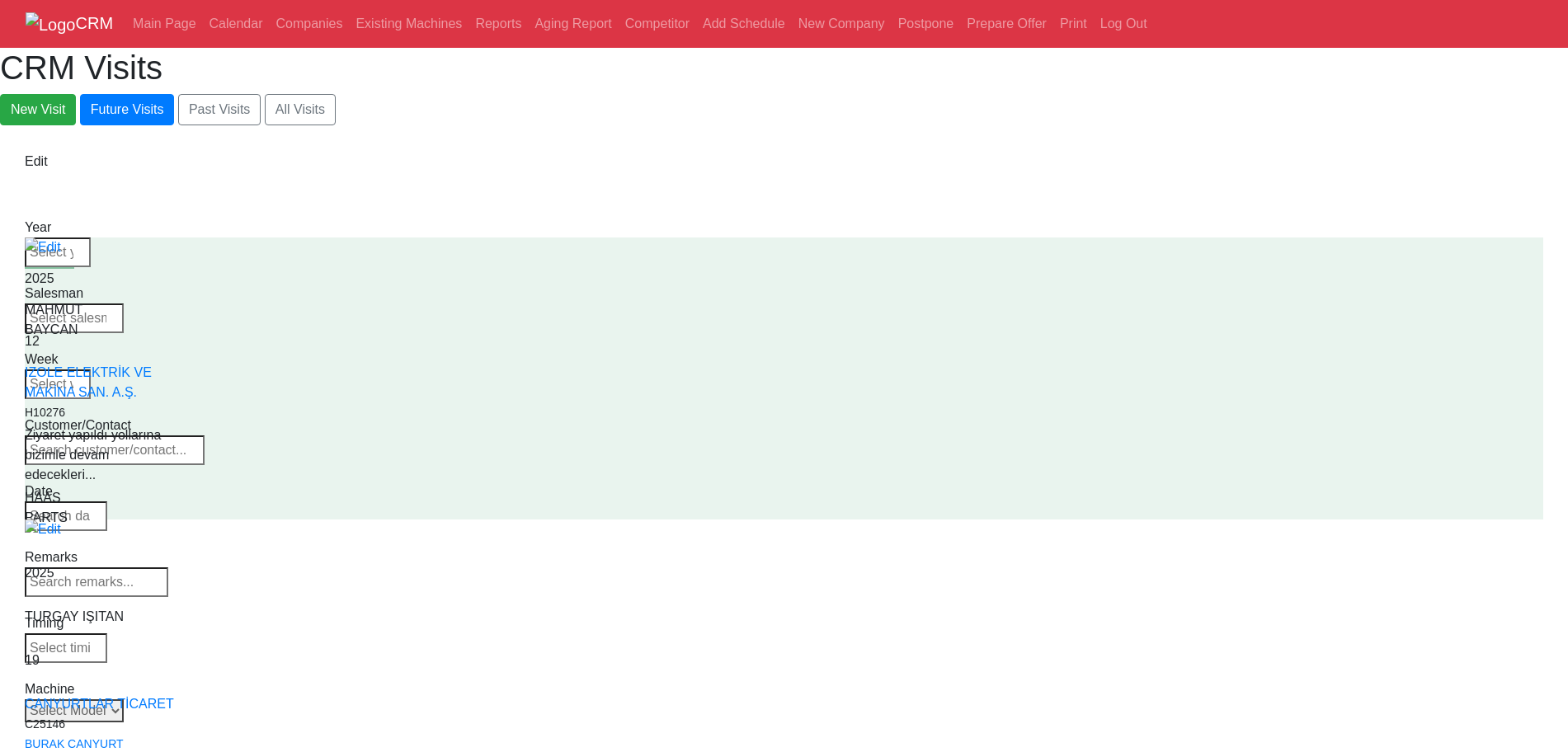 select 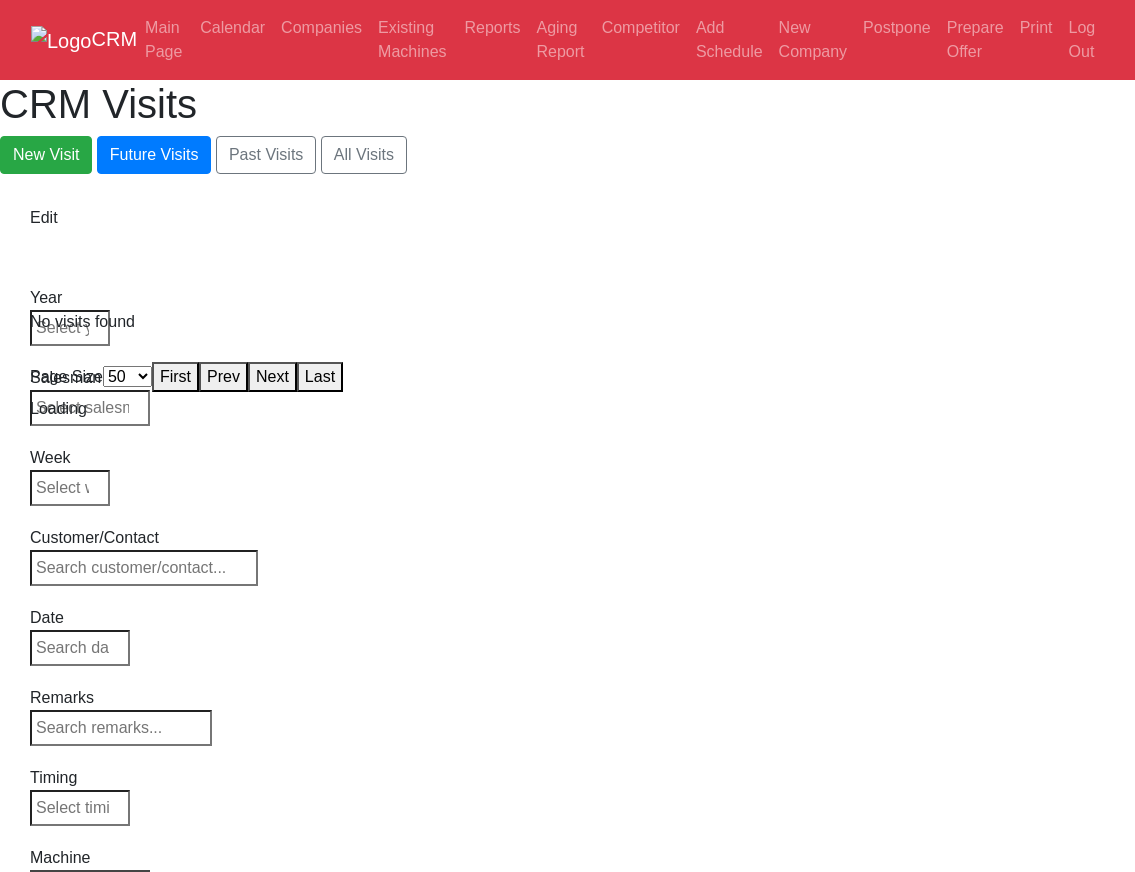 select on "50" 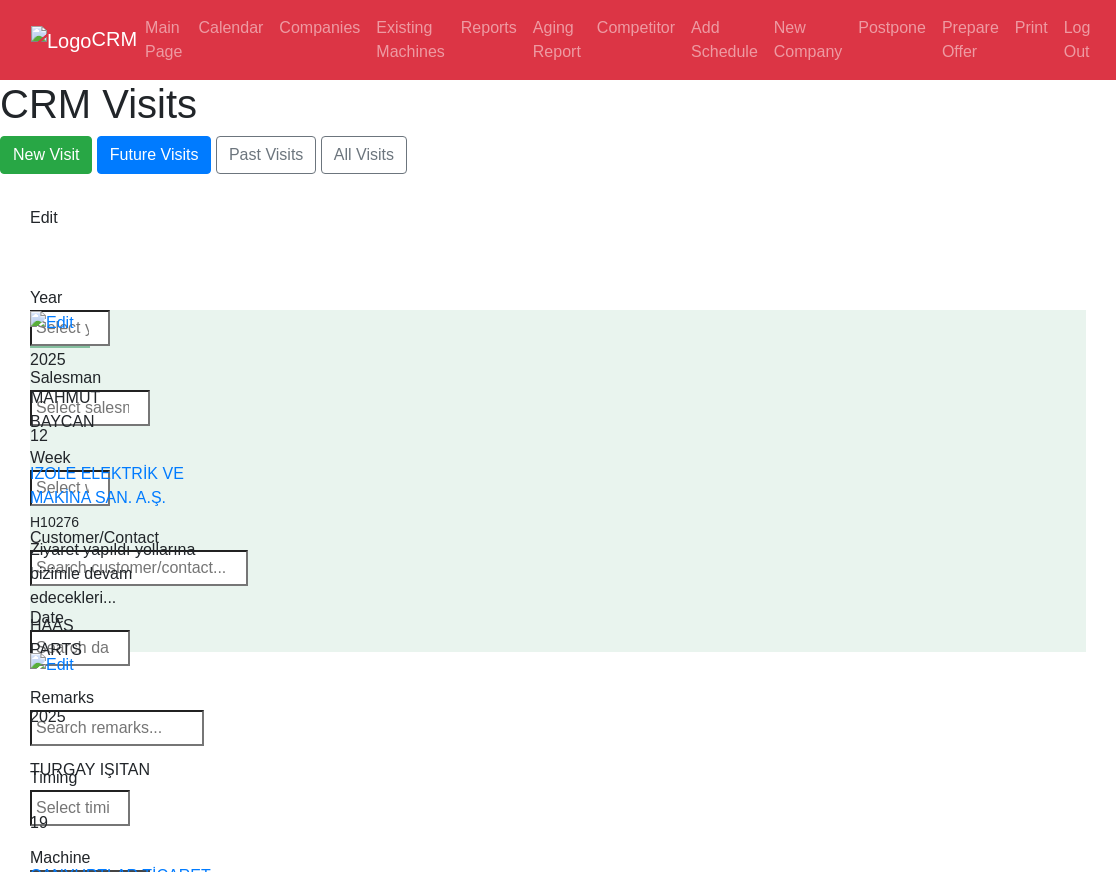 click on "CRM
Main Page
Calendar
Companies
Existing Machines
Reports
Aging Report
Competitor
Add Schedule
New Company
Postpone
Prepare Offer
Print
Log Out
CRM Visits
New Visit
Future Visits
Past Visits
All Visits
Edit Year Week" at bounding box center (558, 1507) 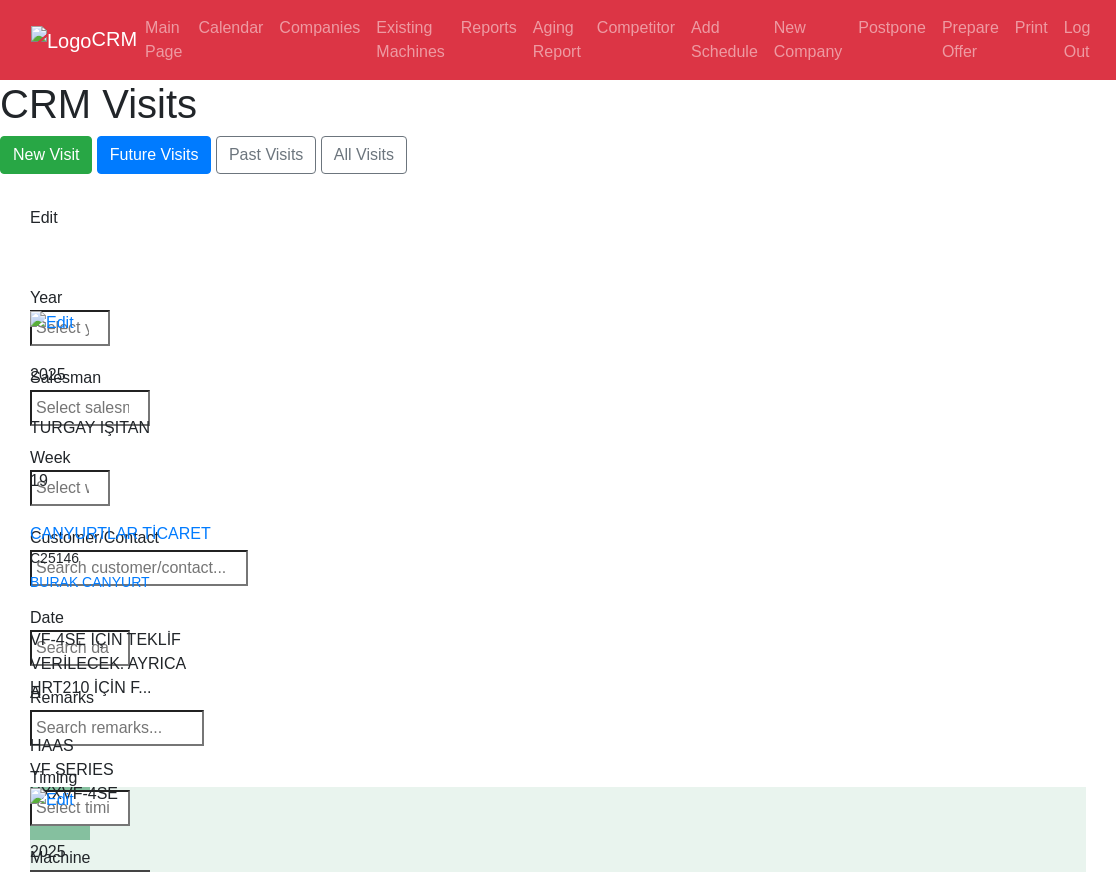 click on "Select Model All VF-1 VF-2 VF-2SS VF-2SSYT VF-2TR VF-2YT VF-3 VF-3SS VF-3SSYT VF-3YT VF-3YT/50 VF-4 VF-4SS VF-5/40 VF-5/40TR VF-5/40XT VF-5/50 VF-5/50TR VF-5/50XT VF-5SS VF-10/40 VF-10/50 VF-11/40 VF-11/50 VF-12/40 VF-12/50 VF-14/40 VF-14/50 VF-6/40 VF-6/40TR VF-6/50 VF-6/50TR VF-6SS VF-7/40 VF-7/50 VF-8/40 VF-8/50 VF-9/40 VF-9/50" at bounding box center (90, 884) 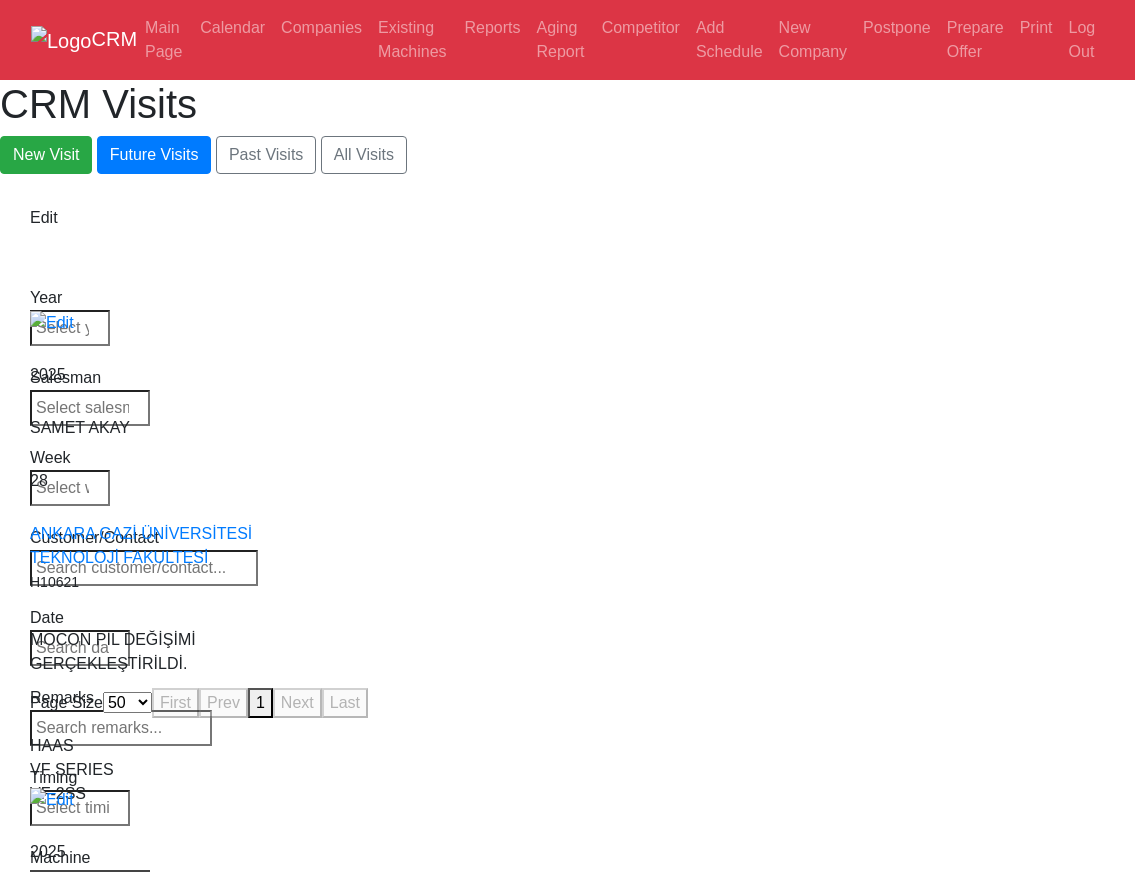 click on "Select Model All VF-1 VF-2 VF-2SS VF-2SSYT VF-2TR VF-2YT VF-3 VF-3SS VF-3SSYT VF-3YT VF-3YT/50 VF-4 VF-4SS VF-5/40 VF-5/40TR VF-5/40XT VF-5/50 VF-5/50TR VF-5/50XT VF-5SS VF-10/40 VF-10/50 VF-11/40 VF-11/50 VF-12/40 VF-12/50 VF-14/40 VF-14/50 VF-6/40 VF-6/40TR VF-6/50 VF-6/50TR VF-6SS VF-7/40 VF-7/50 VF-8/40 VF-8/50 VF-9/40 VF-9/50" at bounding box center [90, 884] 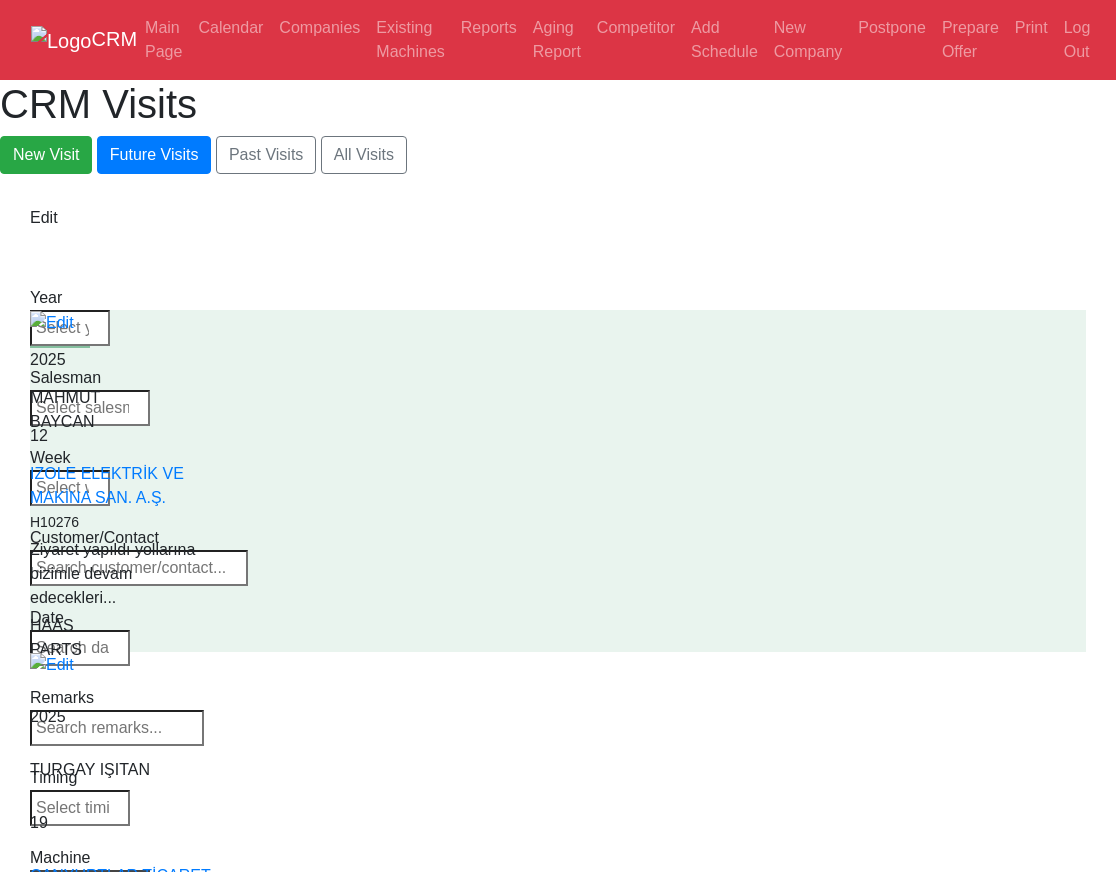 click on "Select Model All VF-1 VF-2 VF-2SS VF-2SSYT VF-2TR VF-2YT VF-3 VF-3SS VF-3SSYT VF-3YT VF-3YT/50 VF-4 VF-4SS VF-5/40 VF-5/40TR VF-5/40XT VF-5/50 VF-5/50TR VF-5/50XT VF-5SS VF-10/40 VF-10/50 VF-11/40 VF-11/50 VF-12/40 VF-12/50 VF-14/40 VF-14/50 VF-6/40 VF-6/40TR VF-6/50 VF-6/50TR VF-6SS VF-7/40 VF-7/50 VF-8/40 VF-8/50 VF-9/40 VF-9/50" at bounding box center [90, 884] 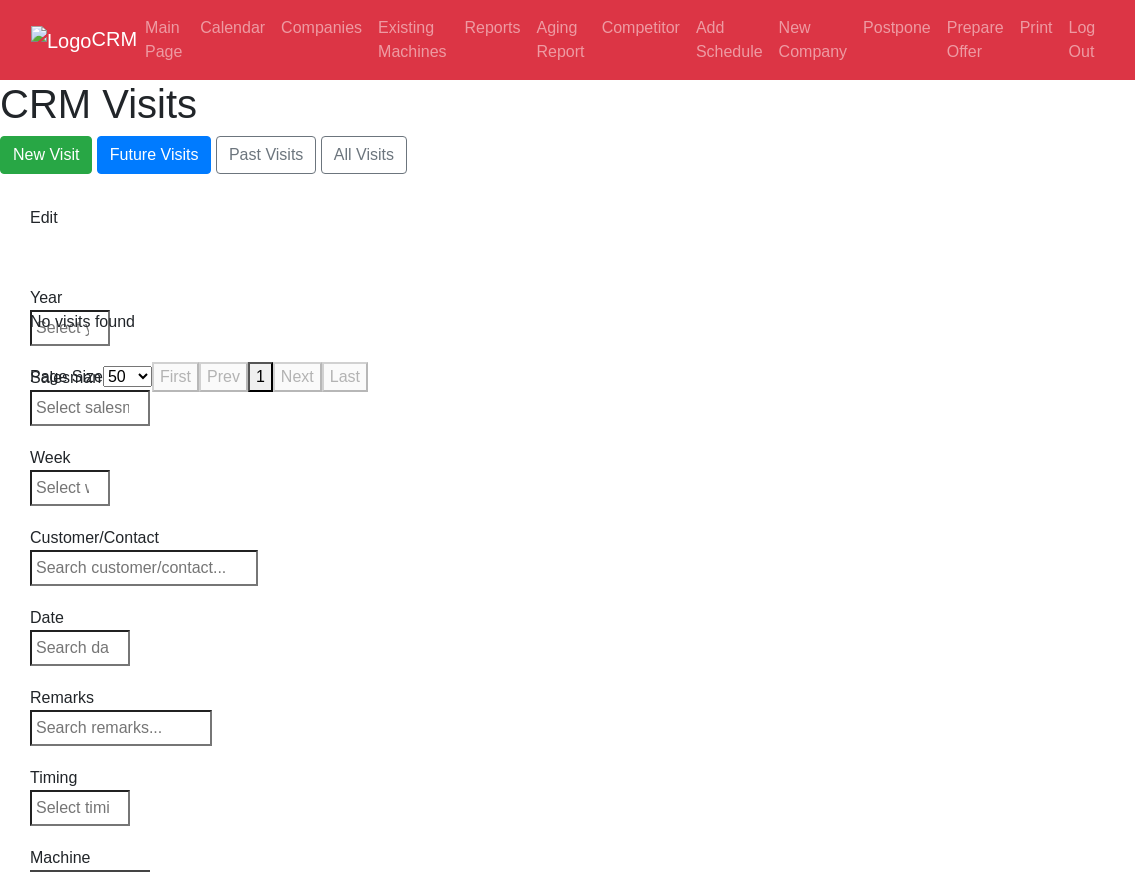 click on "Select Model All VM-2 VM-3 VM-6 VM-8" at bounding box center (90, 884) 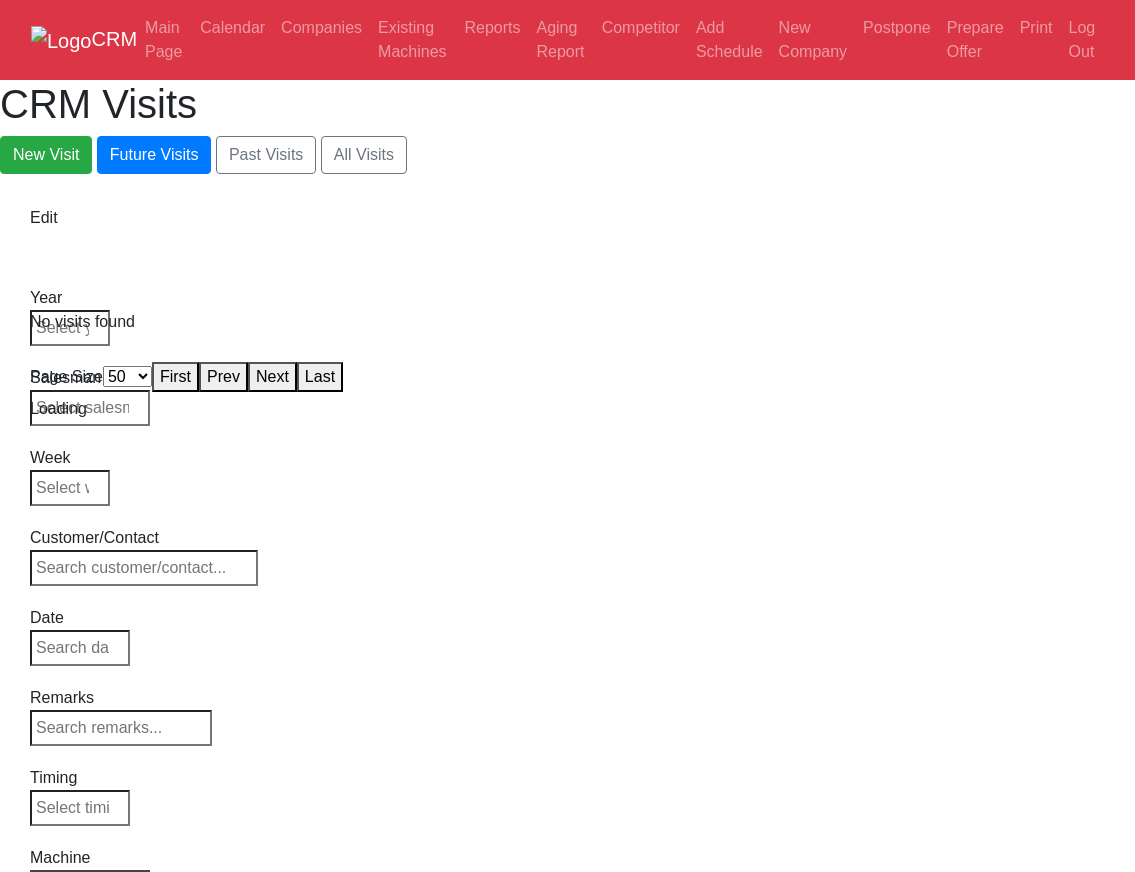 select on "50" 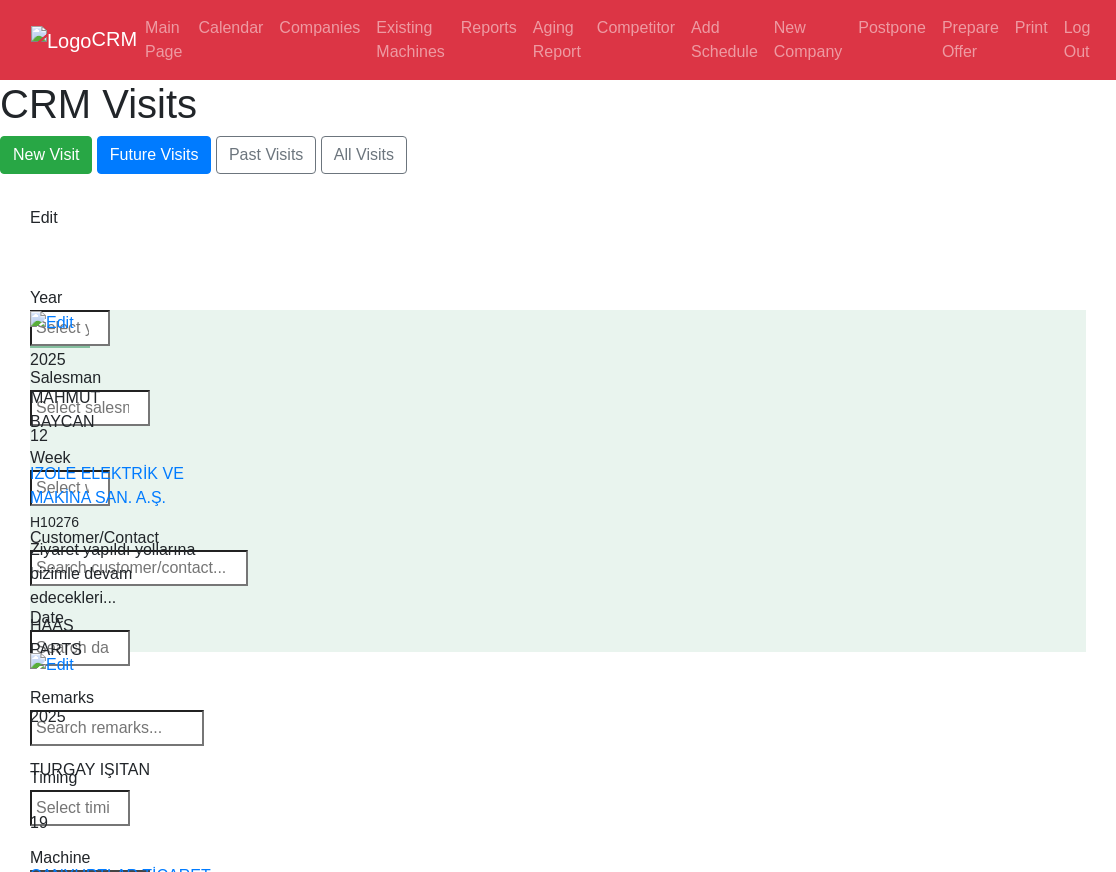 click on "Select Machine HAAS CANACA" at bounding box center (90, 884) 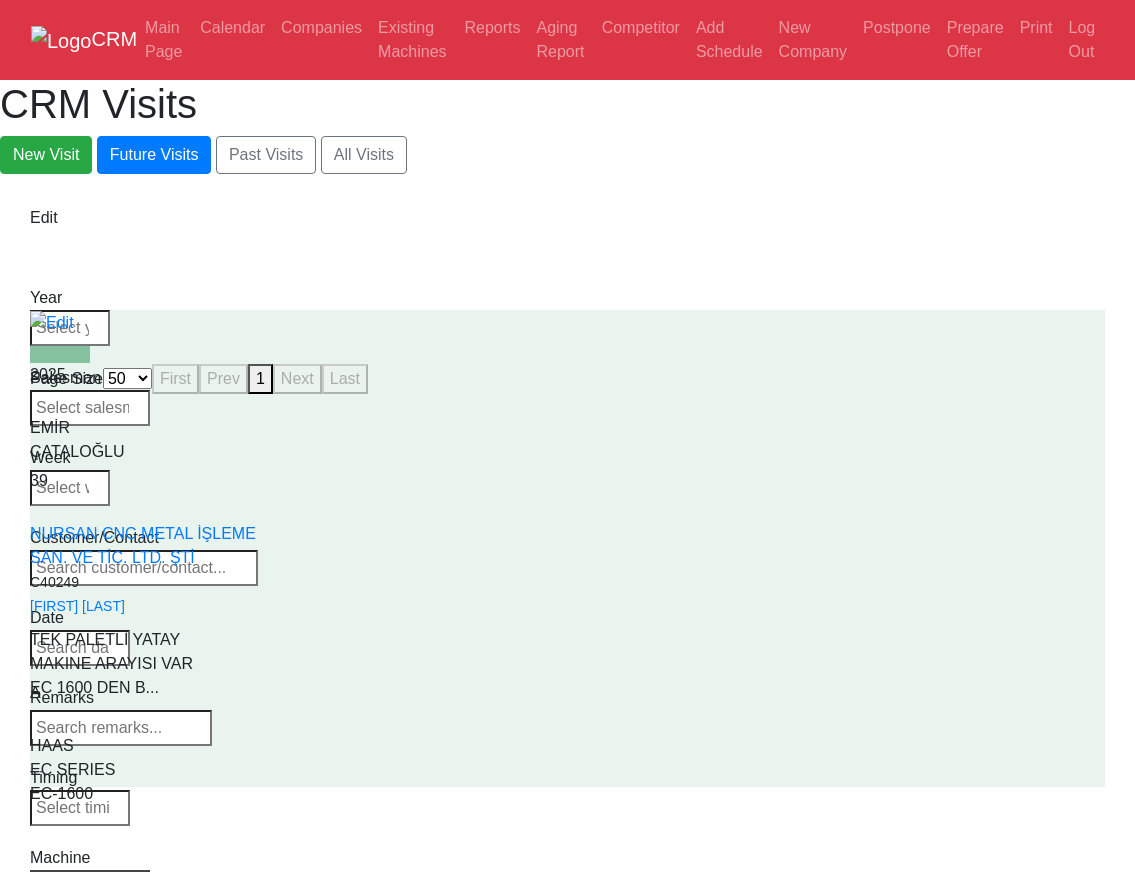 click on "Select Model All EC-400 EC-500 EC-500/50 EC-1600 EC-1600ZT EC-1600ZT-5AX EC-630" at bounding box center [90, 884] 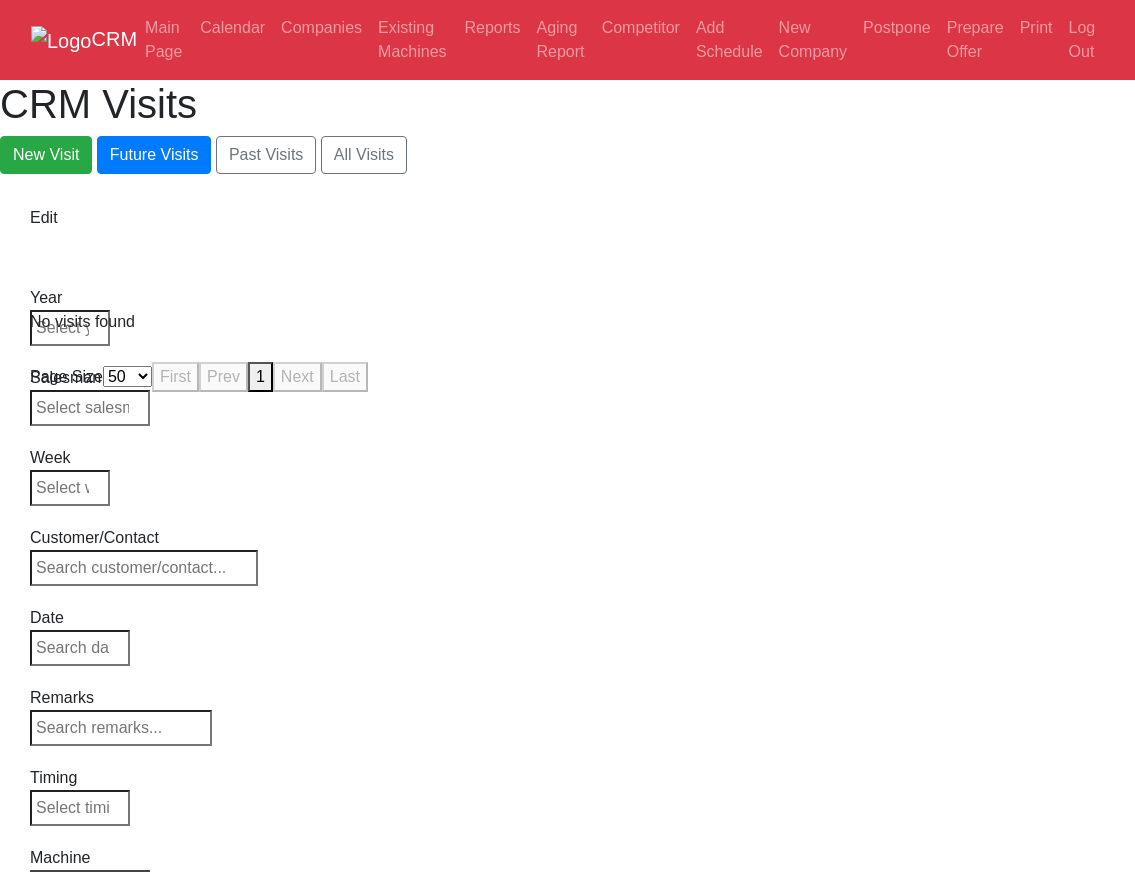 click on "Select Model All EC-400 EC-500 EC-500/50 EC-1600 EC-1600ZT EC-1600ZT-5AX EC-630" at bounding box center (90, 884) 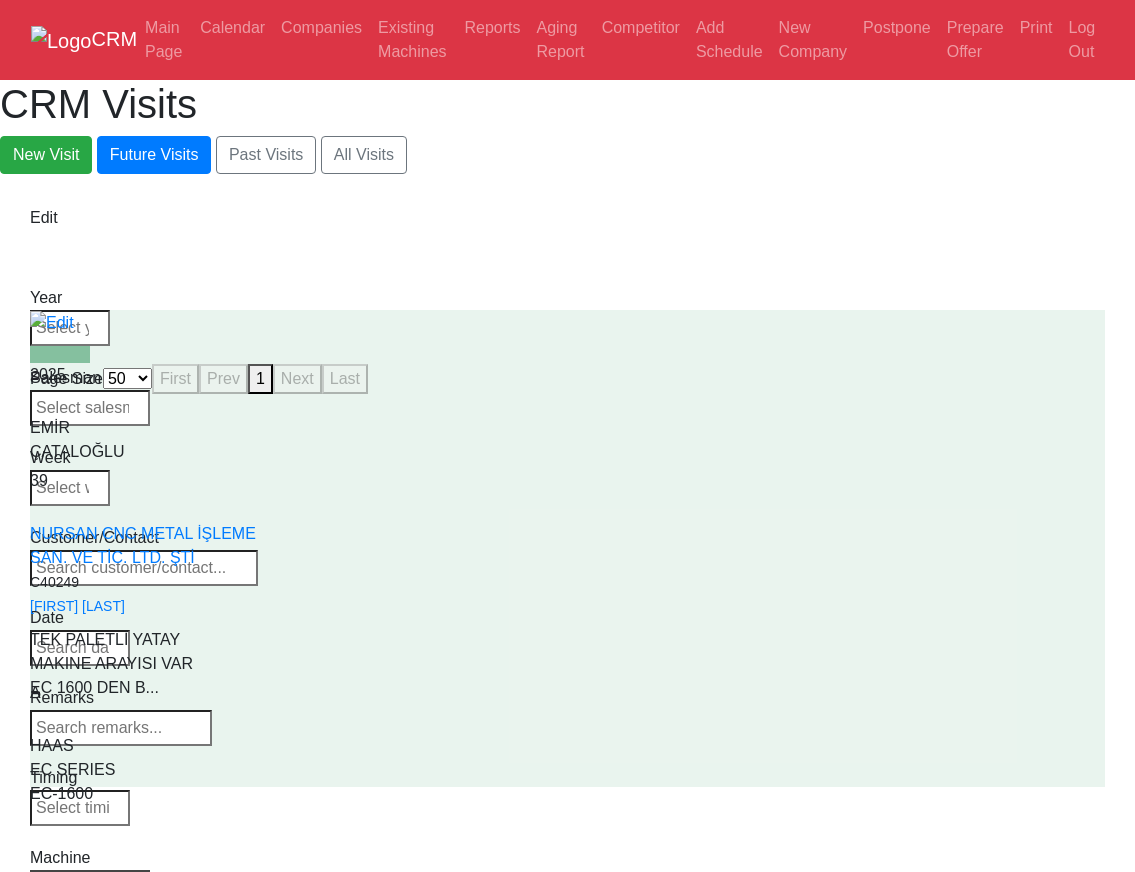 click on "Select Model All EC-400 EC-500 EC-500/50 EC-1600 EC-1600ZT EC-1600ZT-5AX EC-630" at bounding box center [90, 884] 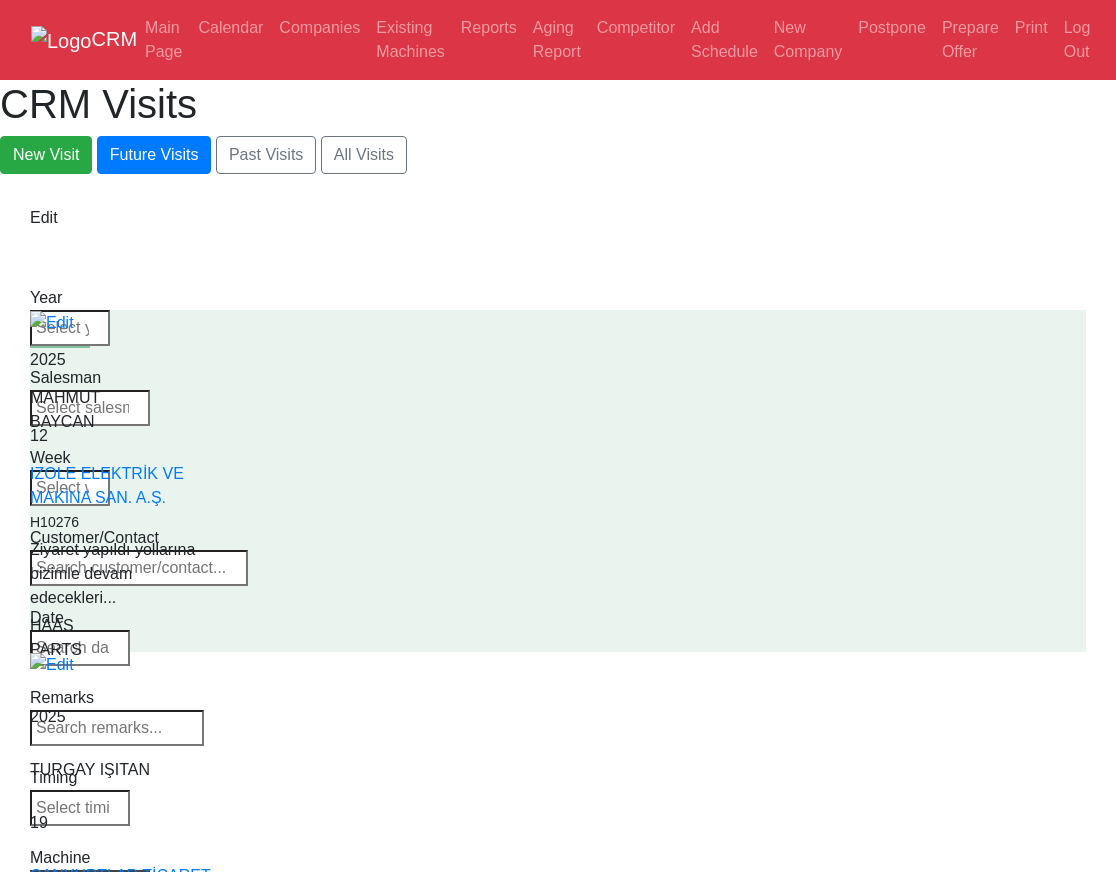 click on "Select Series VF SERIES ST SERIES UMC EC SERIES ADDITIONAL TM SERIES MINI SERIES VM SERIES VC SERIES GM SERIES VR SERIES GR SERIES VS SERIES DC SERIES TL SERIES DS SERIES CL SERIES PARTS DT SERIES" at bounding box center [90, 884] 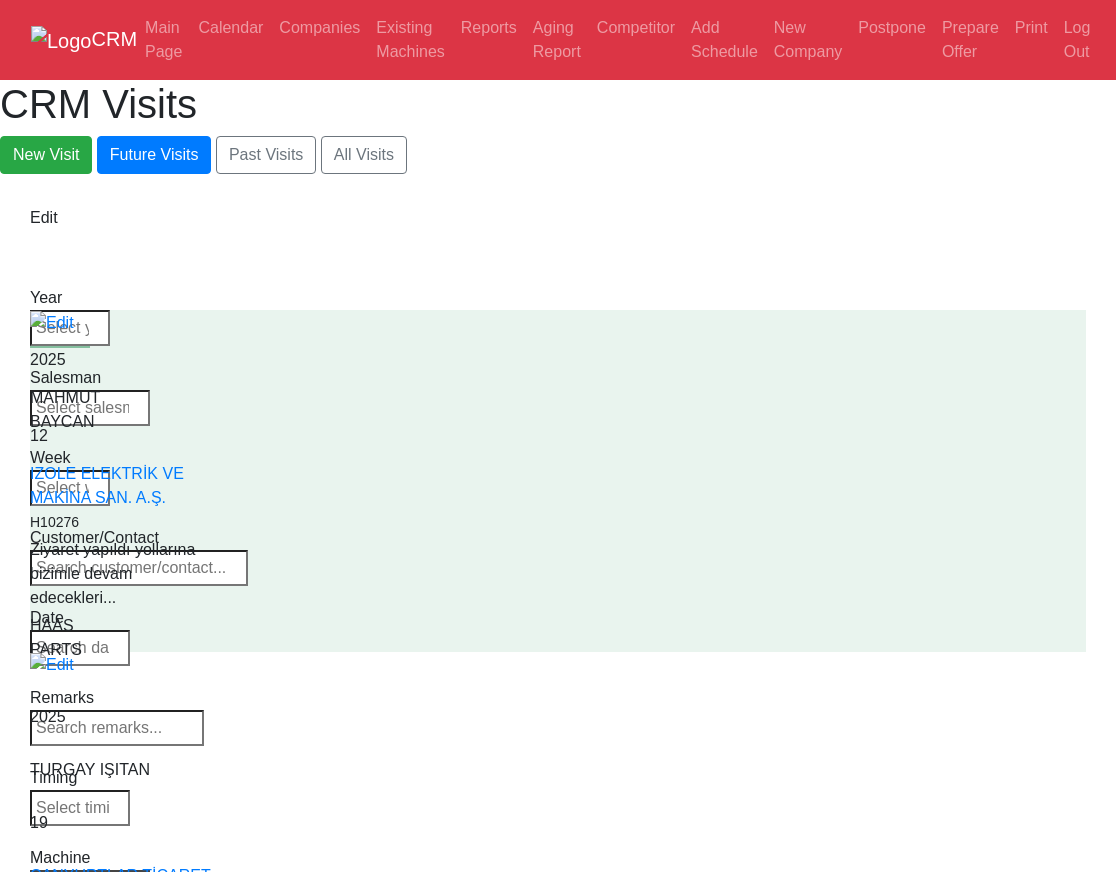 click on "Select Series VF SERIES ST SERIES UMC EC SERIES ADDITIONAL TM SERIES MINI SERIES VM SERIES VC SERIES GM SERIES VR SERIES GR SERIES VS SERIES DC SERIES TL SERIES DS SERIES CL SERIES PARTS DT SERIES" at bounding box center [90, 884] 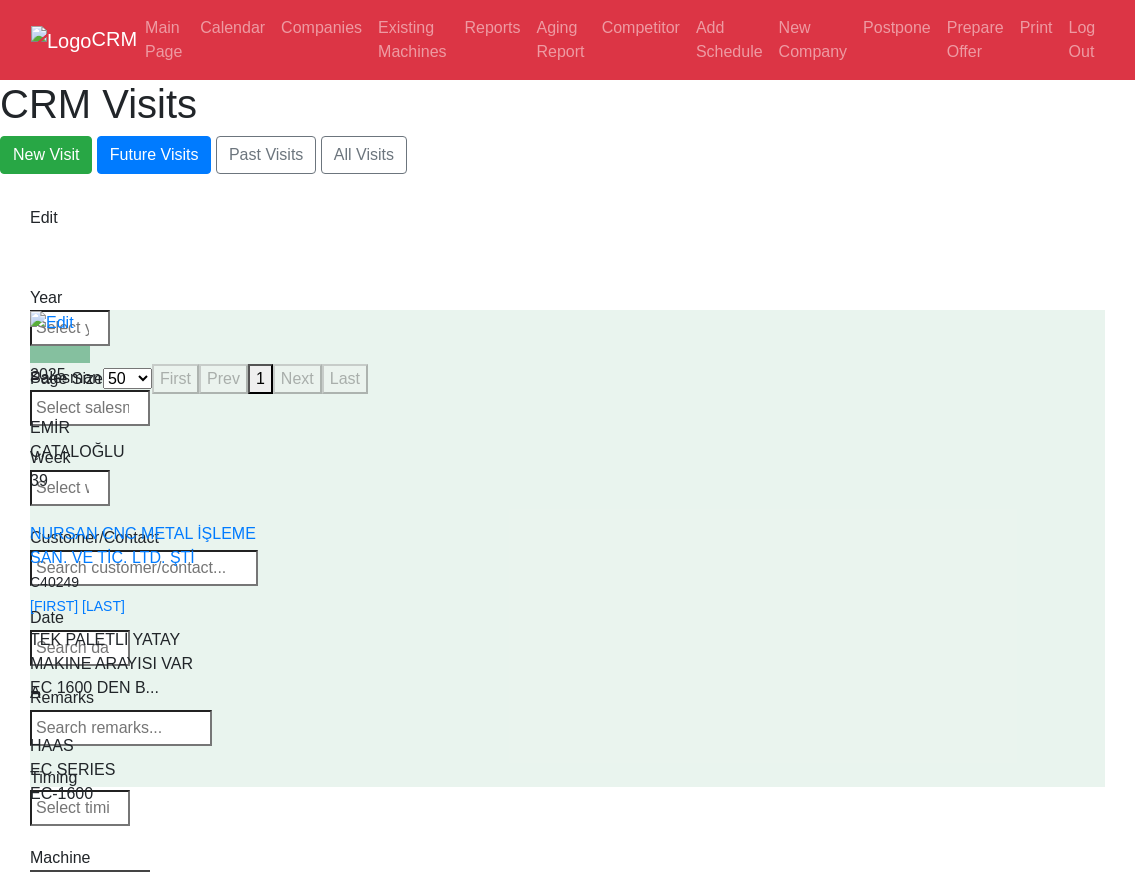 click on "Select Model All EC-400 EC-500 EC-500/50 EC-1600 EC-1600ZT EC-1600ZT-5AX EC-630" at bounding box center (90, 884) 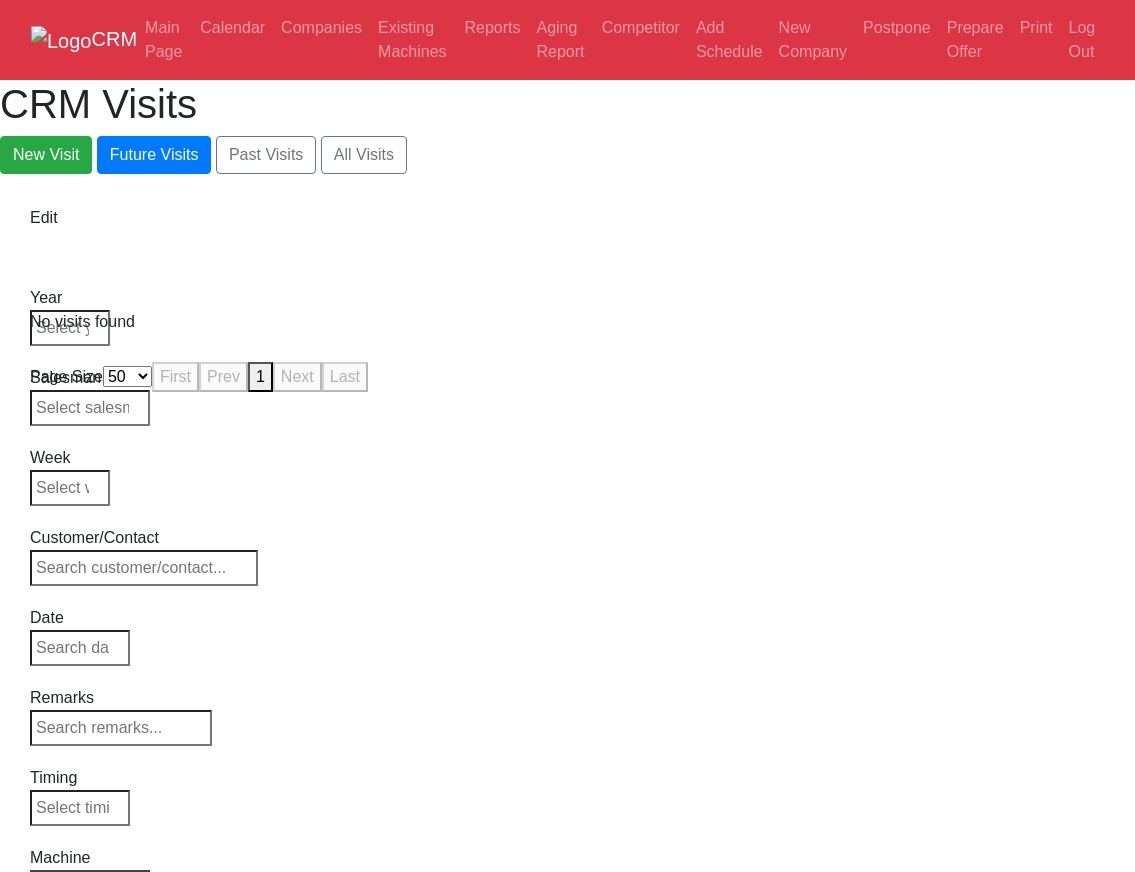 click on "Select Model All EC-400 EC-500 EC-500/50 EC-1600 EC-1600ZT EC-1600ZT-5AX EC-630" at bounding box center (90, 884) 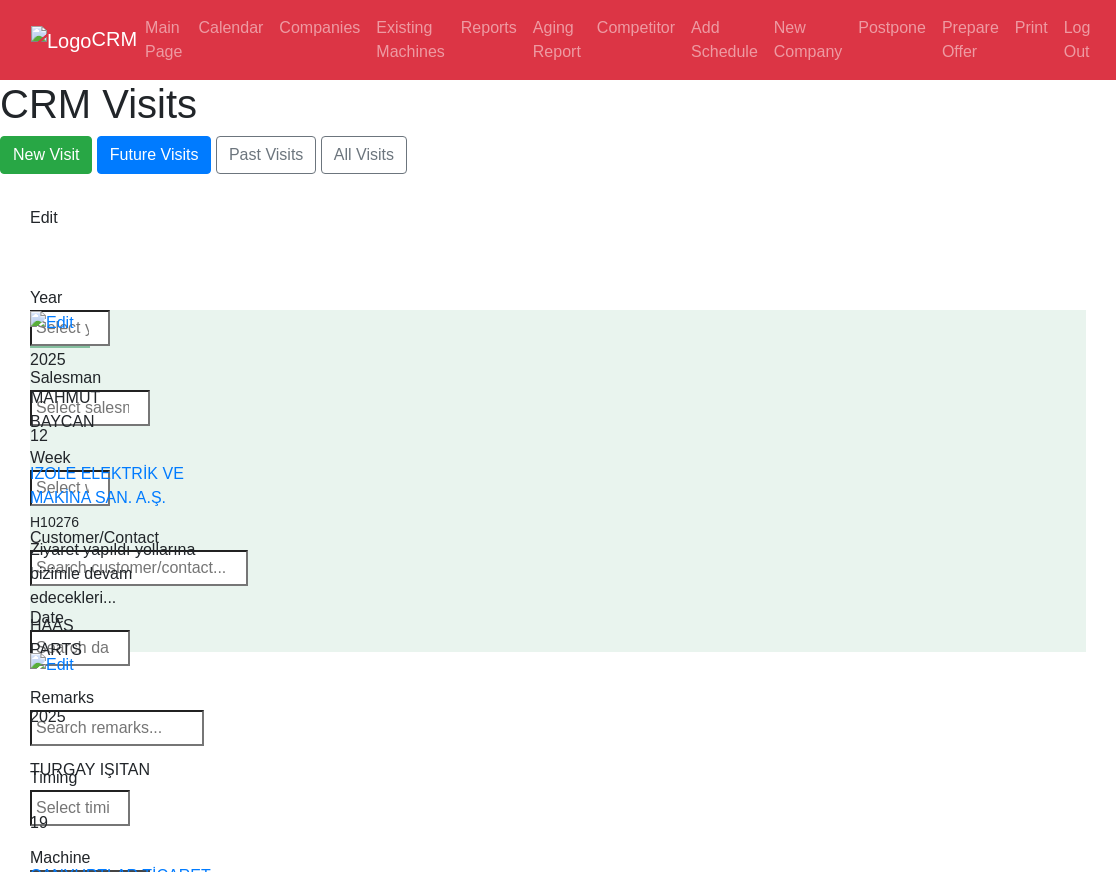 click on "Select Series VF SERIES ST SERIES UMC EC SERIES ADDITIONAL TM SERIES MINI SERIES VM SERIES VC SERIES GM SERIES VR SERIES GR SERIES VS SERIES DC SERIES TL SERIES DS SERIES CL SERIES PARTS DT SERIES" at bounding box center [90, 884] 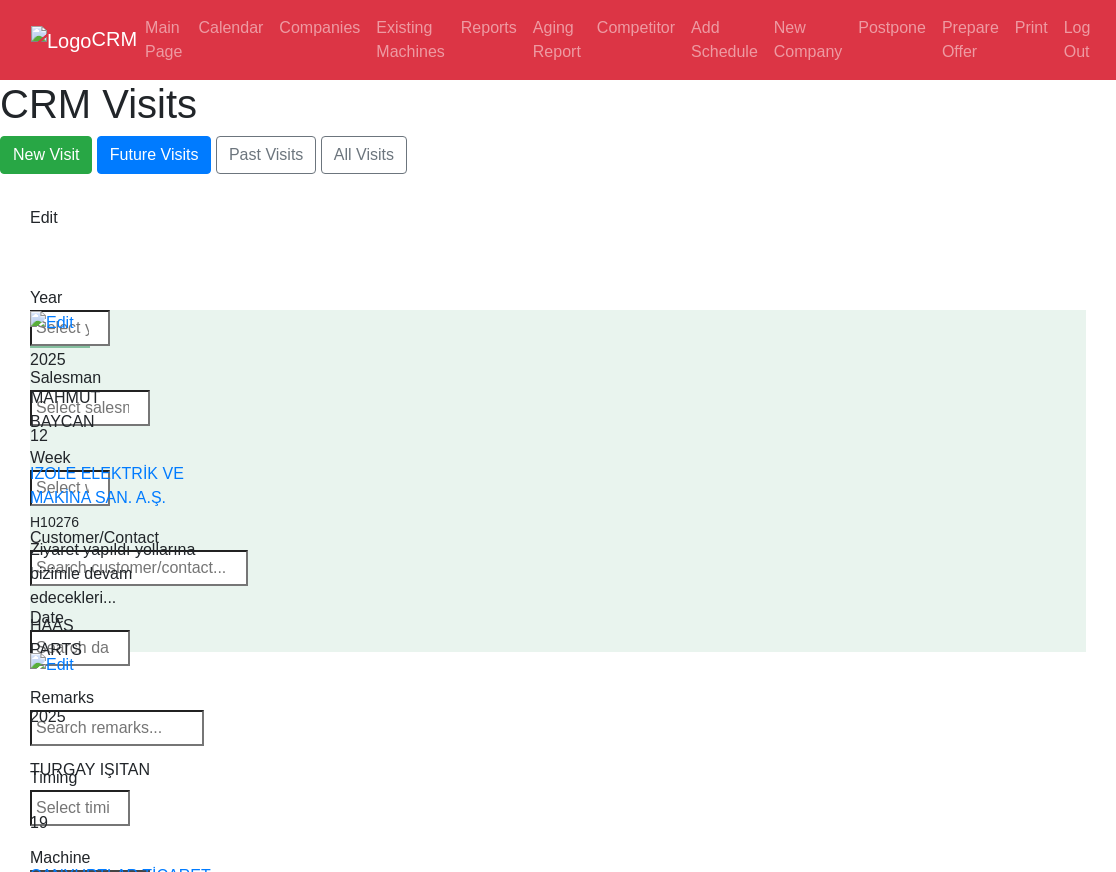 click on "Select Series VF SERIES ST SERIES UMC EC SERIES ADDITIONAL TM SERIES MINI SERIES VM SERIES VC SERIES GM SERIES VR SERIES GR SERIES VS SERIES DC SERIES TL SERIES DS SERIES CL SERIES PARTS DT SERIES" at bounding box center (90, 884) 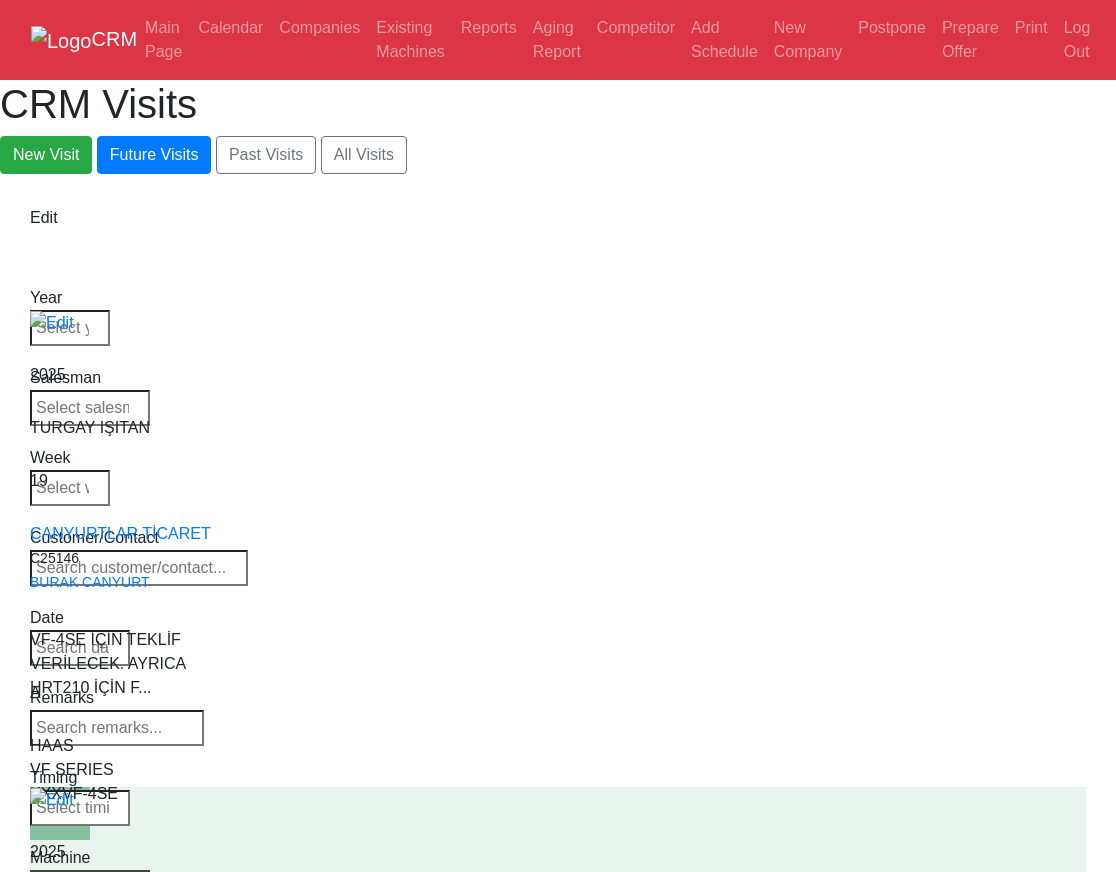 click on "Select Model All VF-1 VF-2 VF-2SS VF-2SSYT VF-2TR VF-2YT VF-3 VF-3SS VF-3SSYT VF-3YT VF-3YT/50 VF-4 VF-4SS VF-5/40 VF-5/40TR VF-5/40XT VF-5/50 VF-5/50TR VF-5/50XT VF-5SS VF-10/40 VF-10/50 VF-11/40 VF-11/50 VF-12/40 VF-12/50 VF-14/40 VF-14/50 VF-6/40 VF-6/40TR VF-6/50 VF-6/50TR VF-6SS VF-7/40 VF-7/50 VF-8/40 VF-8/50 VF-9/40 VF-9/50" at bounding box center [90, 884] 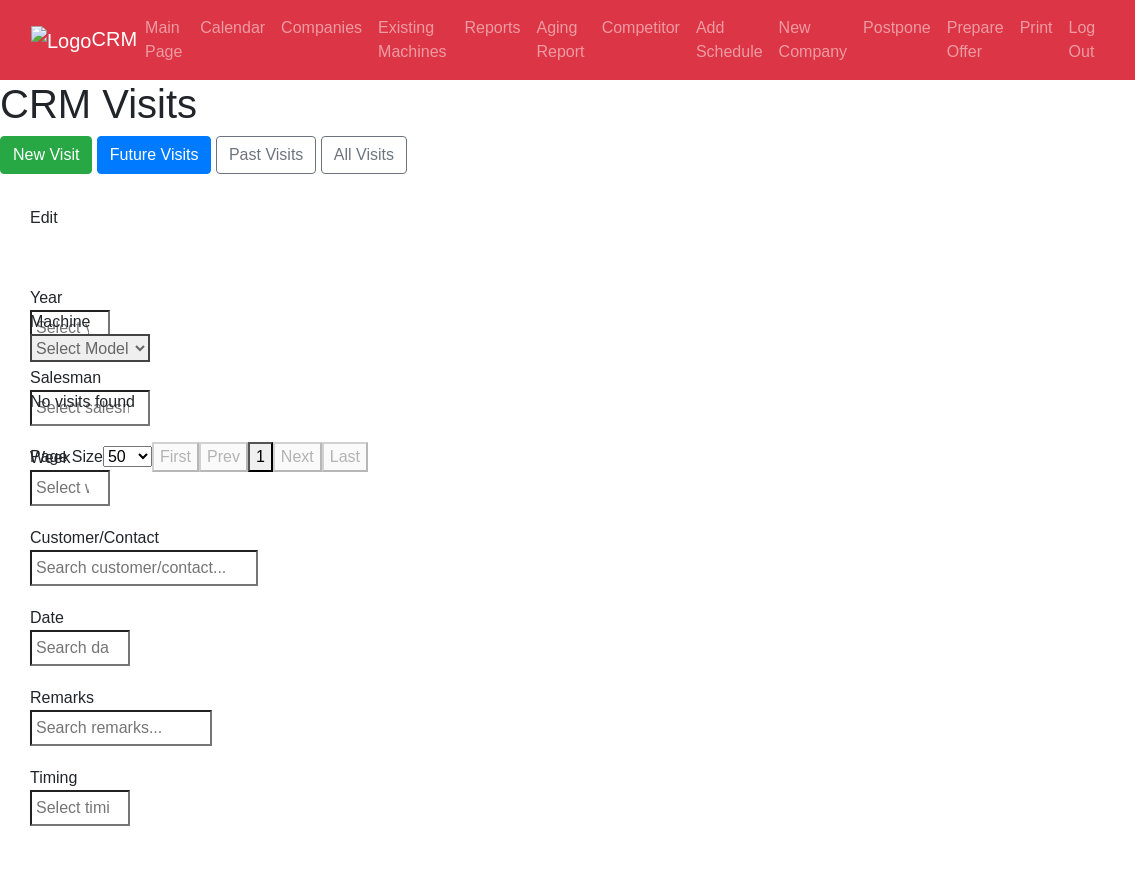 drag, startPoint x: 1016, startPoint y: 315, endPoint x: 1025, endPoint y: 421, distance: 106.381386 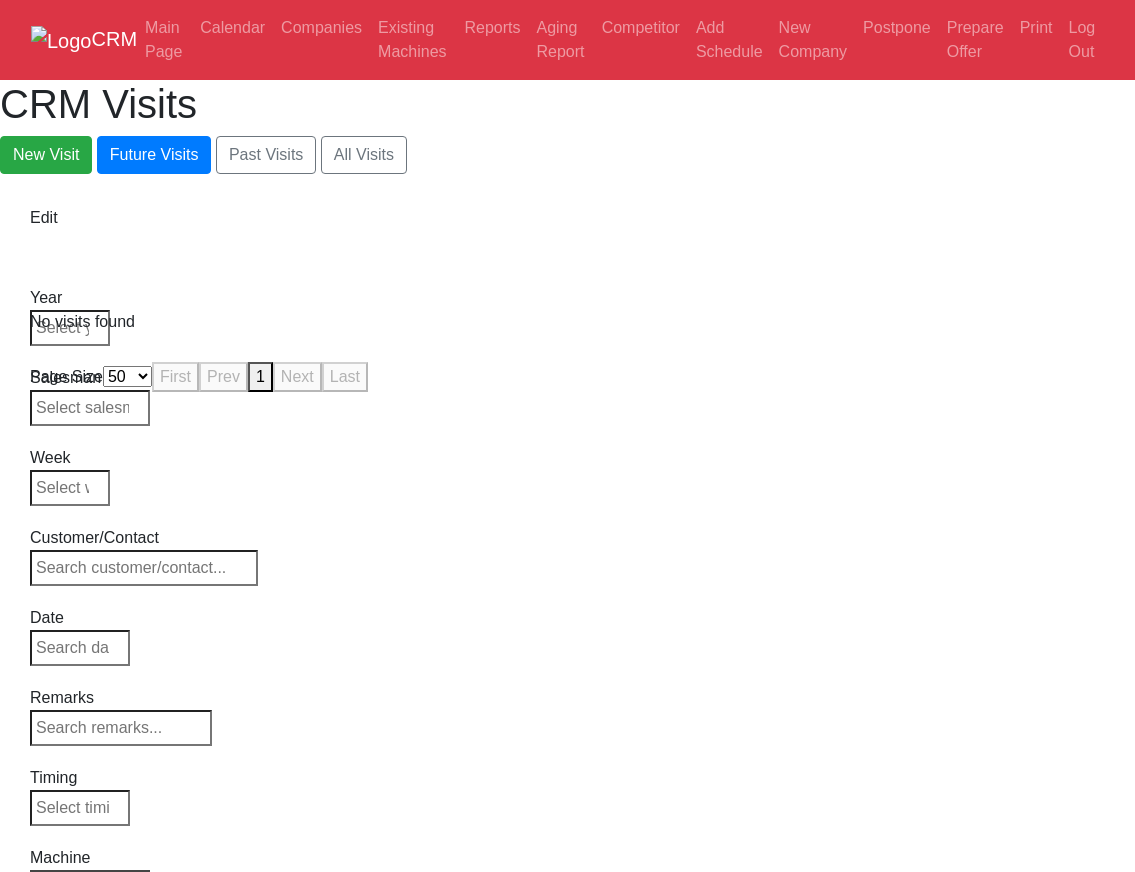 click on "Select Model All VF-1 VF-2 VF-2SS VF-2SSYT VF-2TR VF-2YT VF-3 VF-3SS VF-3SSYT VF-3YT VF-3YT/50 VF-4 VF-4SS VF-5/40 VF-5/40TR VF-5/40XT VF-5/50 VF-5/50TR VF-5/50XT VF-5SS VF-10/40 VF-10/50 VF-11/40 VF-11/50 VF-12/40 VF-12/50 VF-14/40 VF-14/50 VF-6/40 VF-6/40TR VF-6/50 VF-6/50TR VF-6SS VF-7/40 VF-7/50 VF-8/40 VF-8/50 VF-9/40 VF-9/50" at bounding box center (92, 884) 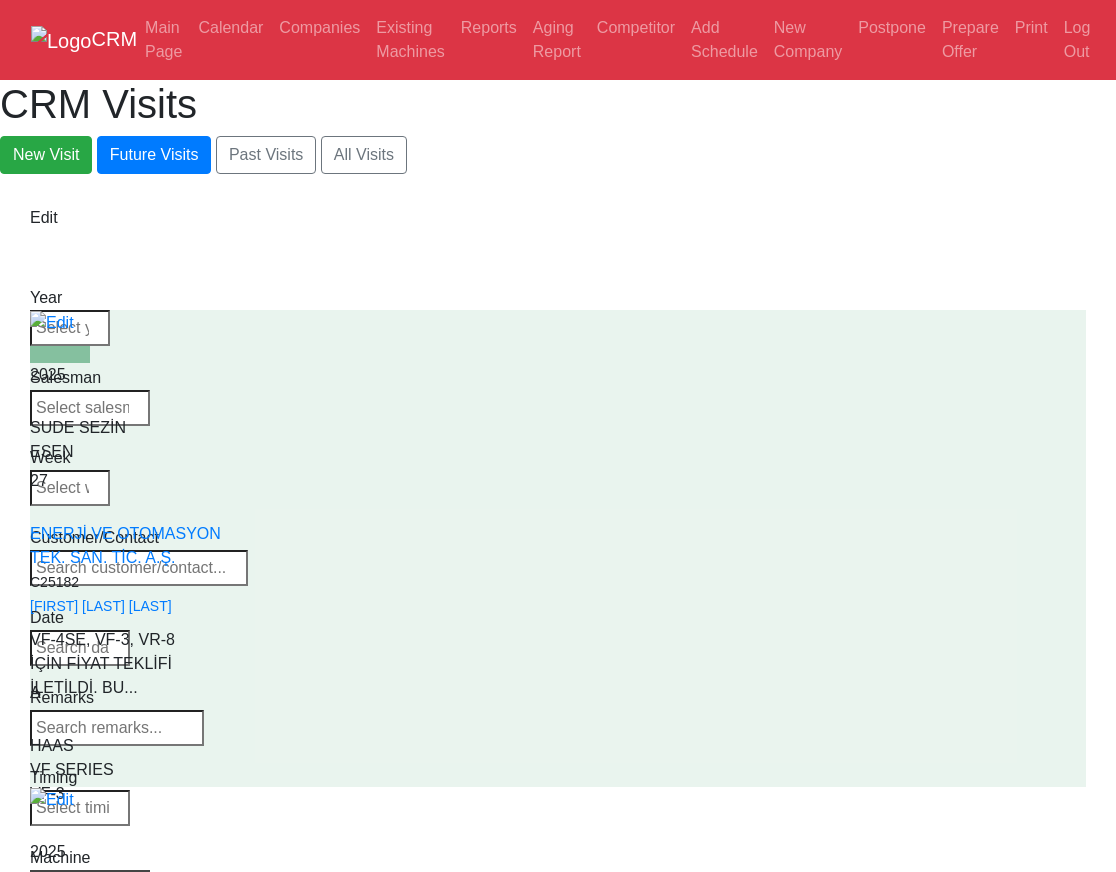 click on "Select Model All VF-1 VF-2 VF-2SS VF-2SSYT VF-2TR VF-2YT VF-3 VF-3SS VF-3SSYT VF-3YT VF-3YT/50 VF-4 VF-4SS VF-5/40 VF-5/40TR VF-5/40XT VF-5/50 VF-5/50TR VF-5/50XT VF-5SS VF-10/40 VF-10/50 VF-11/40 VF-11/50 VF-12/40 VF-12/50 VF-14/40 VF-14/50 VF-6/40 VF-6/40TR VF-6/50 VF-6/50TR VF-6SS VF-7/40 VF-7/50 VF-8/40 VF-8/50 VF-9/40 VF-9/50" at bounding box center (90, 884) 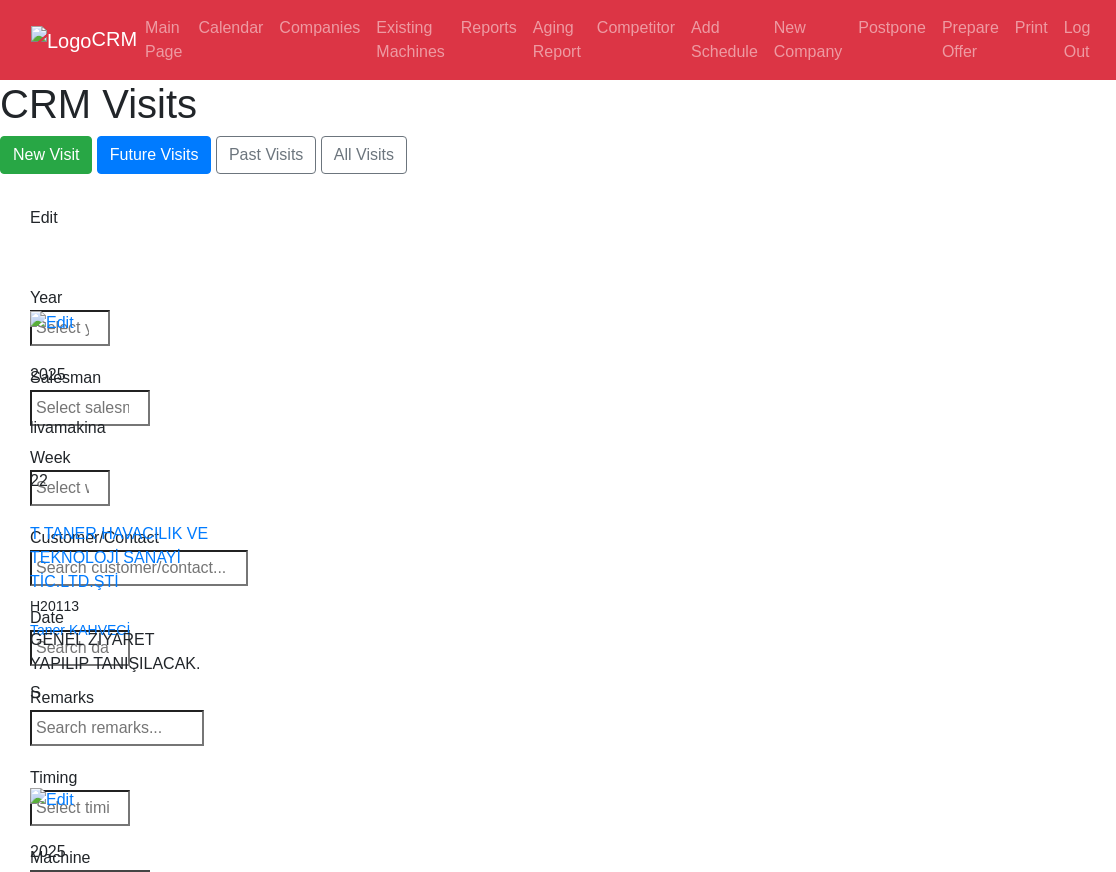 click on "Select Series VF SERIES ST SERIES UMC EC SERIES ADDITIONAL TM SERIES MINI SERIES VM SERIES VC SERIES GM SERIES VR SERIES GR SERIES VS SERIES DC SERIES TL SERIES DS SERIES CL SERIES PARTS DT SERIES" at bounding box center [90, 884] 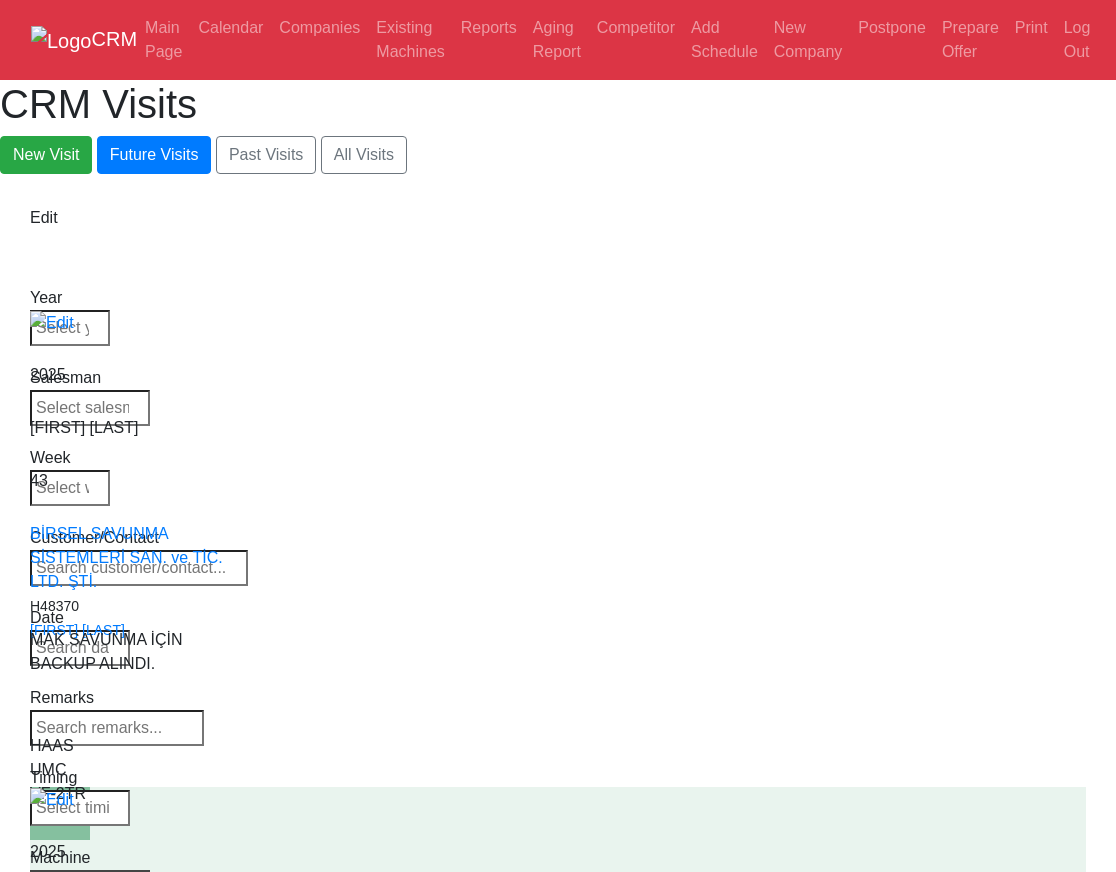click on "Select Model All VF-1 VF-2 VF-2SS VF-2SSYT VF-2TR VF-2YT VF-3 VF-3SS VF-3SSYT VF-3YT VF-3YT/50 VF-4 VF-4SS VF-5/40 VF-5/40TR VF-5/40XT VF-5/50 VF-5/50TR VF-5/50XT VF-5SS VF-10/40 VF-10/50 VF-11/40 VF-11/50 VF-12/40 VF-12/50 VF-14/40 VF-14/50 VF-6/40 VF-6/40TR VF-6/50 VF-6/50TR VF-6SS VF-7/40 VF-7/50 VF-8/40 VF-8/50 VF-9/40 VF-9/50" at bounding box center (90, 884) 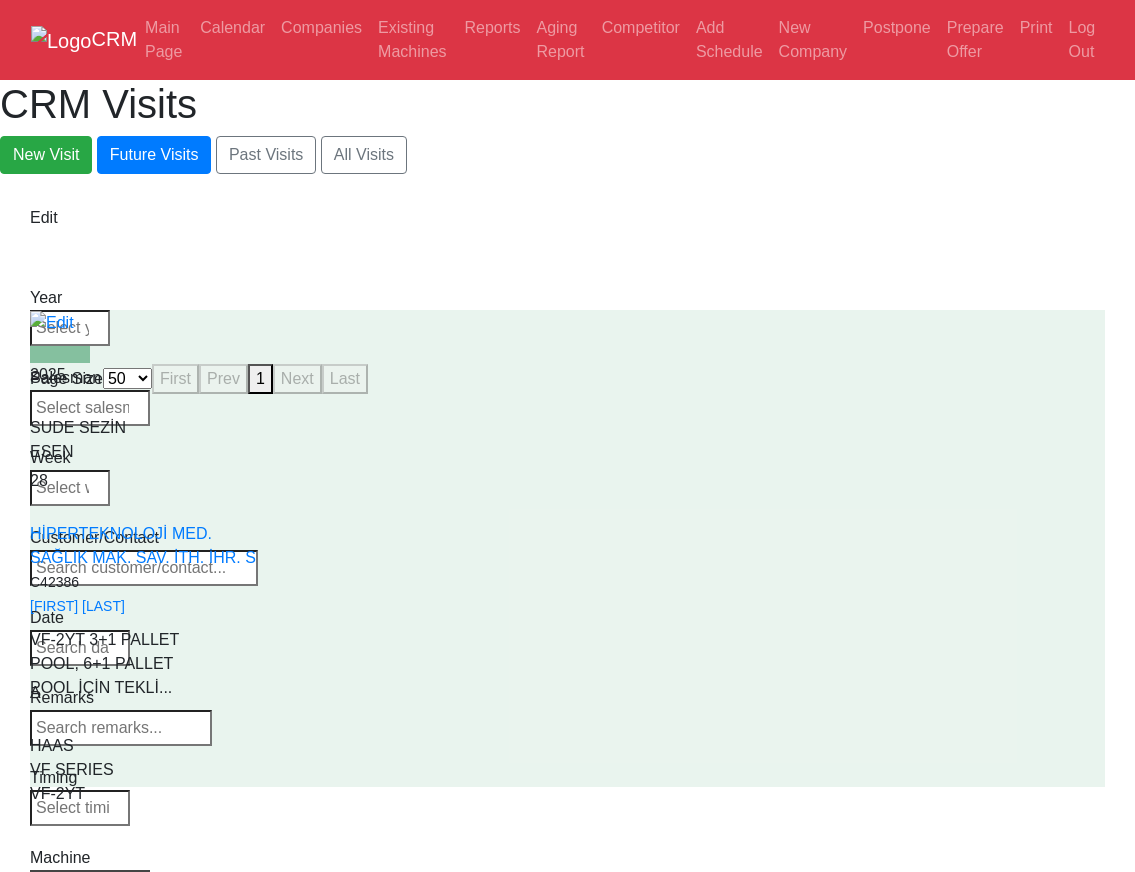 click on "CRM Visits
New Visit
Future Visits
Past Visits
All Visits" at bounding box center (567, 127) 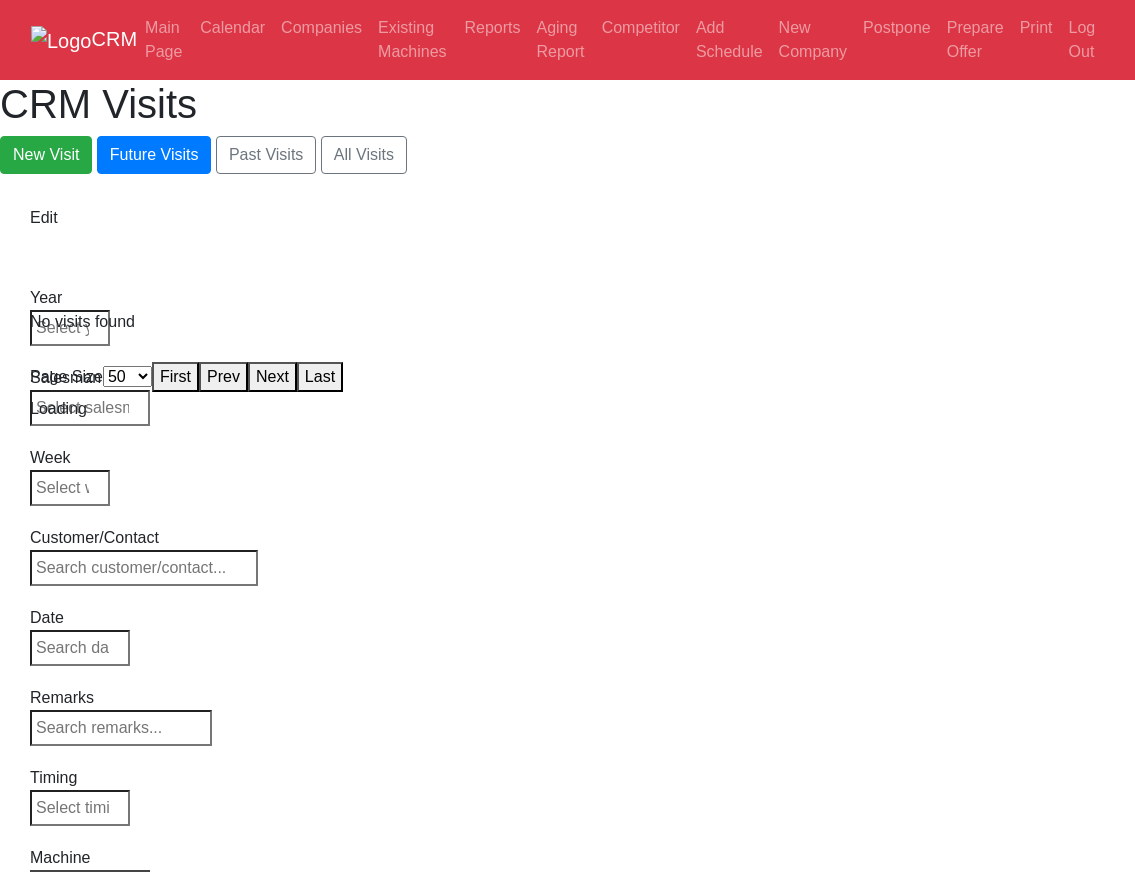 select on "50" 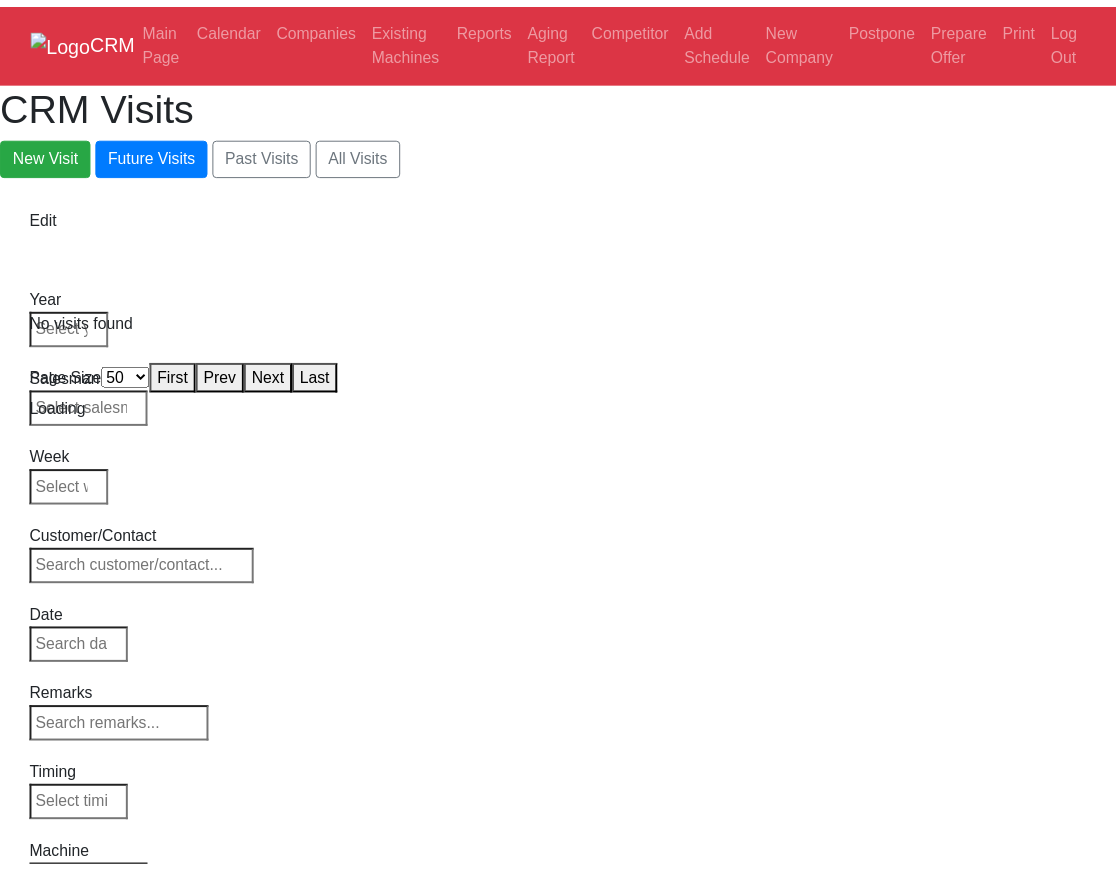 scroll, scrollTop: 0, scrollLeft: 0, axis: both 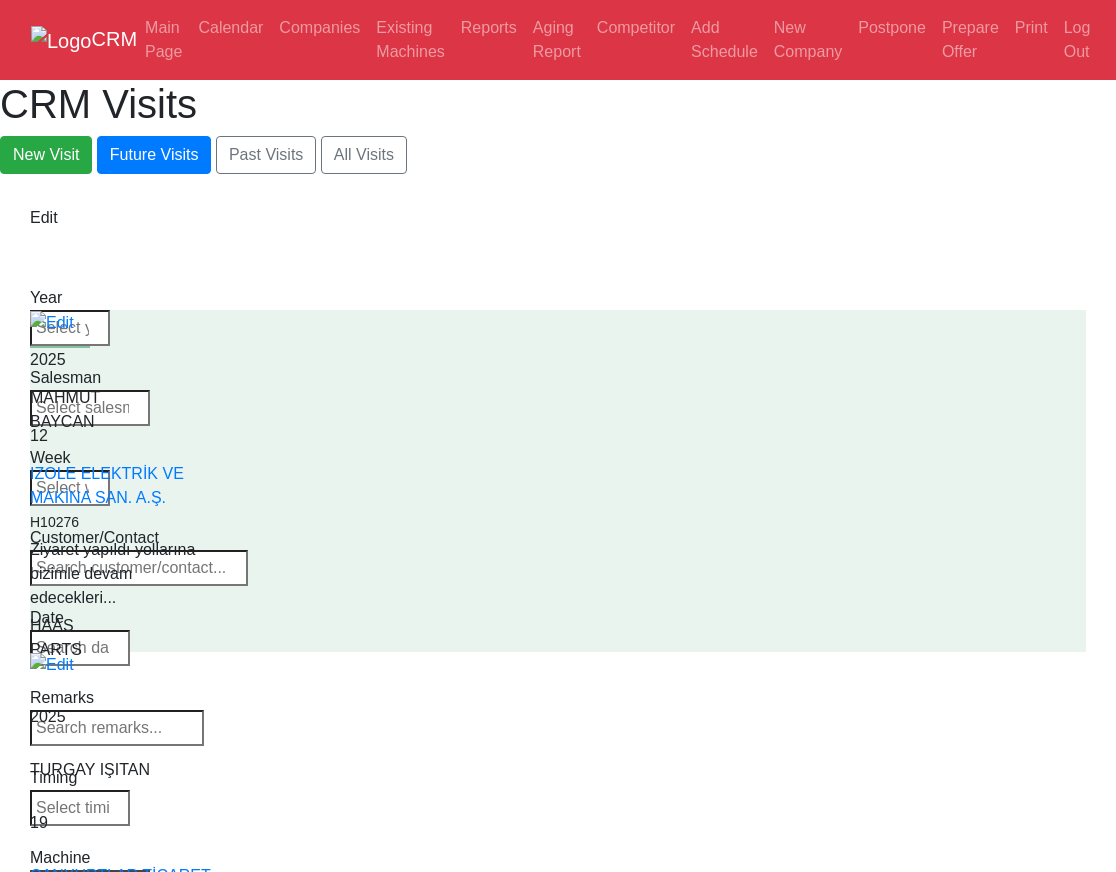 click on "Select Machine HAAS CANACA" at bounding box center [90, 884] 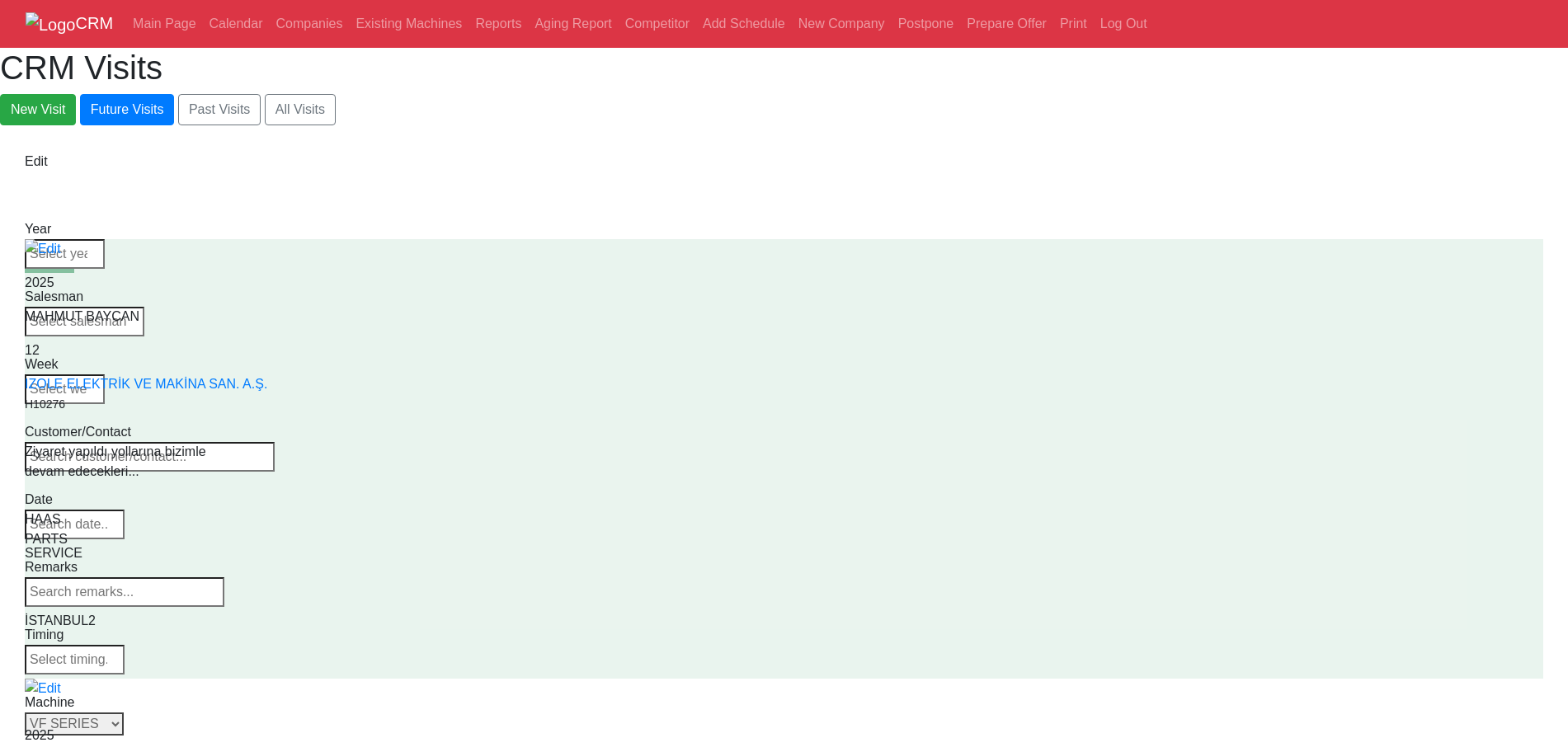 click on "Select Series All VF SERIES ST SERIES UMC EC SERIES ADDITIONAL TM SERIES MINI SERIES VM SERIES VC SERIES GM SERIES VR SERIES GR SERIES VS SERIES DC SERIES TL SERIES DS SERIES CL SERIES PARTS DT SERIES" at bounding box center [74, 724] 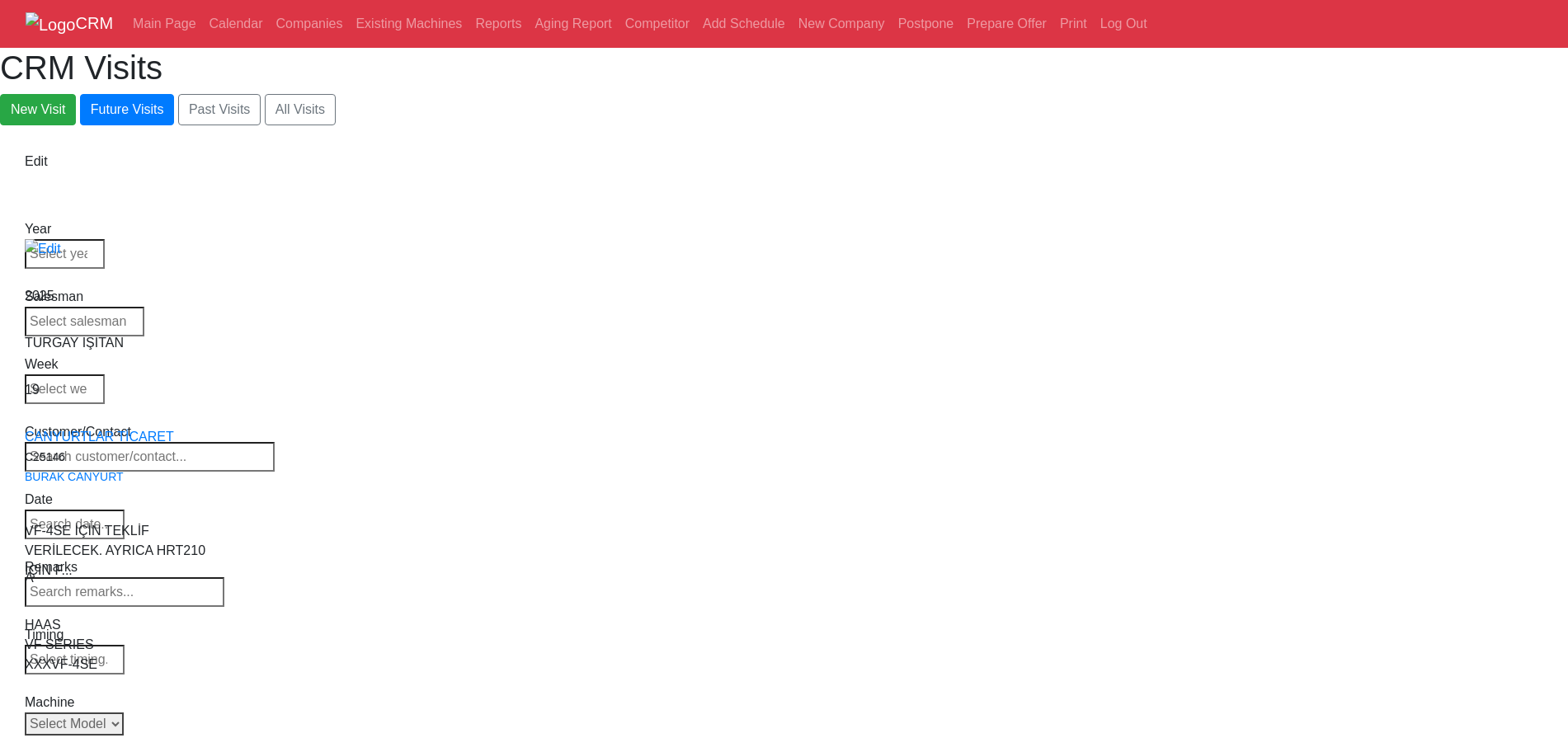 click on "Select Model All VF-1 VF-2 VF-2SS VF-2SSYT VF-2TR VF-2YT VF-3 VF-3SS VF-3SSYT VF-3YT VF-3YT/50 VF-4 VF-4SS VF-5/40 VF-5/40TR VF-5/40XT VF-5/50 VF-5/50TR VF-5/50XT VF-5SS VF-10/40 VF-10/50 VF-11/40 VF-11/50 VF-12/40 VF-12/50 VF-14/40 VF-14/50 VF-6/40 VF-6/40TR VF-6/50 VF-6/50TR VF-6SS VF-7/40 VF-7/50 VF-8/40 VF-8/50 VF-9/40 VF-9/50" at bounding box center [74, 724] 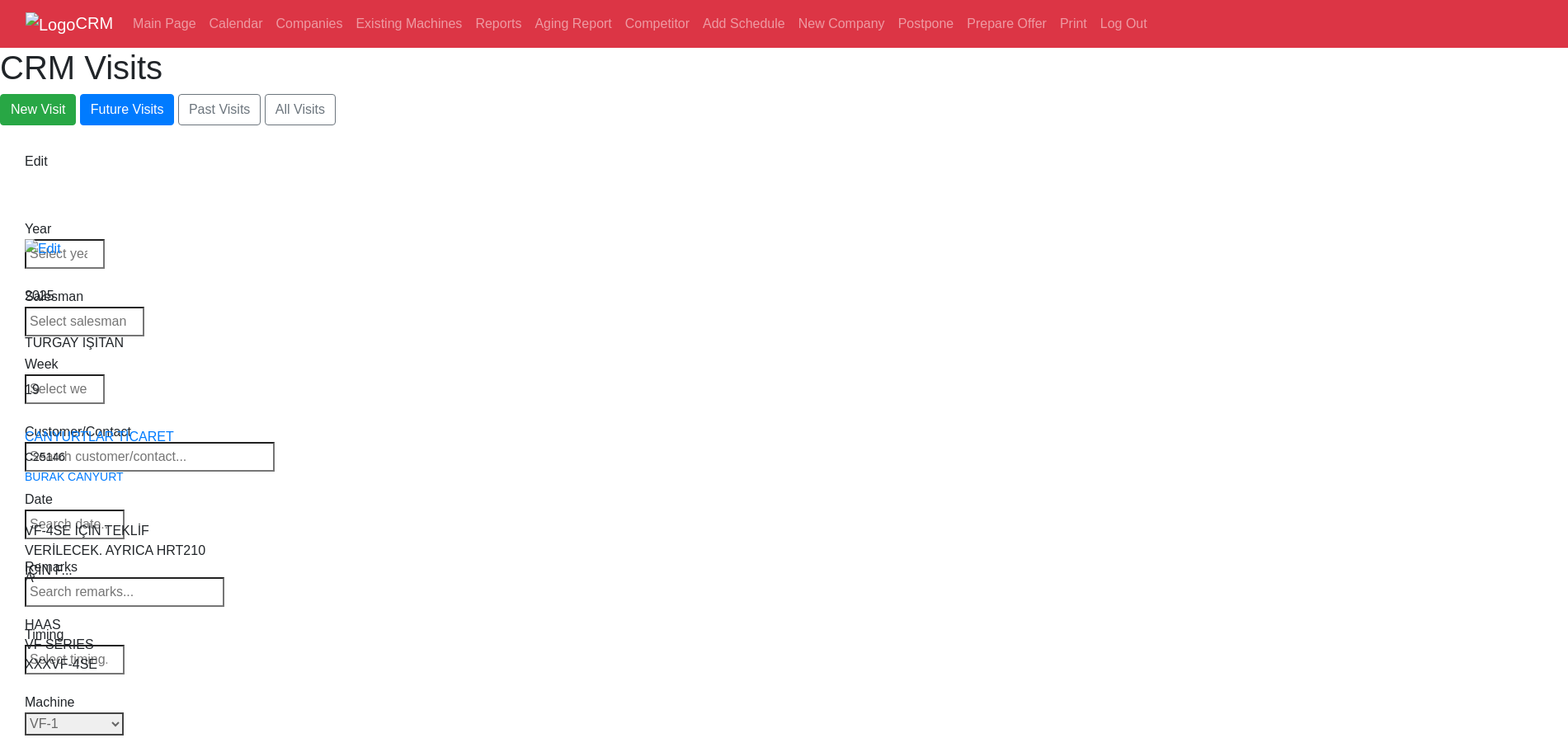 click on "Select Model All VF-1 VF-2 VF-2SS VF-2SSYT VF-2TR VF-2YT VF-3 VF-3SS VF-3SSYT VF-3YT VF-3YT/50 VF-4 VF-4SS VF-5/40 VF-5/40TR VF-5/40XT VF-5/50 VF-5/50TR VF-5/50XT VF-5SS VF-10/40 VF-10/50 VF-11/40 VF-11/50 VF-12/40 VF-12/50 VF-14/40 VF-14/50 VF-6/40 VF-6/40TR VF-6/50 VF-6/50TR VF-6SS VF-7/40 VF-7/50 VF-8/40 VF-8/50 VF-9/40 VF-9/50" at bounding box center [74, 724] 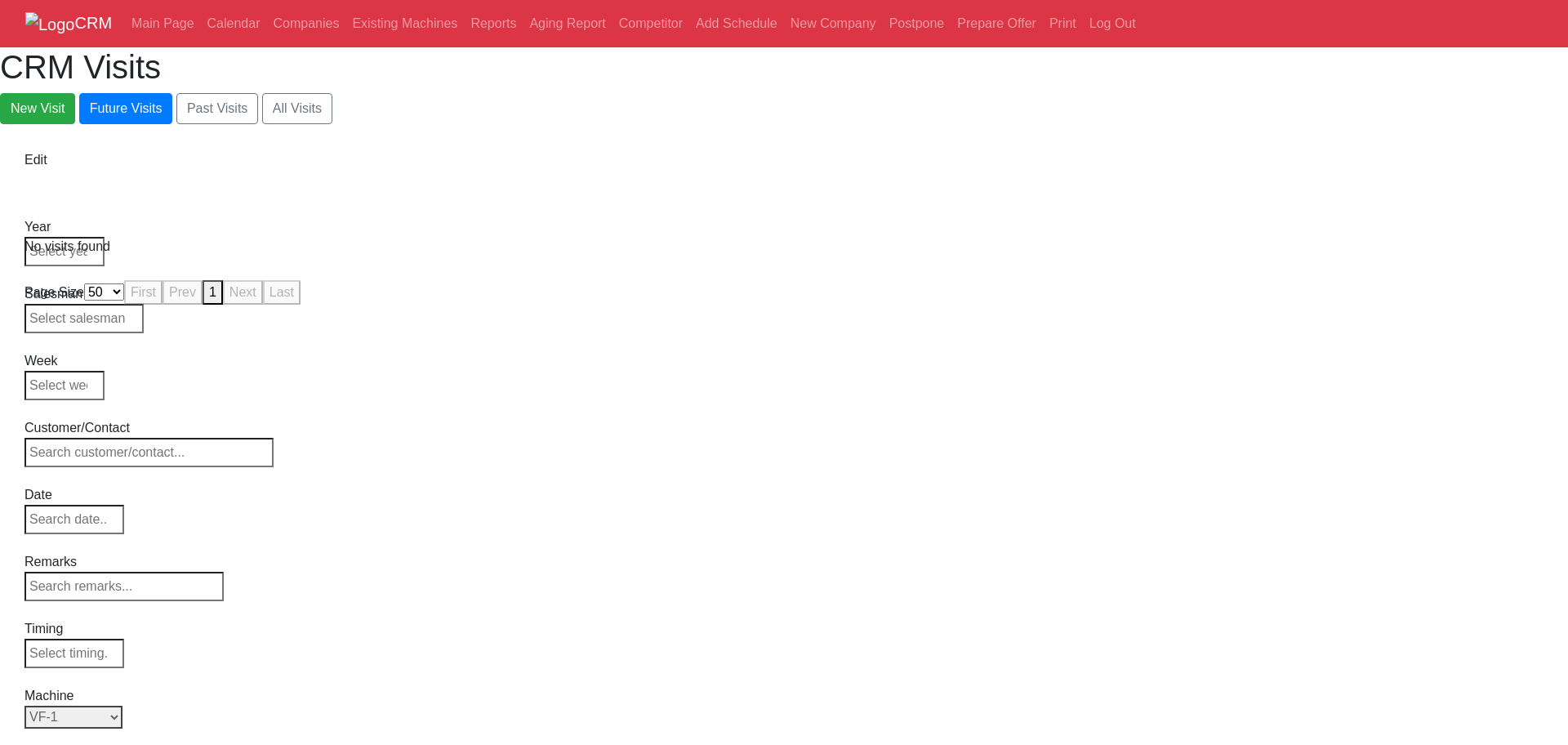 click on "Select Model All VF-1 VF-2 VF-2SS VF-2SSYT VF-2TR VF-2YT VF-3 VF-3SS VF-3SSYT VF-3YT VF-3YT/50 VF-4 VF-4SS VF-5/40 VF-5/40TR VF-5/40XT VF-5/50 VF-5/50TR VF-5/50XT VF-5SS VF-10/40 VF-10/50 VF-11/40 VF-11/50 VF-12/40 VF-12/50 VF-14/40 VF-14/50 VF-6/40 VF-6/40TR VF-6/50 VF-6/50TR VF-6SS VF-7/40 VF-7/50 VF-8/40 VF-8/50 VF-9/40 VF-9/50" at bounding box center (74, 717) 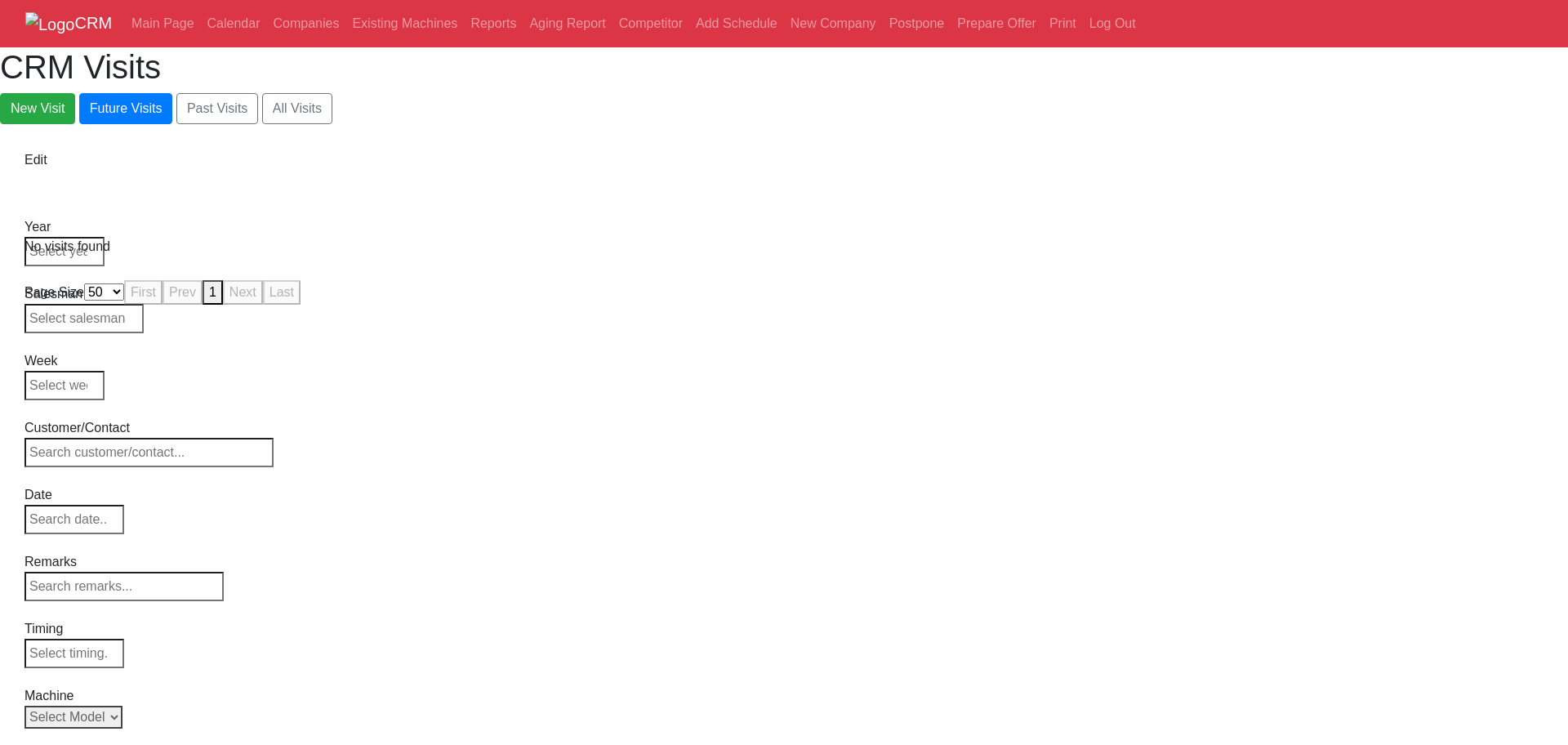 click on "Select Model All VF-1 VF-2 VF-2SS VF-2SSYT VF-2TR VF-2YT VF-3 VF-3SS VF-3SSYT VF-3YT VF-3YT/50 VF-4 VF-4SS VF-5/40 VF-5/40TR VF-5/40XT VF-5/50 VF-5/50TR VF-5/50XT VF-5SS VF-10/40 VF-10/50 VF-11/40 VF-11/50 VF-12/40 VF-12/50 VF-14/40 VF-14/50 VF-6/40 VF-6/40TR VF-6/50 VF-6/50TR VF-6SS VF-7/40 VF-7/50 VF-8/40 VF-8/50 VF-9/40 VF-9/50" at bounding box center (74, 717) 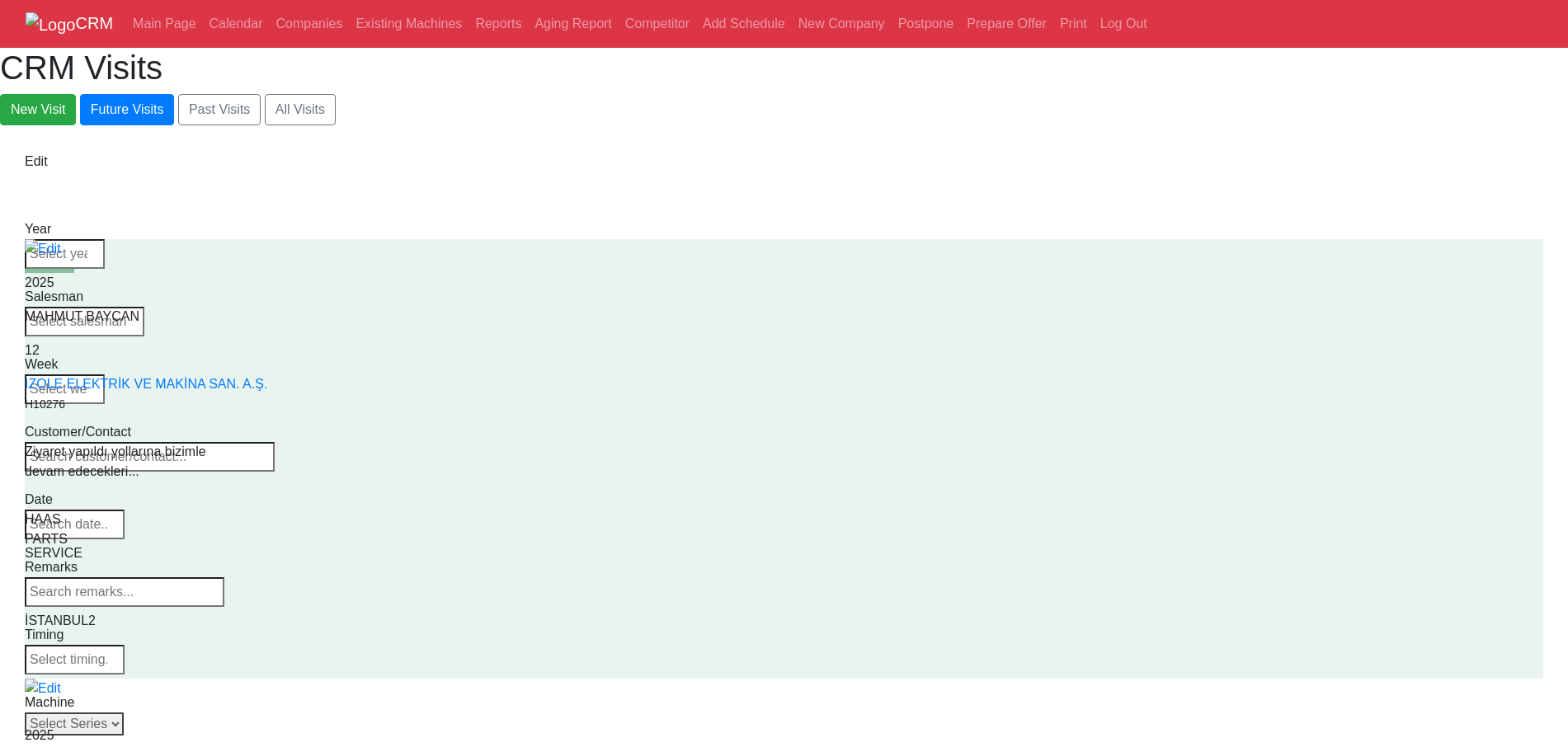 click on "Select Series VF SERIES ST SERIES UMC EC SERIES ADDITIONAL TM SERIES MINI SERIES VM SERIES VC SERIES GM SERIES VR SERIES GR SERIES VS SERIES DC SERIES TL SERIES DS SERIES CL SERIES PARTS DT SERIES" at bounding box center [84, 724] 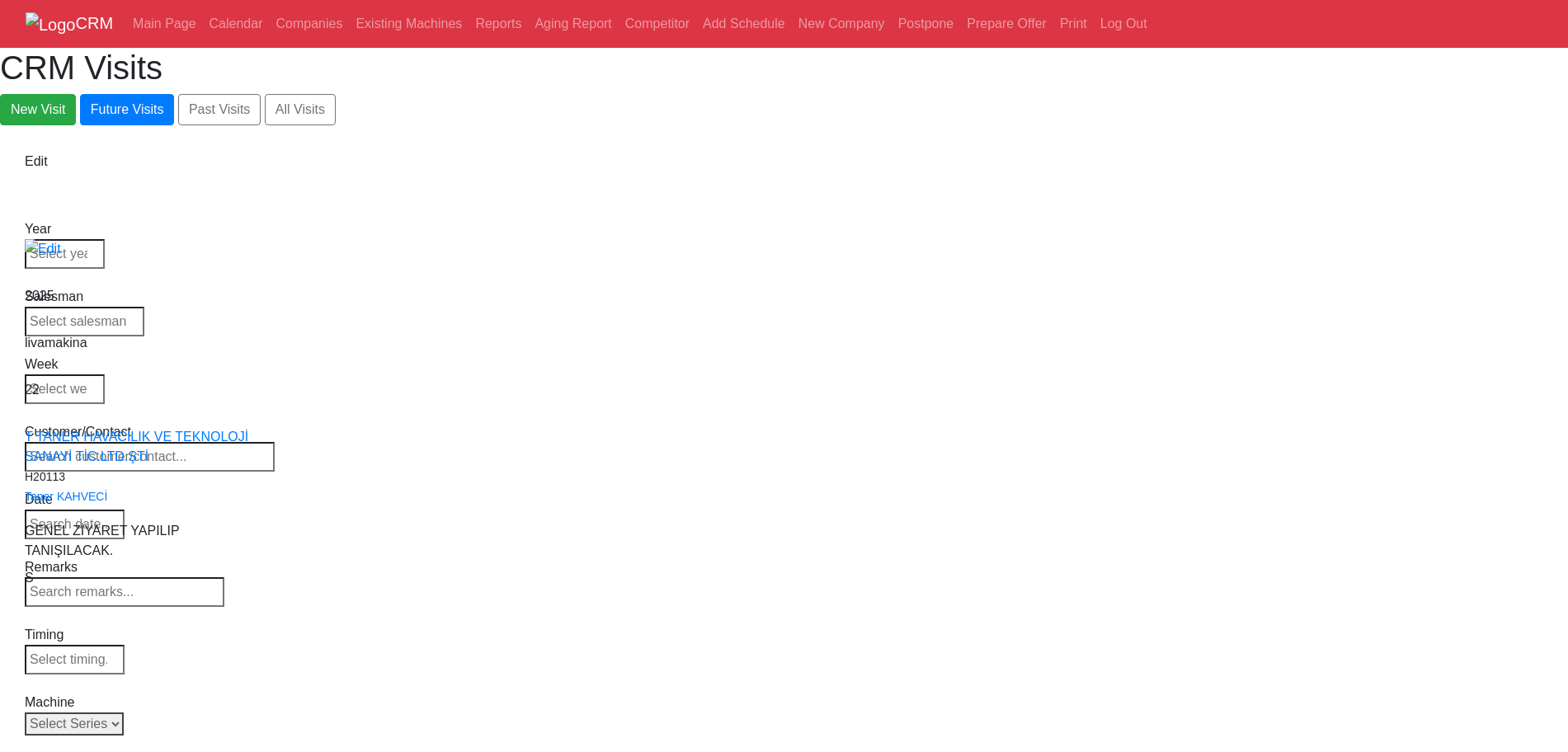 click on "Select Series VF SERIES ST SERIES UMC EC SERIES ADDITIONAL TM SERIES MINI SERIES VM SERIES VC SERIES GM SERIES VR SERIES GR SERIES VS SERIES DC SERIES TL SERIES DS SERIES CL SERIES PARTS DT SERIES" at bounding box center (74, 724) 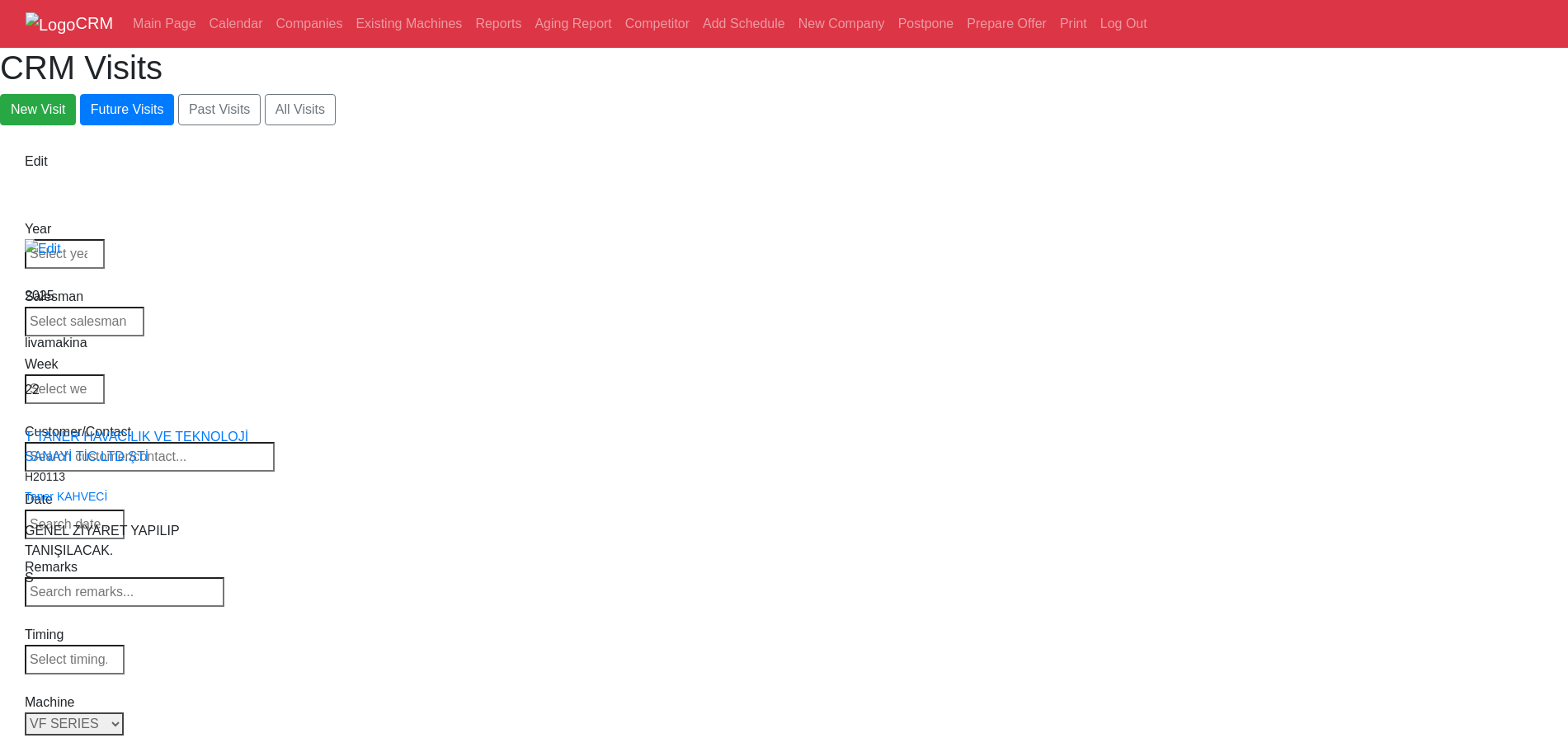 click on "Select Series VF SERIES ST SERIES UMC EC SERIES ADDITIONAL TM SERIES MINI SERIES VM SERIES VC SERIES GM SERIES VR SERIES GR SERIES VS SERIES DC SERIES TL SERIES DS SERIES CL SERIES PARTS DT SERIES" at bounding box center [74, 724] 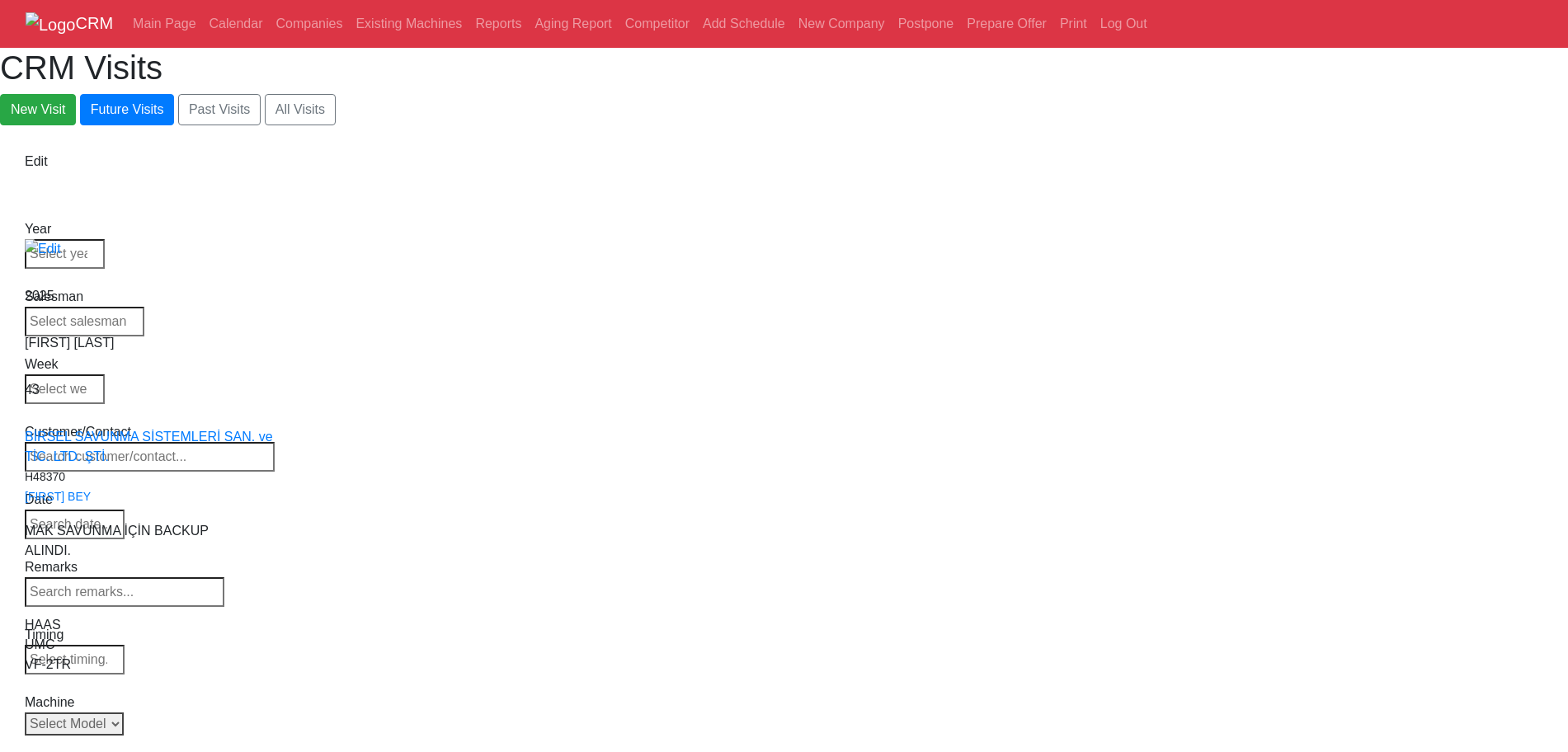 click on "Select Model All VF-1 VF-2 VF-2SS VF-2SSYT VF-2TR VF-2YT VF-3 VF-3SS VF-3SSYT VF-3YT VF-3YT/50 VF-4 VF-4SS VF-5/40 VF-5/40TR VF-5/40XT VF-5/50 VF-5/50TR VF-5/50XT VF-5SS VF-10/40 VF-10/50 VF-11/40 VF-11/50 VF-12/40 VF-12/50 VF-14/40 VF-14/50 VF-6/40 VF-6/40TR VF-6/50 VF-6/50TR VF-6SS VF-7/40 VF-7/50 VF-8/40 VF-8/50 VF-9/40 VF-9/50" at bounding box center (74, 724) 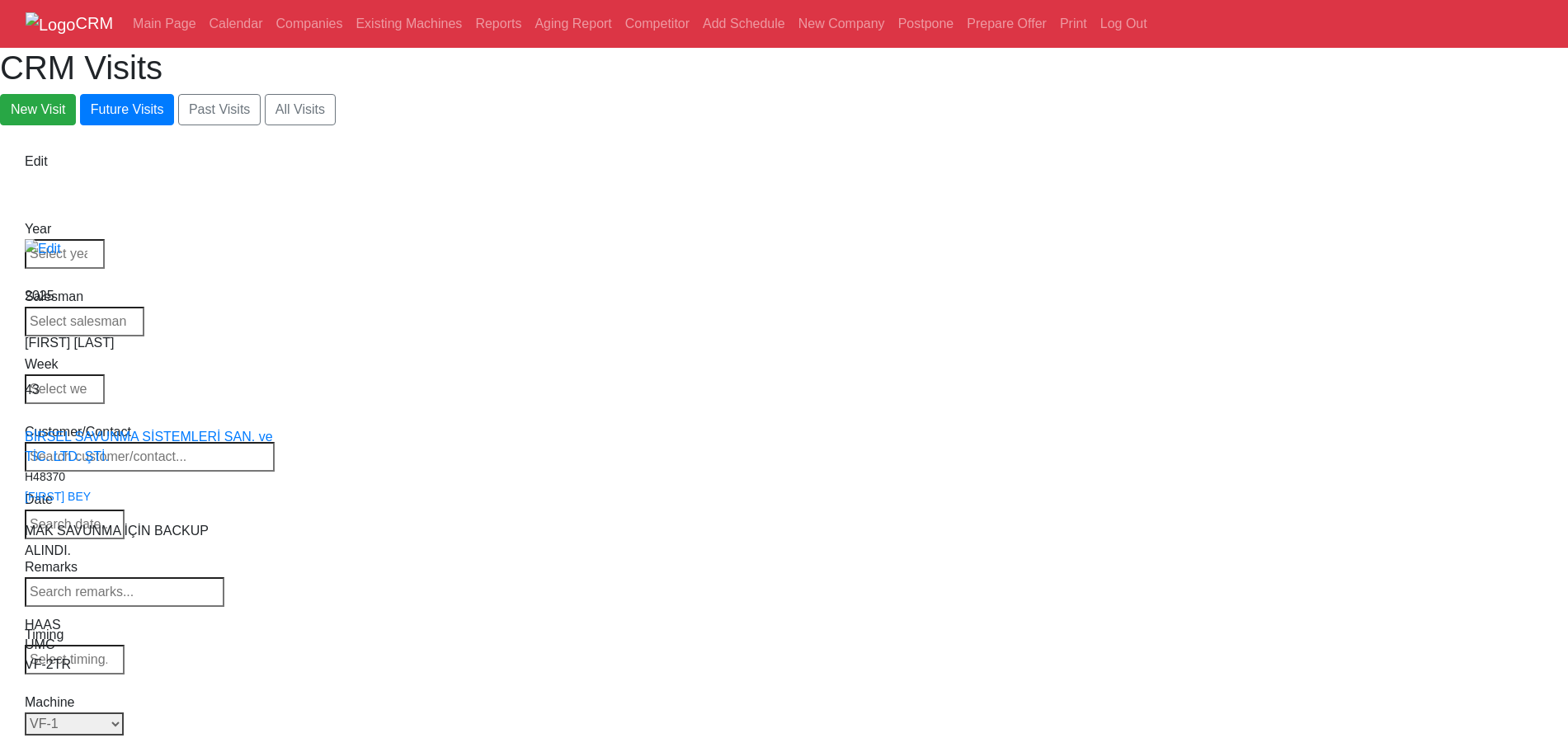 click on "Select Model All VF-1 VF-2 VF-2SS VF-2SSYT VF-2TR VF-2YT VF-3 VF-3SS VF-3SSYT VF-3YT VF-3YT/50 VF-4 VF-4SS VF-5/40 VF-5/40TR VF-5/40XT VF-5/50 VF-5/50TR VF-5/50XT VF-5SS VF-10/40 VF-10/50 VF-11/40 VF-11/50 VF-12/40 VF-12/50 VF-14/40 VF-14/50 VF-6/40 VF-6/40TR VF-6/50 VF-6/50TR VF-6SS VF-7/40 VF-7/50 VF-8/40 VF-8/50 VF-9/40 VF-9/50" at bounding box center [74, 724] 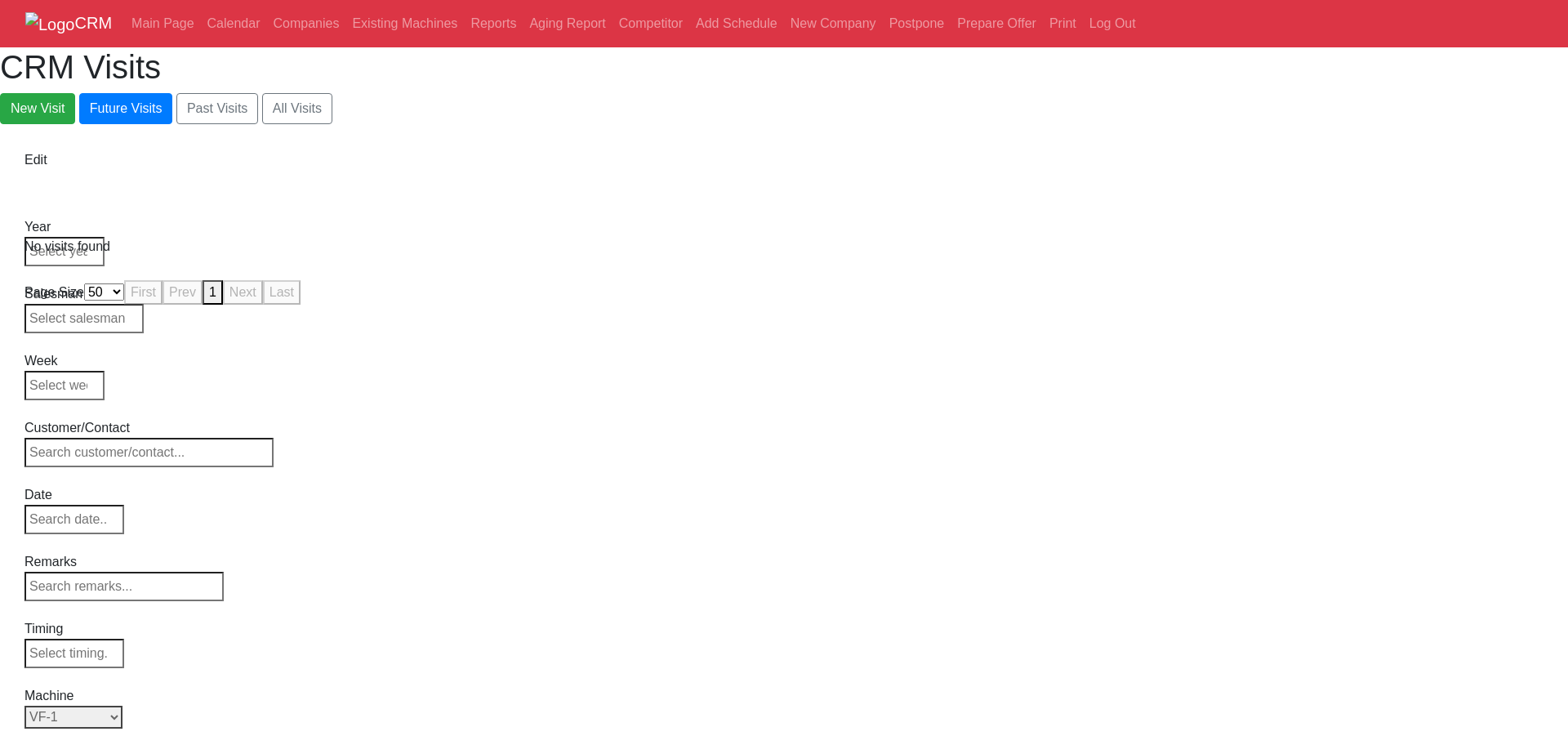 click on "Select Model All VF-1 VF-2 VF-2SS VF-2SSYT VF-2TR VF-2YT VF-3 VF-3SS VF-3SSYT VF-3YT VF-3YT/50 VF-4 VF-4SS VF-5/40 VF-5/40TR VF-5/40XT VF-5/50 VF-5/50TR VF-5/50XT VF-5SS VF-10/40 VF-10/50 VF-11/40 VF-11/50 VF-12/40 VF-12/50 VF-14/40 VF-14/50 VF-6/40 VF-6/40TR VF-6/50 VF-6/50TR VF-6SS VF-7/40 VF-7/50 VF-8/40 VF-8/50 VF-9/40 VF-9/50" at bounding box center (74, 717) 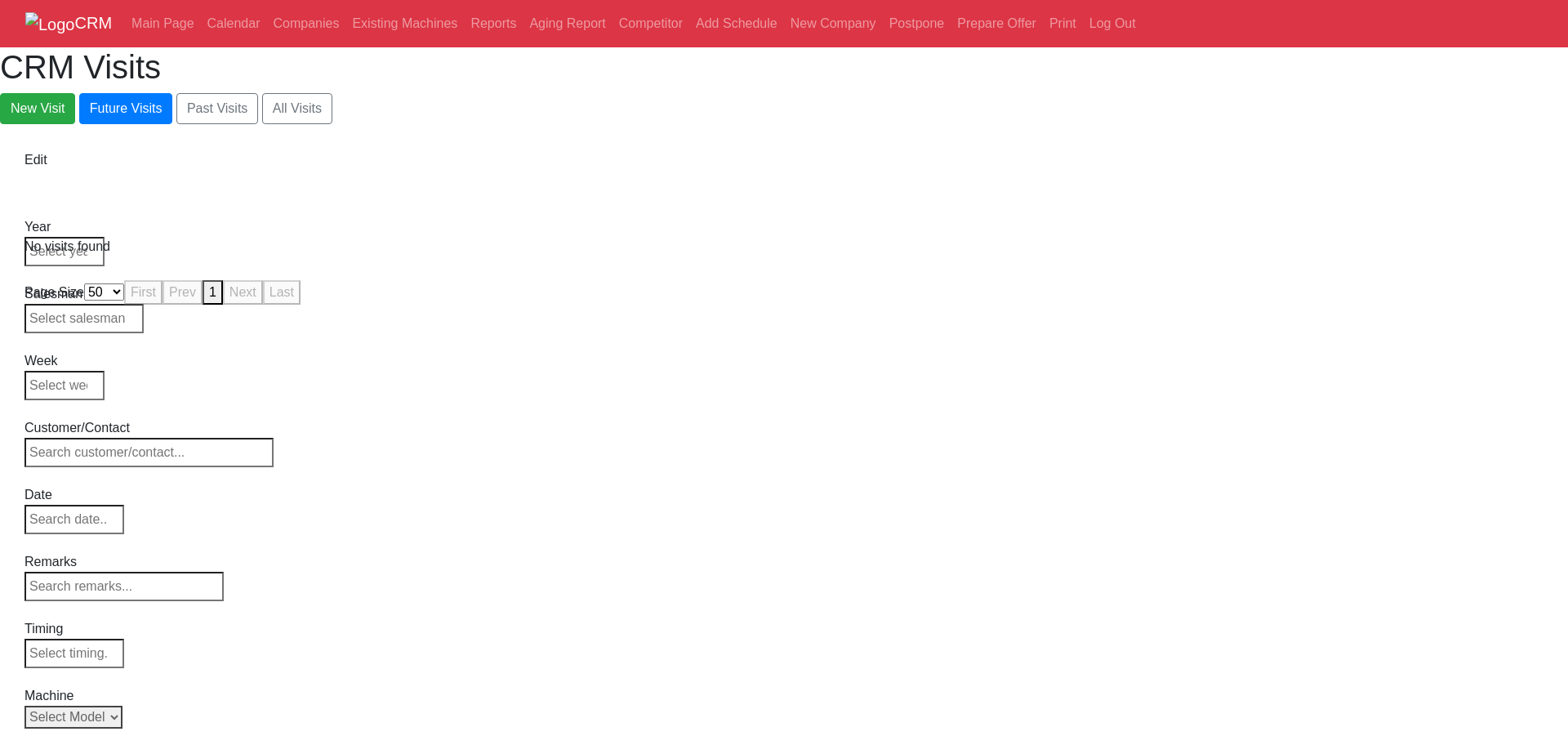 click on "Select Model All VF-1 VF-2 VF-2SS VF-2SSYT VF-2TR VF-2YT VF-3 VF-3SS VF-3SSYT VF-3YT VF-3YT/50 VF-4 VF-4SS VF-5/40 VF-5/40TR VF-5/40XT VF-5/50 VF-5/50TR VF-5/50XT VF-5SS VF-10/40 VF-10/50 VF-11/40 VF-11/50 VF-12/40 VF-12/50 VF-14/40 VF-14/50 VF-6/40 VF-6/40TR VF-6/50 VF-6/50TR VF-6SS VF-7/40 VF-7/50 VF-8/40 VF-8/50 VF-9/40 VF-9/50" at bounding box center (74, 717) 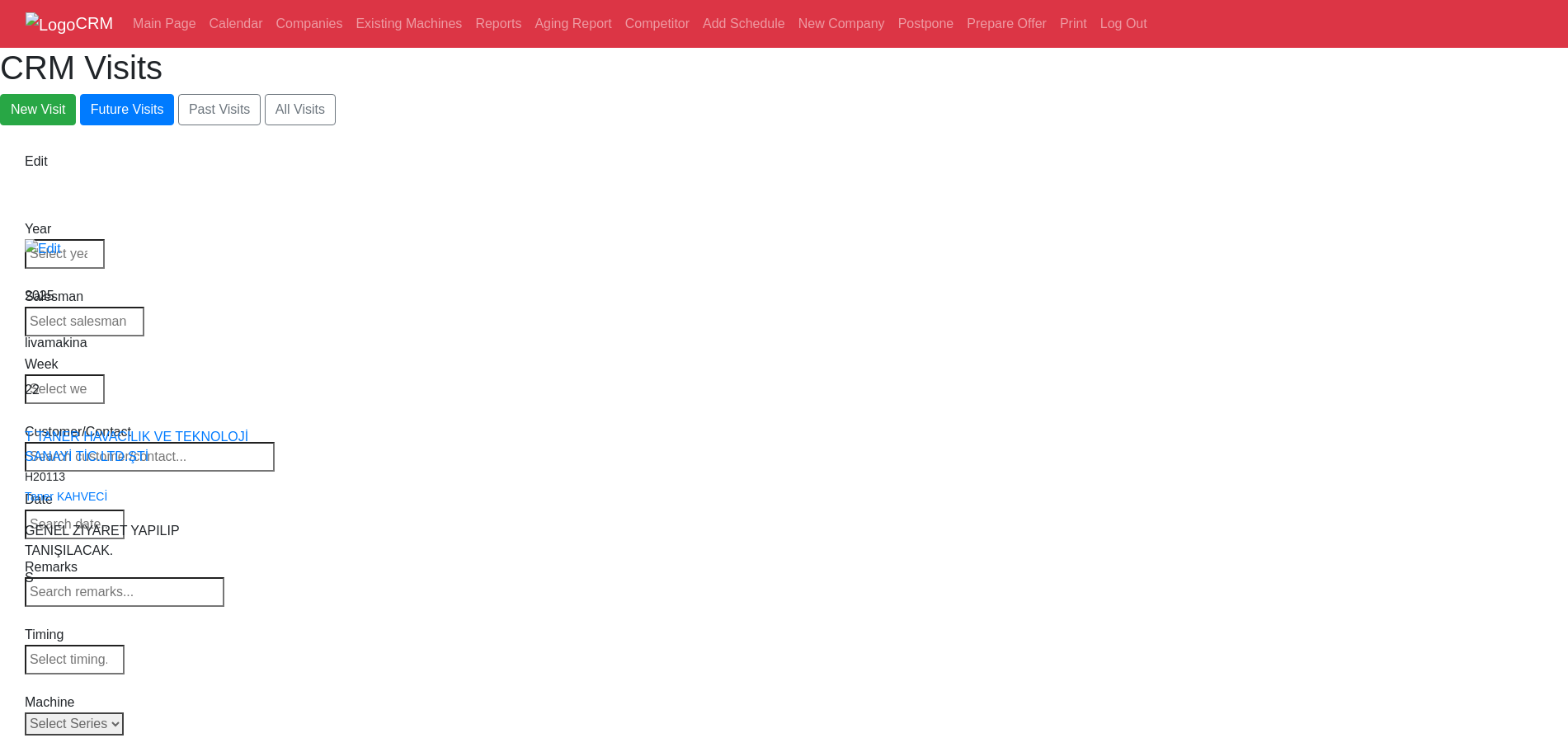 click on "Select Series VF SERIES ST SERIES UMC EC SERIES ADDITIONAL TM SERIES MINI SERIES VM SERIES VC SERIES GM SERIES VR SERIES GR SERIES VS SERIES DC SERIES TL SERIES DS SERIES CL SERIES PARTS DT SERIES" at bounding box center (74, 724) 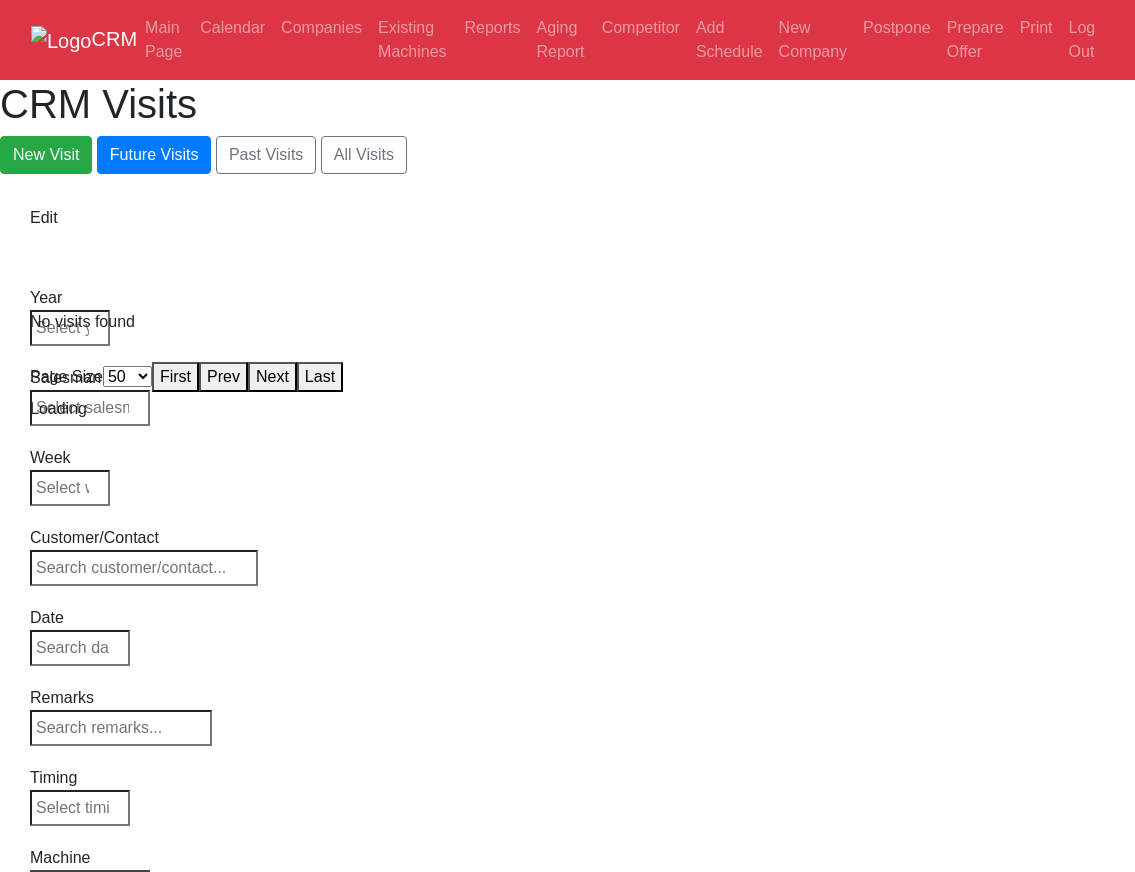 select on "50" 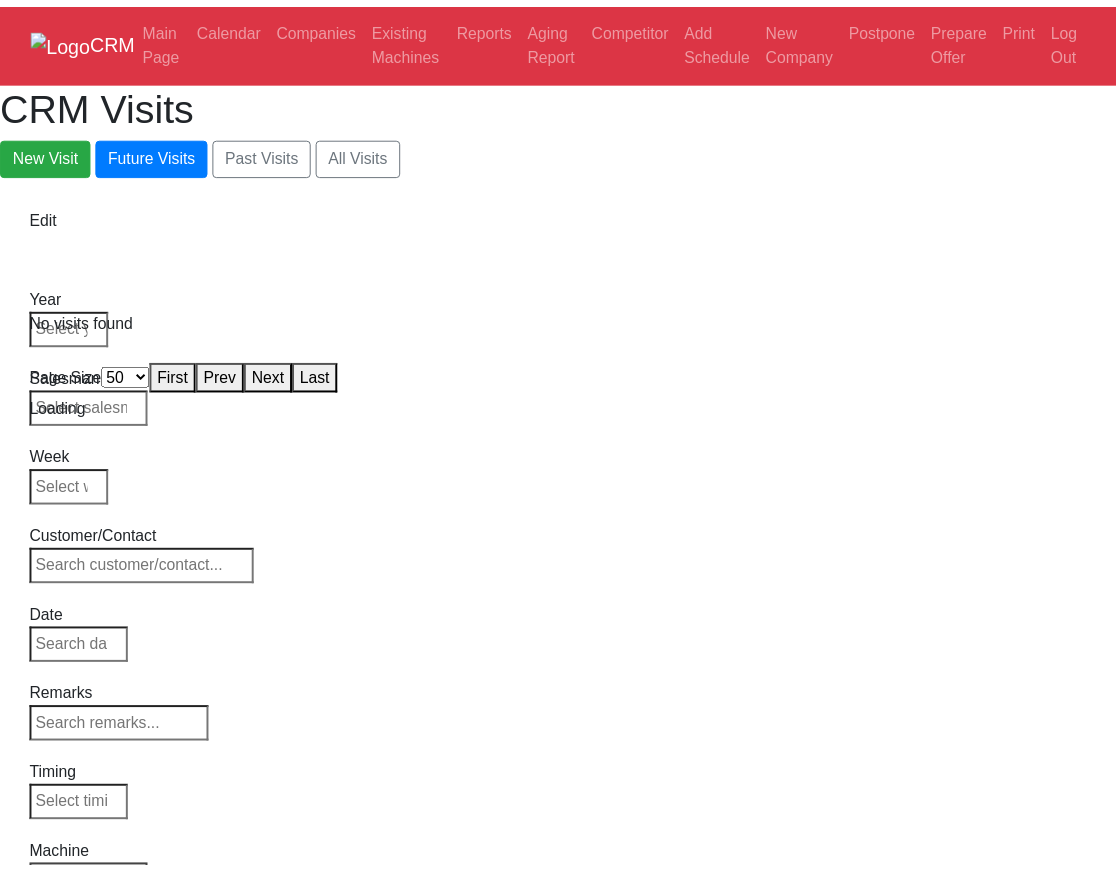 scroll, scrollTop: 0, scrollLeft: 0, axis: both 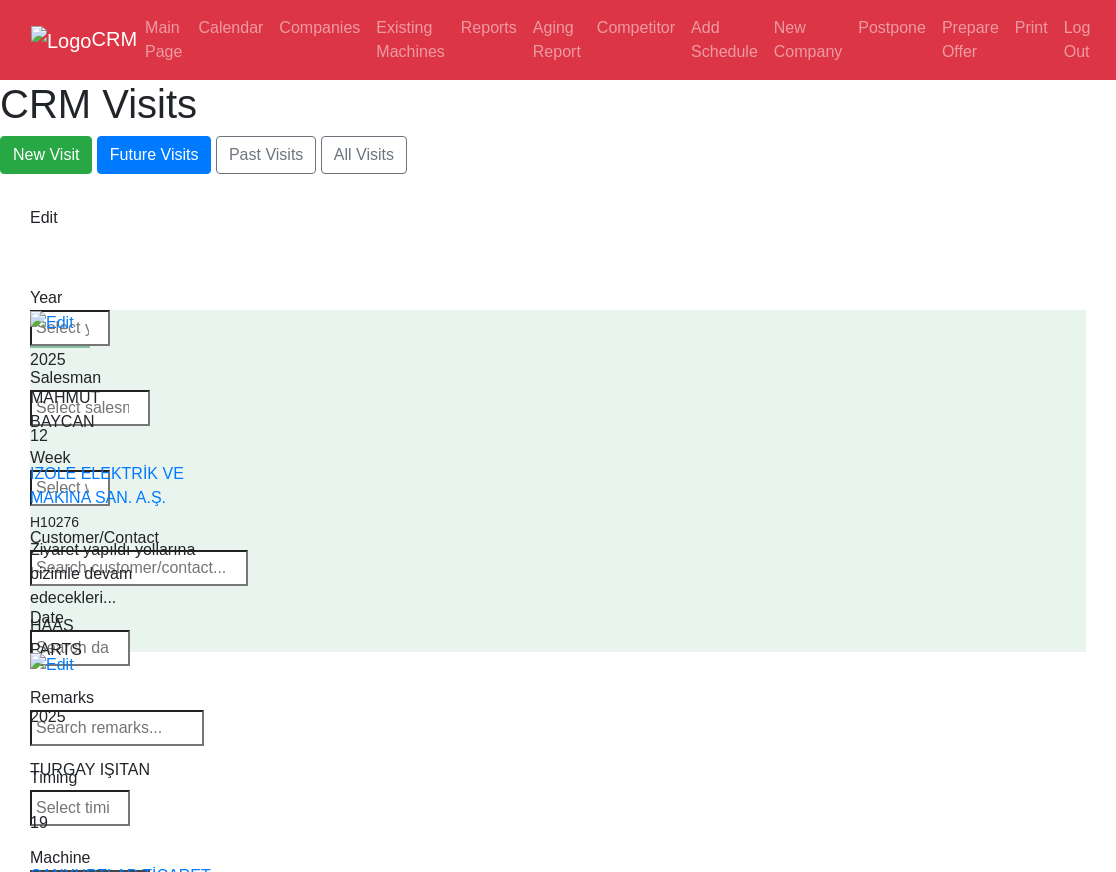 click on "Select Machine HAAS CANACA" at bounding box center (90, 884) 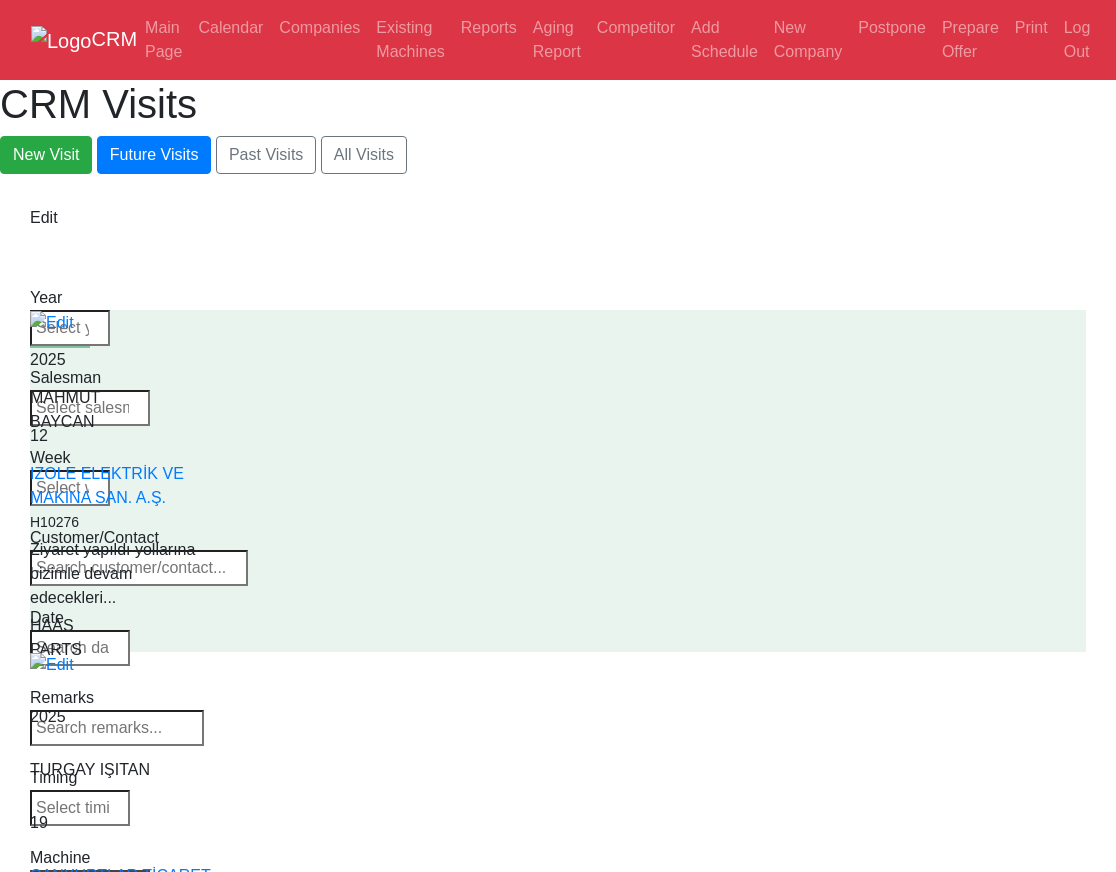 click on "Select Series All VF SERIES ST SERIES UMC EC SERIES ADDITIONAL TM SERIES MINI SERIES VM SERIES VC SERIES GM SERIES VR SERIES GR SERIES VS SERIES DC SERIES TL SERIES DS SERIES CL SERIES PARTS DT SERIES" at bounding box center [90, 884] 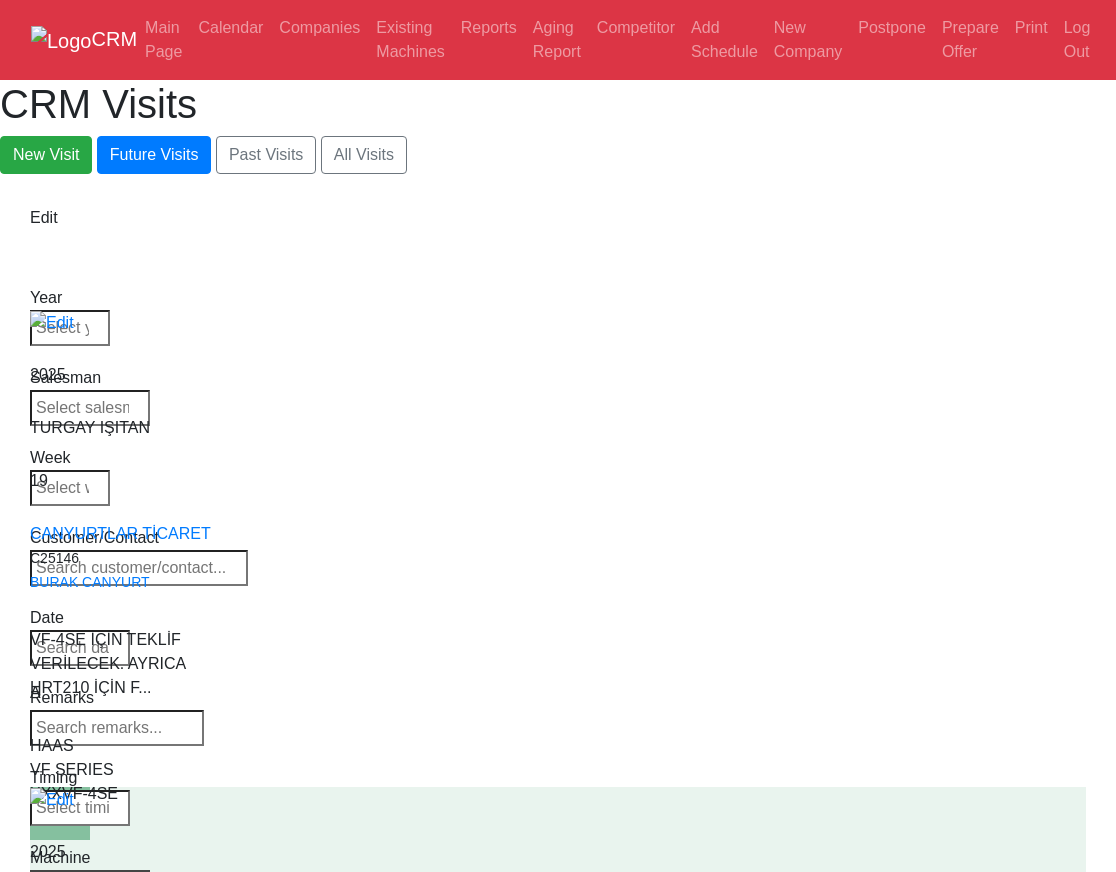 click on "Select Model All VF-1 VF-2 VF-2SS VF-2SSYT VF-2TR VF-2YT VF-3 VF-3SS VF-3SSYT VF-3YT VF-3YT/50 VF-4 VF-4SS VF-5/40 VF-5/40TR VF-5/40XT VF-5/50 VF-5/50TR VF-5/50XT VF-5SS VF-10/40 VF-10/50 VF-11/40 VF-11/50 VF-12/40 VF-12/50 VF-14/40 VF-14/50 VF-6/40 VF-6/40TR VF-6/50 VF-6/50TR VF-6SS VF-7/40 VF-7/50 VF-8/40 VF-8/50 VF-9/40 VF-9/50" at bounding box center [90, 884] 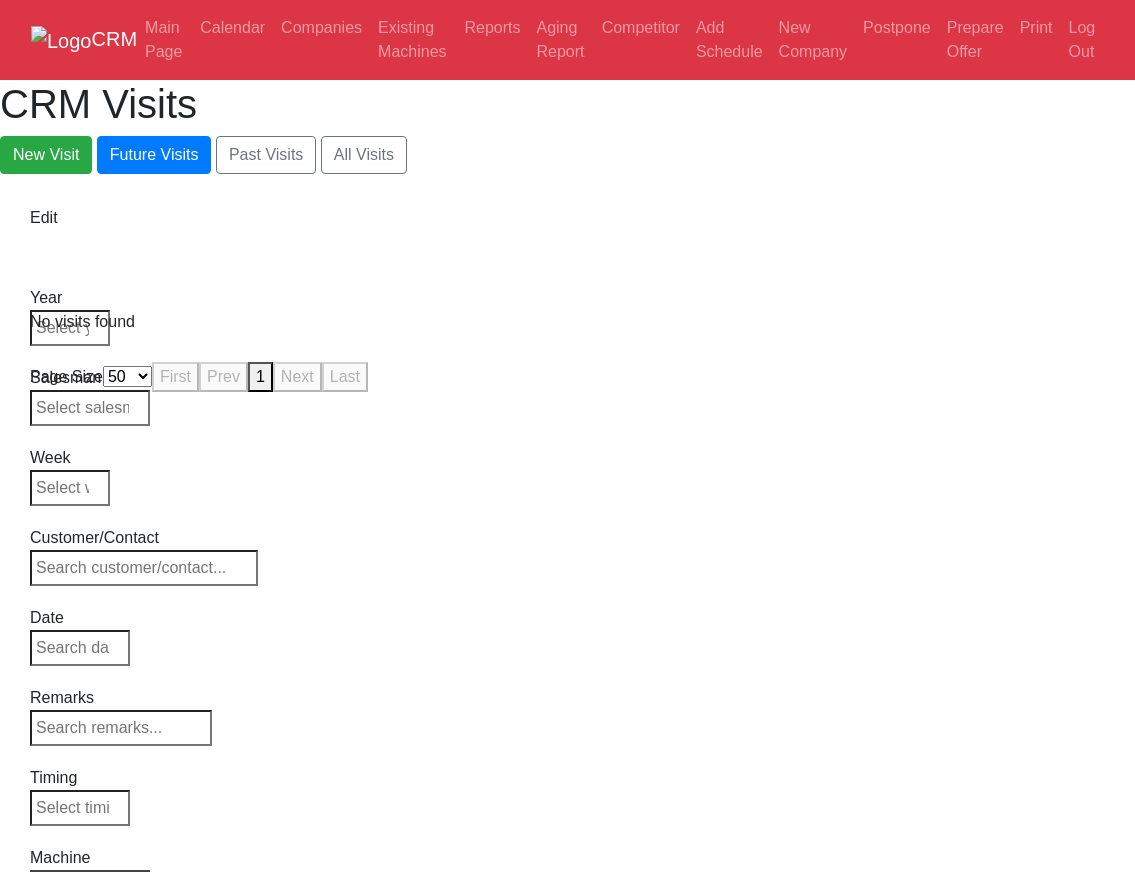 click on "Select Model All VF-1 VF-2 VF-2SS VF-2SSYT VF-2TR VF-2YT VF-3 VF-3SS VF-3SSYT VF-3YT VF-3YT/50 VF-4 VF-4SS VF-5/40 VF-5/40TR VF-5/40XT VF-5/50 VF-5/50TR VF-5/50XT VF-5SS VF-10/40 VF-10/50 VF-11/40 VF-11/50 VF-12/40 VF-12/50 VF-14/40 VF-14/50 VF-6/40 VF-6/40TR VF-6/50 VF-6/50TR VF-6SS VF-7/40 VF-7/50 VF-8/40 VF-8/50 VF-9/40 VF-9/50" at bounding box center (90, 884) 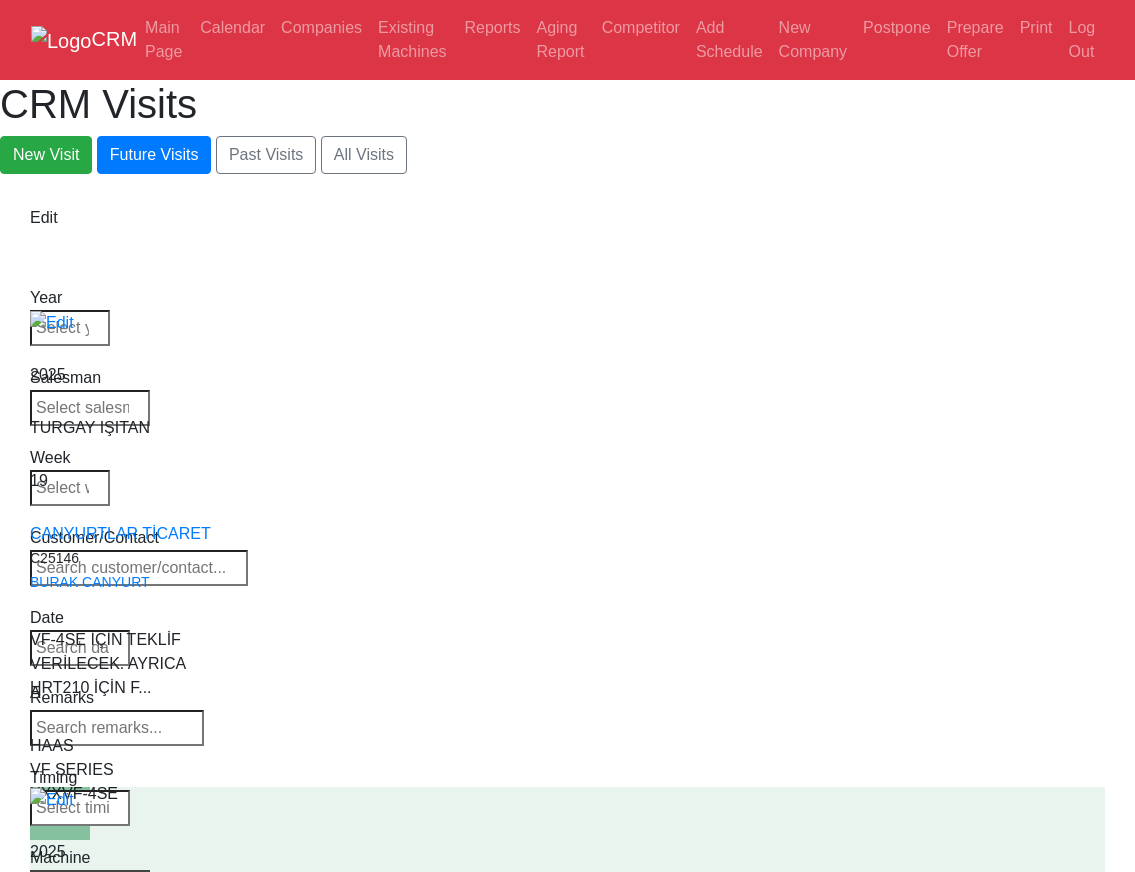 click on "Select Series All VF SERIES ST SERIES UMC EC SERIES ADDITIONAL TM SERIES MINI SERIES VM SERIES VC SERIES GM SERIES VR SERIES GR SERIES VS SERIES DC SERIES TL SERIES DS SERIES CL SERIES PARTS DT SERIES" at bounding box center [90, 884] 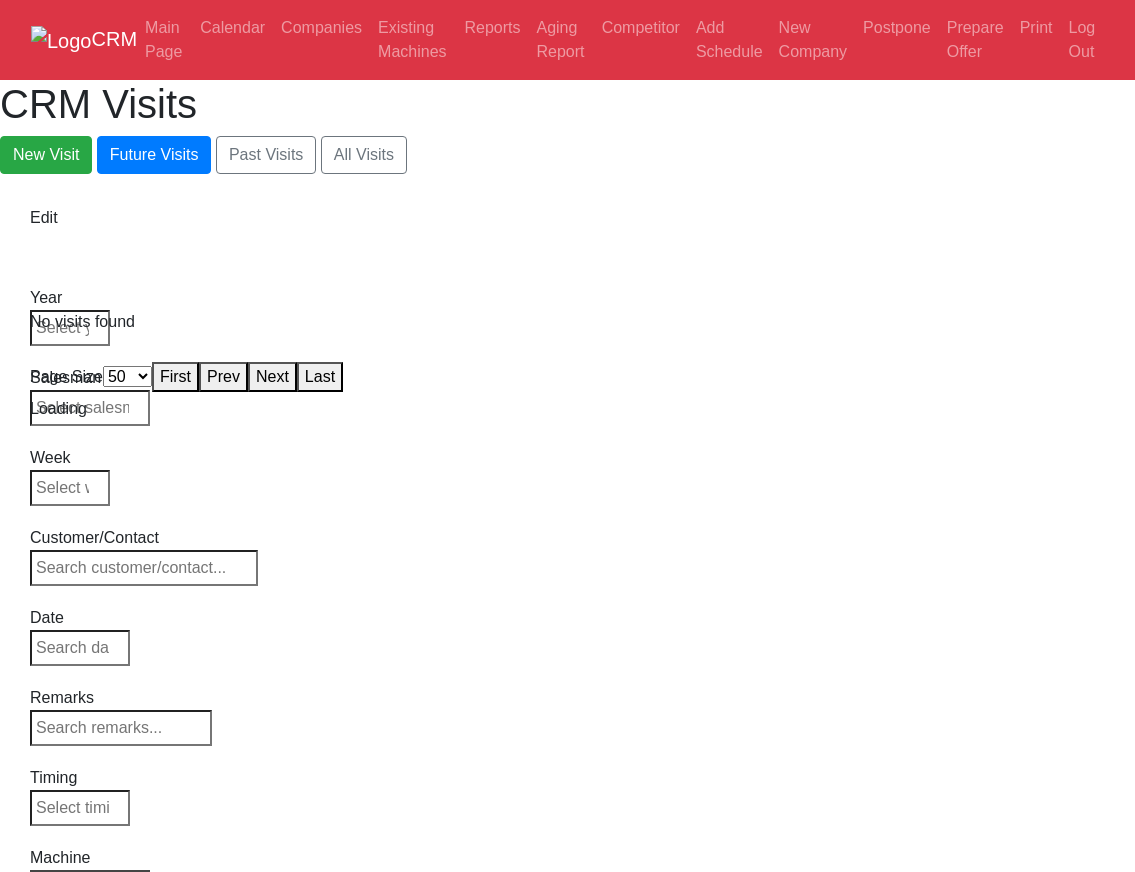 select on "50" 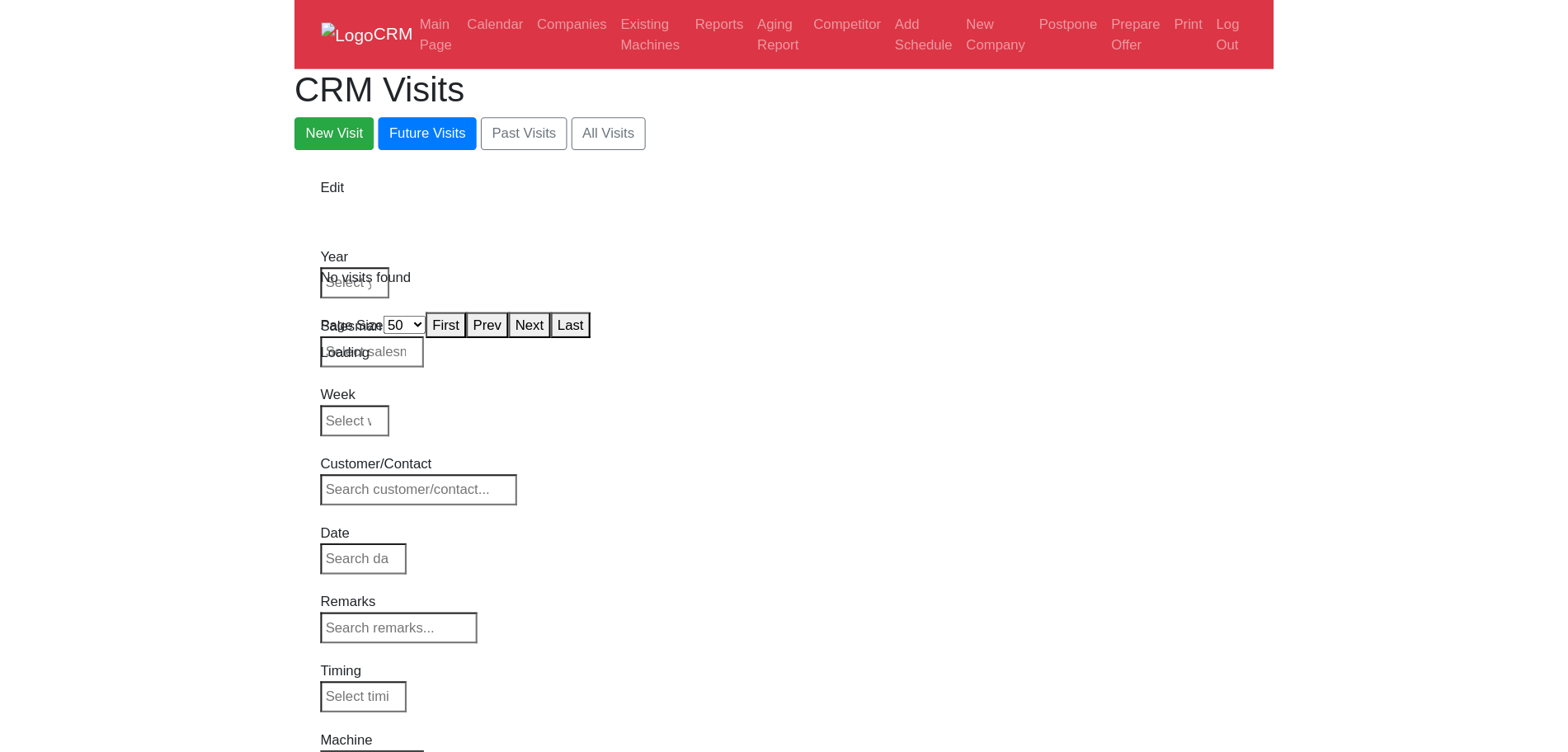 scroll, scrollTop: 0, scrollLeft: 0, axis: both 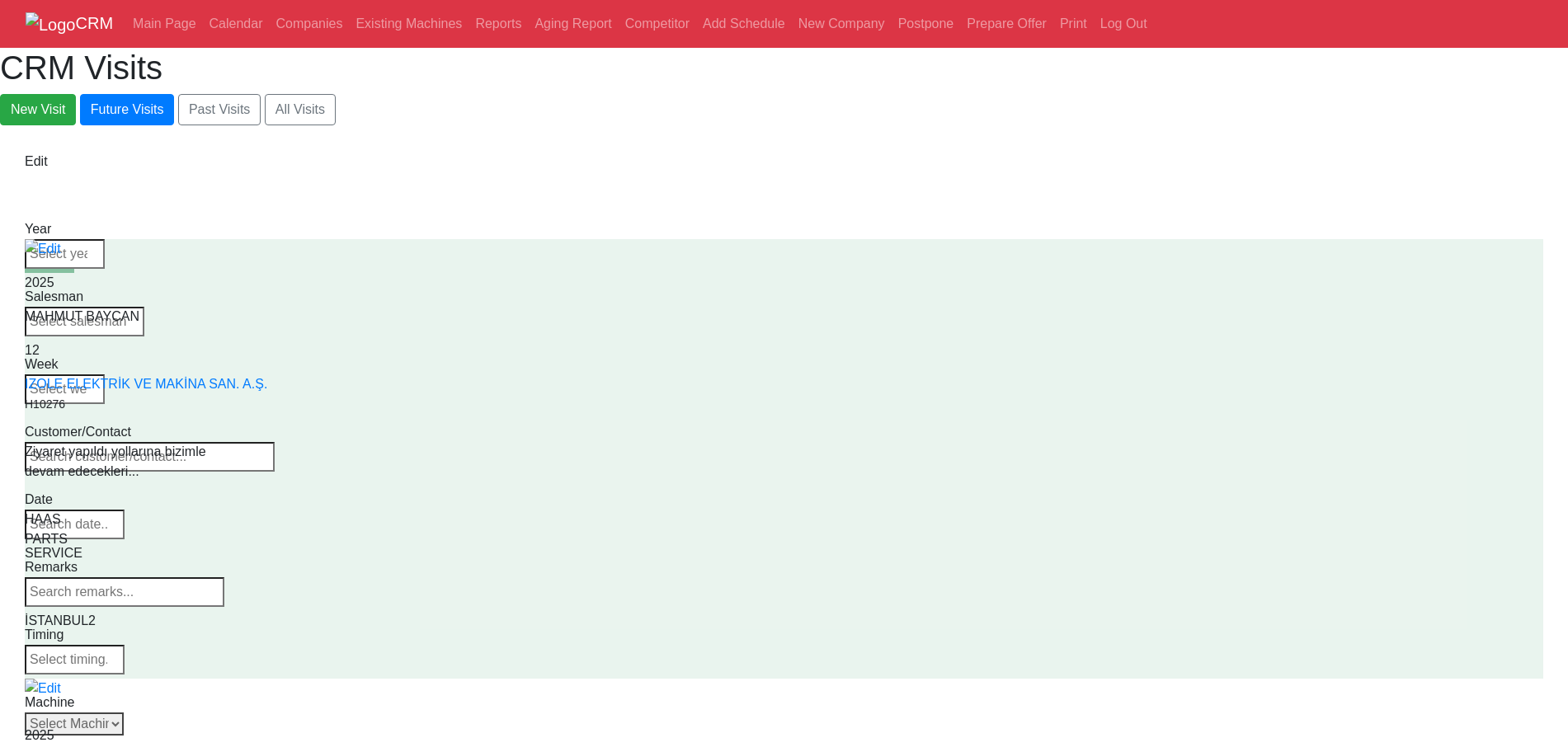 click on "Select Machine HAAS CANACA" at bounding box center [74, 724] 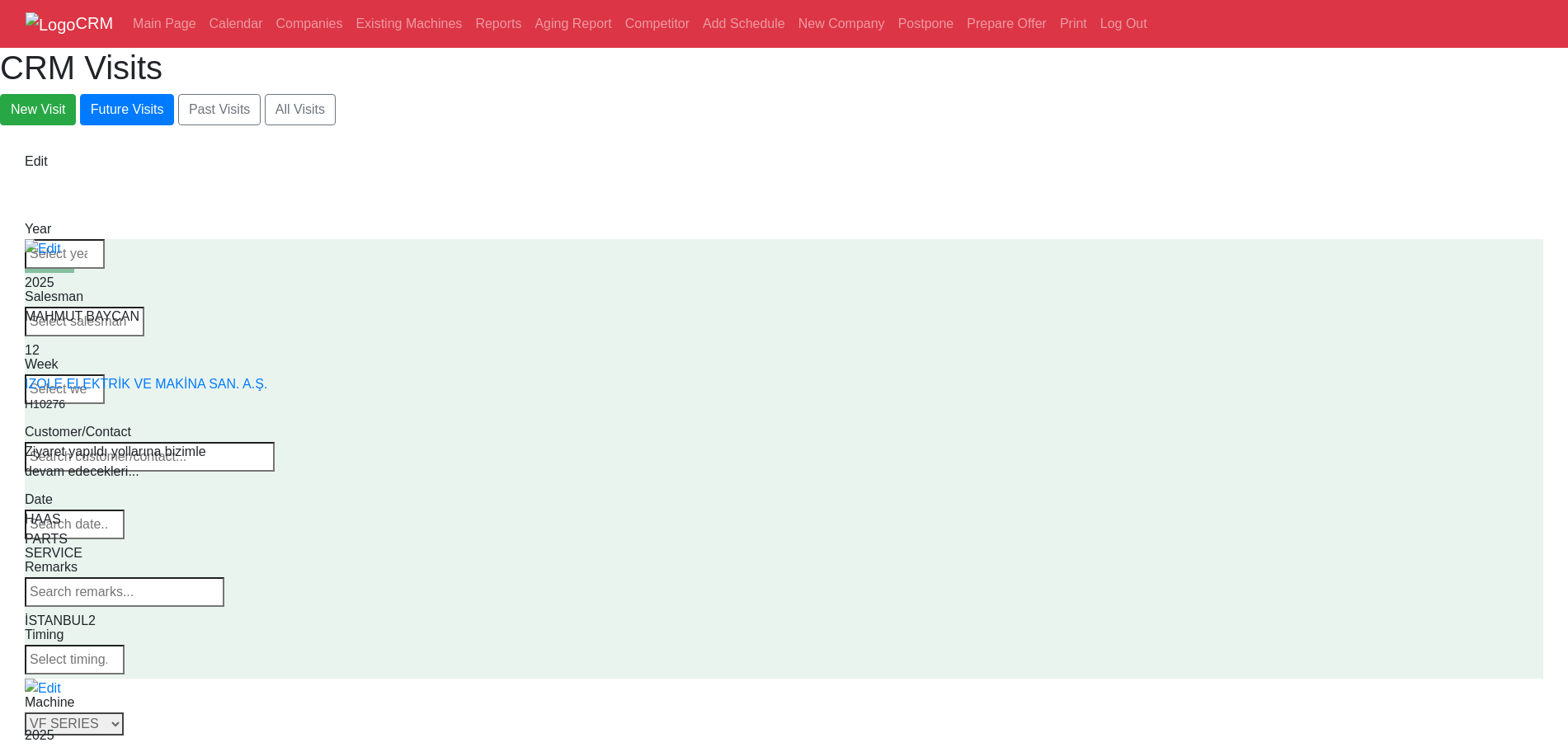click on "Select Series All VF SERIES ST SERIES UMC EC SERIES ADDITIONAL TM SERIES MINI SERIES VM SERIES VC SERIES GM SERIES VR SERIES GR SERIES VS SERIES DC SERIES TL SERIES DS SERIES CL SERIES PARTS DT SERIES" at bounding box center (74, 724) 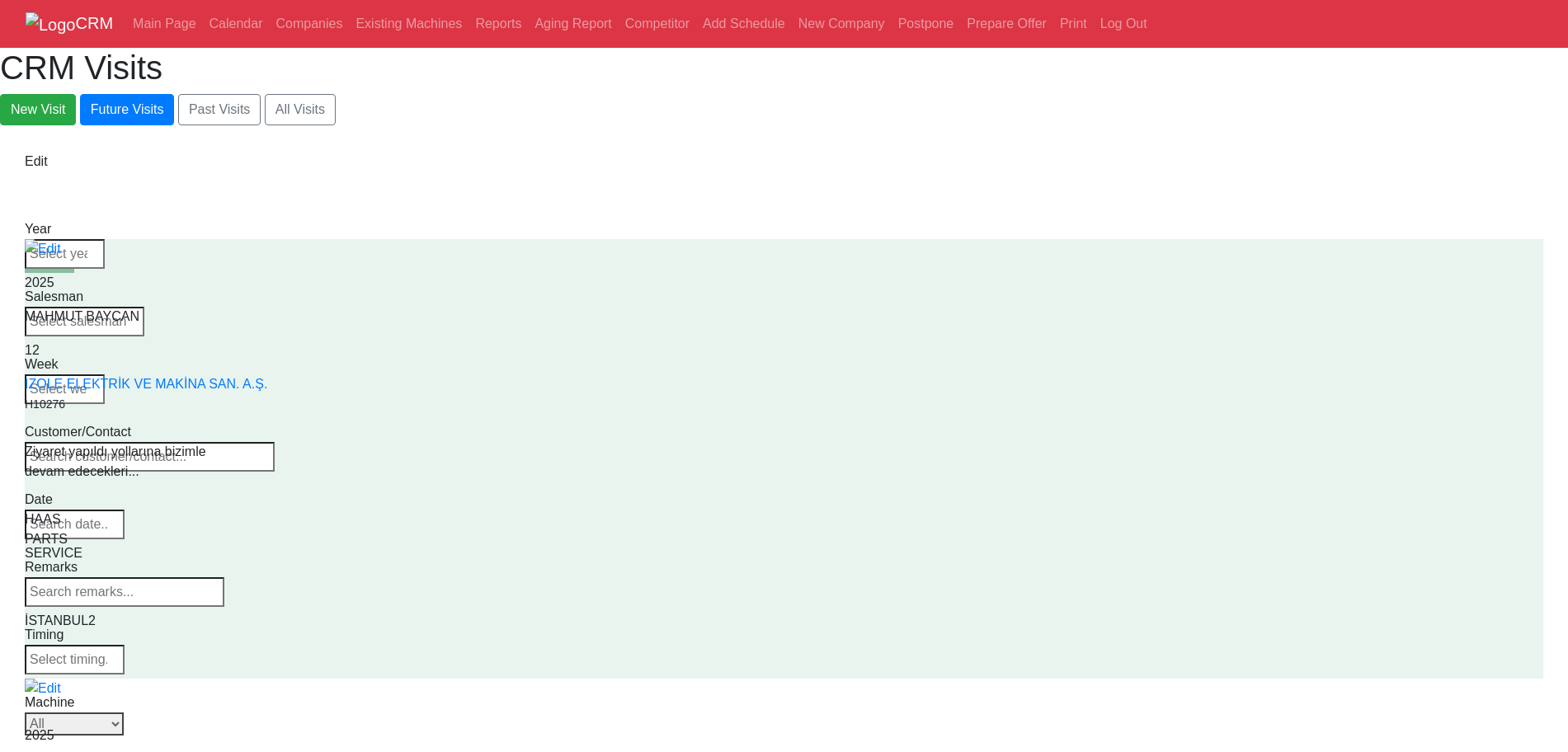 click on "Select Series All VF SERIES ST SERIES UMC EC SERIES ADDITIONAL TM SERIES MINI SERIES VM SERIES VC SERIES GM SERIES VR SERIES GR SERIES VS SERIES DC SERIES TL SERIES DS SERIES CL SERIES PARTS DT SERIES" at bounding box center (74, 724) 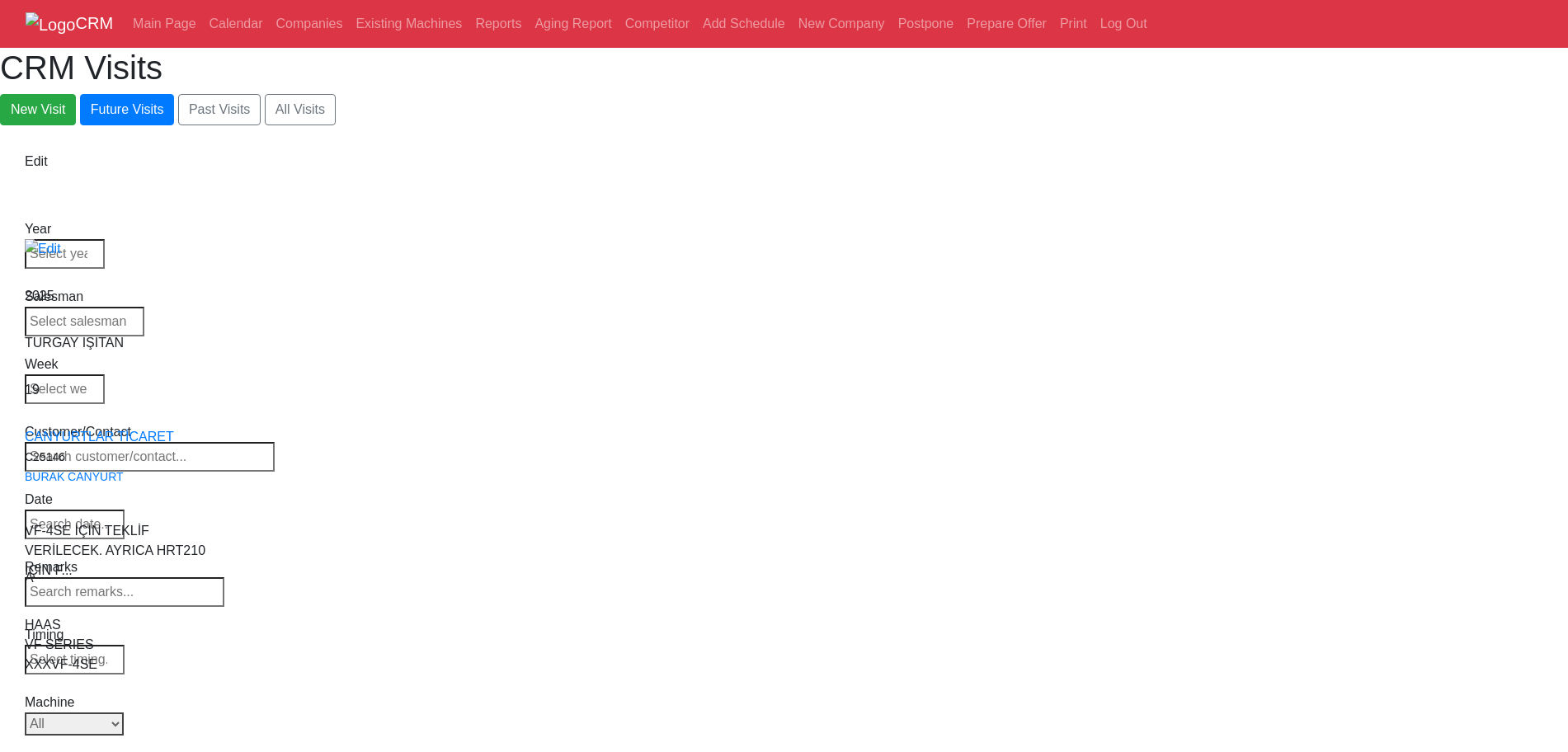click on "Select Series All VF SERIES ST SERIES UMC EC SERIES ADDITIONAL TM SERIES MINI SERIES VM SERIES VC SERIES GM SERIES VR SERIES GR SERIES VS SERIES DC SERIES TL SERIES DS SERIES CL SERIES PARTS DT SERIES" at bounding box center [74, 724] 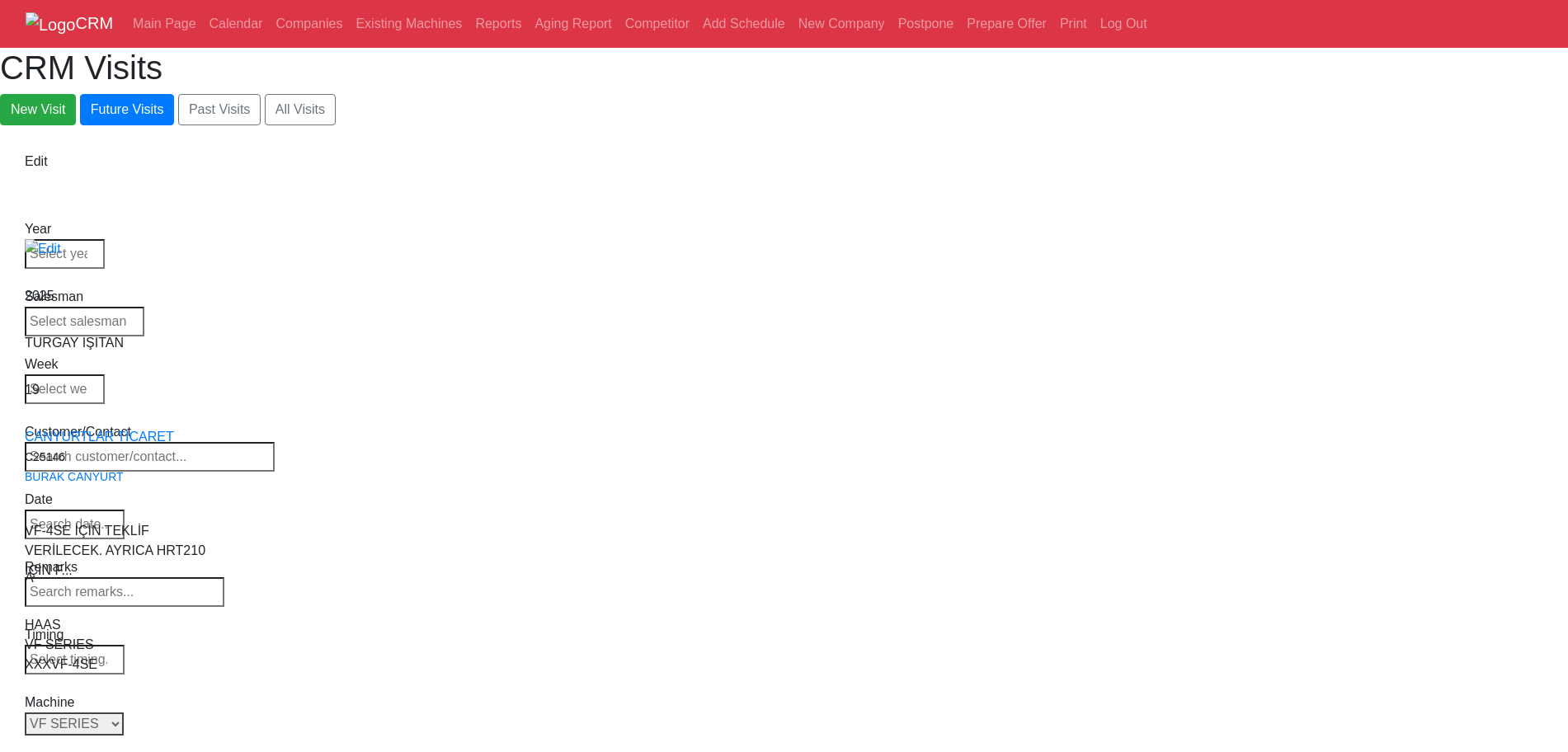 click on "Select Series All VF SERIES ST SERIES UMC EC SERIES ADDITIONAL TM SERIES MINI SERIES VM SERIES VC SERIES GM SERIES VR SERIES GR SERIES VS SERIES DC SERIES TL SERIES DS SERIES CL SERIES PARTS DT SERIES" at bounding box center [74, 724] 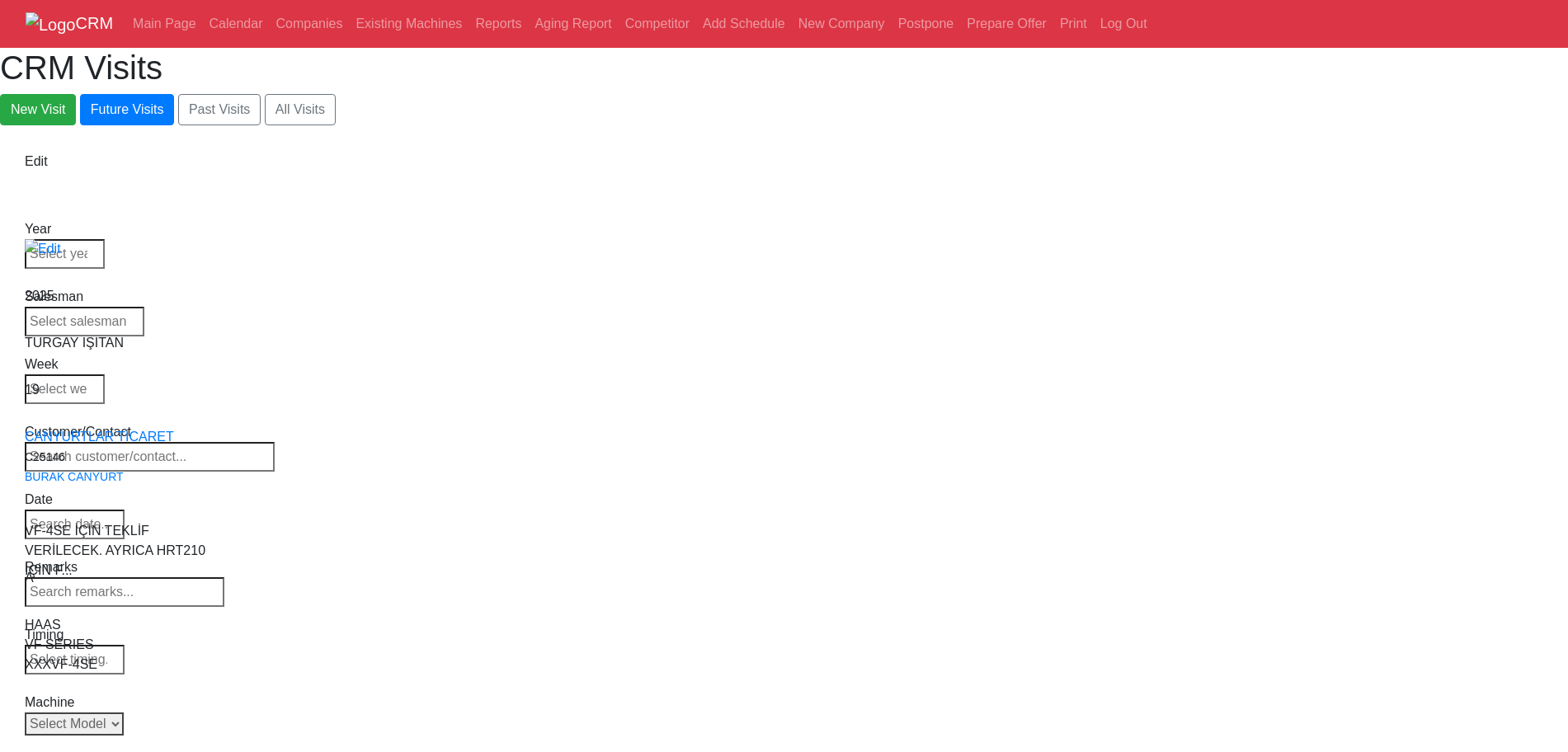 click on "Select Model All VF-1 VF-2 VF-2SS VF-2SSYT VF-2TR VF-2YT VF-3 VF-3SS VF-3SSYT VF-3YT VF-3YT/50 VF-4 VF-4SS VF-5/40 VF-5/40TR VF-5/40XT VF-5/50 VF-5/50TR VF-5/50XT VF-5SS VF-10/40 VF-10/50 VF-11/40 VF-11/50 VF-12/40 VF-12/50 VF-14/40 VF-14/50 VF-6/40 VF-6/40TR VF-6/50 VF-6/50TR VF-6SS VF-7/40 VF-7/50 VF-8/40 VF-8/50 VF-9/40 VF-9/50" at bounding box center [74, 724] 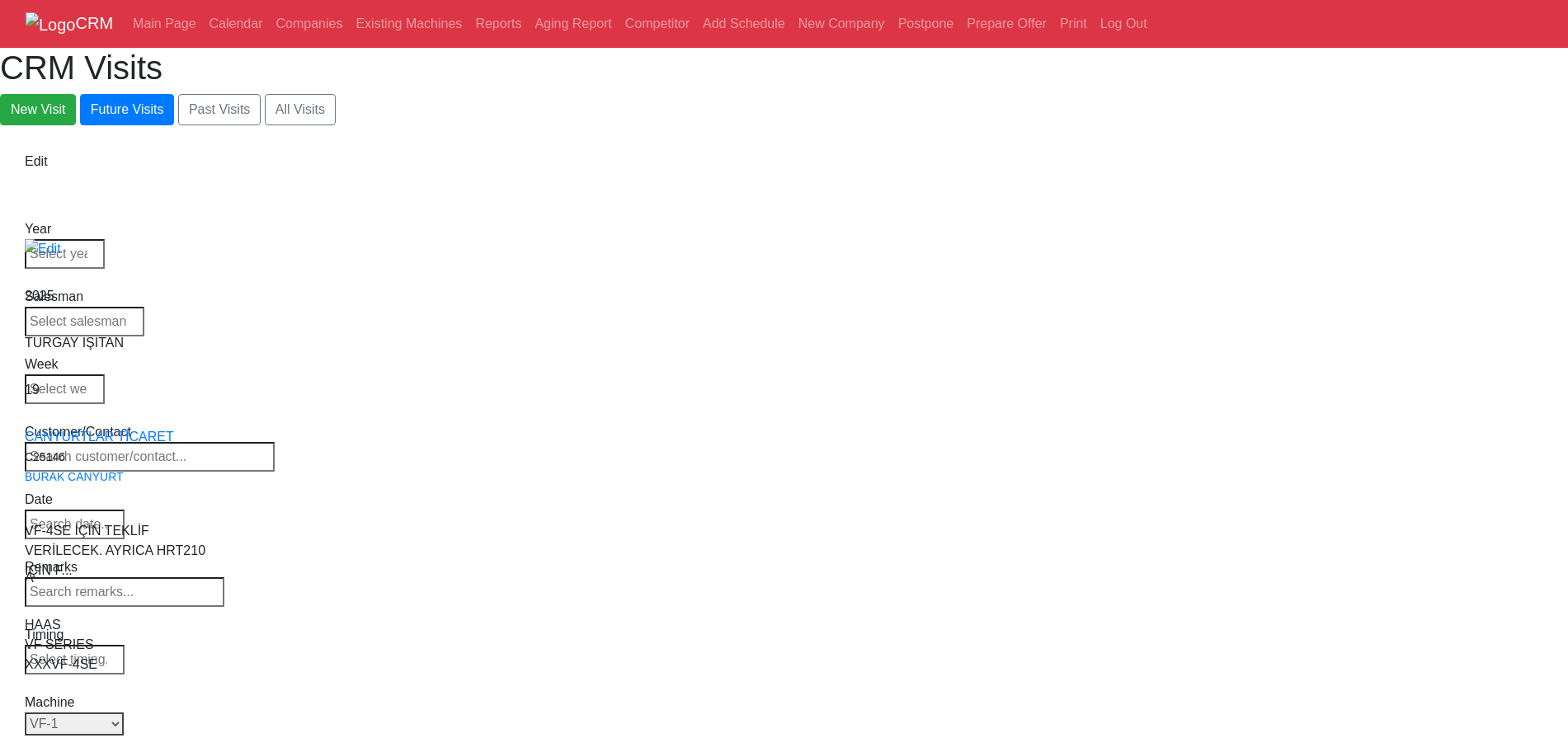 click on "Select Model All VF-1 VF-2 VF-2SS VF-2SSYT VF-2TR VF-2YT VF-3 VF-3SS VF-3SSYT VF-3YT VF-3YT/50 VF-4 VF-4SS VF-5/40 VF-5/40TR VF-5/40XT VF-5/50 VF-5/50TR VF-5/50XT VF-5SS VF-10/40 VF-10/50 VF-11/40 VF-11/50 VF-12/40 VF-12/50 VF-14/40 VF-14/50 VF-6/40 VF-6/40TR VF-6/50 VF-6/50TR VF-6SS VF-7/40 VF-7/50 VF-8/40 VF-8/50 VF-9/40 VF-9/50" at bounding box center (74, 724) 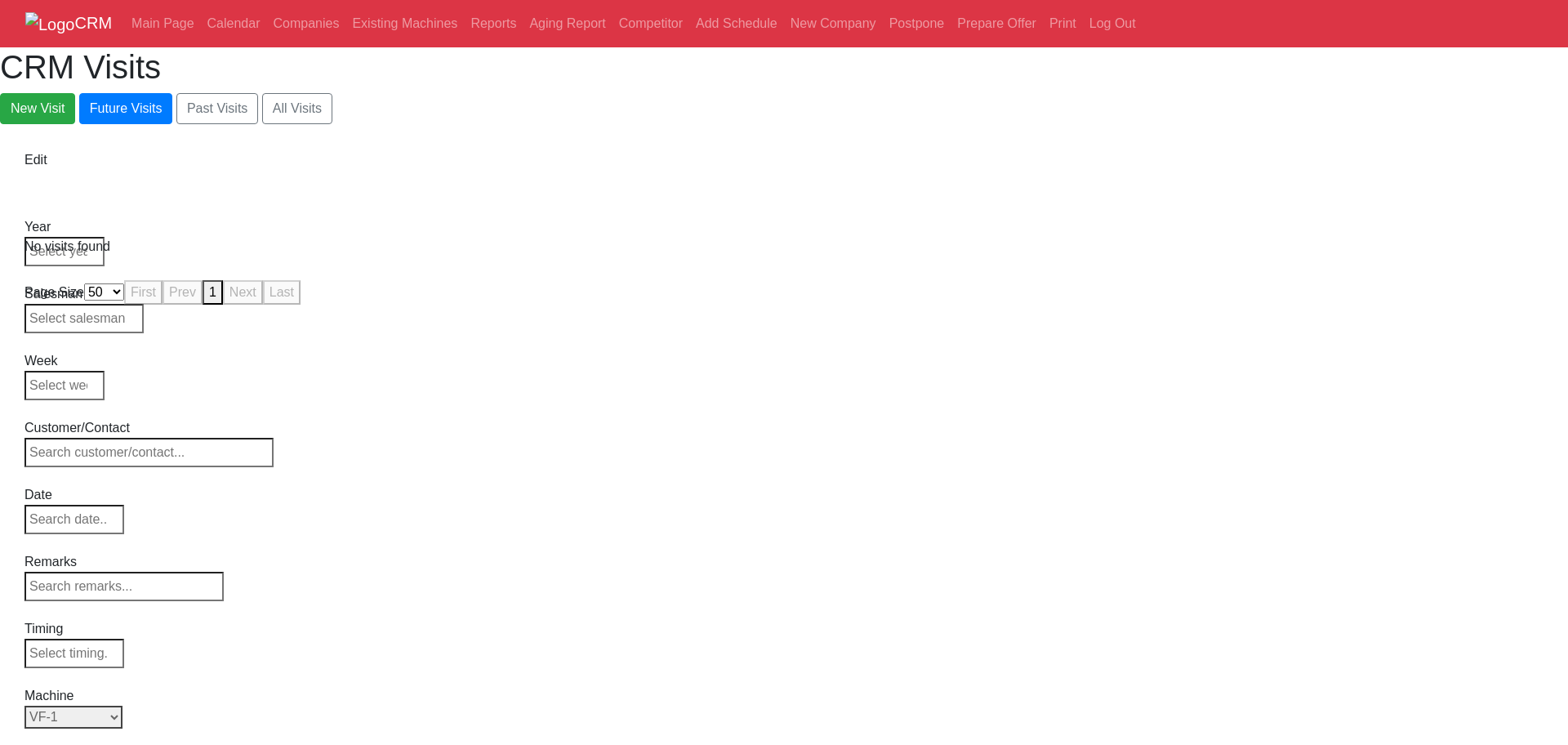 click on "Select Model All VF-1 VF-2 VF-2SS VF-2SSYT VF-2TR VF-2YT VF-3 VF-3SS VF-3SSYT VF-3YT VF-3YT/50 VF-4 VF-4SS VF-5/40 VF-5/40TR VF-5/40XT VF-5/50 VF-5/50TR VF-5/50XT VF-5SS VF-10/40 VF-10/50 VF-11/40 VF-11/50 VF-12/40 VF-12/50 VF-14/40 VF-14/50 VF-6/40 VF-6/40TR VF-6/50 VF-6/50TR VF-6SS VF-7/40 VF-7/50 VF-8/40 VF-8/50 VF-9/40 VF-9/50" at bounding box center (74, 717) 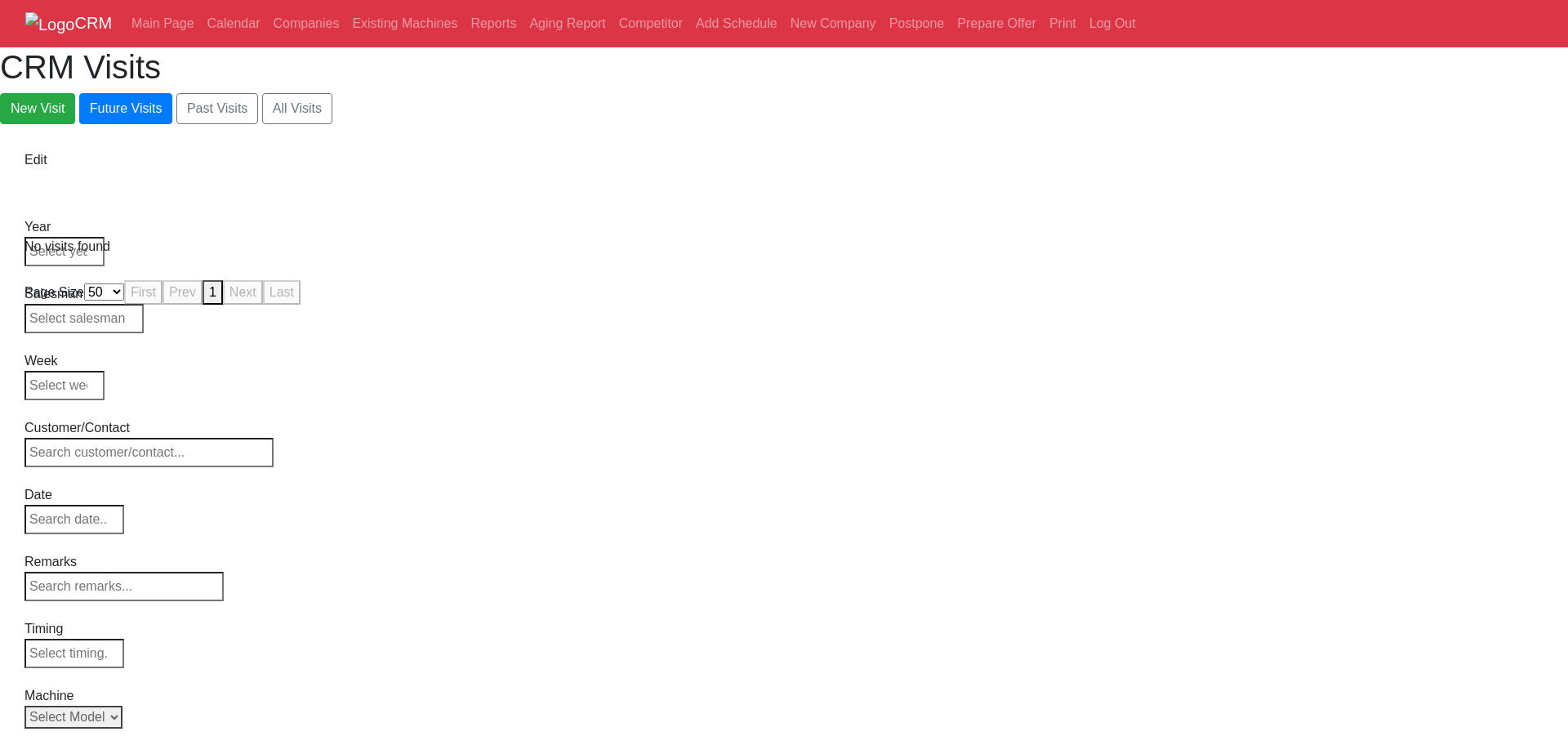 click on "Select Model All VF-1 VF-2 VF-2SS VF-2SSYT VF-2TR VF-2YT VF-3 VF-3SS VF-3SSYT VF-3YT VF-3YT/50 VF-4 VF-4SS VF-5/40 VF-5/40TR VF-5/40XT VF-5/50 VF-5/50TR VF-5/50XT VF-5SS VF-10/40 VF-10/50 VF-11/40 VF-11/50 VF-12/40 VF-12/50 VF-14/40 VF-14/50 VF-6/40 VF-6/40TR VF-6/50 VF-6/50TR VF-6SS VF-7/40 VF-7/50 VF-8/40 VF-8/50 VF-9/40 VF-9/50" at bounding box center [74, 717] 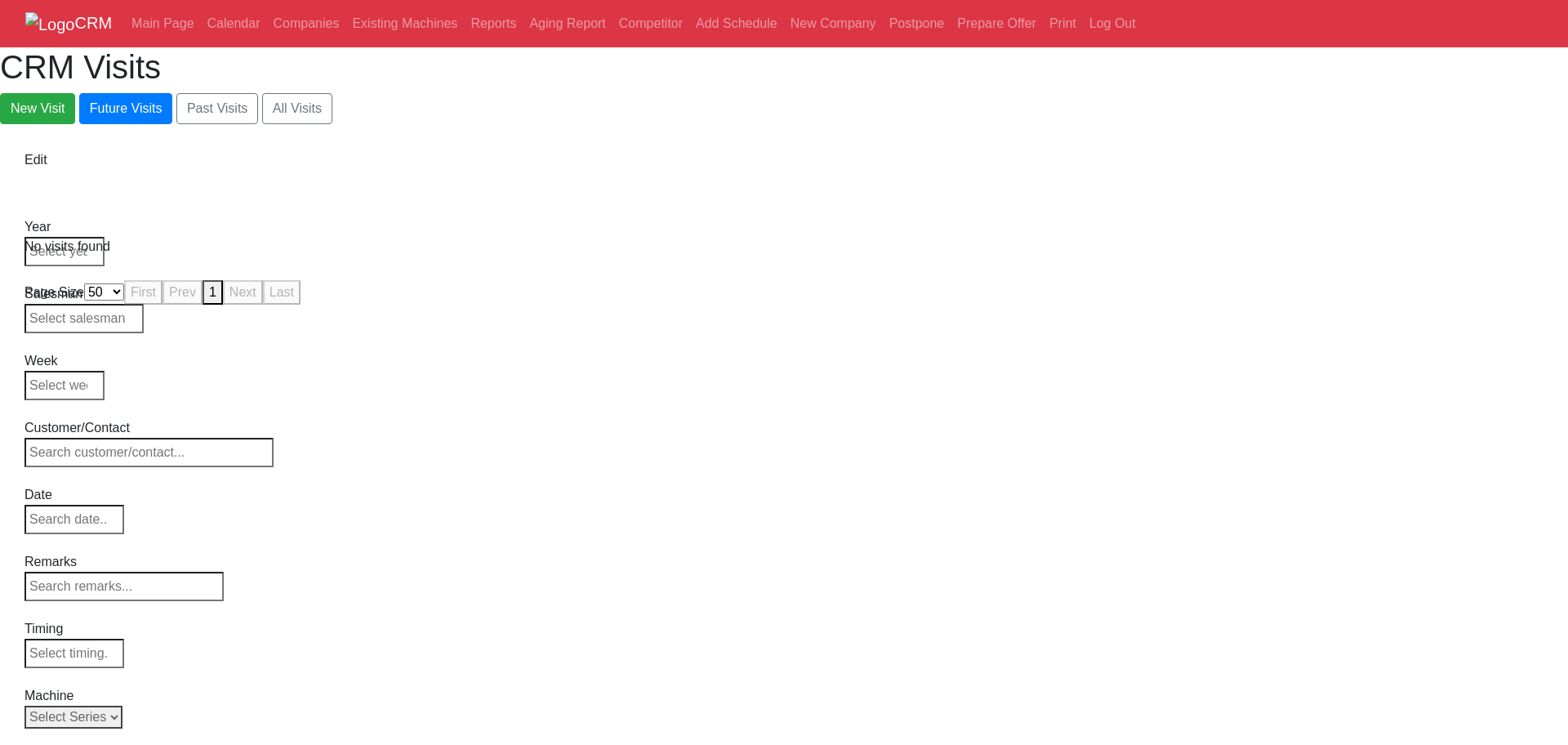 click on "Select Series All VF SERIES ST SERIES UMC EC SERIES ADDITIONAL TM SERIES MINI SERIES VM SERIES VC SERIES GM SERIES VR SERIES GR SERIES VS SERIES DC SERIES TL SERIES DS SERIES CL SERIES PARTS DT SERIES" at bounding box center [74, 717] 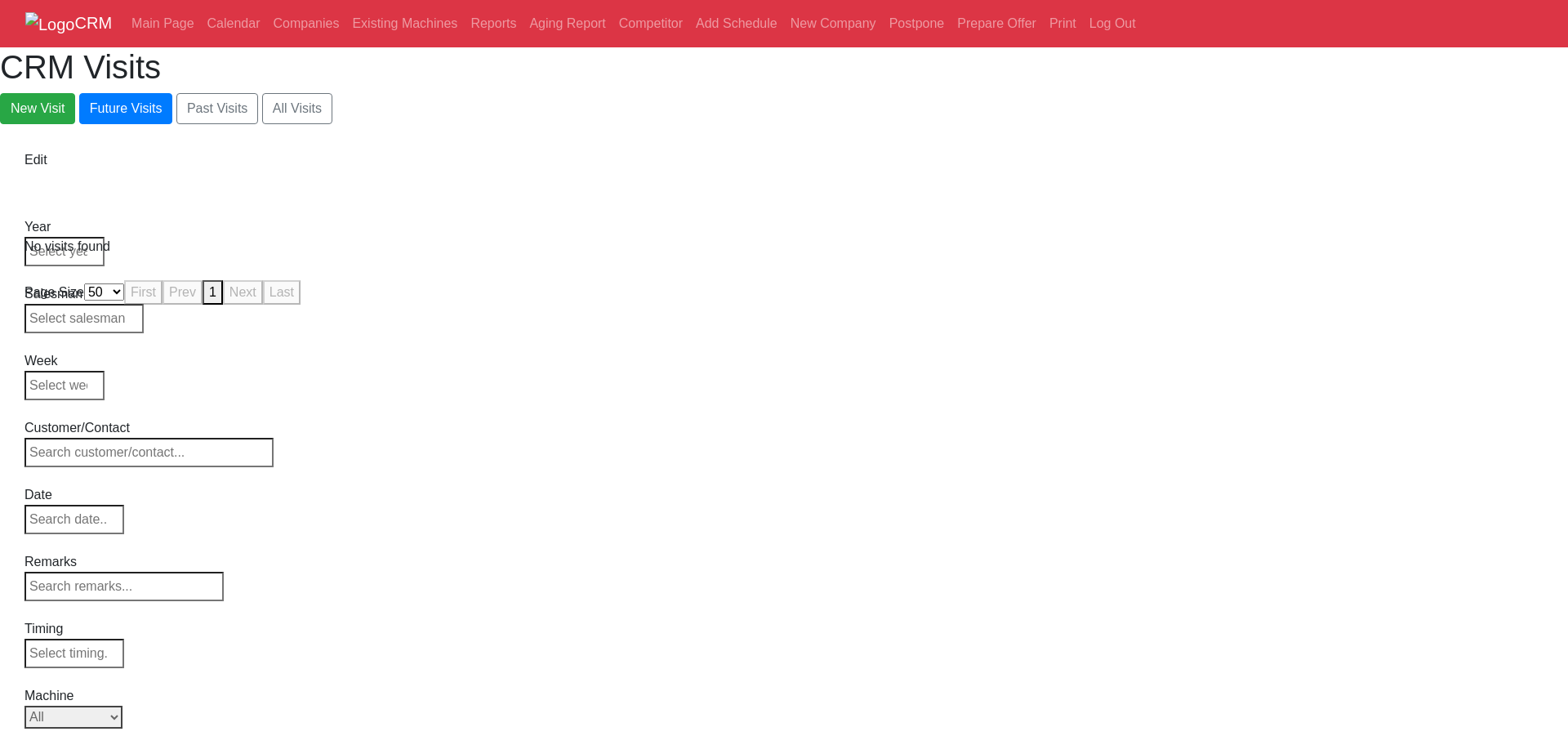 click on "Select Series All VF SERIES ST SERIES UMC EC SERIES ADDITIONAL TM SERIES MINI SERIES VM SERIES VC SERIES GM SERIES VR SERIES GR SERIES VS SERIES DC SERIES TL SERIES DS SERIES CL SERIES PARTS DT SERIES" at bounding box center [74, 717] 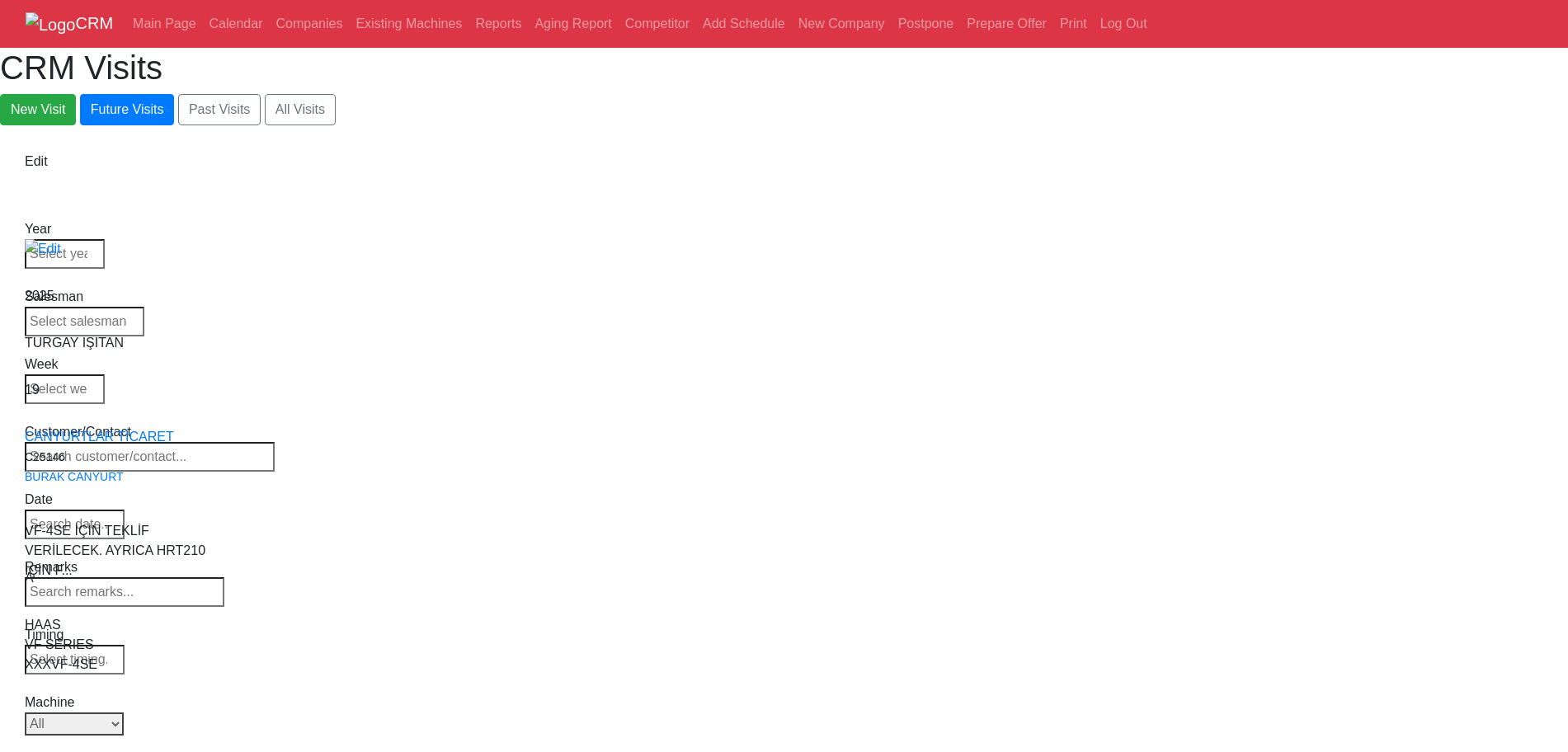 click on "HAAS VF SERIES XXXVF-4SE" at bounding box center [84, 638] 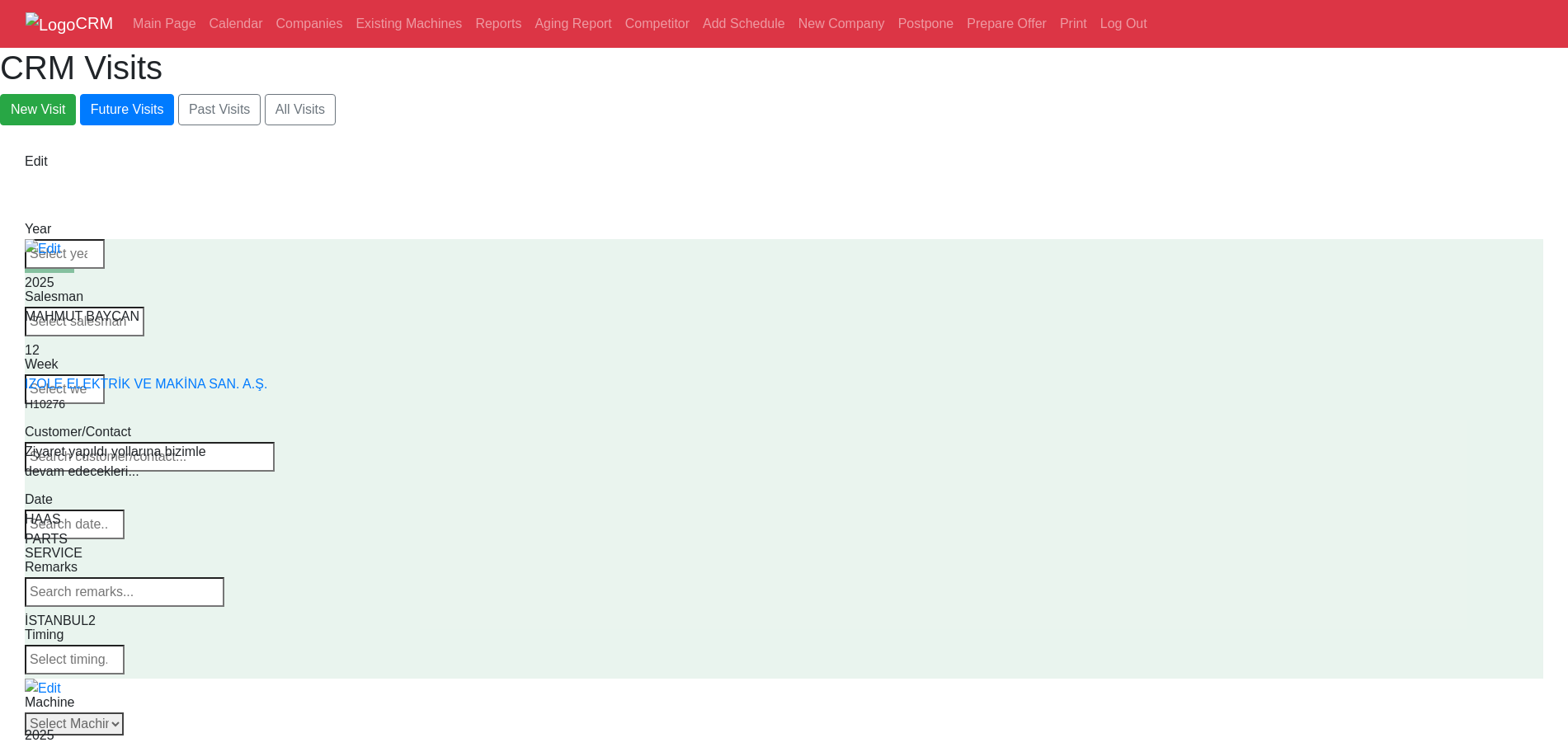 click on "Select Machine HAAS CANACA" at bounding box center (74, 724) 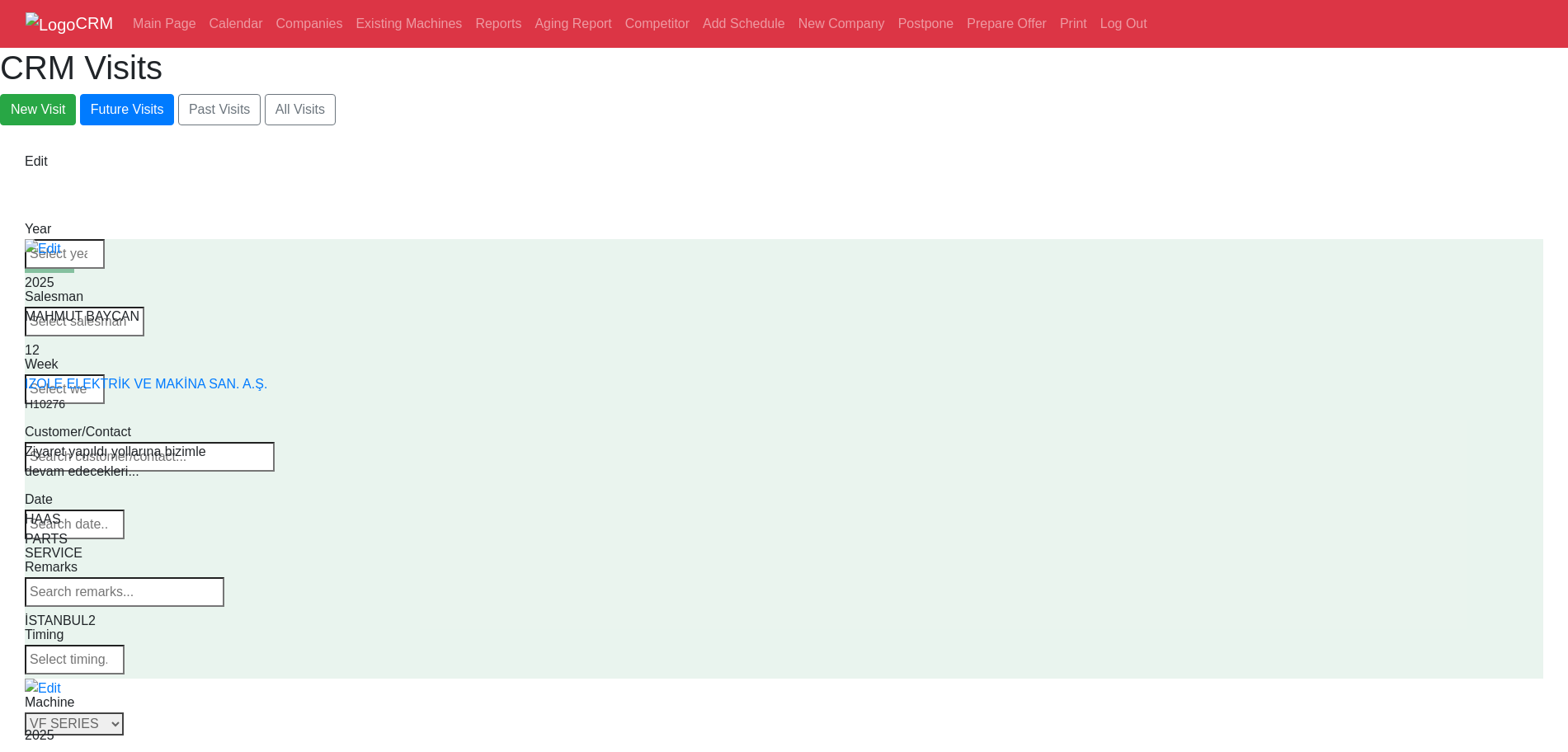 click on "Select Series All VF SERIES ST SERIES UMC EC SERIES ADDITIONAL TM SERIES MINI SERIES VM SERIES VC SERIES GM SERIES VR SERIES GR SERIES VS SERIES DC SERIES TL SERIES DS SERIES CL SERIES PARTS DT SERIES" at bounding box center (74, 724) 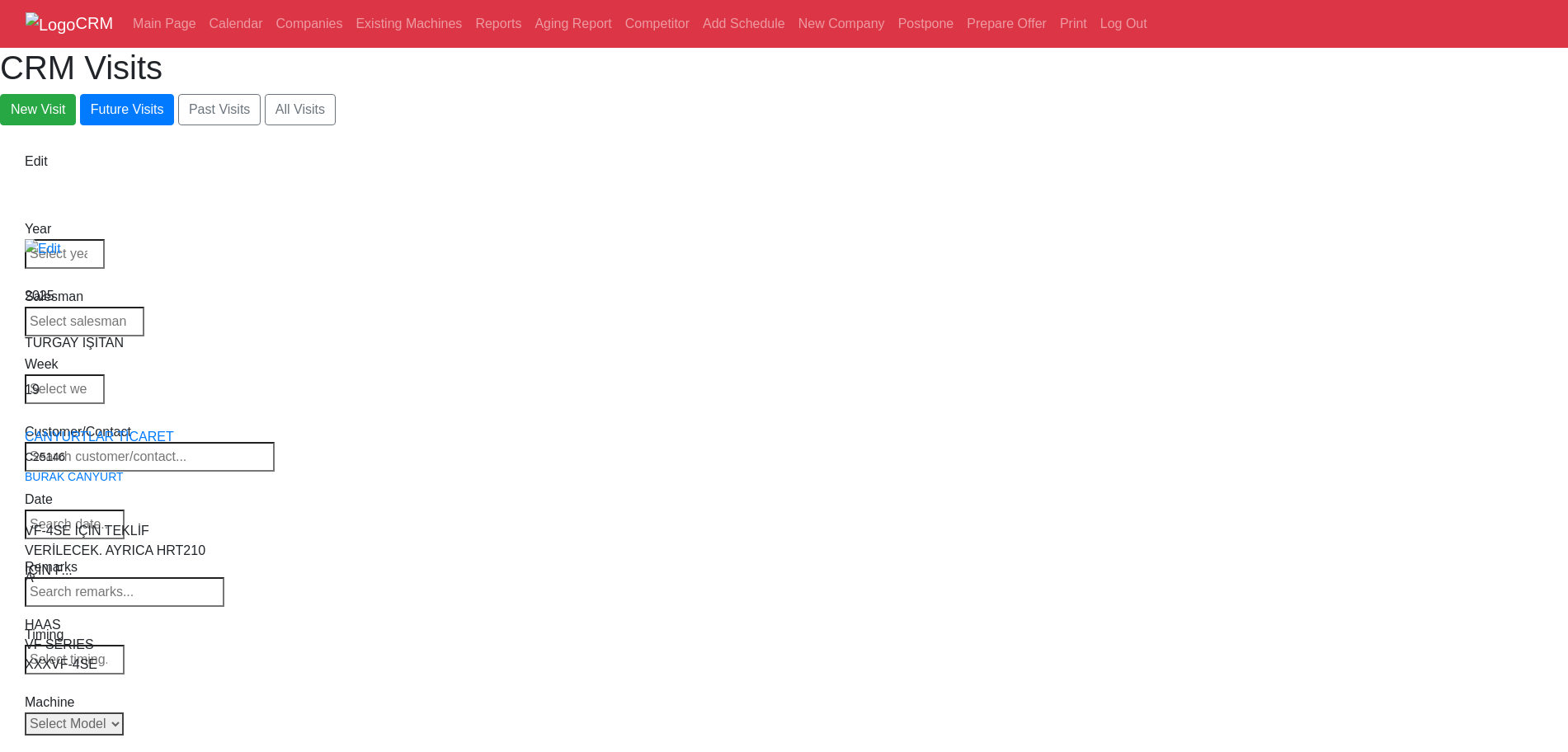 click on "Select Model All VF-1 VF-2 VF-2SS VF-2SSYT VF-2TR VF-2YT VF-3 VF-3SS VF-3SSYT VF-3YT VF-3YT/50 VF-4 VF-4SS VF-5/40 VF-5/40TR VF-5/40XT VF-5/50 VF-5/50TR VF-5/50XT VF-5SS VF-10/40 VF-10/50 VF-11/40 VF-11/50 VF-12/40 VF-12/50 VF-14/40 VF-14/50 VF-6/40 VF-6/40TR VF-6/50 VF-6/50TR VF-6SS VF-7/40 VF-7/50 VF-8/40 VF-8/50 VF-9/40 VF-9/50" at bounding box center (74, 724) 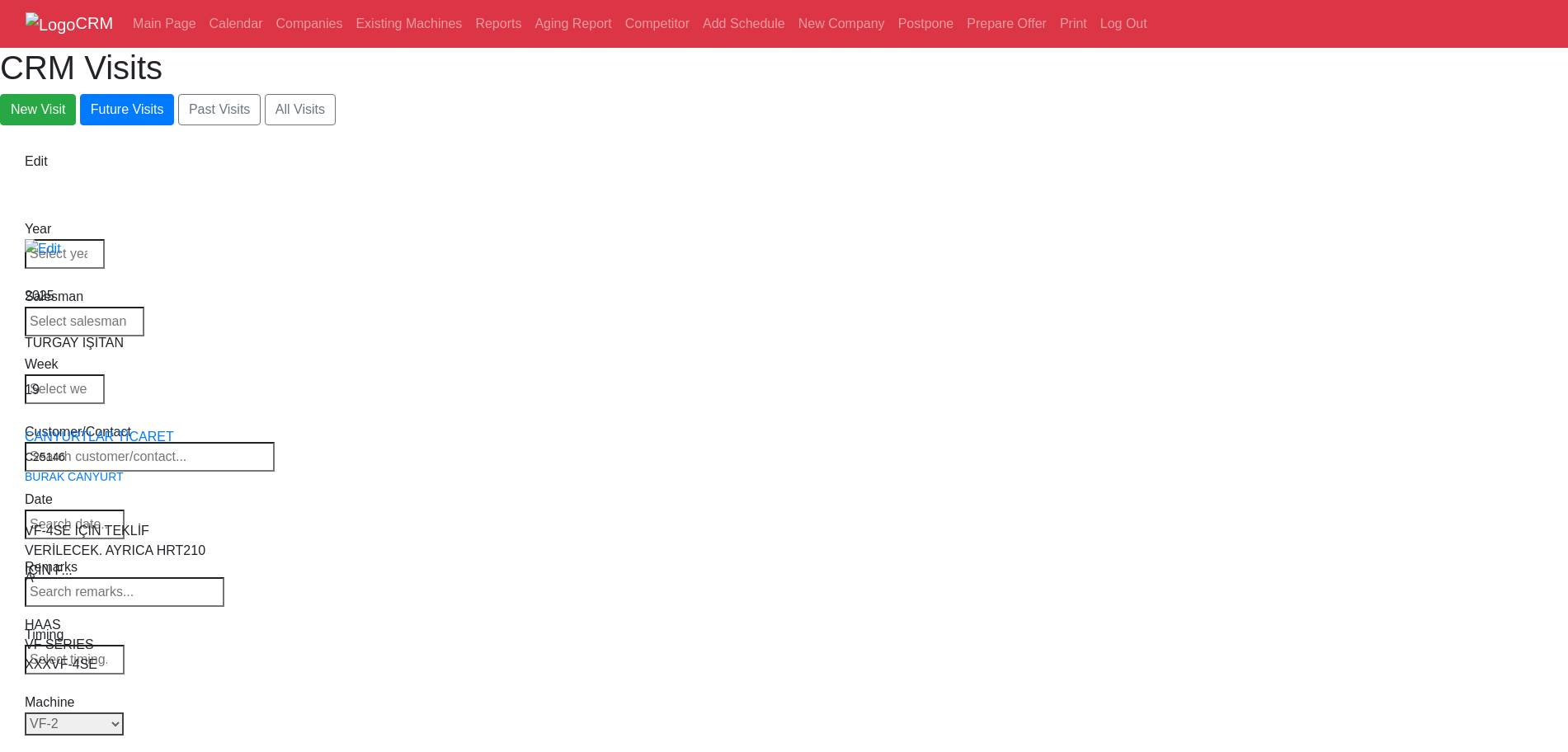 click on "Select Model All VF-1 VF-2 VF-2SS VF-2SSYT VF-2TR VF-2YT VF-3 VF-3SS VF-3SSYT VF-3YT VF-3YT/50 VF-4 VF-4SS VF-5/40 VF-5/40TR VF-5/40XT VF-5/50 VF-5/50TR VF-5/50XT VF-5SS VF-10/40 VF-10/50 VF-11/40 VF-11/50 VF-12/40 VF-12/50 VF-14/40 VF-14/50 VF-6/40 VF-6/40TR VF-6/50 VF-6/50TR VF-6SS VF-7/40 VF-7/50 VF-8/40 VF-8/50 VF-9/40 VF-9/50" at bounding box center [74, 724] 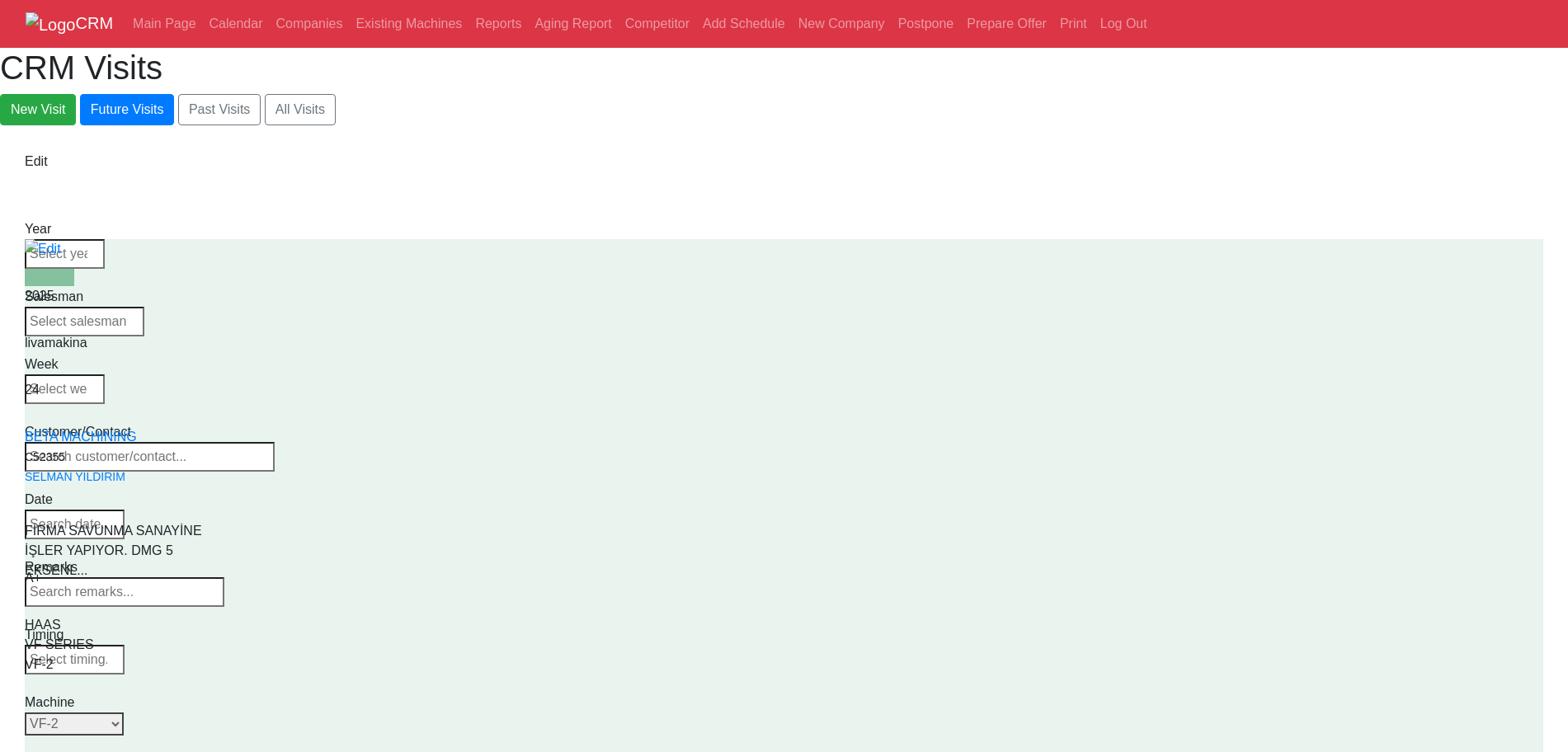 click on "Select Model All VF-1 VF-2 VF-2SS VF-2SSYT VF-2TR VF-2YT VF-3 VF-3SS VF-3SSYT VF-3YT VF-3YT/50 VF-4 VF-4SS VF-5/40 VF-5/40TR VF-5/40XT VF-5/50 VF-5/50TR VF-5/50XT VF-5SS VF-10/40 VF-10/50 VF-11/40 VF-11/50 VF-12/40 VF-12/50 VF-14/40 VF-14/50 VF-6/40 VF-6/40TR VF-6/50 VF-6/50TR VF-6SS VF-7/40 VF-7/50 VF-8/40 VF-8/50 VF-9/40 VF-9/50" at bounding box center [74, 724] 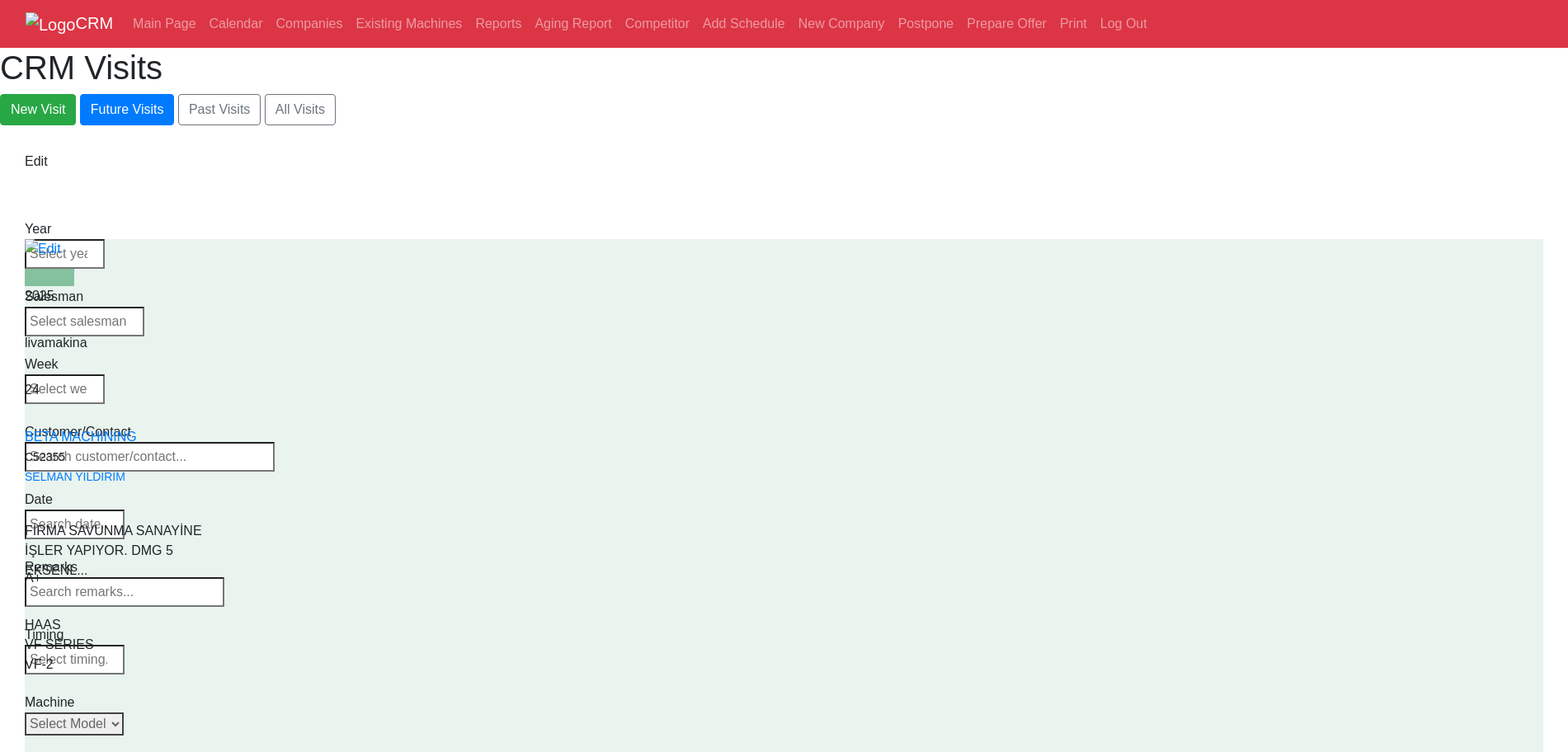 click on "Select Model All VF-1 VF-2 VF-2SS VF-2SSYT VF-2TR VF-2YT VF-3 VF-3SS VF-3SSYT VF-3YT VF-3YT/50 VF-4 VF-4SS VF-5/40 VF-5/40TR VF-5/40XT VF-5/50 VF-5/50TR VF-5/50XT VF-5SS VF-10/40 VF-10/50 VF-11/40 VF-11/50 VF-12/40 VF-12/50 VF-14/40 VF-14/50 VF-6/40 VF-6/40TR VF-6/50 VF-6/50TR VF-6SS VF-7/40 VF-7/50 VF-8/40 VF-8/50 VF-9/40 VF-9/50" at bounding box center [74, 724] 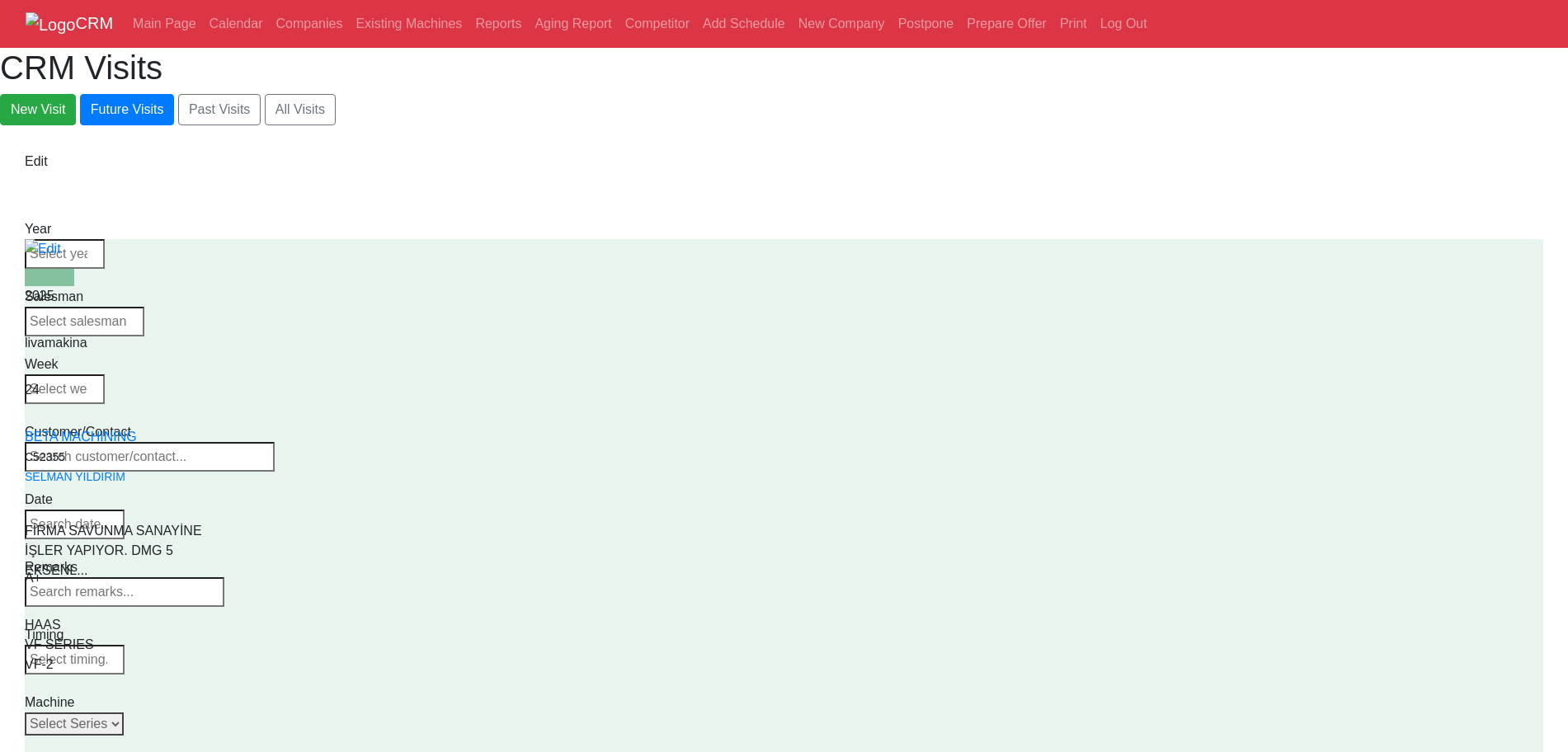 click on "Select Series All VF SERIES ST SERIES UMC EC SERIES ADDITIONAL TM SERIES MINI SERIES VM SERIES VC SERIES GM SERIES VR SERIES GR SERIES VS SERIES DC SERIES TL SERIES DS SERIES CL SERIES PARTS DT SERIES" at bounding box center (74, 724) 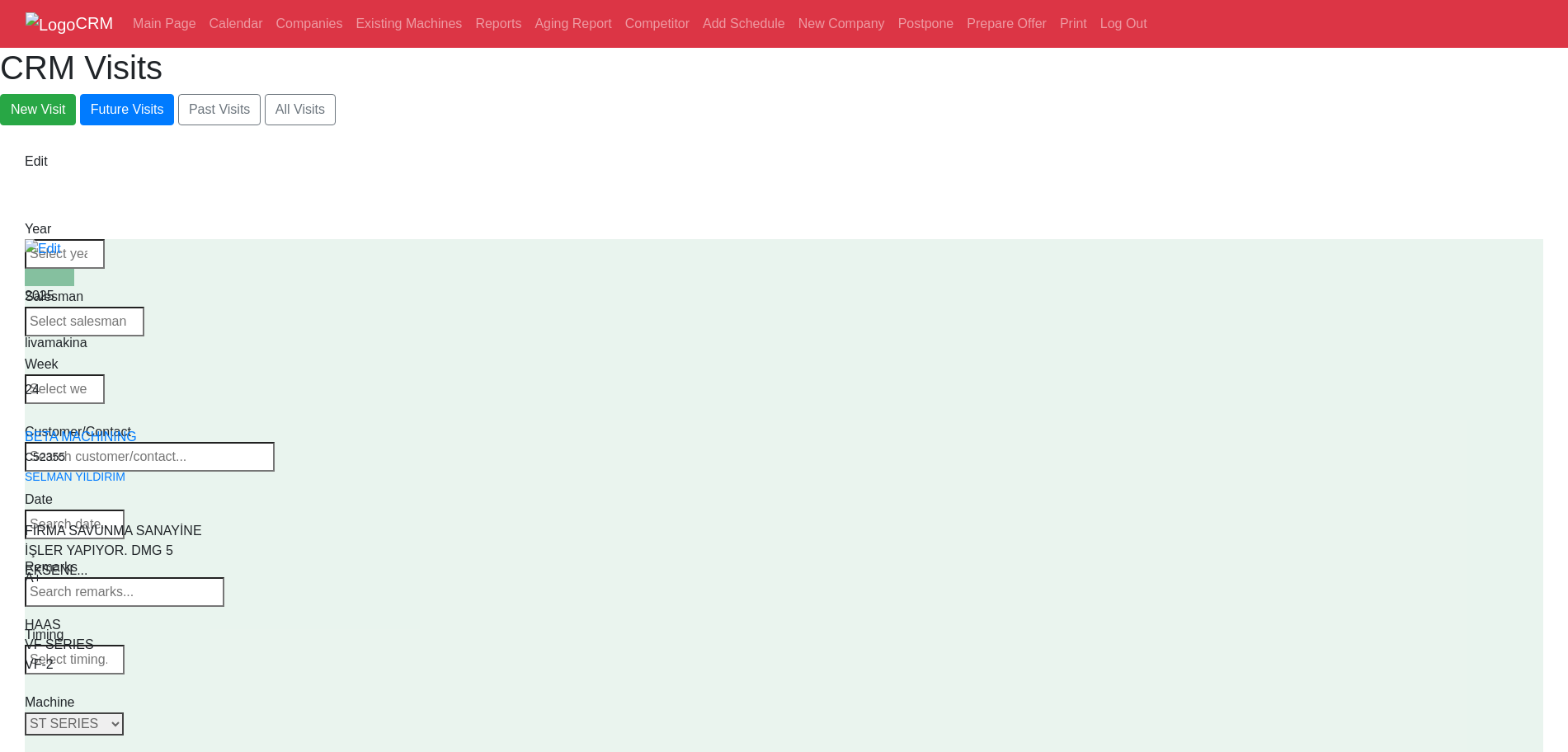 click on "Select Series All VF SERIES ST SERIES UMC EC SERIES ADDITIONAL TM SERIES MINI SERIES VM SERIES VC SERIES GM SERIES VR SERIES GR SERIES VS SERIES DC SERIES TL SERIES DS SERIES CL SERIES PARTS DT SERIES" at bounding box center [74, 724] 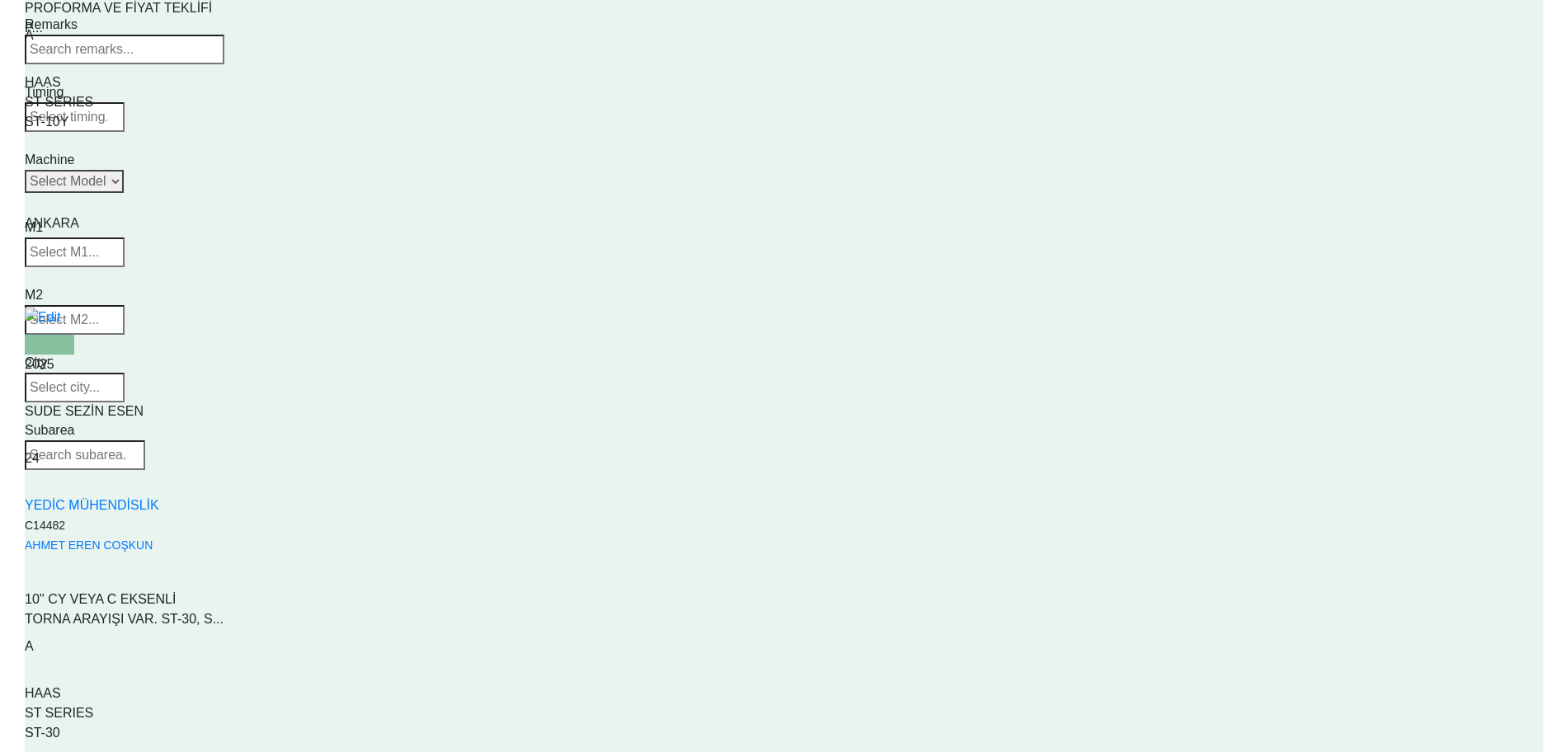 scroll, scrollTop: 0, scrollLeft: 0, axis: both 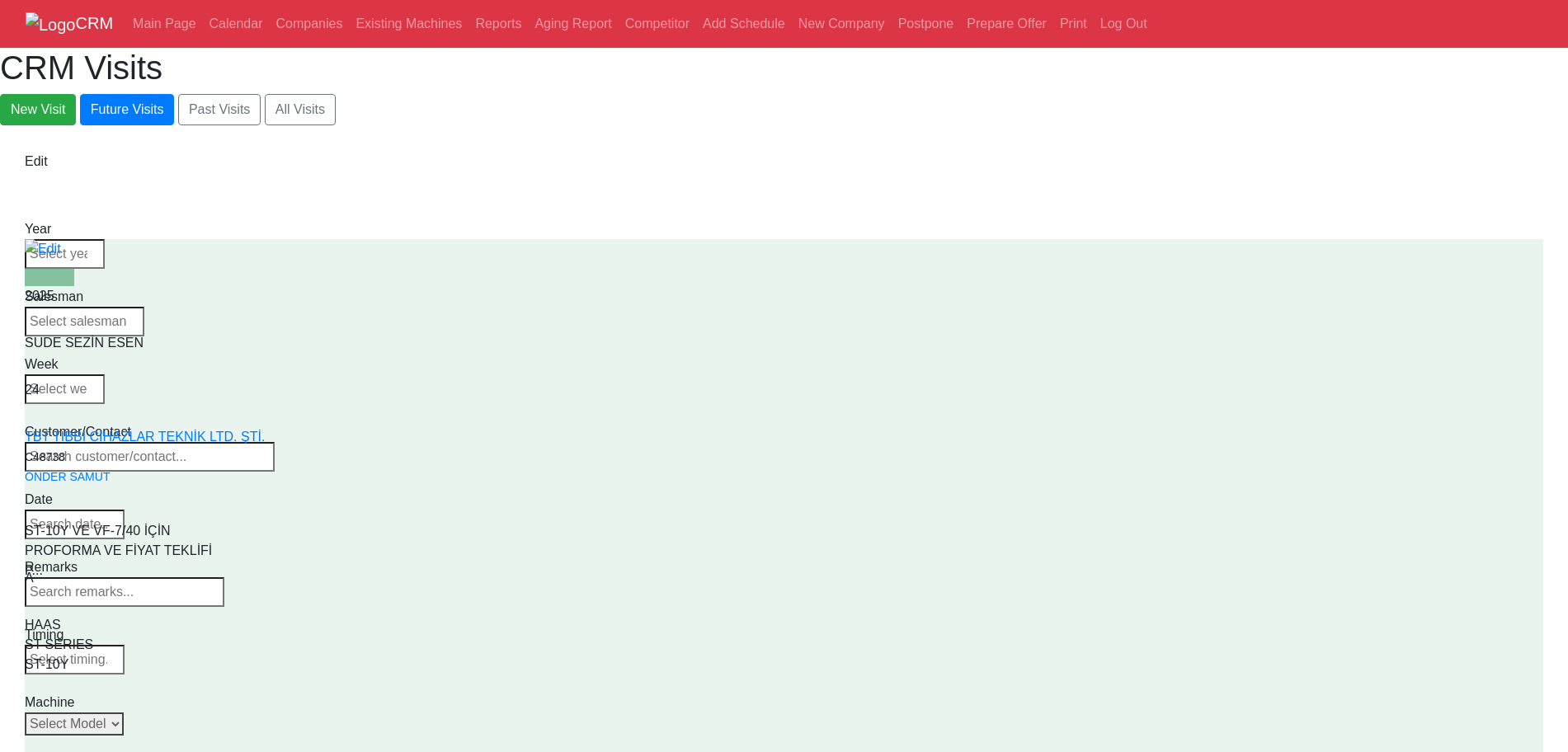 click on "Machine Select Model All ST-10 ST-10L ST-10LY ST-10Y ST-15 ST-15L ST-15LY ST-15Y ST-20 ST-20L ST-20LY ST-20Y ST-25 ST-25L ST-25LY ST-25Y ST-28 ST-28L ST-28LY ST-28Y ST-30 ST-30L ST-30LY ST-30Y ST-35 ST-35L ST-35LY ST-35Y ST-40 ST-40L ST-45 ST-45L ST-55 ST-40S ST-45S ST-45SY" at bounding box center (84, 714) 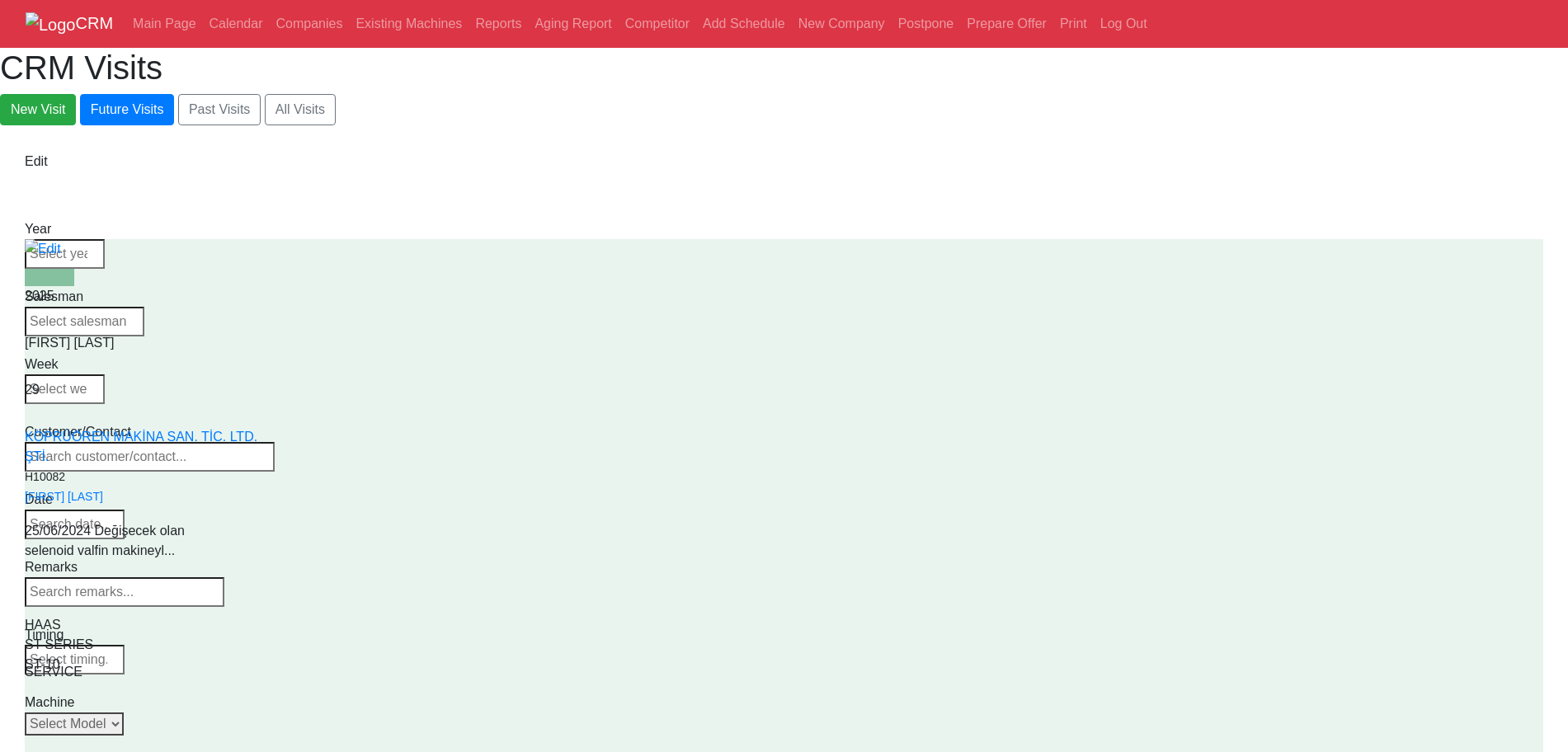 click on "Machine Select Model All ST-10 ST-10L ST-10LY ST-10Y ST-15 ST-15L ST-15LY ST-15Y ST-20 ST-20L ST-20LY ST-20Y ST-25 ST-25L ST-25LY ST-25Y ST-28 ST-28L ST-28LY ST-28Y ST-30 ST-30L ST-30LY ST-30Y ST-35 ST-35L ST-35LY ST-35Y ST-40 ST-40L ST-45 ST-45L ST-55 ST-40S ST-45S ST-45SY" at bounding box center [84, 714] 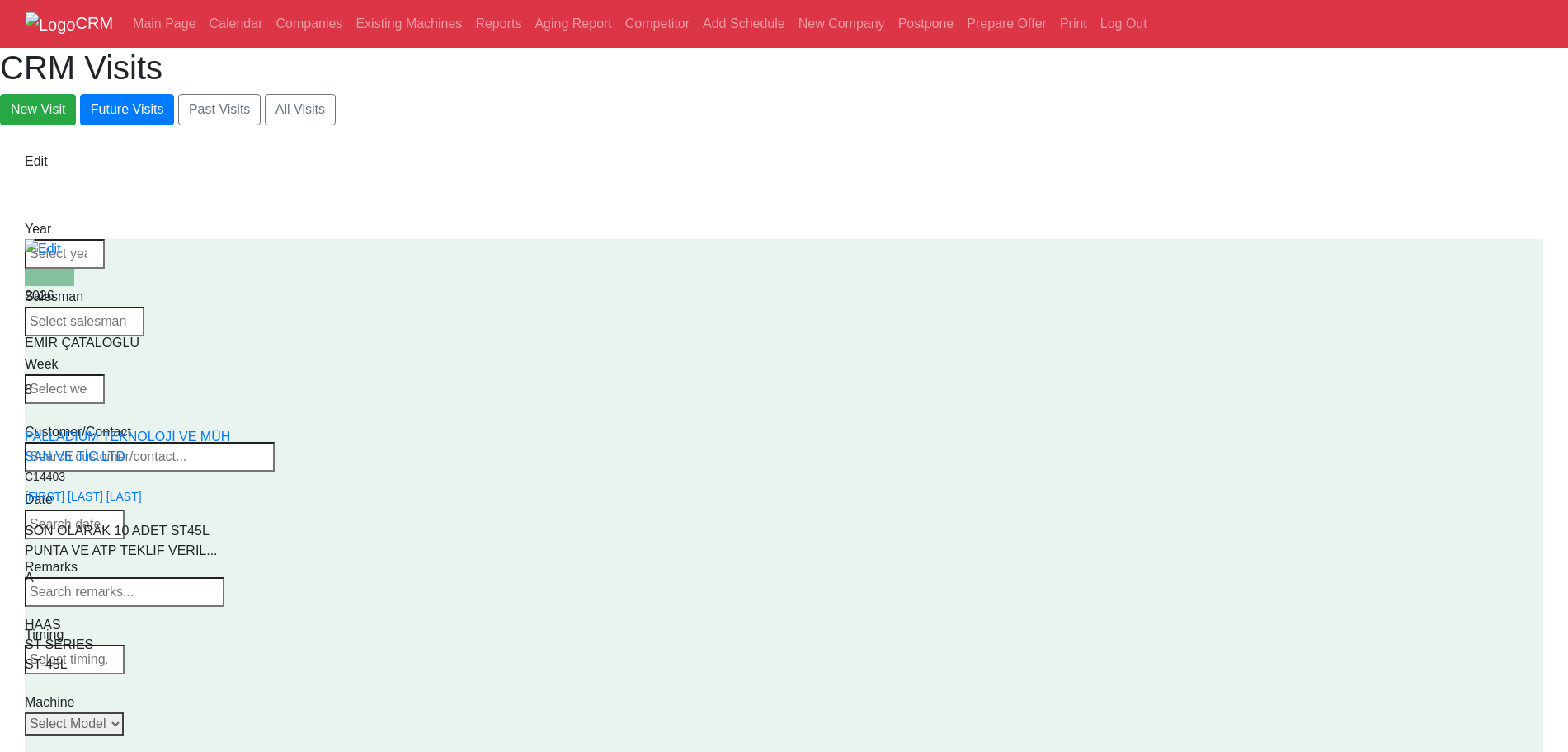click on "Select Model All ST-10 ST-10L ST-10LY ST-10Y ST-15 ST-15L ST-15LY ST-15Y ST-20 ST-20L ST-20LY ST-20Y ST-25 ST-25L ST-25LY ST-25Y ST-28 ST-28L ST-28LY ST-28Y ST-30 ST-30L ST-30LY ST-30Y ST-35 ST-35L ST-35LY ST-35Y ST-40 ST-40L ST-45 ST-45L ST-55 ST-40S ST-45S ST-45SY" at bounding box center (74, 724) 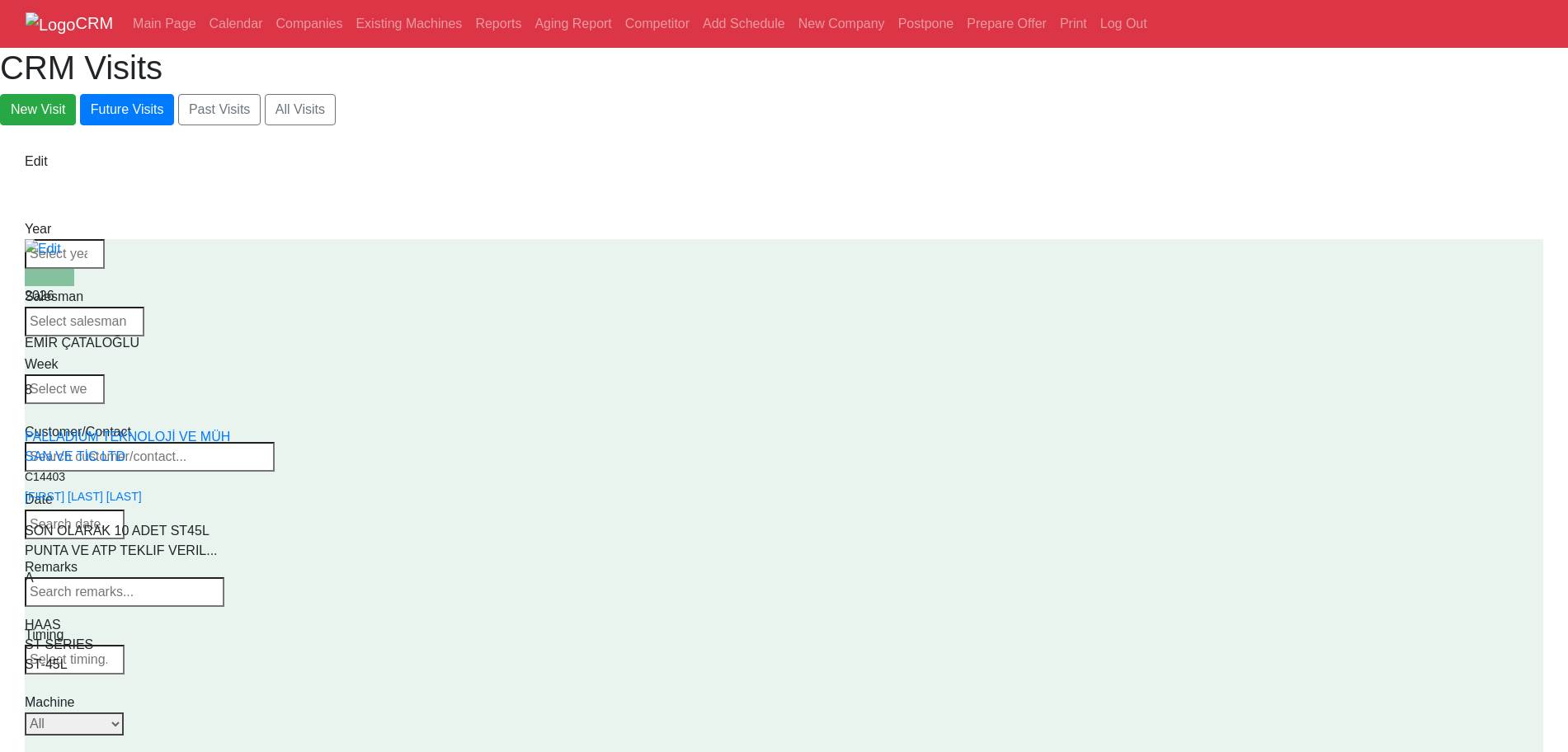 click on "Select Model All ST-10 ST-10L ST-10LY ST-10Y ST-15 ST-15L ST-15LY ST-15Y ST-20 ST-20L ST-20LY ST-20Y ST-25 ST-25L ST-25LY ST-25Y ST-28 ST-28L ST-28LY ST-28Y ST-30 ST-30L ST-30LY ST-30Y ST-35 ST-35L ST-35LY ST-35Y ST-40 ST-40L ST-45 ST-45L ST-55 ST-40S ST-45S ST-45SY" at bounding box center [74, 724] 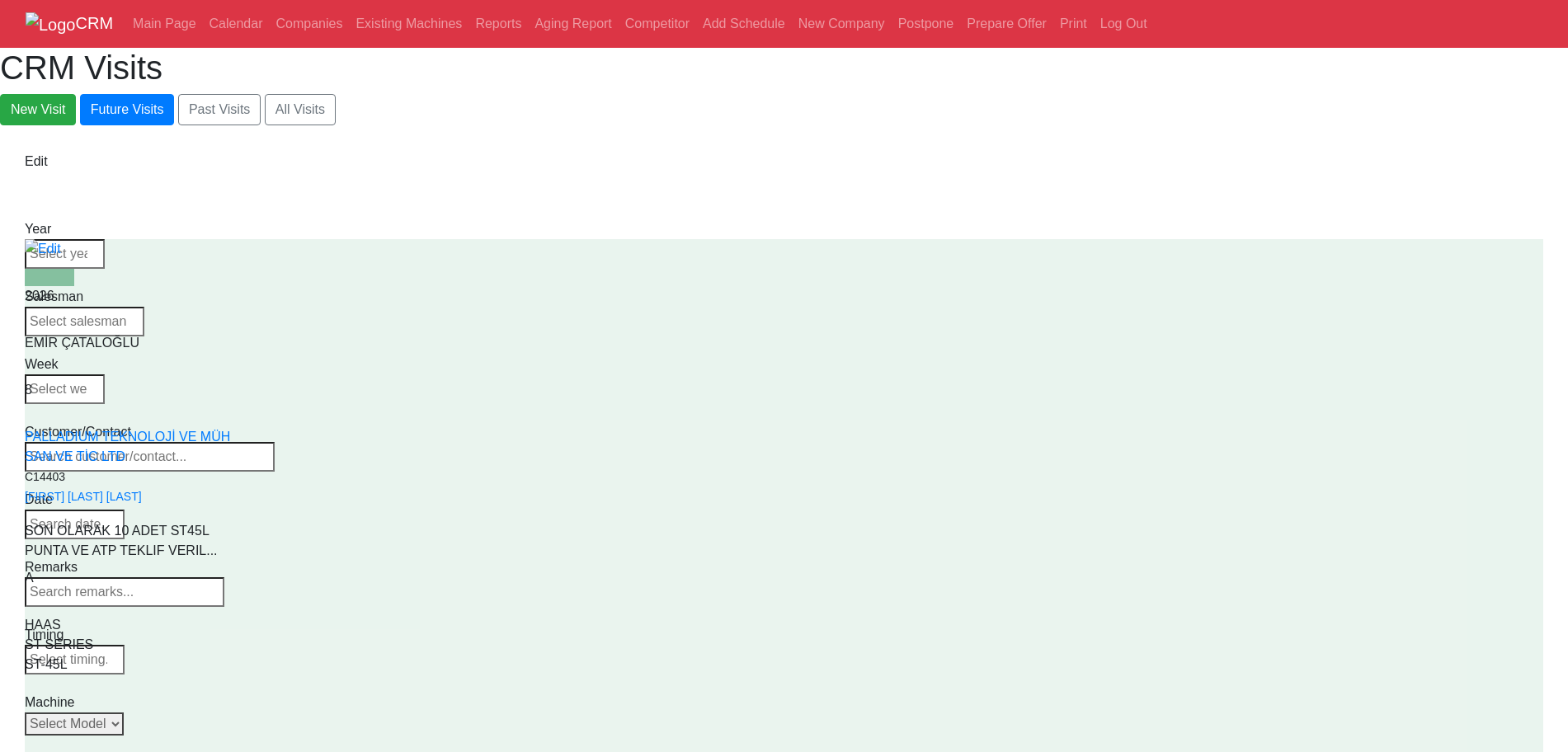 click on "Select Model All ST-10 ST-10L ST-10LY ST-10Y ST-15 ST-15L ST-15LY ST-15Y ST-20 ST-20L ST-20LY ST-20Y ST-25 ST-25L ST-25LY ST-25Y ST-28 ST-28L ST-28LY ST-28Y ST-30 ST-30L ST-30LY ST-30Y ST-35 ST-35L ST-35LY ST-35Y ST-40 ST-40L ST-45 ST-45L ST-55 ST-40S ST-45S ST-45SY" at bounding box center (74, 724) 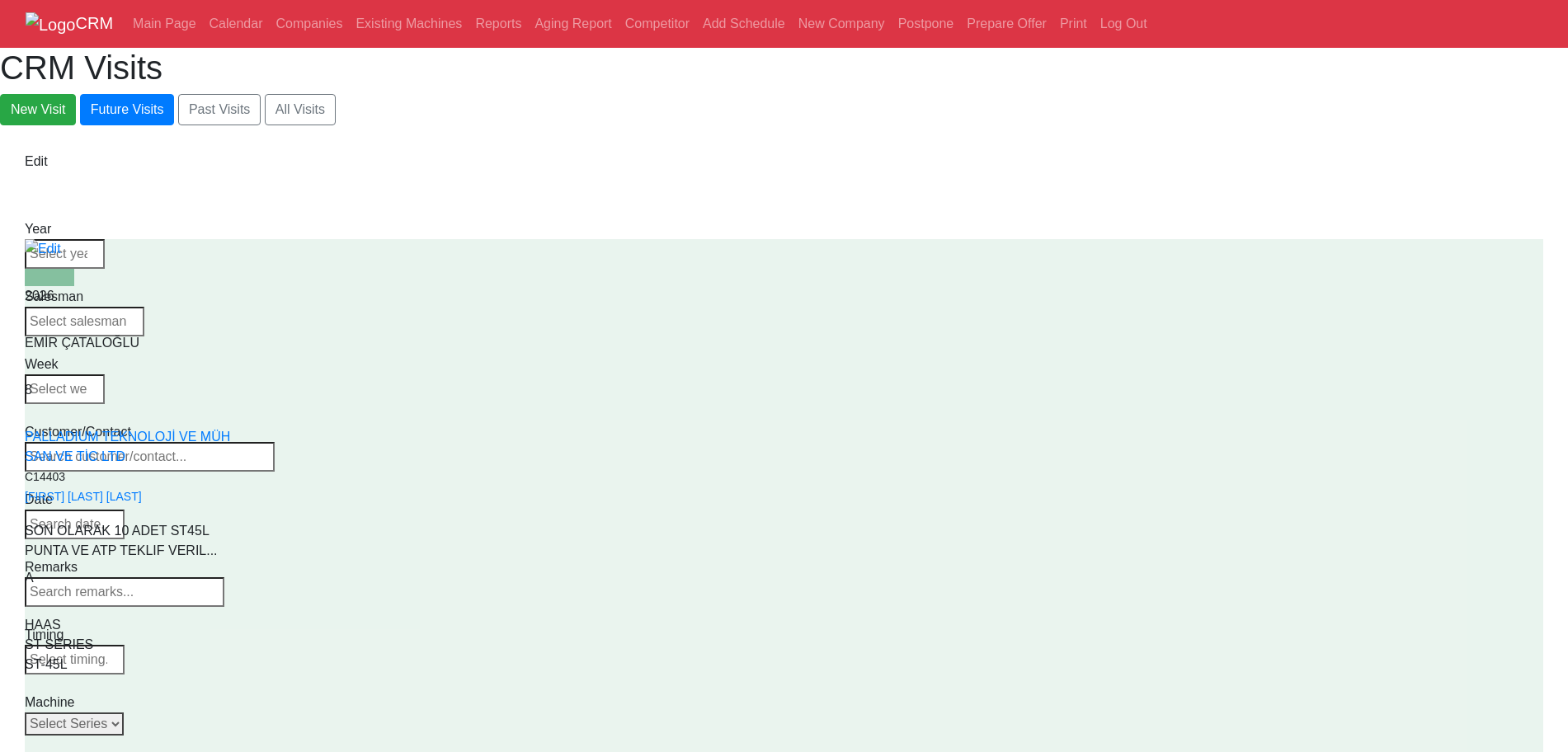 click on "Select Series All VF SERIES ST SERIES UMC EC SERIES ADDITIONAL TM SERIES MINI SERIES VM SERIES VC SERIES GM SERIES VR SERIES GR SERIES VS SERIES DC SERIES TL SERIES DS SERIES CL SERIES PARTS DT SERIES" at bounding box center [74, 724] 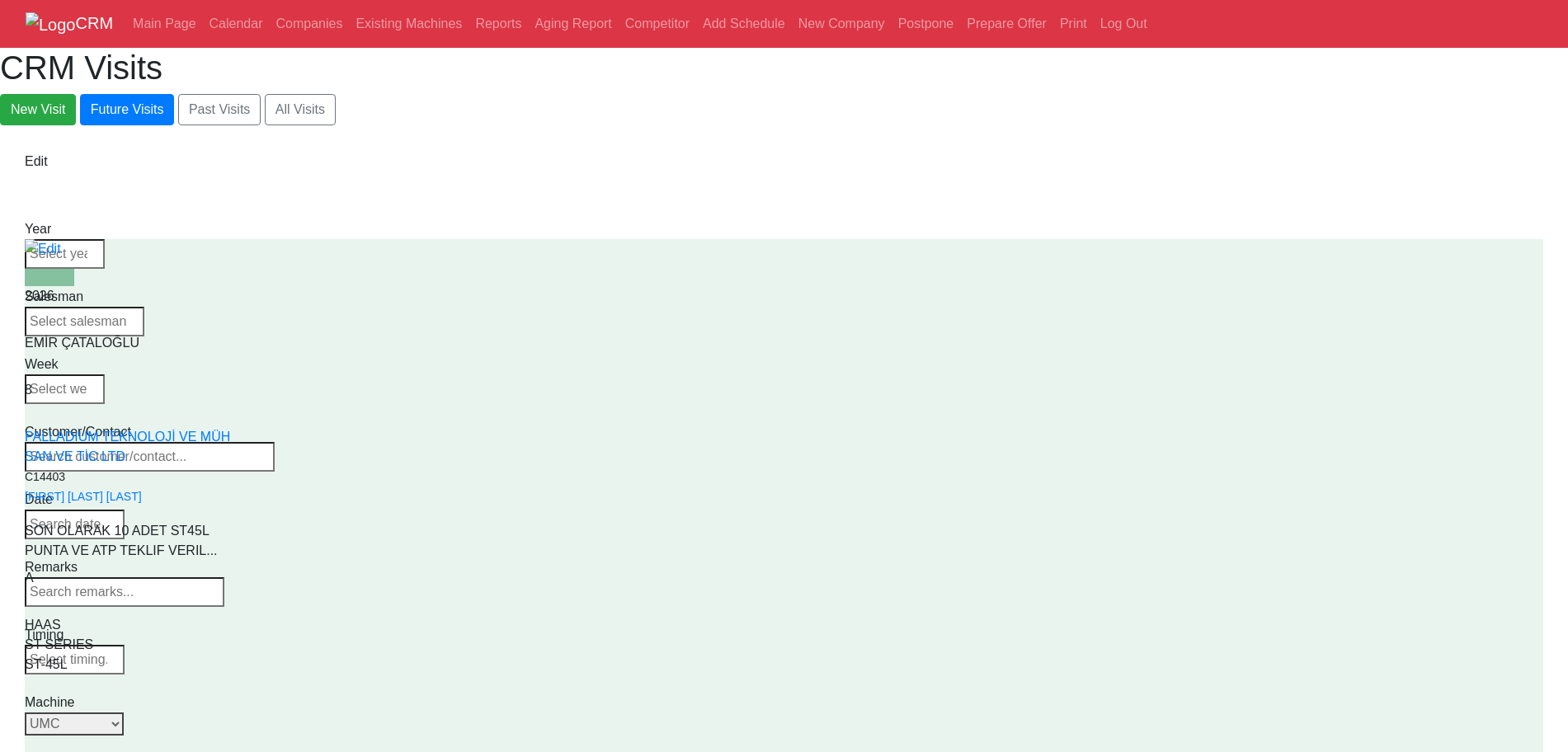 click on "Select Series All VF SERIES ST SERIES UMC EC SERIES ADDITIONAL TM SERIES MINI SERIES VM SERIES VC SERIES GM SERIES VR SERIES GR SERIES VS SERIES DC SERIES TL SERIES DS SERIES CL SERIES PARTS DT SERIES" at bounding box center [74, 724] 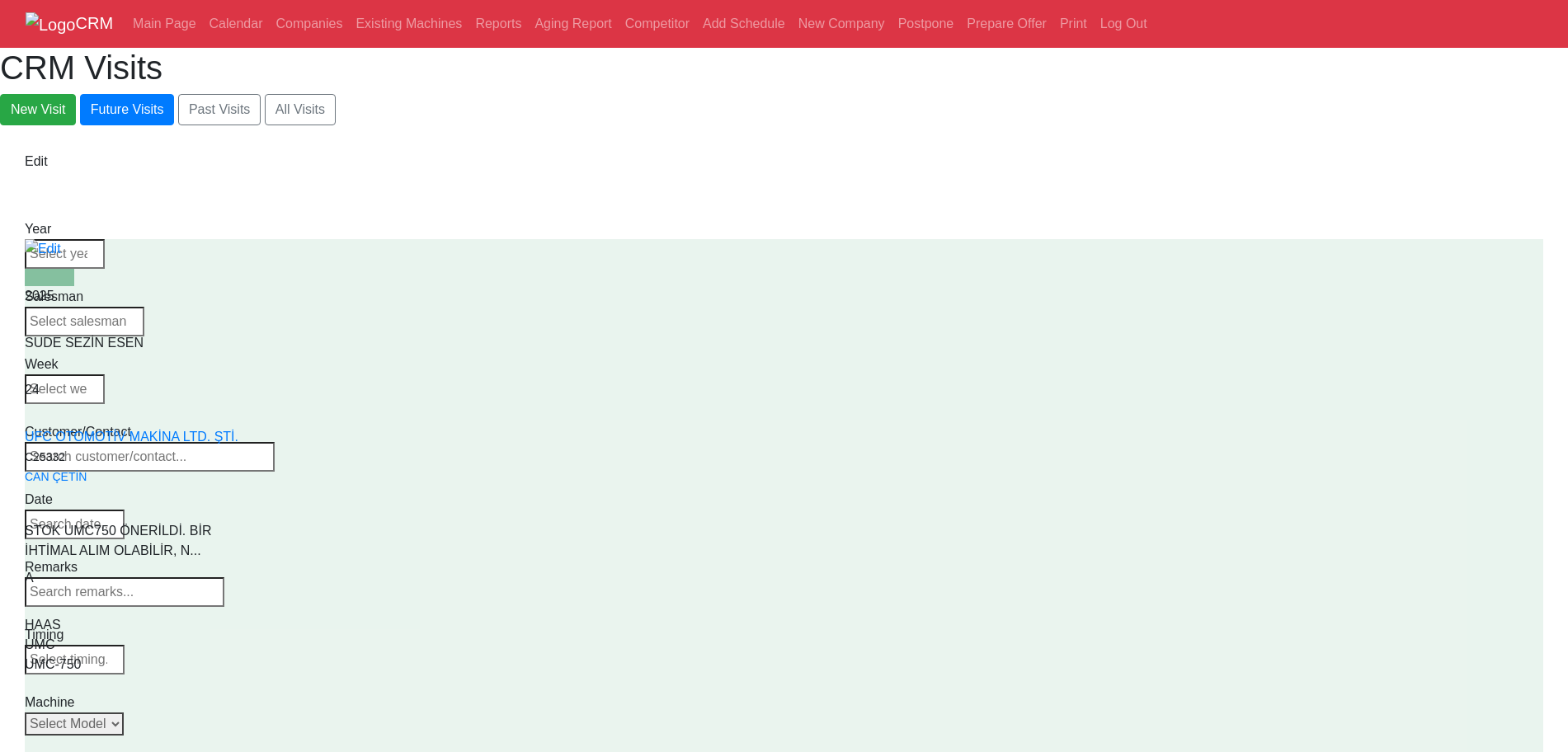 click on "Select Model All UMC-1000 UMC-1000-P UMC-1000SS UMC-1000SS-P UMC-1250 UMC-1250SS UMC-1500-DUO UMC-1500SS-DUO UMC-350HD-EDU UMC-500 UMC-500SS UMC-750 UMC-750SS UMC-400 UMC-400SS" at bounding box center [74, 724] 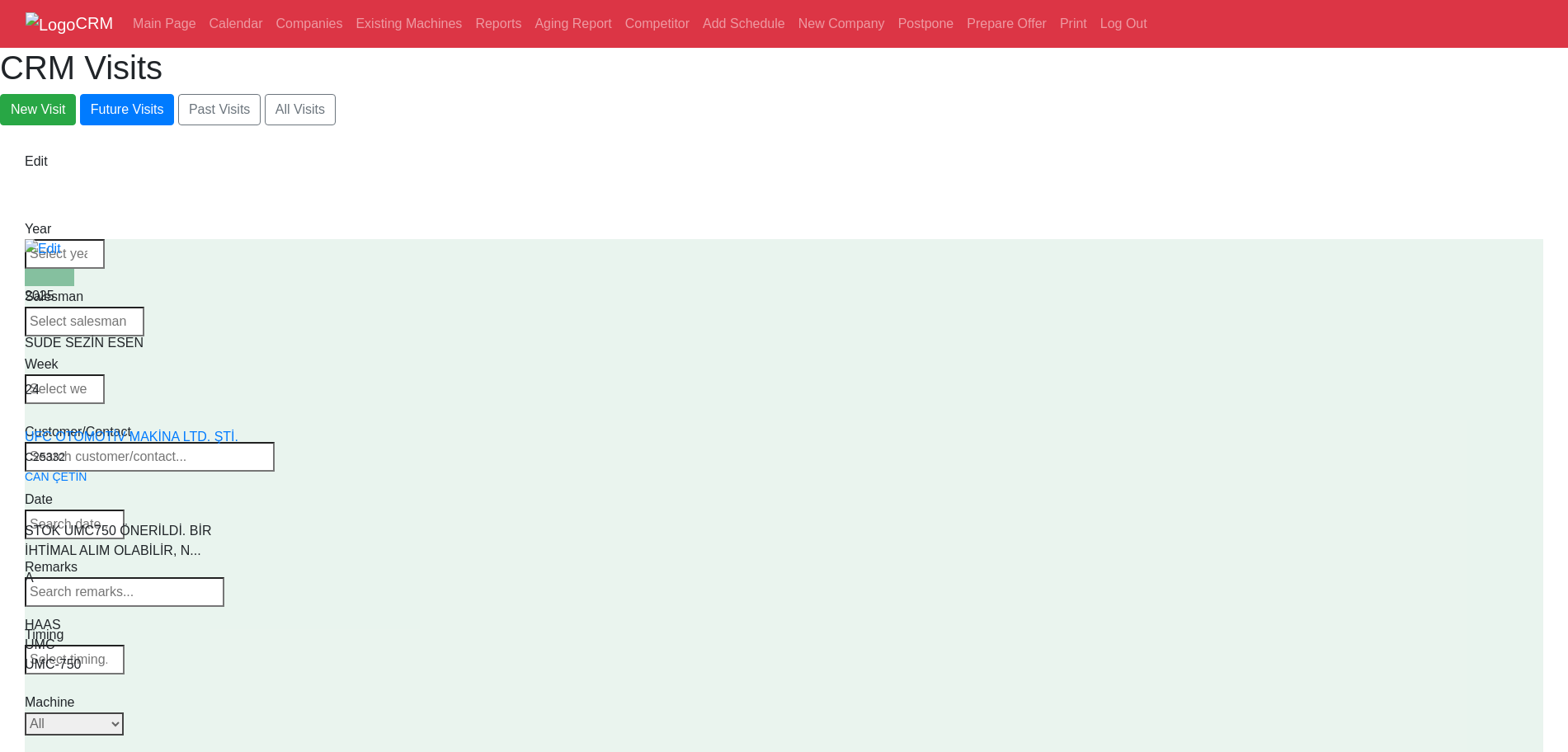 click on "Select Model All UMC-1000 UMC-1000-P UMC-1000SS UMC-1000SS-P UMC-1250 UMC-1250SS UMC-1500-DUO UMC-1500SS-DUO UMC-350HD-EDU UMC-500 UMC-500SS UMC-750 UMC-750SS UMC-400 UMC-400SS" at bounding box center (74, 724) 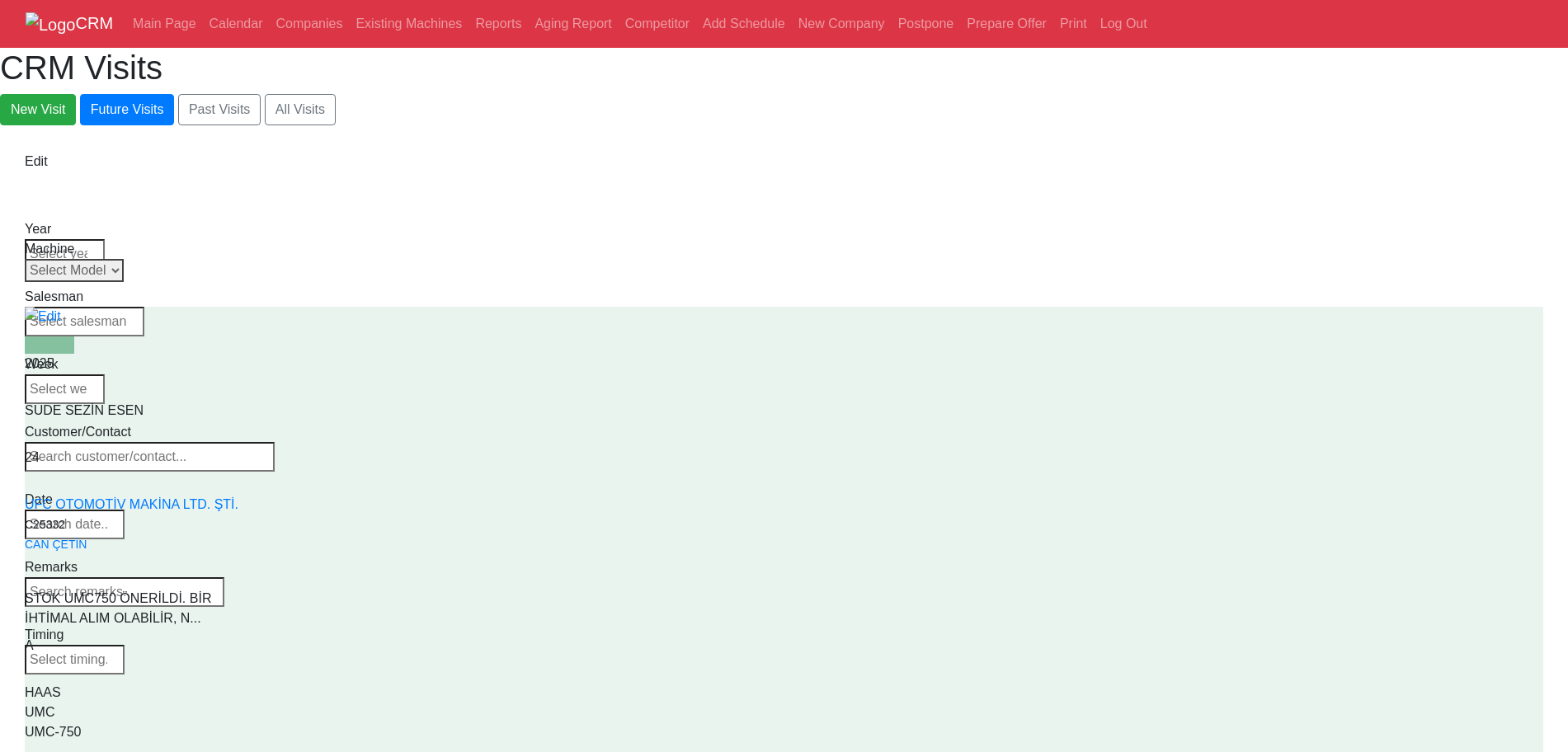 drag, startPoint x: 1039, startPoint y: 249, endPoint x: 1036, endPoint y: 263, distance: 14.317821 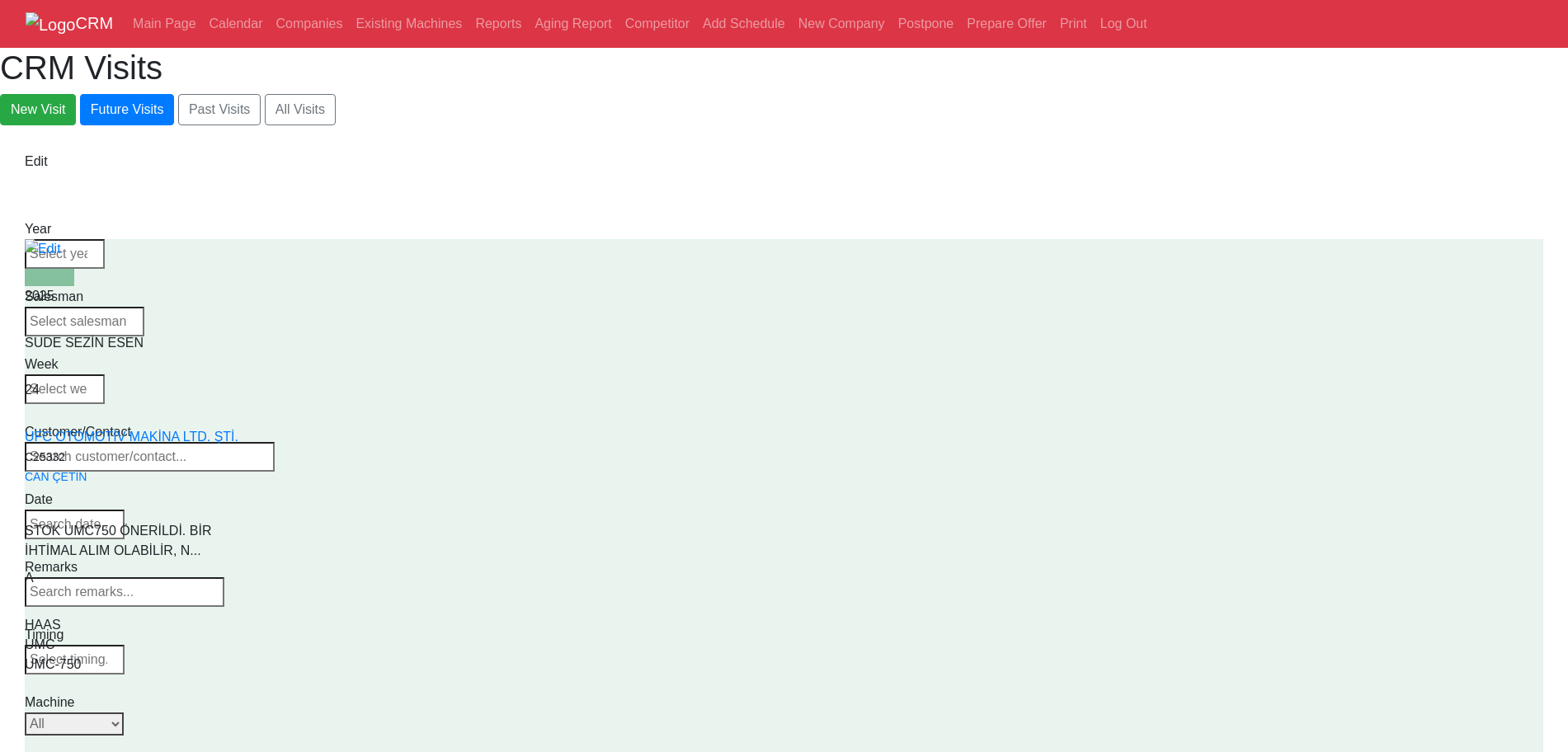click on "Select Model All UMC-1000 UMC-1000-P UMC-1000SS UMC-1000SS-P UMC-1250 UMC-1250SS UMC-1500-DUO UMC-1500SS-DUO UMC-350HD-EDU UMC-500 UMC-500SS UMC-750 UMC-750SS UMC-400 UMC-400SS" at bounding box center (74, 724) 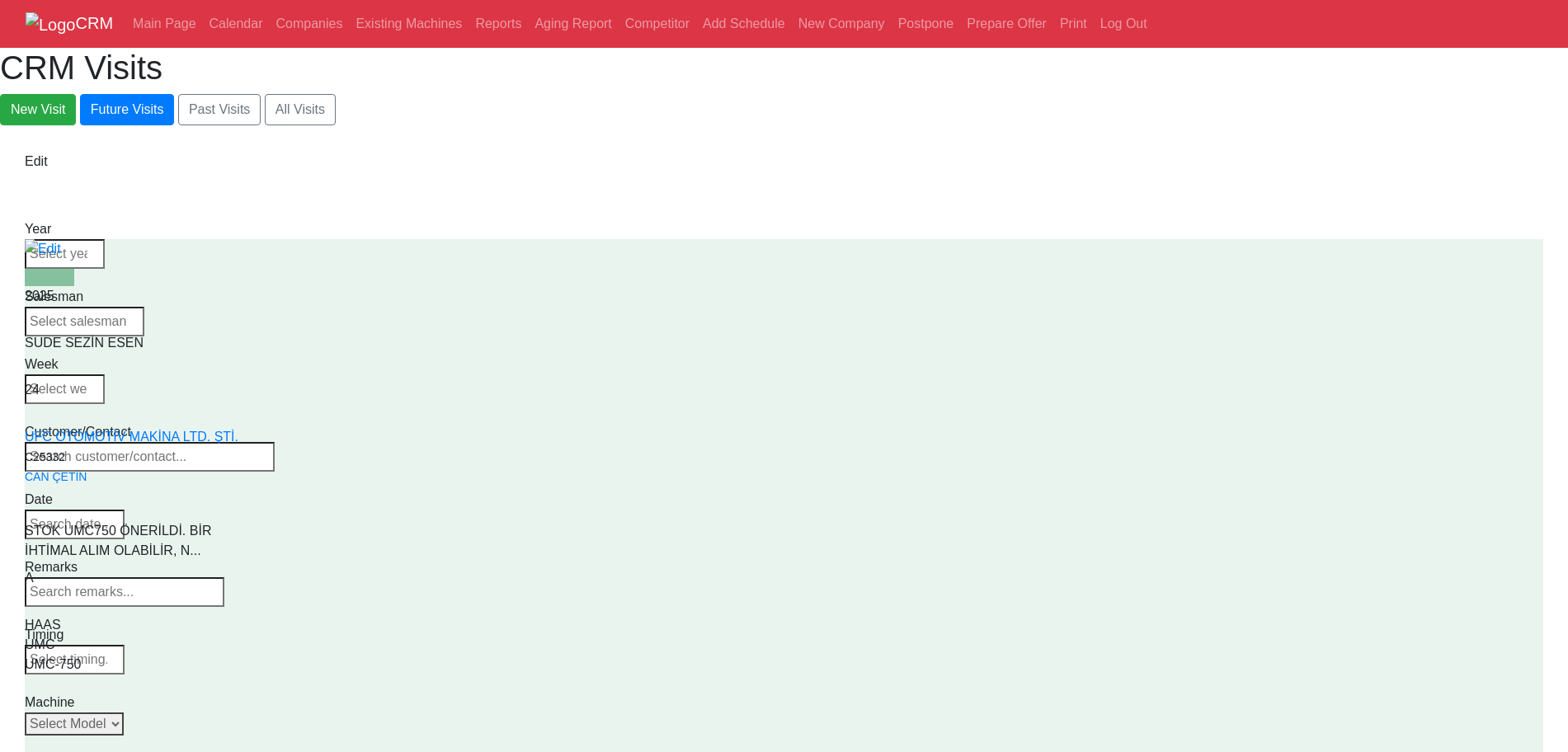 click on "Select Model All UMC-1000 UMC-1000-P UMC-1000SS UMC-1000SS-P UMC-1250 UMC-1250SS UMC-1500-DUO UMC-1500SS-DUO UMC-350HD-EDU UMC-500 UMC-500SS UMC-750 UMC-750SS UMC-400 UMC-400SS" at bounding box center (74, 724) 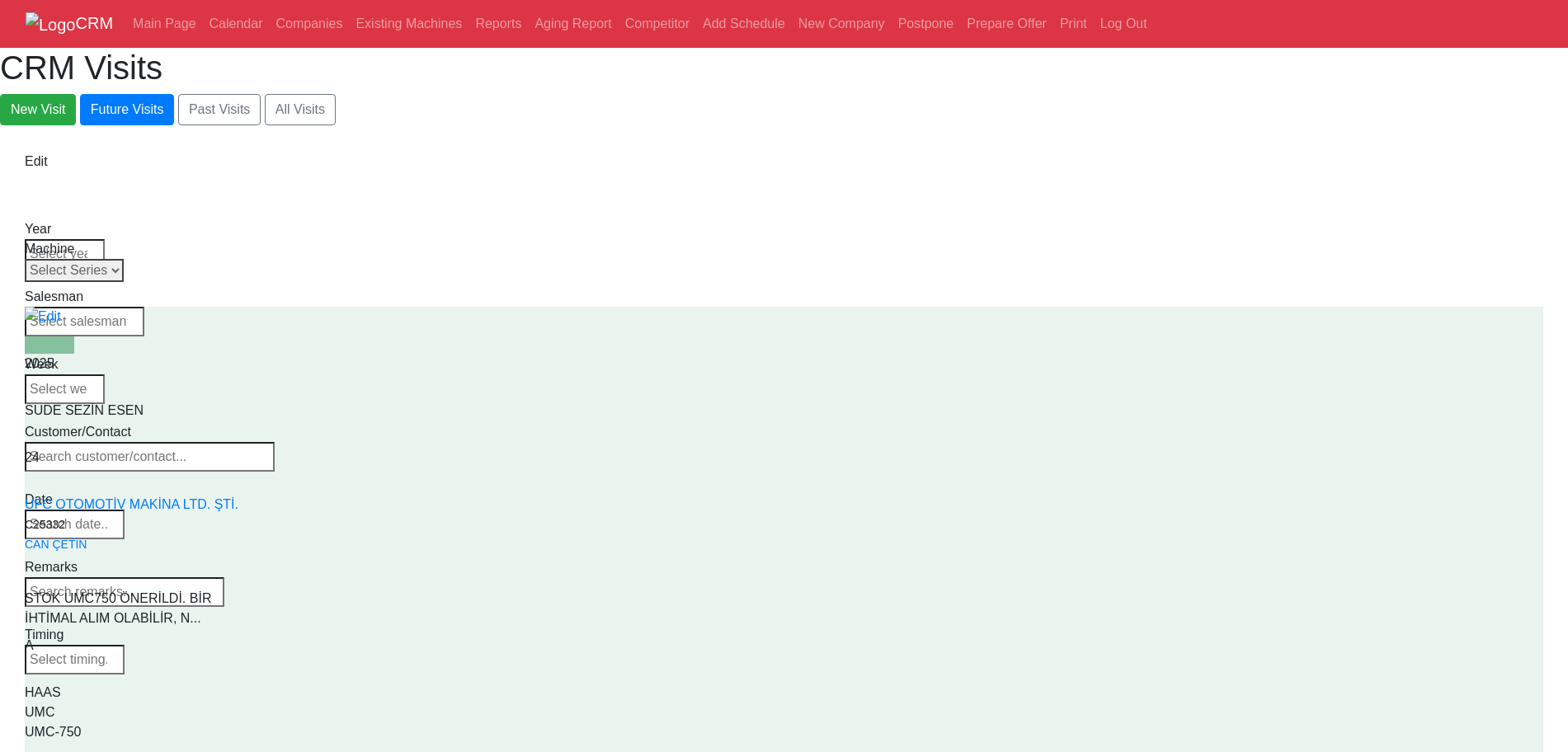 drag, startPoint x: 1038, startPoint y: 256, endPoint x: 1033, endPoint y: 270, distance: 14.866069 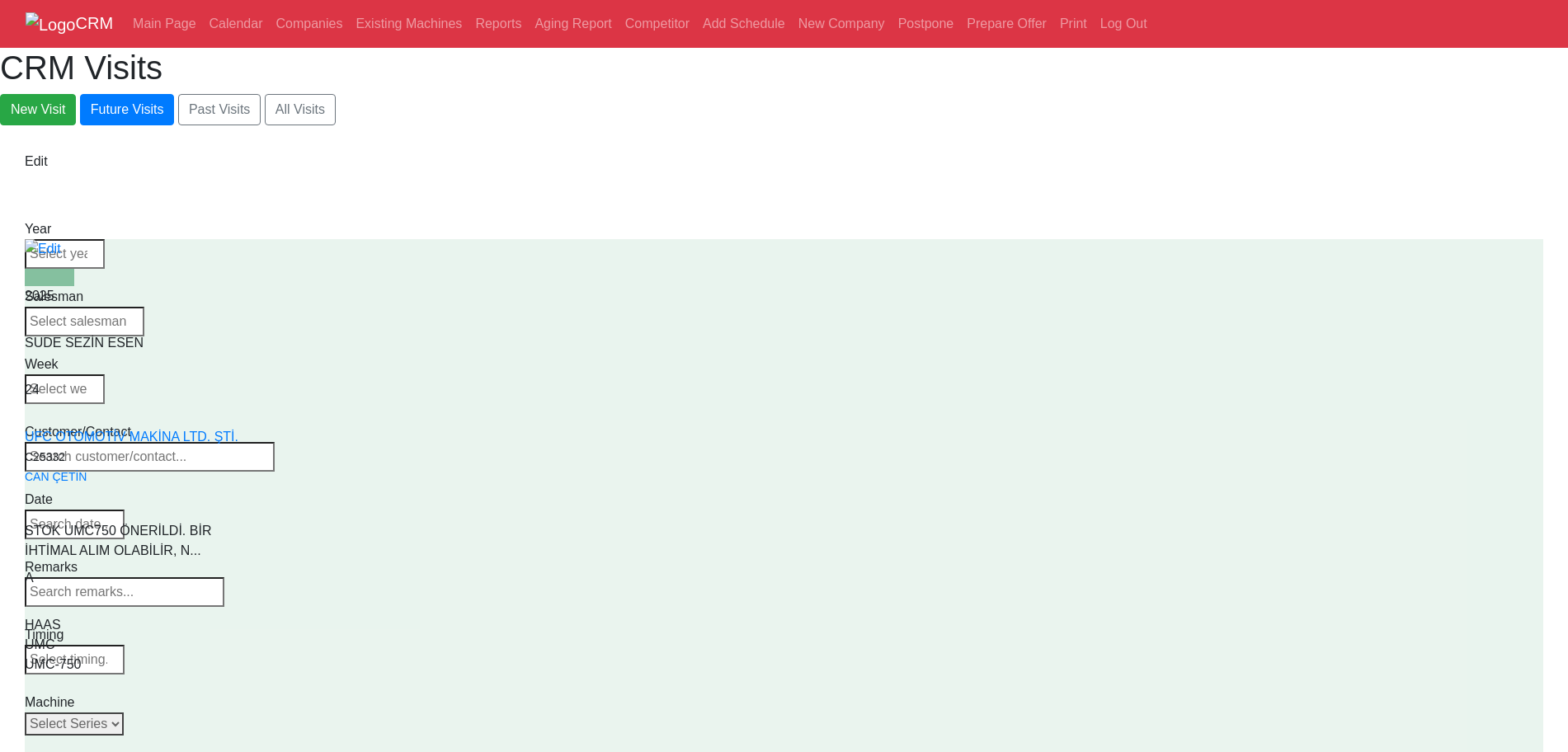 click on "Select Series All VF SERIES ST SERIES UMC EC SERIES ADDITIONAL TM SERIES MINI SERIES VM SERIES VC SERIES GM SERIES VR SERIES GR SERIES VS SERIES DC SERIES TL SERIES DS SERIES CL SERIES PARTS DT SERIES" at bounding box center [74, 724] 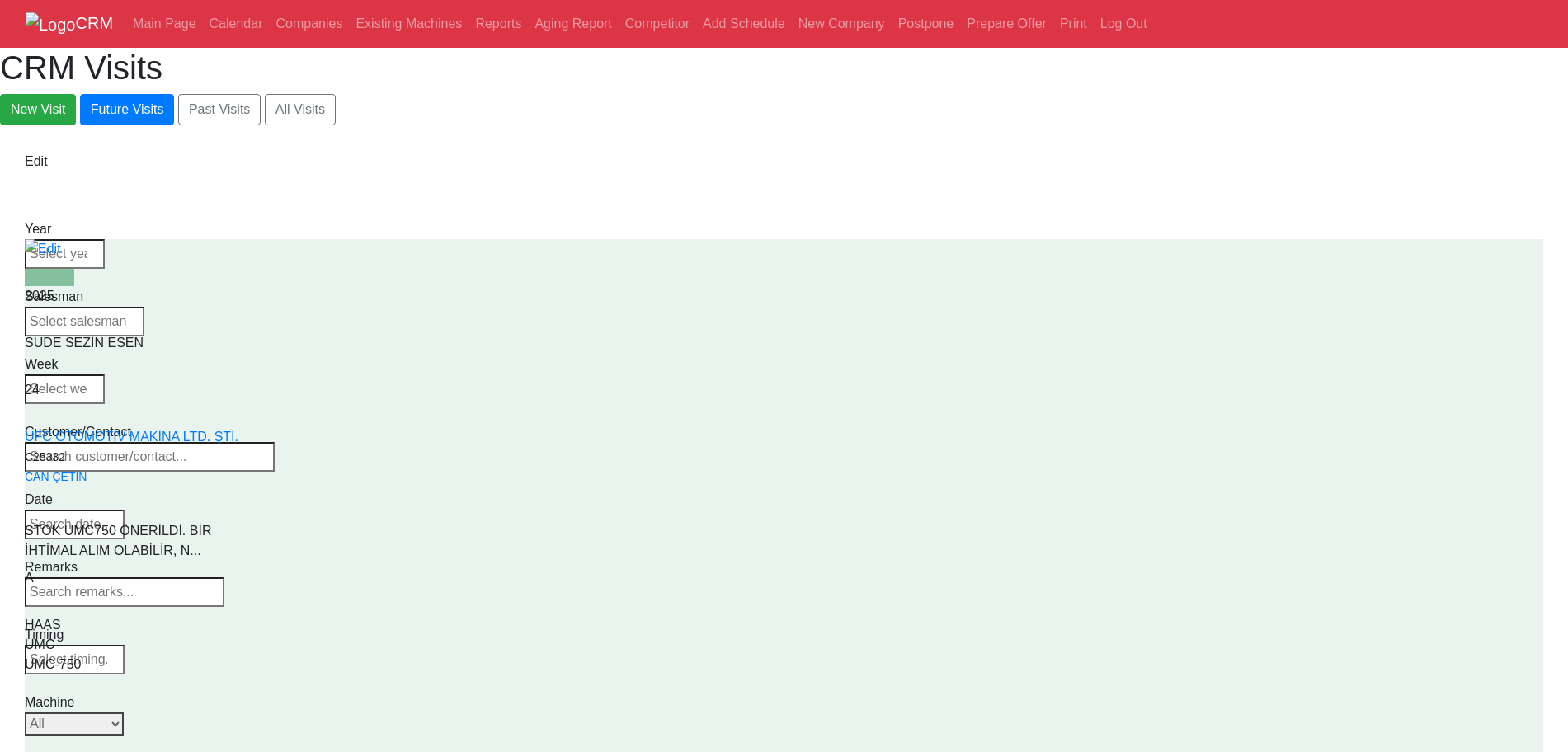 click on "Select Series All VF SERIES ST SERIES UMC EC SERIES ADDITIONAL TM SERIES MINI SERIES VM SERIES VC SERIES GM SERIES VR SERIES GR SERIES VS SERIES DC SERIES TL SERIES DS SERIES CL SERIES PARTS DT SERIES" at bounding box center (74, 724) 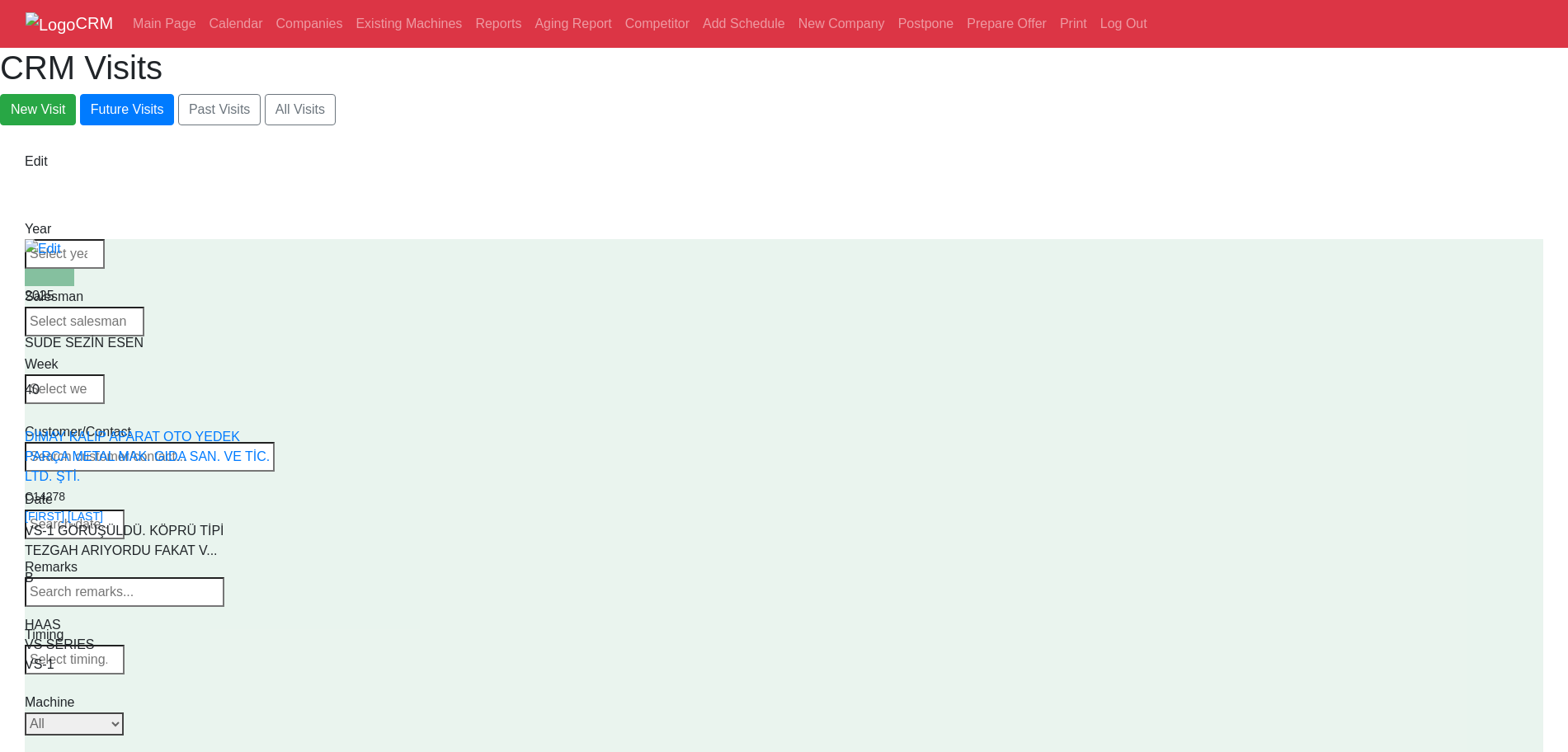 click on "Select Series All VF SERIES ST SERIES UMC EC SERIES ADDITIONAL TM SERIES MINI SERIES VM SERIES VC SERIES GM SERIES VR SERIES GR SERIES VS SERIES DC SERIES TL SERIES DS SERIES CL SERIES PARTS DT SERIES" at bounding box center (74, 724) 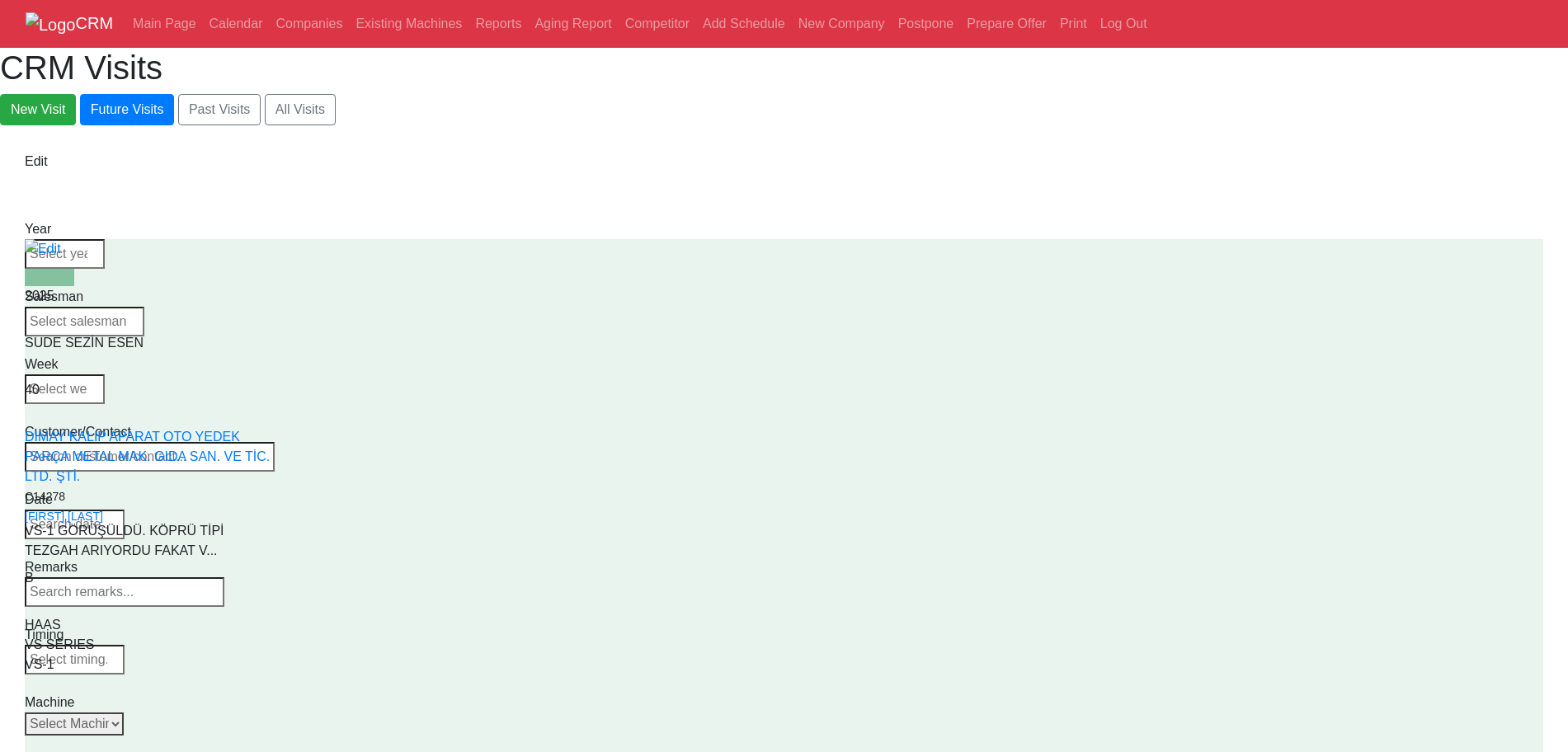 click on "Select Machine HAAS CANACA" at bounding box center [74, 724] 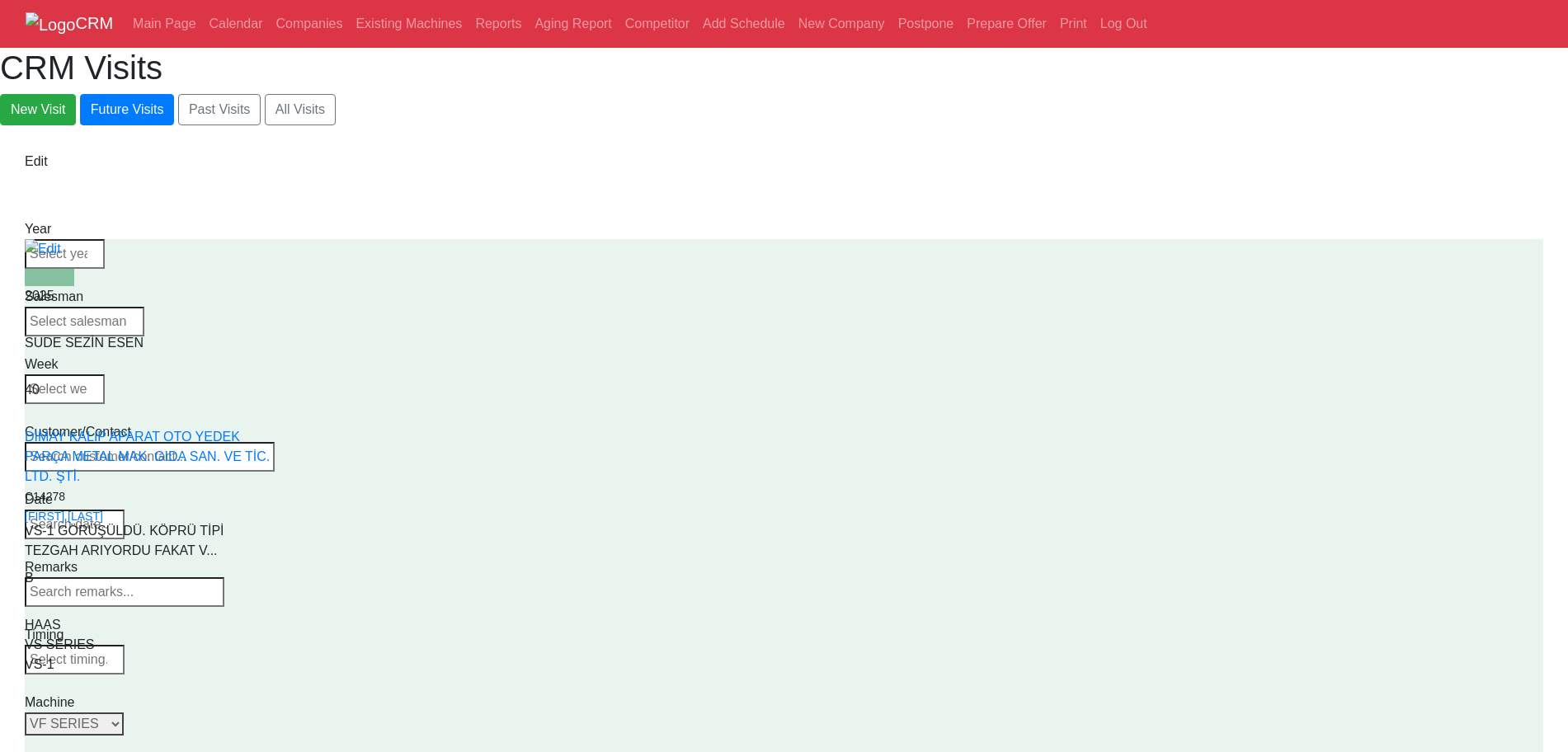 click on "Select Series All VF SERIES ST SERIES UMC EC SERIES ADDITIONAL TM SERIES MINI SERIES VM SERIES VC SERIES GM SERIES VR SERIES GR SERIES VS SERIES DC SERIES TL SERIES DS SERIES CL SERIES PARTS DT SERIES" at bounding box center (74, 724) 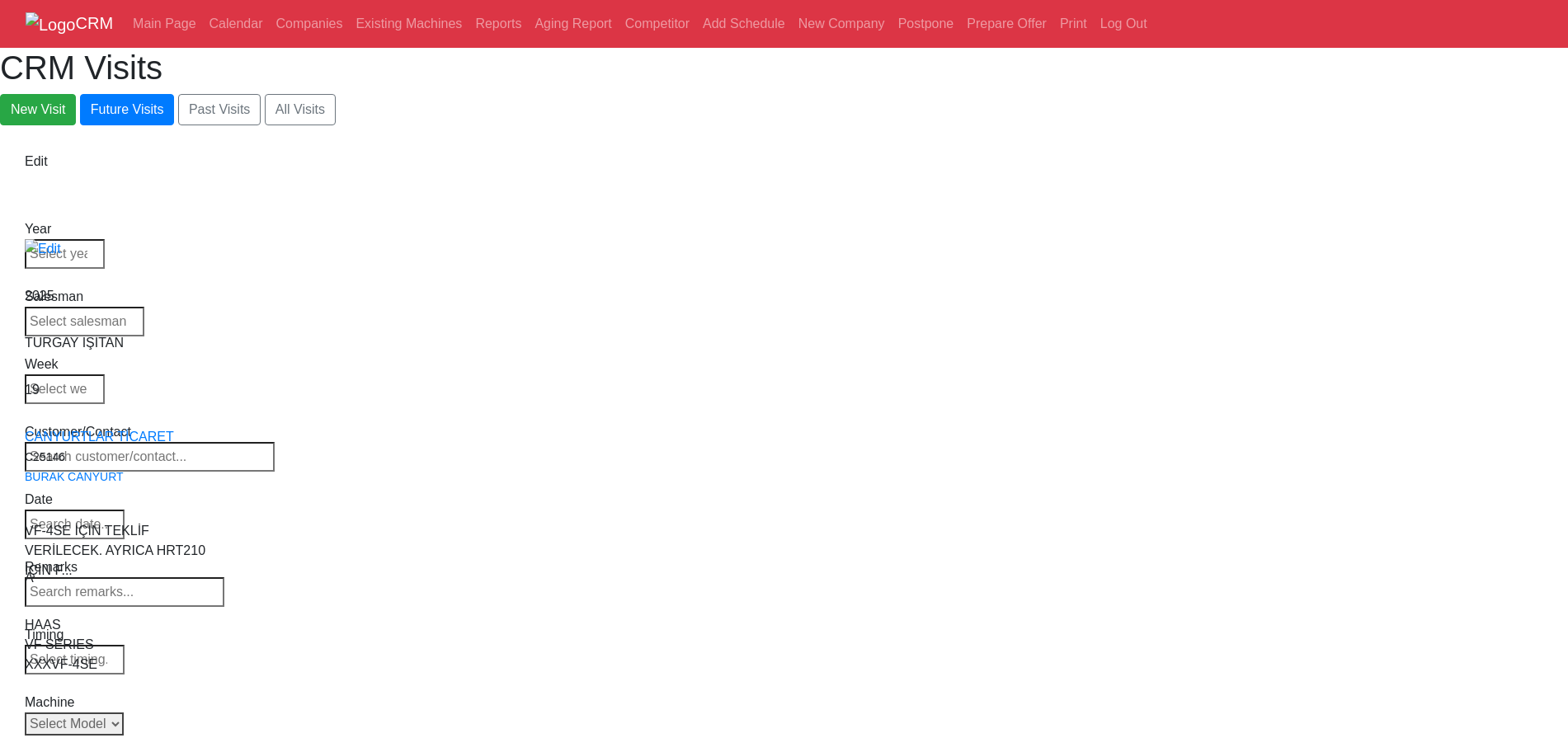 click on "Select Model All VF-1 VF-2 VF-2SS VF-2SSYT VF-2TR VF-2YT VF-3 VF-3SS VF-3SSYT VF-3YT VF-3YT/50 VF-4 VF-4SS VF-5/40 VF-5/40TR VF-5/40XT VF-5/50 VF-5/50TR VF-5/50XT VF-5SS VF-10/40 VF-10/50 VF-11/40 VF-11/50 VF-12/40 VF-12/50 VF-14/40 VF-14/50 VF-6/40 VF-6/40TR VF-6/50 VF-6/50TR VF-6SS VF-7/40 VF-7/50 VF-8/40 VF-8/50 VF-9/40 VF-9/50" at bounding box center [74, 724] 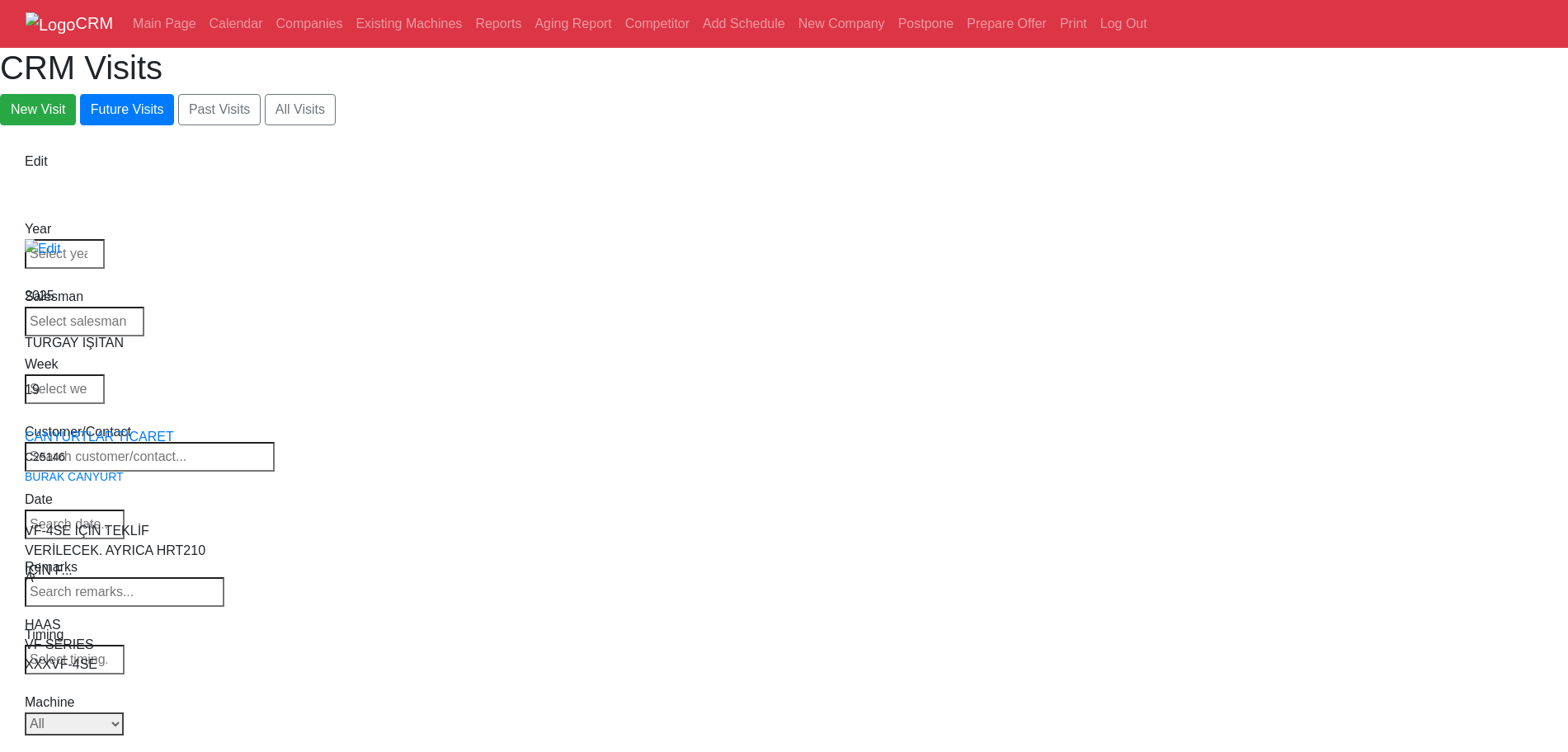 click on "Select Model All VF-1 VF-2 VF-2SS VF-2SSYT VF-2TR VF-2YT VF-3 VF-3SS VF-3SSYT VF-3YT VF-3YT/50 VF-4 VF-4SS VF-5/40 VF-5/40TR VF-5/40XT VF-5/50 VF-5/50TR VF-5/50XT VF-5SS VF-10/40 VF-10/50 VF-11/40 VF-11/50 VF-12/40 VF-12/50 VF-14/40 VF-14/50 VF-6/40 VF-6/40TR VF-6/50 VF-6/50TR VF-6SS VF-7/40 VF-7/50 VF-8/40 VF-8/50 VF-9/40 VF-9/50" at bounding box center (74, 724) 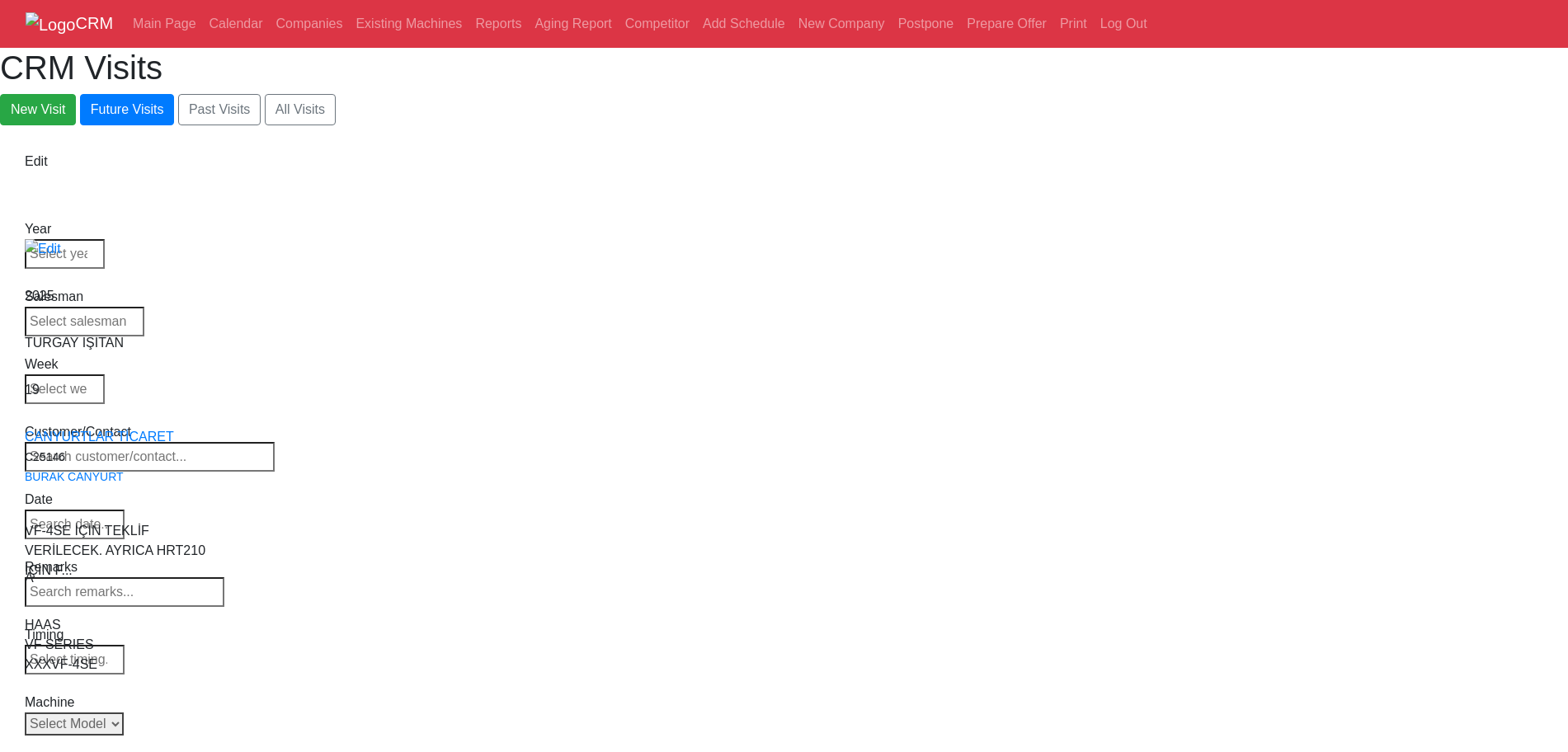 click on "Select Model All VF-1 VF-2 VF-2SS VF-2SSYT VF-2TR VF-2YT VF-3 VF-3SS VF-3SSYT VF-3YT VF-3YT/50 VF-4 VF-4SS VF-5/40 VF-5/40TR VF-5/40XT VF-5/50 VF-5/50TR VF-5/50XT VF-5SS VF-10/40 VF-10/50 VF-11/40 VF-11/50 VF-12/40 VF-12/50 VF-14/40 VF-14/50 VF-6/40 VF-6/40TR VF-6/50 VF-6/50TR VF-6SS VF-7/40 VF-7/50 VF-8/40 VF-8/50 VF-9/40 VF-9/50" at bounding box center [74, 724] 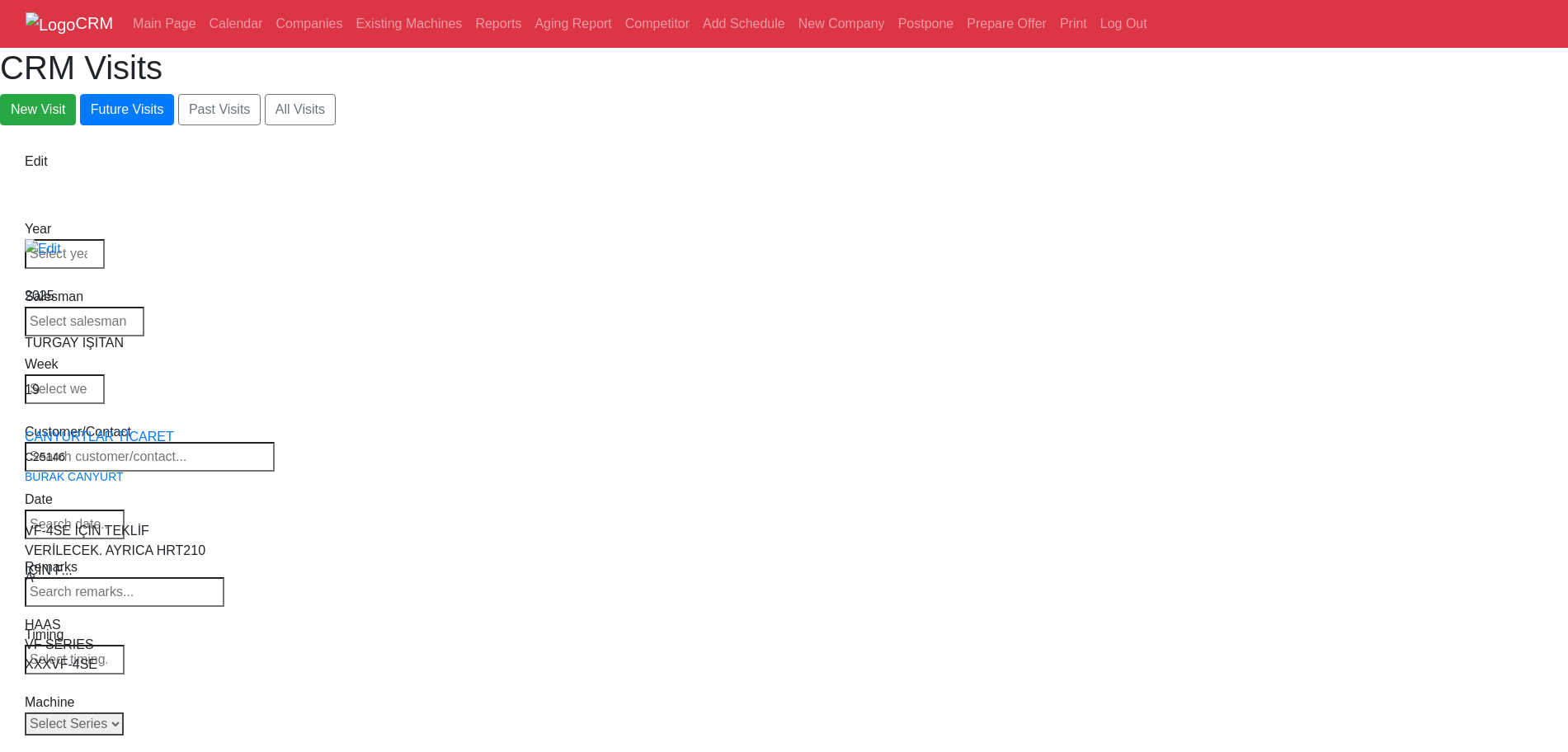click on "Select Series All VF SERIES ST SERIES UMC EC SERIES ADDITIONAL TM SERIES MINI SERIES VM SERIES VC SERIES GM SERIES VR SERIES GR SERIES VS SERIES DC SERIES TL SERIES DS SERIES CL SERIES PARTS DT SERIES" at bounding box center (74, 724) 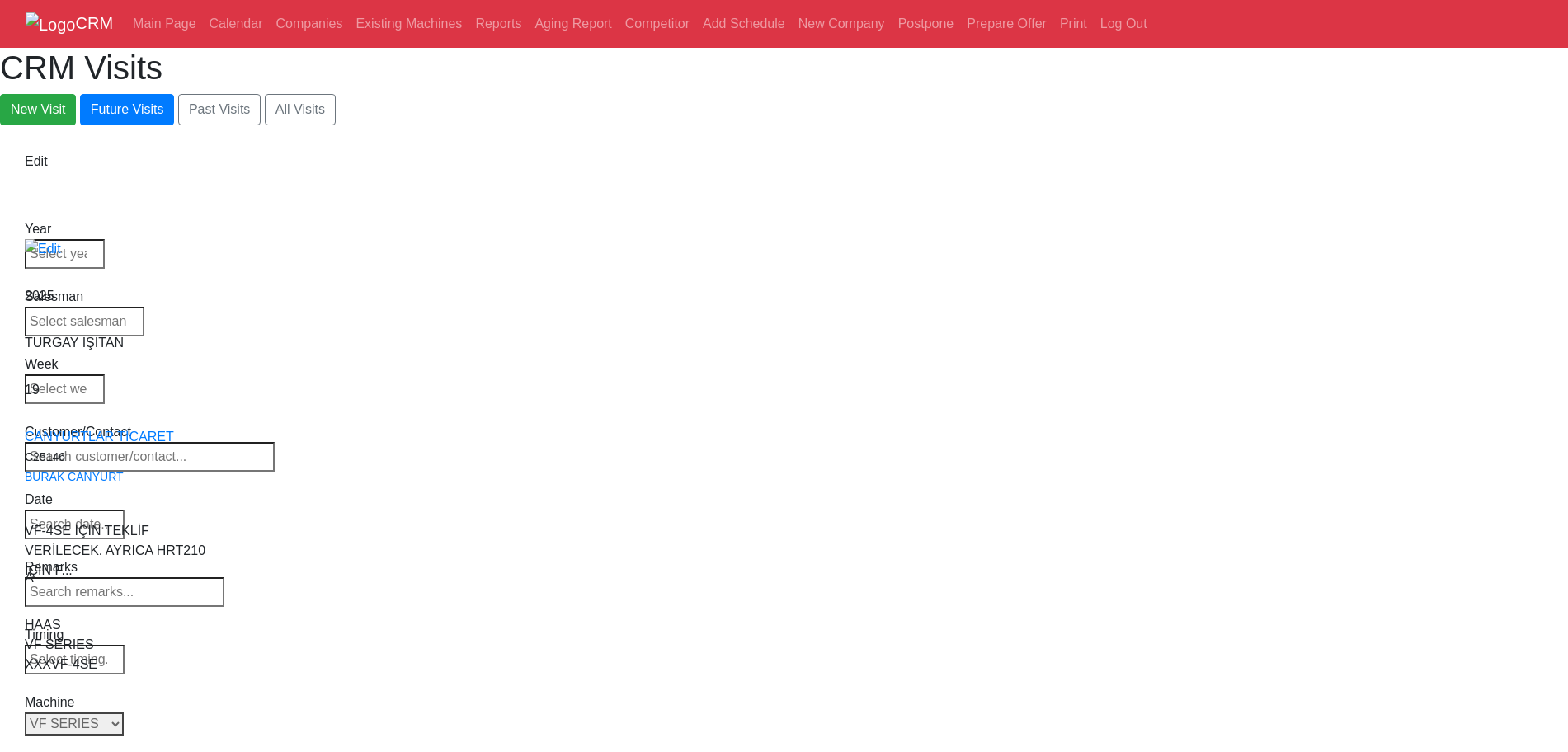 click on "Select Series All VF SERIES ST SERIES UMC EC SERIES ADDITIONAL TM SERIES MINI SERIES VM SERIES VC SERIES GM SERIES VR SERIES GR SERIES VS SERIES DC SERIES TL SERIES DS SERIES CL SERIES PARTS DT SERIES" at bounding box center [74, 724] 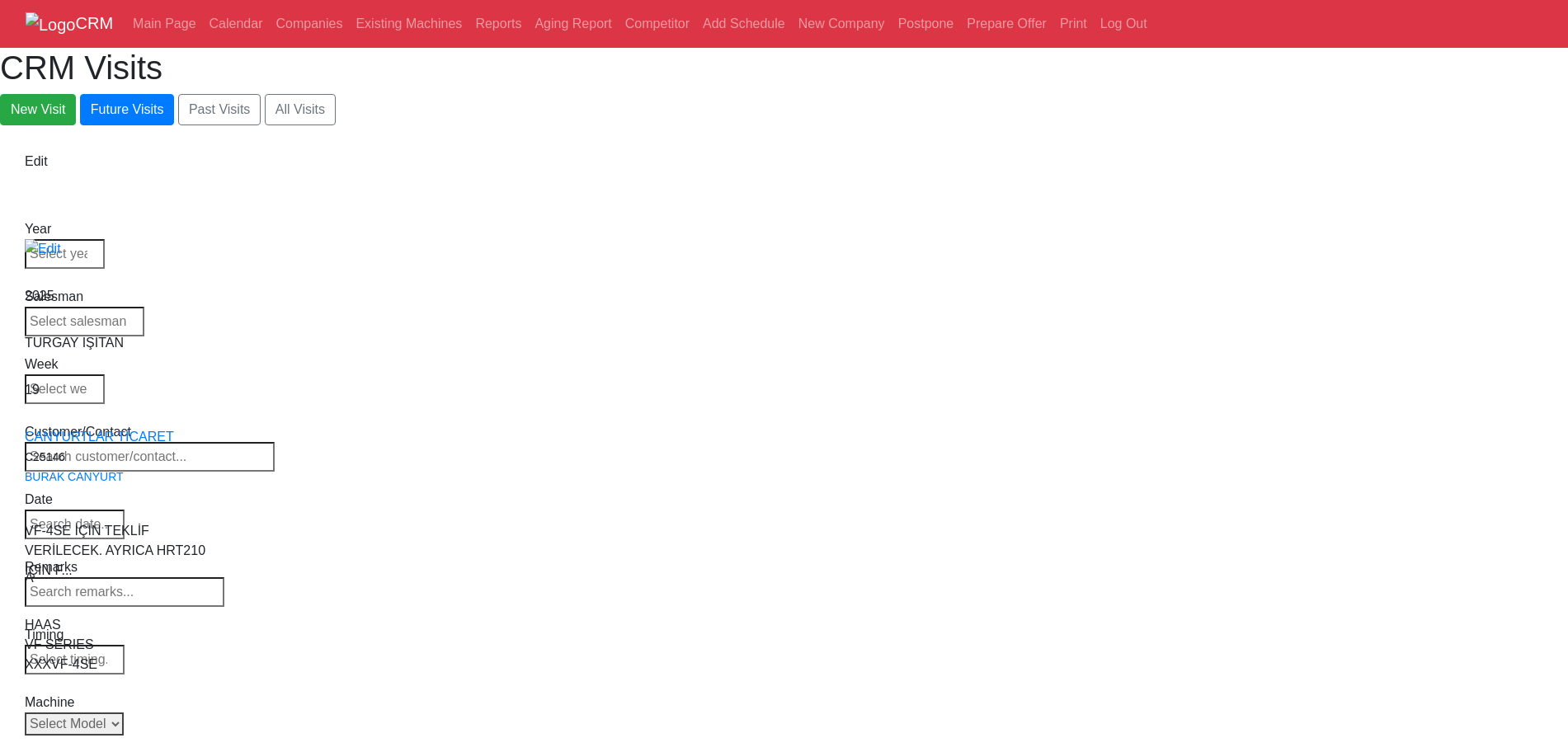 click on "Select Model All VF-1 VF-2 VF-2SS VF-2SSYT VF-2TR VF-2YT VF-3 VF-3SS VF-3SSYT VF-3YT VF-3YT/50 VF-4 VF-4SS VF-5/40 VF-5/40TR VF-5/40XT VF-5/50 VF-5/50TR VF-5/50XT VF-5SS VF-10/40 VF-10/50 VF-11/40 VF-11/50 VF-12/40 VF-12/50 VF-14/40 VF-14/50 VF-6/40 VF-6/40TR VF-6/50 VF-6/50TR VF-6SS VF-7/40 VF-7/50 VF-8/40 VF-8/50 VF-9/40 VF-9/50" at bounding box center (74, 724) 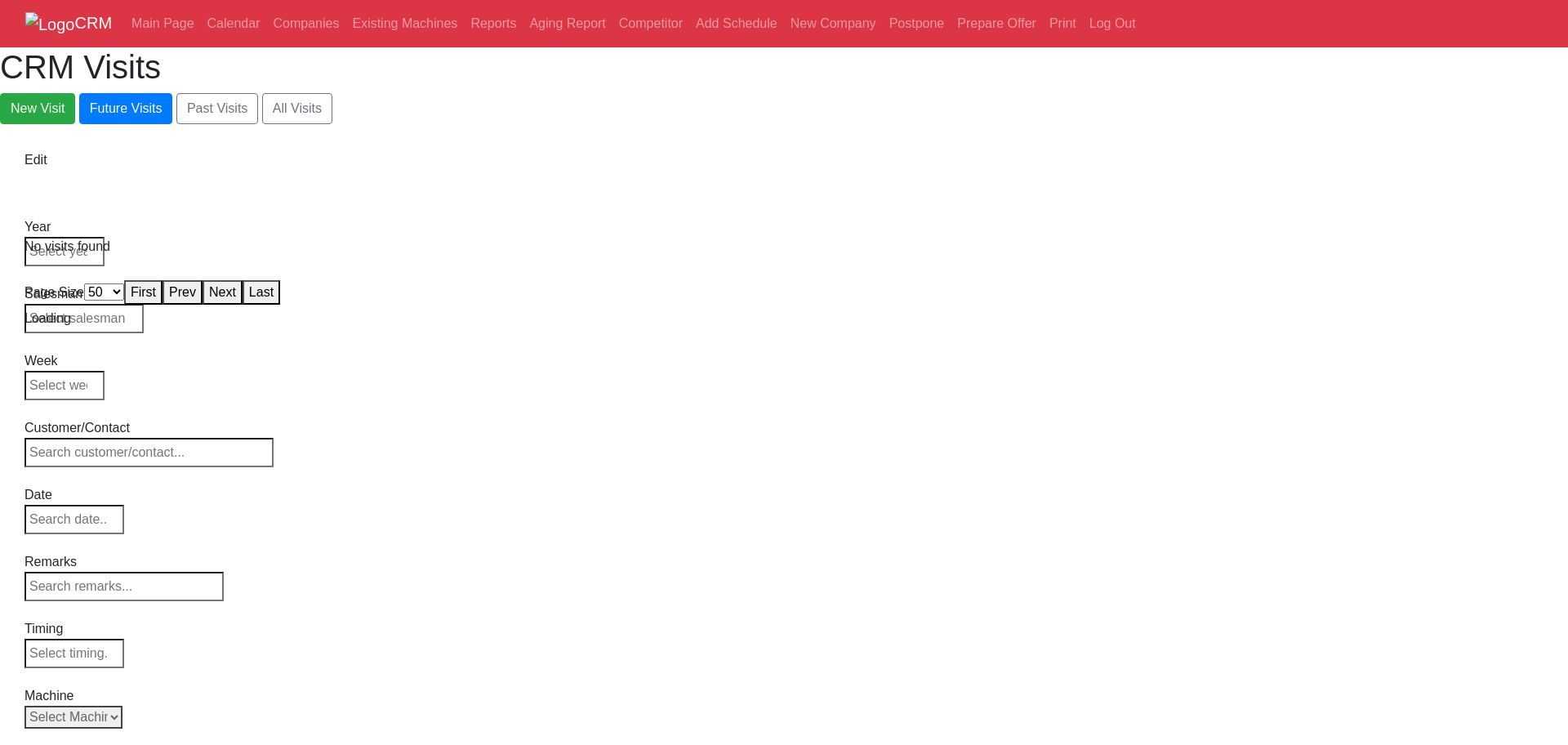 select on "50" 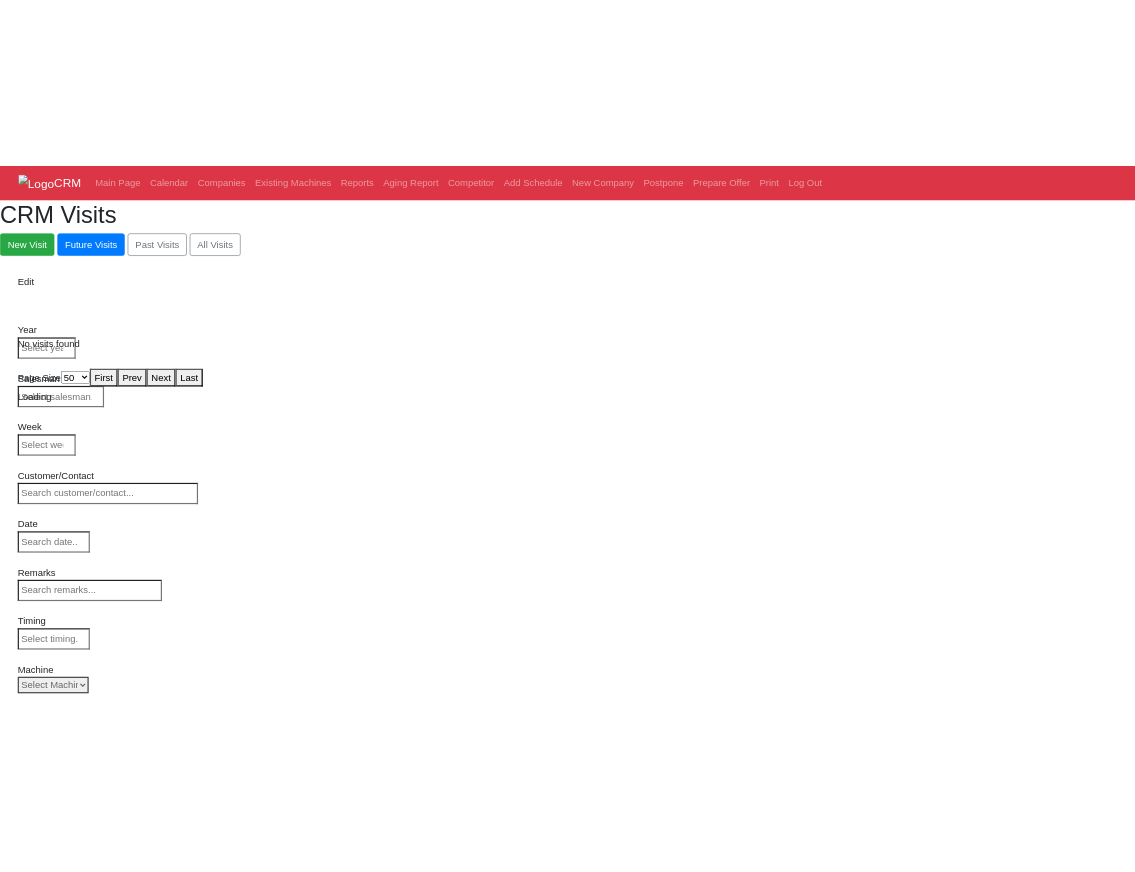 scroll, scrollTop: 0, scrollLeft: 0, axis: both 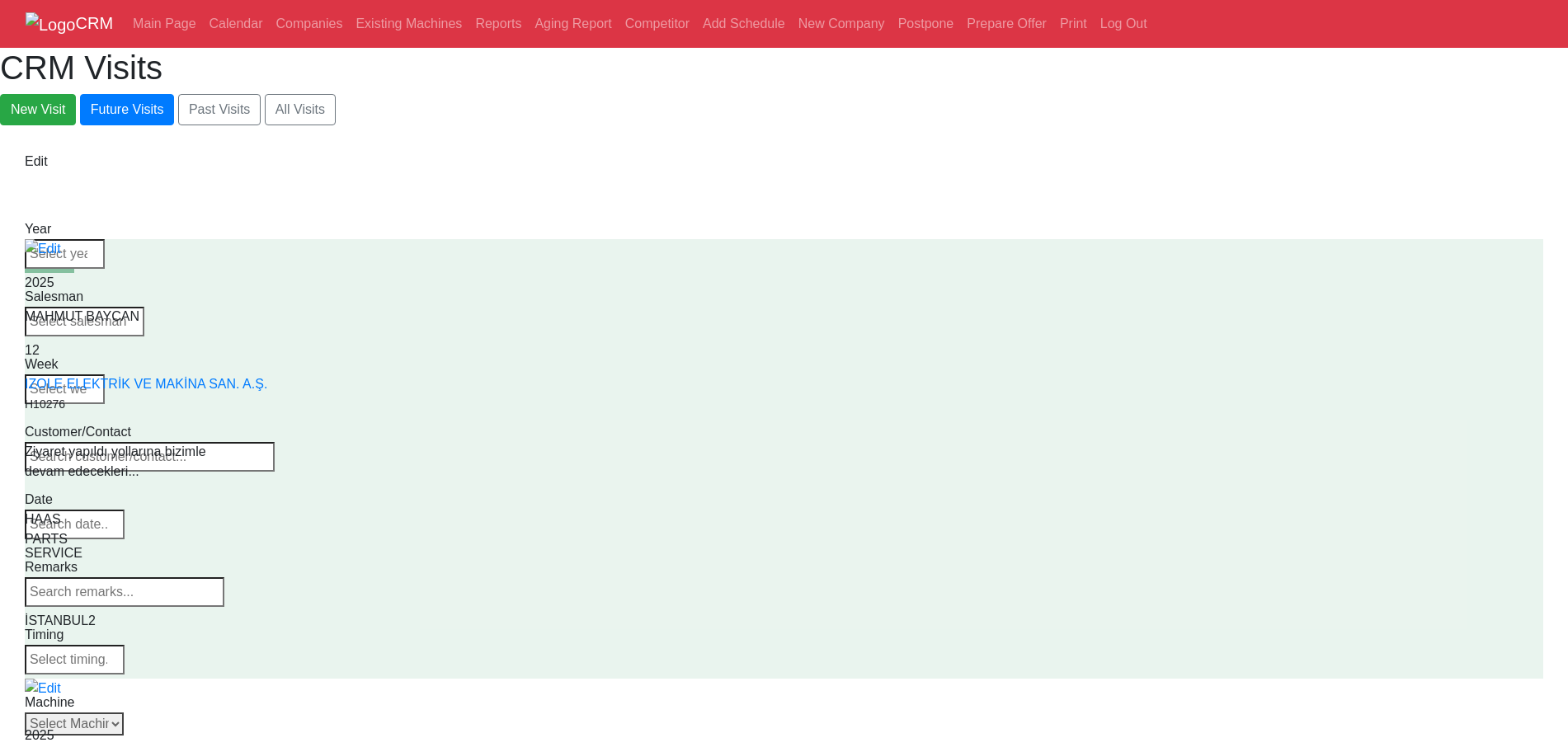 click on "Select Machine HAAS CANACA" at bounding box center (74, 724) 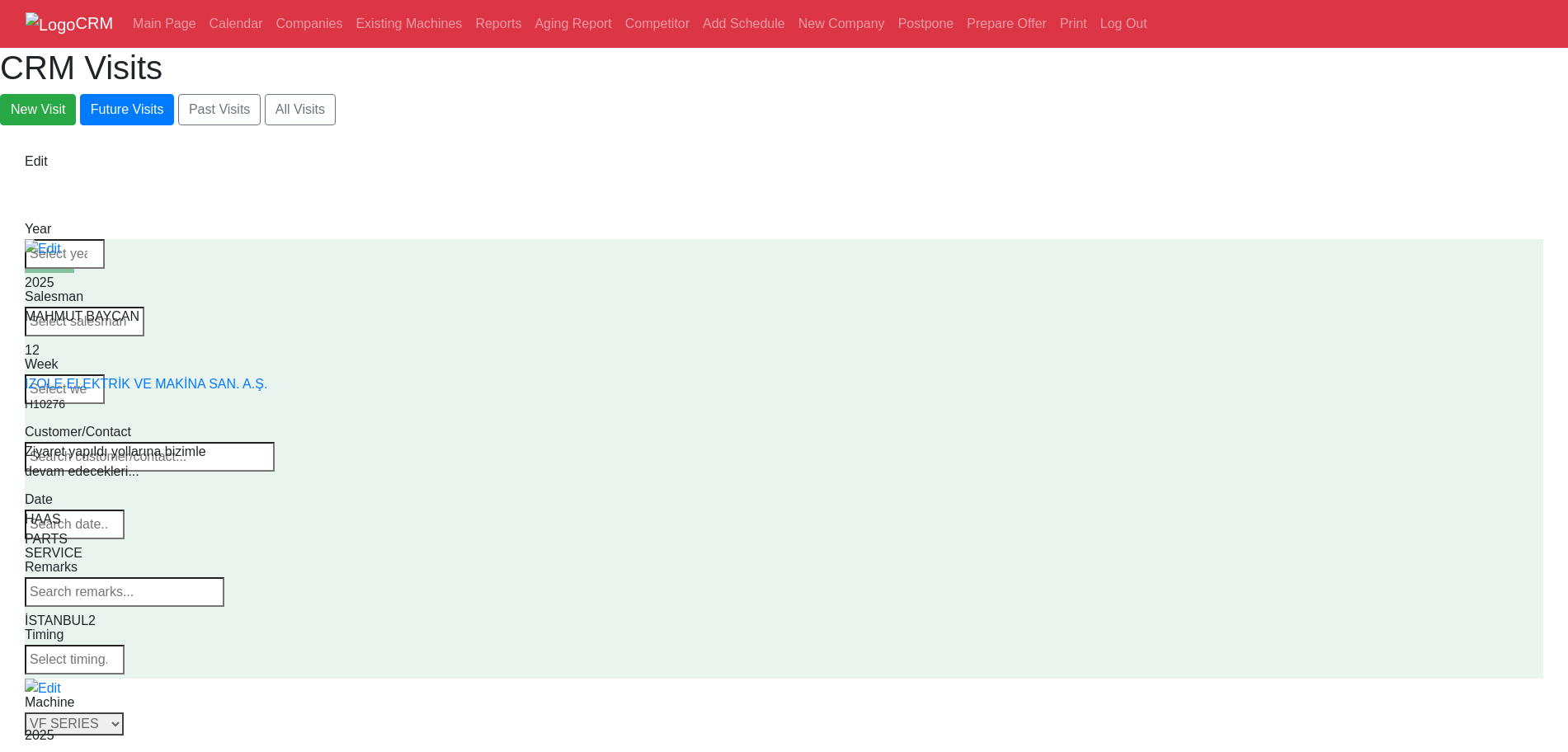 click on "Select Series All VF SERIES ST SERIES UMC EC SERIES ADDITIONAL TM SERIES MINI SERIES VM SERIES VC SERIES GM SERIES VR SERIES GR SERIES VS SERIES DC SERIES TL SERIES DS SERIES CL SERIES PARTS DT SERIES" at bounding box center [74, 724] 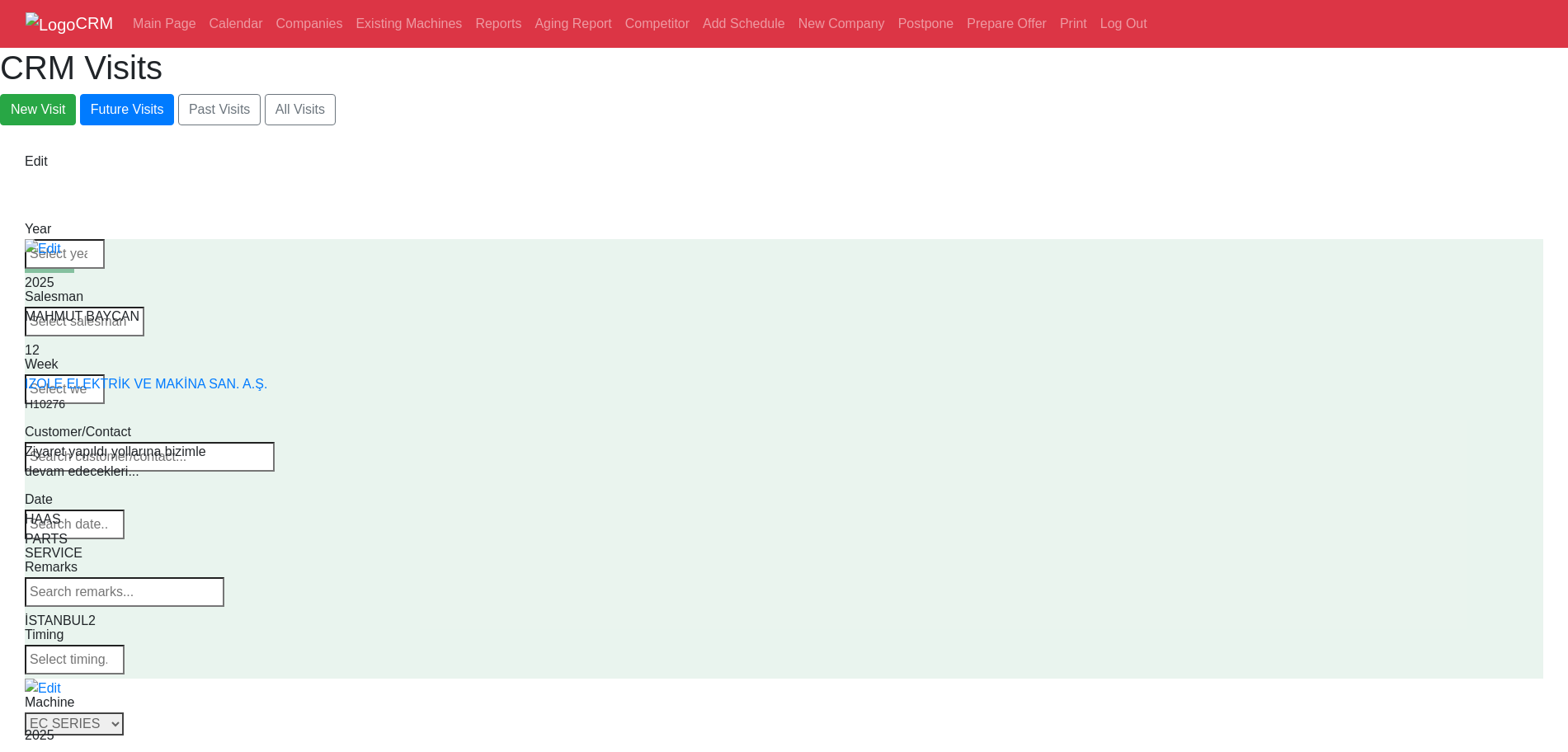 click on "Select Series All VF SERIES ST SERIES UMC EC SERIES ADDITIONAL TM SERIES MINI SERIES VM SERIES VC SERIES GM SERIES VR SERIES GR SERIES VS SERIES DC SERIES TL SERIES DS SERIES CL SERIES PARTS DT SERIES" at bounding box center [74, 724] 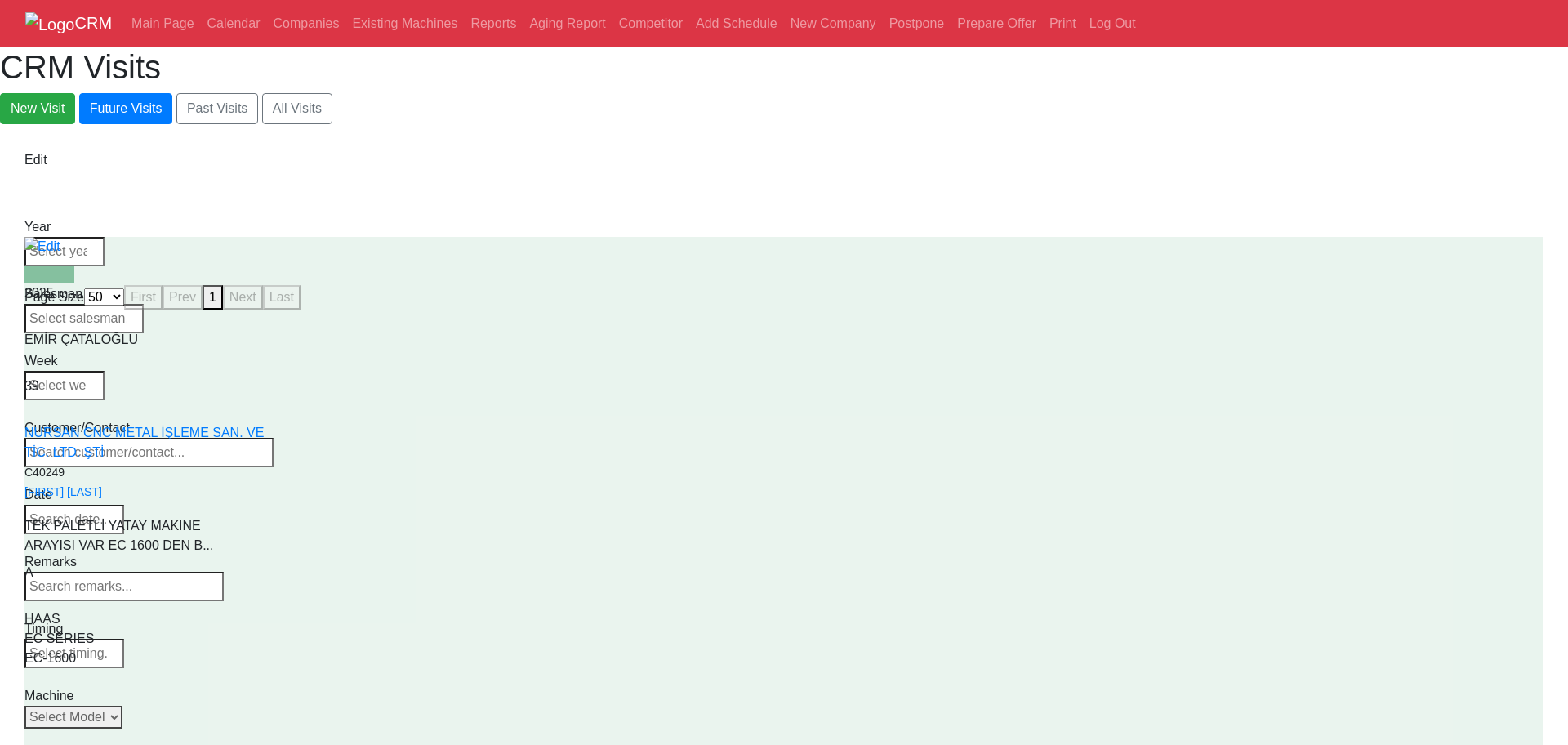 click on "Select Model All EC-400 EC-500 EC-500/50 EC-1600 EC-1600ZT EC-1600ZT-5AX EC-630" at bounding box center [74, 717] 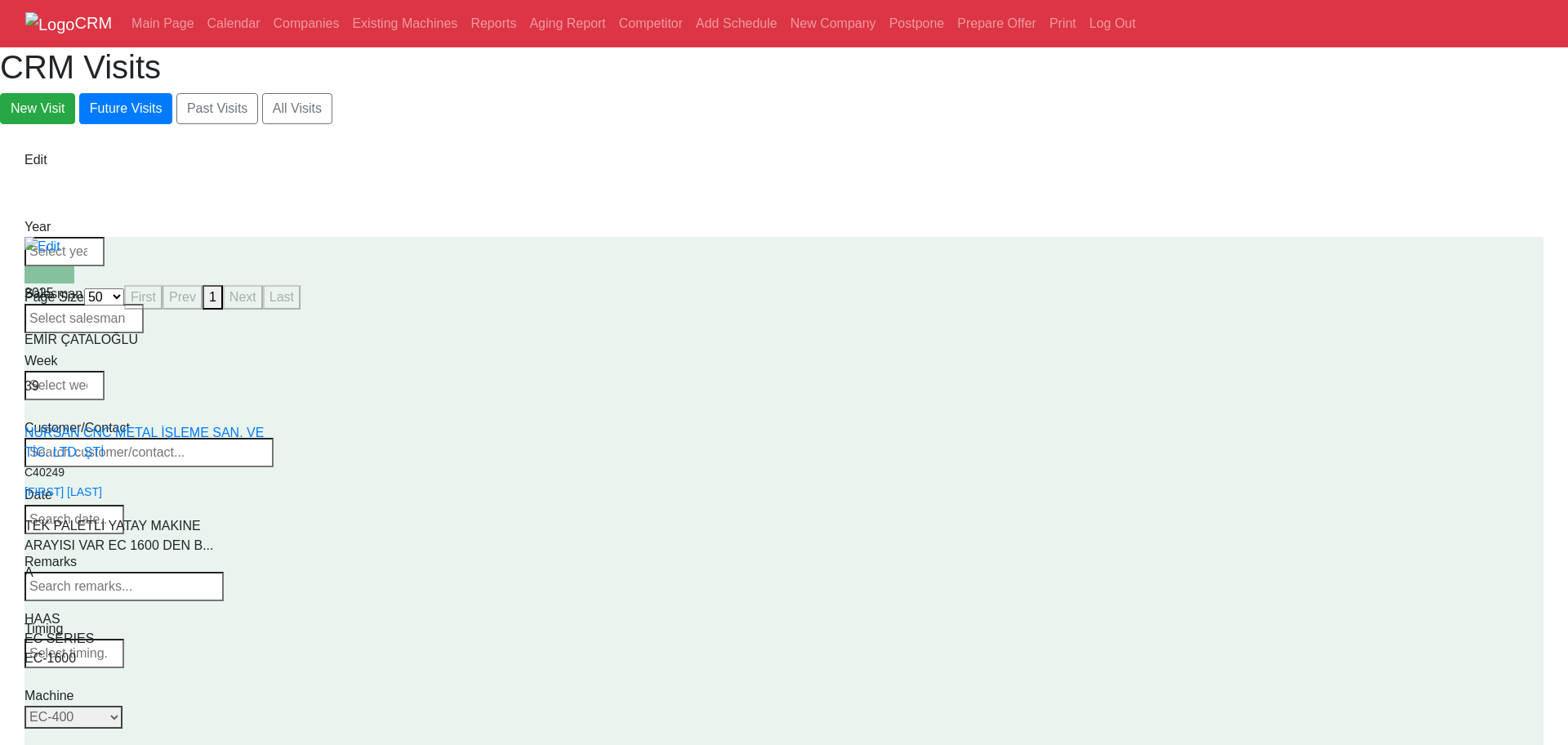 click on "Select Model All EC-400 EC-500 EC-500/50 EC-1600 EC-1600ZT EC-1600ZT-5AX EC-630" at bounding box center [74, 717] 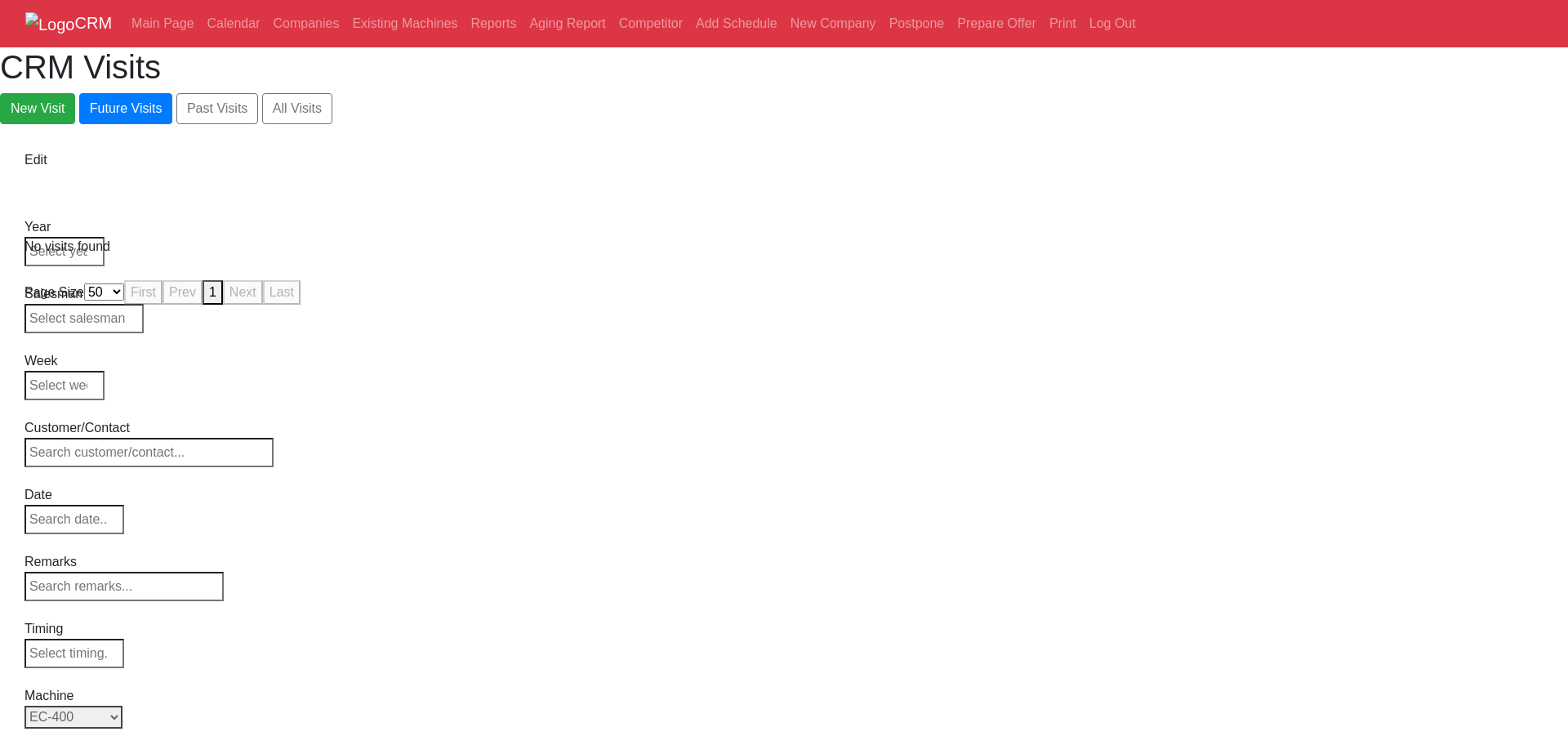 click on "Select Model All EC-400 EC-500 EC-500/50 EC-1600 EC-1600ZT EC-1600ZT-5AX EC-630" at bounding box center [74, 717] 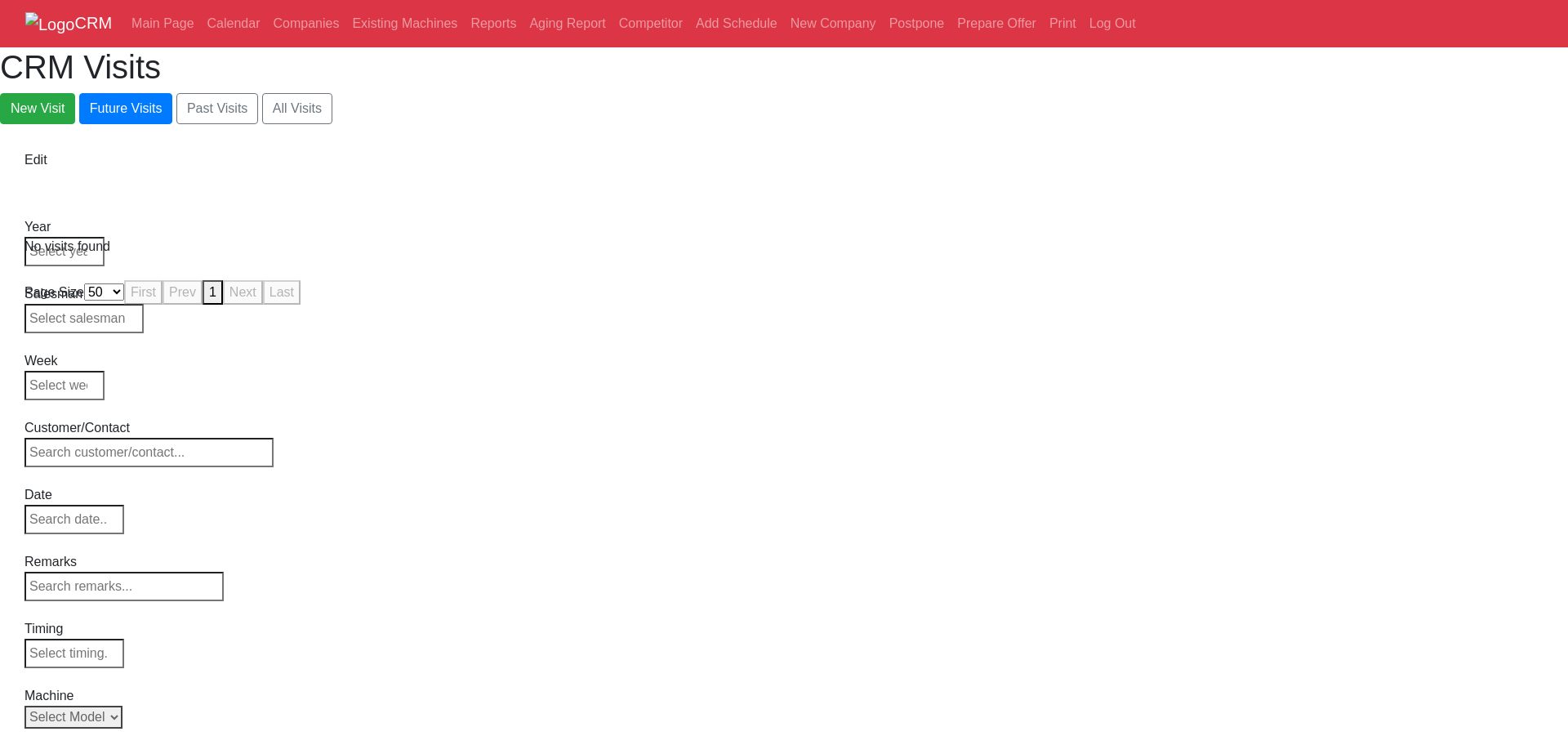 click on "Select Model All EC-400 EC-500 EC-500/50 EC-1600 EC-1600ZT EC-1600ZT-5AX EC-630" at bounding box center [74, 717] 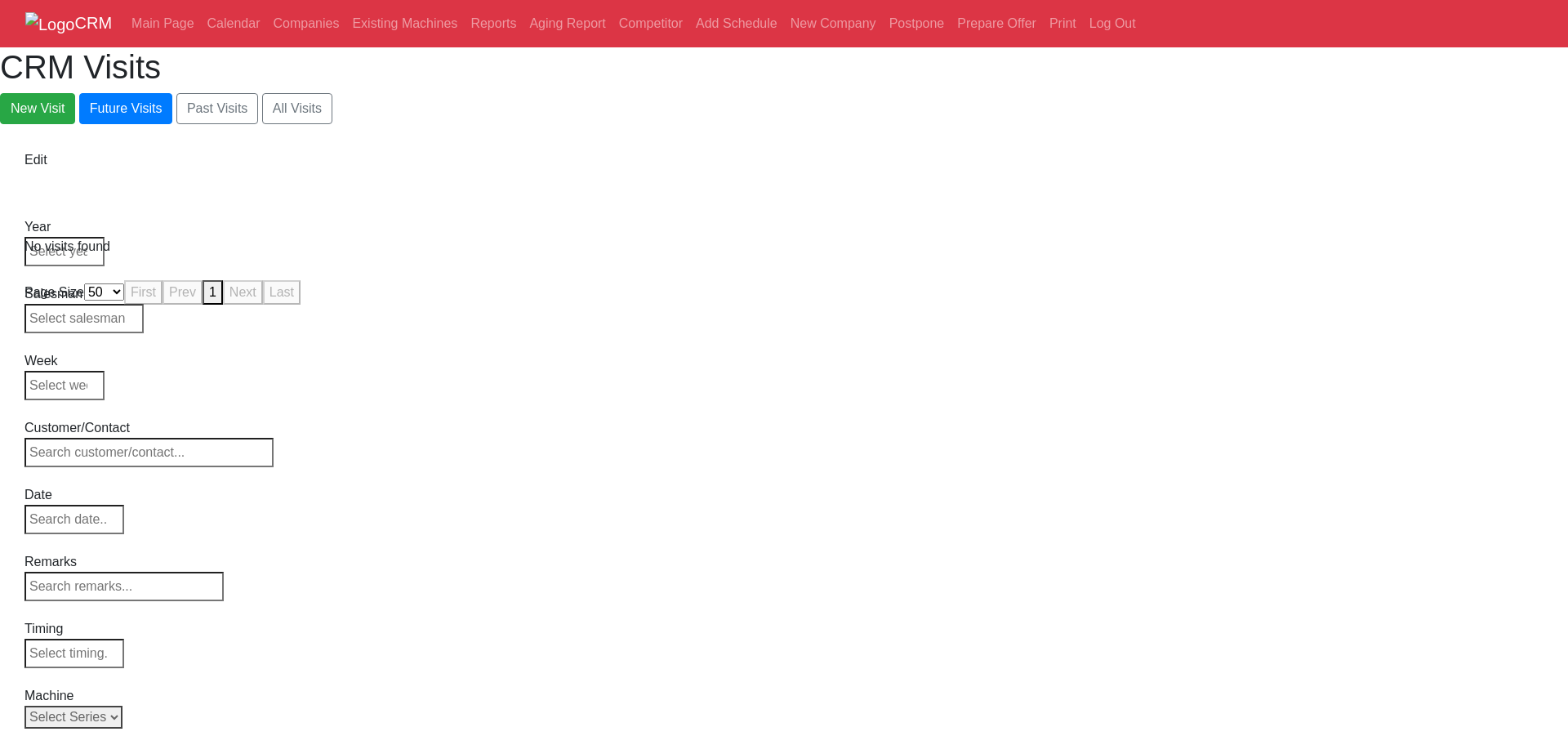 click on "Select Series All VF SERIES ST SERIES UMC EC SERIES ADDITIONAL TM SERIES MINI SERIES VM SERIES VC SERIES GM SERIES VR SERIES GR SERIES VS SERIES DC SERIES TL SERIES DS SERIES CL SERIES PARTS DT SERIES" at bounding box center (74, 717) 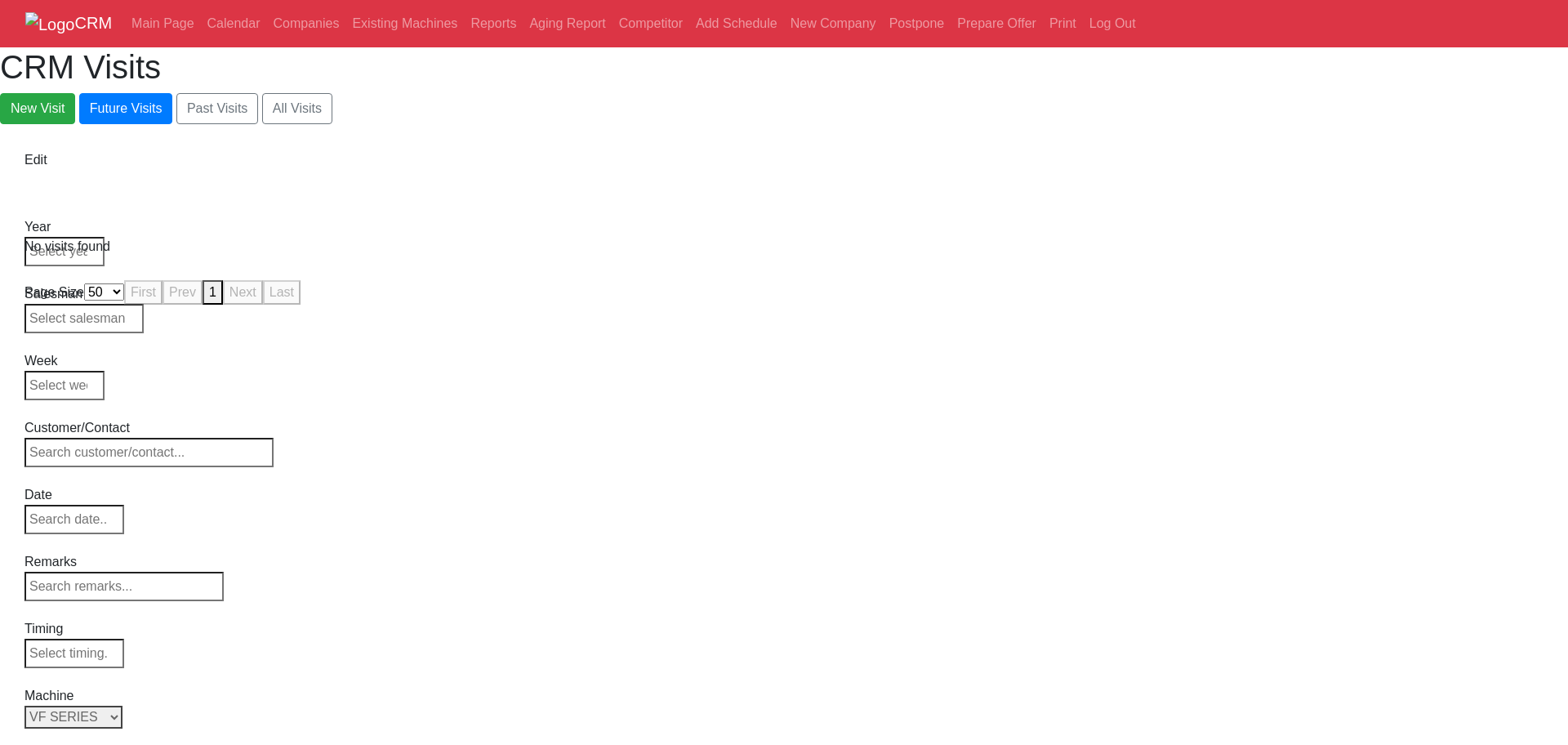 click on "Select Series All VF SERIES ST SERIES UMC EC SERIES ADDITIONAL TM SERIES MINI SERIES VM SERIES VC SERIES GM SERIES VR SERIES GR SERIES VS SERIES DC SERIES TL SERIES DS SERIES CL SERIES PARTS DT SERIES" at bounding box center [74, 717] 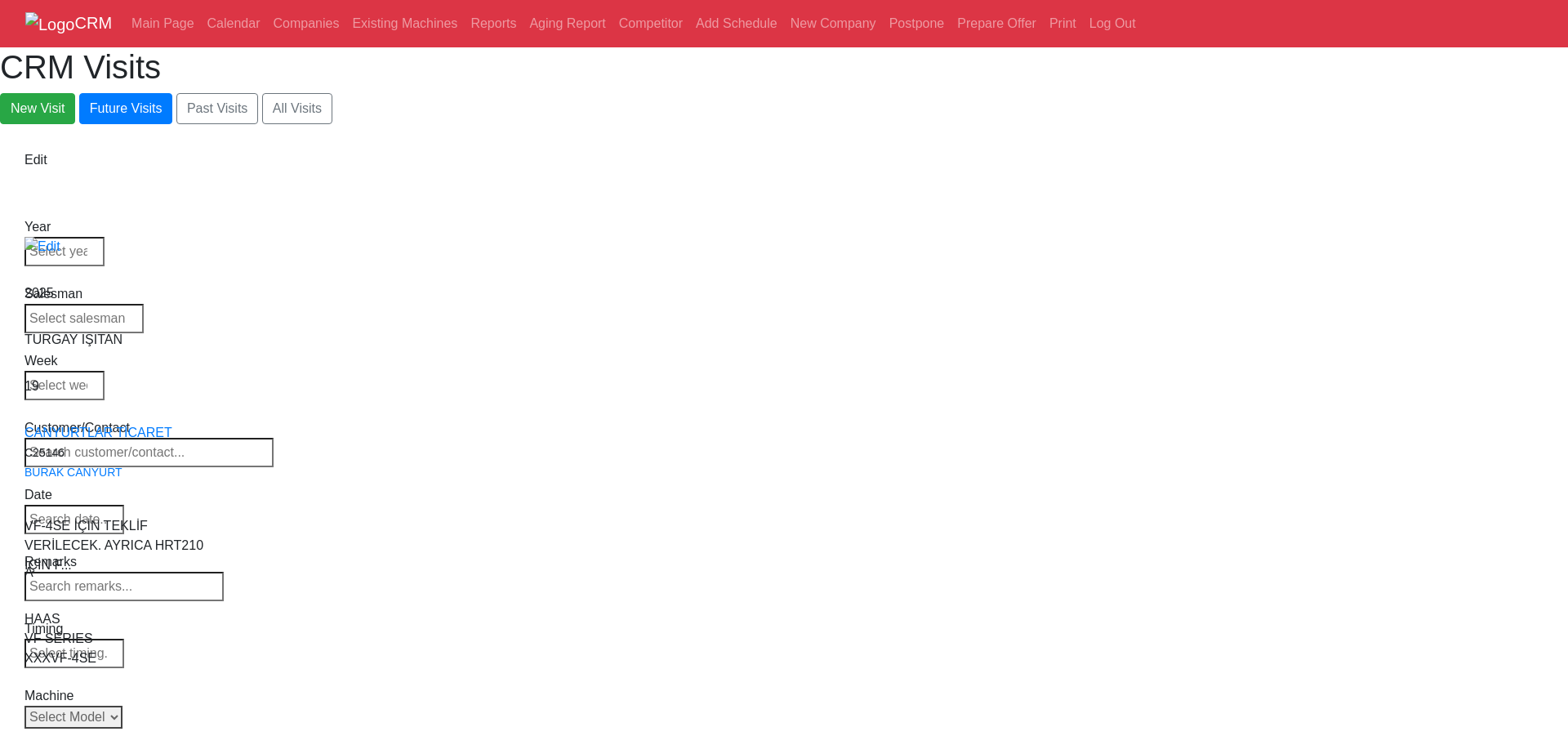 click on "Select Model All VF-1 VF-2 VF-2SS VF-2SSYT VF-2TR VF-2YT VF-3 VF-3SS VF-3SSYT VF-3YT VF-3YT/50 VF-4 VF-4SS VF-5/40 VF-5/40TR VF-5/40XT VF-5/50 VF-5/50TR VF-5/50XT VF-5SS VF-10/40 VF-10/50 VF-11/40 VF-11/50 VF-12/40 VF-12/50 VF-14/40 VF-14/50 VF-6/40 VF-6/40TR VF-6/50 VF-6/50TR VF-6SS VF-7/40 VF-7/50 VF-8/40 VF-8/50 VF-9/40 VF-9/50" at bounding box center [74, 717] 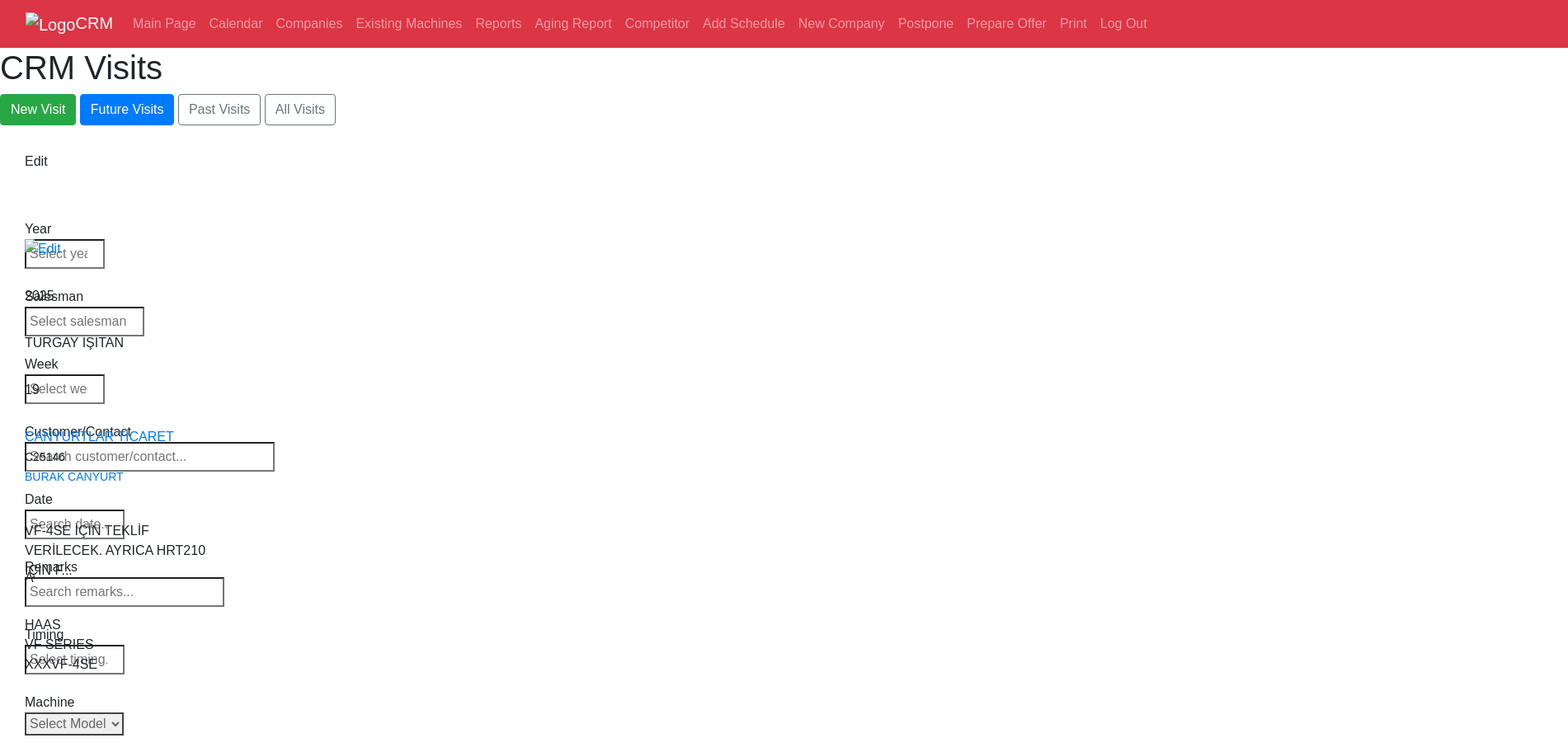 click on "Select Model All VF-1 VF-2 VF-2SS VF-2SSYT VF-2TR VF-2YT VF-3 VF-3SS VF-3SSYT VF-3YT VF-3YT/50 VF-4 VF-4SS VF-5/40 VF-5/40TR VF-5/40XT VF-5/50 VF-5/50TR VF-5/50XT VF-5SS VF-10/40 VF-10/50 VF-11/40 VF-11/50 VF-12/40 VF-12/50 VF-14/40 VF-14/50 VF-6/40 VF-6/40TR VF-6/50 VF-6/50TR VF-6SS VF-7/40 VF-7/50 VF-8/40 VF-8/50 VF-9/40 VF-9/50" at bounding box center (74, 724) 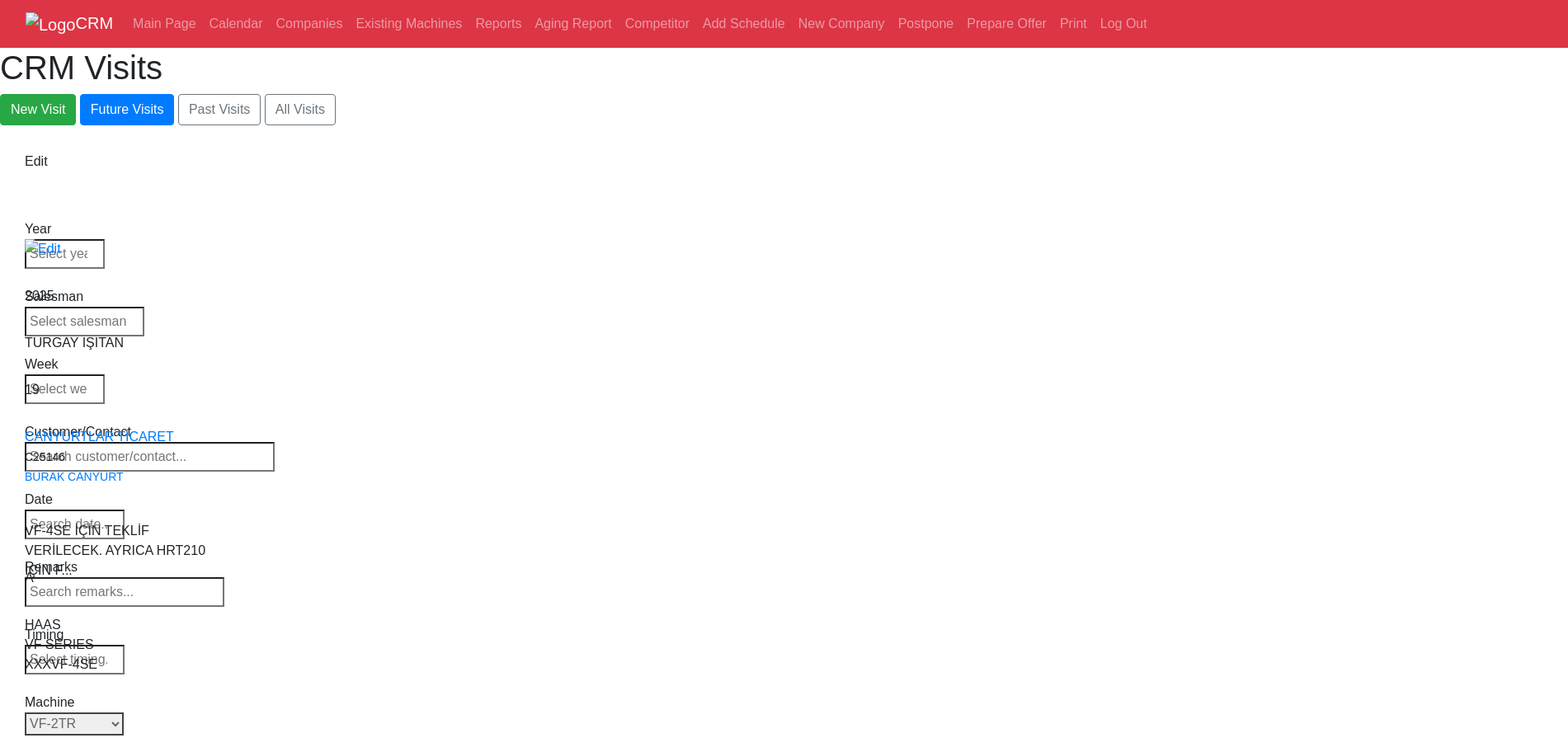 click on "Select Model All VF-1 VF-2 VF-2SS VF-2SSYT VF-2TR VF-2YT VF-3 VF-3SS VF-3SSYT VF-3YT VF-3YT/50 VF-4 VF-4SS VF-5/40 VF-5/40TR VF-5/40XT VF-5/50 VF-5/50TR VF-5/50XT VF-5SS VF-10/40 VF-10/50 VF-11/40 VF-11/50 VF-12/40 VF-12/50 VF-14/40 VF-14/50 VF-6/40 VF-6/40TR VF-6/50 VF-6/50TR VF-6SS VF-7/40 VF-7/50 VF-8/40 VF-8/50 VF-9/40 VF-9/50" at bounding box center [74, 724] 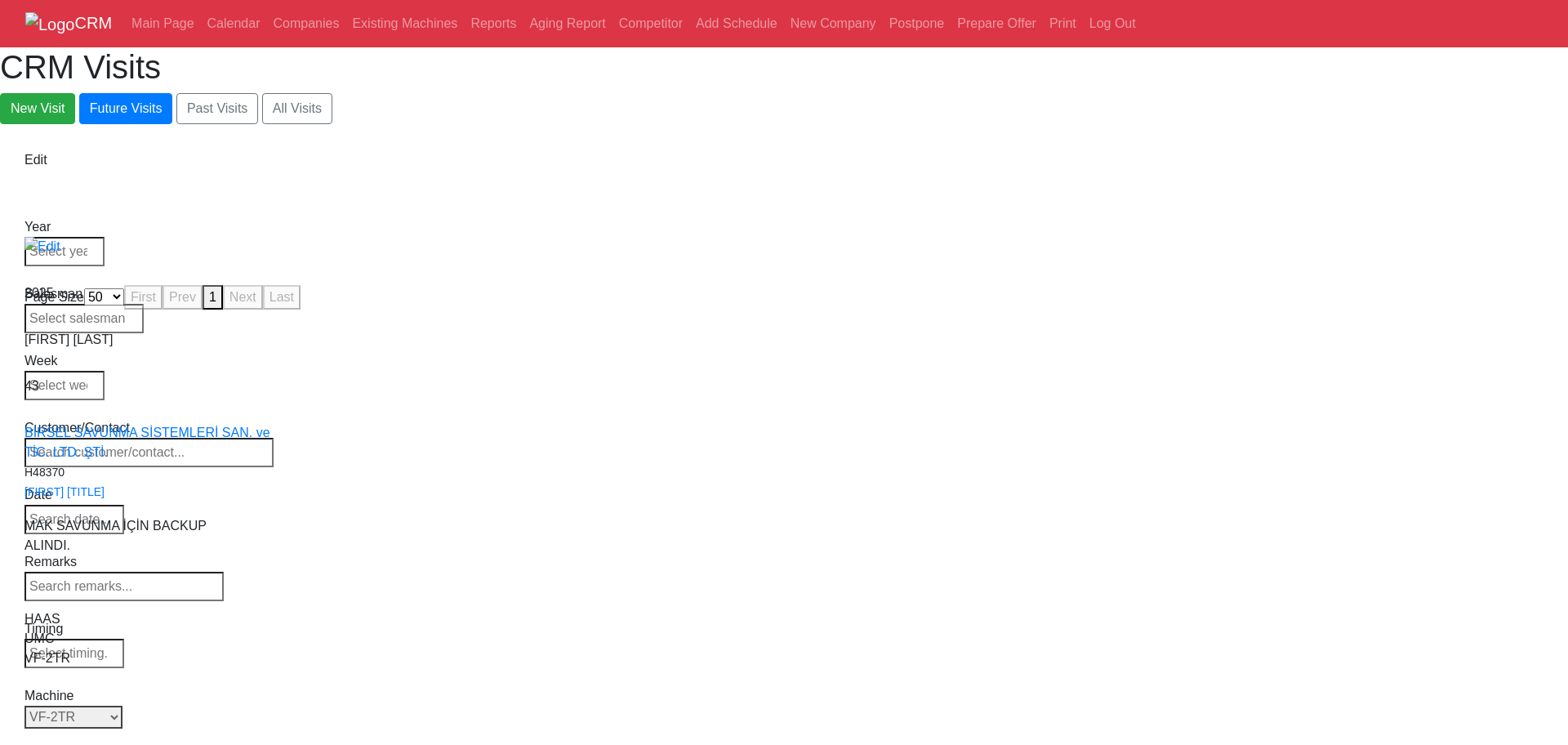 click on "Select Model All VF-1 VF-2 VF-2SS VF-2SSYT VF-2TR VF-2YT VF-3 VF-3SS VF-3SSYT VF-3YT VF-3YT/50 VF-4 VF-4SS VF-5/40 VF-5/40TR VF-5/40XT VF-5/50 VF-5/50TR VF-5/50XT VF-5SS VF-10/40 VF-10/50 VF-11/40 VF-11/50 VF-12/40 VF-12/50 VF-14/40 VF-14/50 VF-6/40 VF-6/40TR VF-6/50 VF-6/50TR VF-6SS VF-7/40 VF-7/50 VF-8/40 VF-8/50 VF-9/40 VF-9/50" at bounding box center [74, 717] 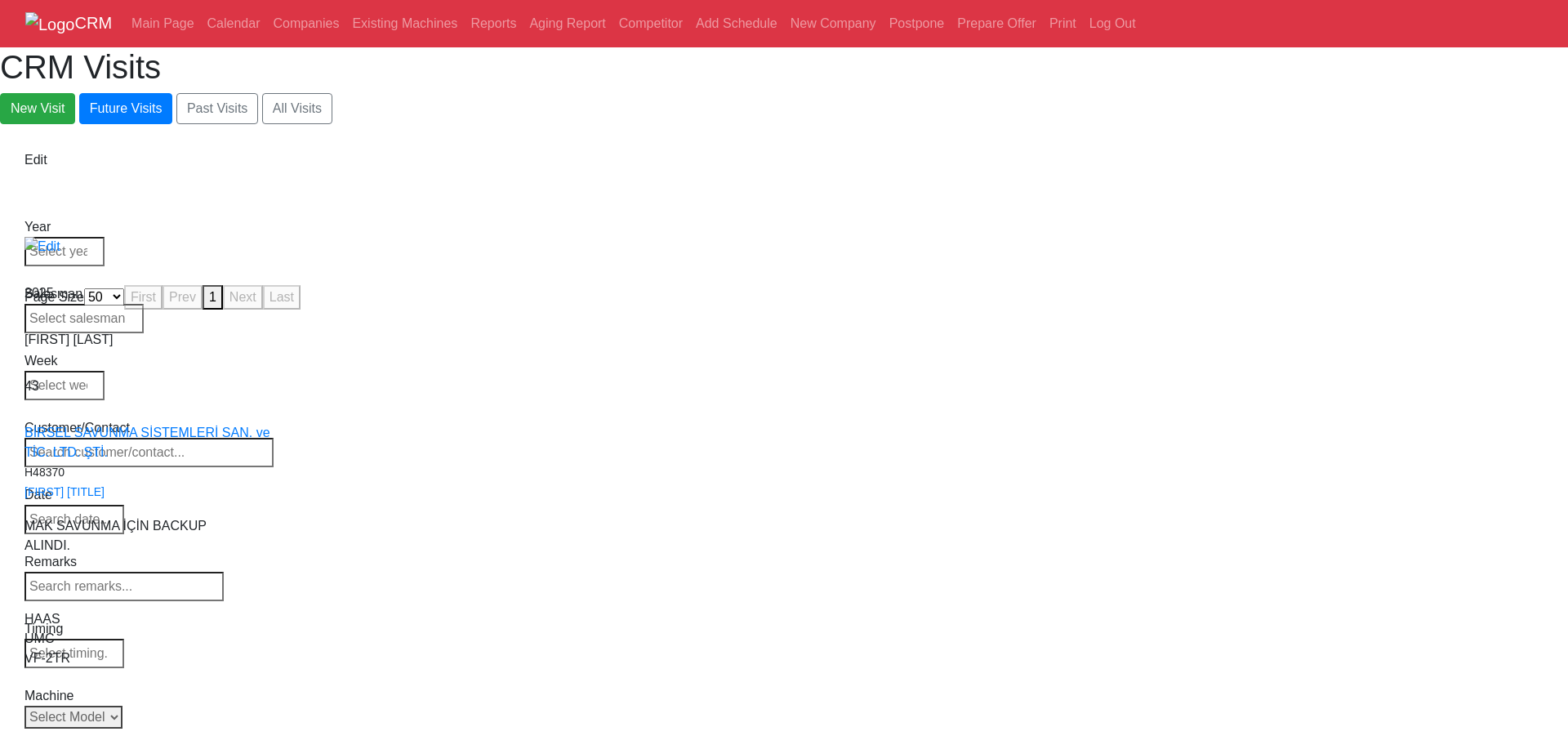 click on "Select Model All VF-1 VF-2 VF-2SS VF-2SSYT VF-2TR VF-2YT VF-3 VF-3SS VF-3SSYT VF-3YT VF-3YT/50 VF-4 VF-4SS VF-5/40 VF-5/40TR VF-5/40XT VF-5/50 VF-5/50TR VF-5/50XT VF-5SS VF-10/40 VF-10/50 VF-11/40 VF-11/50 VF-12/40 VF-12/50 VF-14/40 VF-14/50 VF-6/40 VF-6/40TR VF-6/50 VF-6/50TR VF-6SS VF-7/40 VF-7/50 VF-8/40 VF-8/50 VF-9/40 VF-9/50" at bounding box center (74, 717) 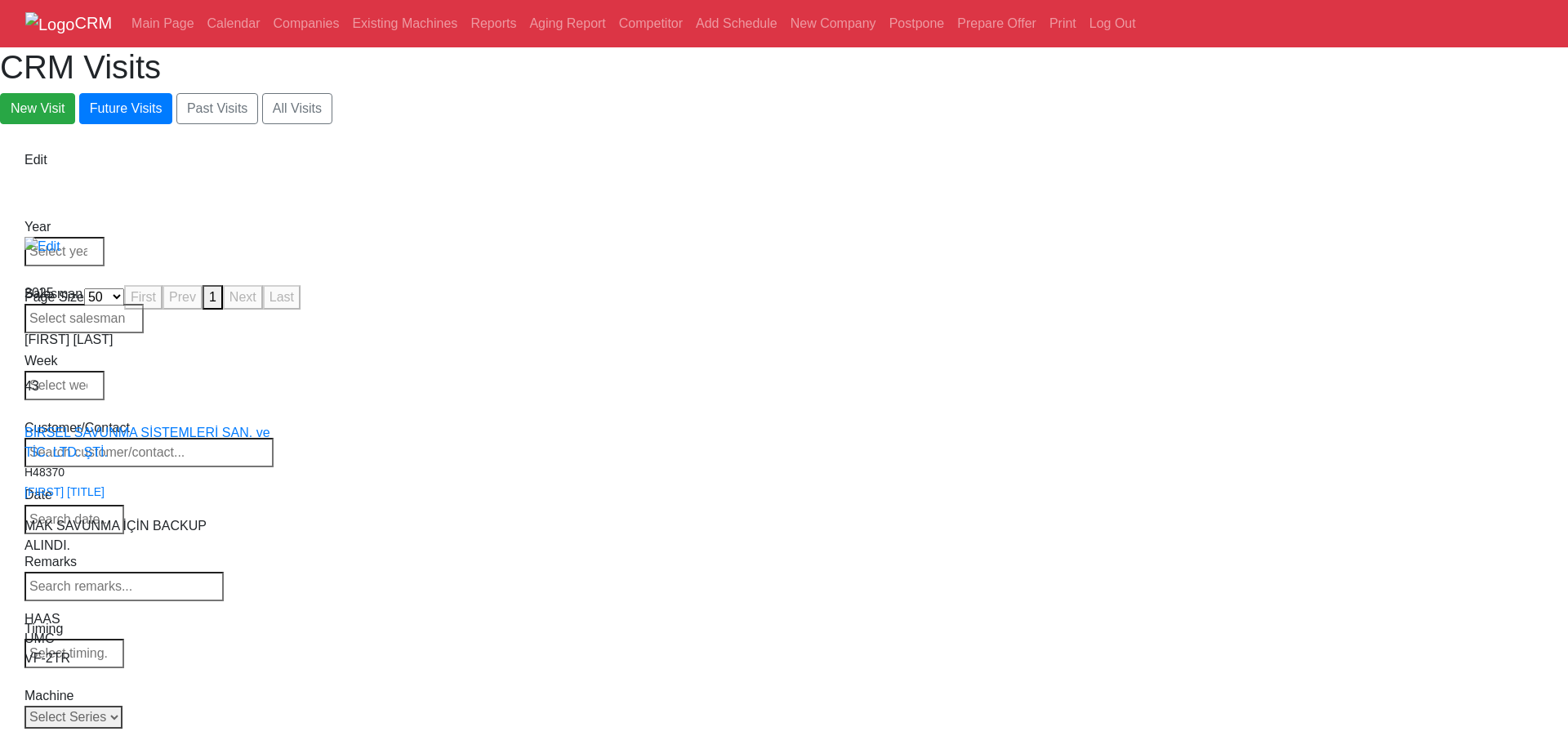 click on "Select Series All VF SERIES ST SERIES UMC EC SERIES ADDITIONAL TM SERIES MINI SERIES VM SERIES VC SERIES GM SERIES VR SERIES GR SERIES VS SERIES DC SERIES TL SERIES DS SERIES CL SERIES PARTS DT SERIES" at bounding box center (74, 717) 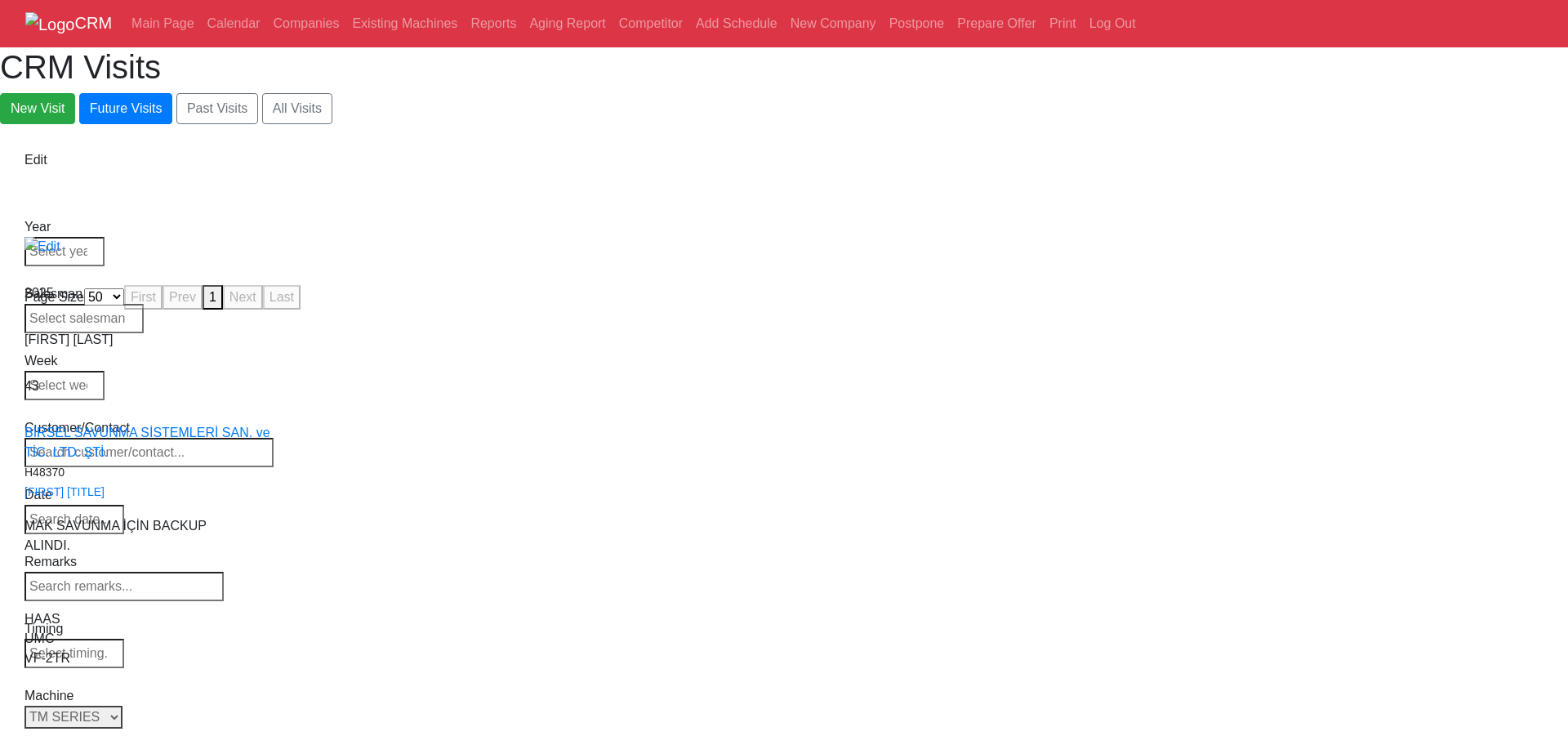 click on "Select Series All VF SERIES ST SERIES UMC EC SERIES ADDITIONAL TM SERIES MINI SERIES VM SERIES VC SERIES GM SERIES VR SERIES GR SERIES VS SERIES DC SERIES TL SERIES DS SERIES CL SERIES PARTS DT SERIES" at bounding box center (74, 717) 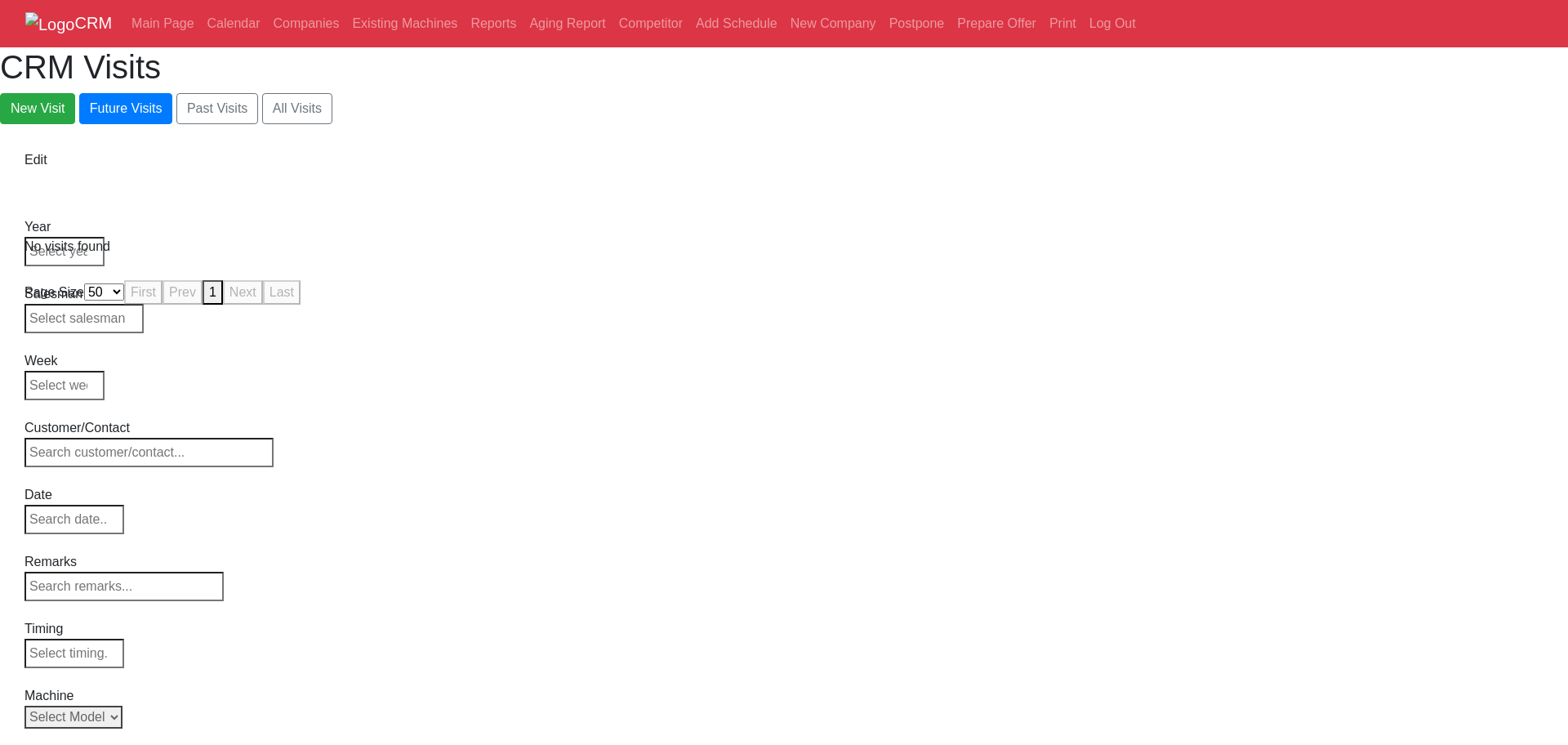 click on "Select Model All TM-0 TM-0P TM-1 TM-1P TM-2 TM-2P" at bounding box center [74, 717] 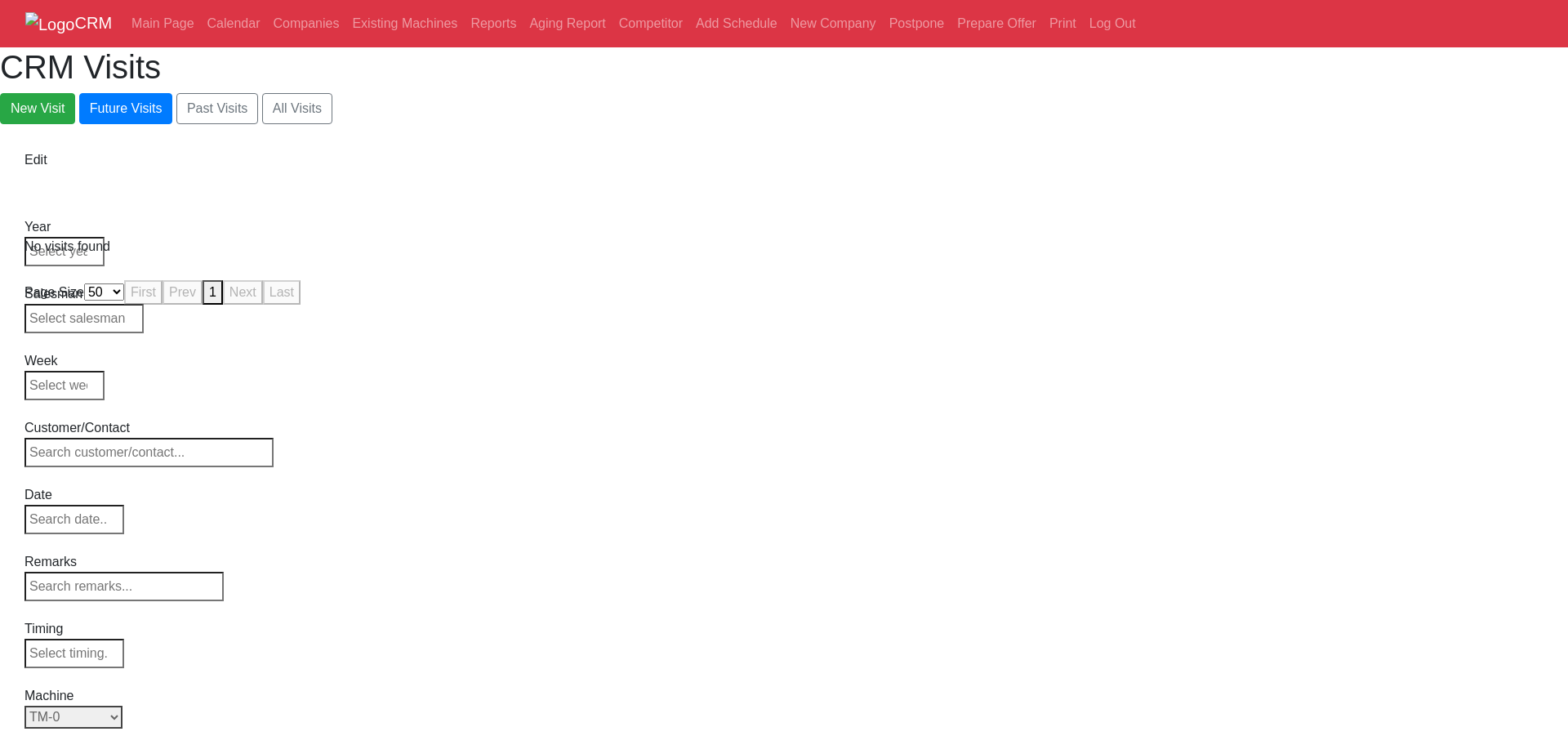 click on "Select Model All TM-0 TM-0P TM-1 TM-1P TM-2 TM-2P" at bounding box center (74, 717) 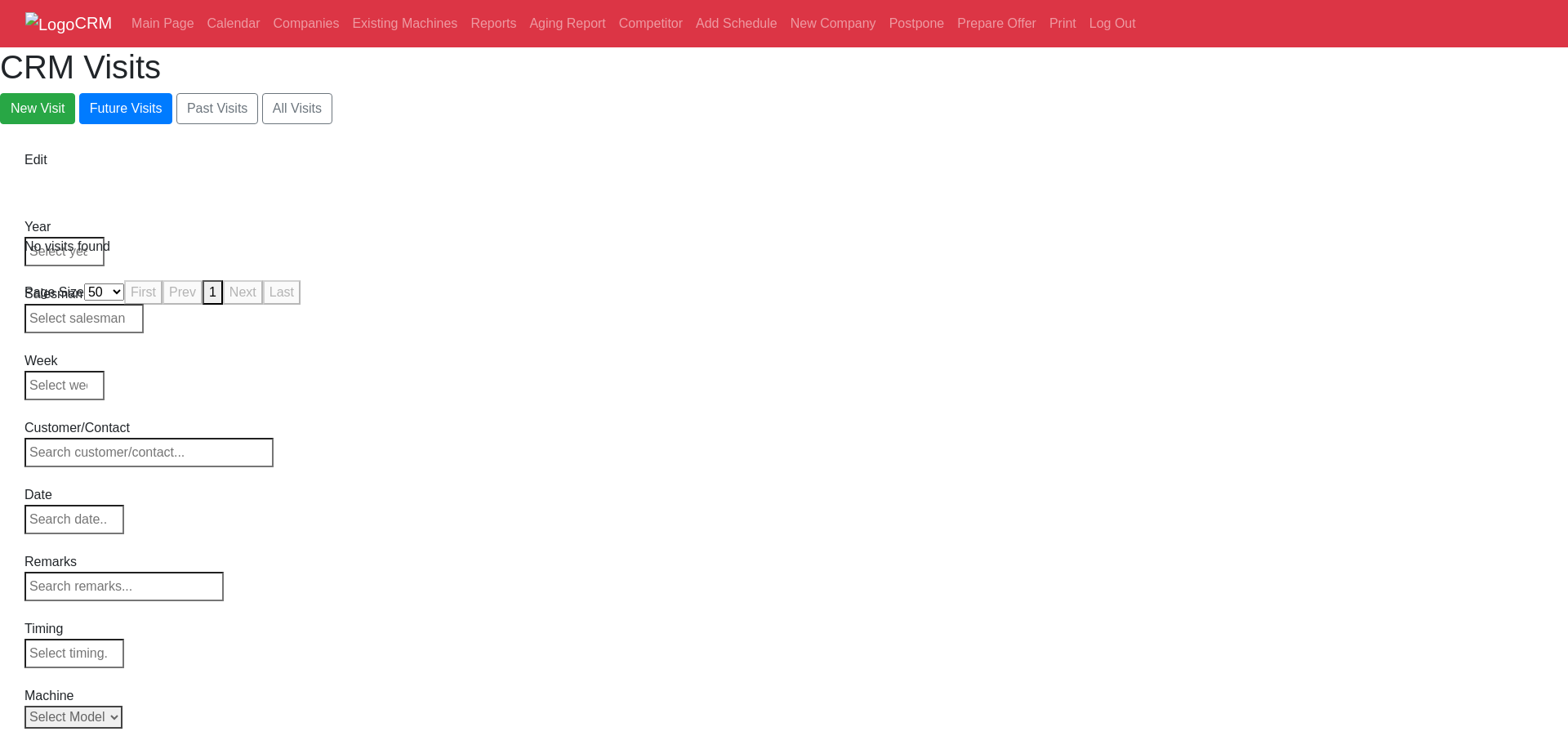 click on "Select Model All TM-0 TM-0P TM-1 TM-1P TM-2 TM-2P" at bounding box center (74, 717) 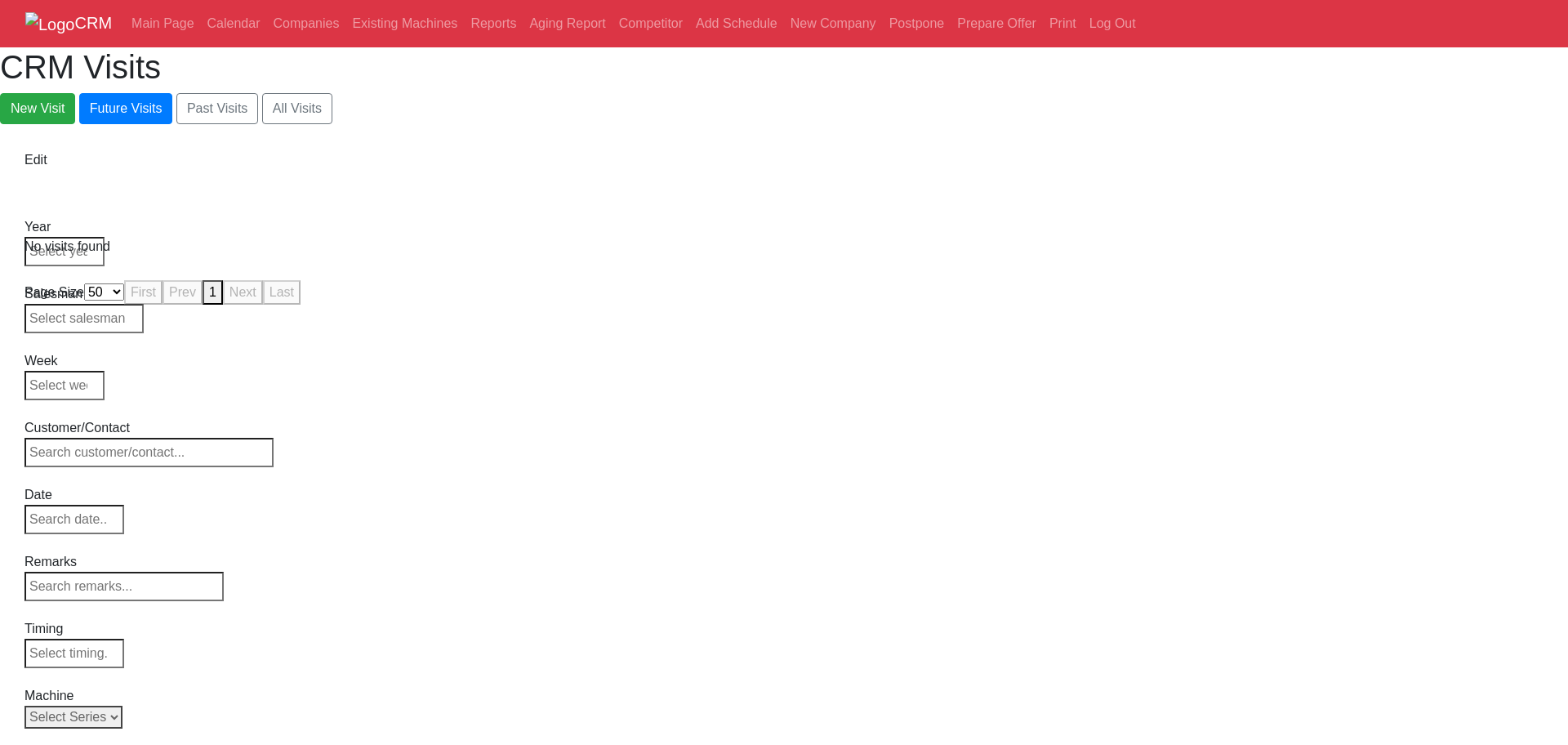 click on "Select Series All VF SERIES ST SERIES UMC EC SERIES ADDITIONAL TM SERIES MINI SERIES VM SERIES VC SERIES GM SERIES VR SERIES GR SERIES VS SERIES DC SERIES TL SERIES DS SERIES CL SERIES PARTS DT SERIES" at bounding box center [74, 717] 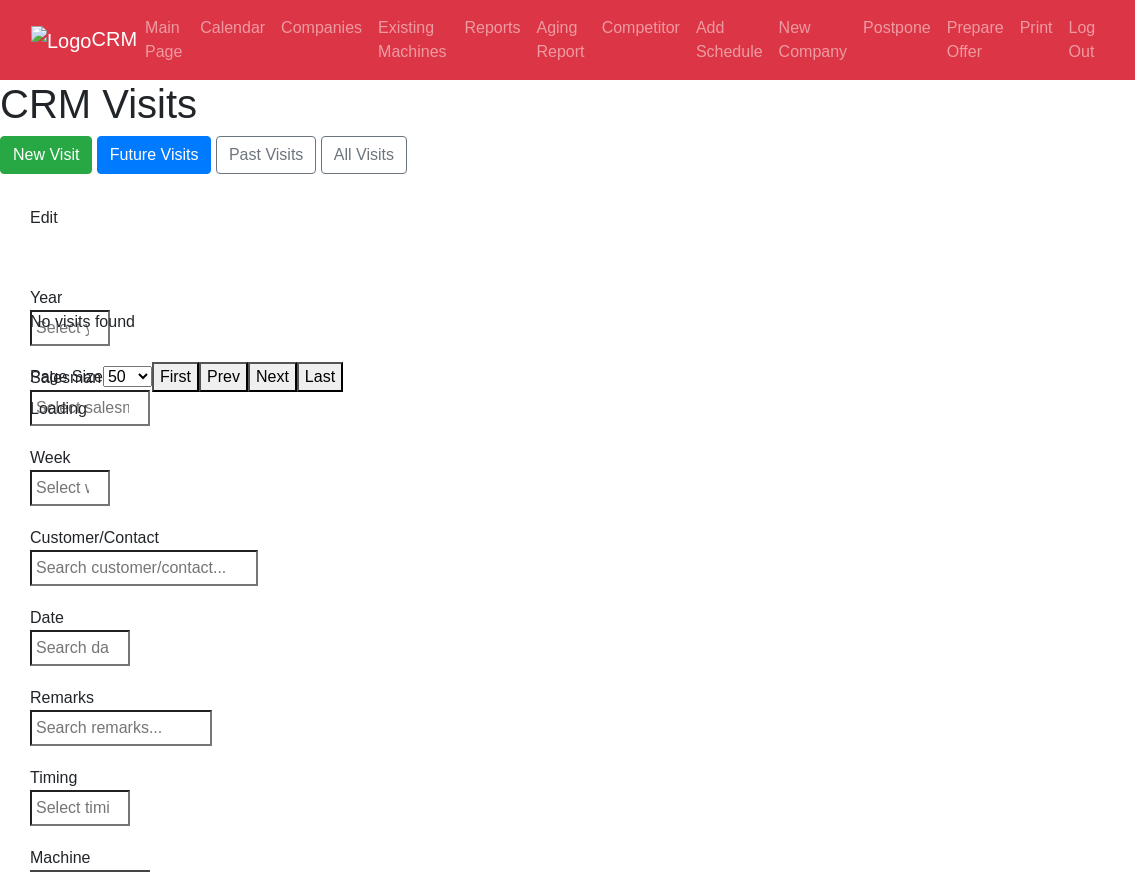 select on "50" 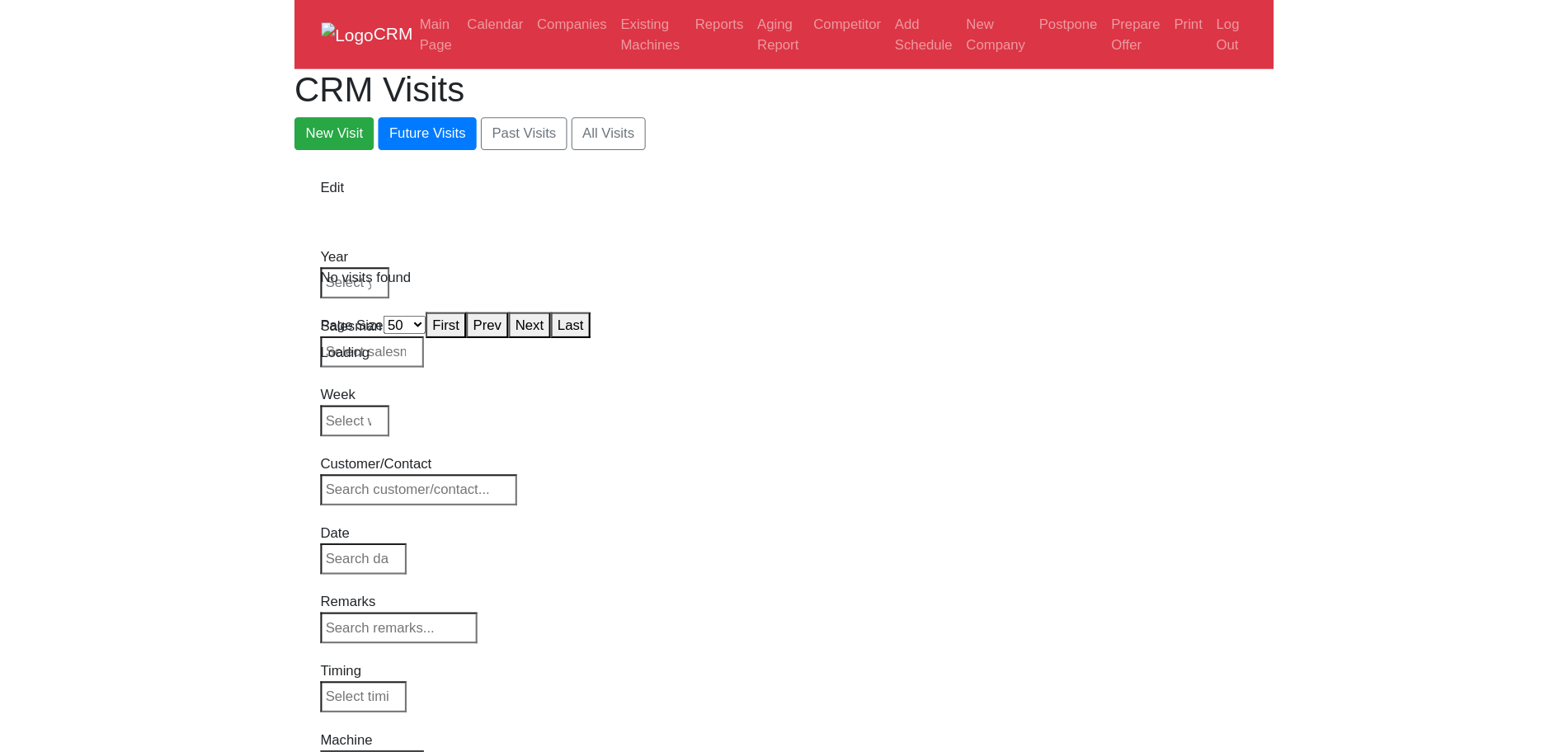 scroll, scrollTop: 0, scrollLeft: 0, axis: both 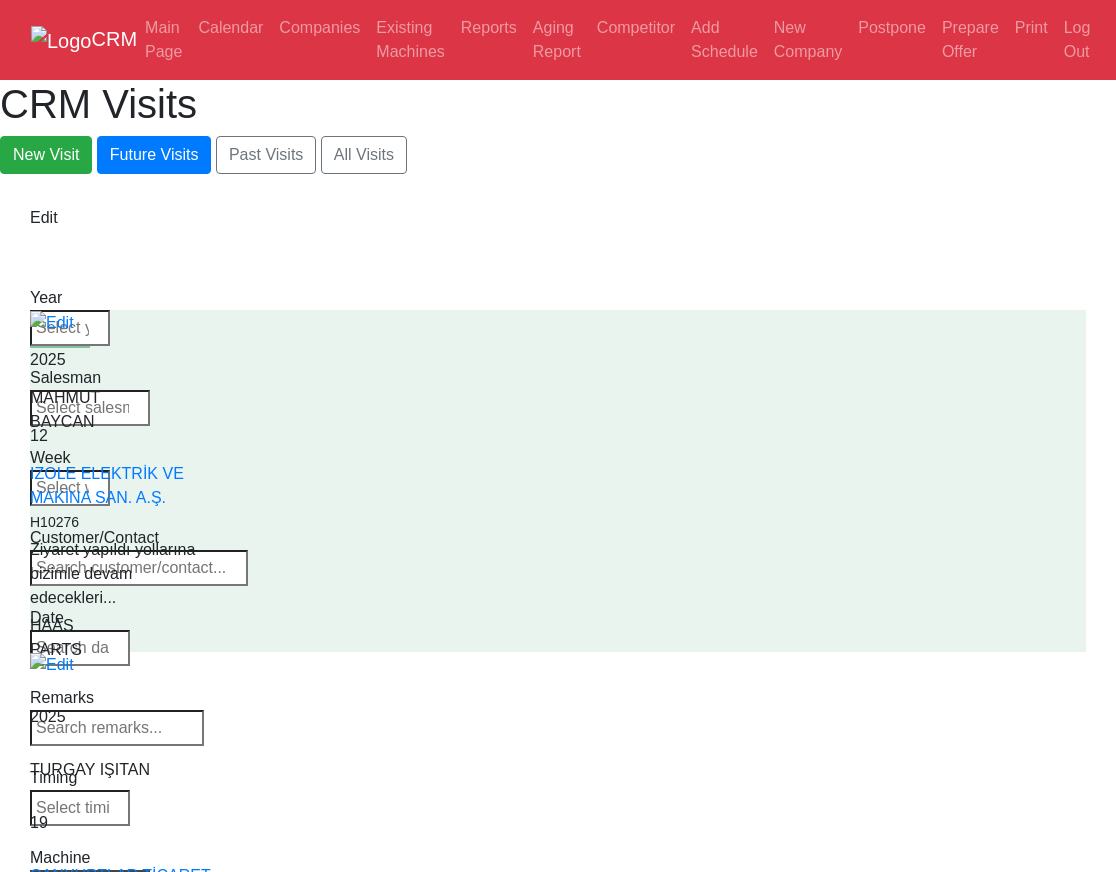click on "Select Machine HAAS CANACA" at bounding box center [90, 884] 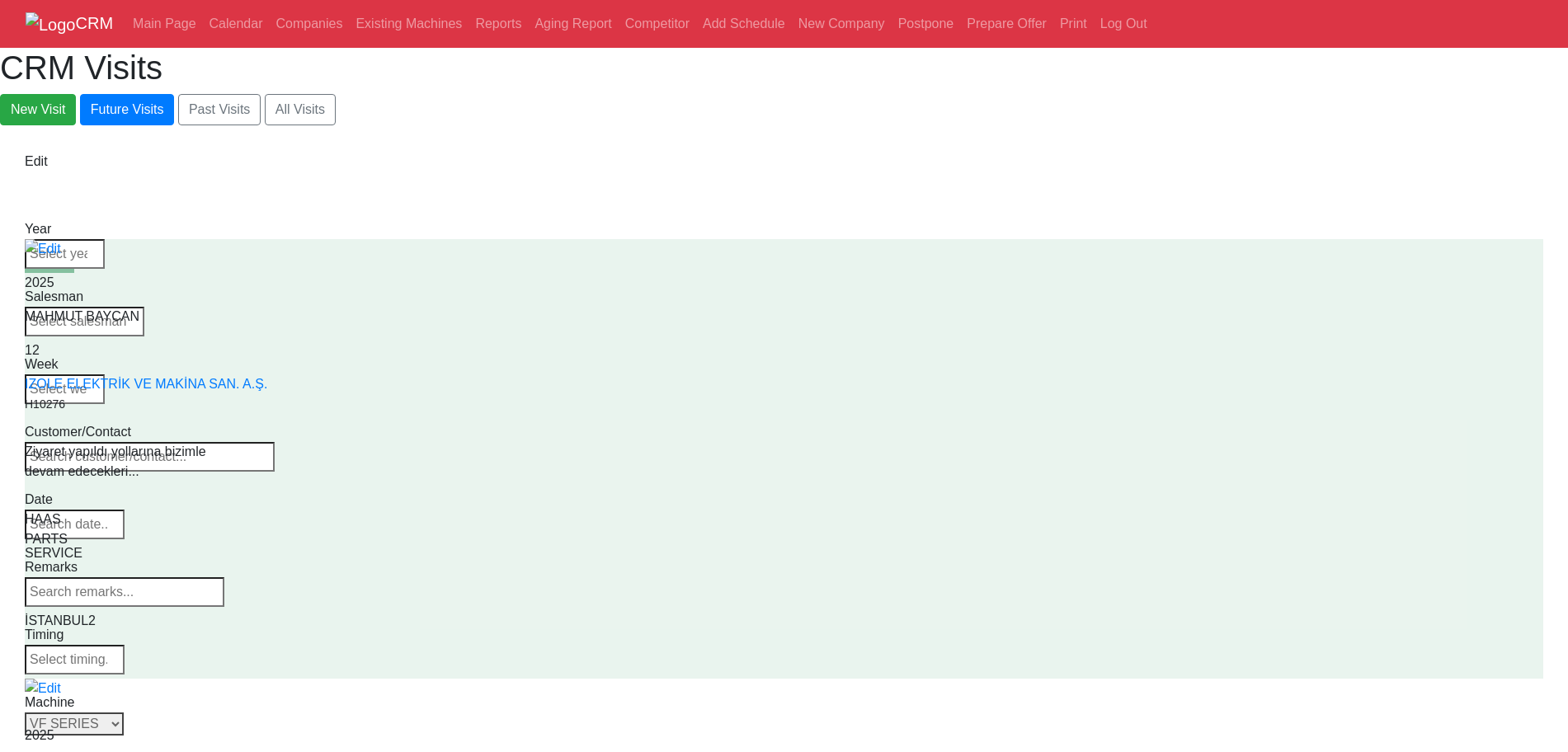 click on "Select Series All VF SERIES ST SERIES UMC EC SERIES ADDITIONAL TM SERIES MINI SERIES VM SERIES VC SERIES GM SERIES VR SERIES GR SERIES VS SERIES DC SERIES TL SERIES DS SERIES CL SERIES PARTS DT SERIES" at bounding box center (74, 724) 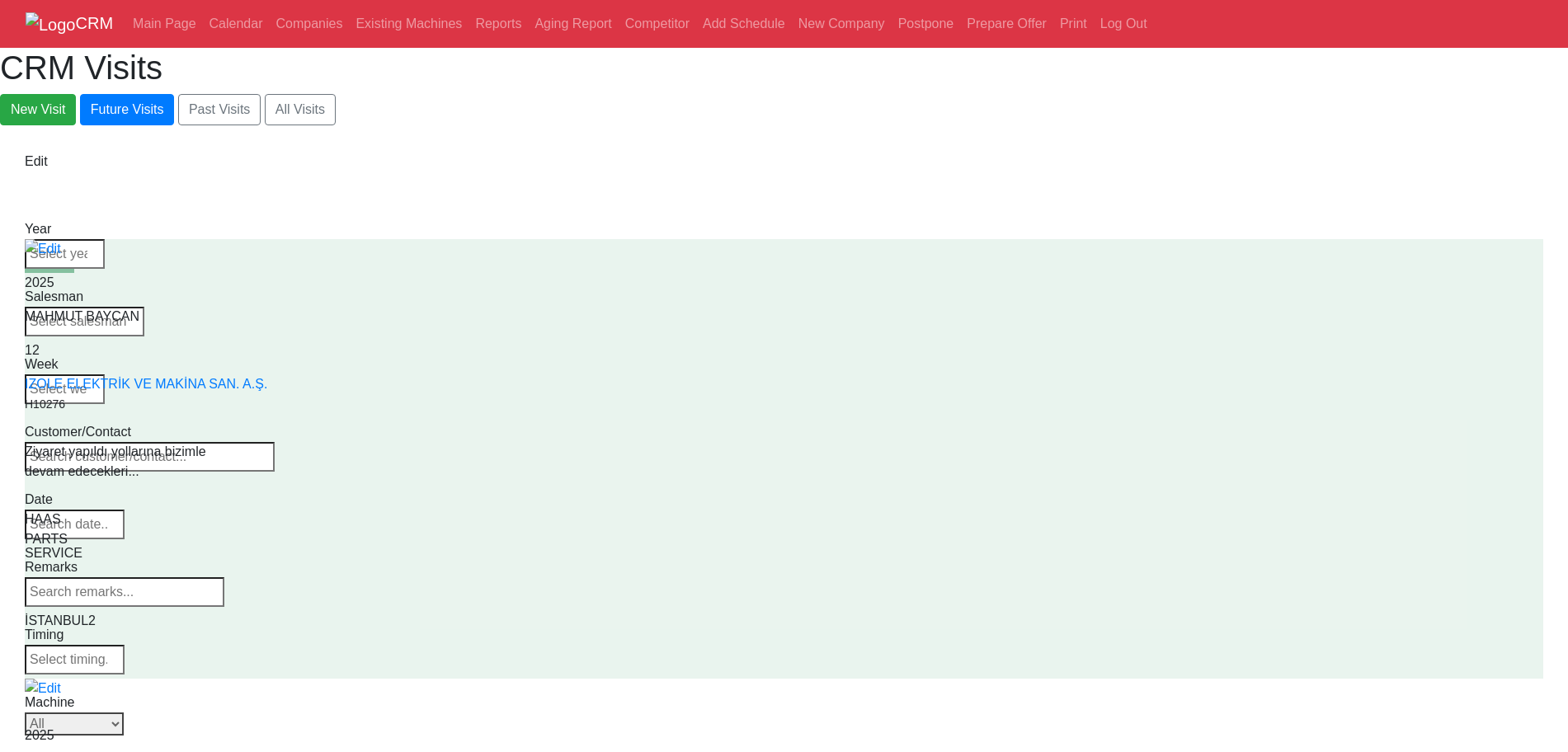 click on "Select Series All VF SERIES ST SERIES UMC EC SERIES ADDITIONAL TM SERIES MINI SERIES VM SERIES VC SERIES GM SERIES VR SERIES GR SERIES VS SERIES DC SERIES TL SERIES DS SERIES CL SERIES PARTS DT SERIES" at bounding box center (74, 724) 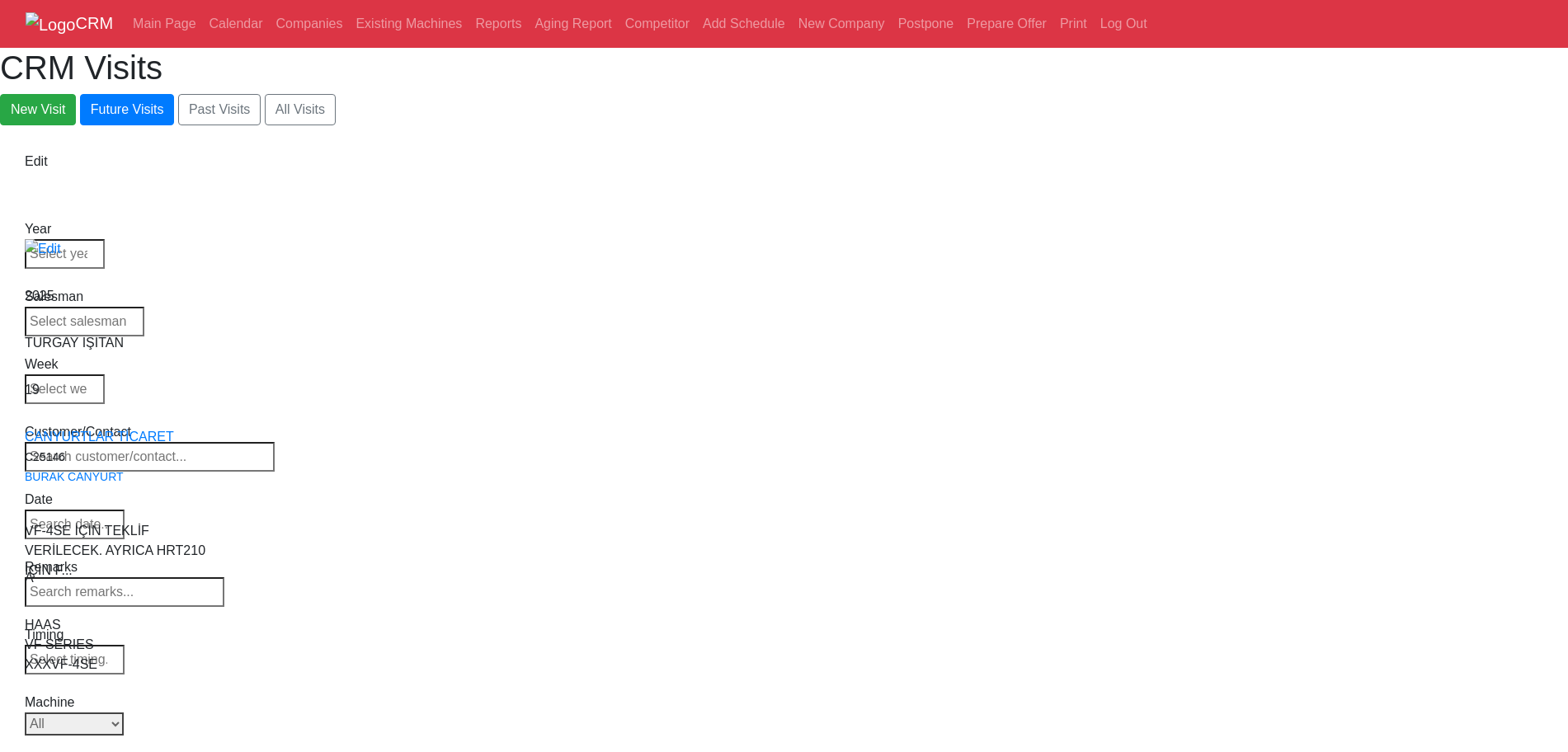 drag, startPoint x: 1062, startPoint y: 247, endPoint x: 1062, endPoint y: 256, distance: 9 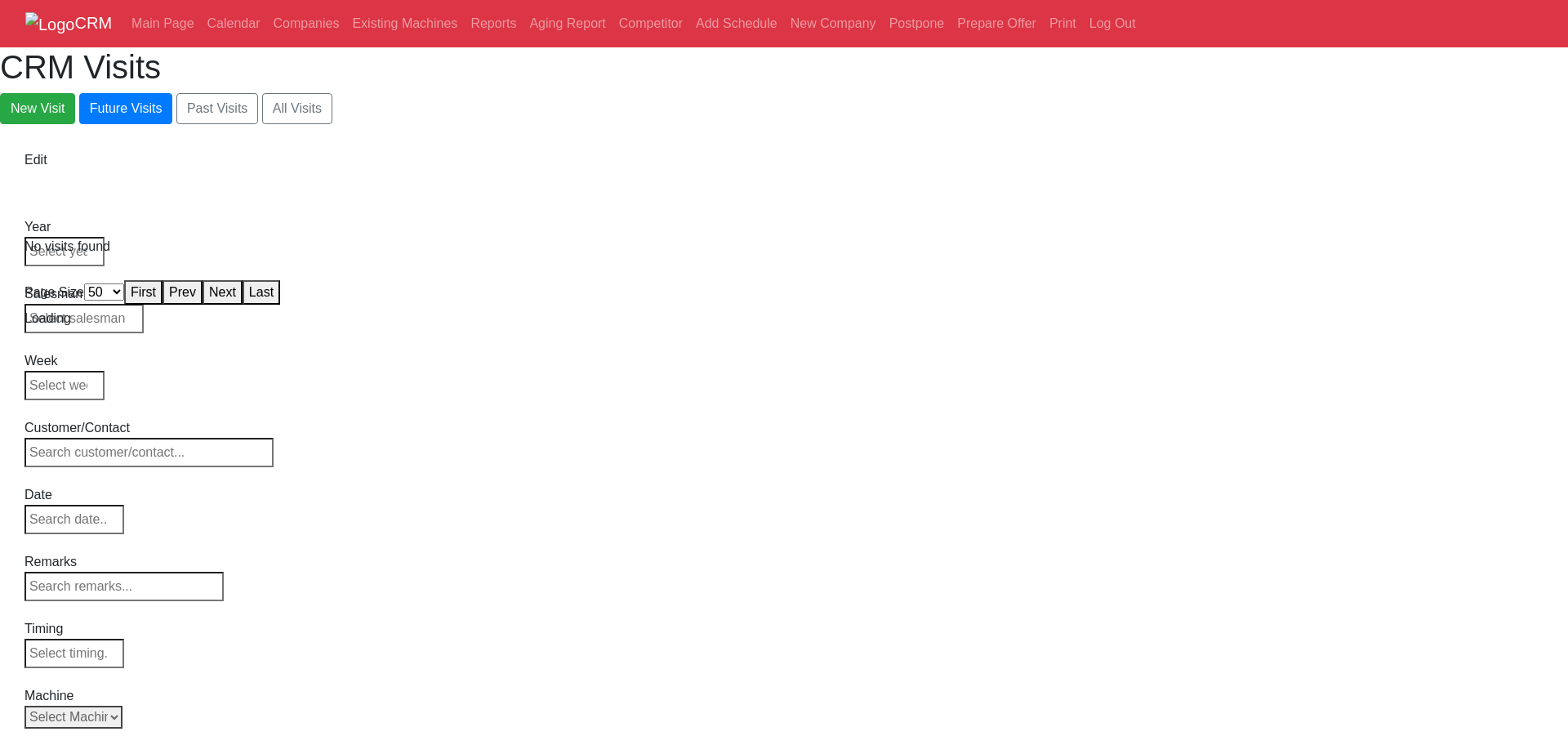 select on "50" 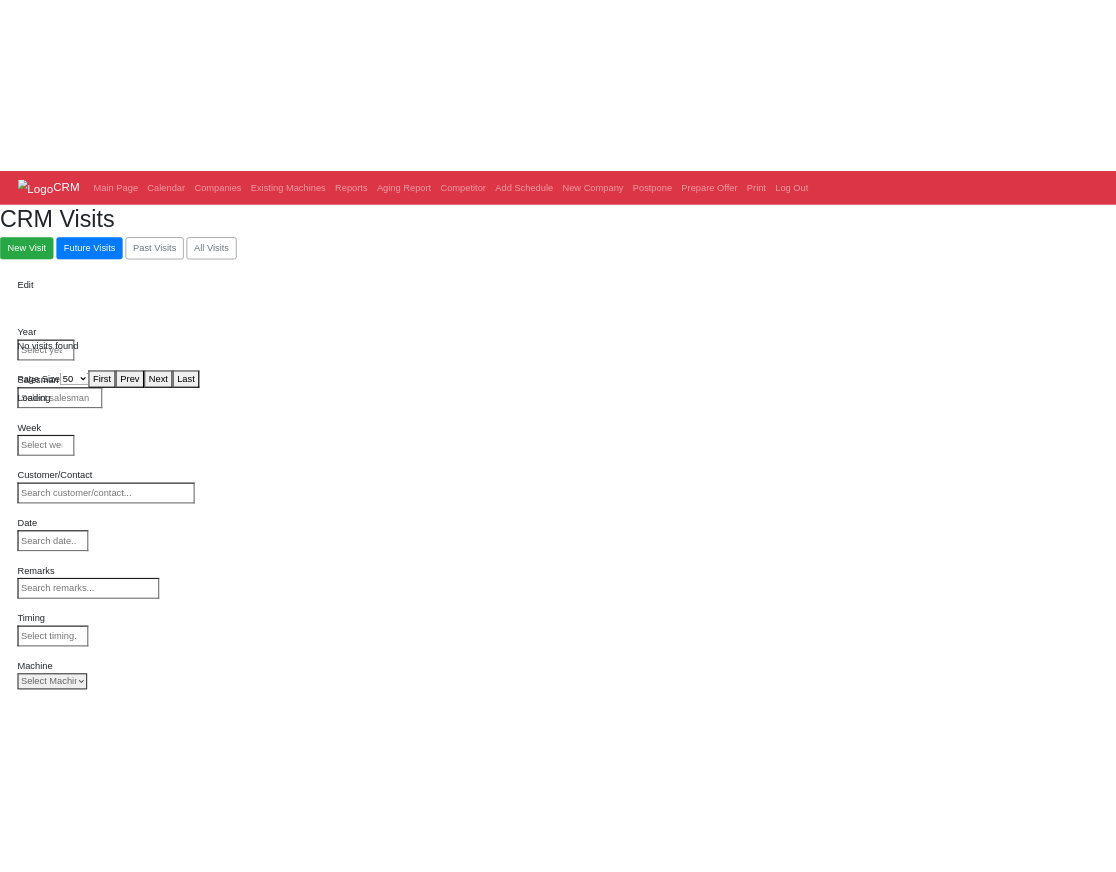 scroll, scrollTop: 0, scrollLeft: 0, axis: both 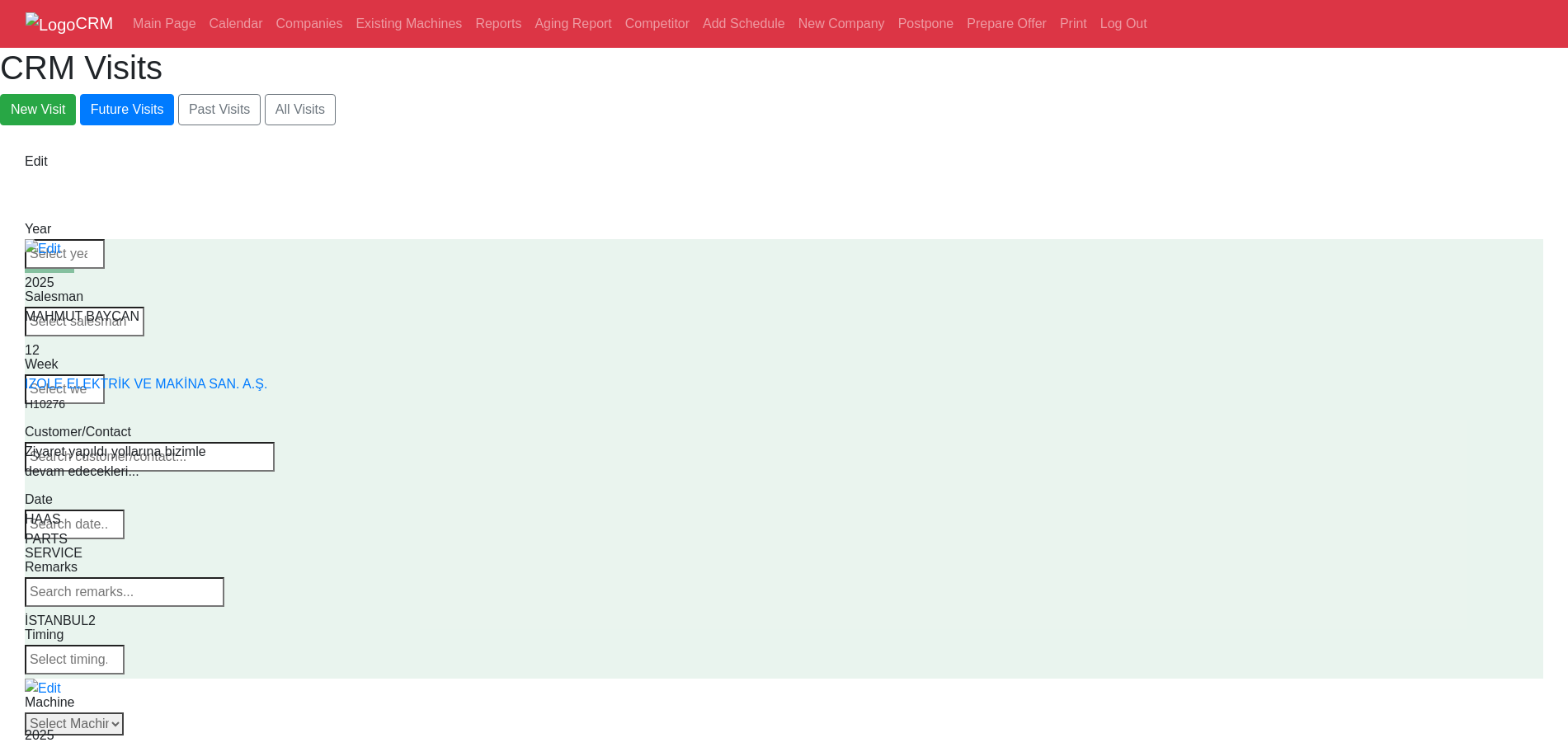 click on "Select Machine HAAS CANACA" at bounding box center [74, 724] 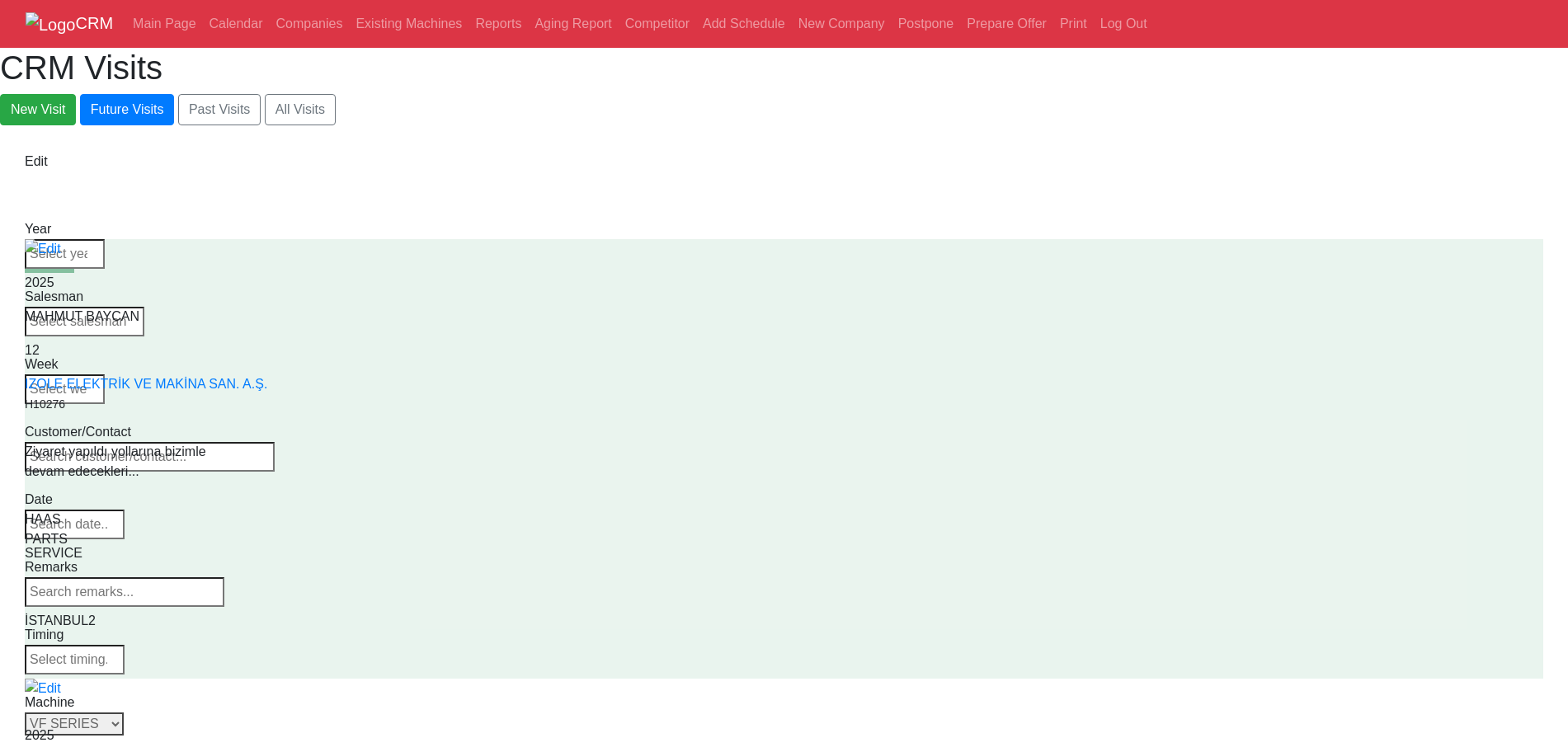 click on "Select Series All VF SERIES ST SERIES UMC EC SERIES ADDITIONAL TM SERIES MINI SERIES VM SERIES VC SERIES GM SERIES VR SERIES GR SERIES VS SERIES DC SERIES TL SERIES DS SERIES CL SERIES PARTS DT SERIES" at bounding box center (74, 724) 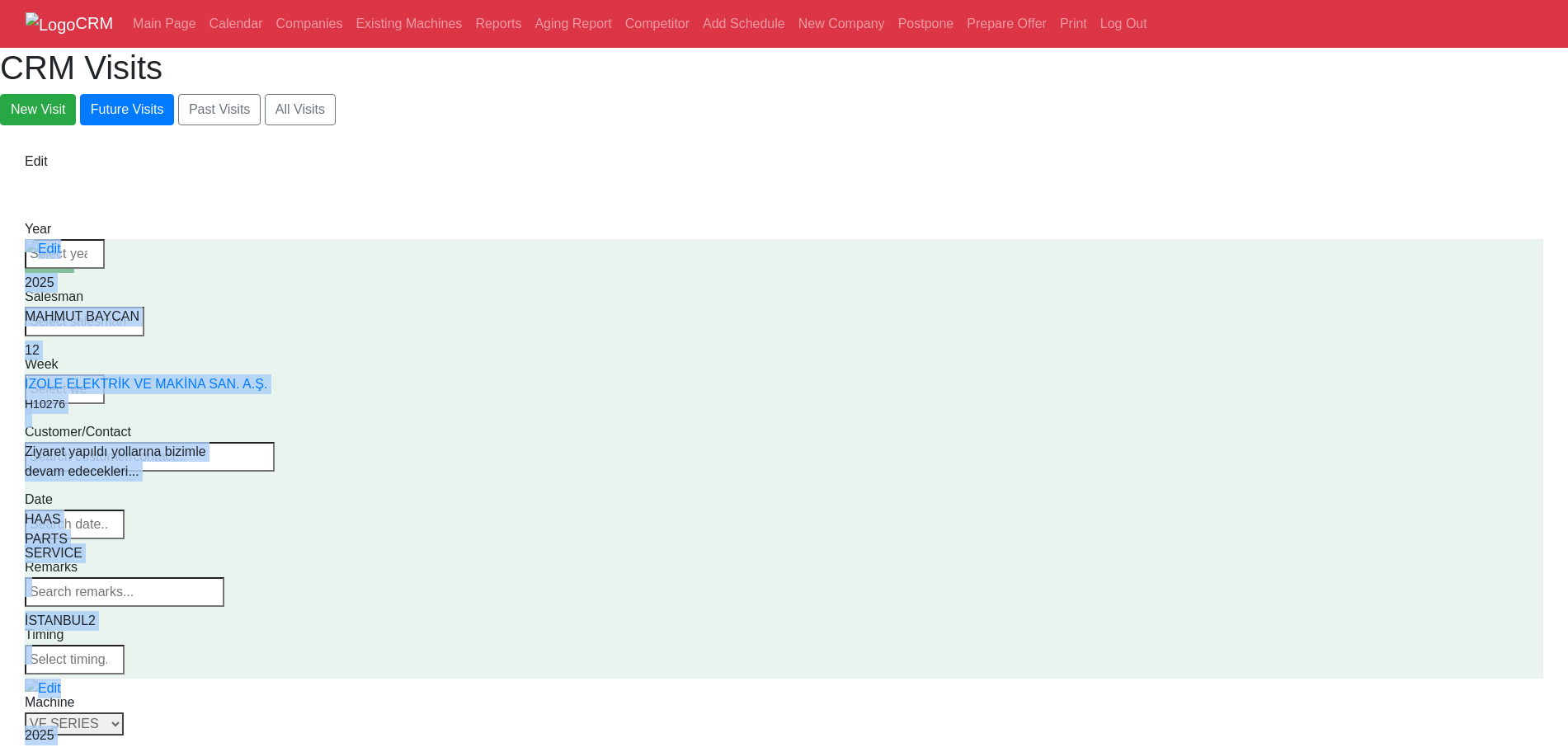 drag, startPoint x: 990, startPoint y: 128, endPoint x: 973, endPoint y: 99, distance: 33.615473 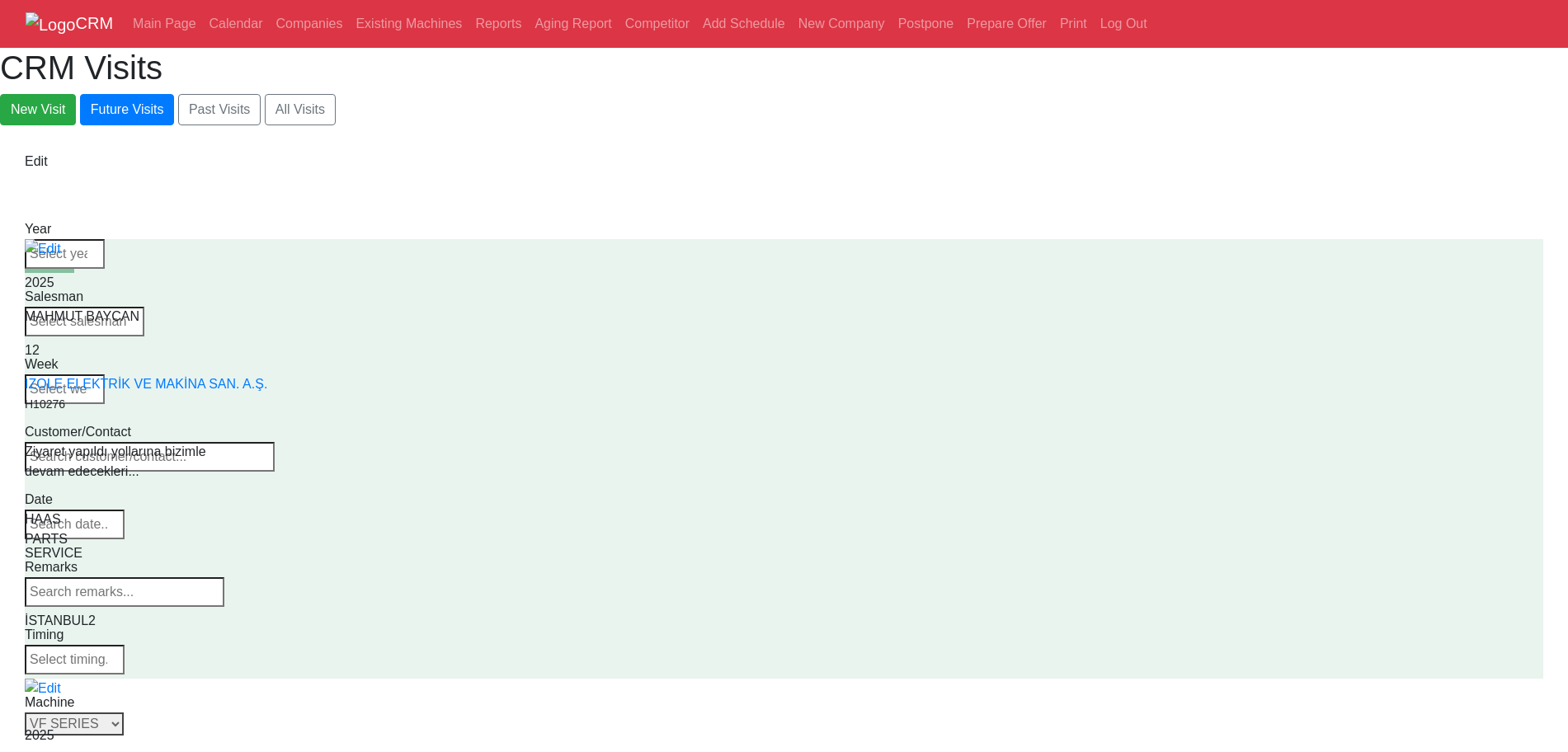 click on "CRM Visits
New Visit
Future Visits
Past Visits
All Visits" at bounding box center (784, 87) 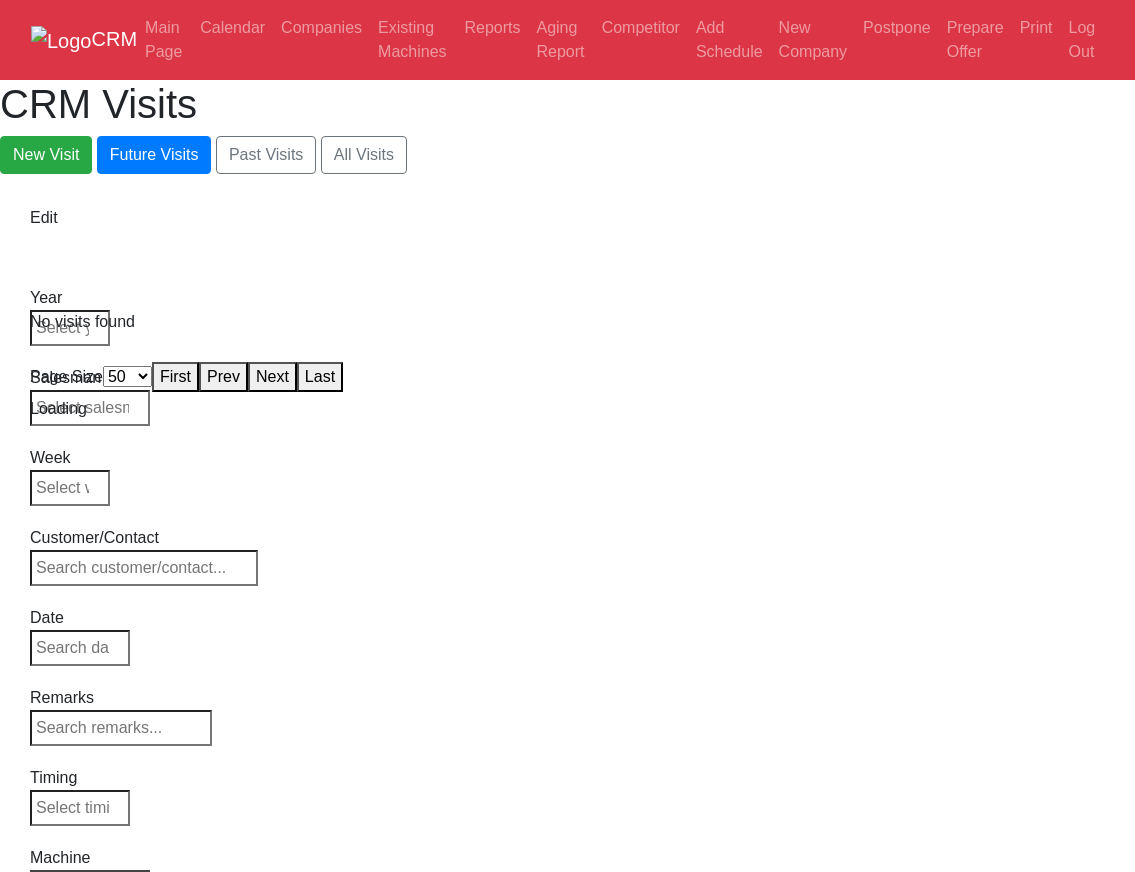select on "50" 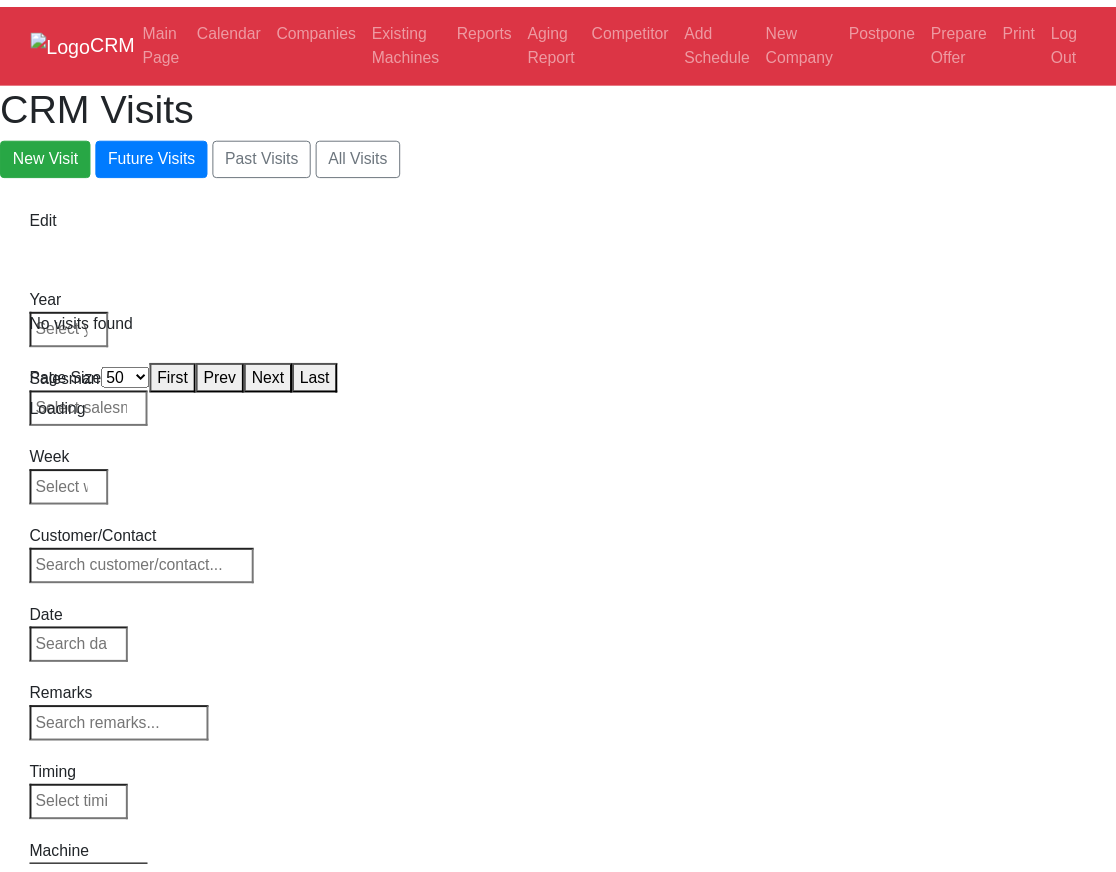 scroll, scrollTop: 0, scrollLeft: 0, axis: both 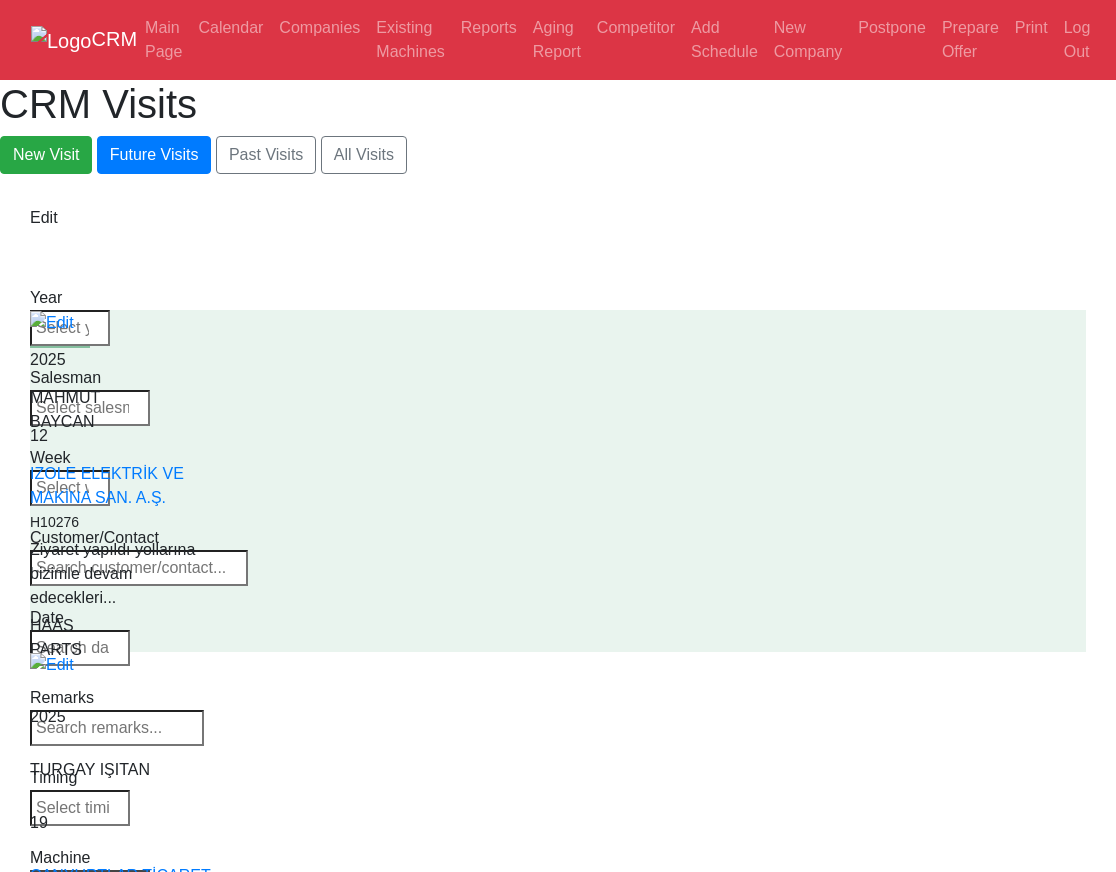 click on "Select Machine HAAS CANACA" at bounding box center [90, 884] 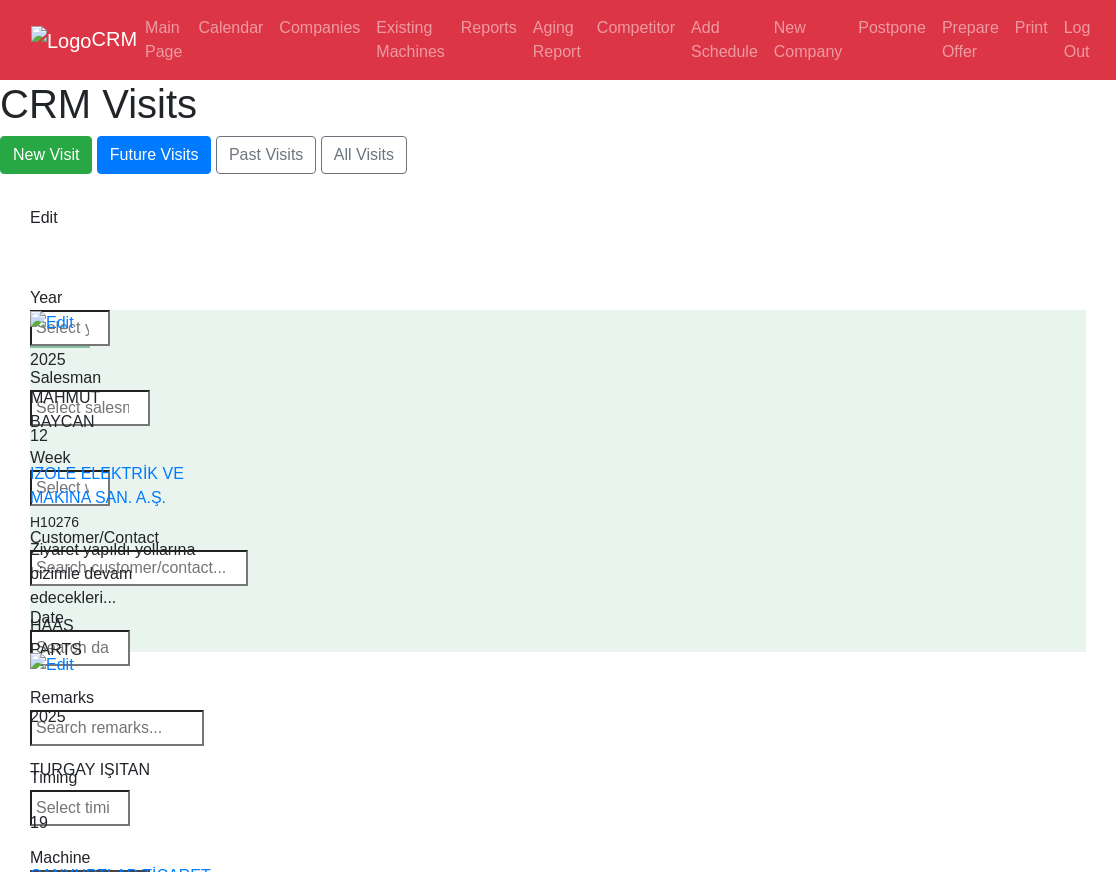 select on "1" 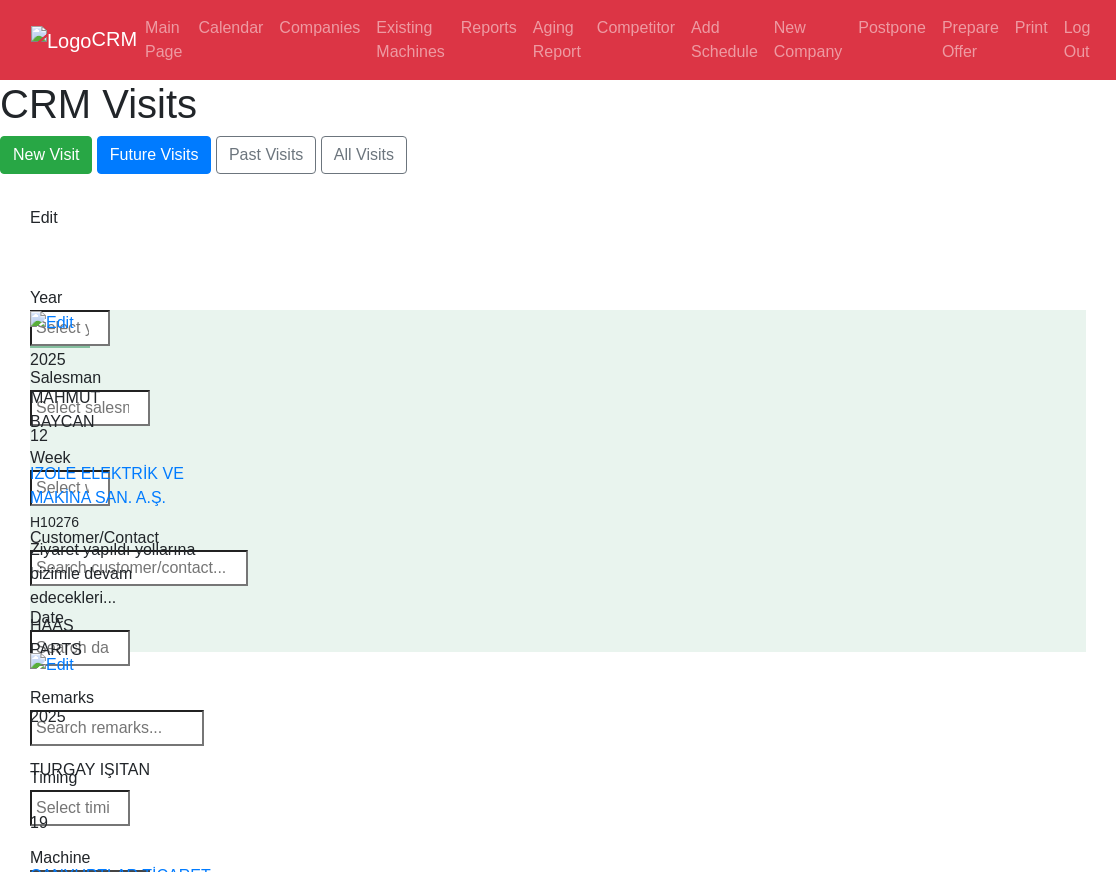 click on "Select Series All VF SERIES ST SERIES UMC EC SERIES ADDITIONAL TM SERIES MINI SERIES VM SERIES VC SERIES GM SERIES VR SERIES GR SERIES VS SERIES DC SERIES TL SERIES DS SERIES CL SERIES PARTS DT SERIES" at bounding box center (90, 884) 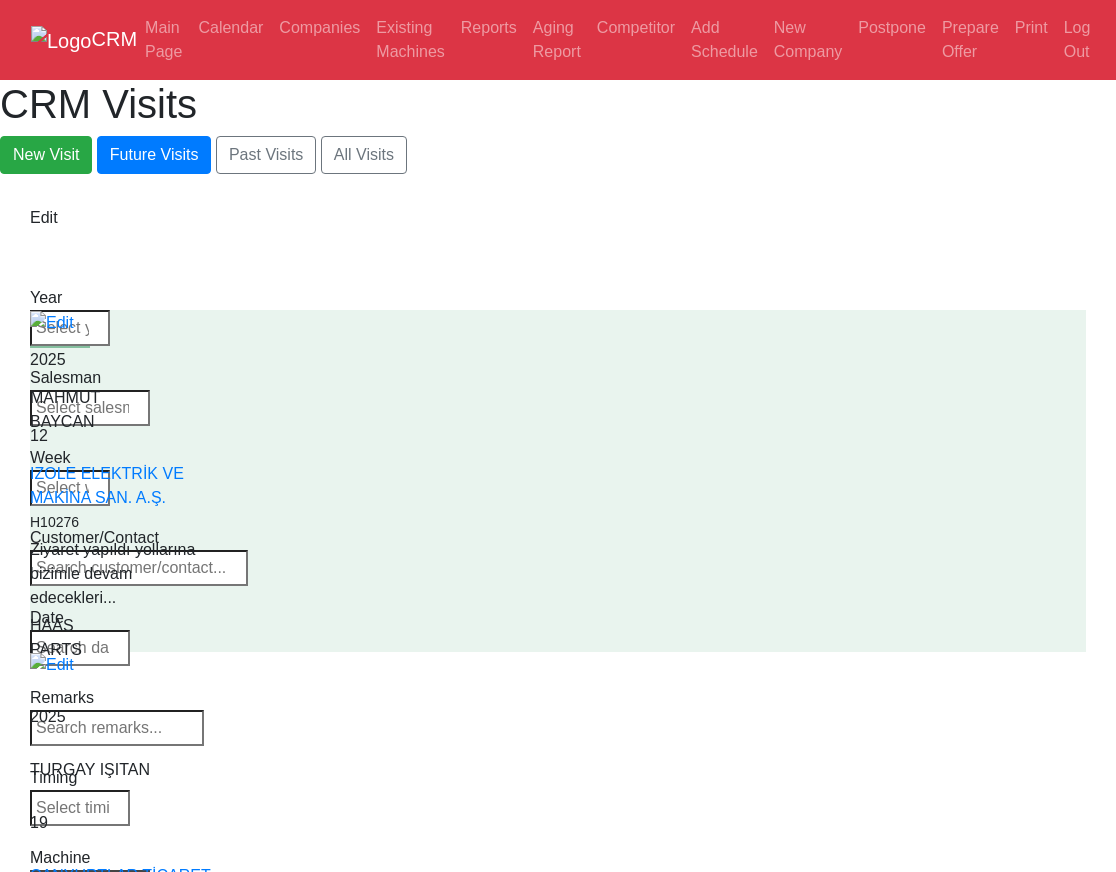 select 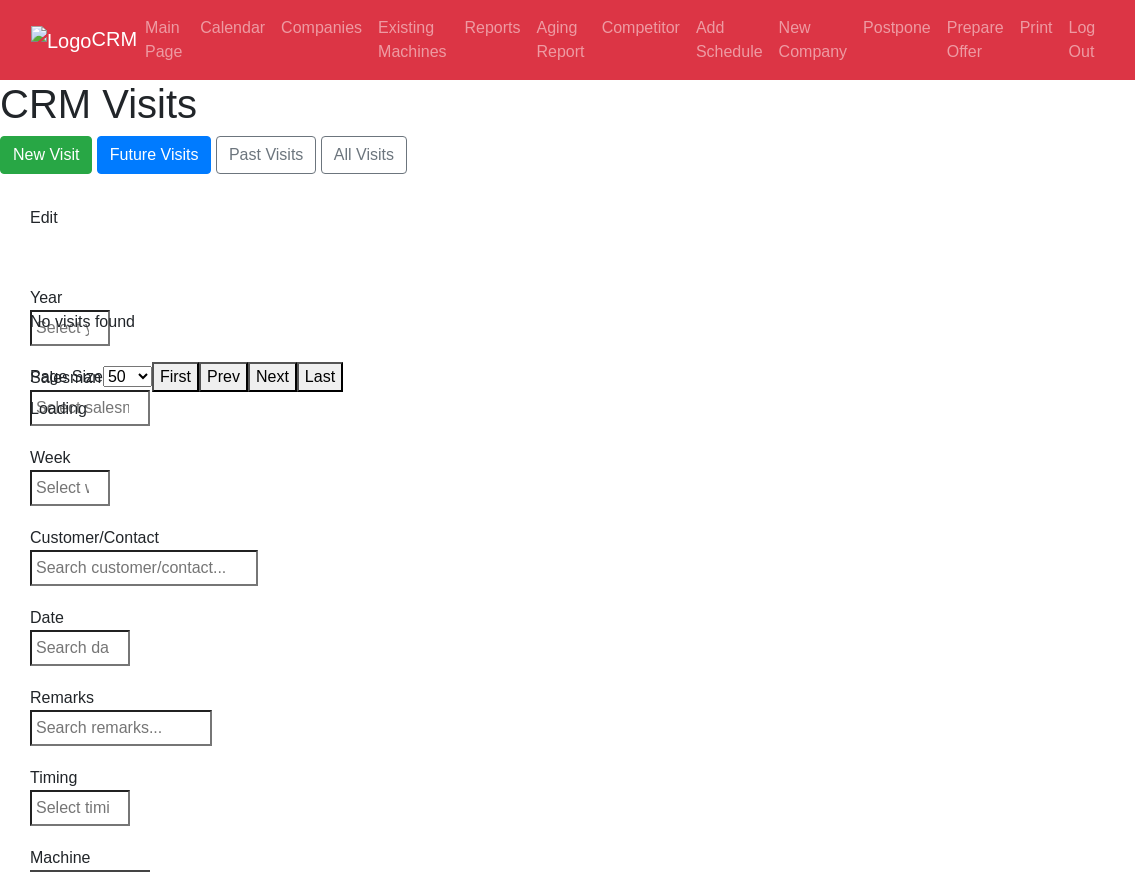 select on "50" 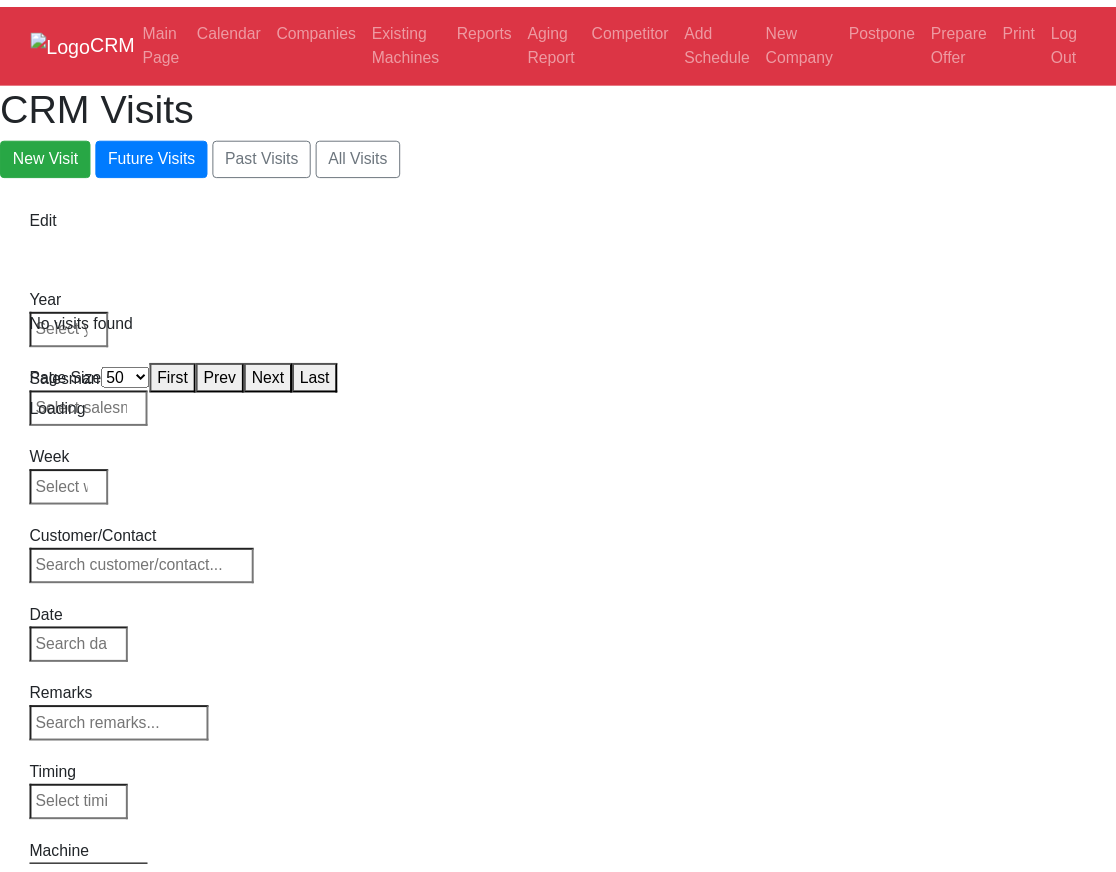scroll, scrollTop: 0, scrollLeft: 0, axis: both 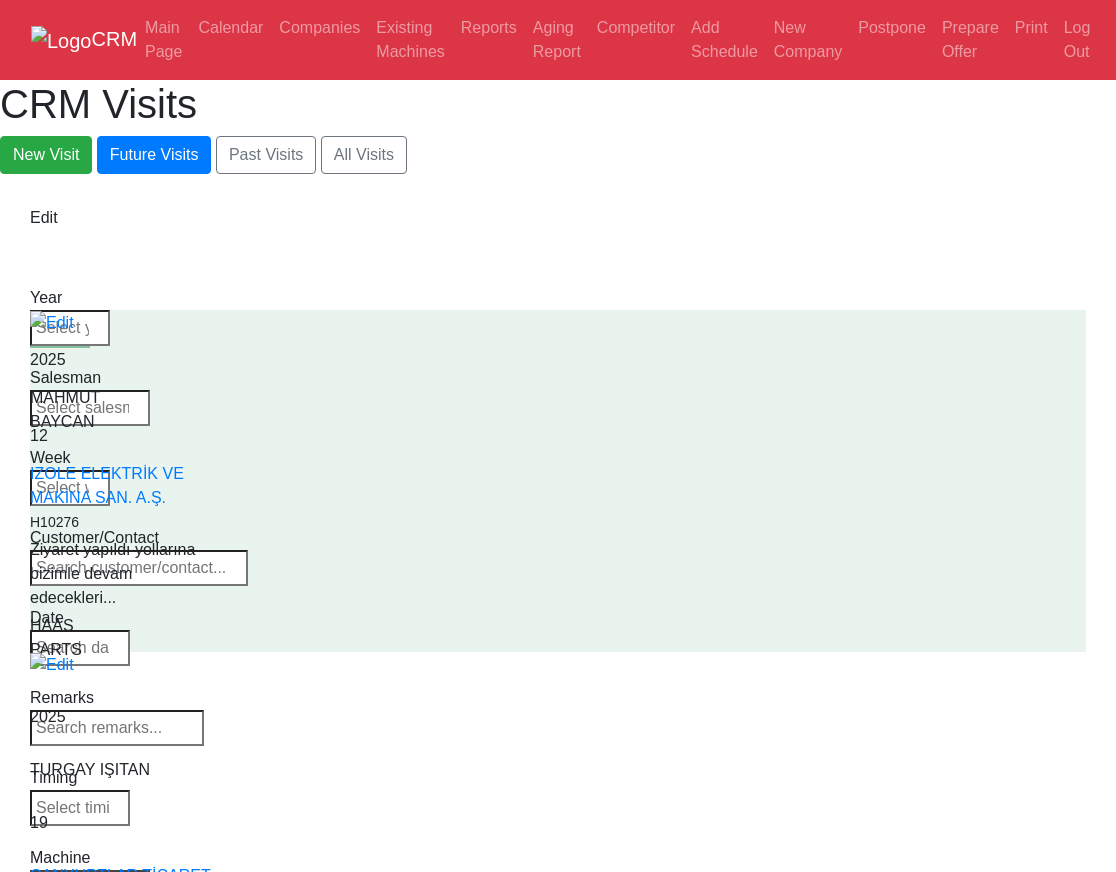 click on "Select Machine HAAS CANACA" at bounding box center (90, 884) 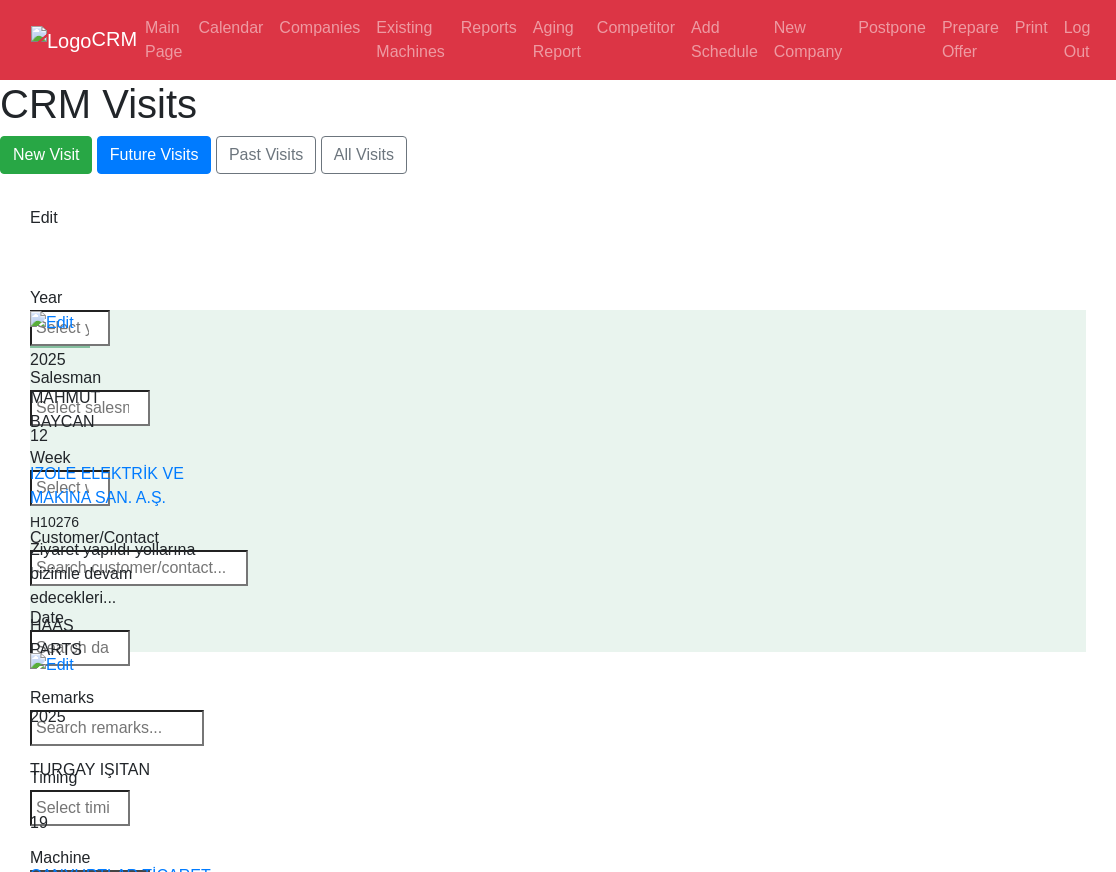 select on "1" 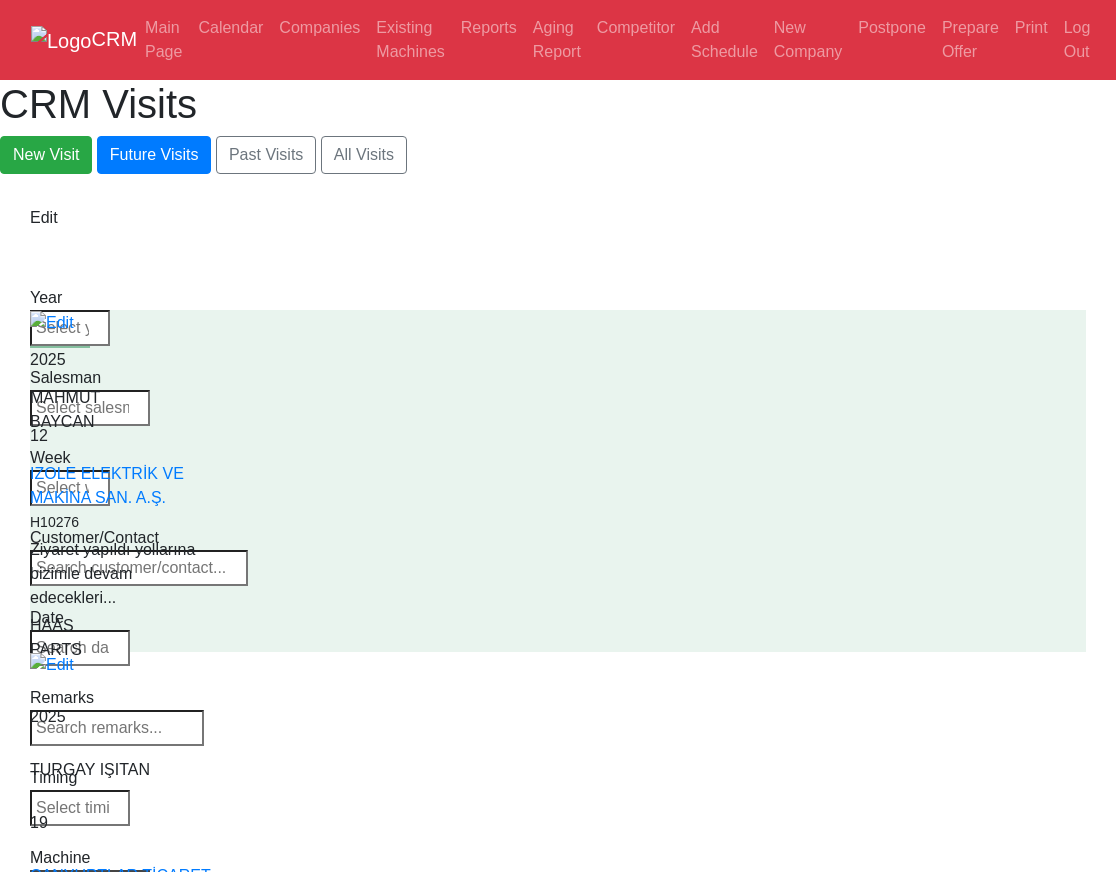 click on "Select Series All VF SERIES ST SERIES UMC EC SERIES ADDITIONAL TM SERIES MINI SERIES VM SERIES VC SERIES GM SERIES VR SERIES GR SERIES VS SERIES DC SERIES TL SERIES DS SERIES CL SERIES PARTS DT SERIES" at bounding box center [90, 884] 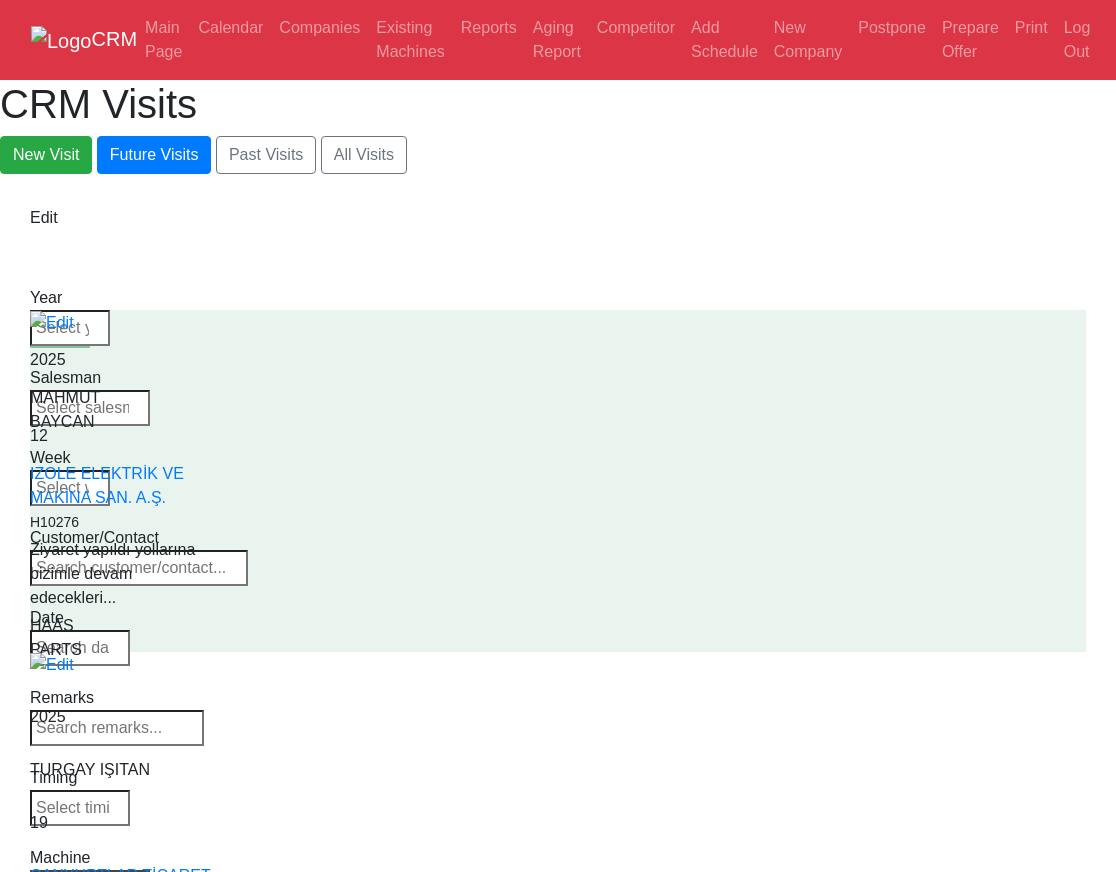 select 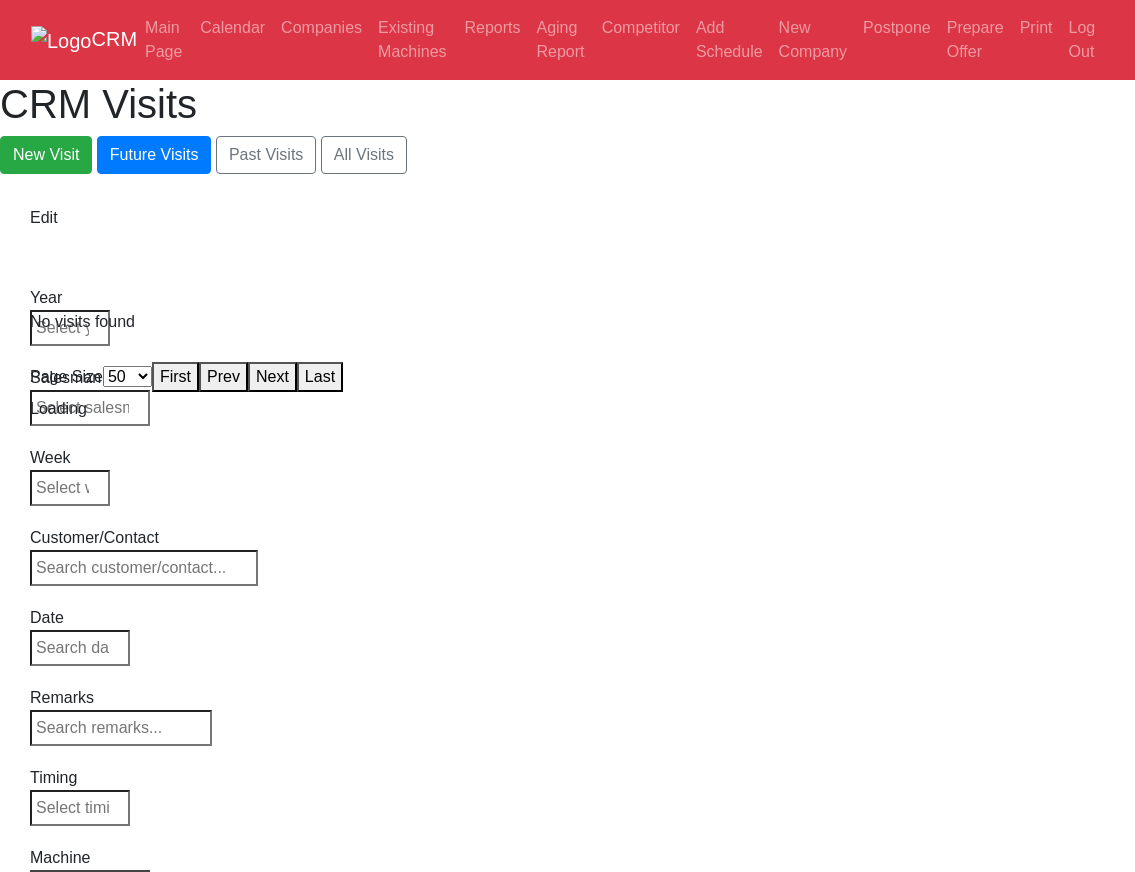 select on "50" 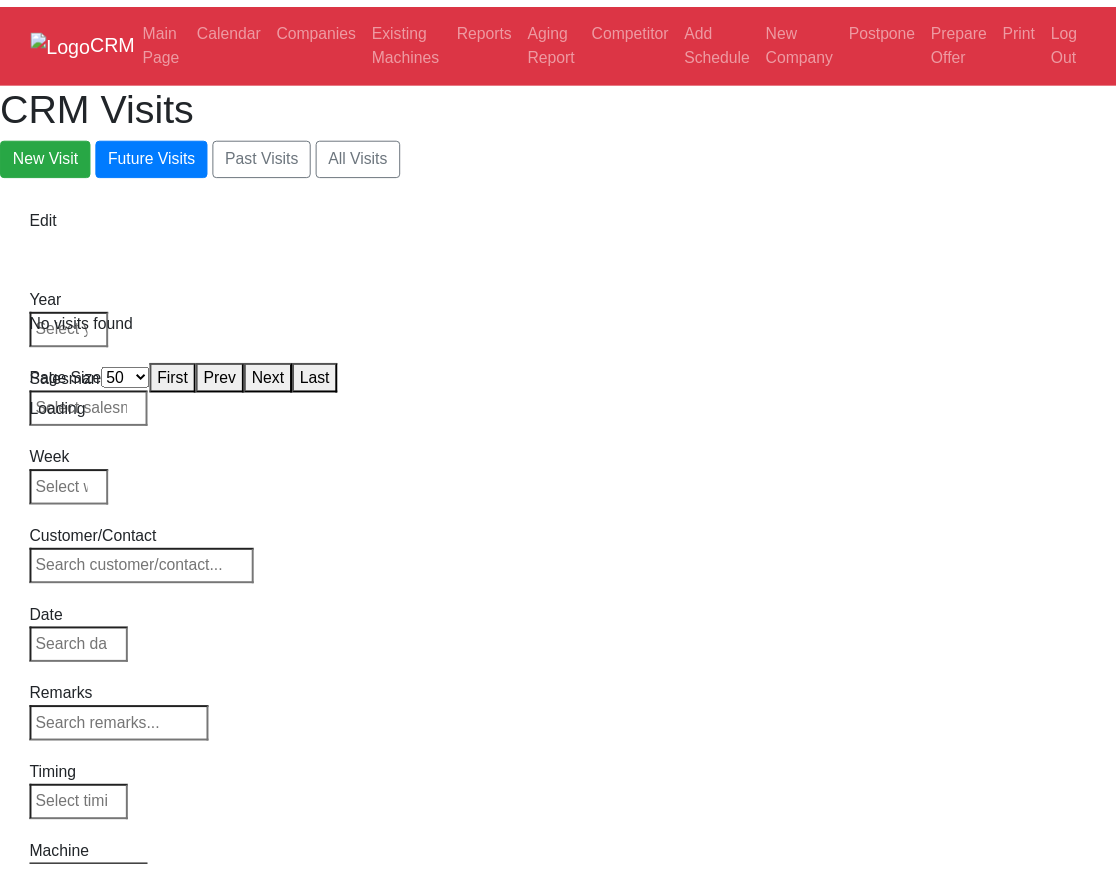 scroll, scrollTop: 0, scrollLeft: 0, axis: both 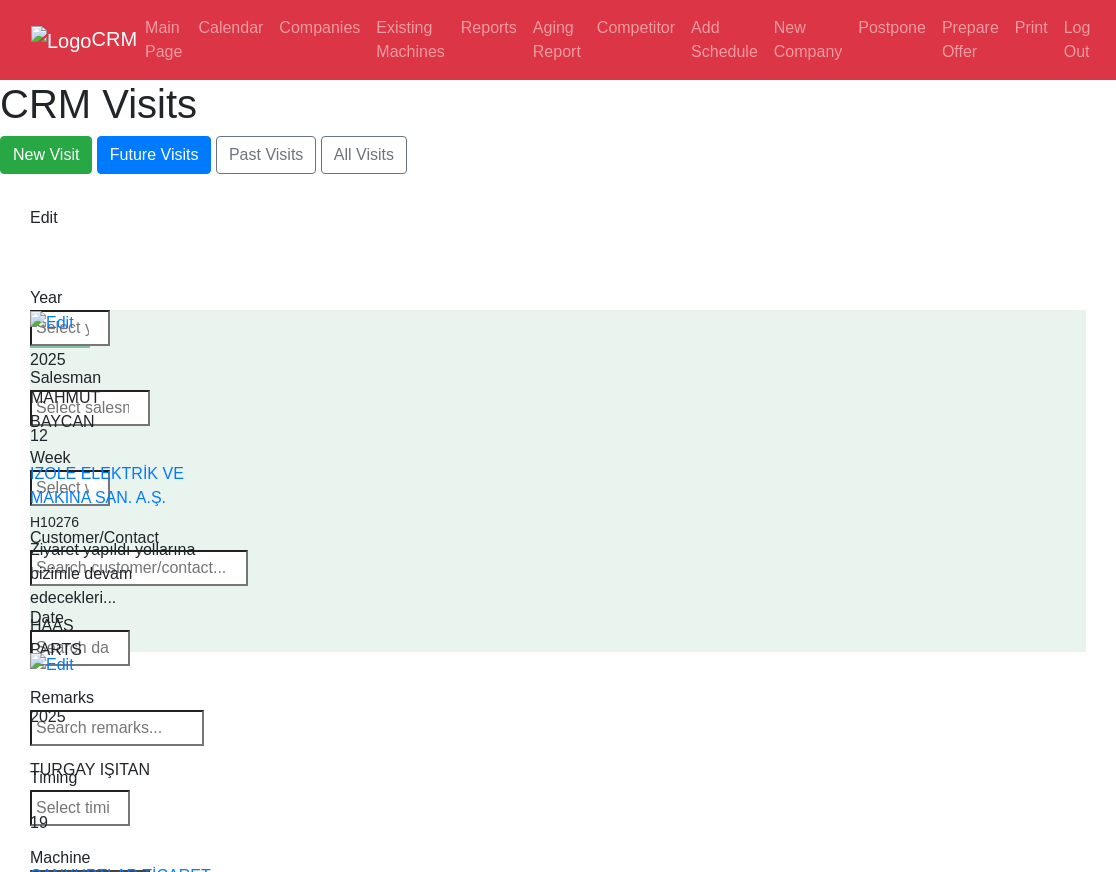 click on "Select Machine HAAS CANACA" at bounding box center (90, 884) 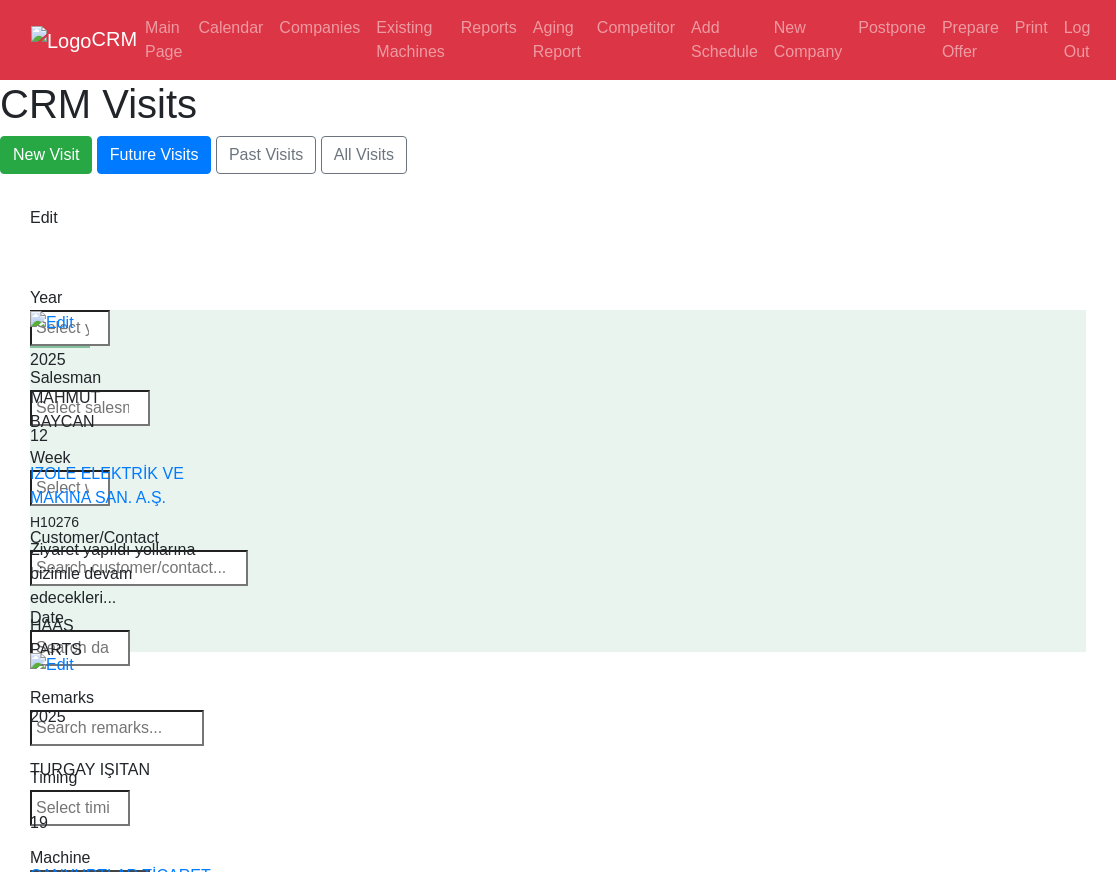 select on "1" 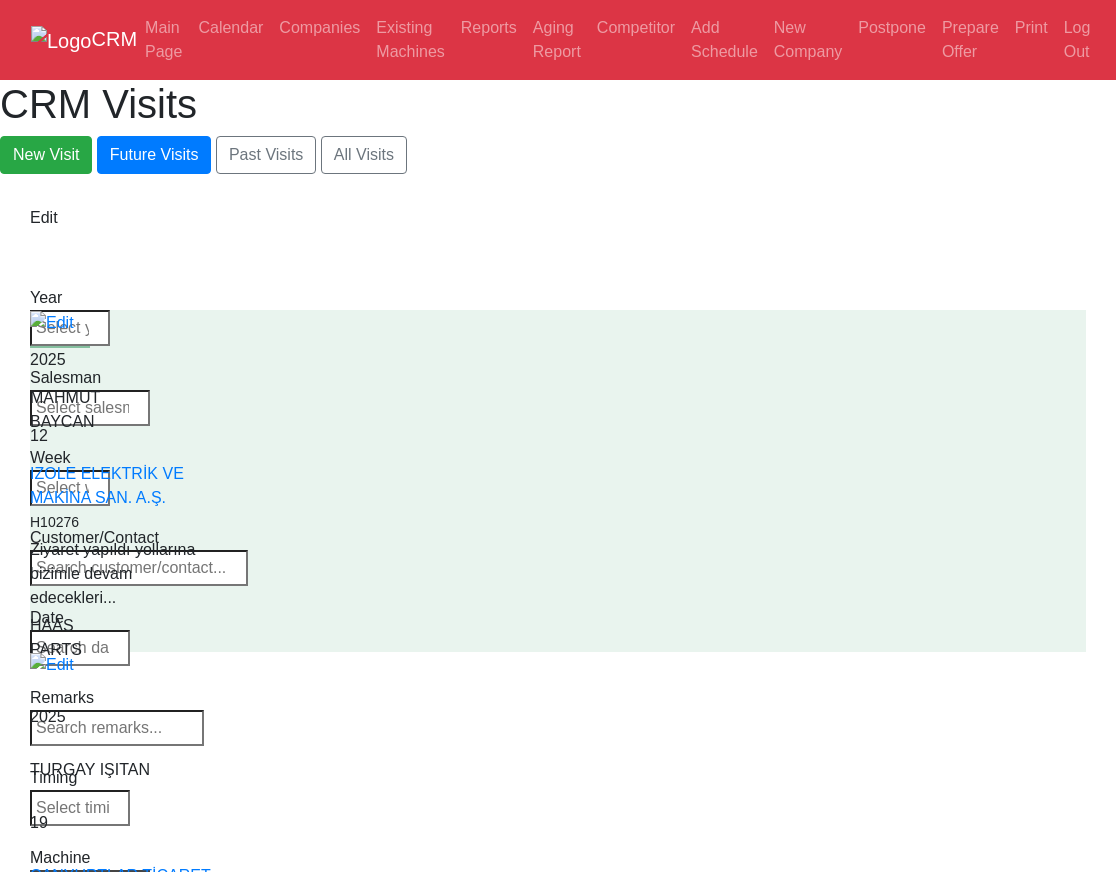 click on "Select Series All VF SERIES ST SERIES UMC EC SERIES ADDITIONAL TM SERIES MINI SERIES VM SERIES VC SERIES GM SERIES VR SERIES GR SERIES VS SERIES DC SERIES TL SERIES DS SERIES CL SERIES PARTS DT SERIES" at bounding box center (90, 884) 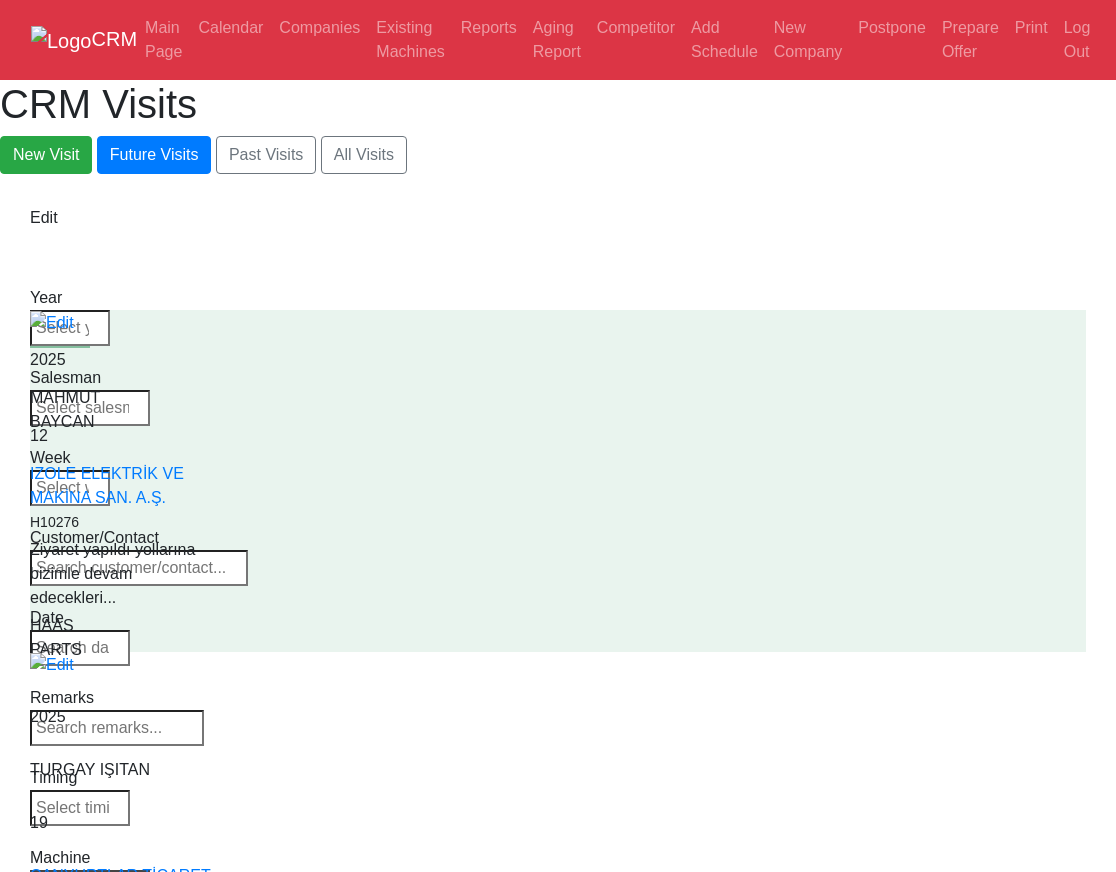 select 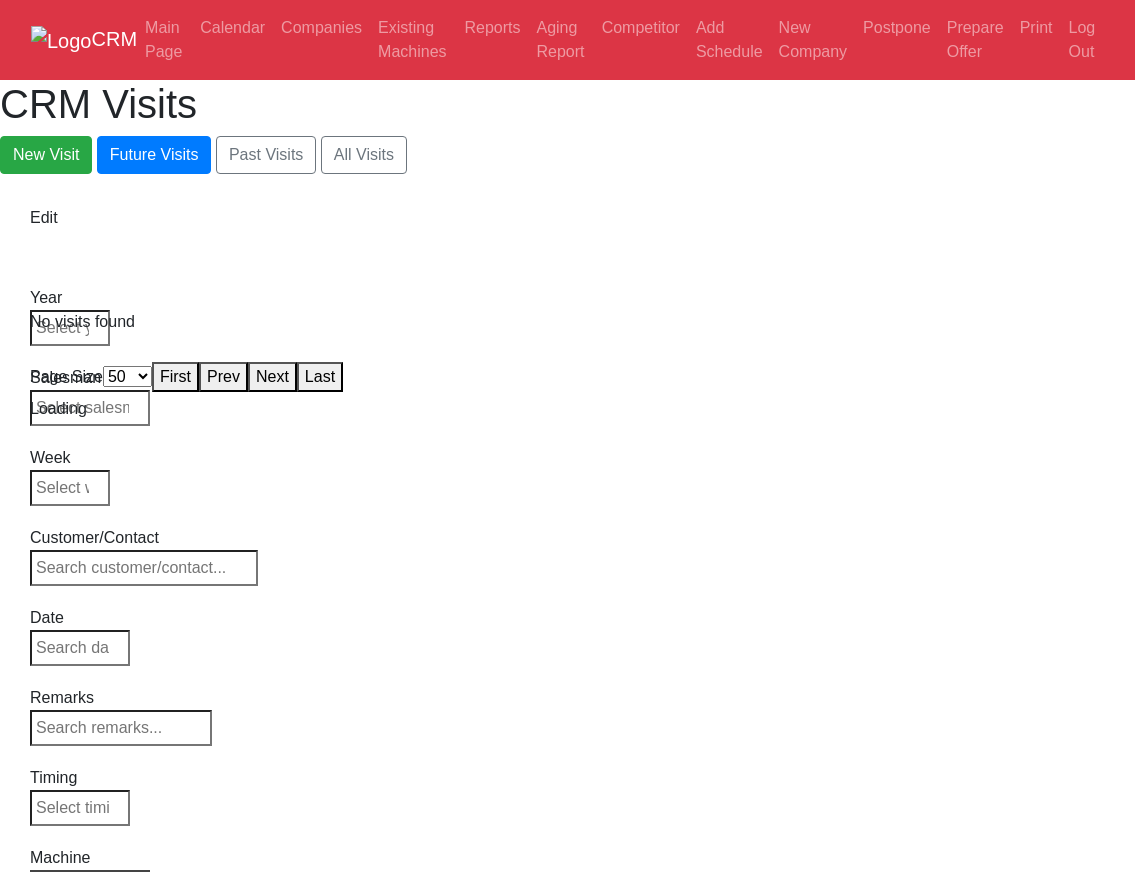 select on "50" 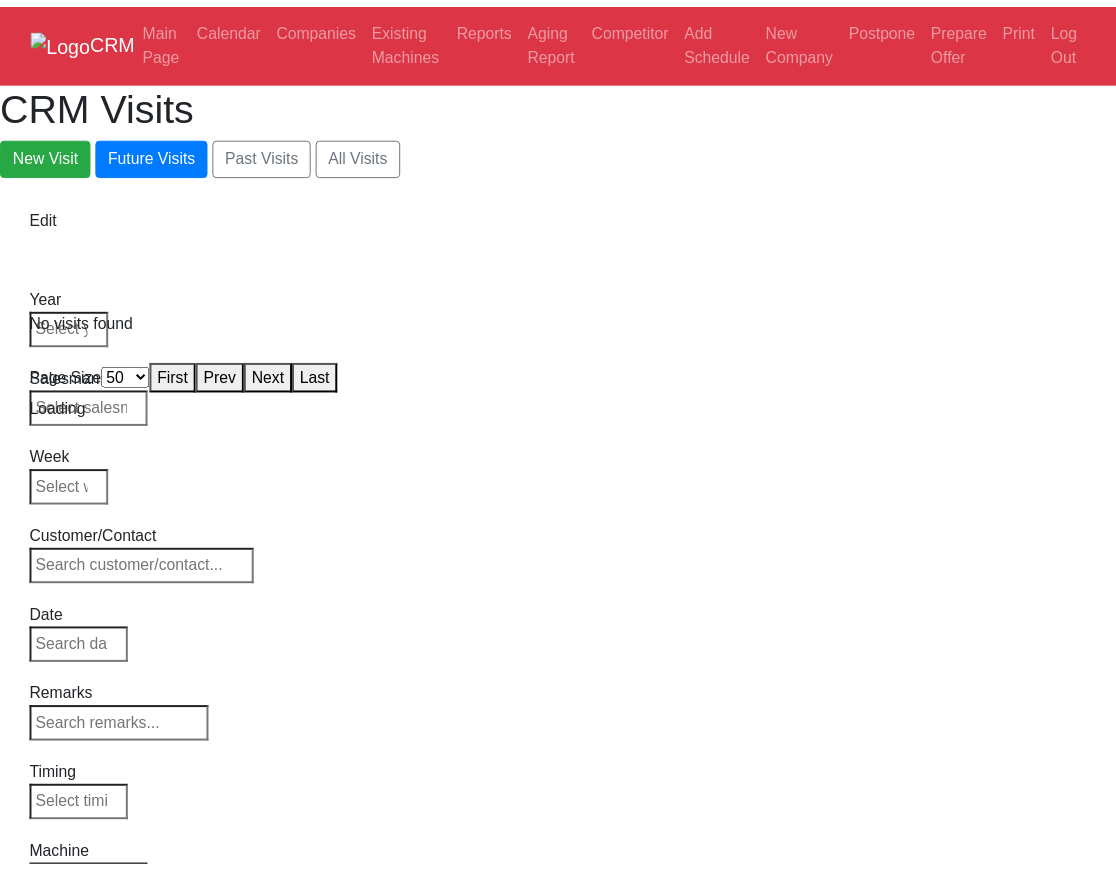 scroll, scrollTop: 0, scrollLeft: 0, axis: both 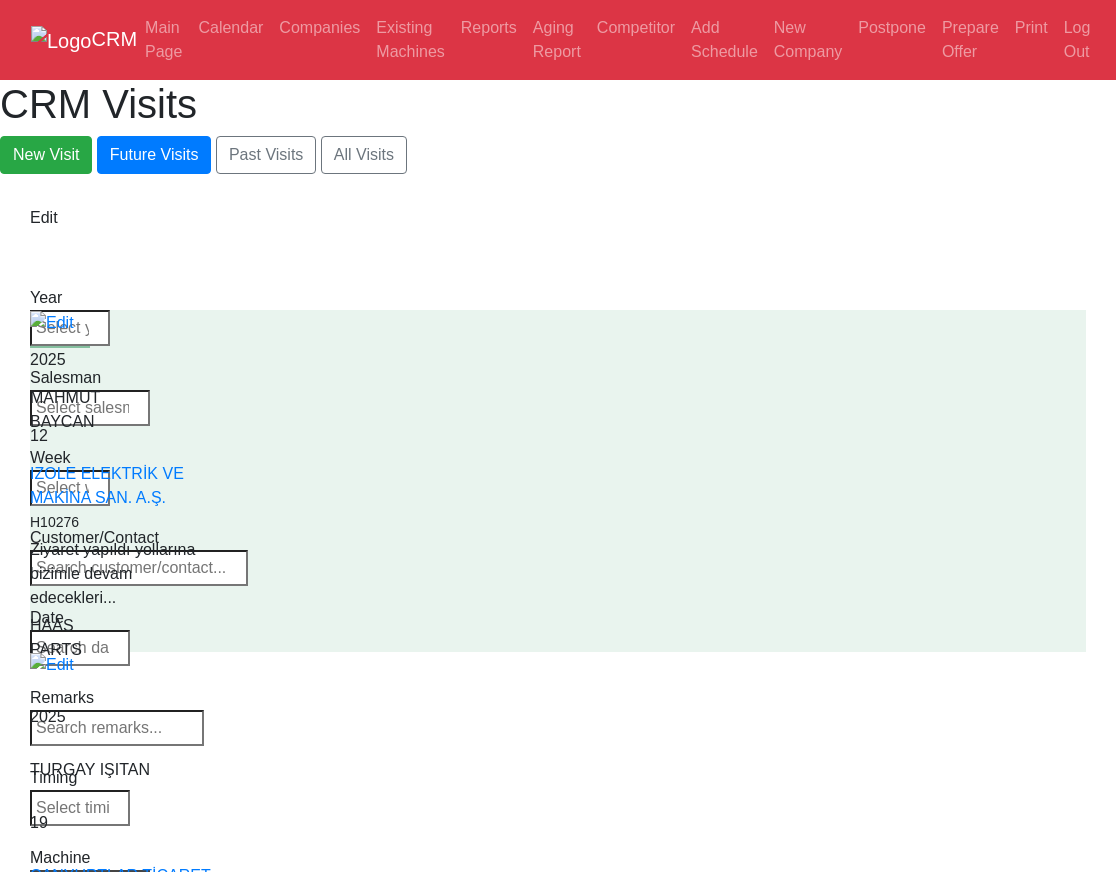 click on "Select Machine HAAS CANACA" at bounding box center [90, 884] 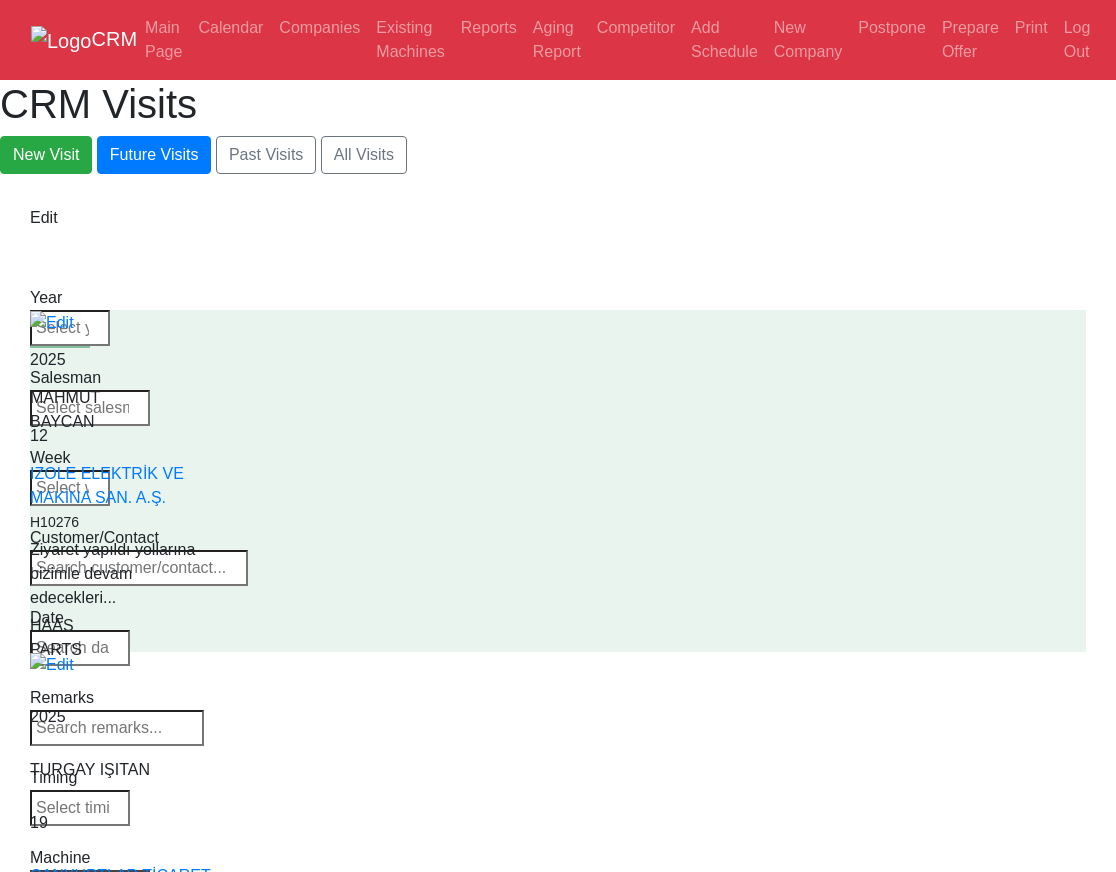 click on "Select Series All VF SERIES ST SERIES UMC EC SERIES ADDITIONAL TM SERIES MINI SERIES VM SERIES VC SERIES GM SERIES VR SERIES GR SERIES VS SERIES DC SERIES TL SERIES DS SERIES CL SERIES PARTS DT SERIES" at bounding box center [90, 884] 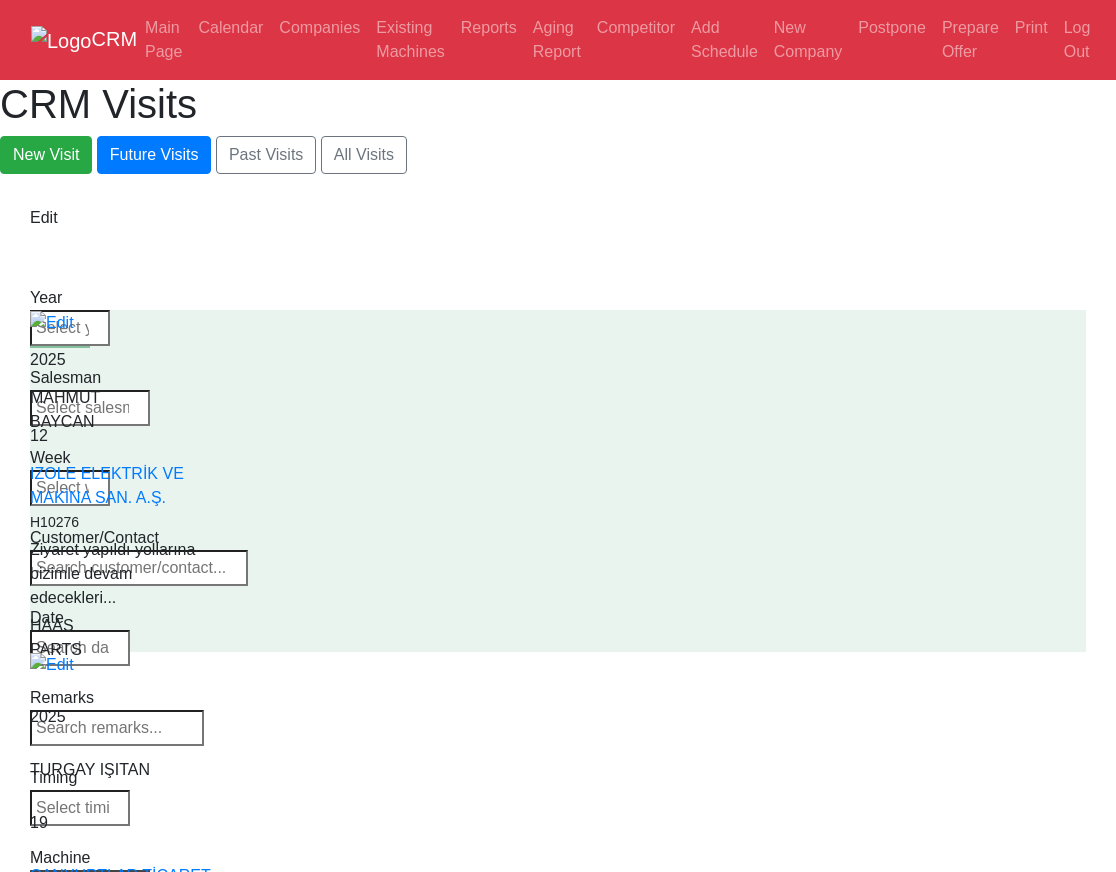select 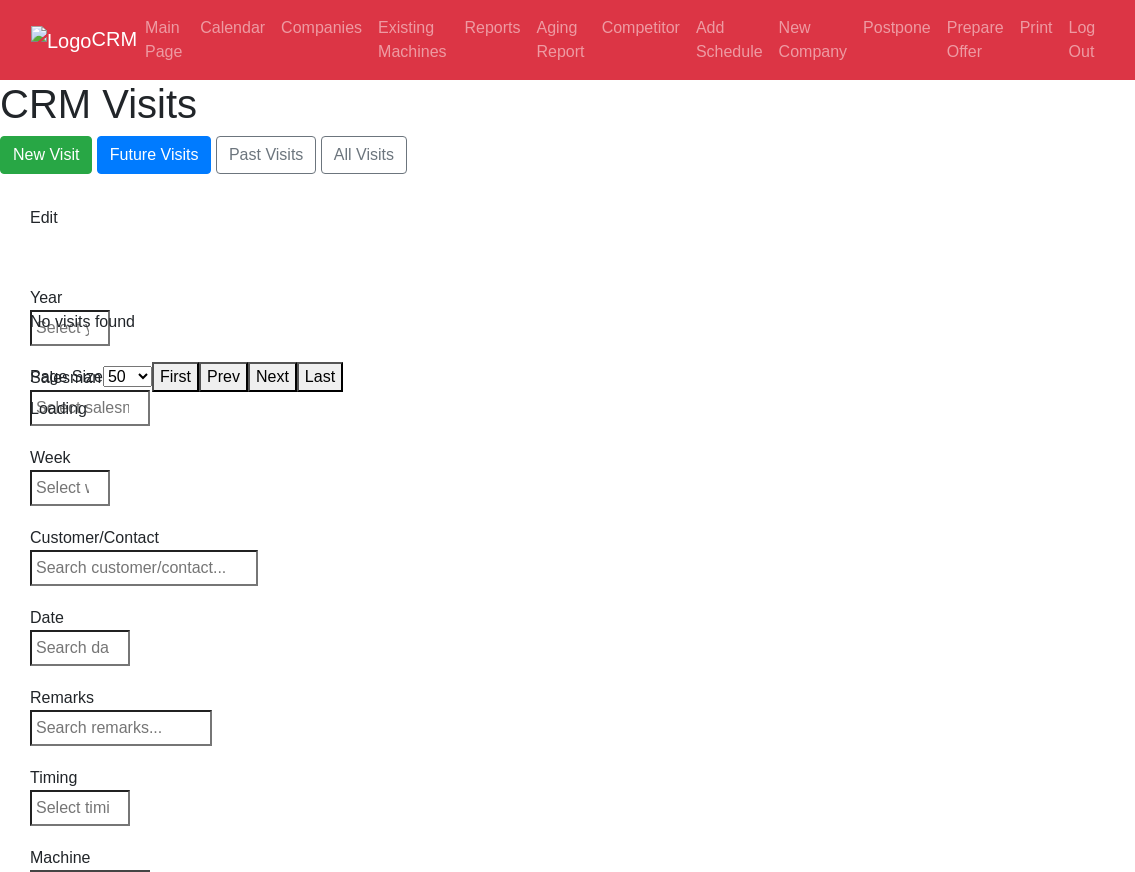 select on "50" 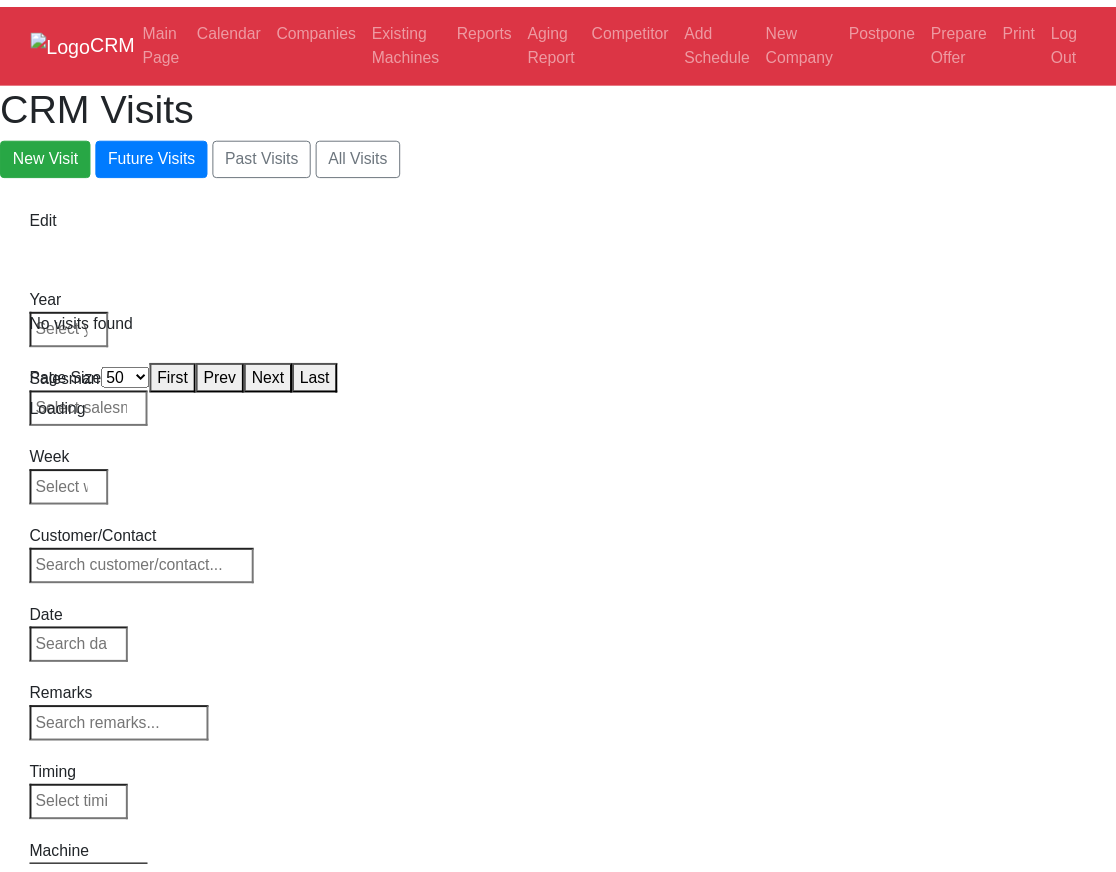 scroll, scrollTop: 0, scrollLeft: 0, axis: both 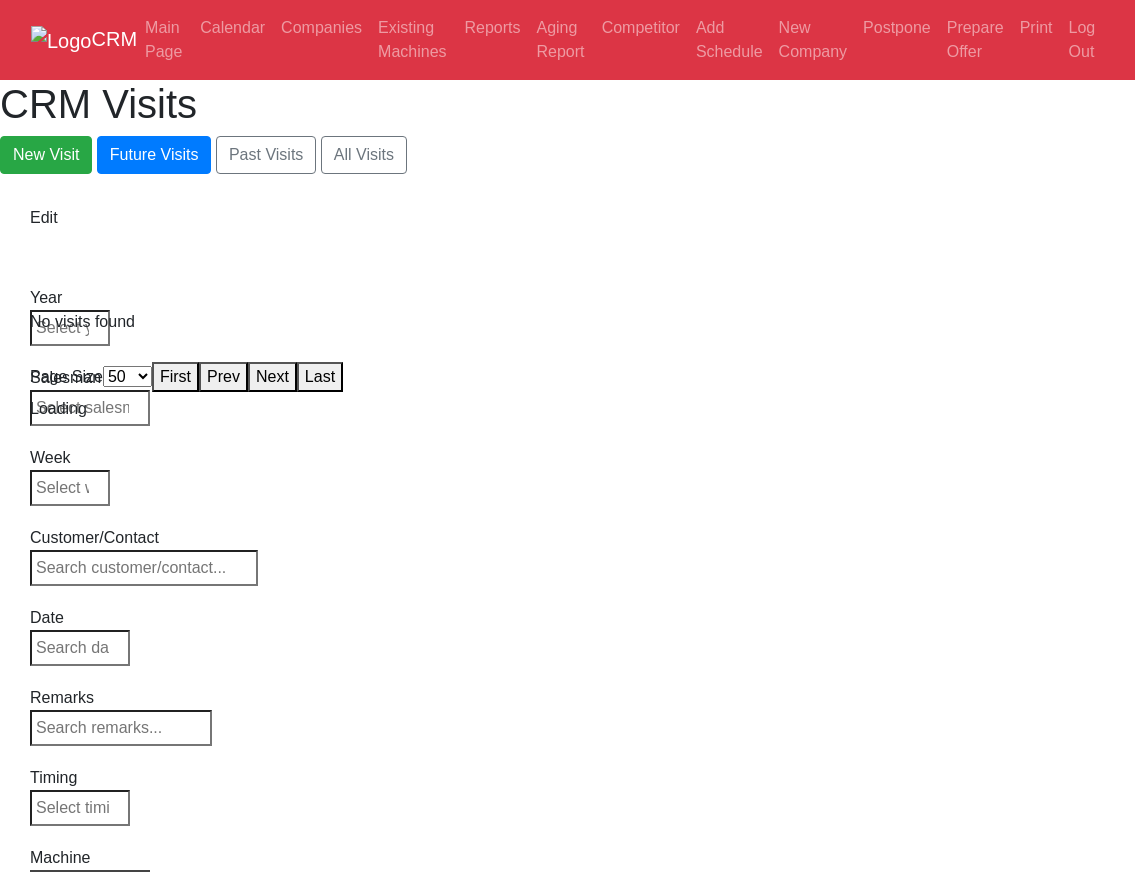 click on "Loading" at bounding box center (567, 409) 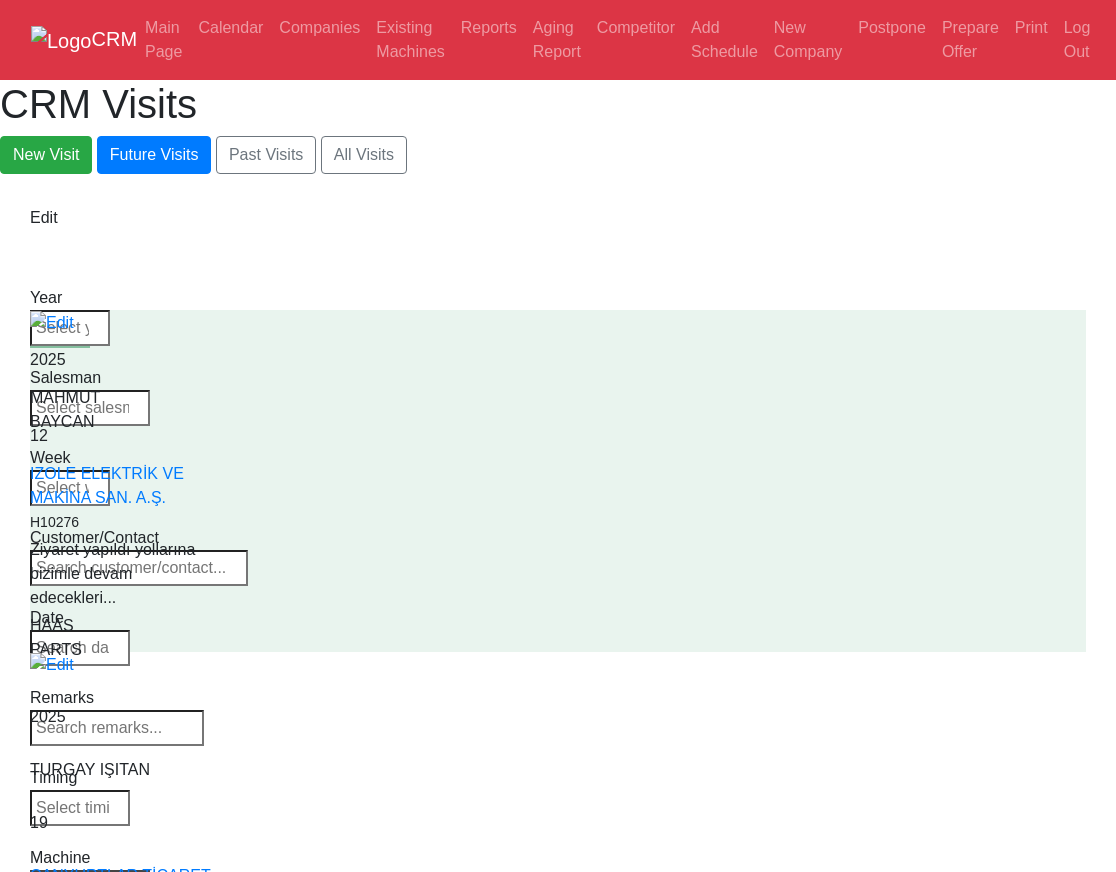 click on "Select Machine HAAS CANACA" at bounding box center [90, 884] 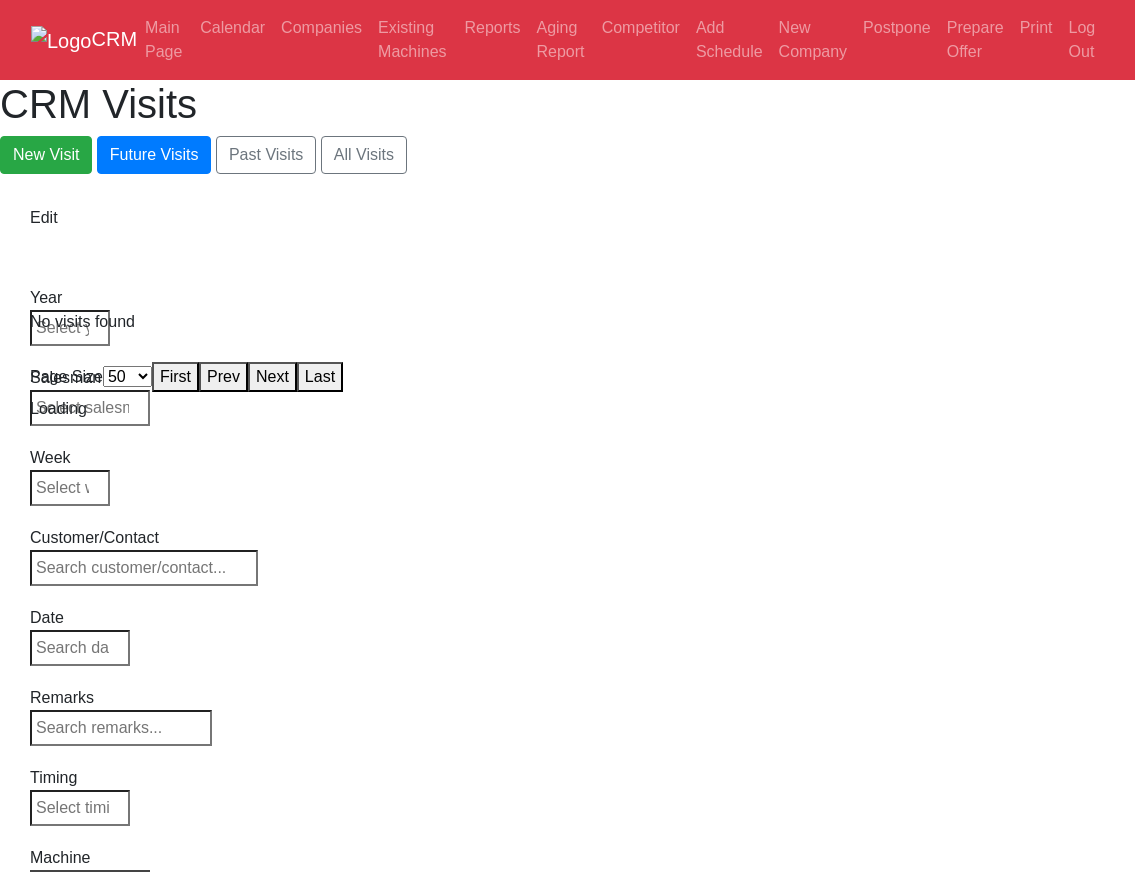 select on "50" 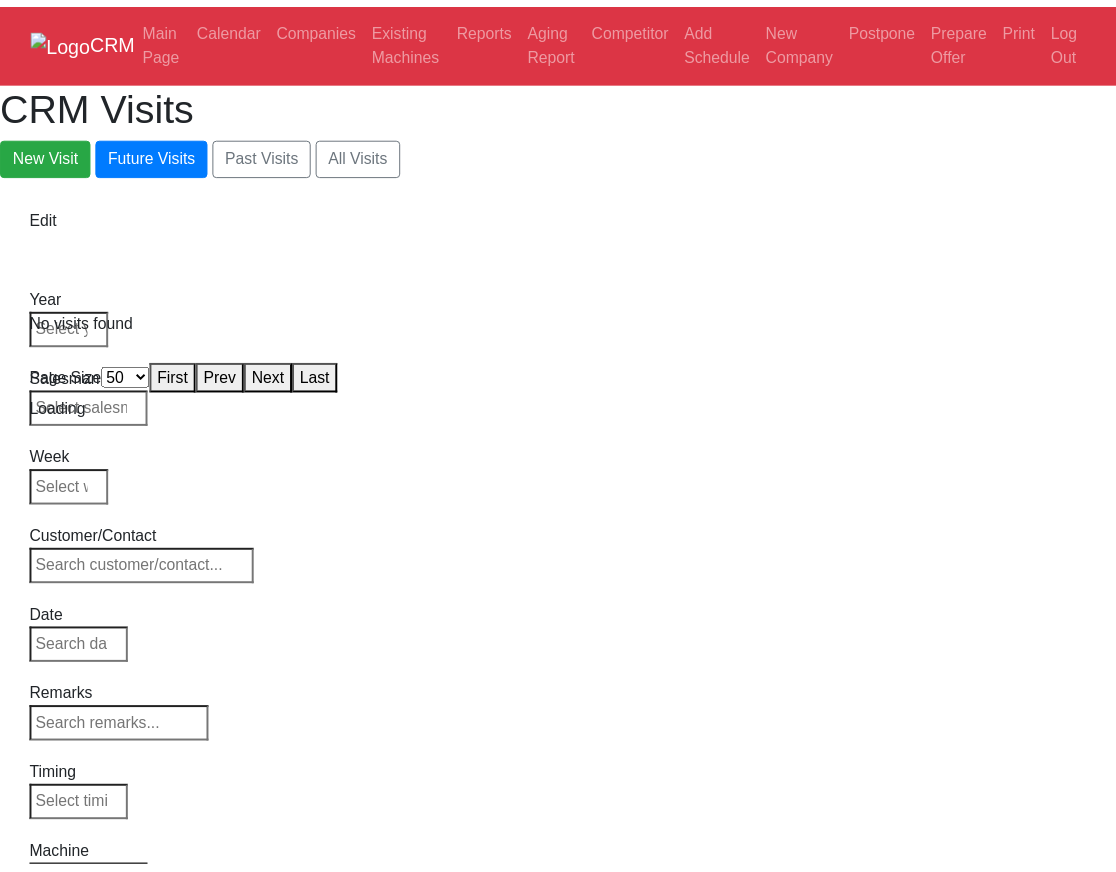 scroll, scrollTop: 0, scrollLeft: 0, axis: both 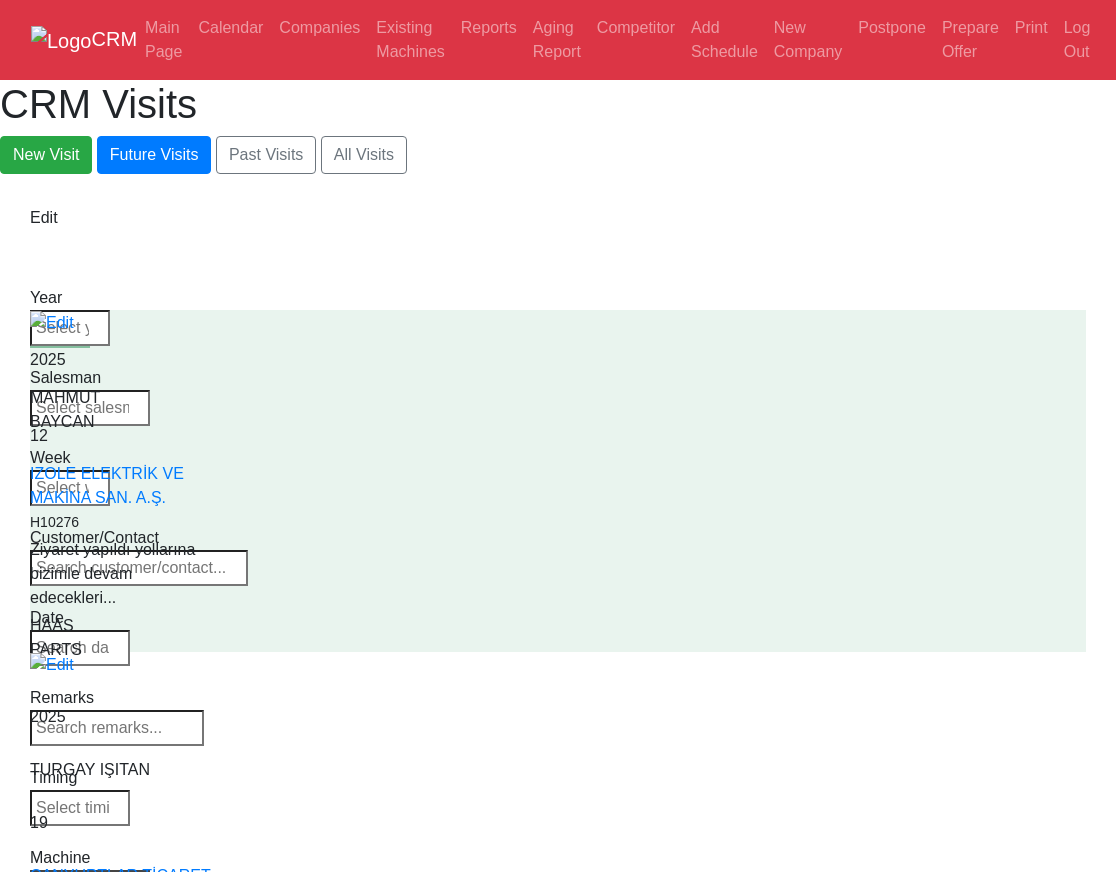 click on "Select Machine HAAS CANACA" at bounding box center [90, 884] 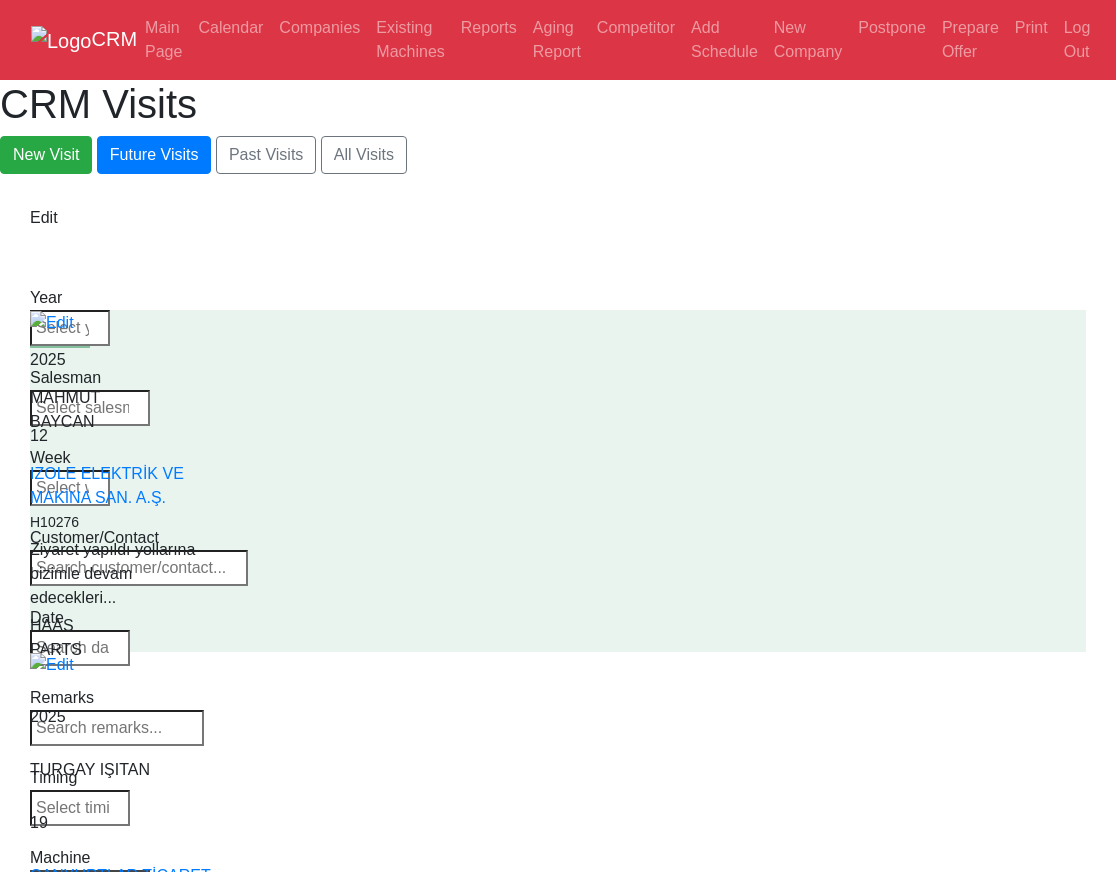 select on "1" 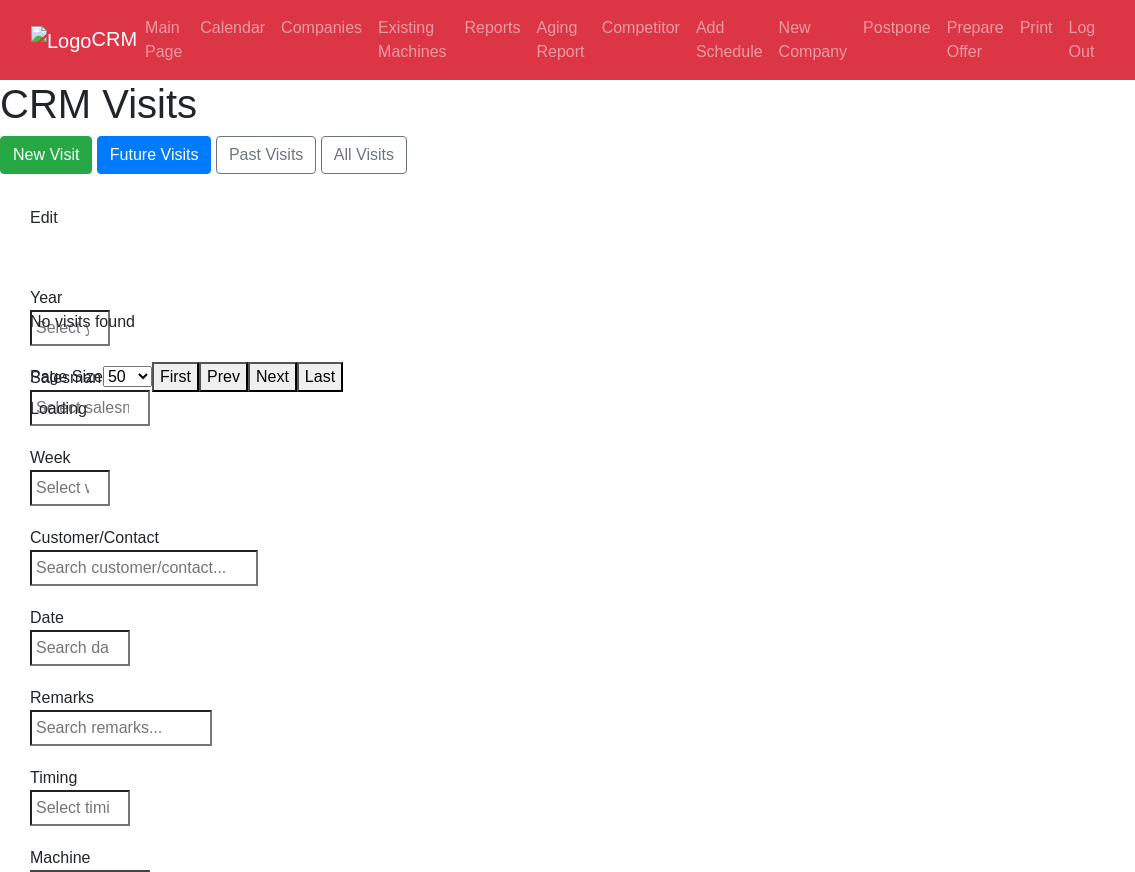 select on "50" 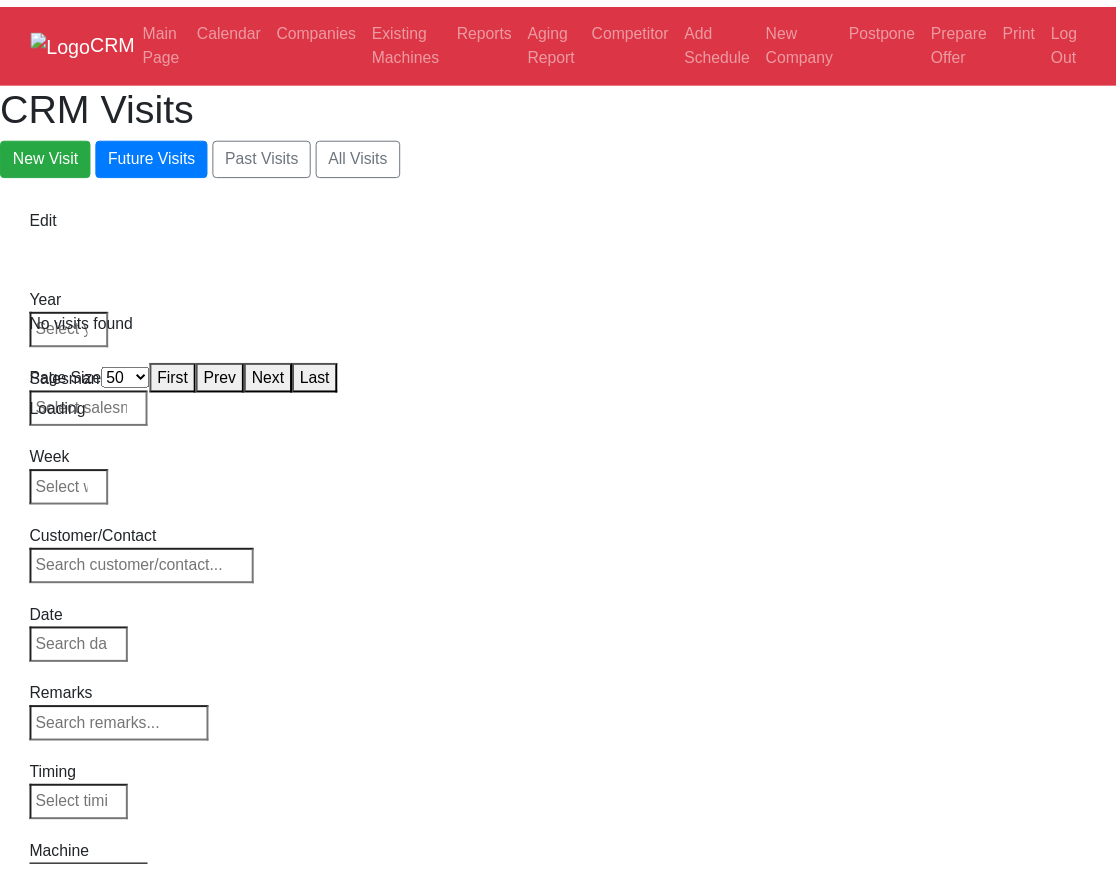 scroll, scrollTop: 0, scrollLeft: 0, axis: both 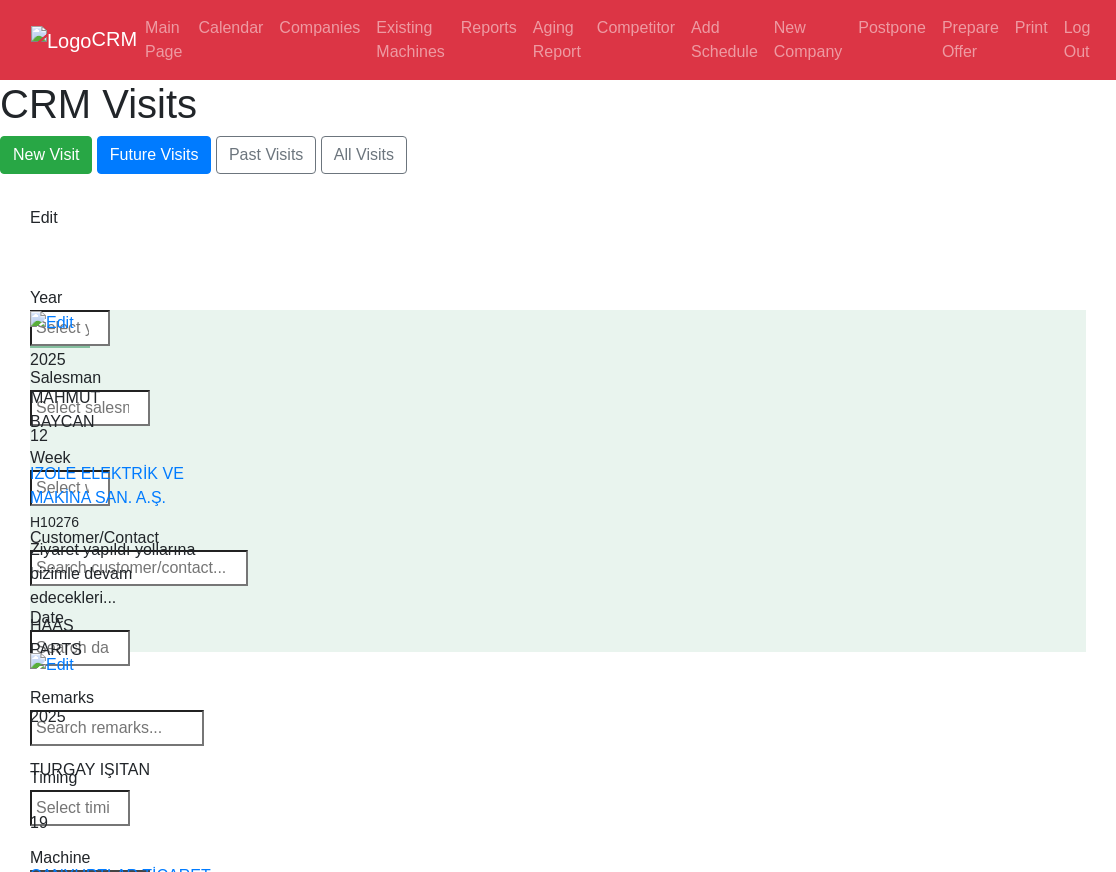 click on "Select Machine HAAS CANACA" at bounding box center (90, 884) 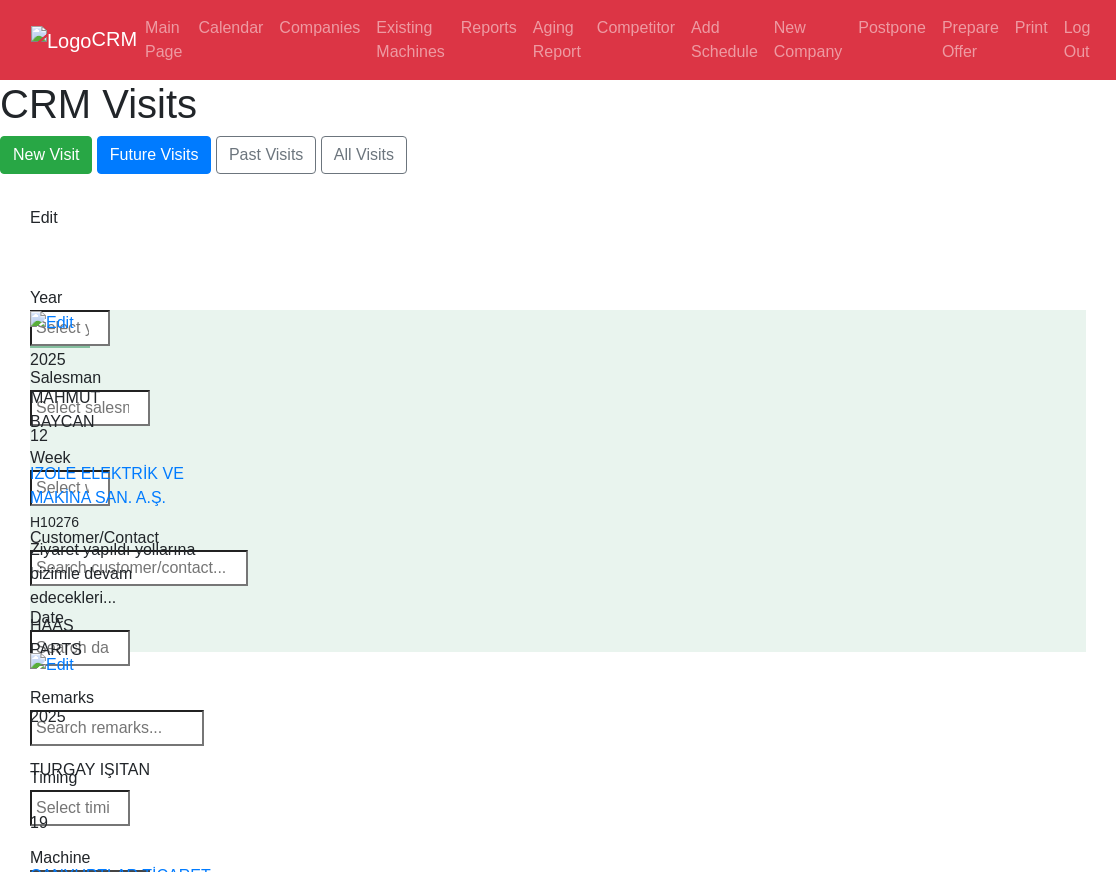 select on "1" 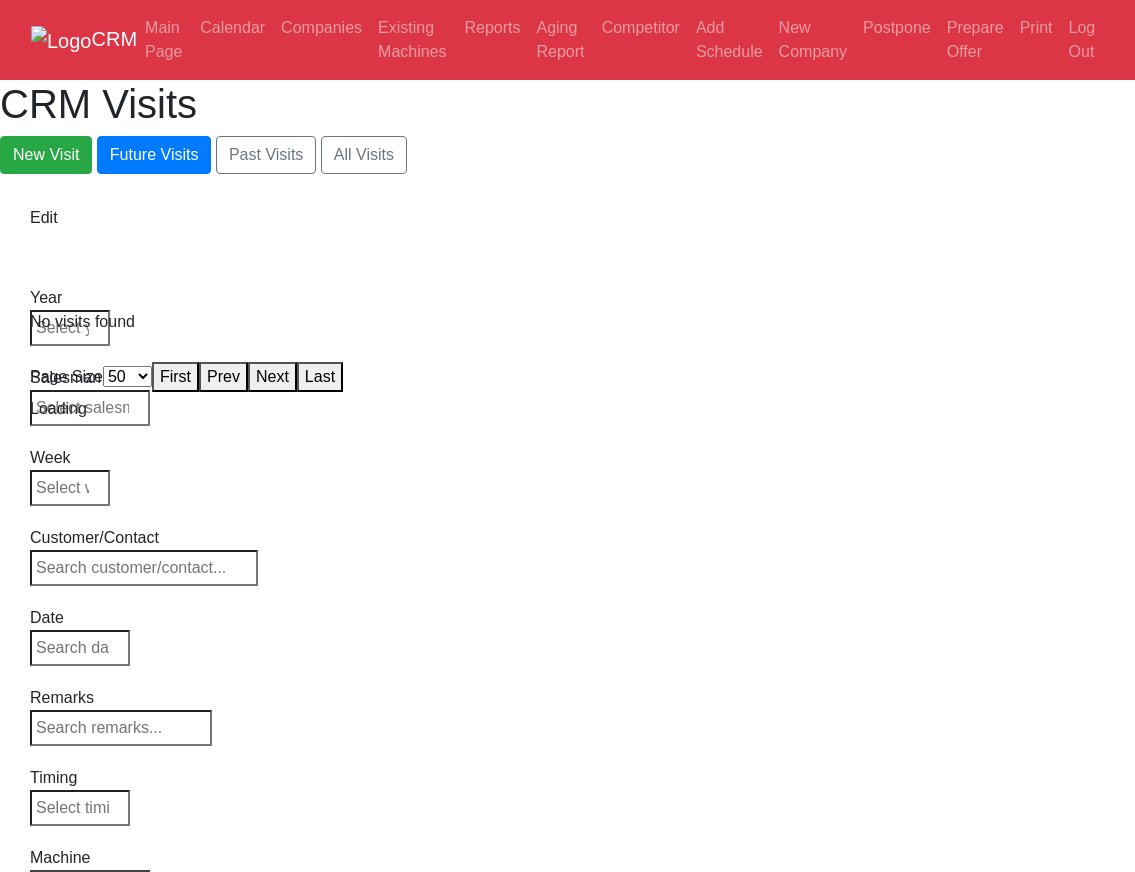 select on "50" 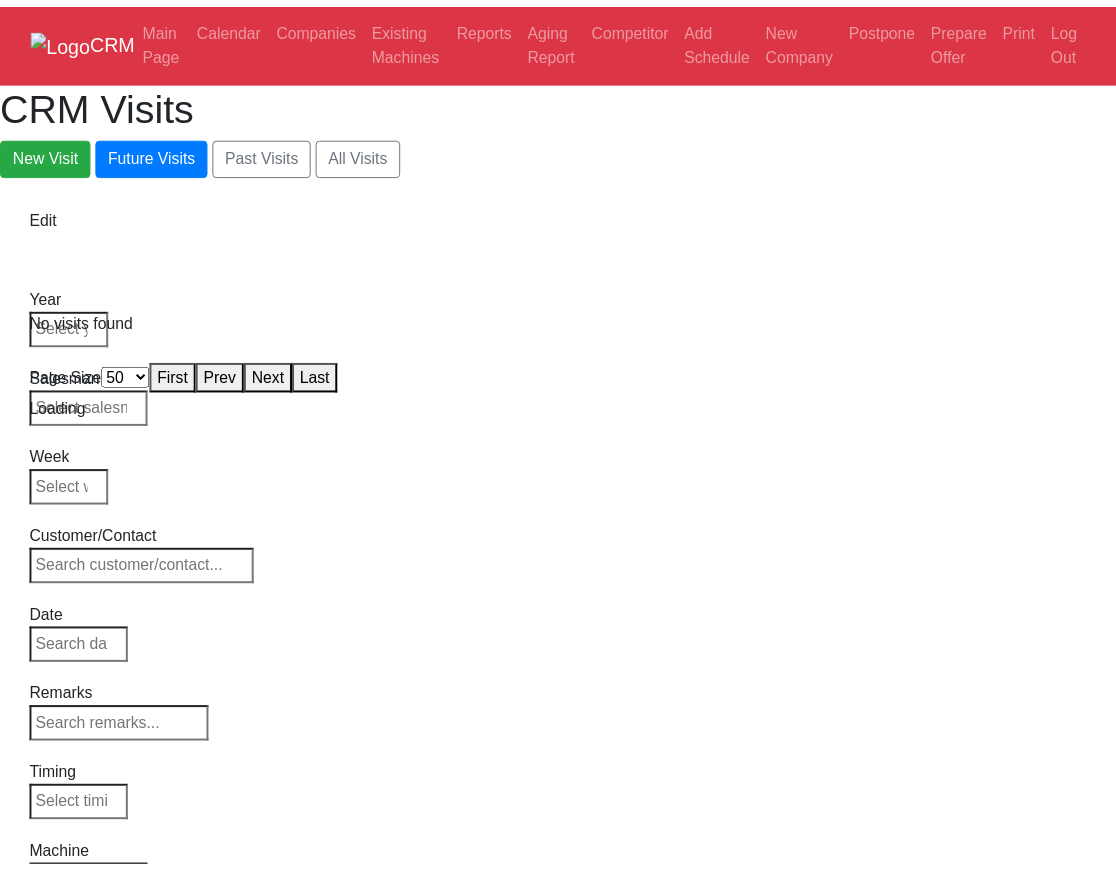 scroll, scrollTop: 0, scrollLeft: 0, axis: both 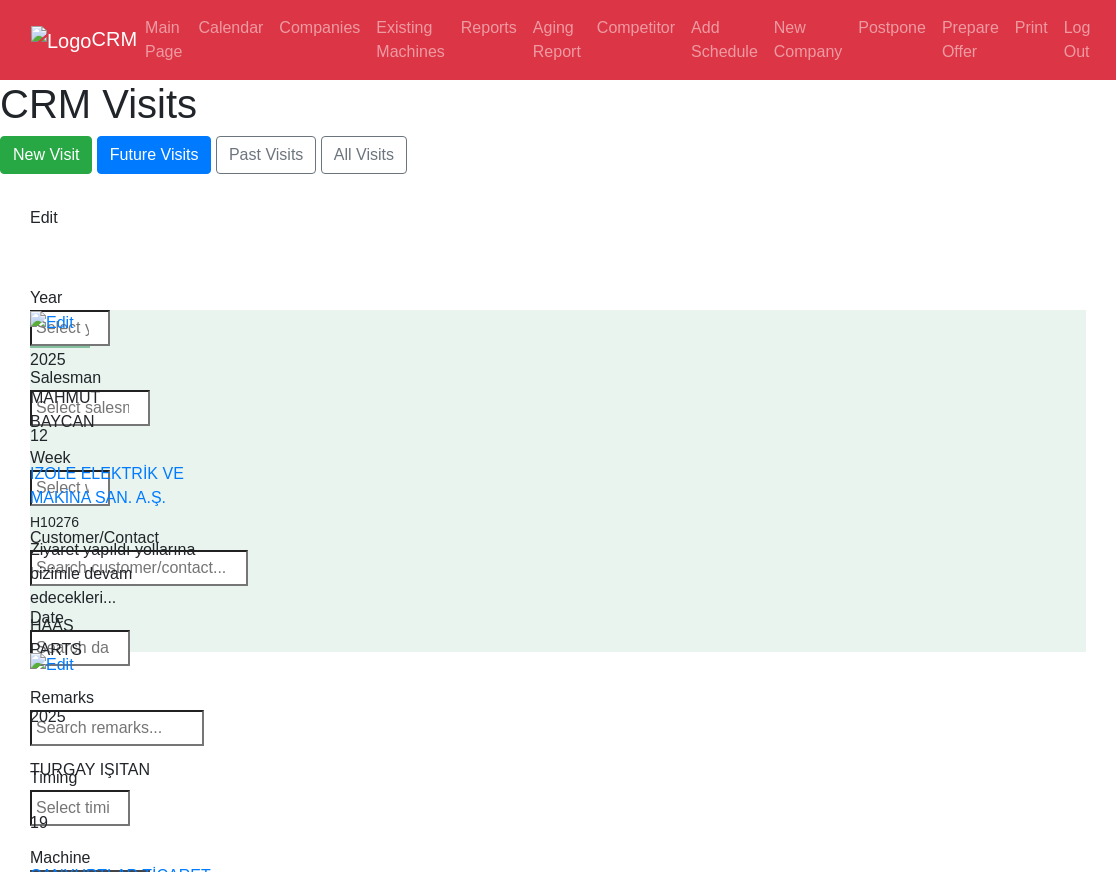 click on "Select Machine HAAS CANACA" at bounding box center [90, 884] 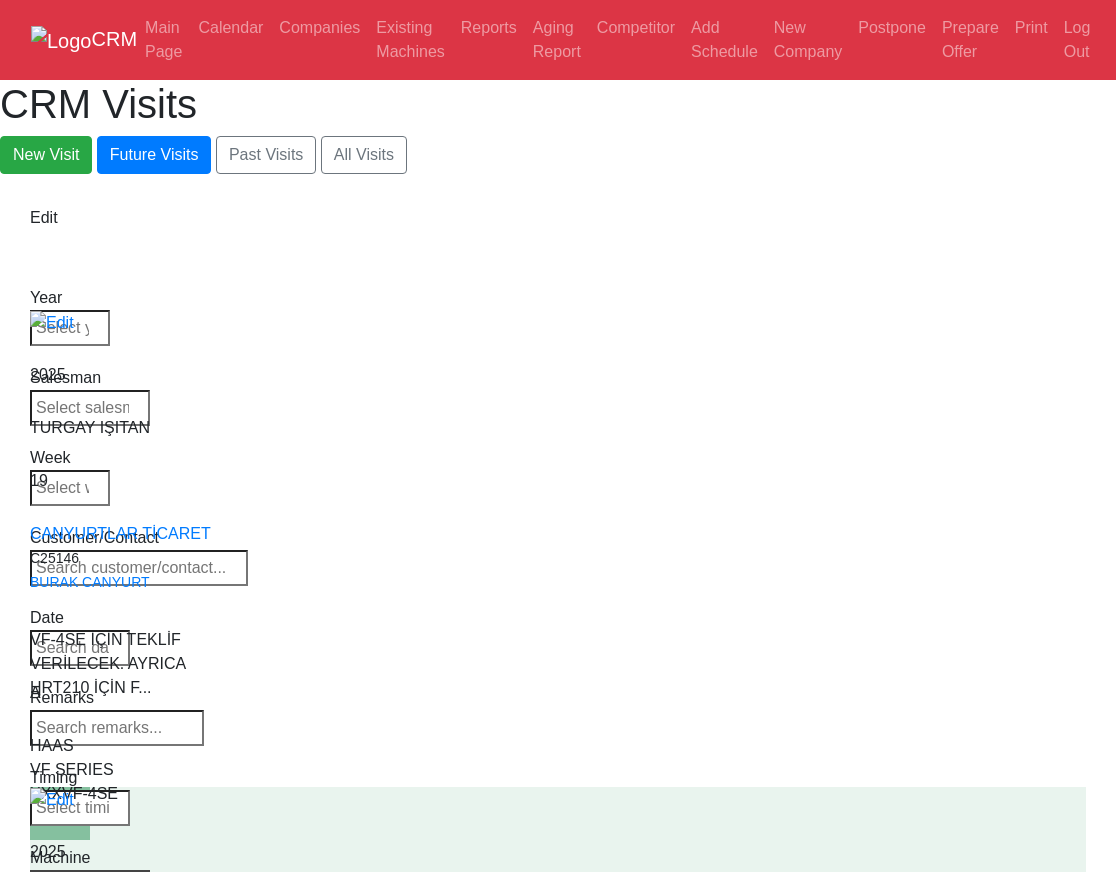 click on "Select Model All VF-1 VF-2 VF-2SS VF-2SSYT VF-2TR VF-2YT VF-3 VF-3SS VF-3SSYT VF-3YT VF-3YT/50 VF-4 VF-4SS VF-5/40 VF-5/40TR VF-5/40XT VF-5/50 VF-5/50TR VF-5/50XT VF-5SS VF-10/40 VF-10/50 VF-11/40 VF-11/50 VF-12/40 VF-12/50 VF-14/40 VF-14/50 VF-6/40 VF-6/40TR VF-6/50 VF-6/50TR VF-6SS VF-7/40 VF-7/50 VF-8/40 VF-8/50 VF-9/40 VF-9/50" at bounding box center (90, 884) 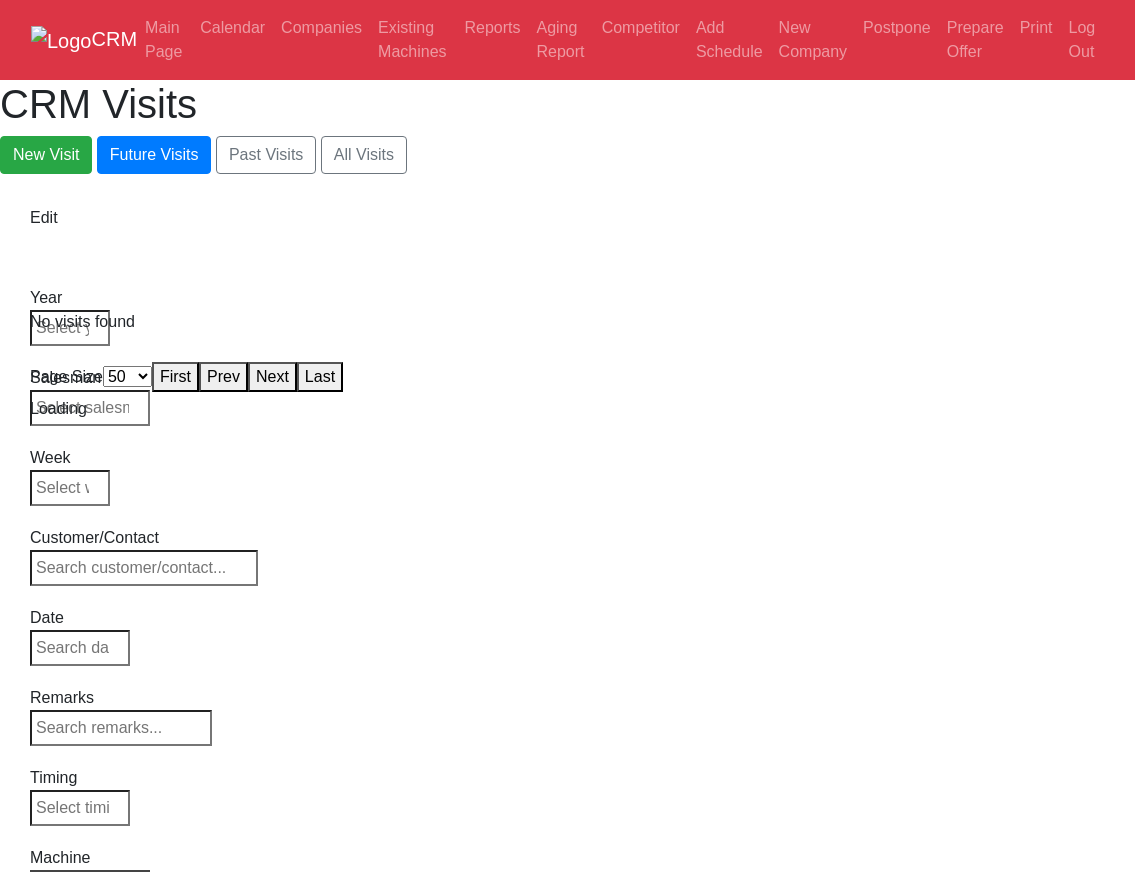 select on "50" 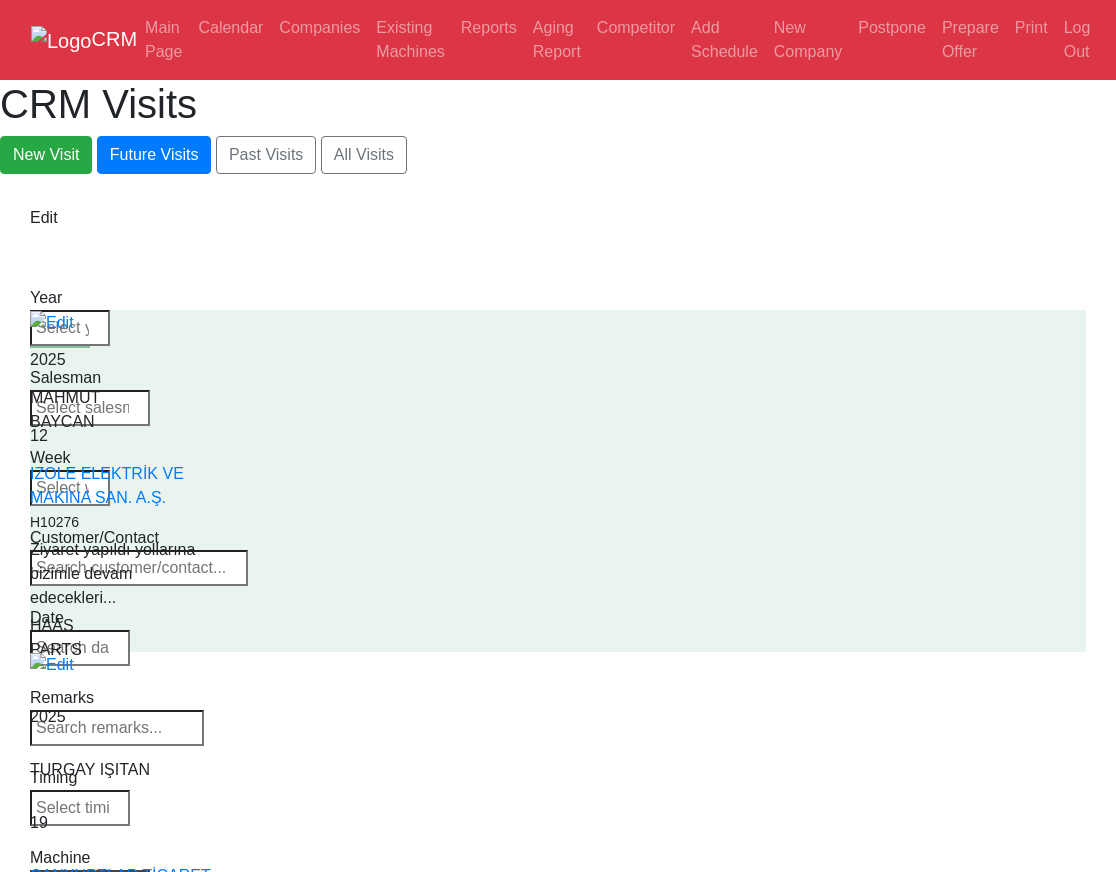click on "Select Supplier [SUPPLIER]" at bounding box center [90, 884] 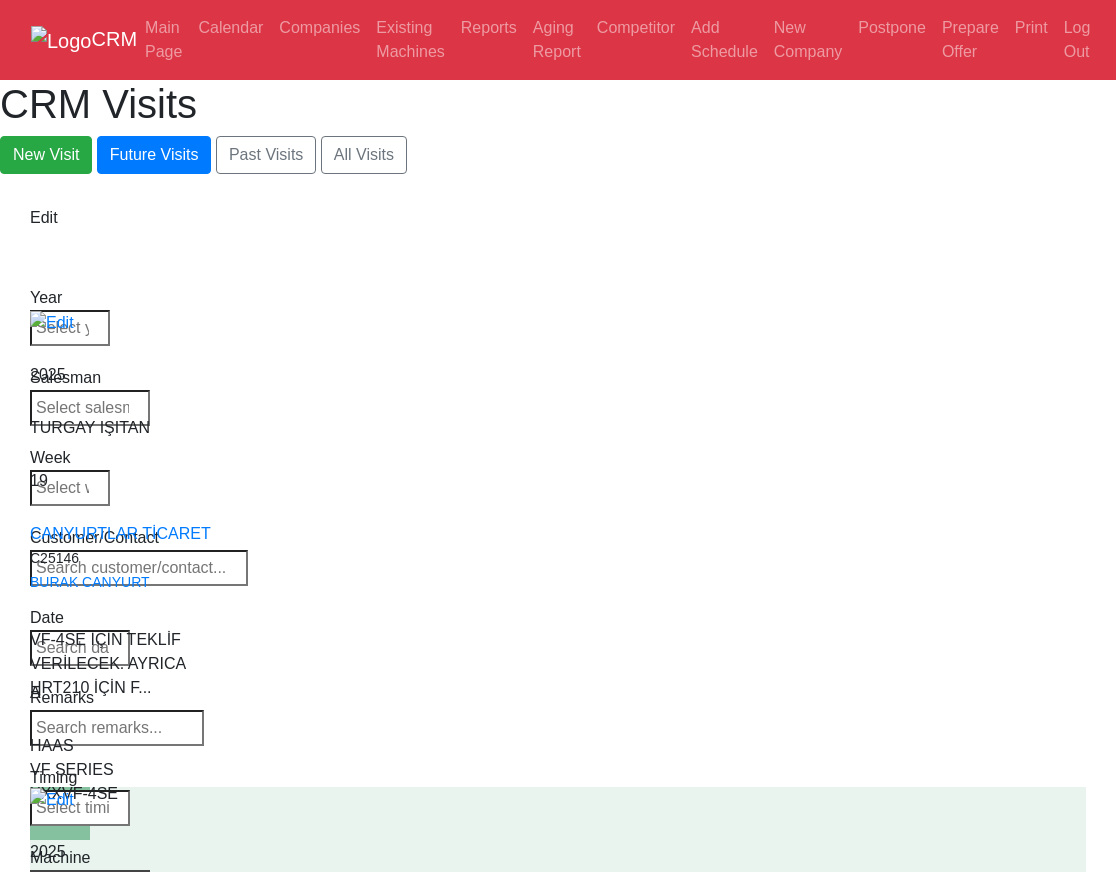 click on "Select Model All VF-1 VF-2 VF-2SS VF-2SSYT VF-2TR VF-2YT VF-3 VF-3SS VF-3SSYT VF-3YT VF-3YT/50 VF-4 VF-4SS VF-5/40 VF-5/40TR VF-5/40XT VF-5/50 VF-5/50TR VF-5/50XT VF-5SS VF-10/40 VF-10/50 VF-11/40 VF-11/50 VF-12/40 VF-12/50 VF-14/40 VF-14/50 VF-6/40 VF-6/40TR VF-6/50 VF-6/50TR VF-6SS VF-7/40 VF-7/50 VF-8/40 VF-8/50 VF-9/40 VF-9/50" at bounding box center (90, 884) 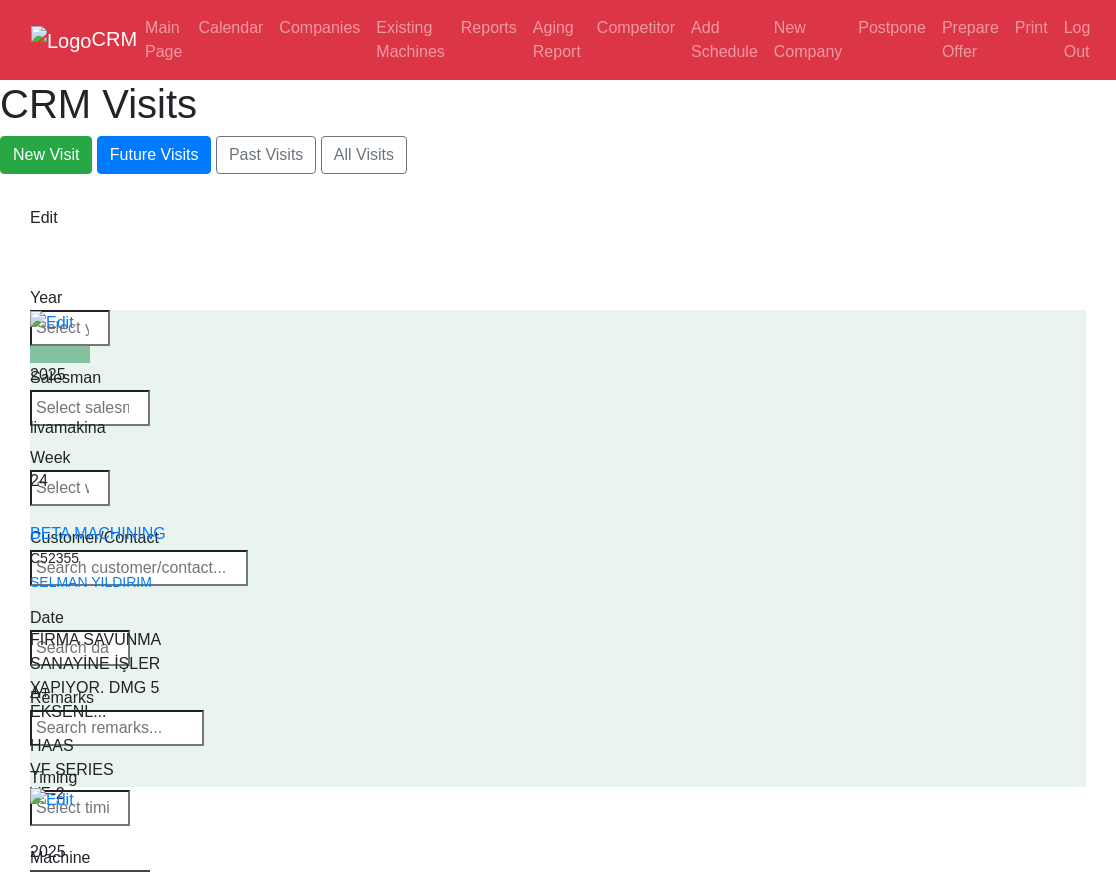 click on "Select Model All VF-1 VF-2 VF-2SS VF-2SSYT VF-2TR VF-2YT VF-3 VF-3SS VF-3SSYT VF-3YT VF-3YT/50 VF-4 VF-4SS VF-5/40 VF-5/40TR VF-5/40XT VF-5/50 VF-5/50TR VF-5/50XT VF-5SS VF-10/40 VF-10/50 VF-11/40 VF-11/50 VF-12/40 VF-12/50 VF-14/40 VF-14/50 VF-6/40 VF-6/40TR VF-6/50 VF-6/50TR VF-6SS VF-7/40 VF-7/50 VF-8/40 VF-8/50 VF-9/40 VF-9/50" at bounding box center [90, 884] 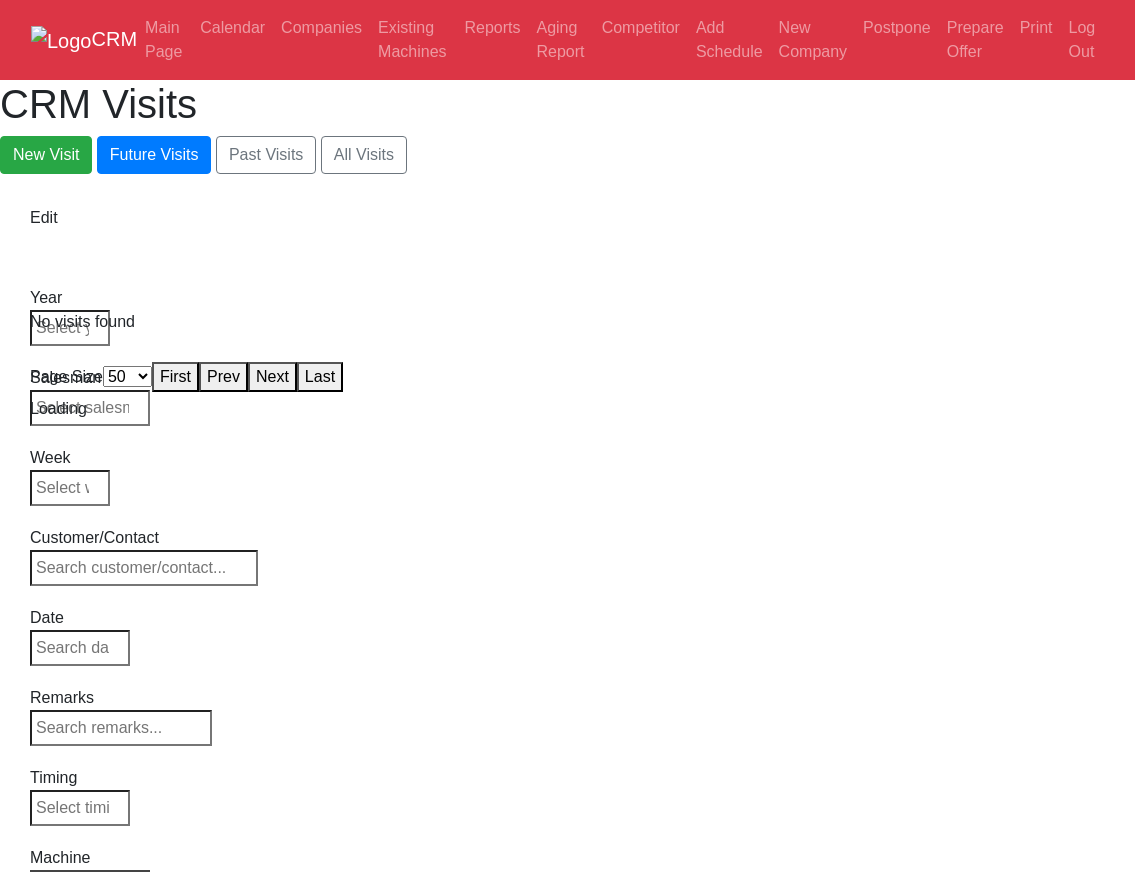 select on "50" 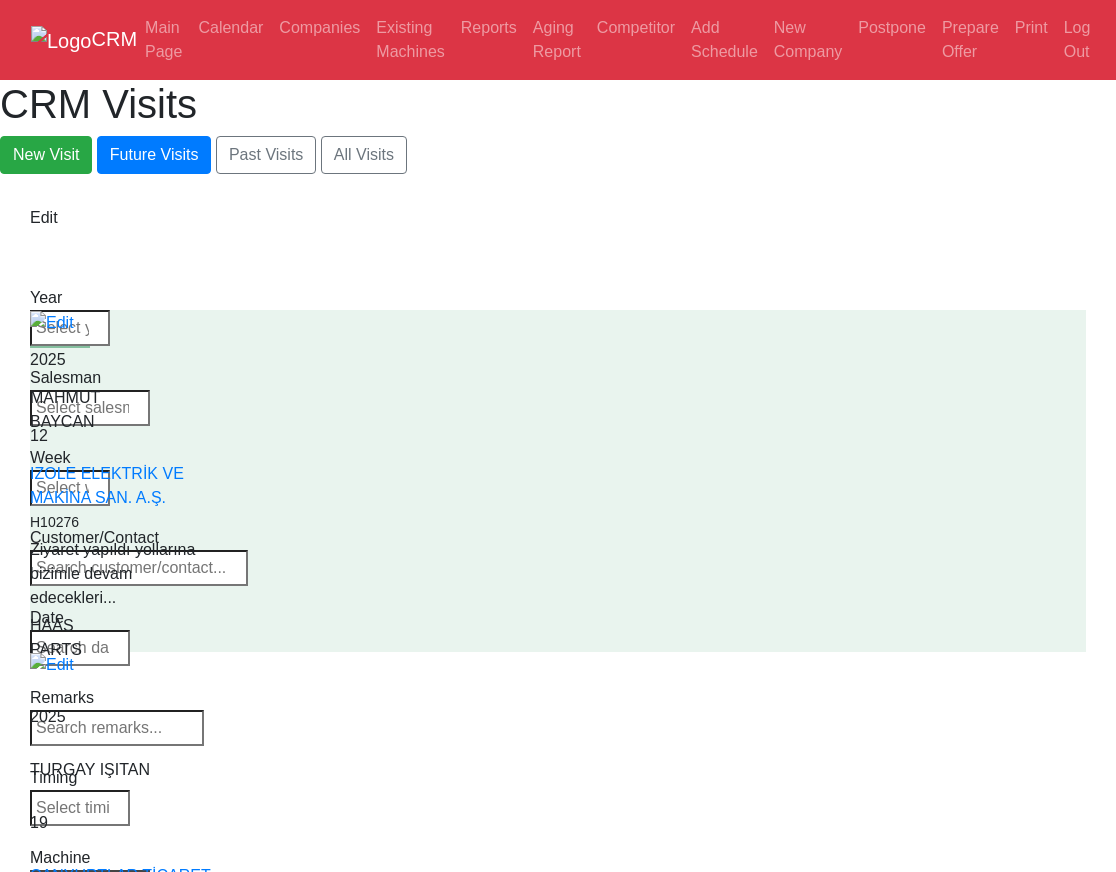 click on "Select Machine HAAS CANACA" at bounding box center (90, 884) 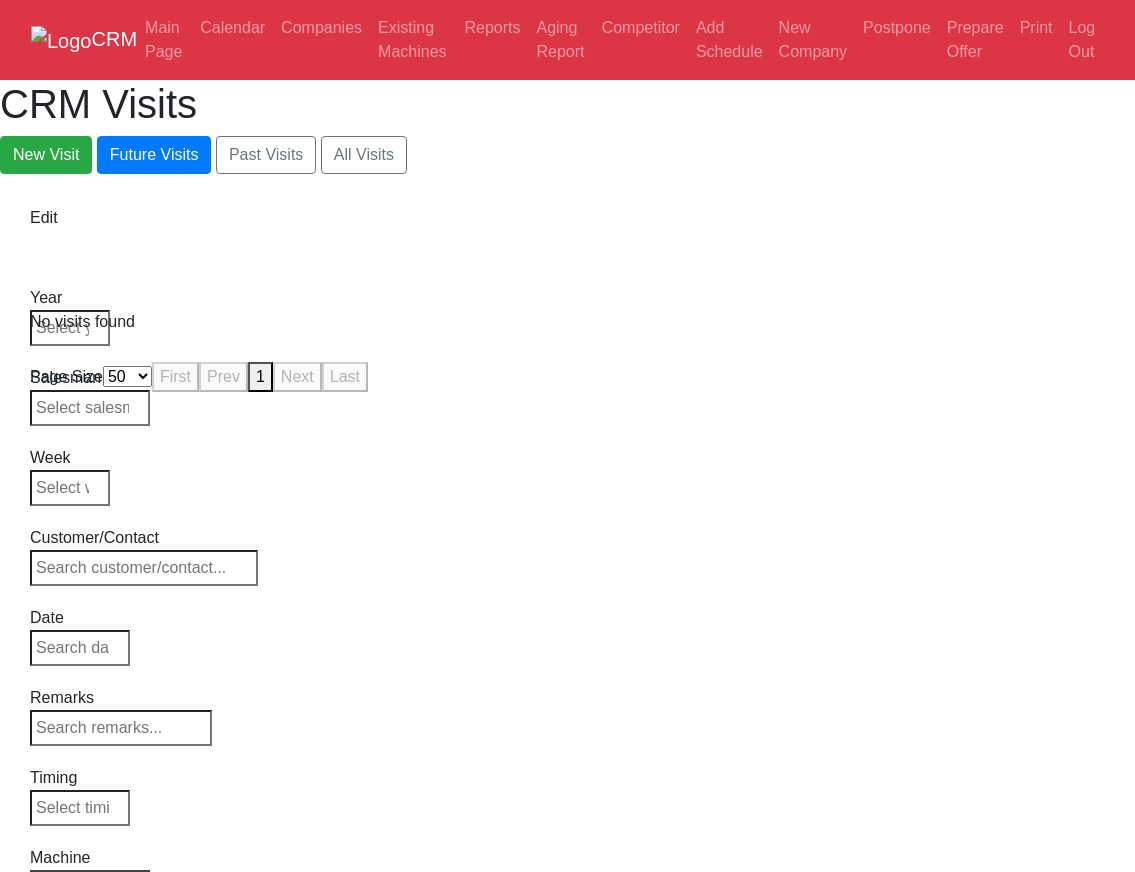 click on "Select Series All VF SERIES ST SERIES UMC EC SERIES ADDITIONAL TM SERIES MINI SERIES VM SERIES VC SERIES GM SERIES VR SERIES GR SERIES VS SERIES DC SERIES TL SERIES DS SERIES CL SERIES PARTS DT SERIES" at bounding box center [90, 884] 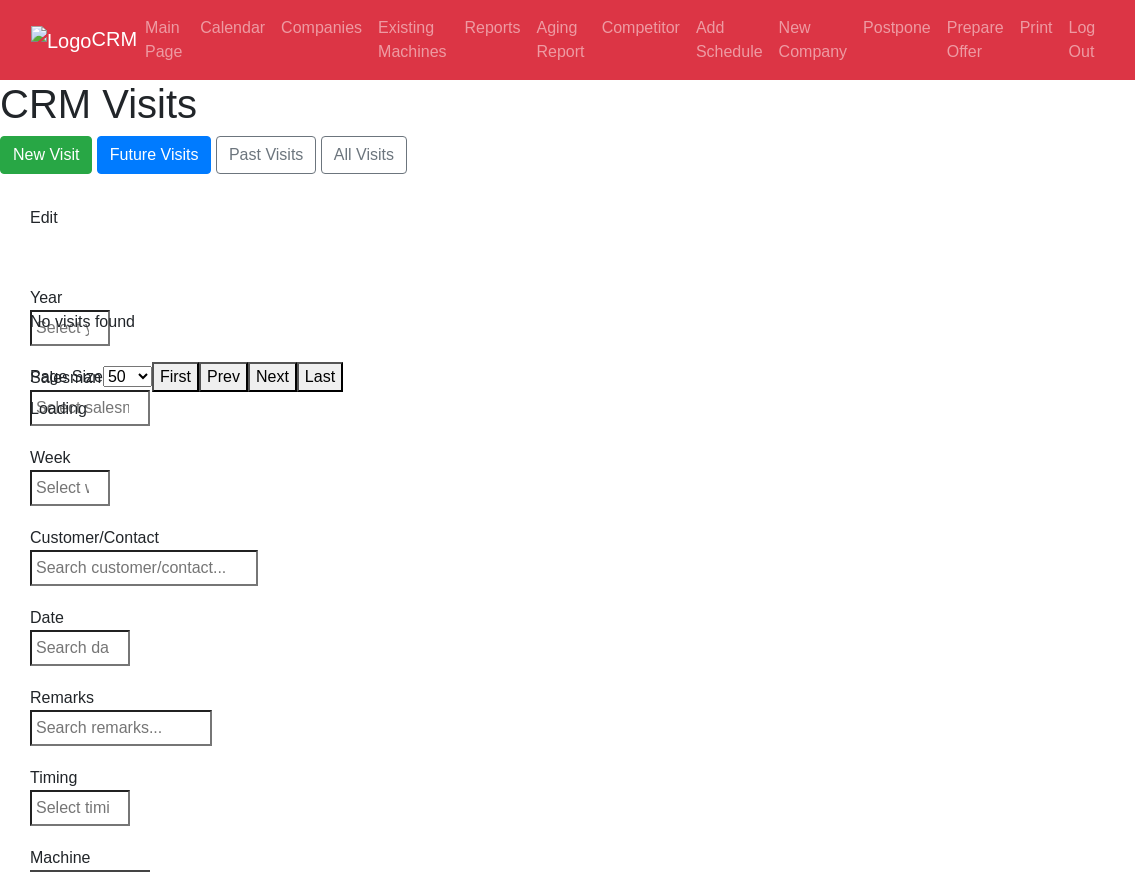 select on "50" 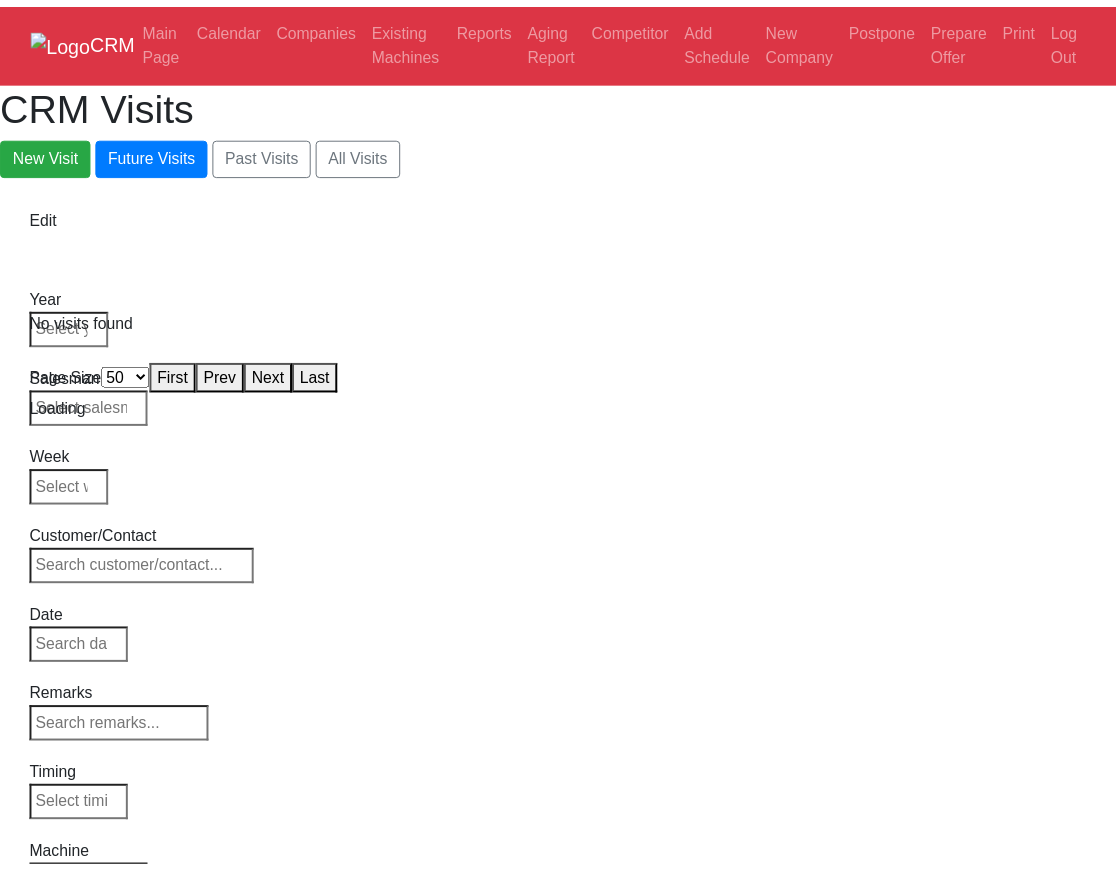 scroll, scrollTop: 0, scrollLeft: 0, axis: both 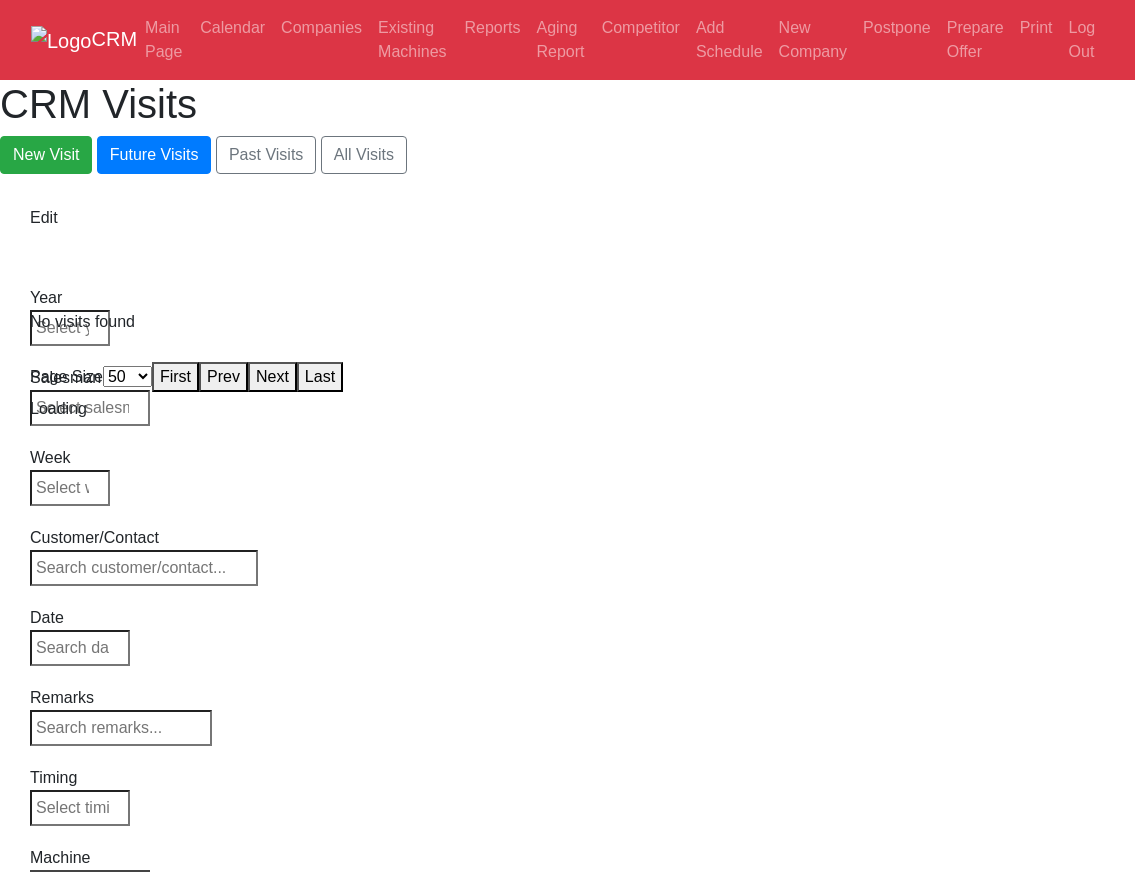 click on "CRM
Main Page
Calendar
Companies
Existing Machines
Reports
Aging Report
Competitor
Add Schedule
New Company
Postpone
Prepare Offer
Print
Log Out
CRM Visits
New Visit
Future Visits
Past Visits
All Visits
Edit Year Week" at bounding box center [567, 210] 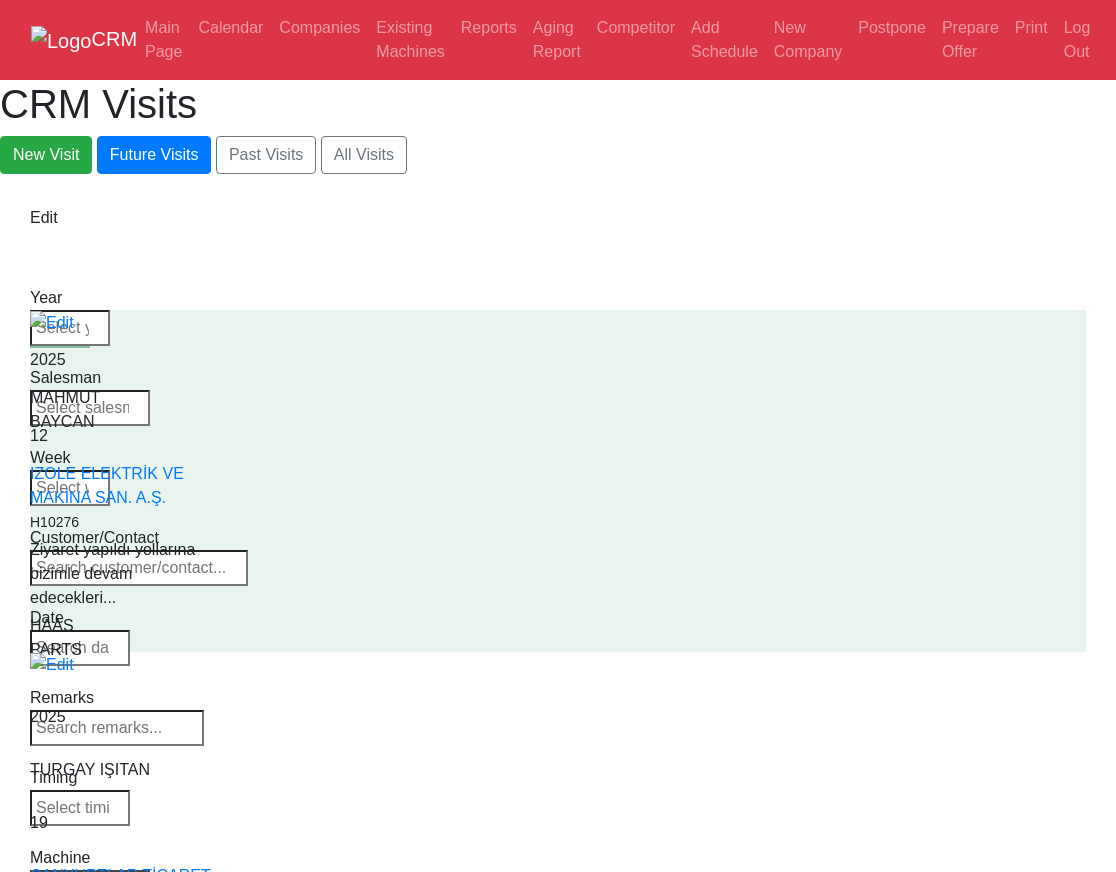 click on "Select Machine HAAS CANACA" at bounding box center [90, 884] 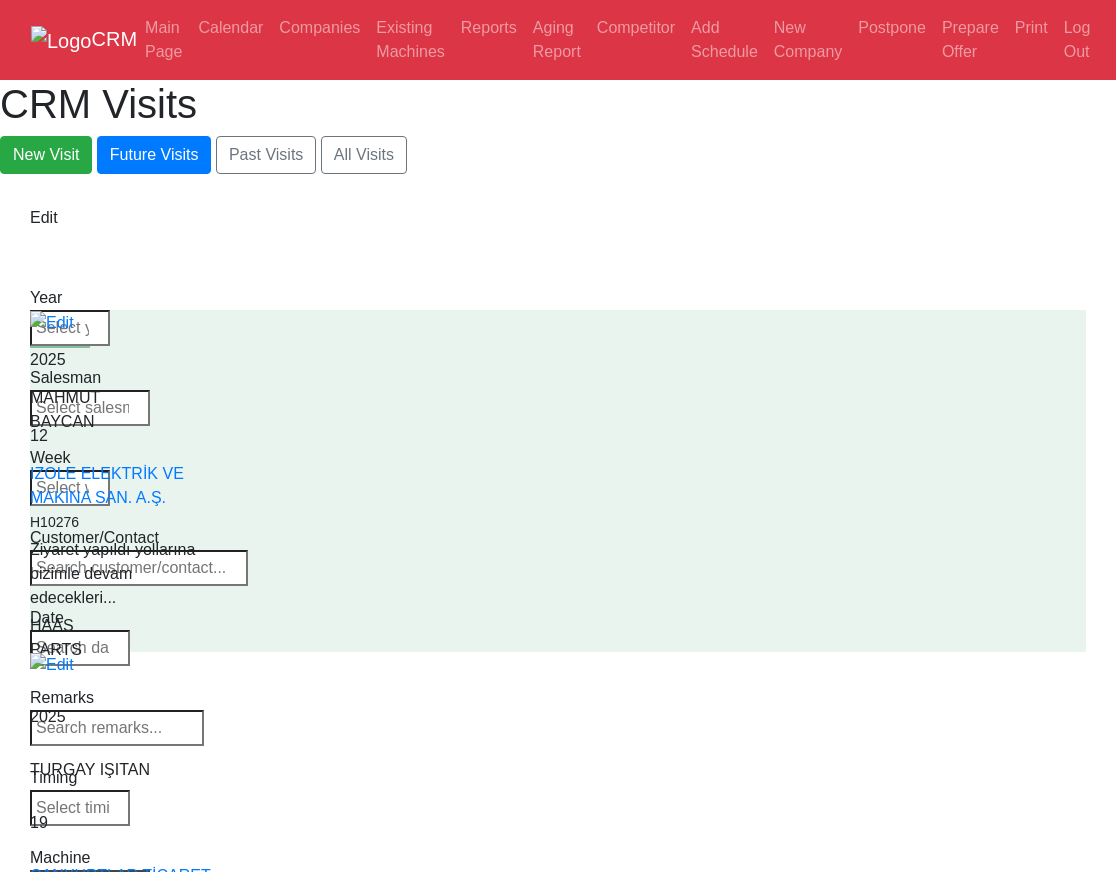 select 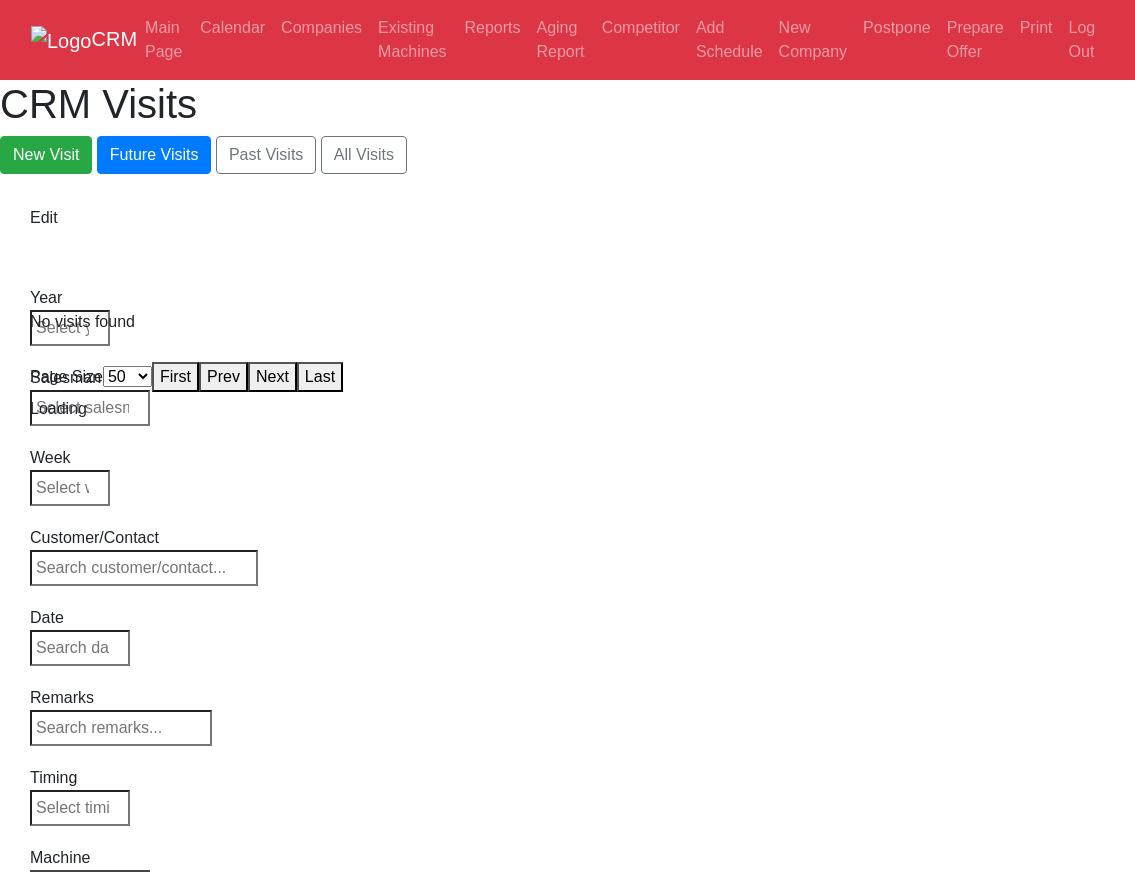 select on "50" 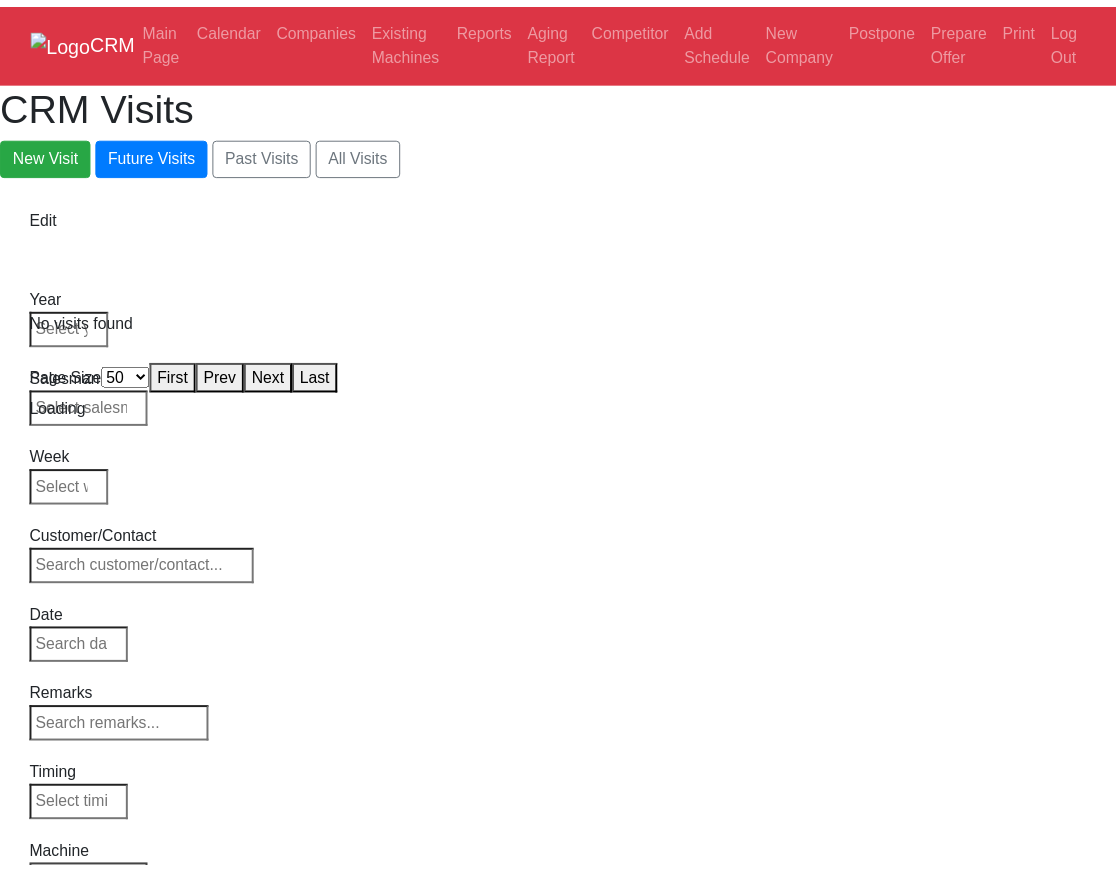 scroll, scrollTop: 0, scrollLeft: 0, axis: both 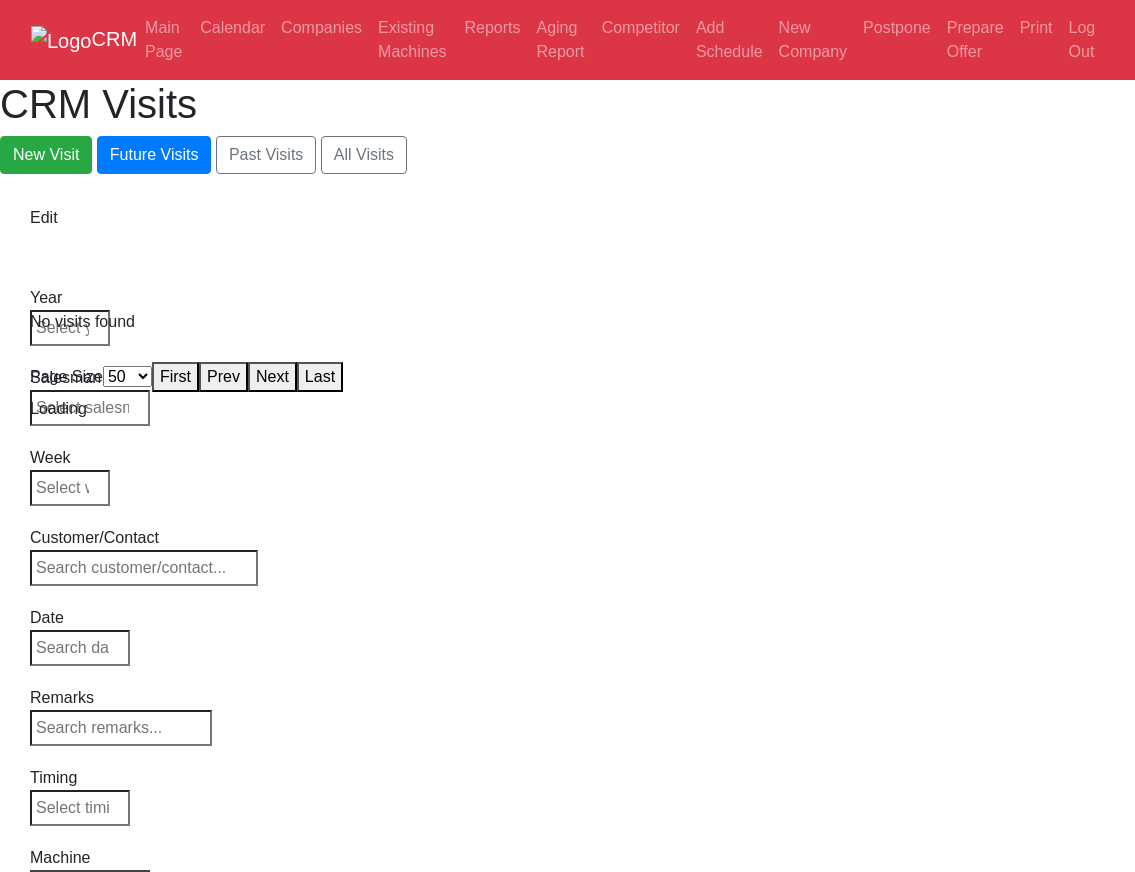 click on "CRM
Main Page
Calendar
Companies
Existing Machines
Reports
Aging Report
Competitor
Add Schedule
New Company
Postpone
Prepare Offer
Print
Log Out
CRM Visits
New Visit
Future Visits
Past Visits
All Visits
Edit Year Week" at bounding box center [567, 210] 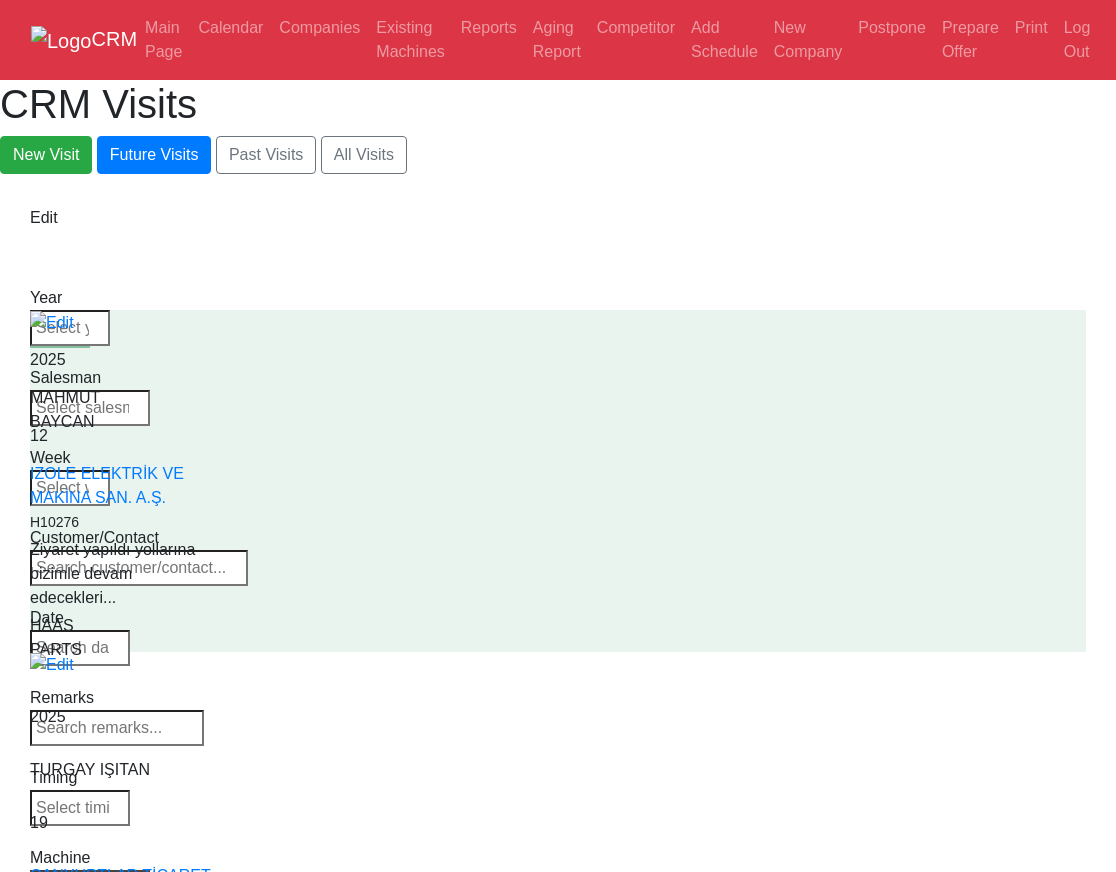 click on "Select Machine HAAS CANACA" at bounding box center (90, 884) 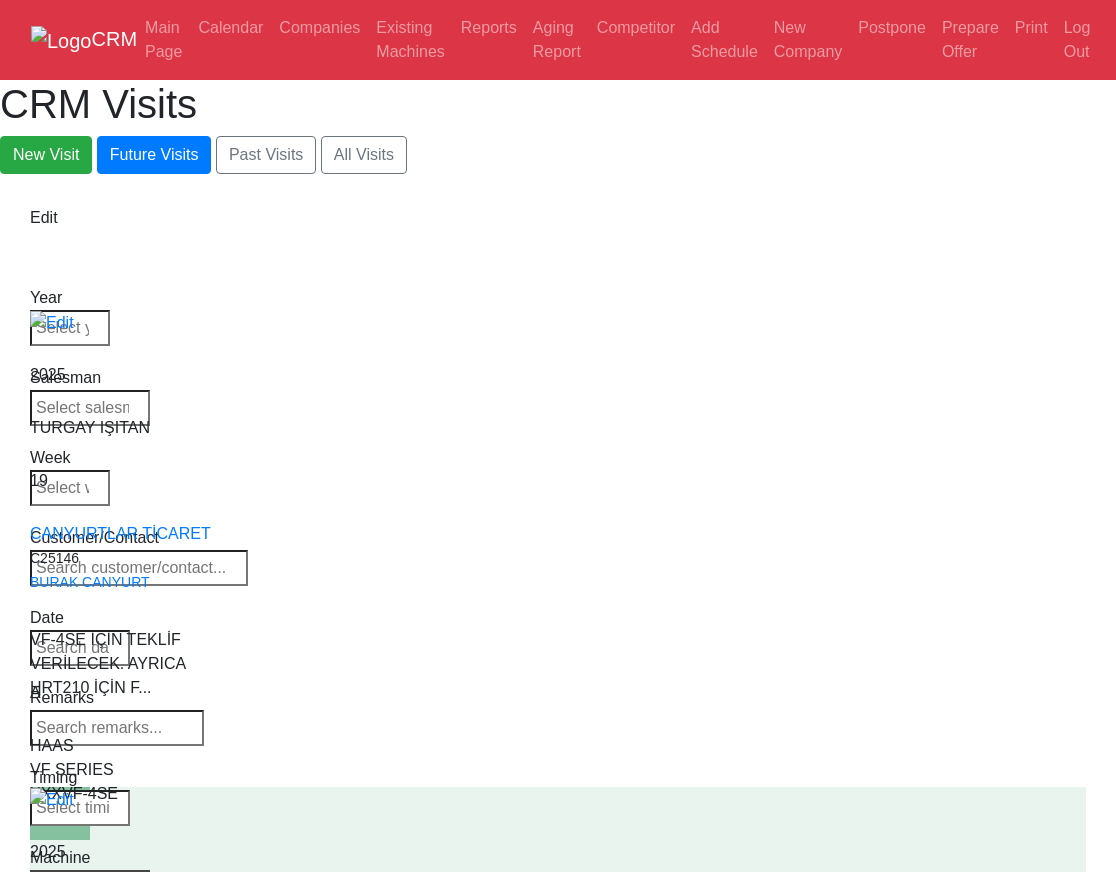 click on "Select Model All VF-1 VF-2 VF-2SS VF-2SSYT VF-2TR VF-2YT VF-3 VF-3SS VF-3SSYT VF-3YT VF-3YT/50 VF-4 VF-4SS VF-5/40 VF-5/40TR VF-5/40XT VF-5/50 VF-5/50TR VF-5/50XT VF-5SS VF-10/40 VF-10/50 VF-11/40 VF-11/50 VF-12/40 VF-12/50 VF-14/40 VF-14/50 VF-6/40 VF-6/40TR VF-6/50 VF-6/50TR VF-6SS VF-7/40 VF-7/50 VF-8/40 VF-8/50 VF-9/40 VF-9/50" at bounding box center [90, 884] 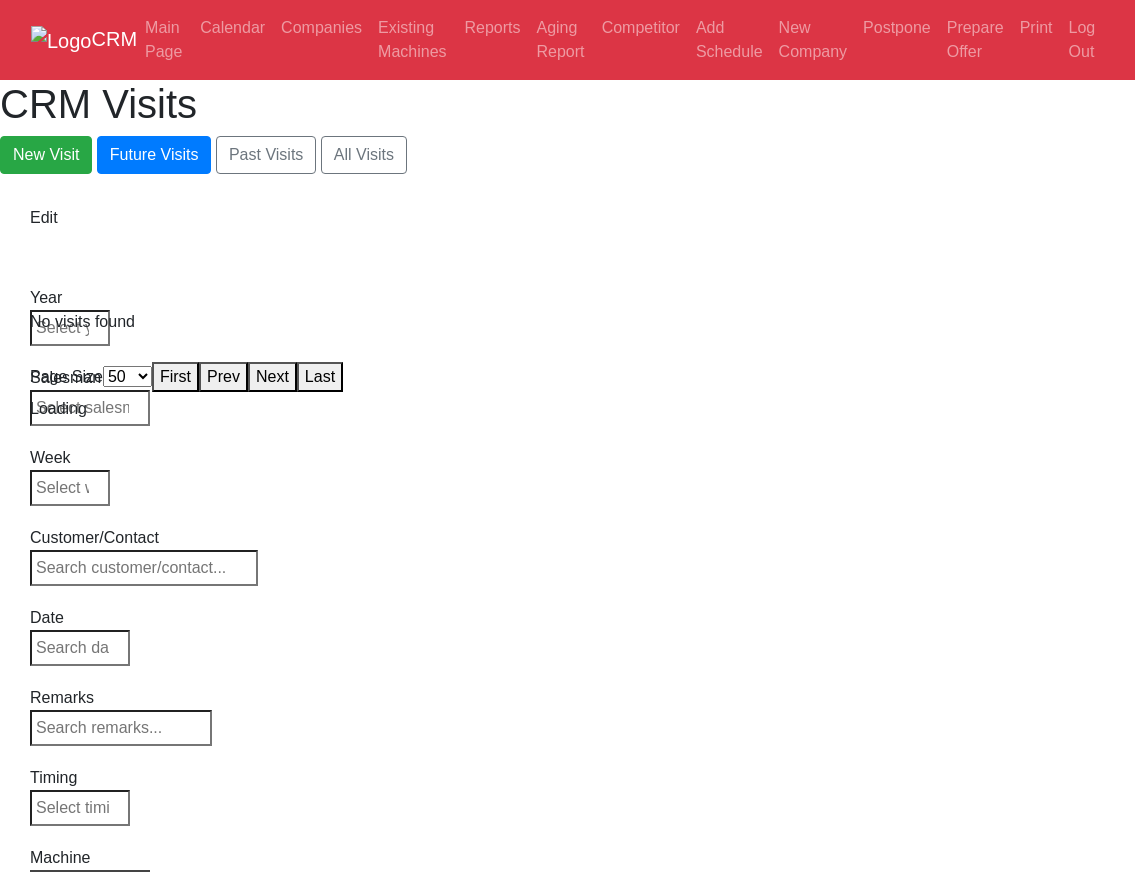 select on "50" 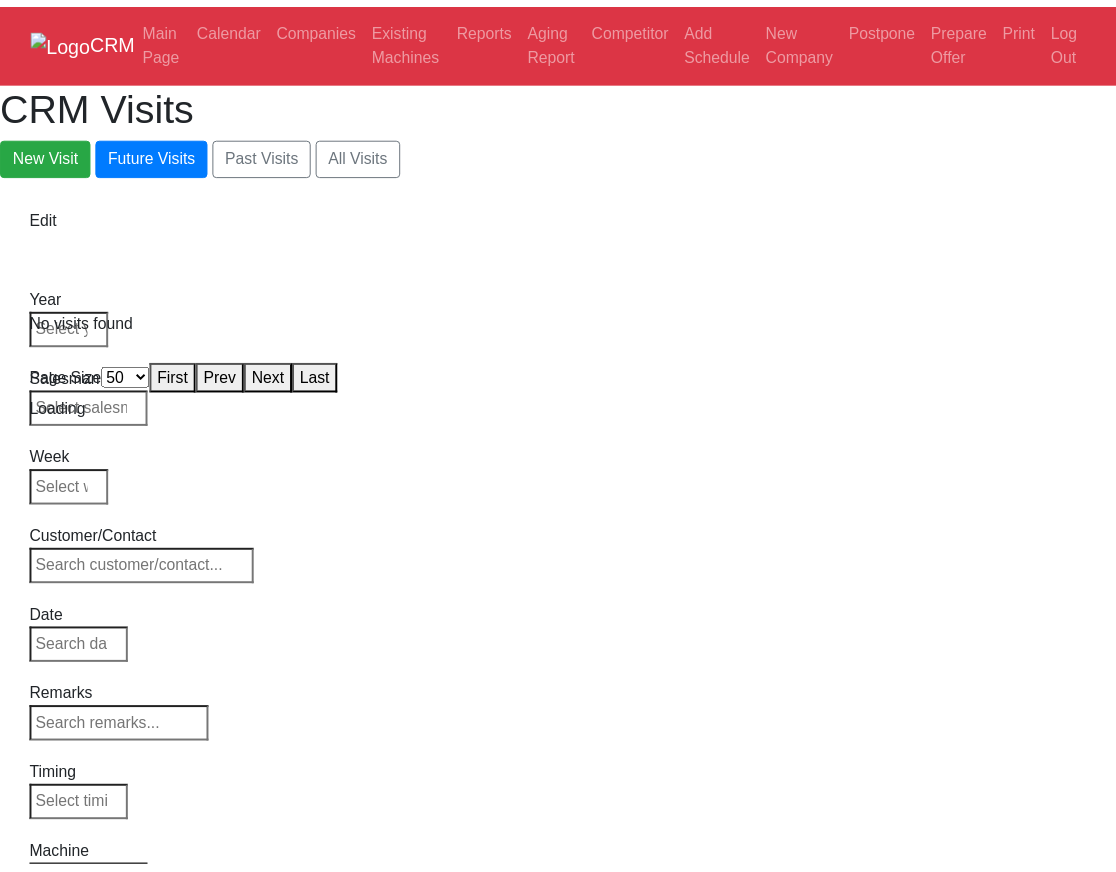 scroll, scrollTop: 0, scrollLeft: 0, axis: both 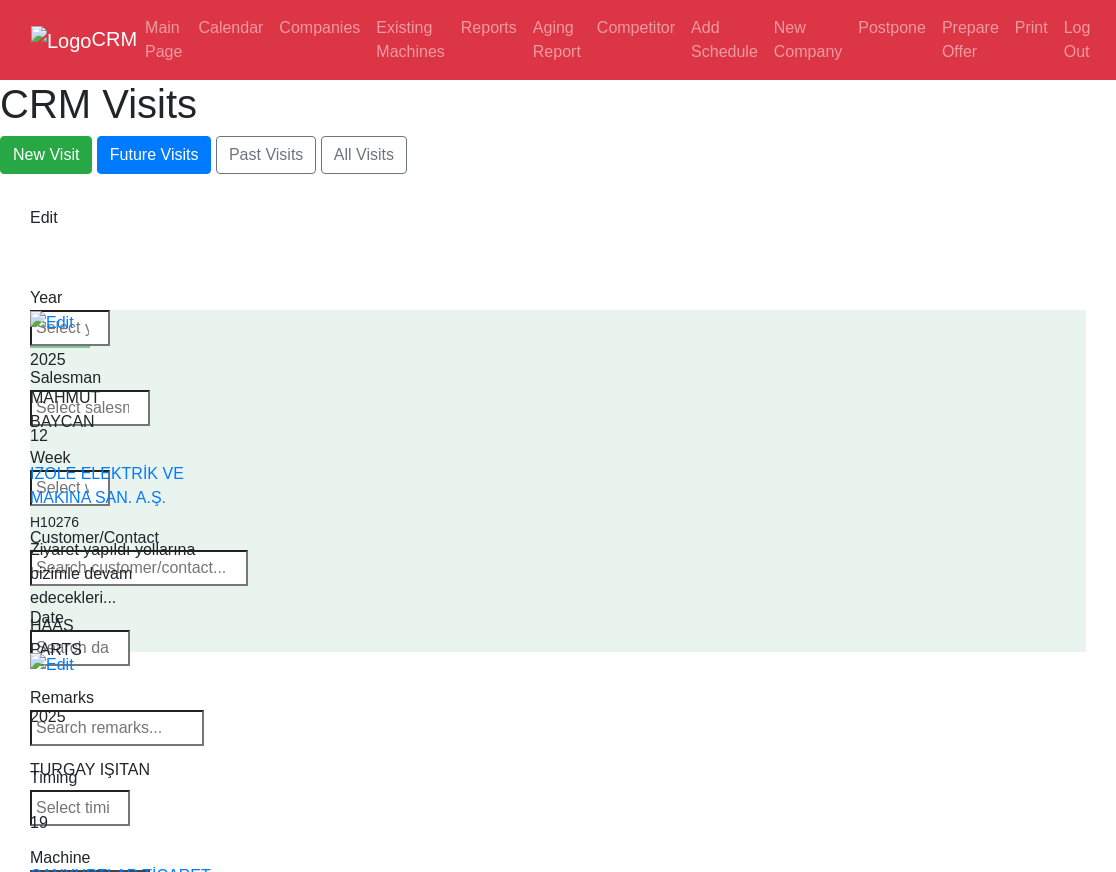 click on "Select Machine HAAS CANACA" at bounding box center (90, 884) 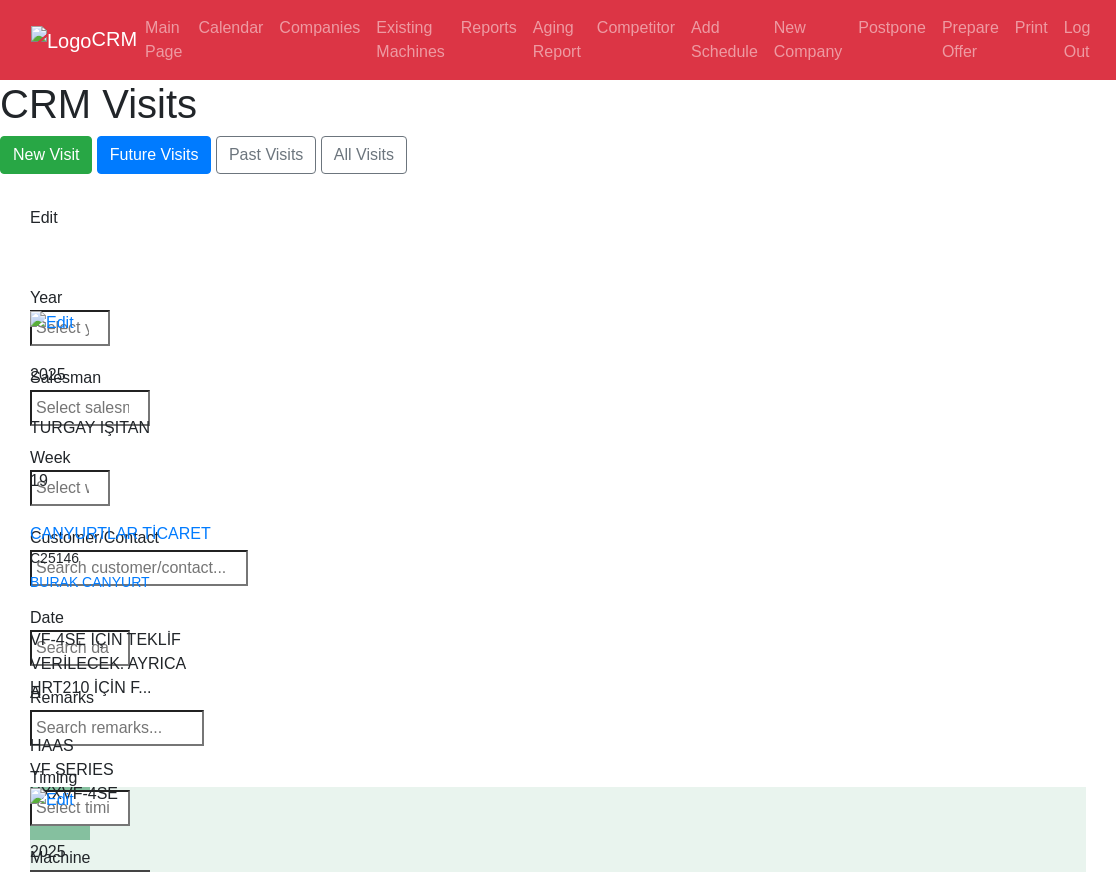 click on "Select Series All VF SERIES ST SERIES UMC EC SERIES ADDITIONAL TM SERIES MINI SERIES VM SERIES VC SERIES GM SERIES VR SERIES GR SERIES VS SERIES DC SERIES TL SERIES DS SERIES CL SERIES PARTS DT SERIES" at bounding box center (90, 884) 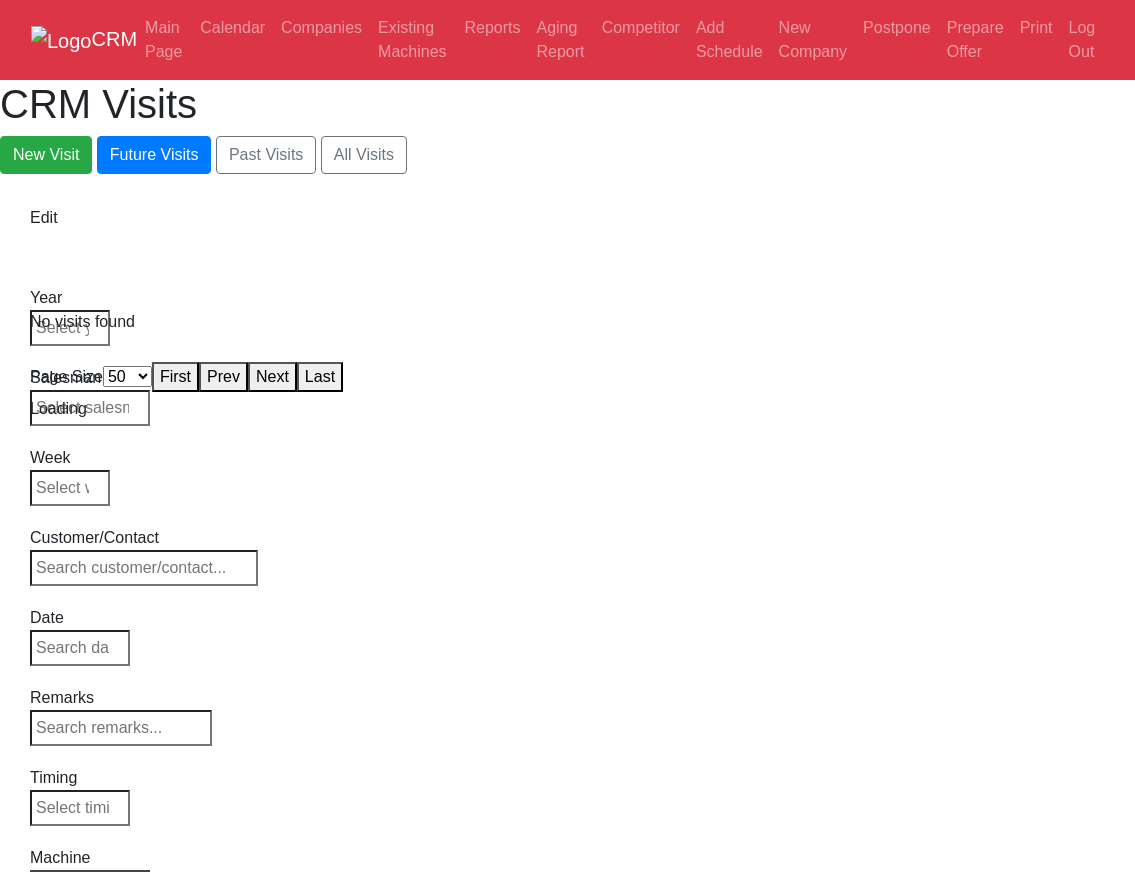 select on "50" 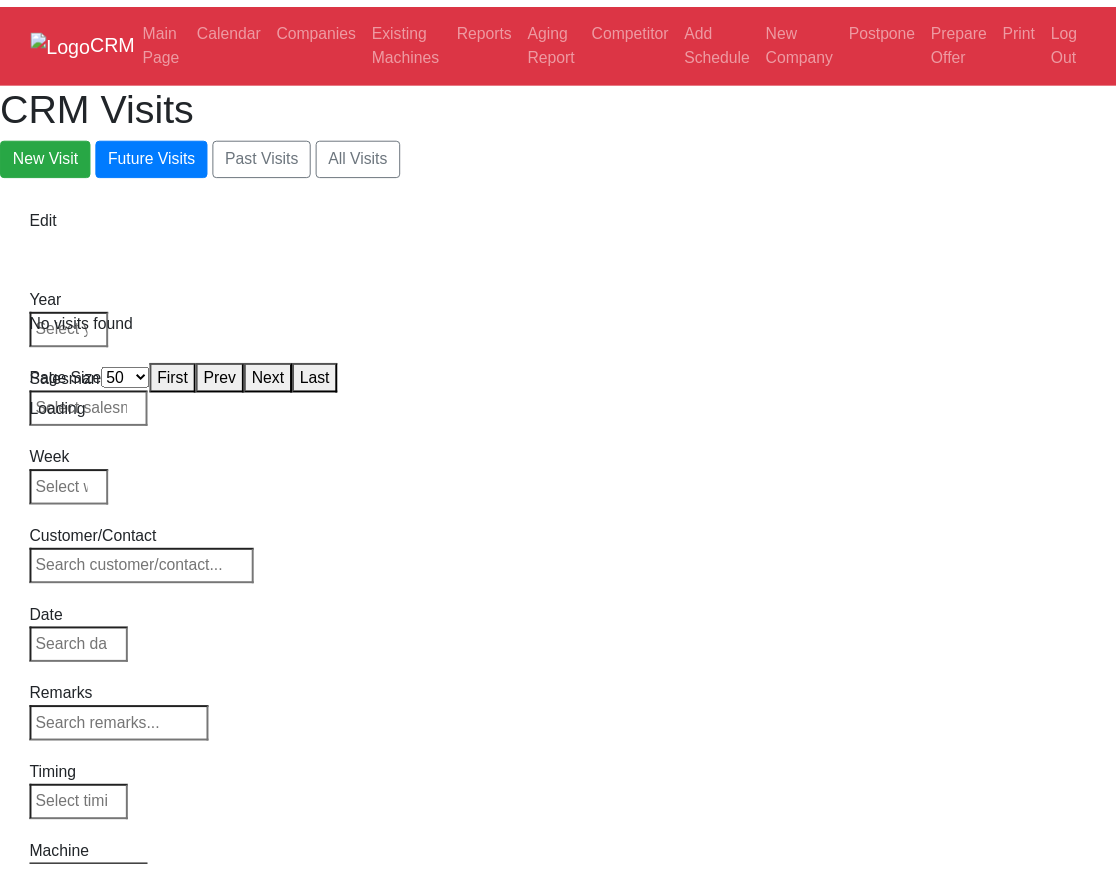 scroll, scrollTop: 0, scrollLeft: 0, axis: both 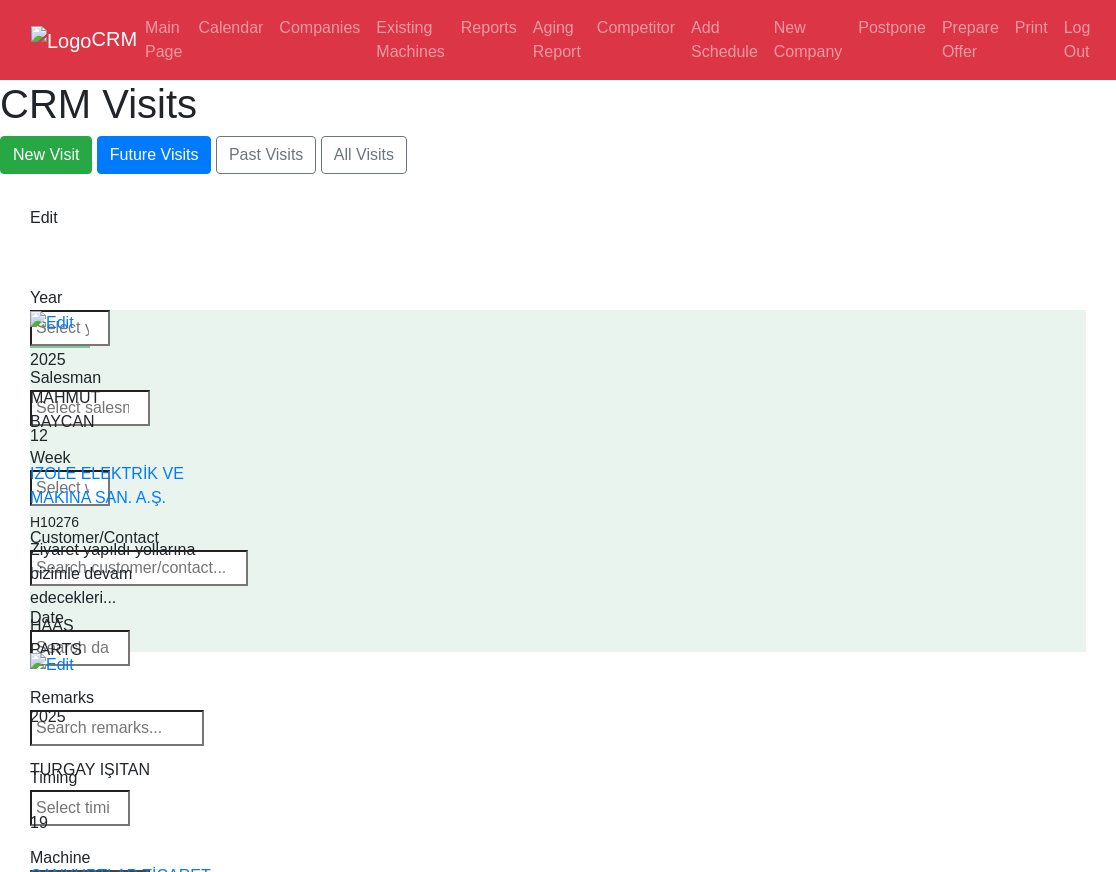 click on "Select Machine HAAS CANACA" at bounding box center [90, 884] 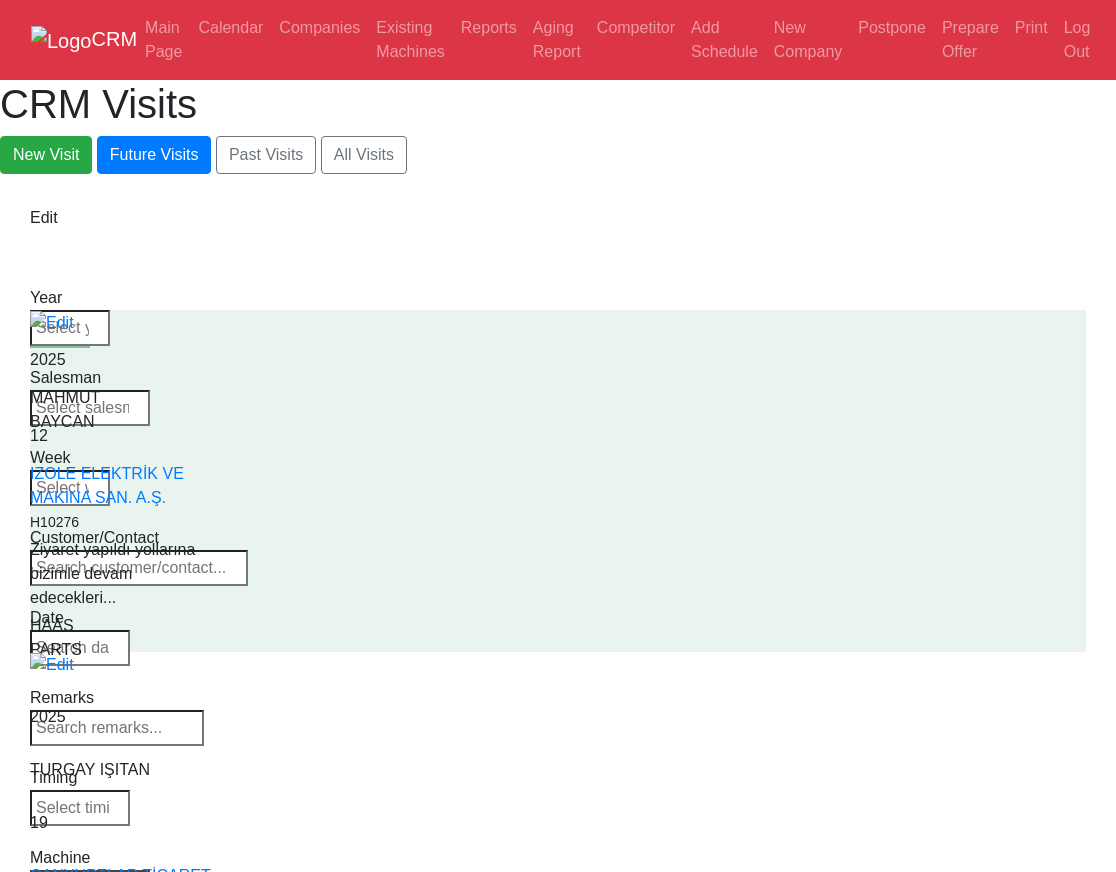 select on "1" 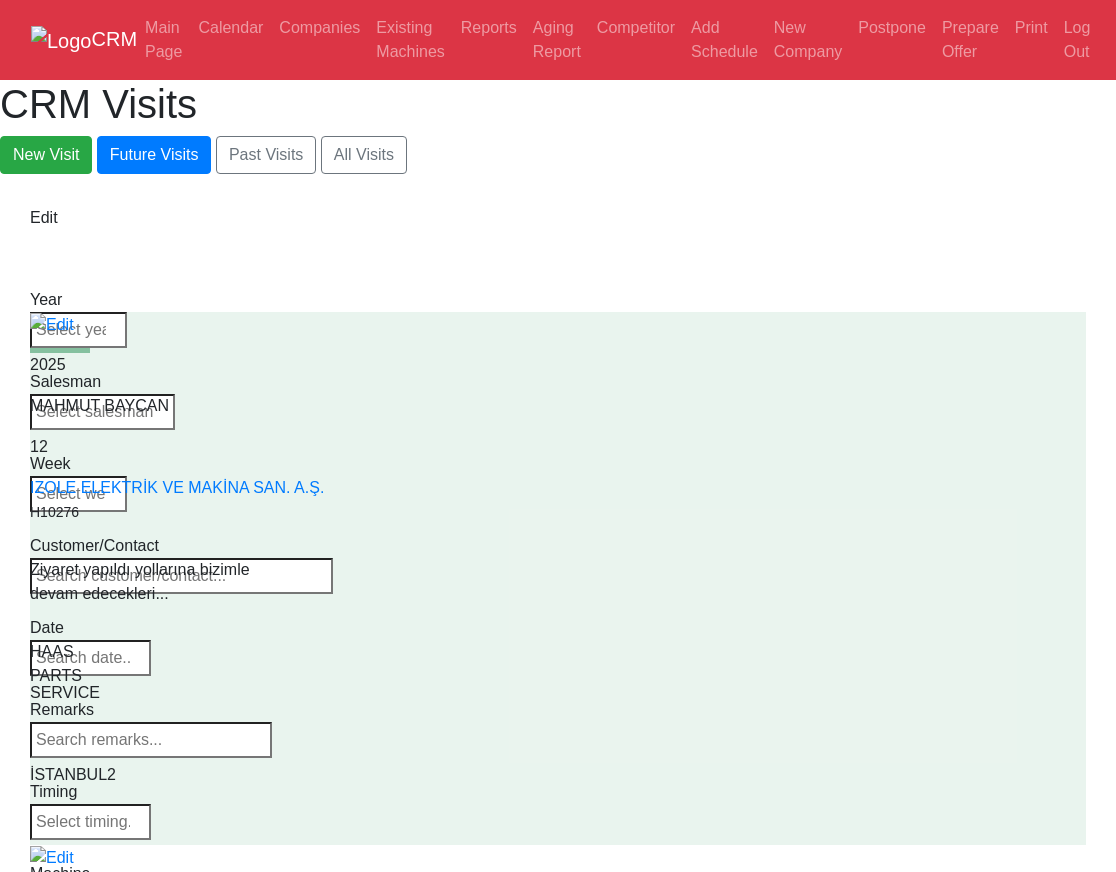 click on "Loading" at bounding box center [558, 3228] 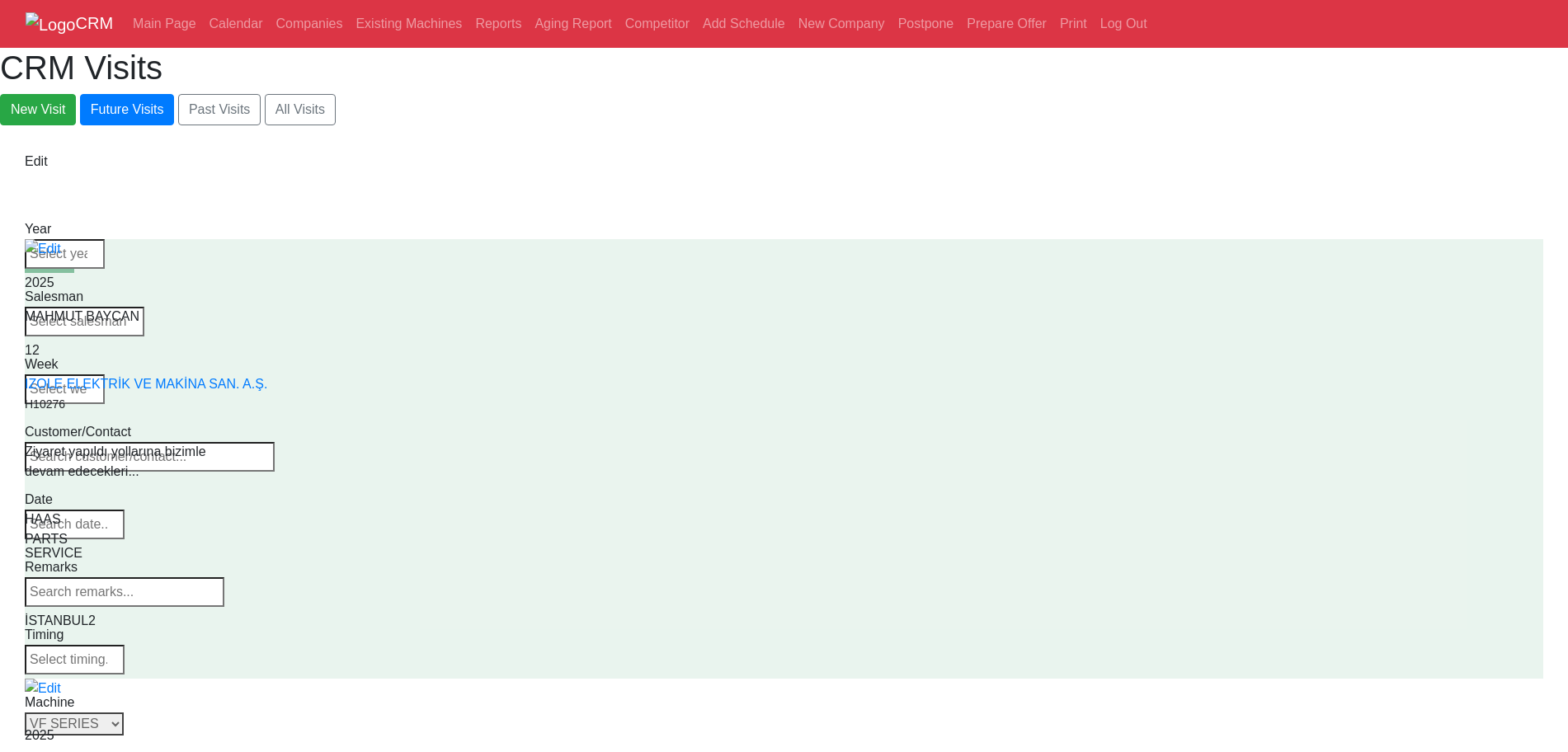 click on "Loading" at bounding box center (784, 2644) 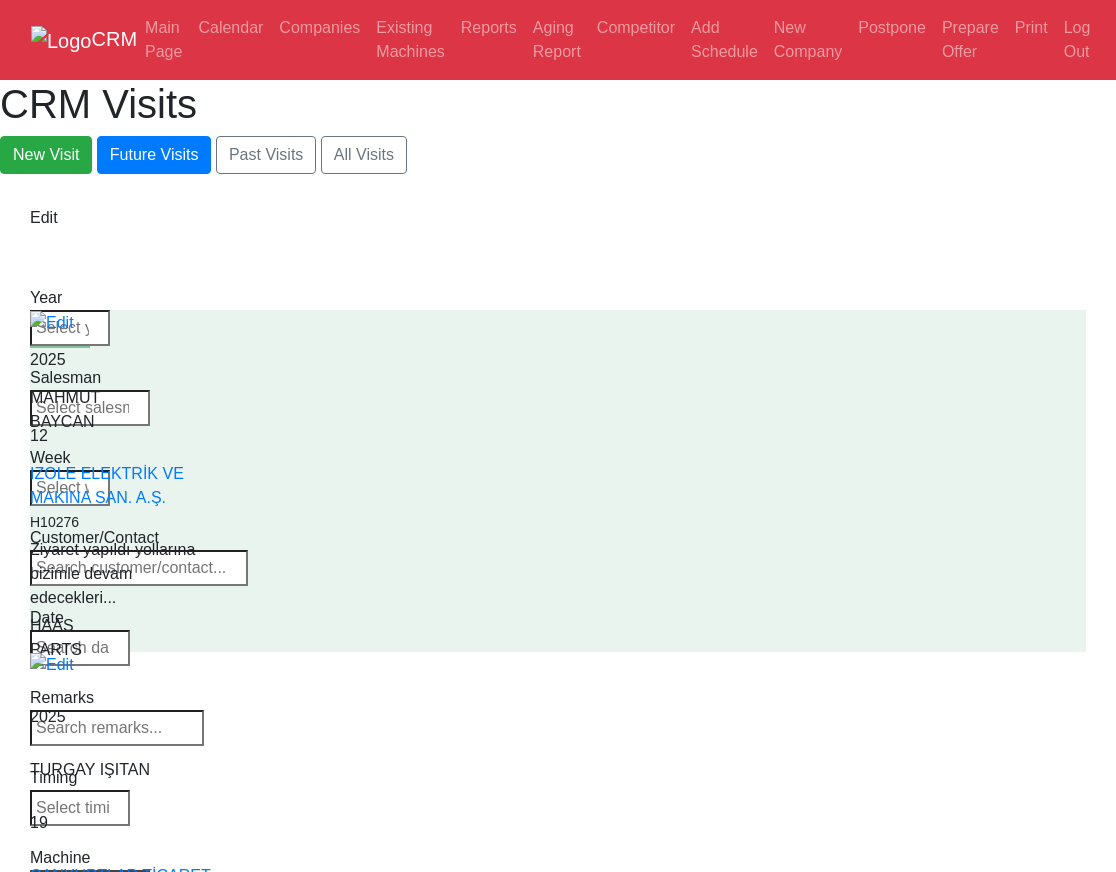 click on "New Visit
Future Visits
Past Visits
All Visits" at bounding box center (558, 155) 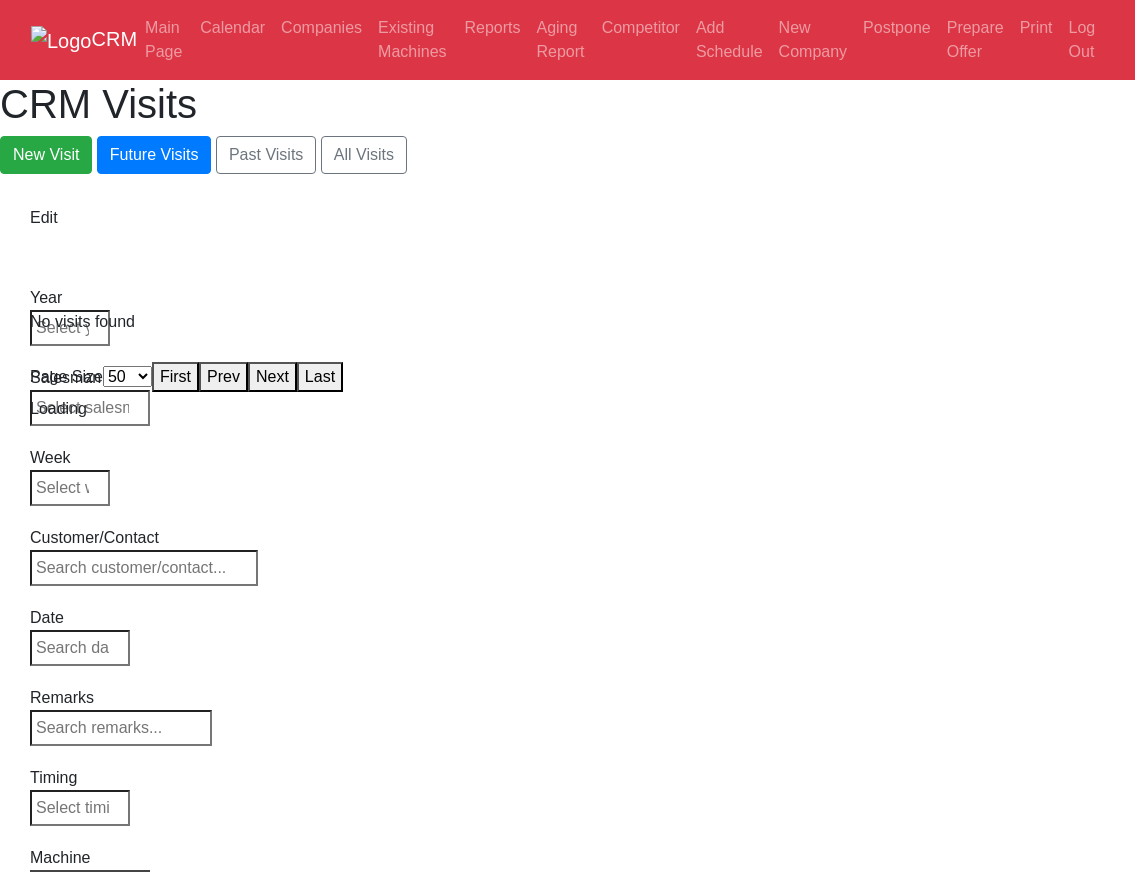 select on "50" 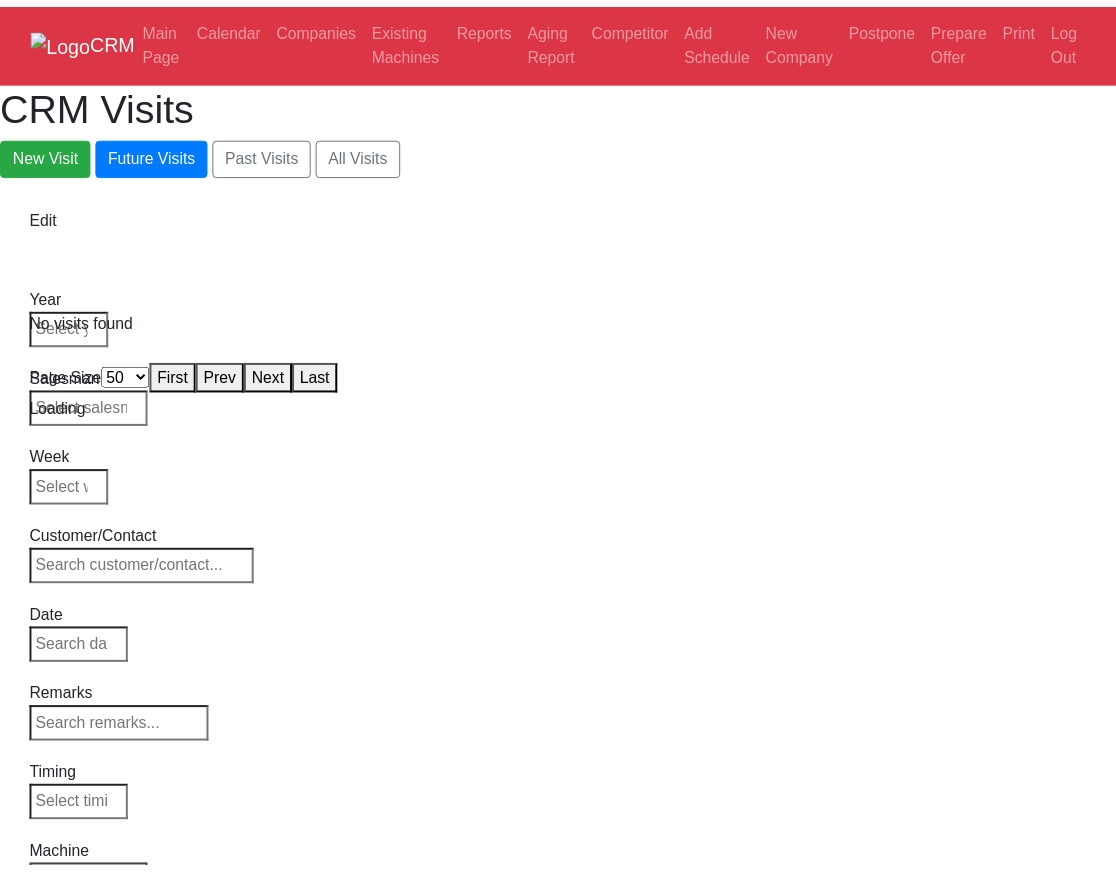 scroll, scrollTop: 0, scrollLeft: 0, axis: both 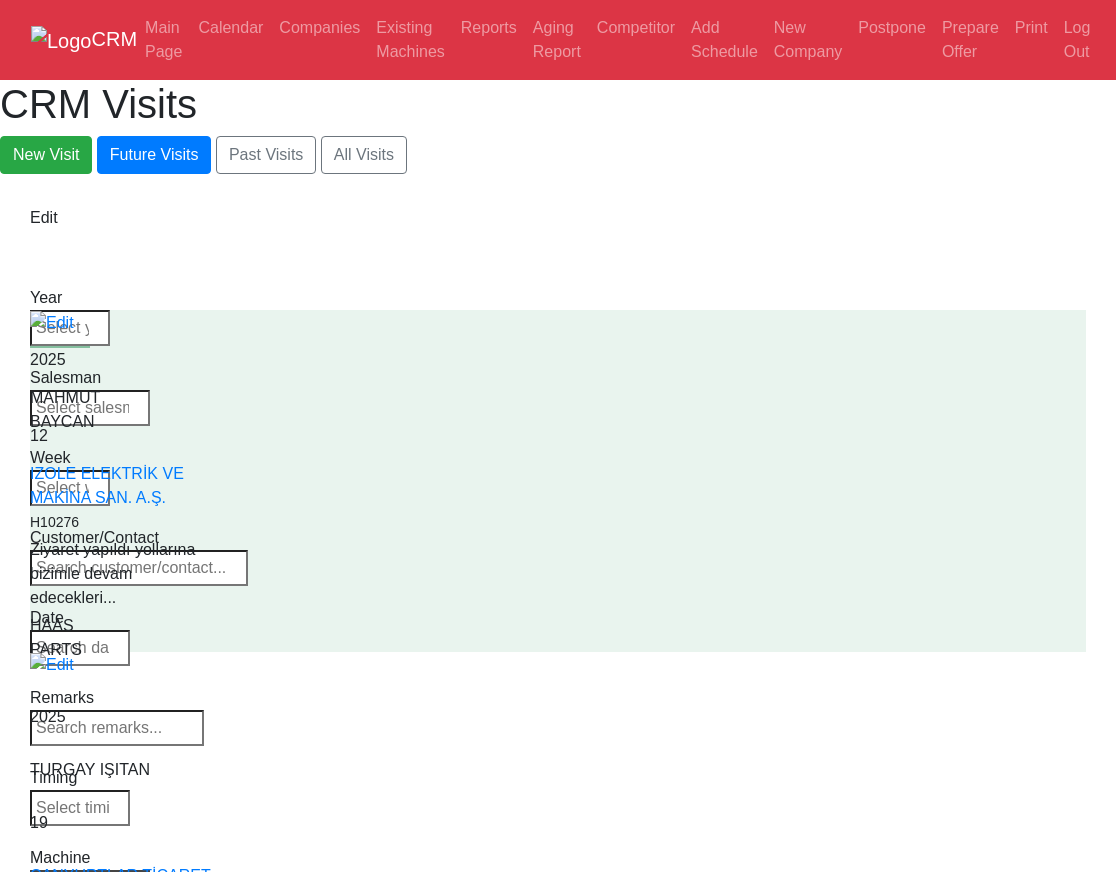 click on "Select Machine HAAS CANACA" at bounding box center (90, 884) 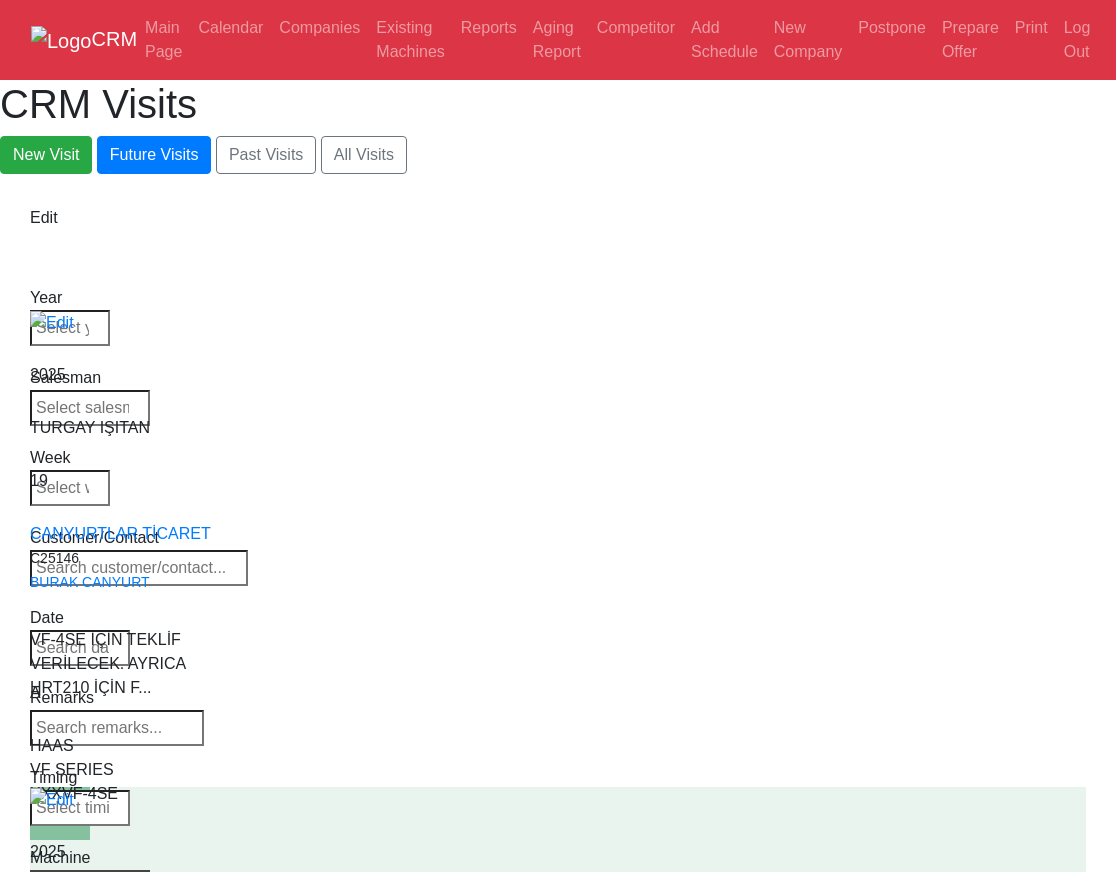 click on "New Visit
Future Visits
Past Visits
All Visits" at bounding box center [558, 155] 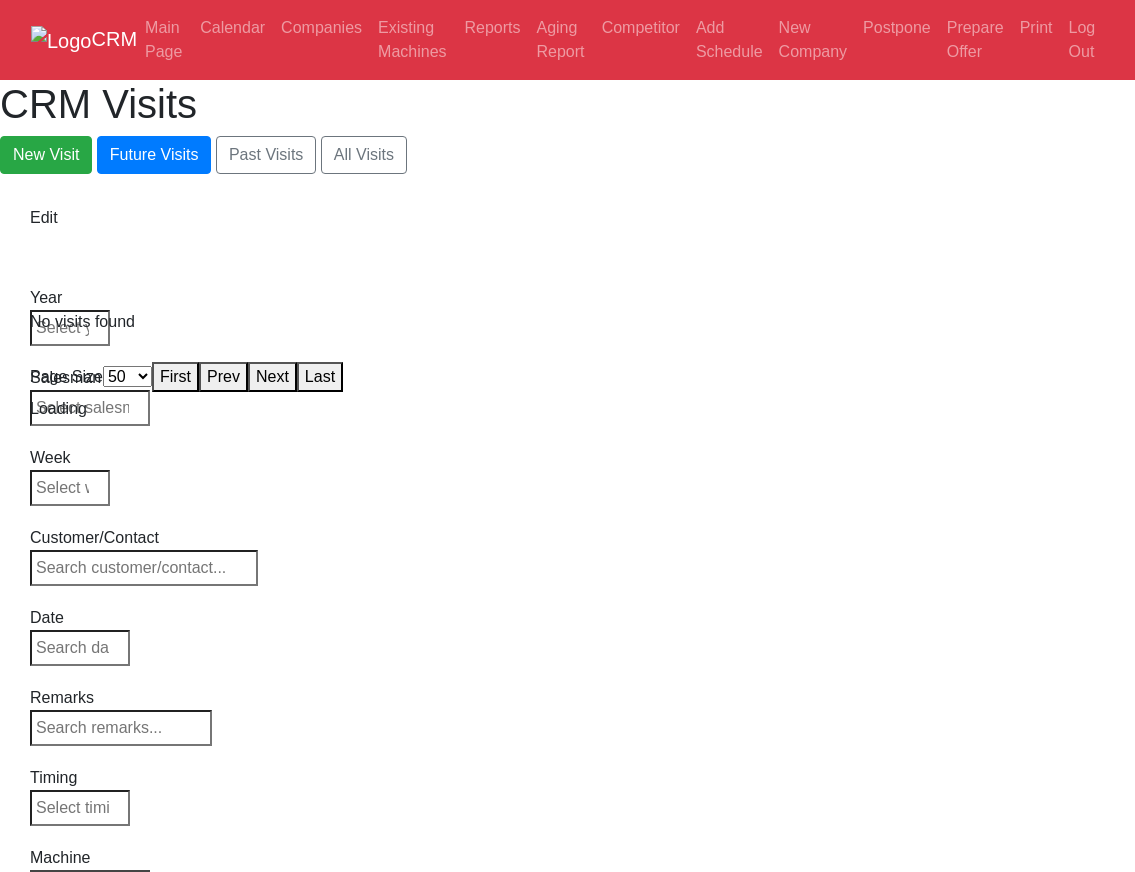 select on "50" 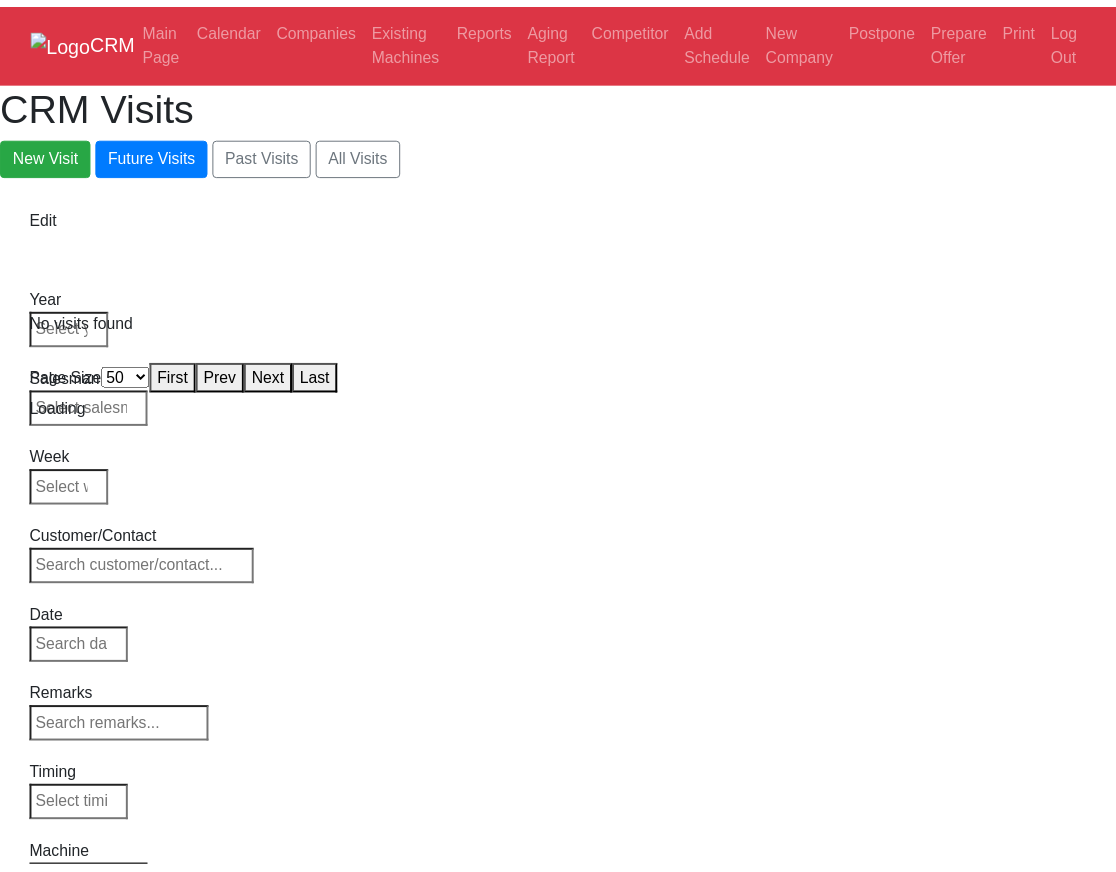 scroll, scrollTop: 0, scrollLeft: 0, axis: both 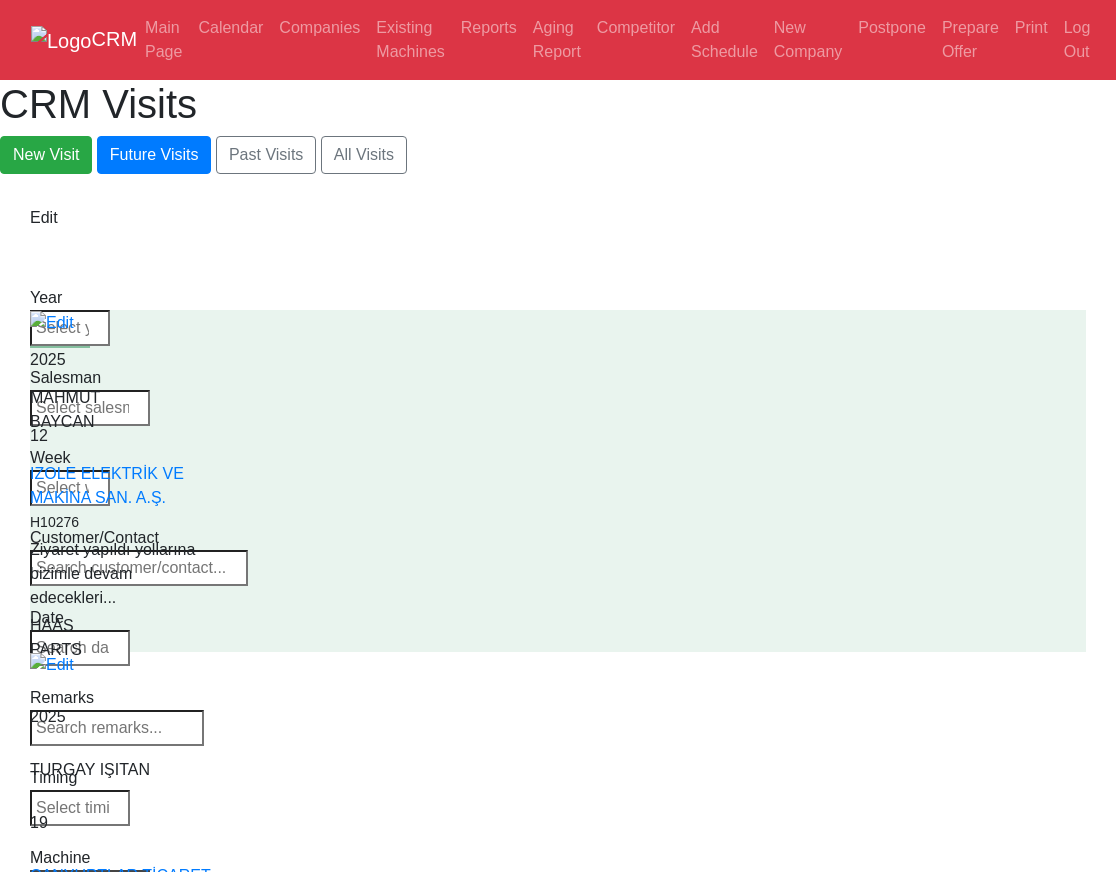 click on "Select Machine HAAS CANACA" at bounding box center [90, 884] 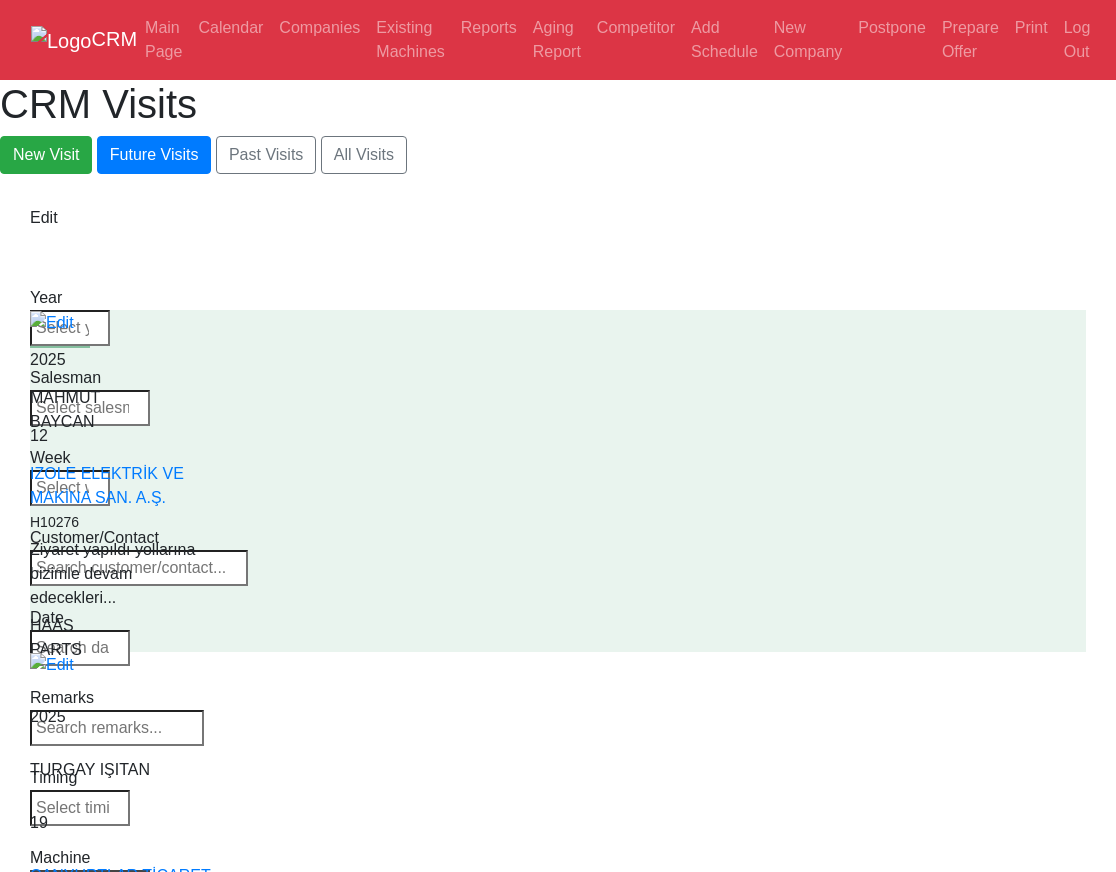select on "all" 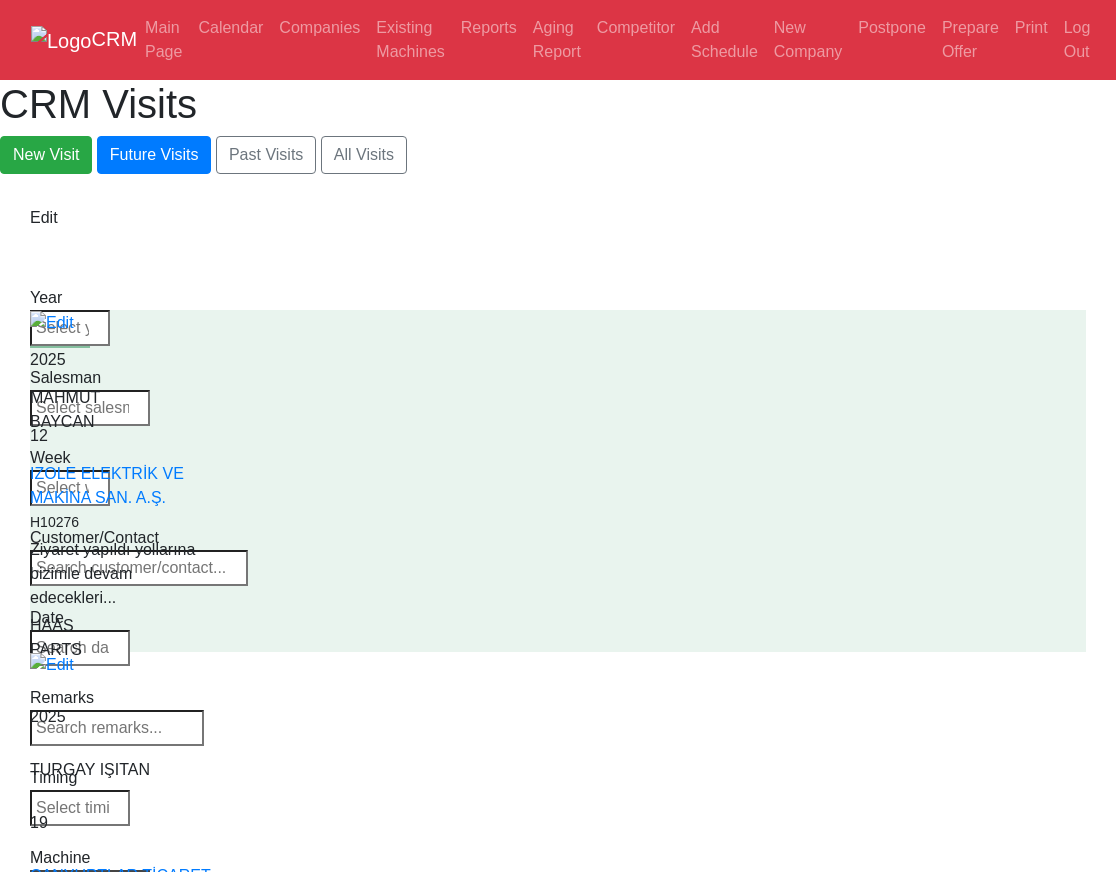 click on "Select Series All VF SERIES ST SERIES UMC EC SERIES ADDITIONAL TM SERIES MINI SERIES VM SERIES VC SERIES GM SERIES VR SERIES GR SERIES VS SERIES DC SERIES TL SERIES DS SERIES CL SERIES PARTS DT SERIES" at bounding box center [90, 884] 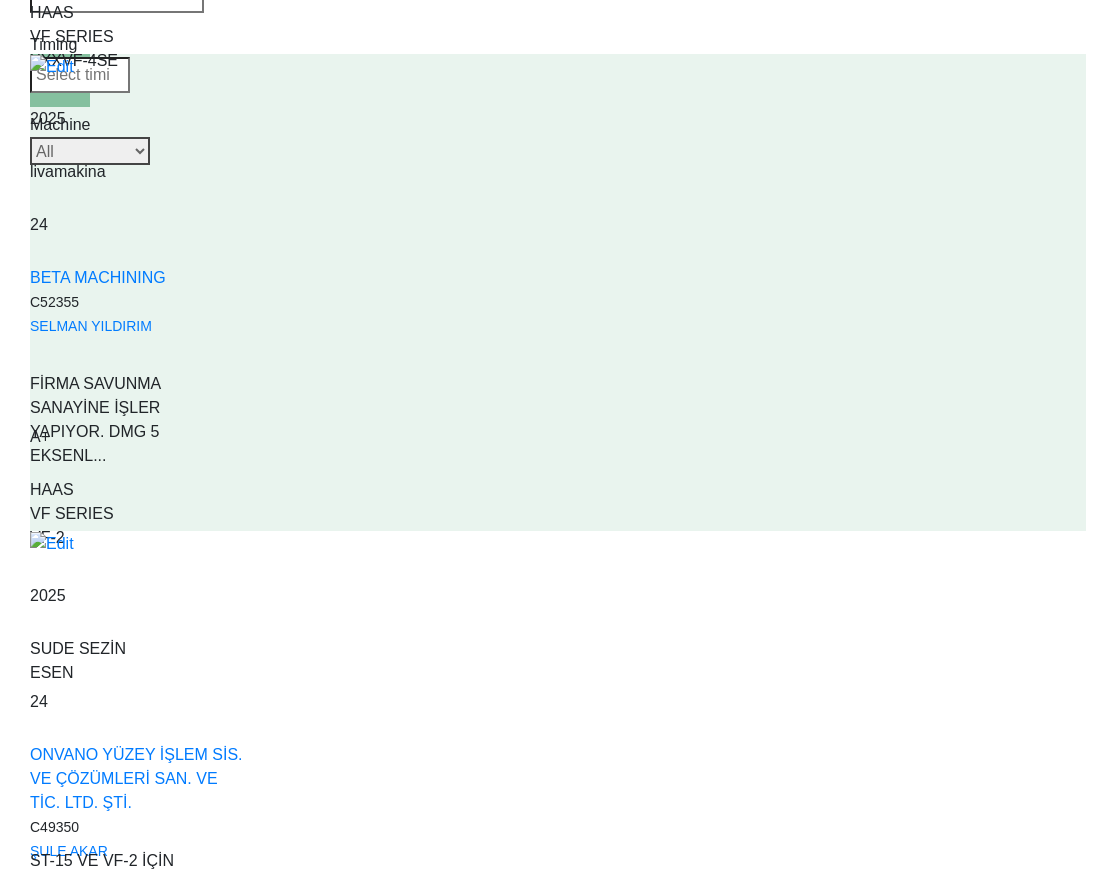 scroll, scrollTop: 0, scrollLeft: 0, axis: both 